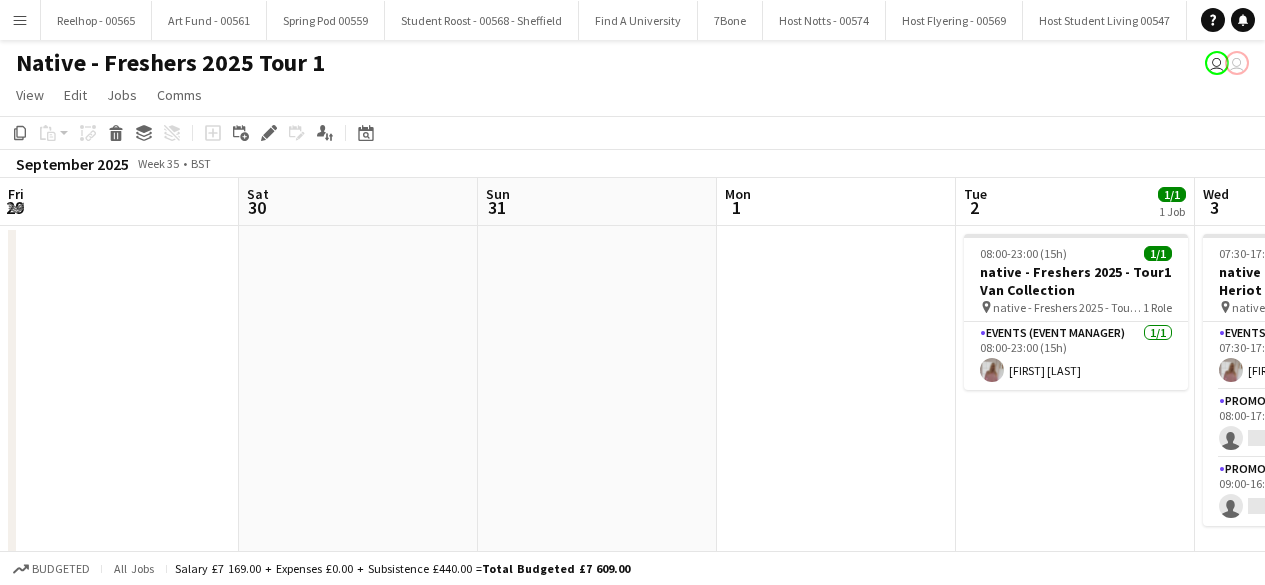 scroll, scrollTop: 0, scrollLeft: 0, axis: both 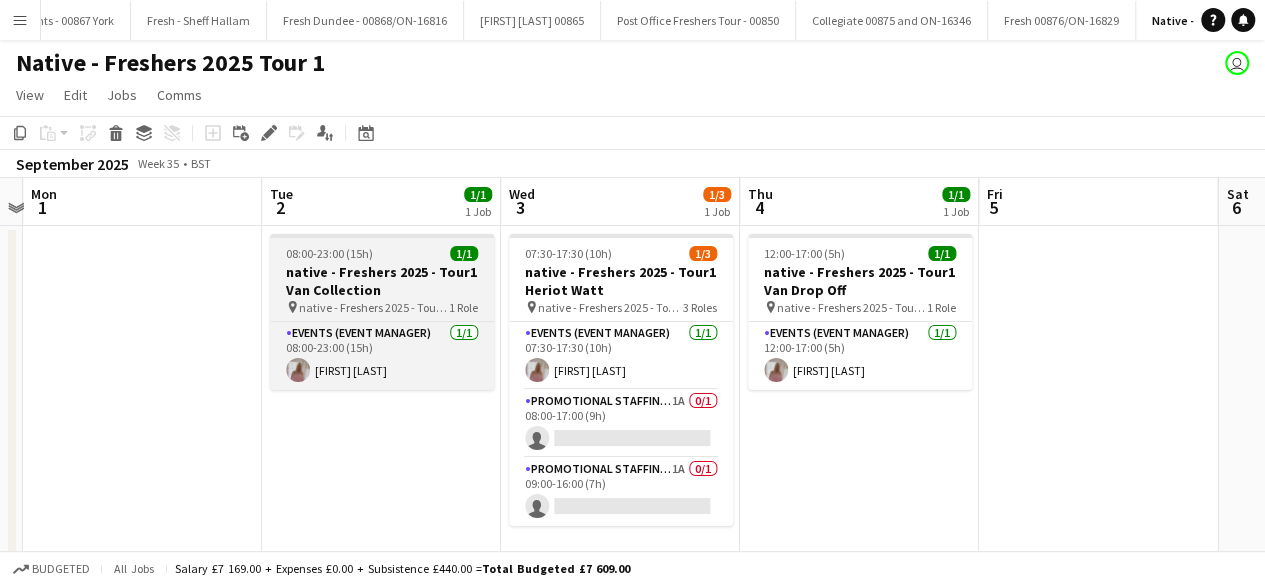 click on "native - Freshers 2025 - Tour1 Van Collection" at bounding box center (382, 281) 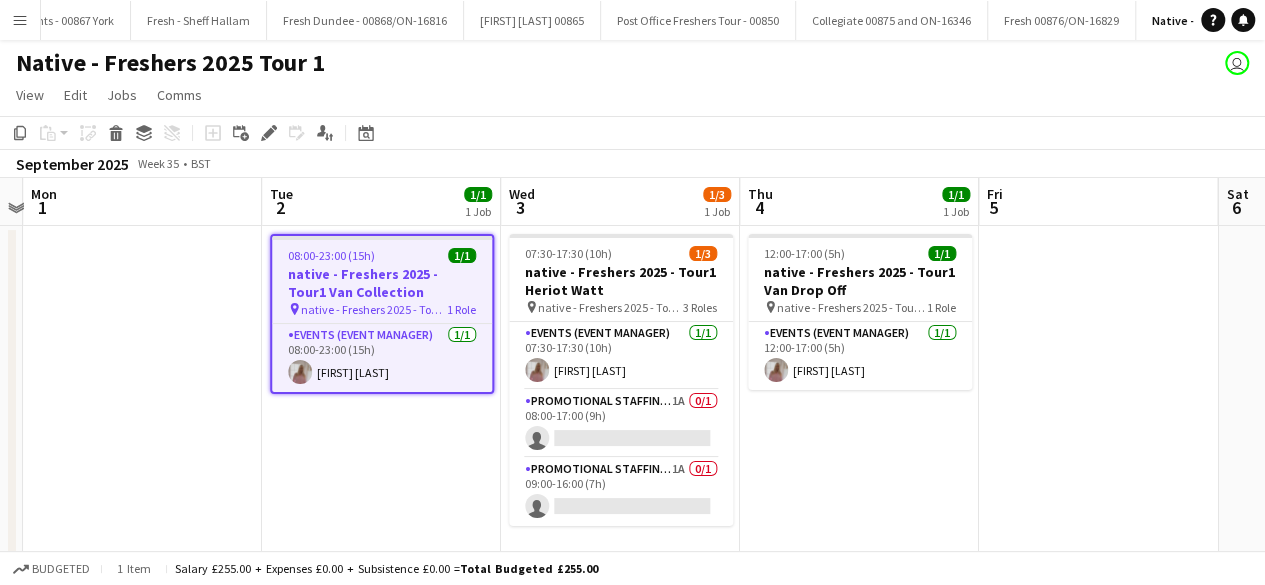 click on "native - Freshers 2025 - Tour1 Van Collection" at bounding box center (382, 283) 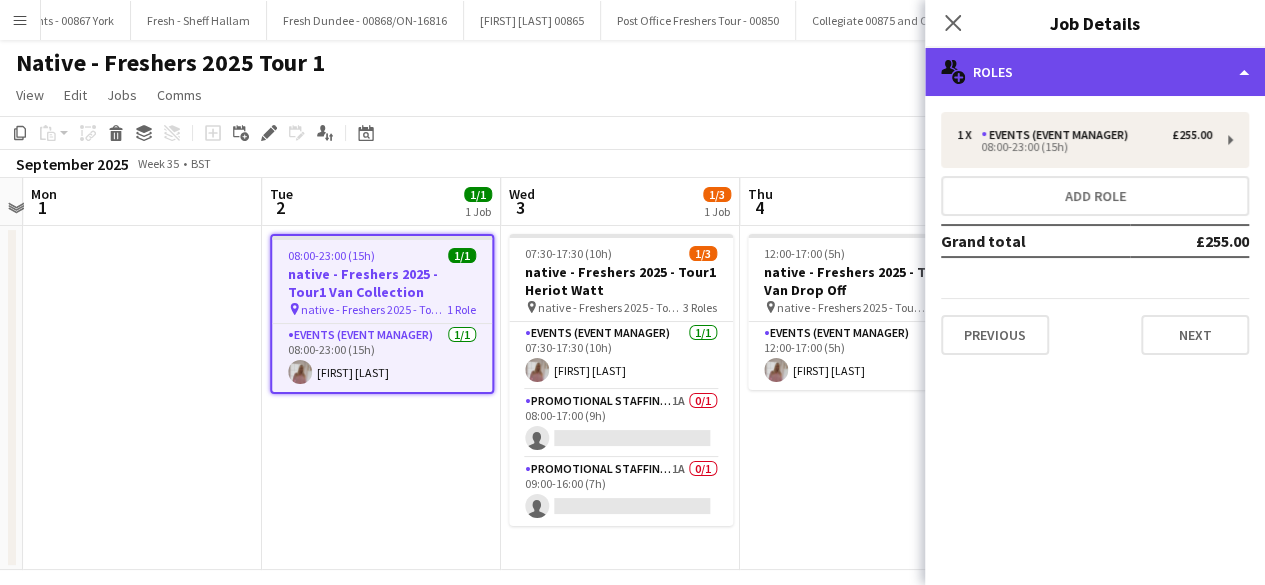 click on "multiple-users-add
Roles" 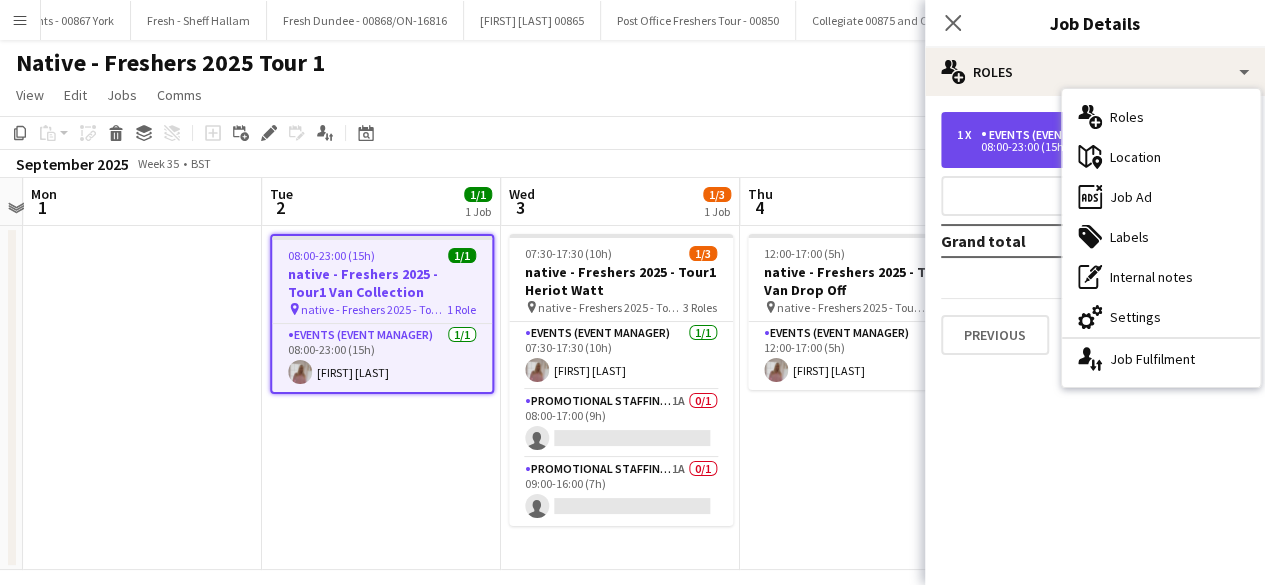 click on "Events (Event Manager)" at bounding box center [1058, 135] 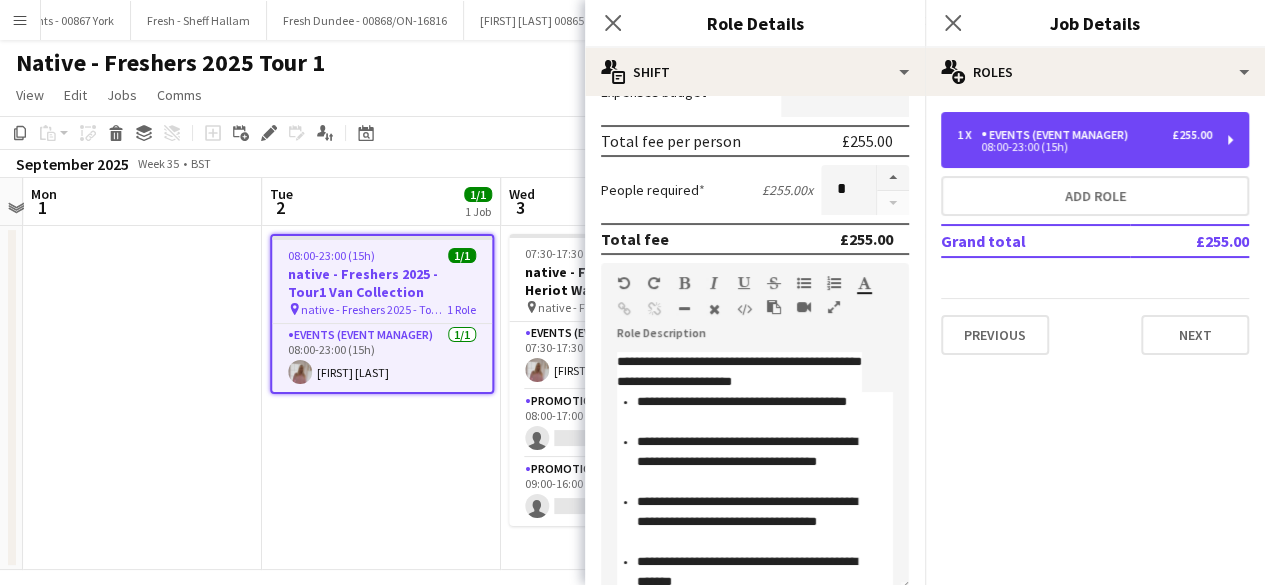 scroll, scrollTop: 336, scrollLeft: 0, axis: vertical 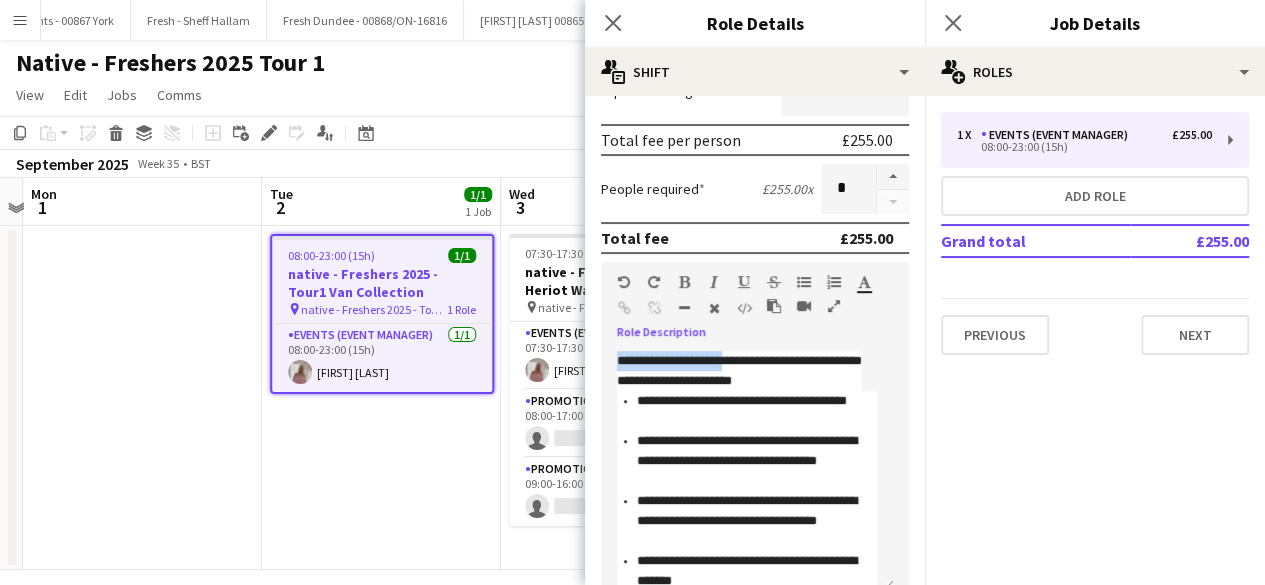 drag, startPoint x: 614, startPoint y: 358, endPoint x: 745, endPoint y: 365, distance: 131.18689 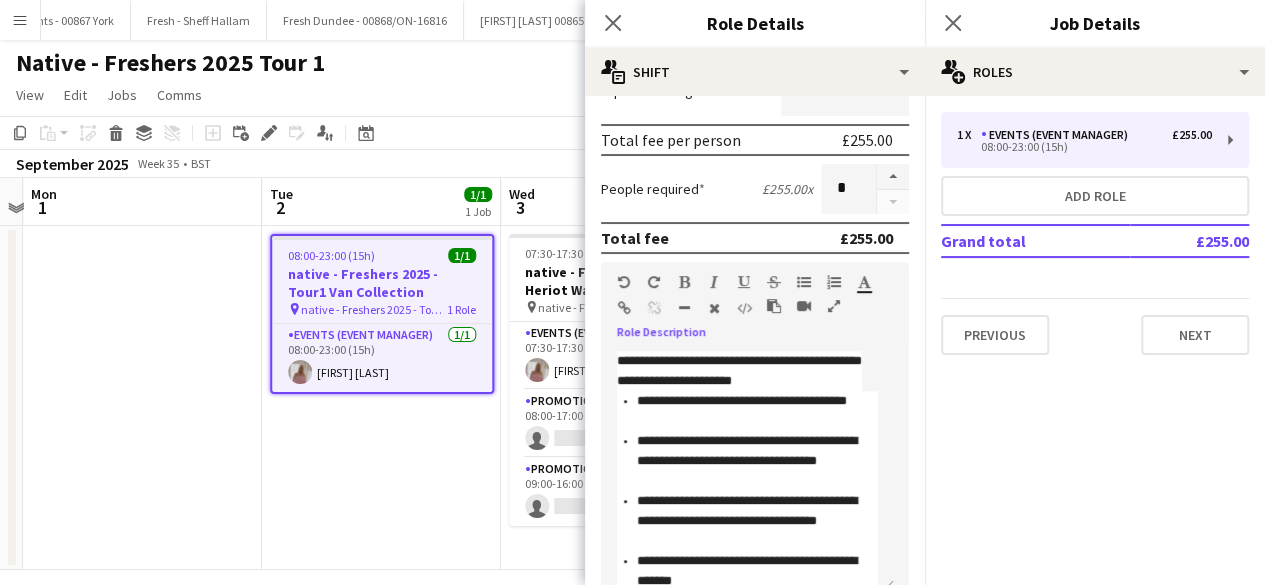 click on "**********" at bounding box center [749, 461] 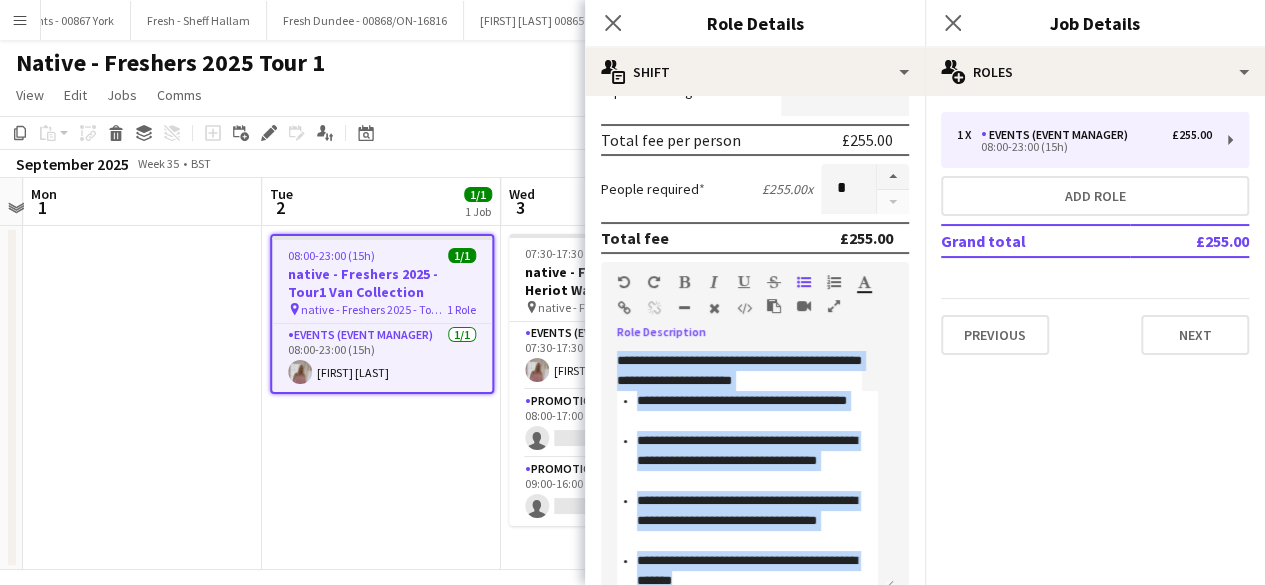 scroll, scrollTop: 70, scrollLeft: 0, axis: vertical 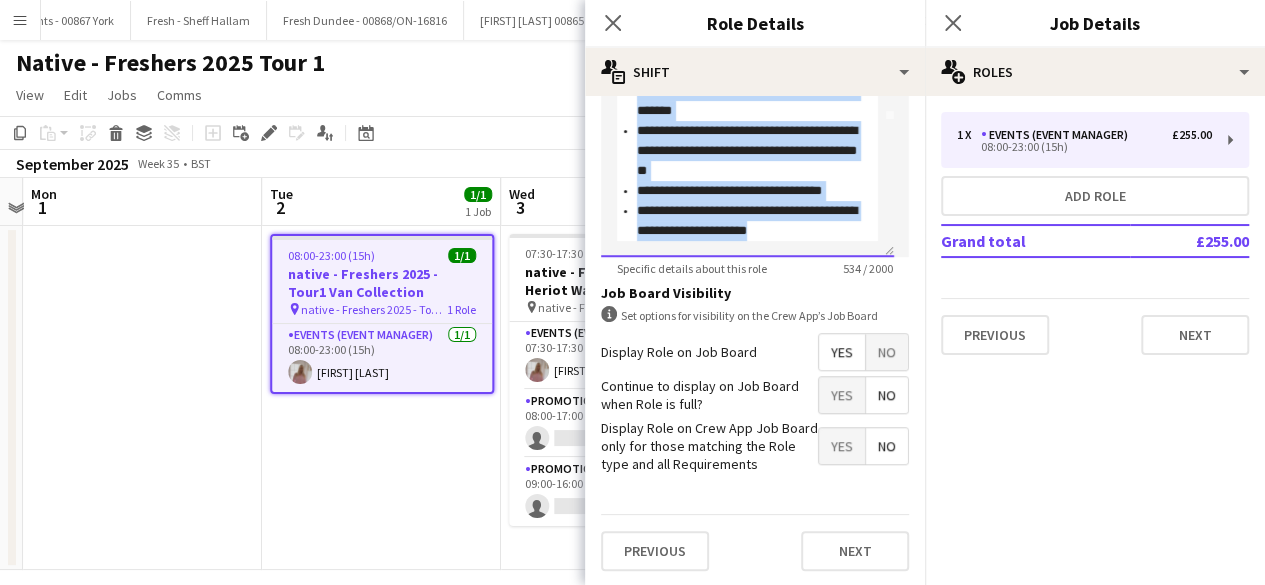 drag, startPoint x: 618, startPoint y: 361, endPoint x: 862, endPoint y: 250, distance: 268.06155 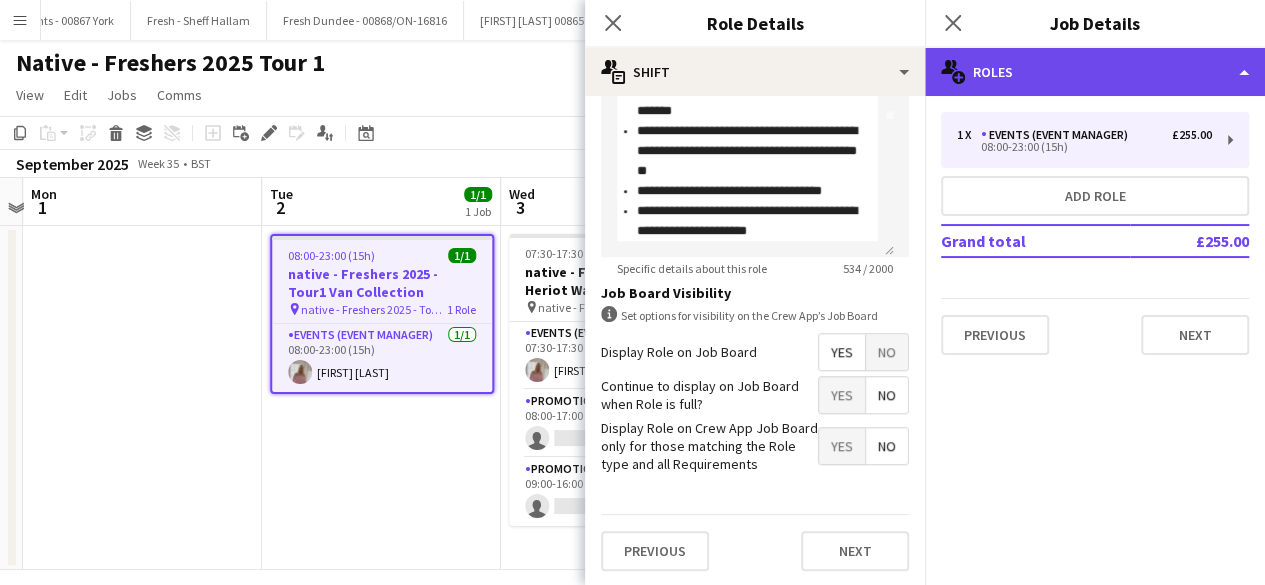 click on "multiple-users-add
Roles" 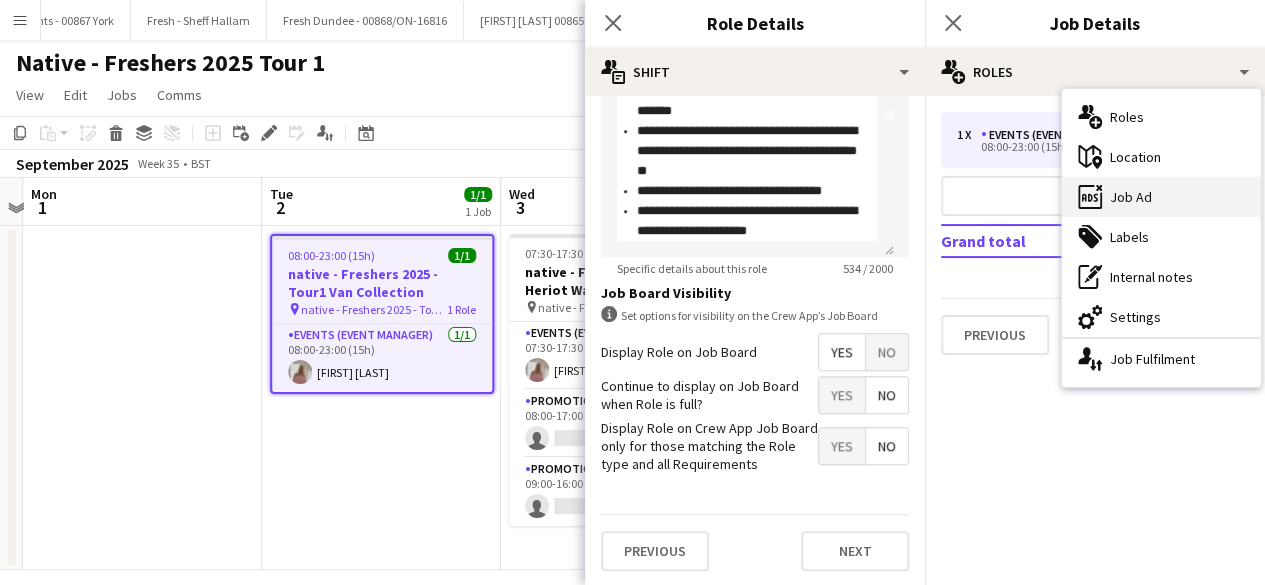 click on "ads-window
Job Ad" at bounding box center [1161, 197] 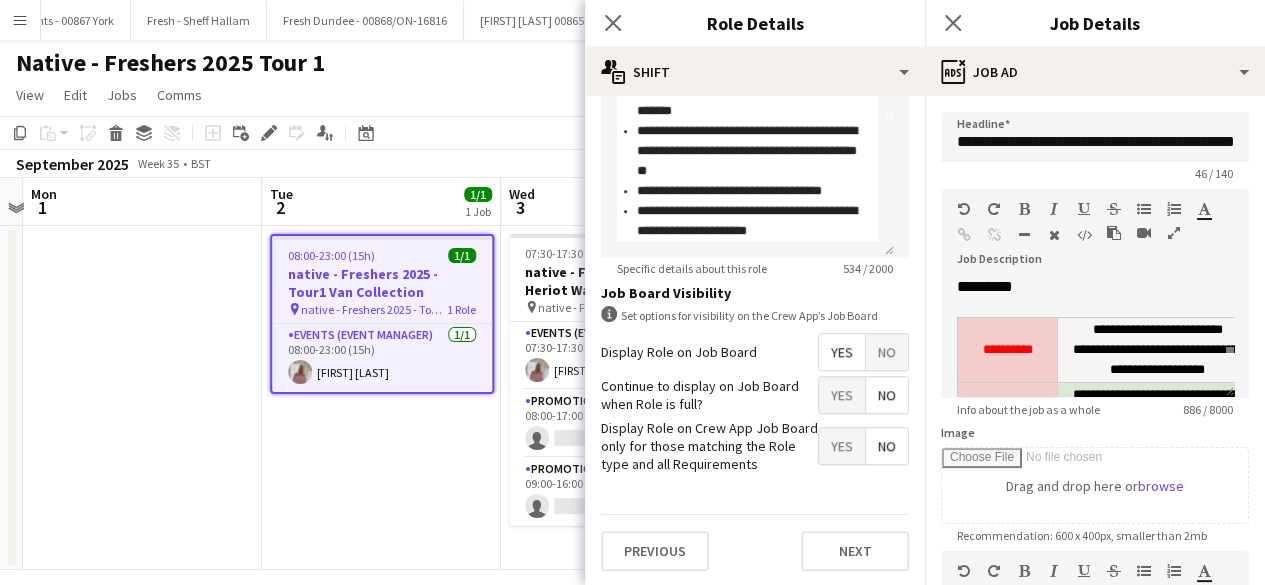 scroll, scrollTop: 0, scrollLeft: 0, axis: both 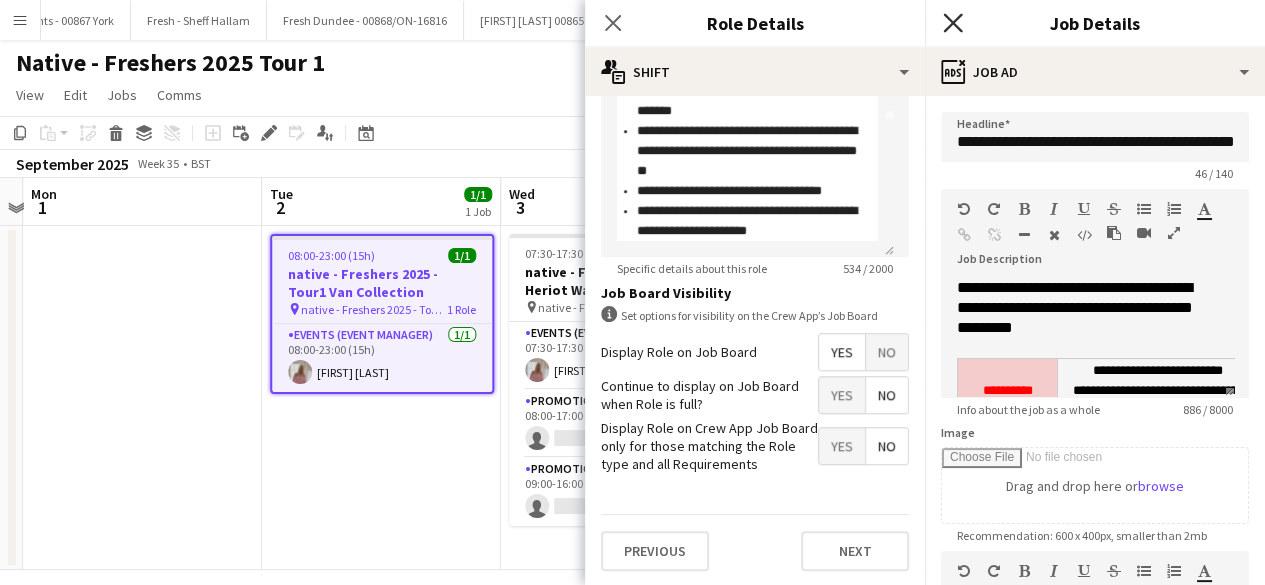 click on "Close pop-in" 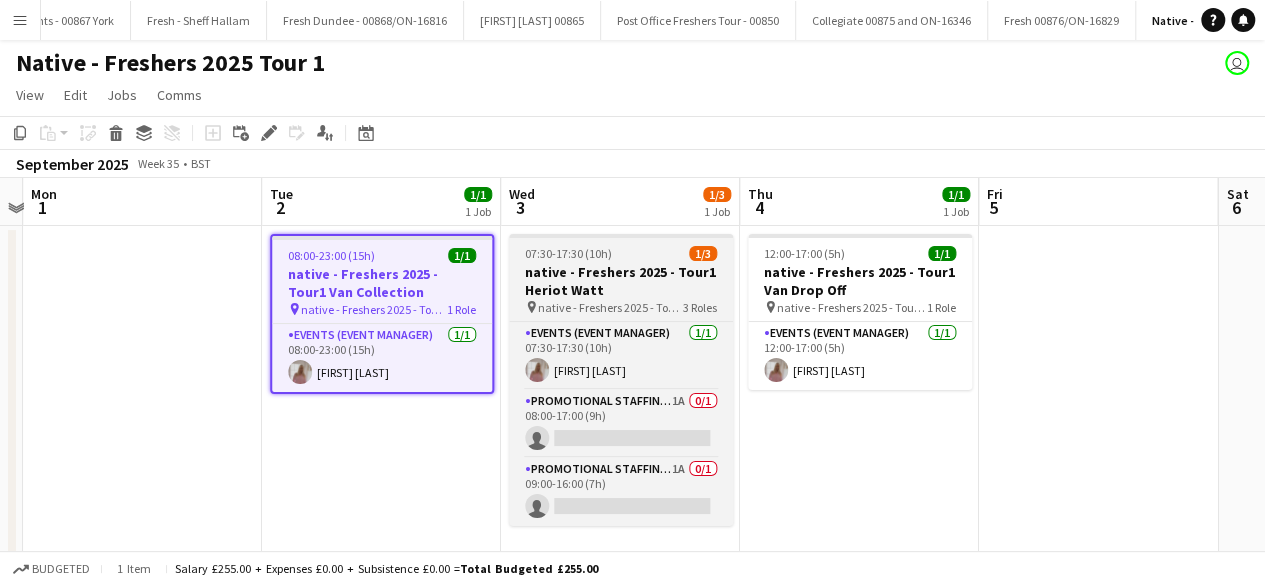 click on "07:30-17:30 (10h)    1/3" at bounding box center (621, 253) 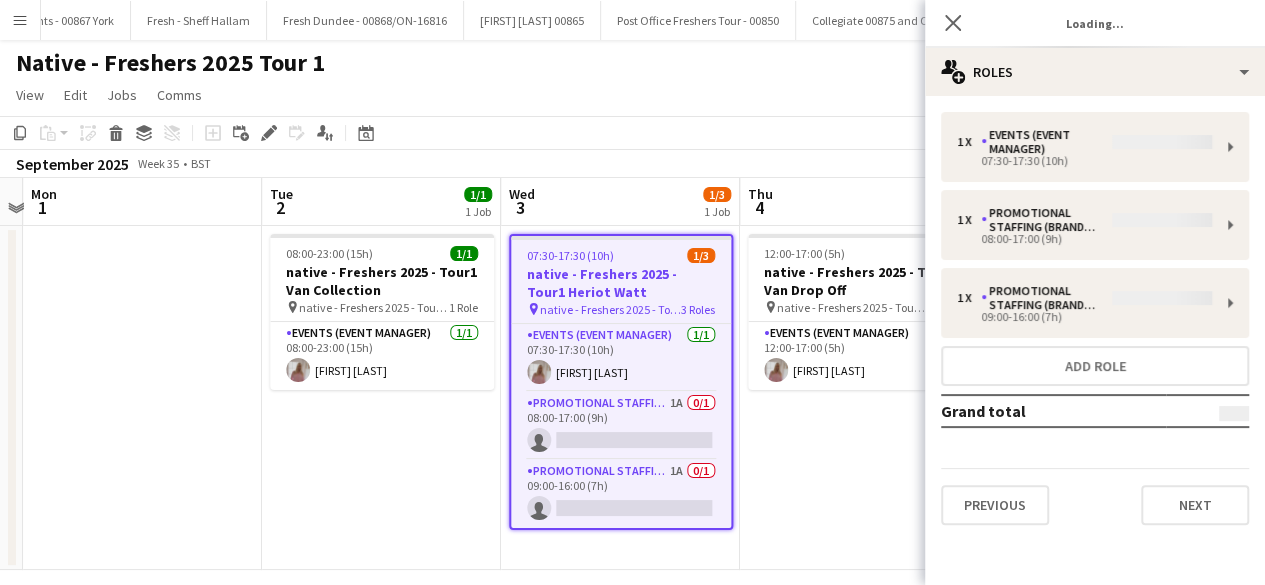 type on "**********" 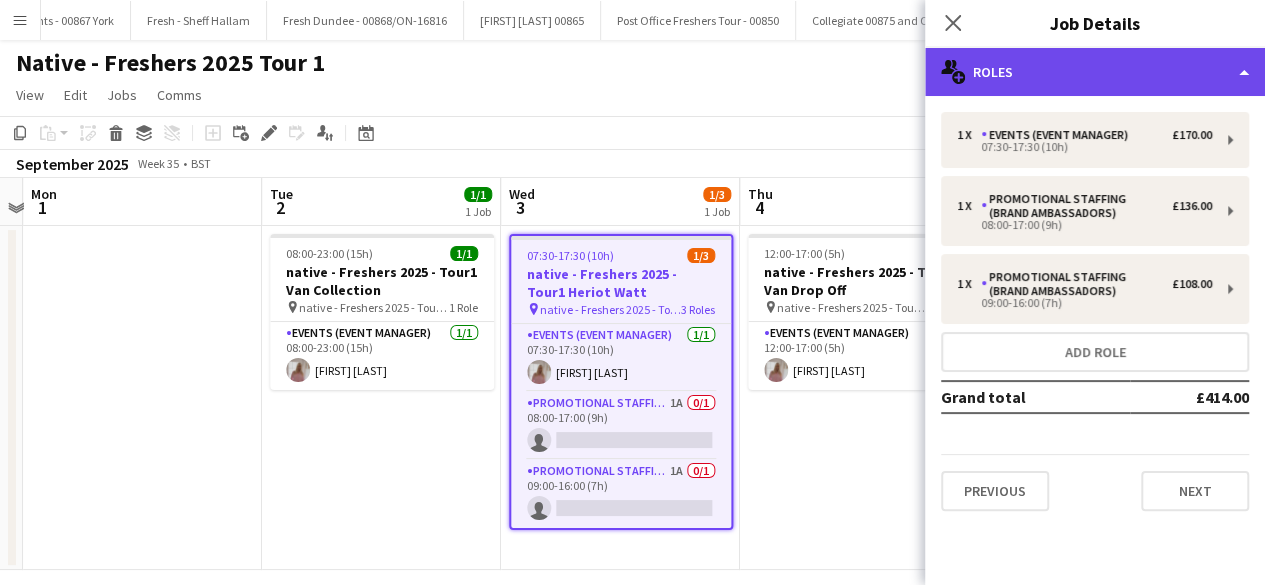 click on "multiple-users-add
Roles" 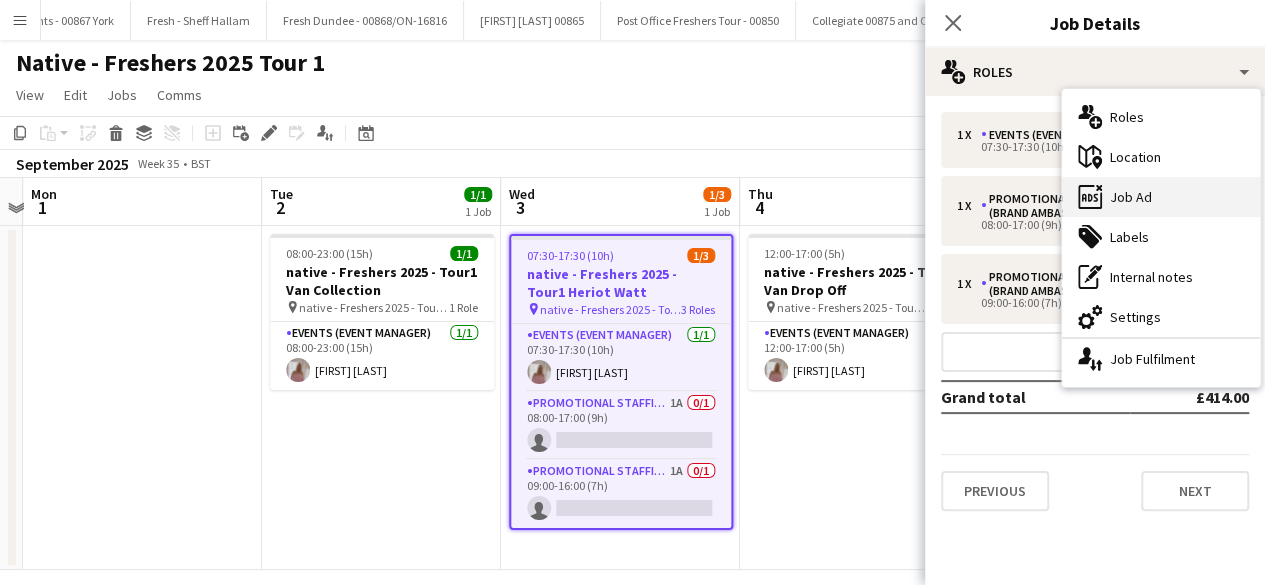 click on "ads-window
Job Ad" at bounding box center [1161, 197] 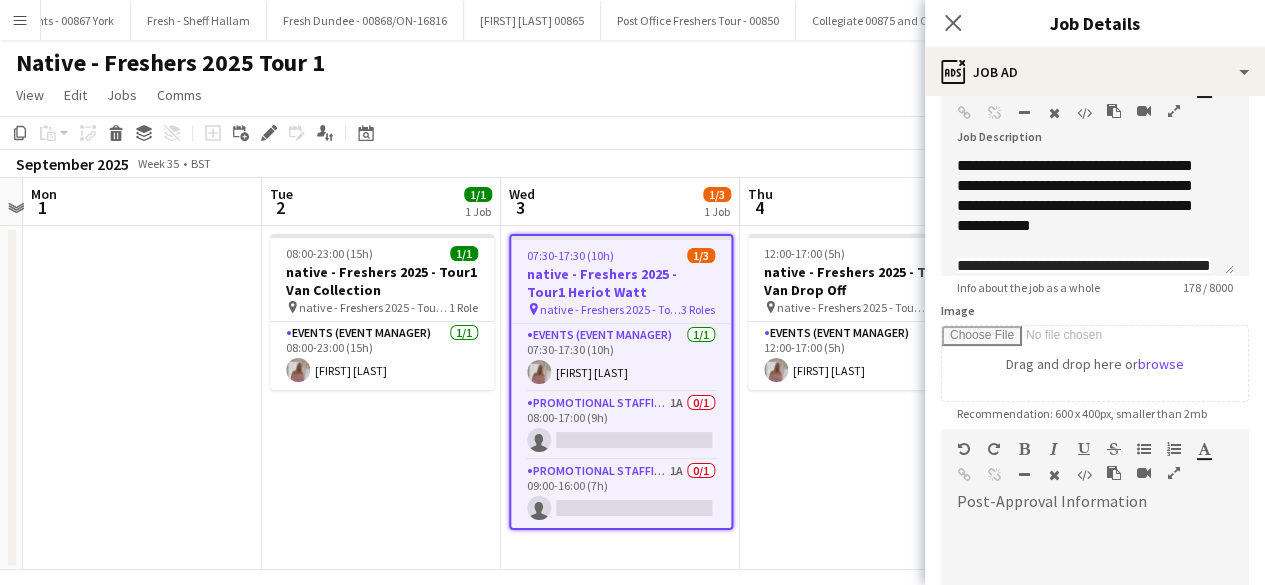 scroll, scrollTop: 77, scrollLeft: 0, axis: vertical 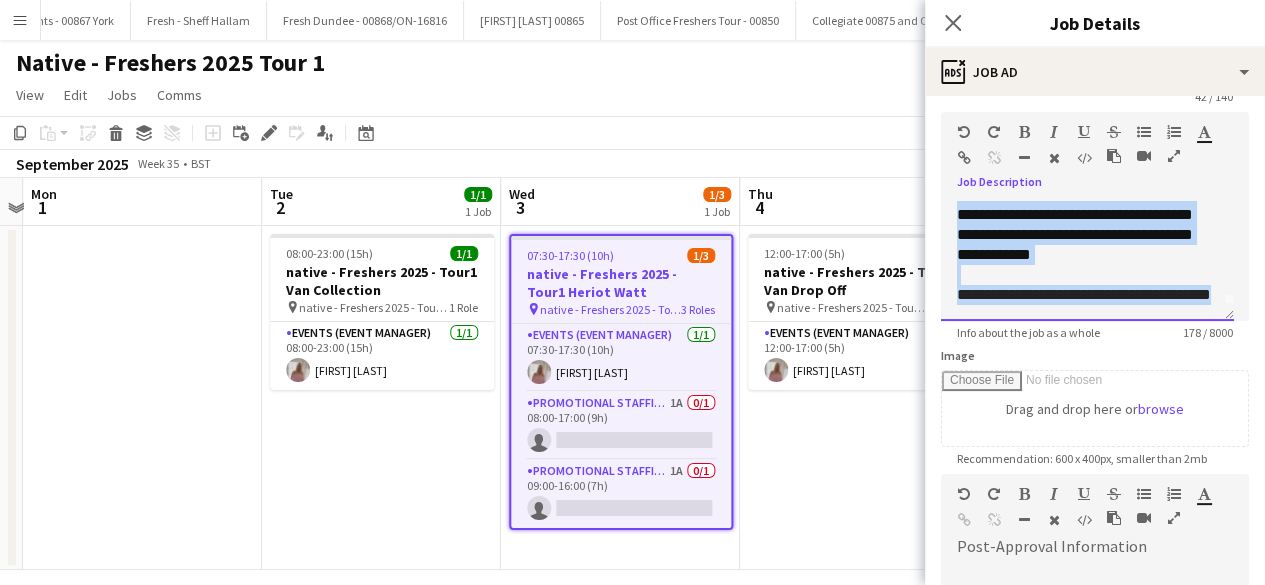 drag, startPoint x: 956, startPoint y: 207, endPoint x: 1173, endPoint y: 330, distance: 249.43536 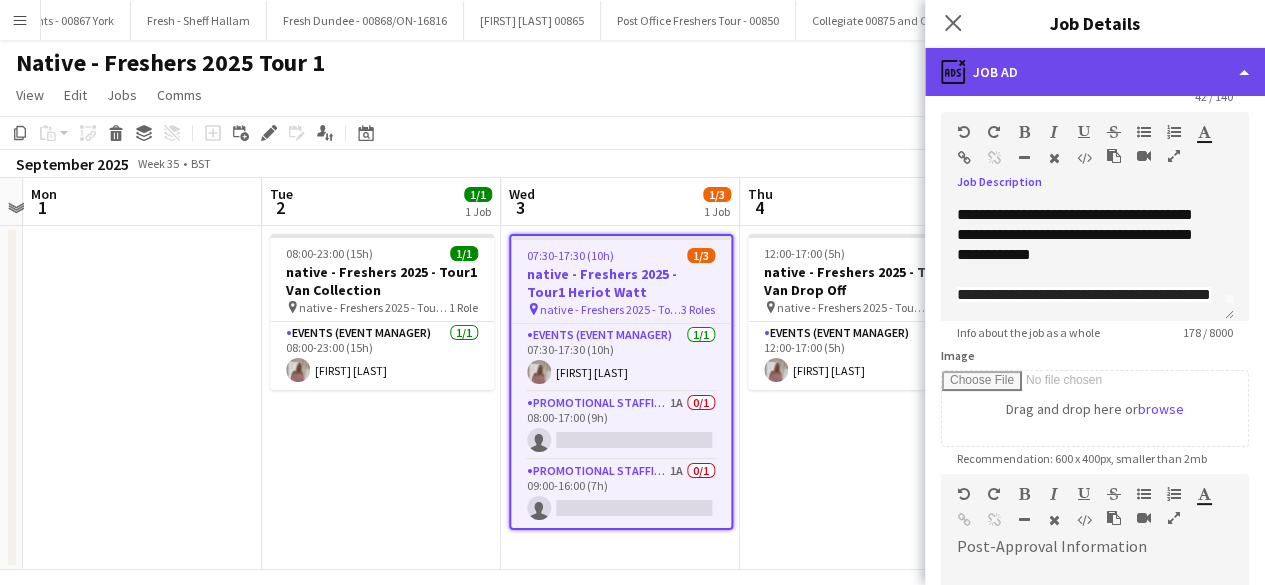 click on "ads-window
Job Ad" 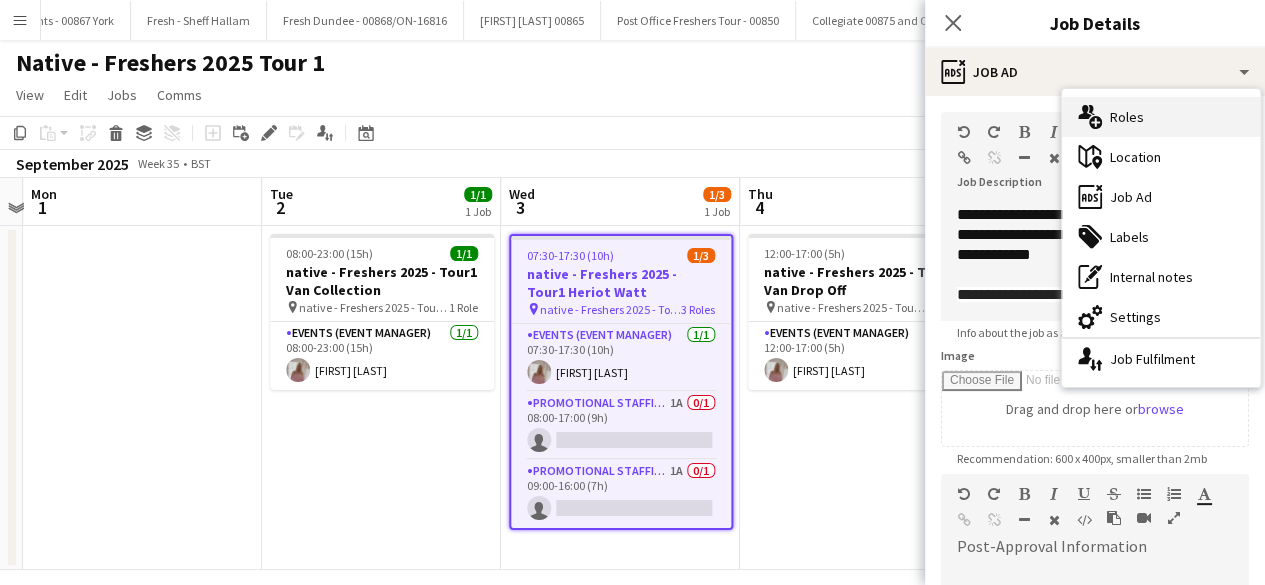 click on "multiple-users-add
Roles" at bounding box center [1161, 117] 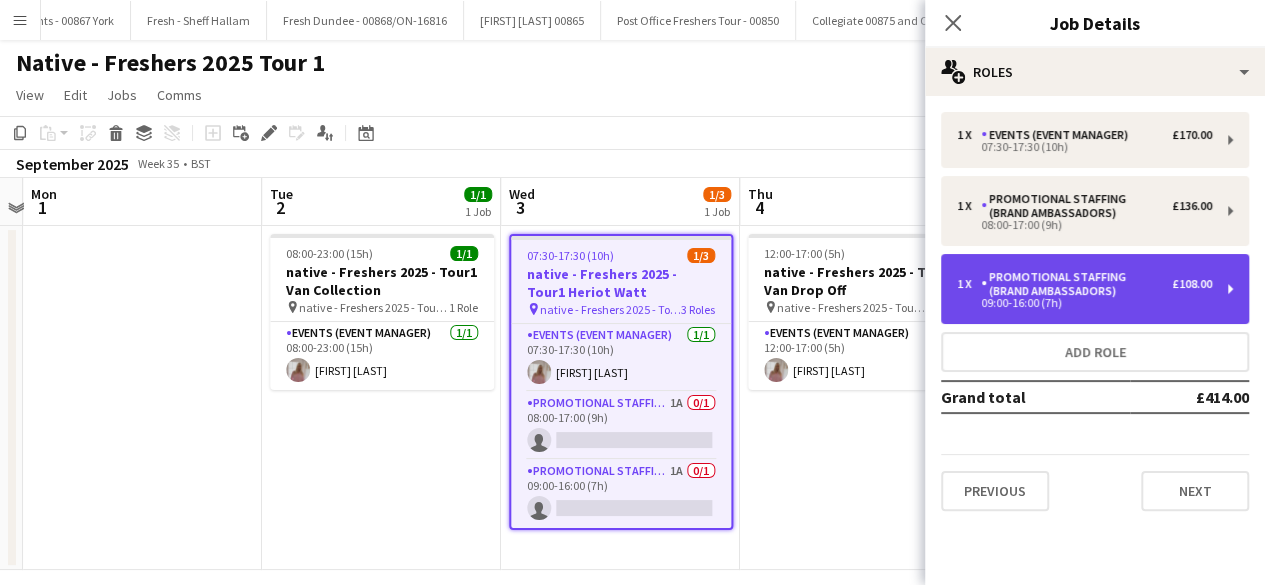 click on "1 x   Promotional Staffing (Brand Ambassadors)   £108.00   09:00-16:00 (7h)" at bounding box center [1095, 289] 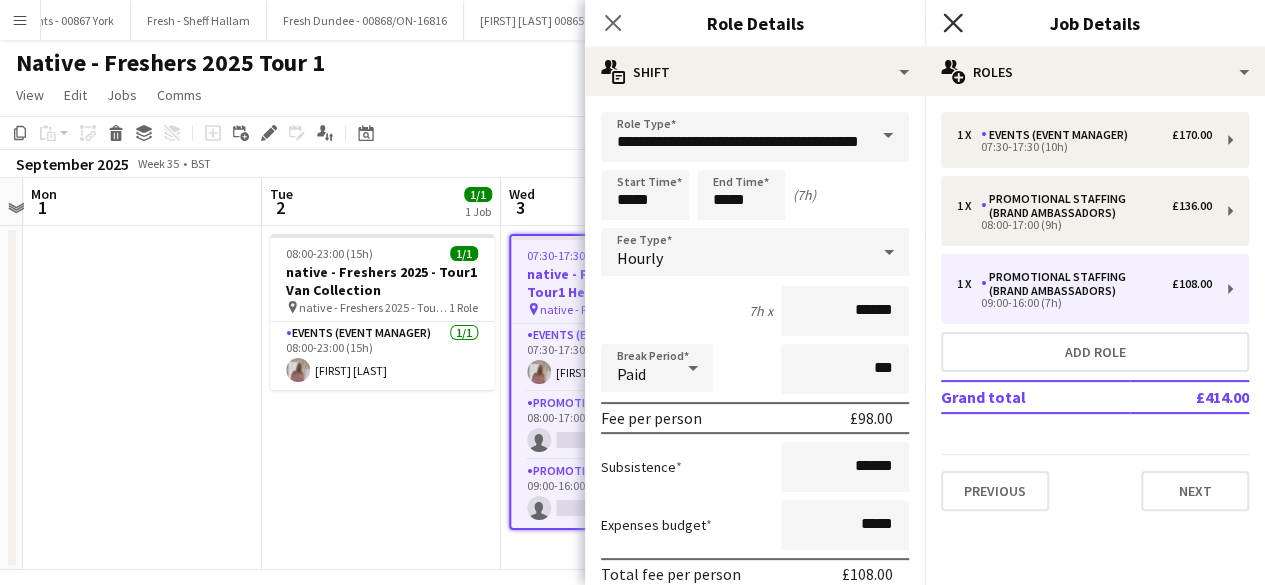 click on "Close pop-in" 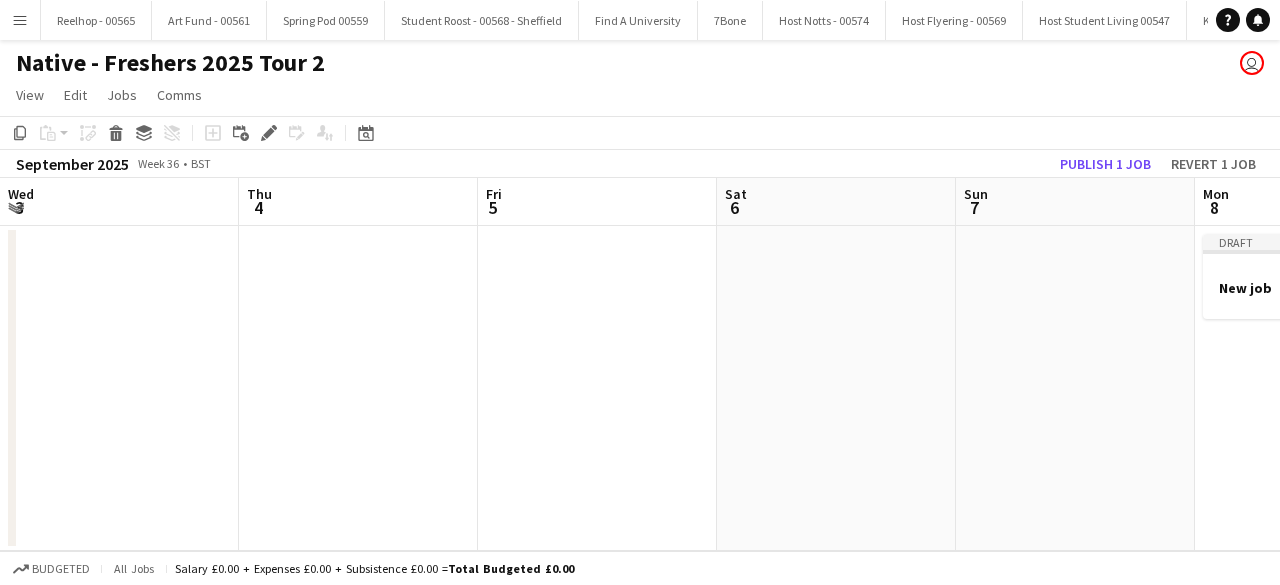 scroll, scrollTop: 0, scrollLeft: 0, axis: both 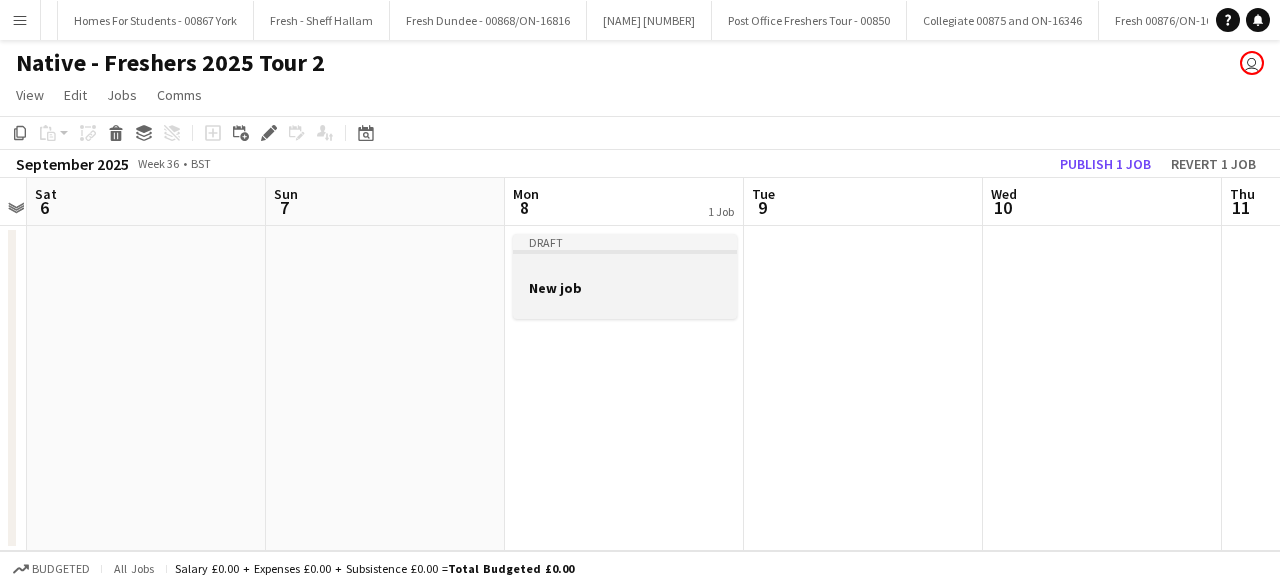 click on "New job" at bounding box center [625, 288] 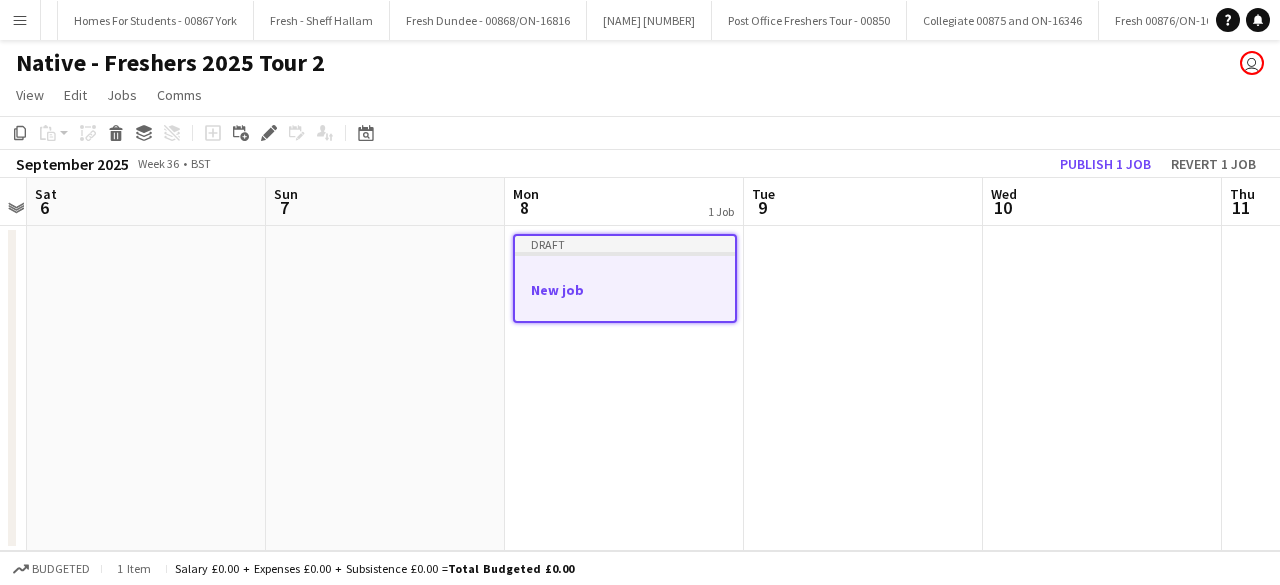 click on "New job" at bounding box center [625, 290] 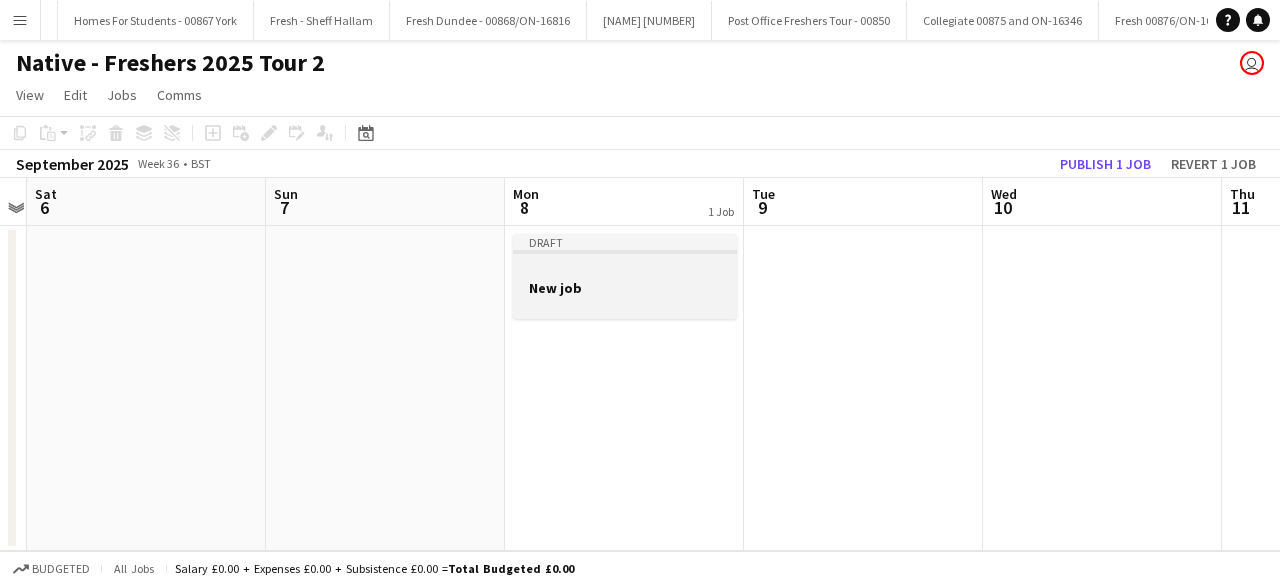 click on "New job" at bounding box center (625, 288) 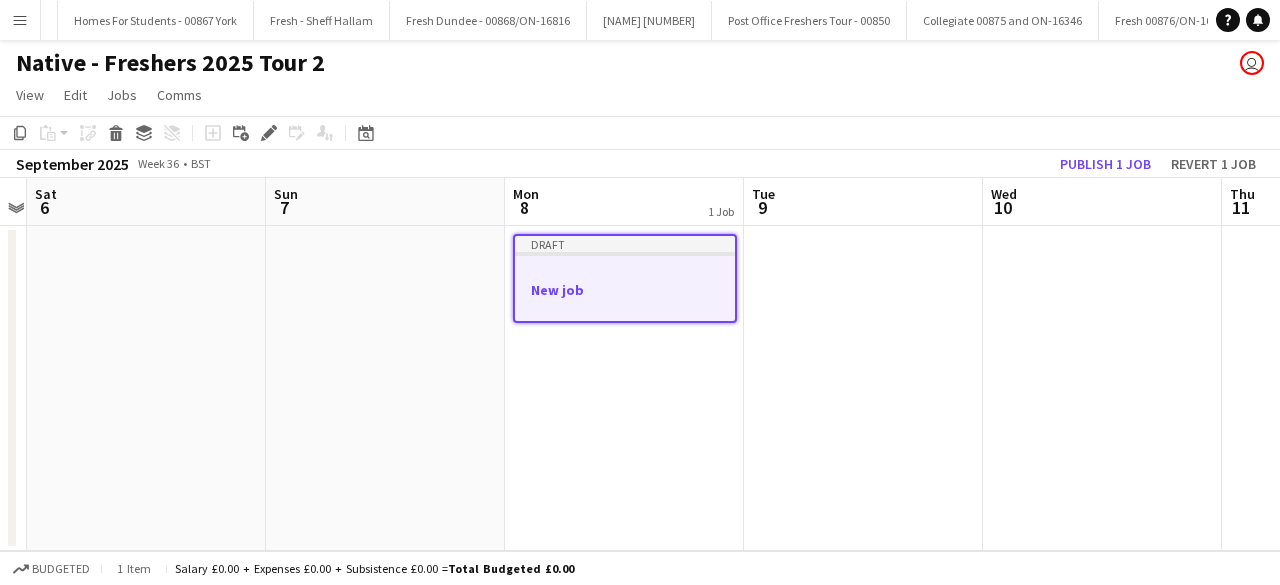 click at bounding box center (863, 388) 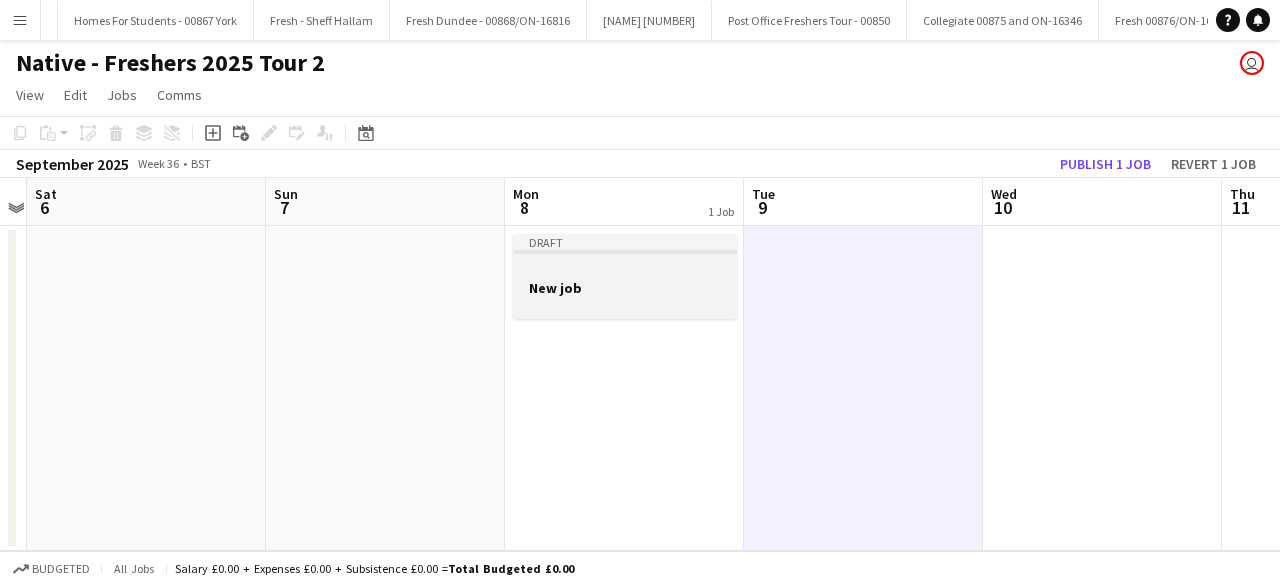 click on "New job" at bounding box center (625, 288) 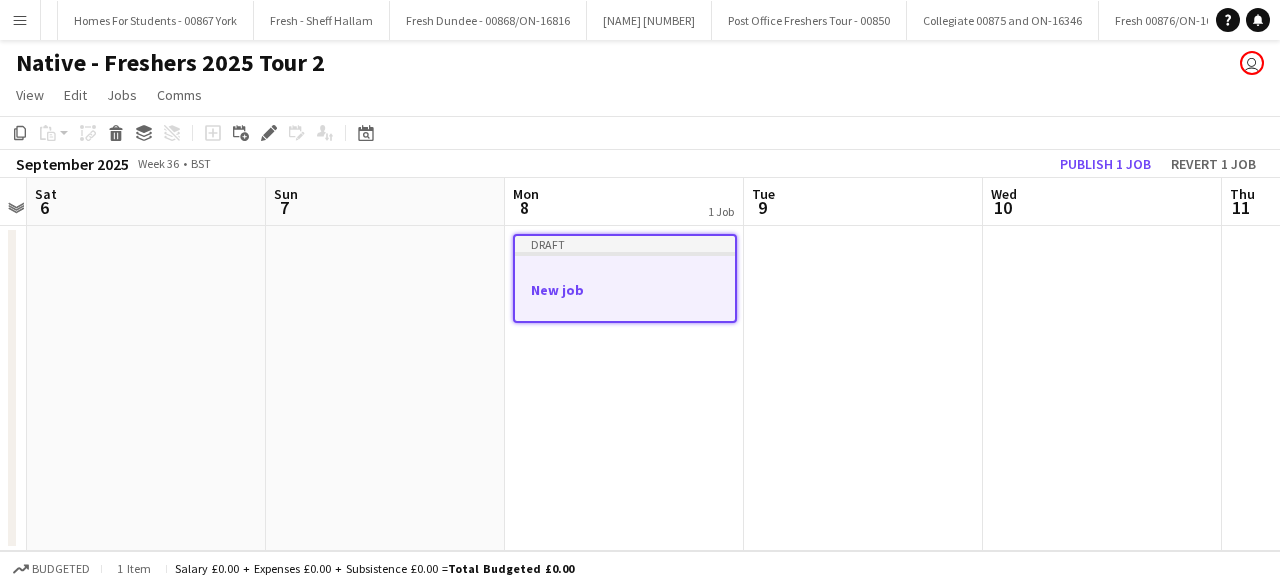 click on "New job" at bounding box center (625, 290) 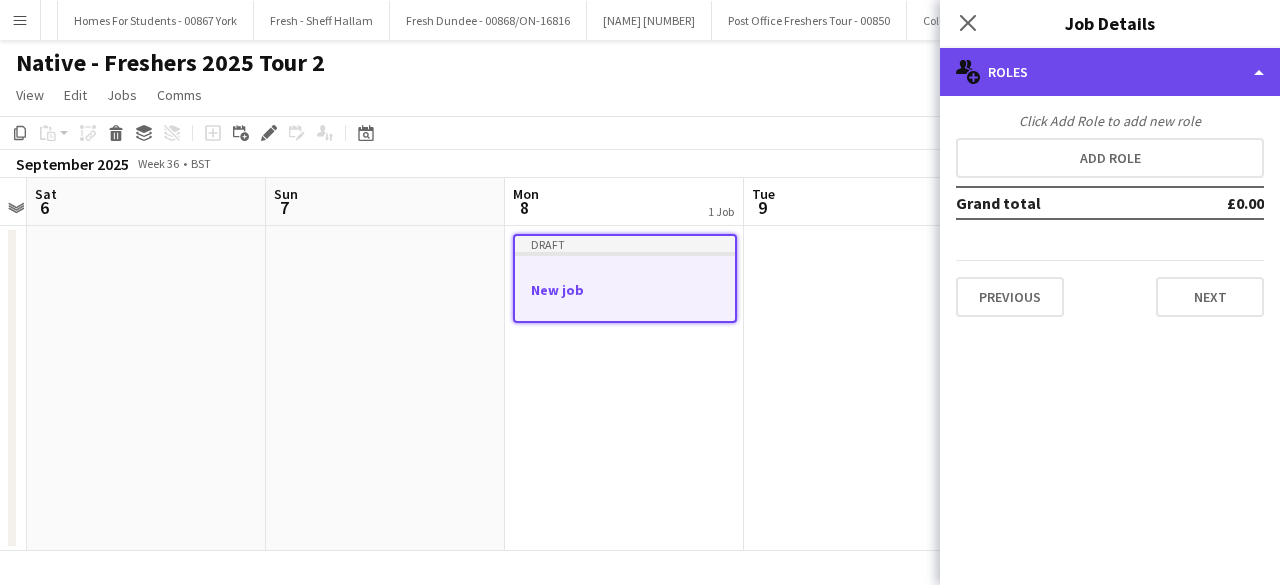 click on "multiple-users-add
Roles" 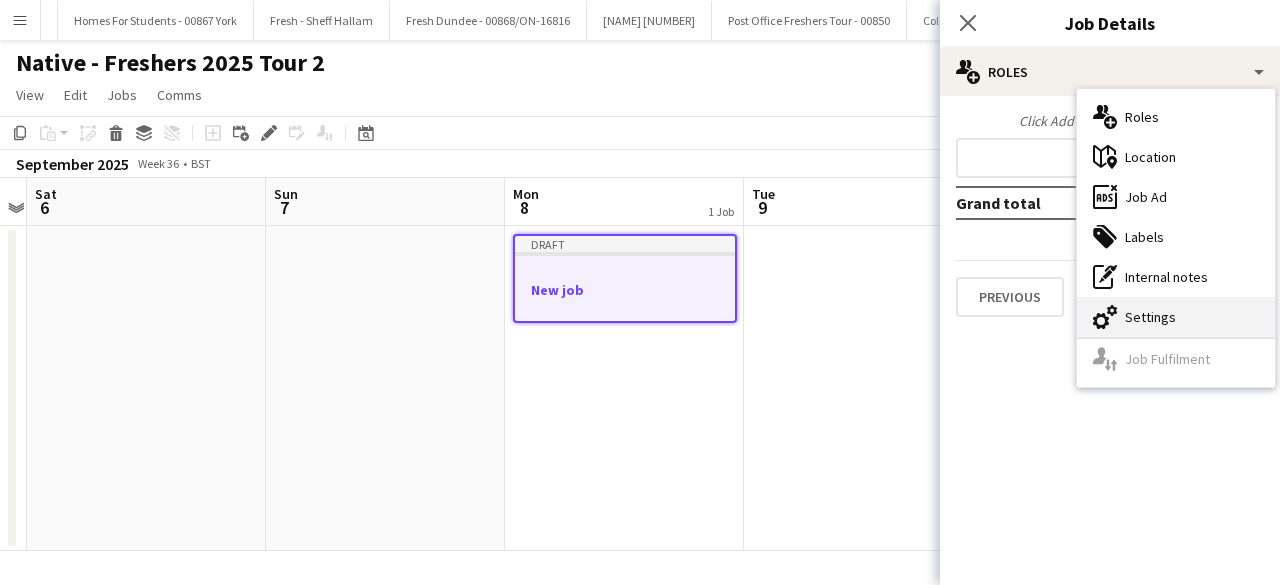 click on "cog-double-3
Settings" at bounding box center [1176, 317] 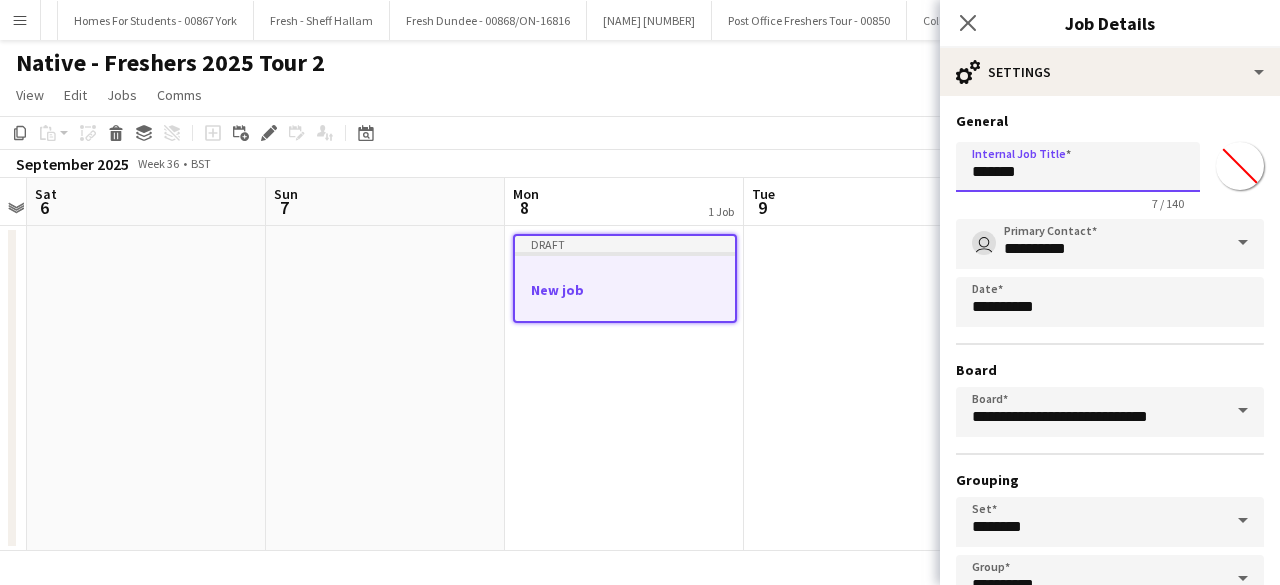 drag, startPoint x: 1050, startPoint y: 177, endPoint x: 889, endPoint y: 177, distance: 161 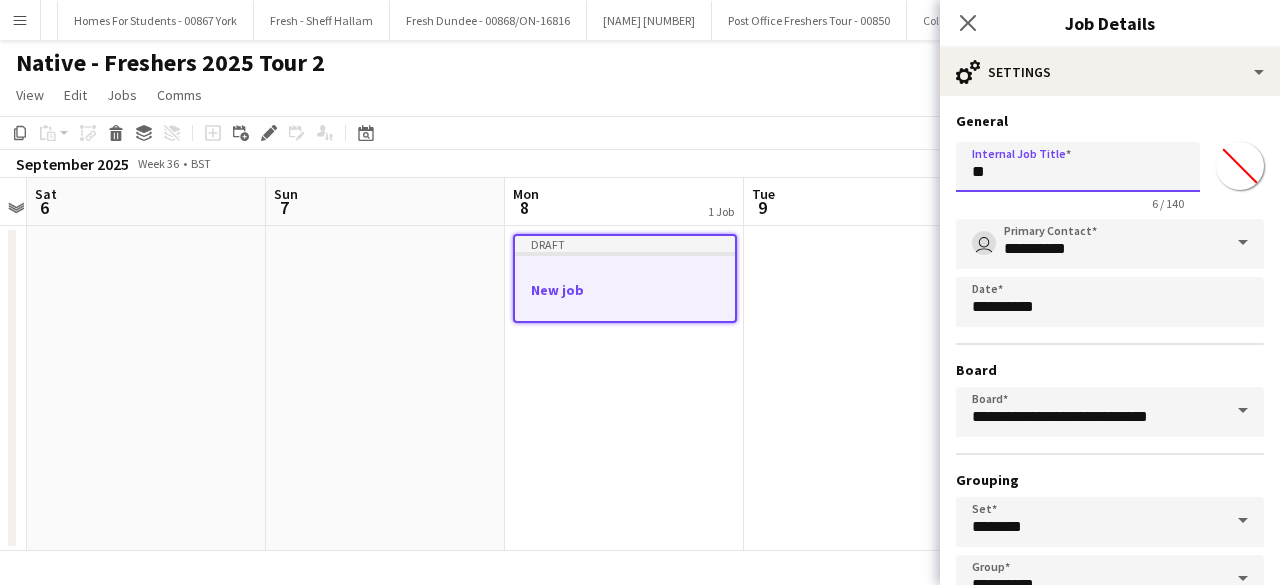 type on "*" 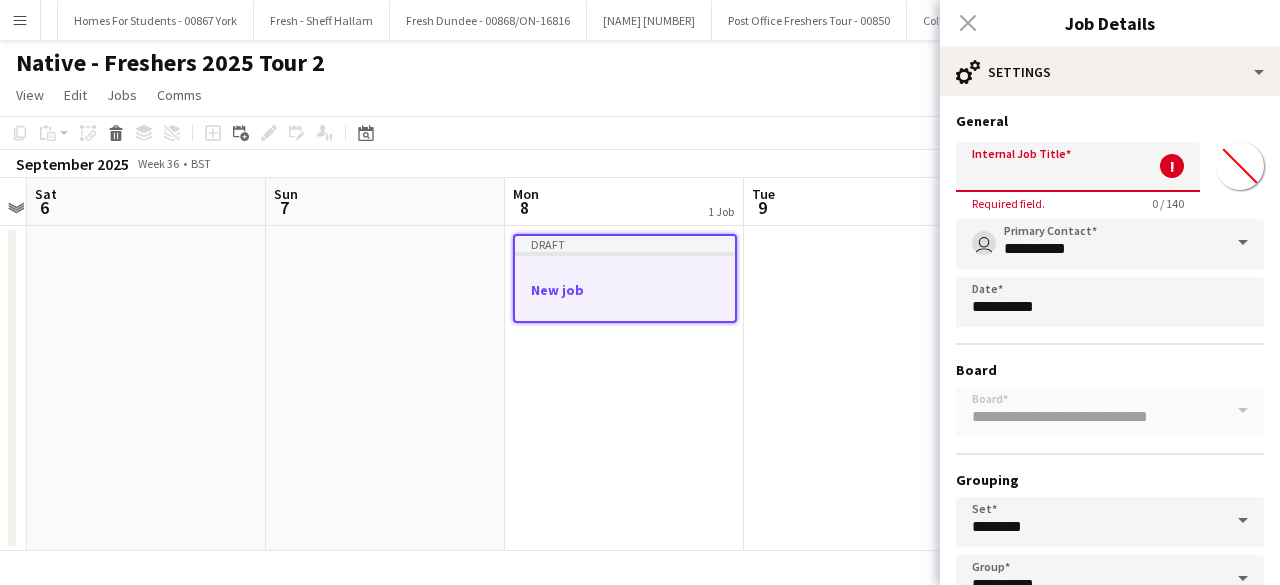paste on "**********" 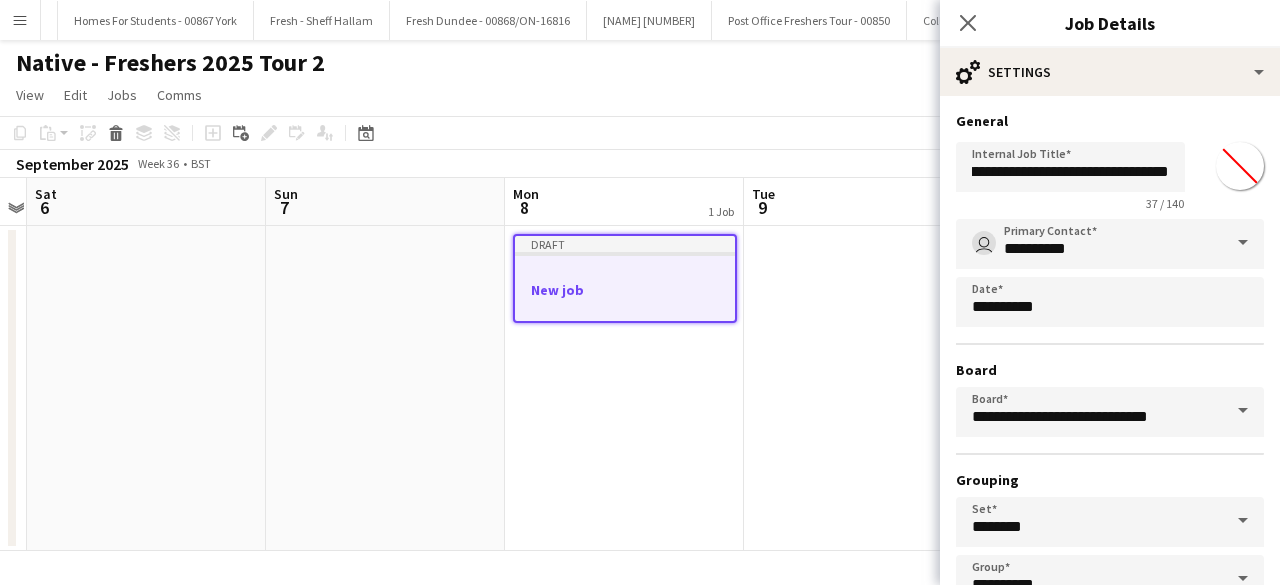 scroll, scrollTop: 0, scrollLeft: 0, axis: both 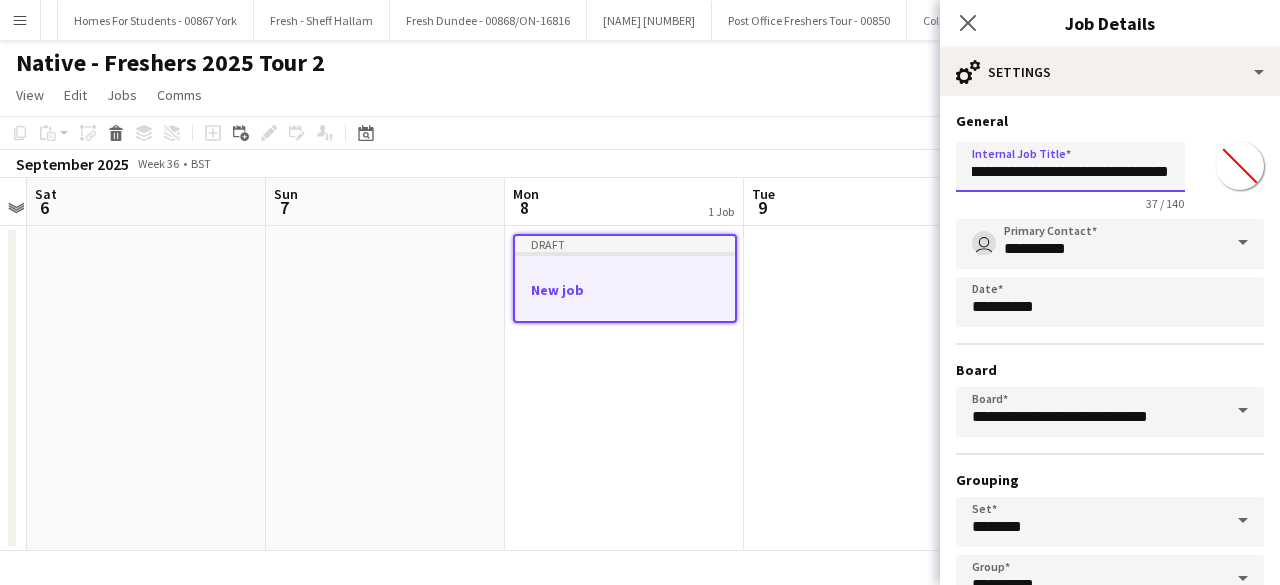 drag, startPoint x: 1140, startPoint y: 175, endPoint x: 1224, endPoint y: 169, distance: 84.21401 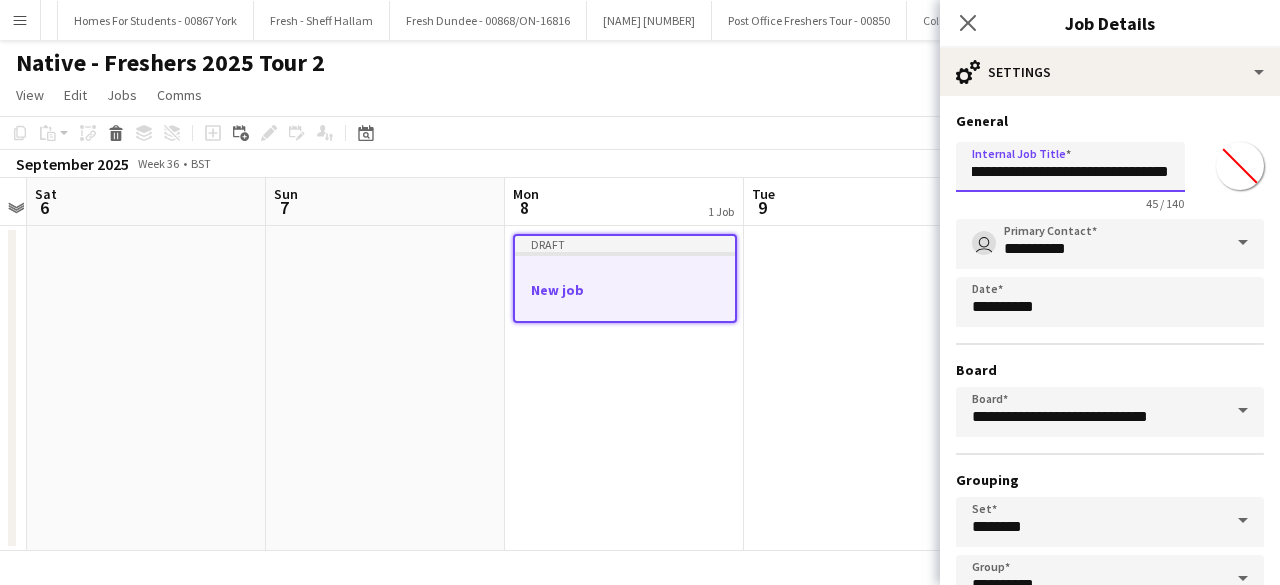 scroll, scrollTop: 0, scrollLeft: 100, axis: horizontal 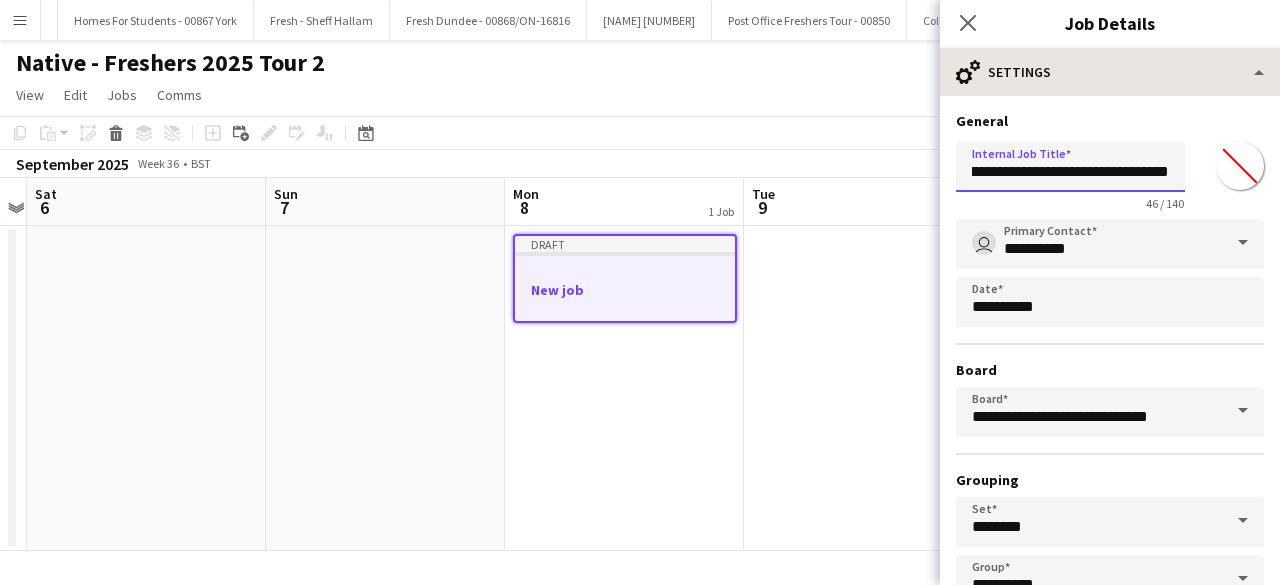type on "**********" 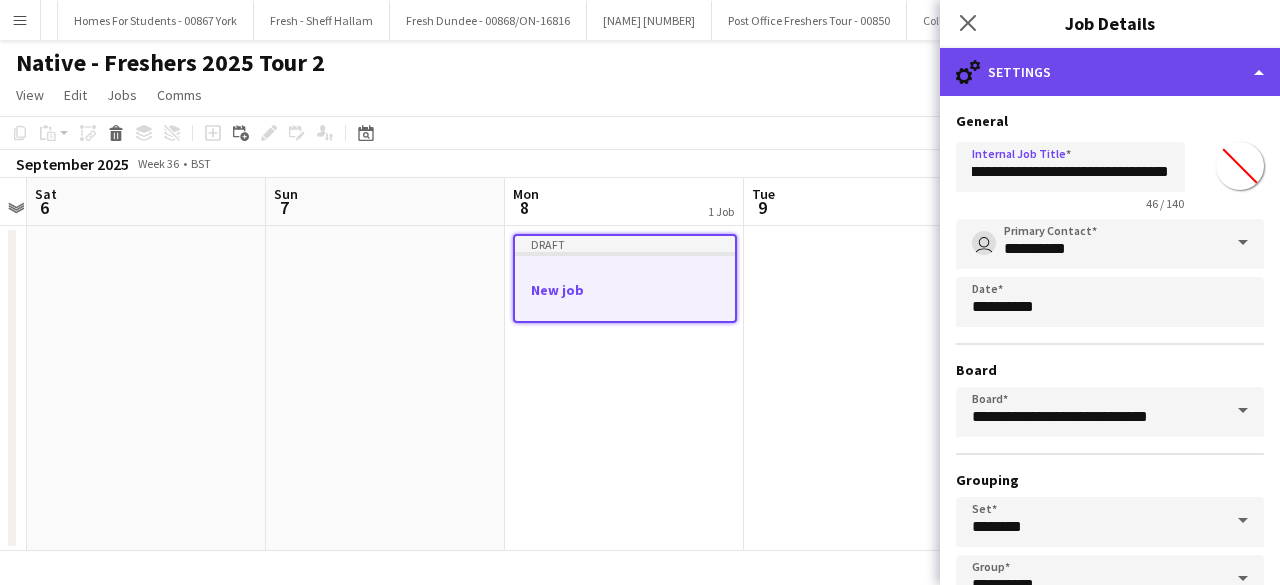 click on "cog-double-3
Settings" 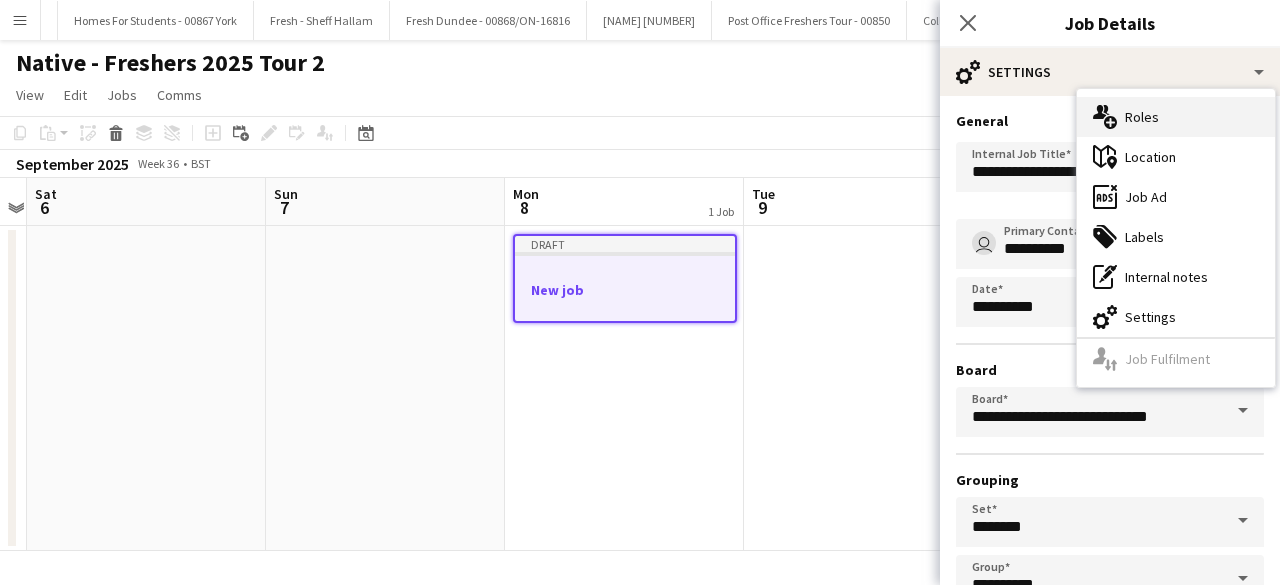 click on "multiple-users-add
Roles" at bounding box center (1176, 117) 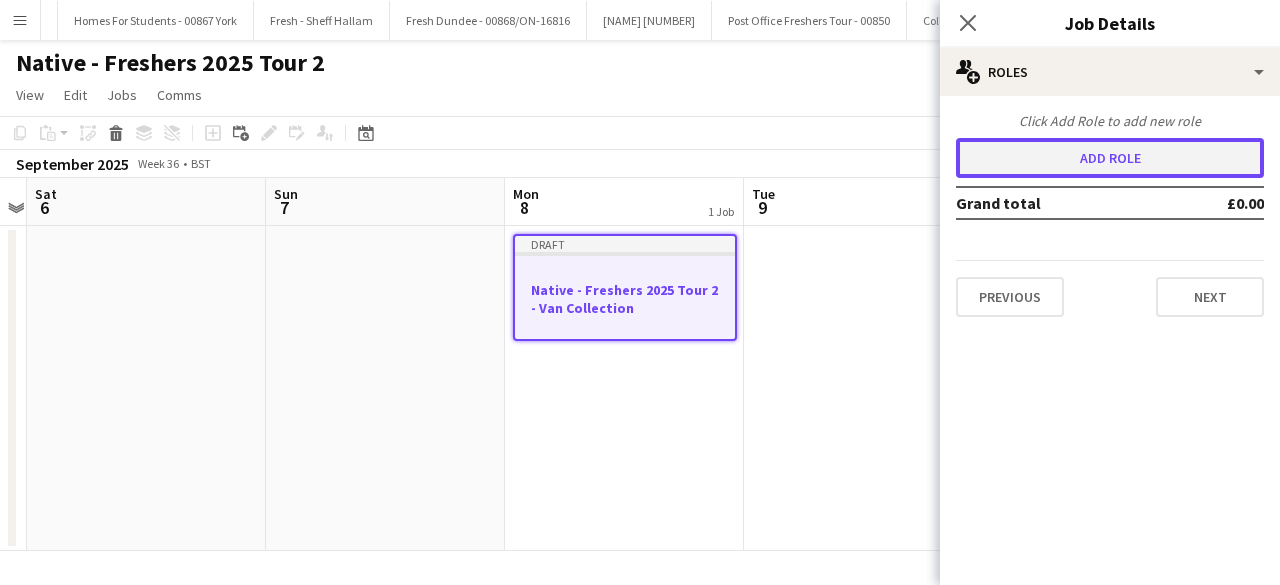 click on "Add role" at bounding box center (1110, 158) 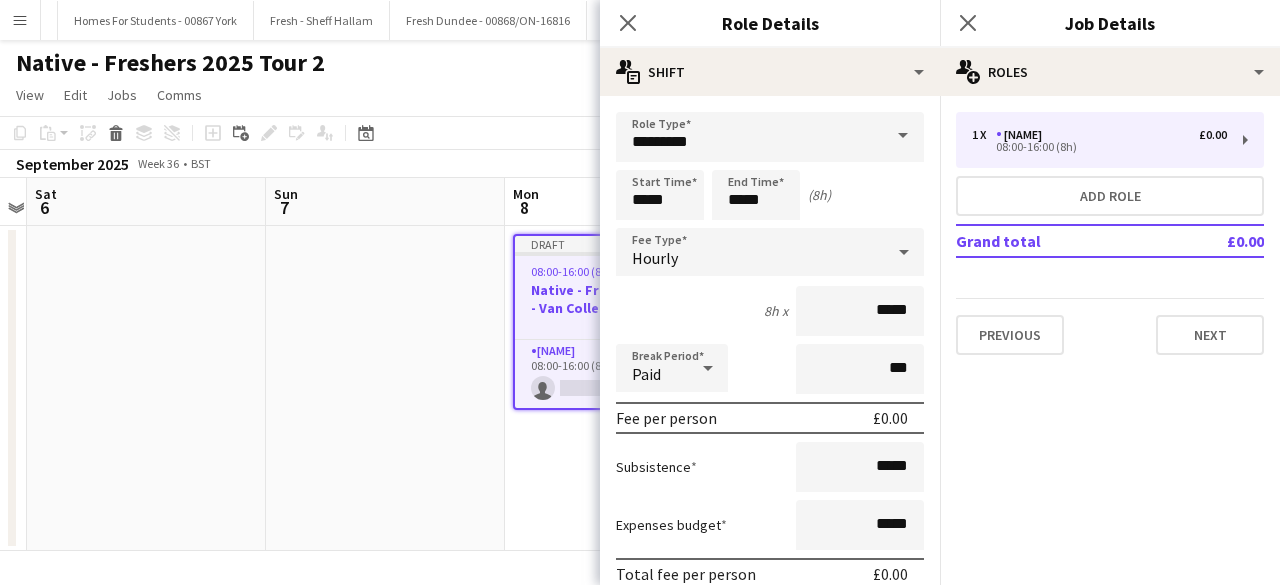 click at bounding box center [903, 136] 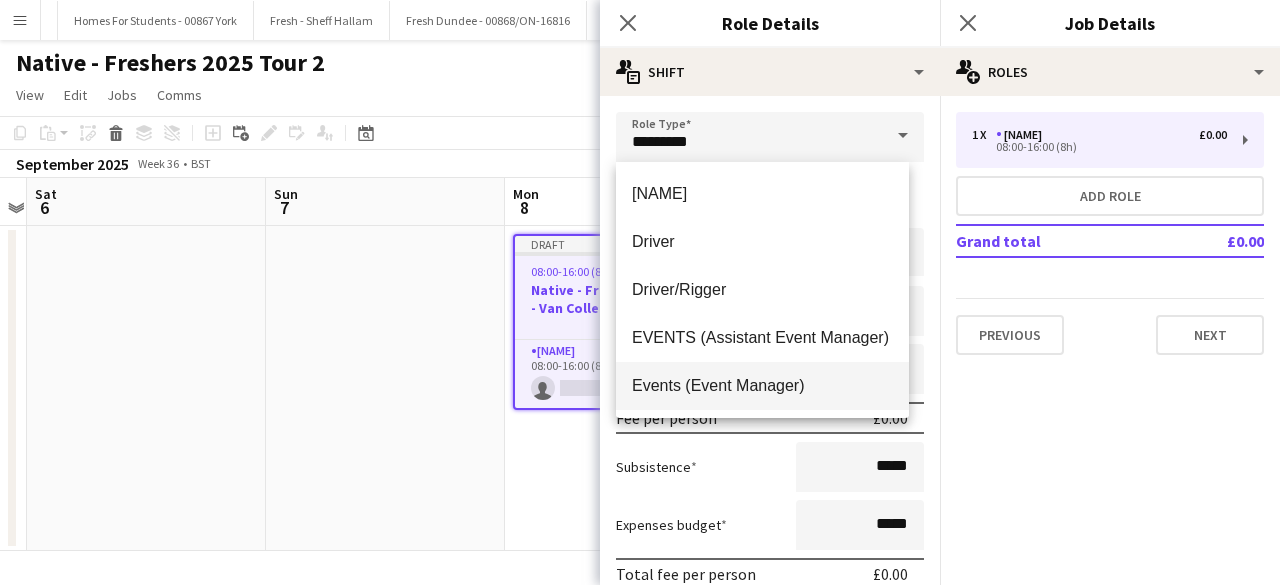click on "Events (Event Manager)" at bounding box center (762, 386) 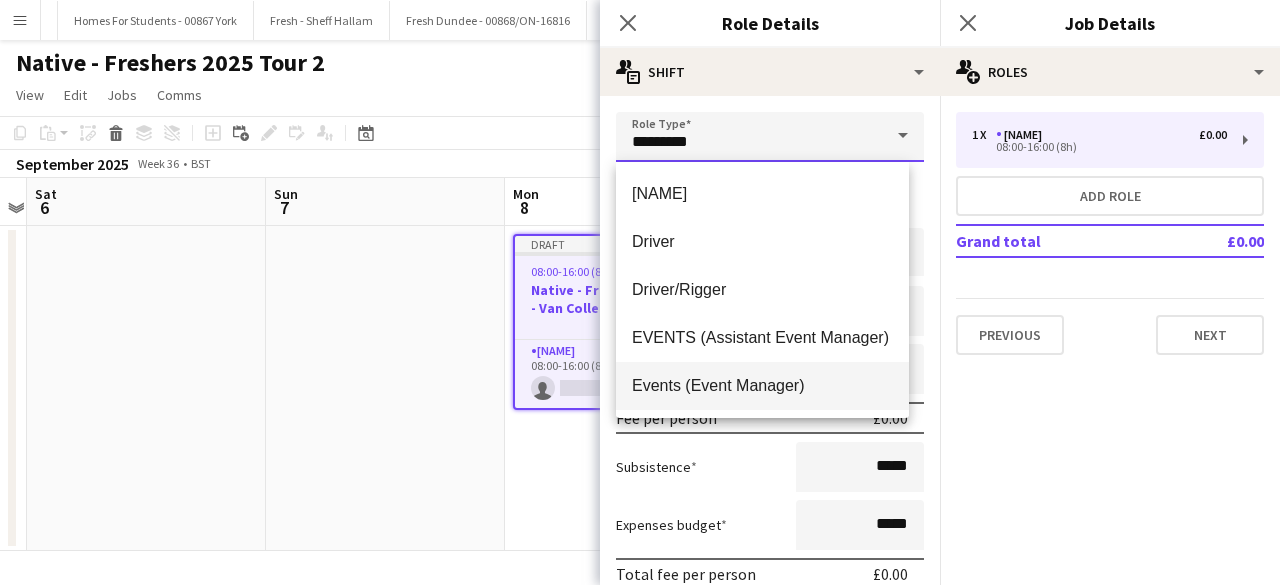 type on "**********" 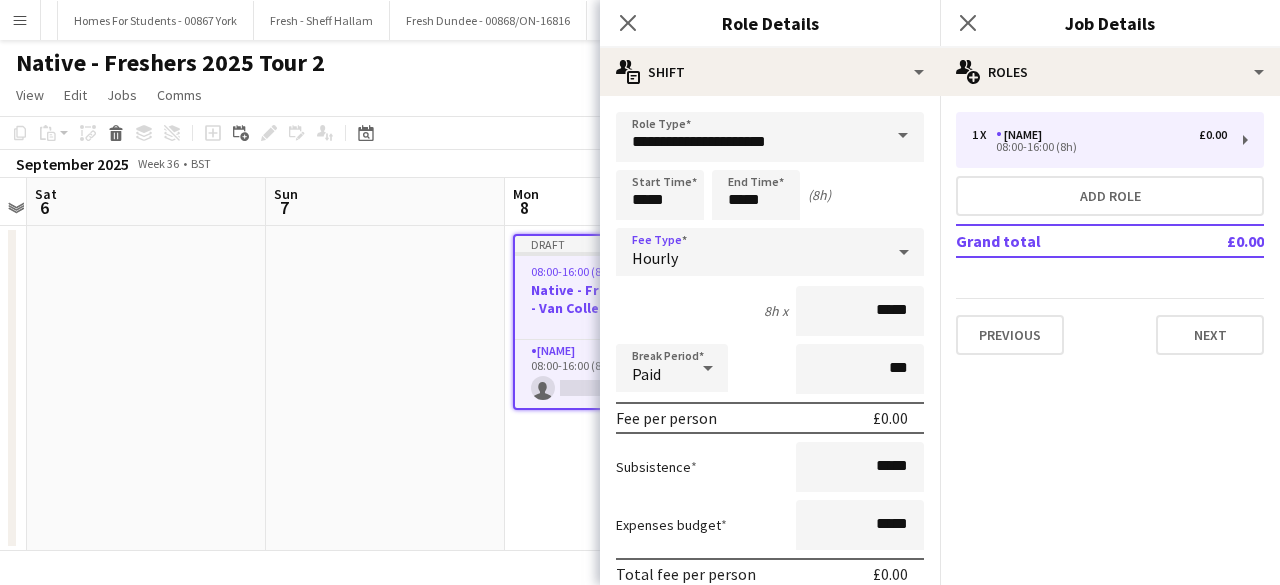 click on "Hourly" at bounding box center [750, 252] 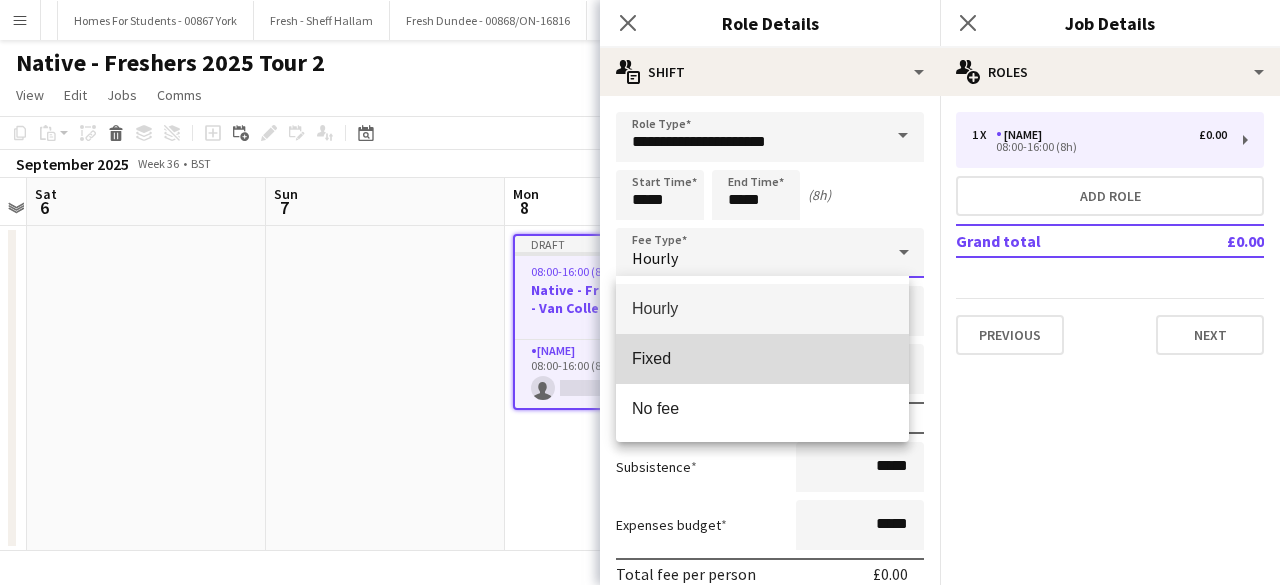 click on "Fixed" at bounding box center [762, 358] 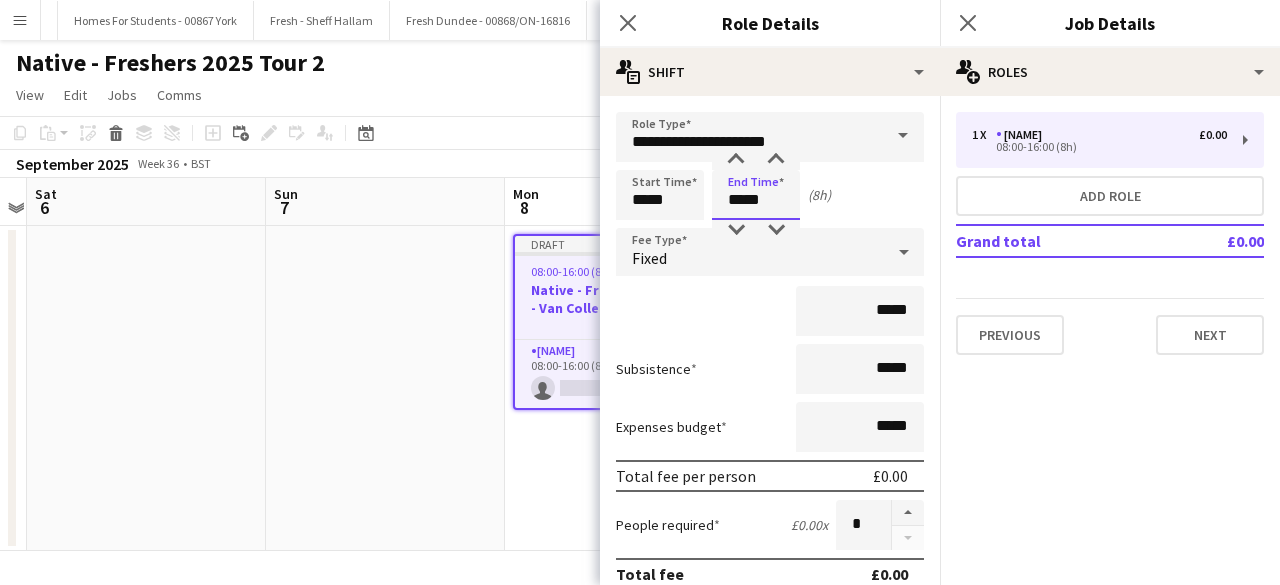 click on "*****" at bounding box center (756, 195) 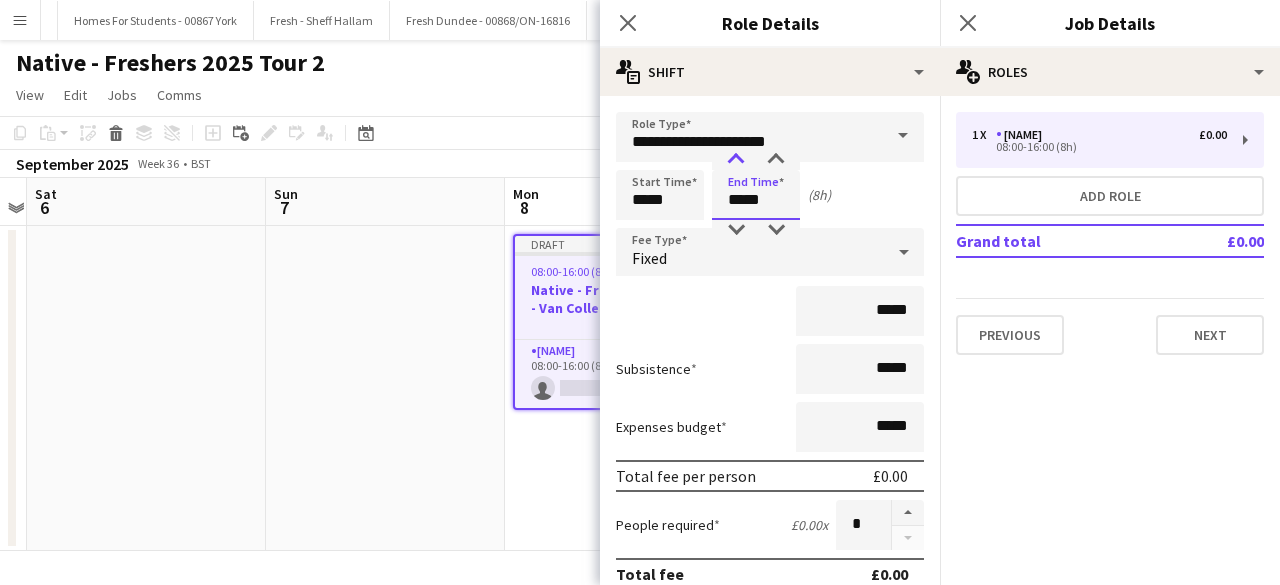 click at bounding box center [736, 160] 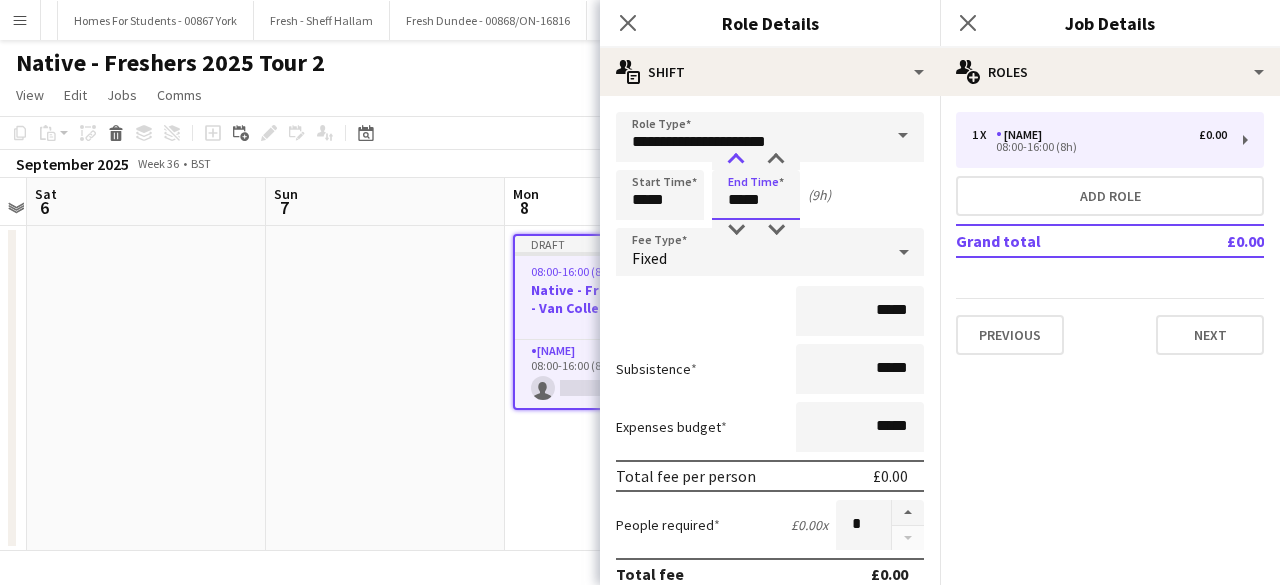 type on "*****" 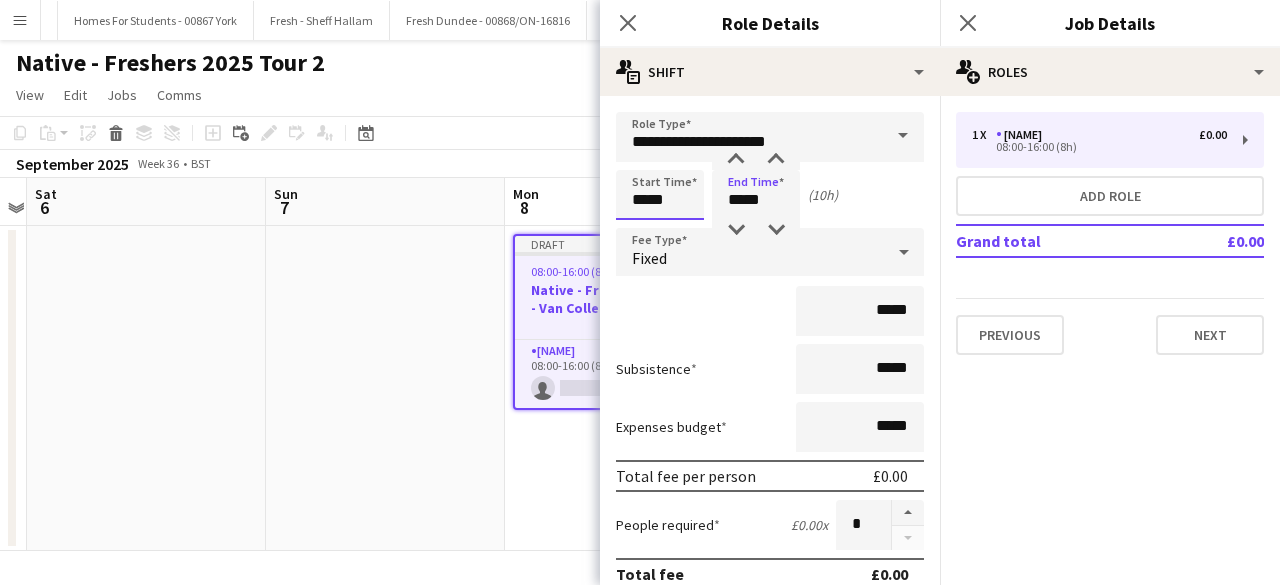 click on "*****" at bounding box center (660, 195) 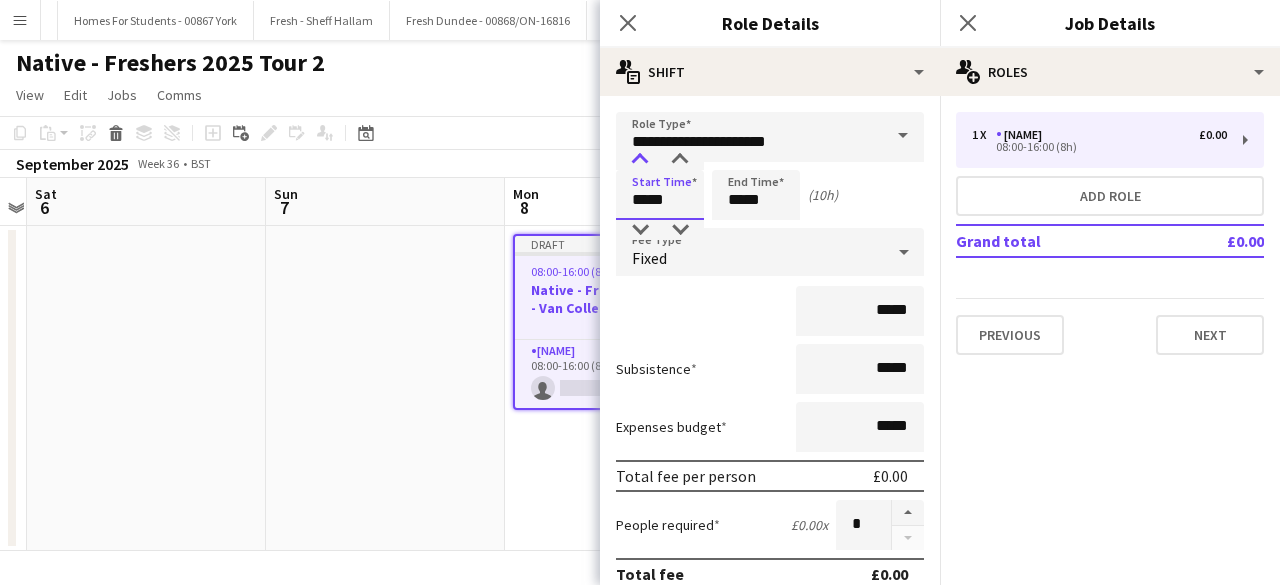 click at bounding box center (640, 160) 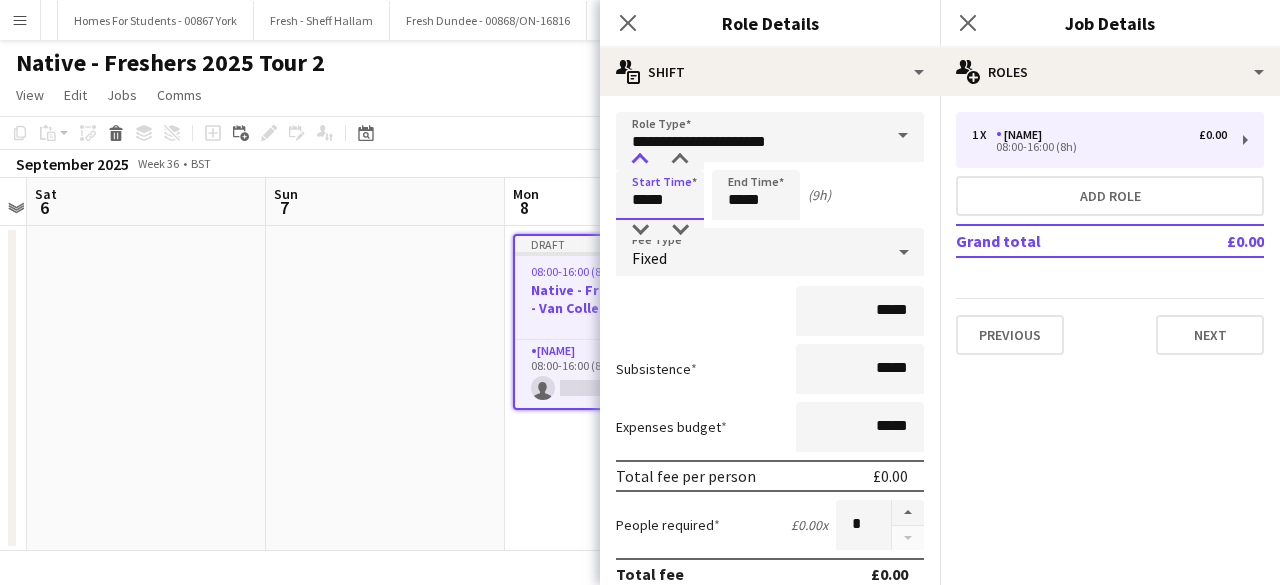 type on "*****" 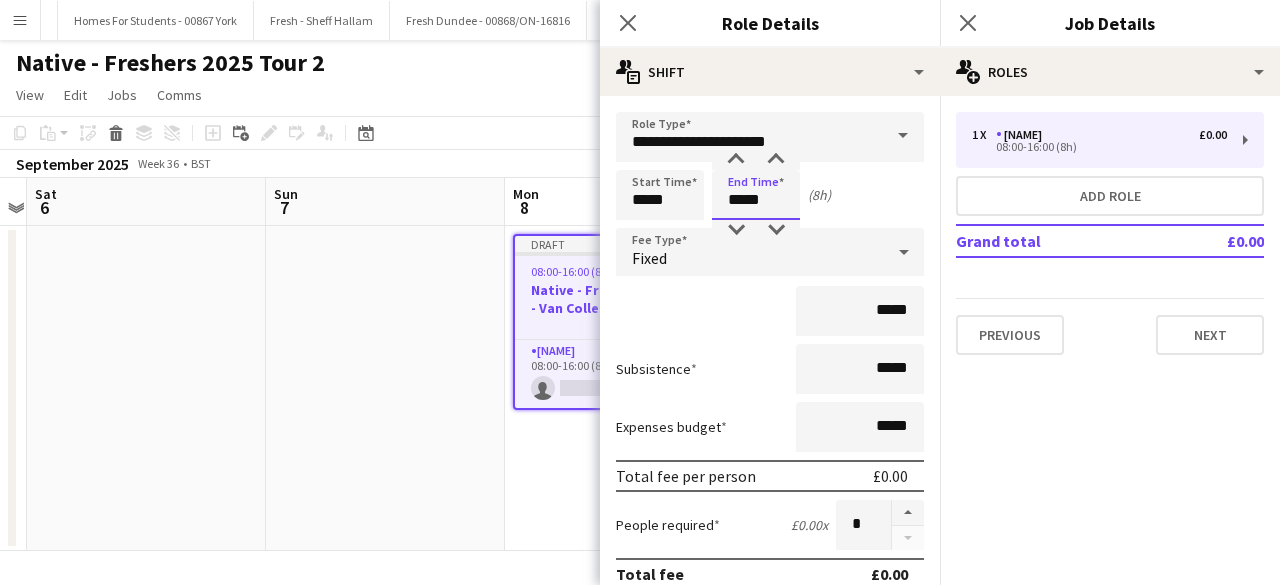 click on "*****" at bounding box center [756, 195] 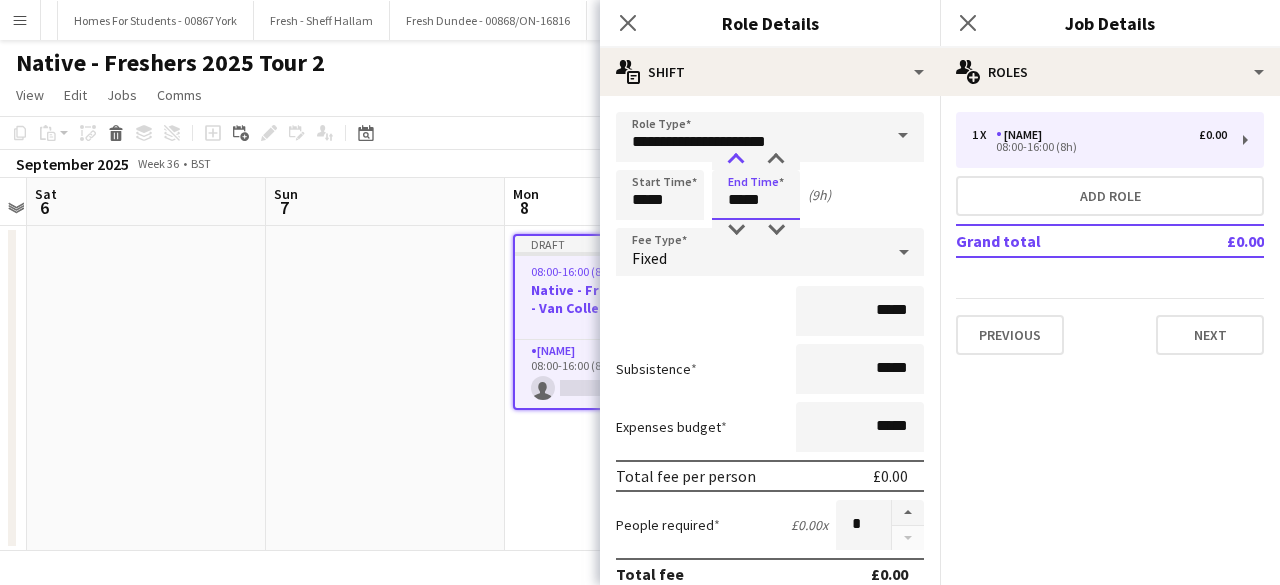 click at bounding box center [736, 160] 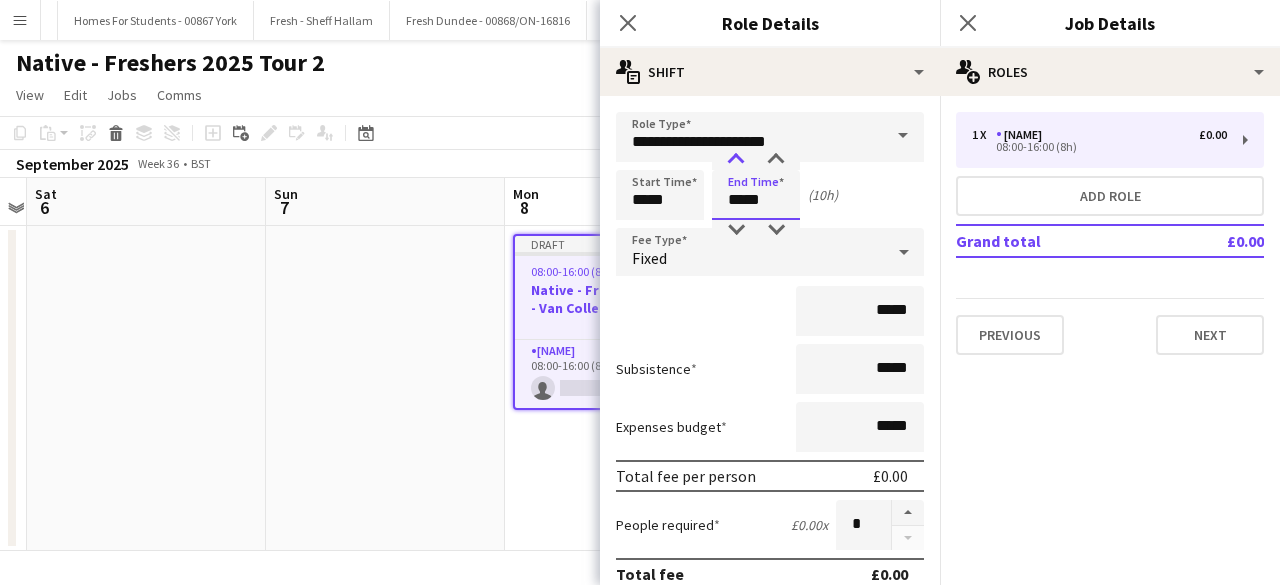 click at bounding box center [736, 160] 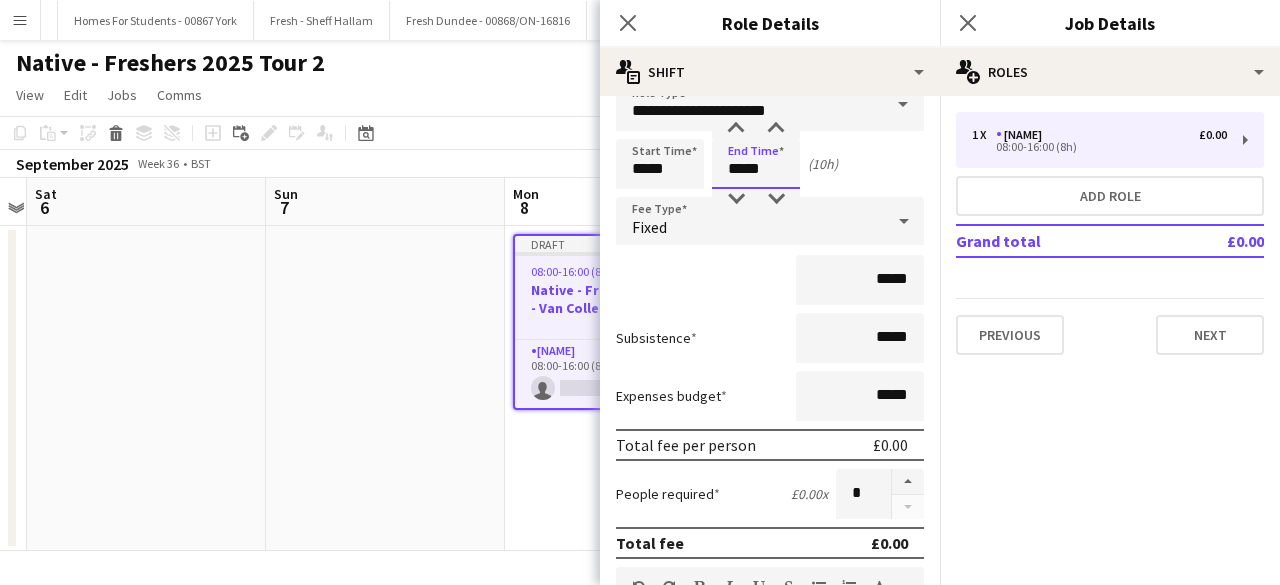 scroll, scrollTop: 24, scrollLeft: 0, axis: vertical 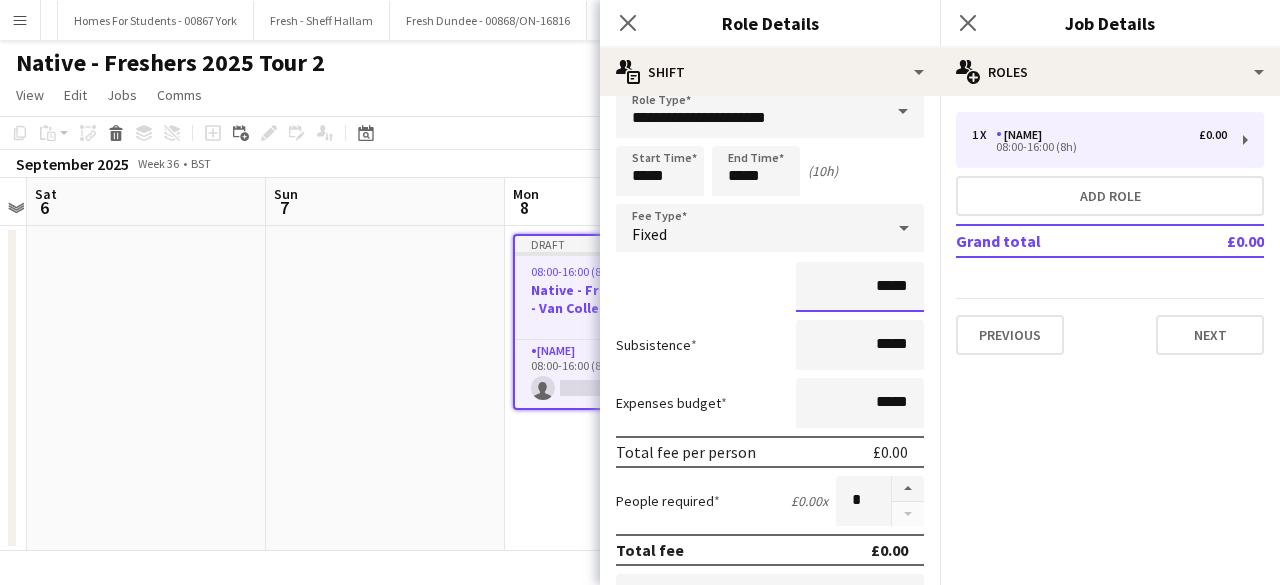 click on "*****" at bounding box center (860, 287) 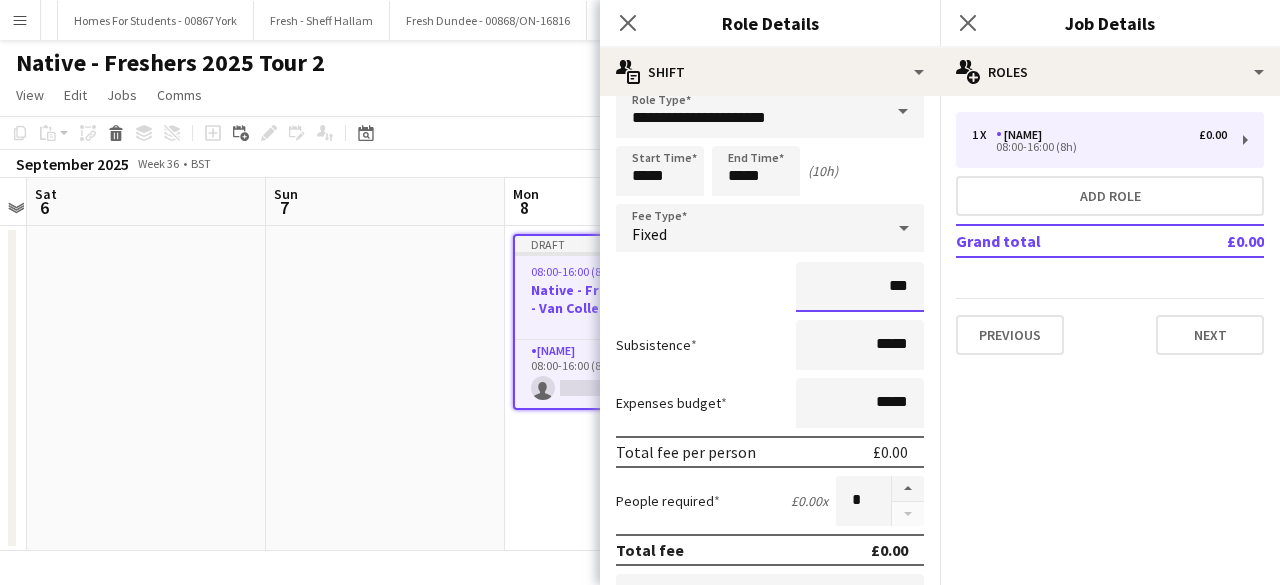 type on "**" 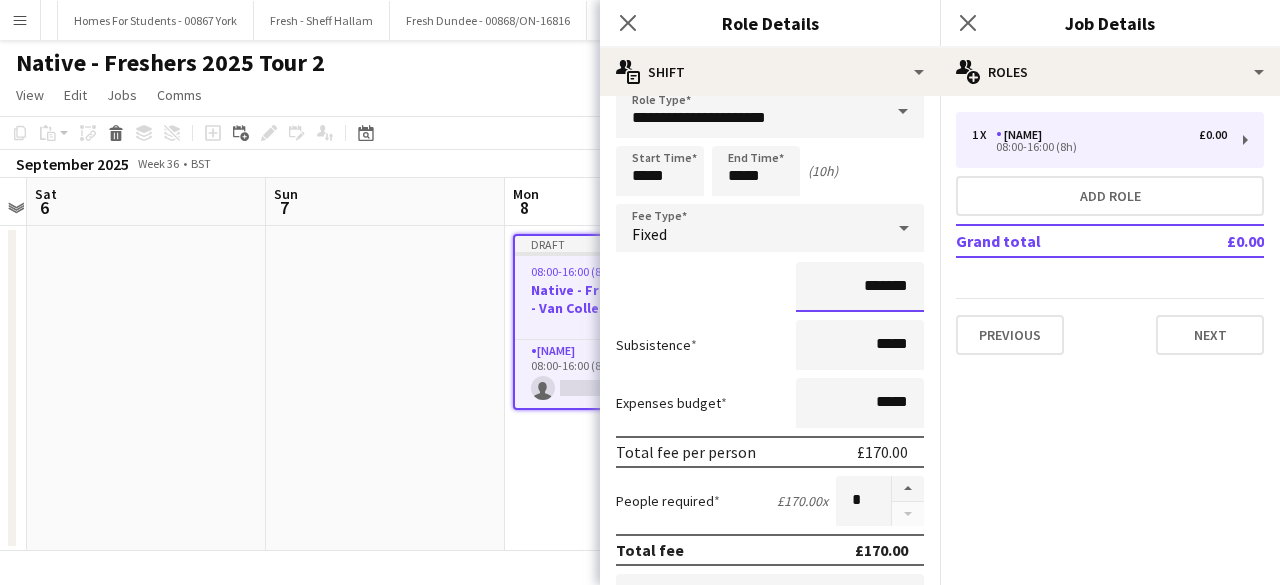 type on "*******" 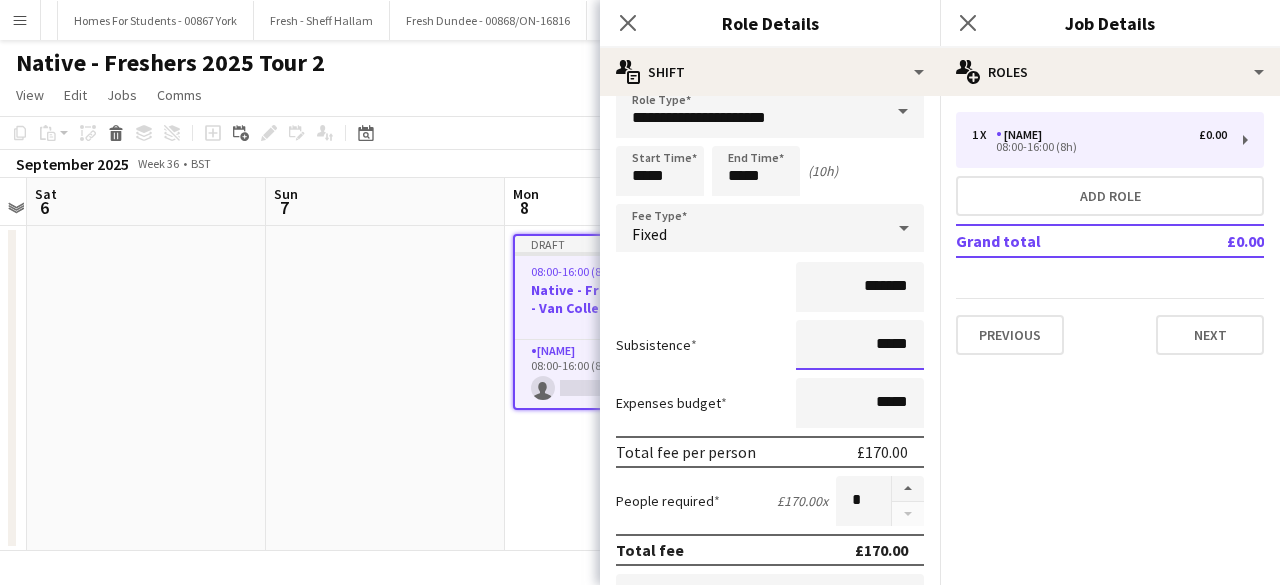 click on "*****" at bounding box center [860, 345] 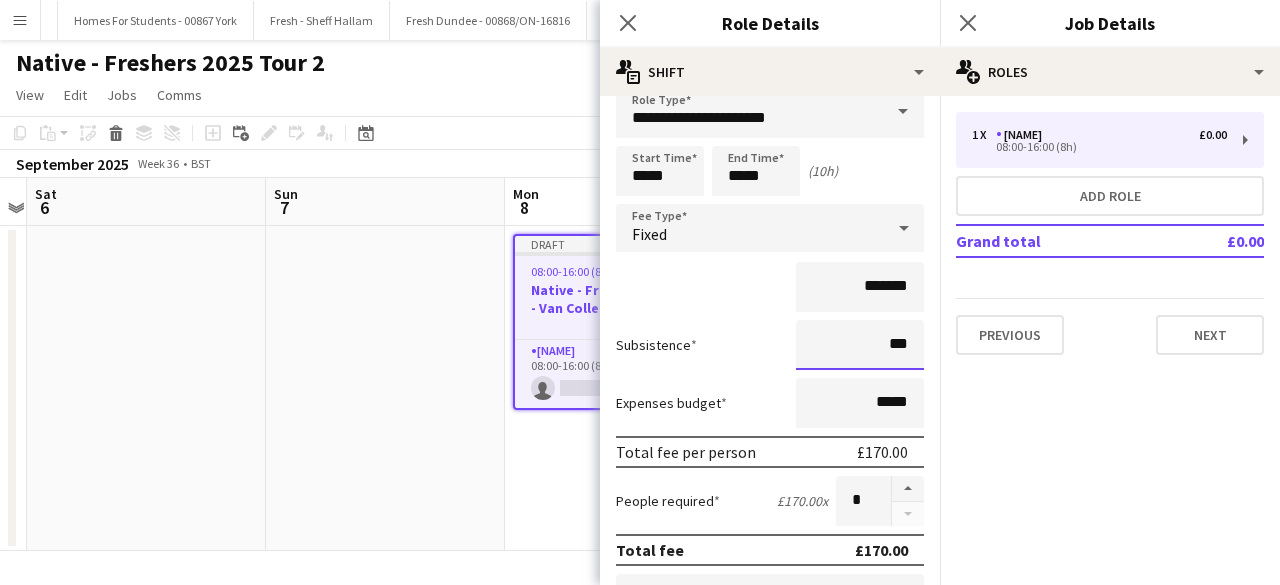 type on "**" 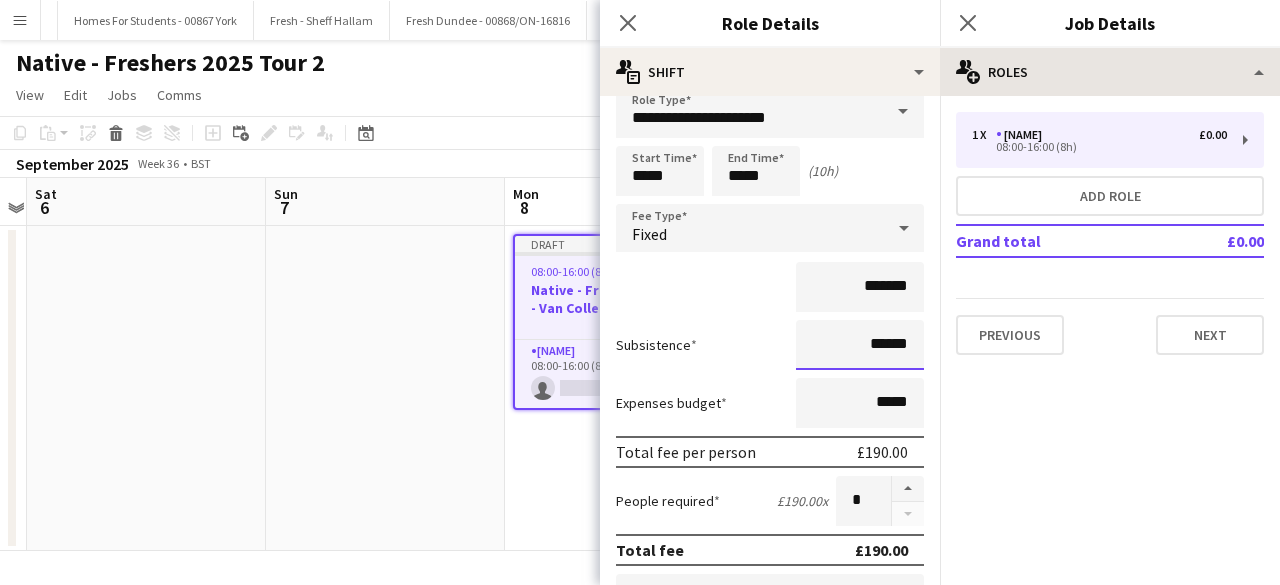 type on "******" 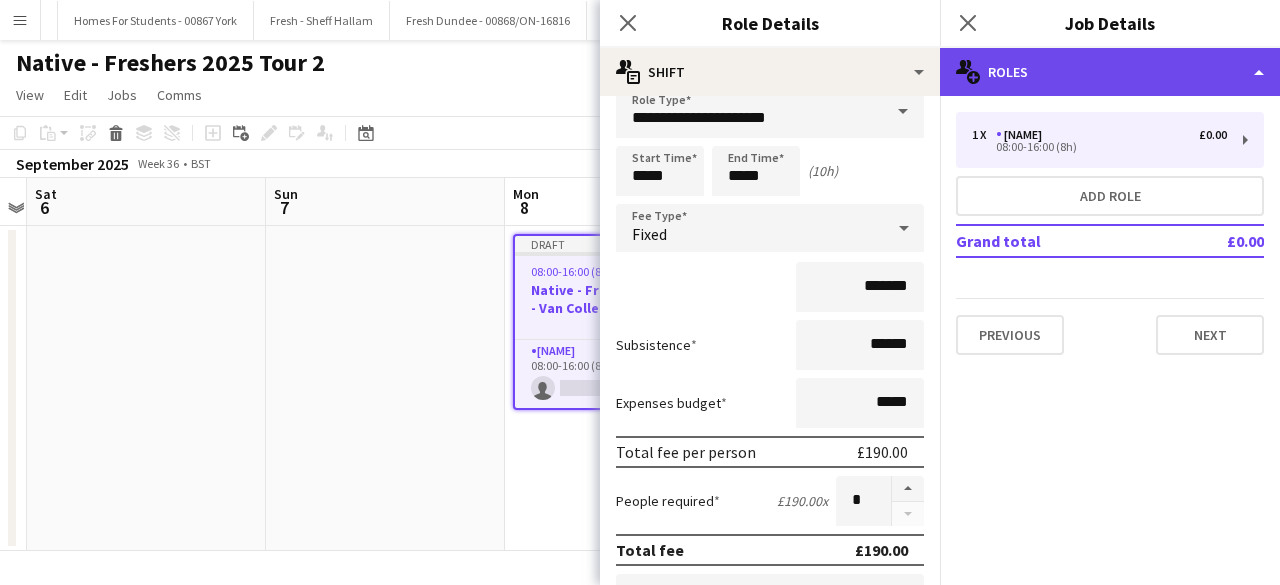 click on "multiple-users-add
Roles" 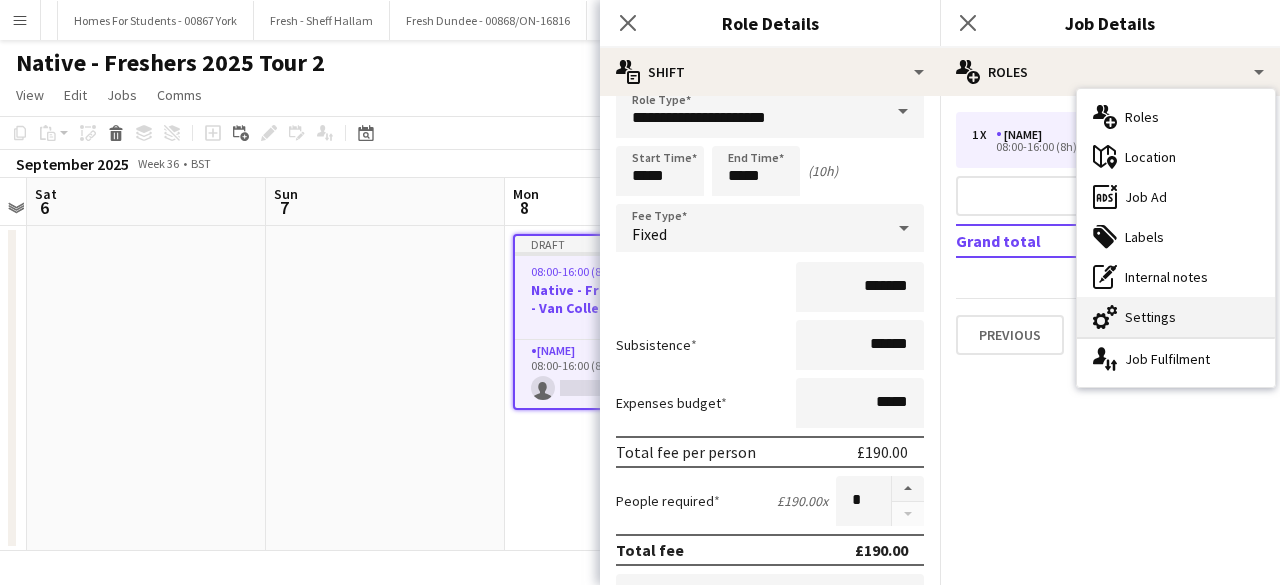 click on "cog-double-3
Settings" at bounding box center [1176, 317] 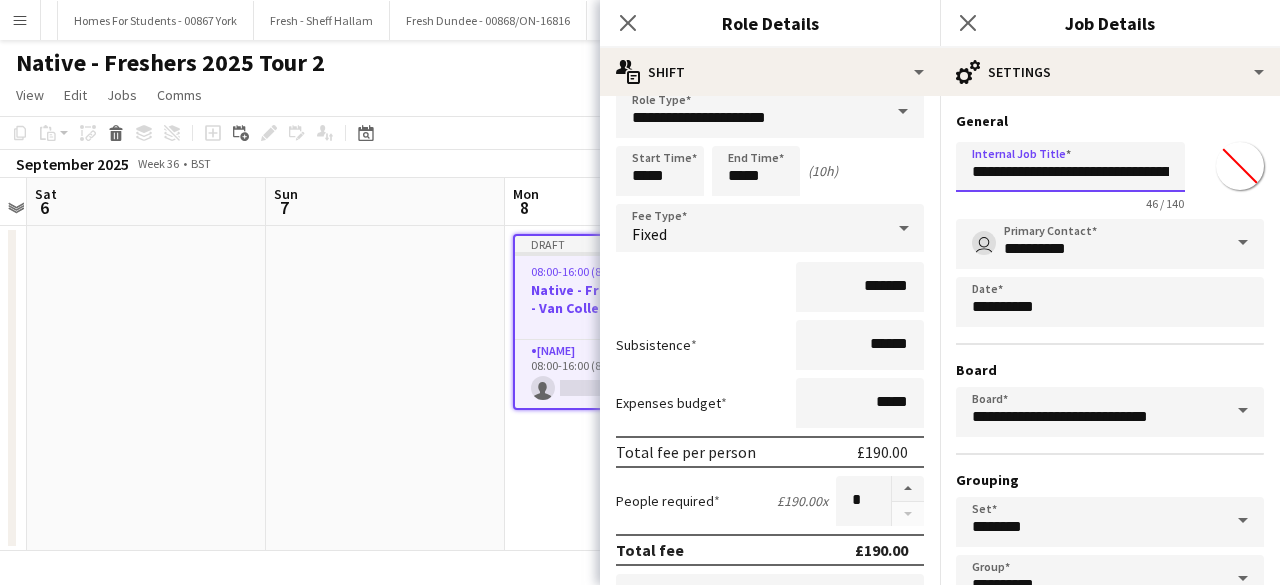 scroll, scrollTop: 0, scrollLeft: 100, axis: horizontal 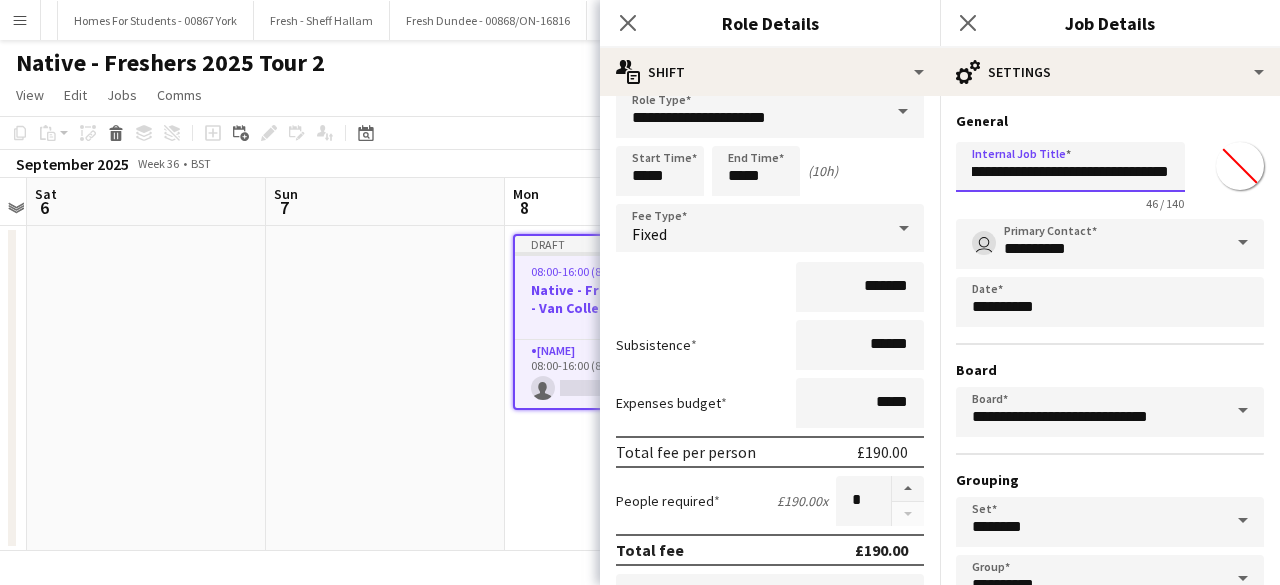 drag, startPoint x: 1076, startPoint y: 178, endPoint x: 1213, endPoint y: 178, distance: 137 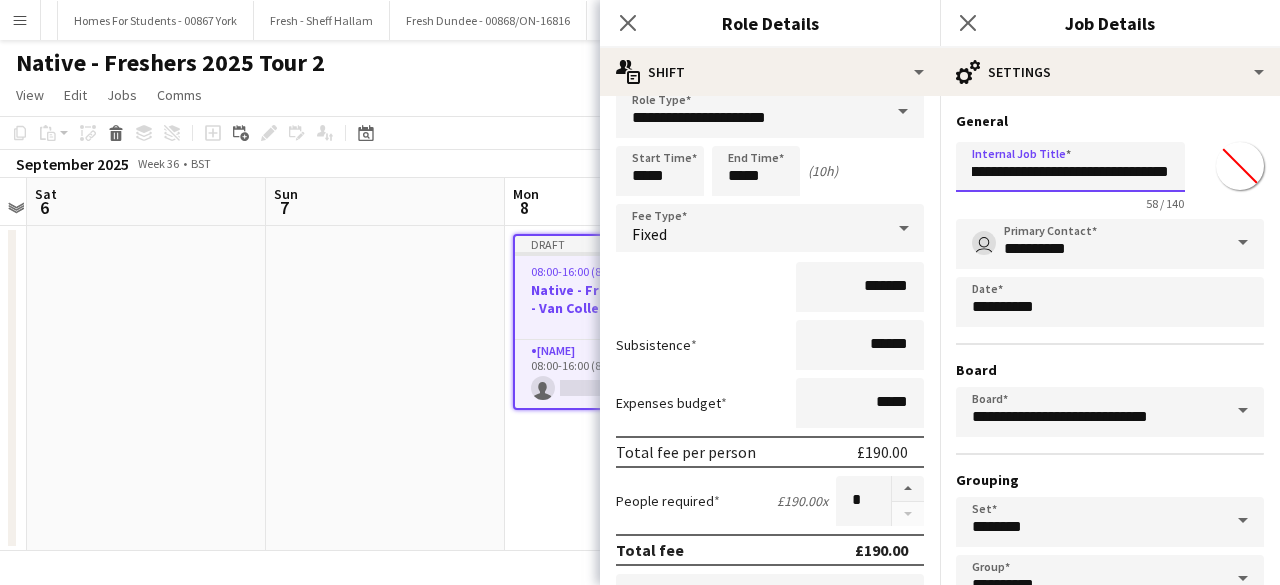 scroll, scrollTop: 0, scrollLeft: 186, axis: horizontal 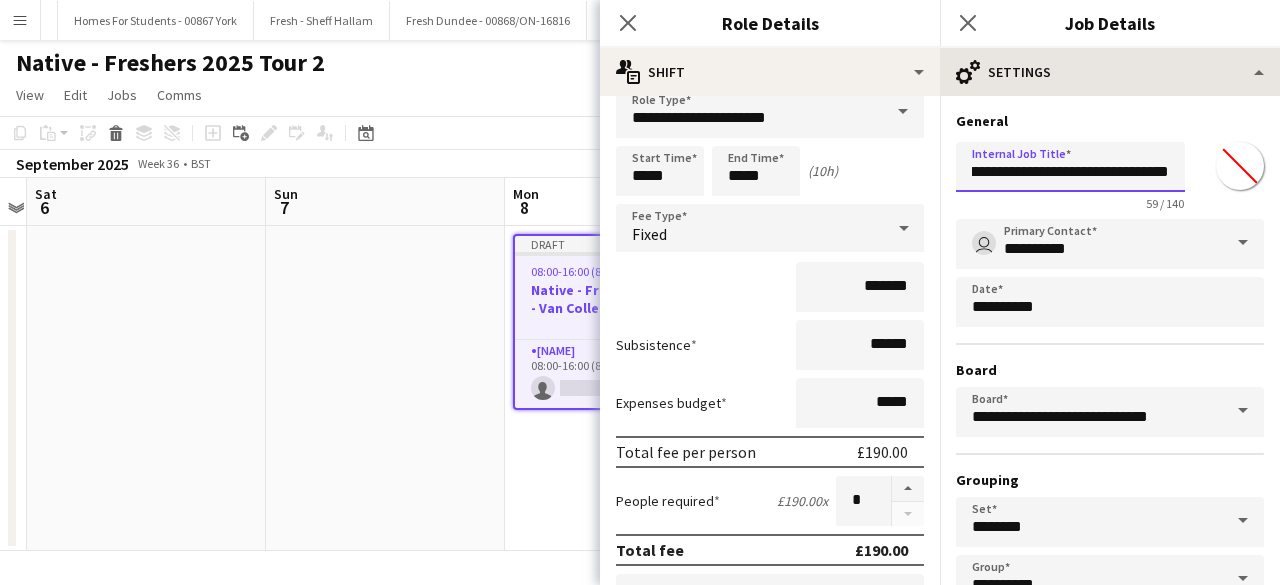type on "**********" 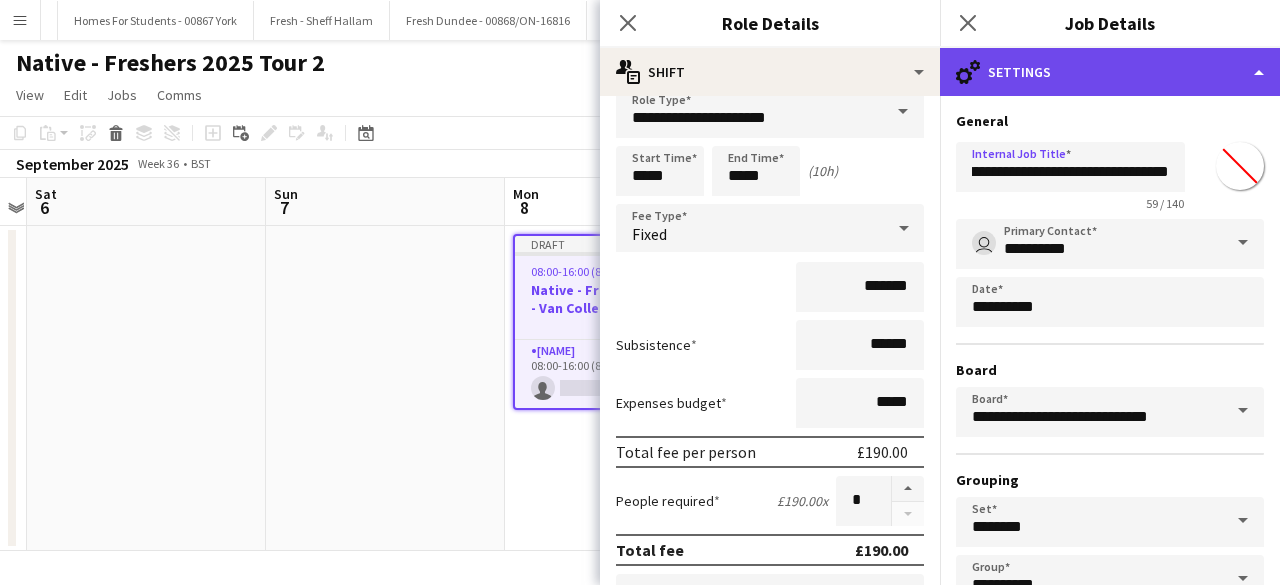 click on "cog-double-3
Settings" 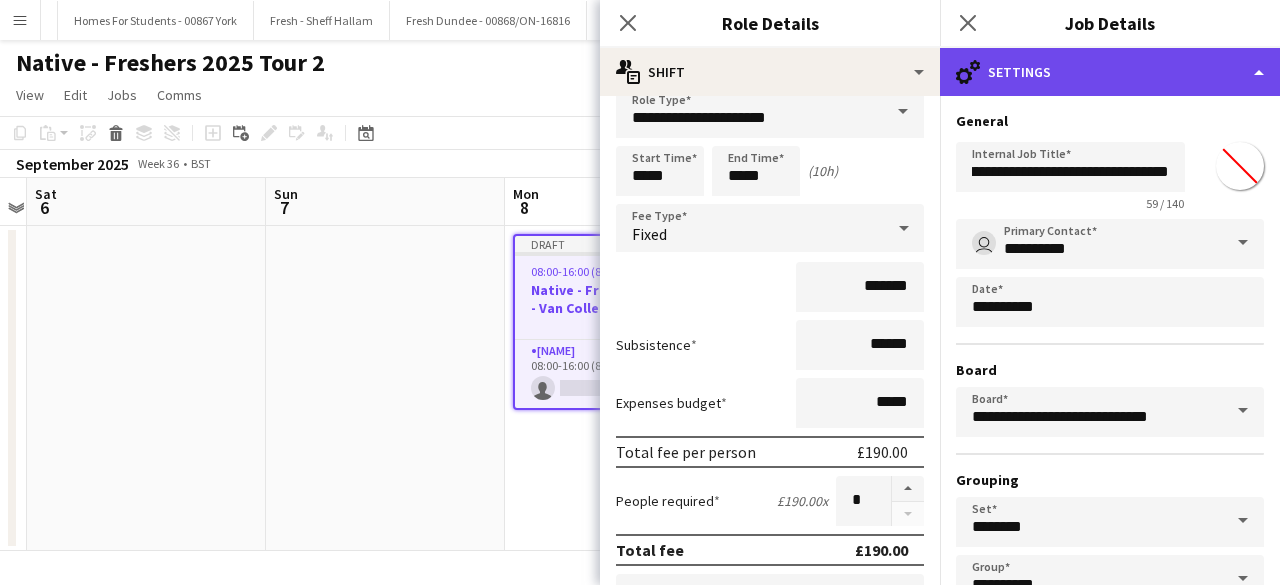 scroll, scrollTop: 0, scrollLeft: 0, axis: both 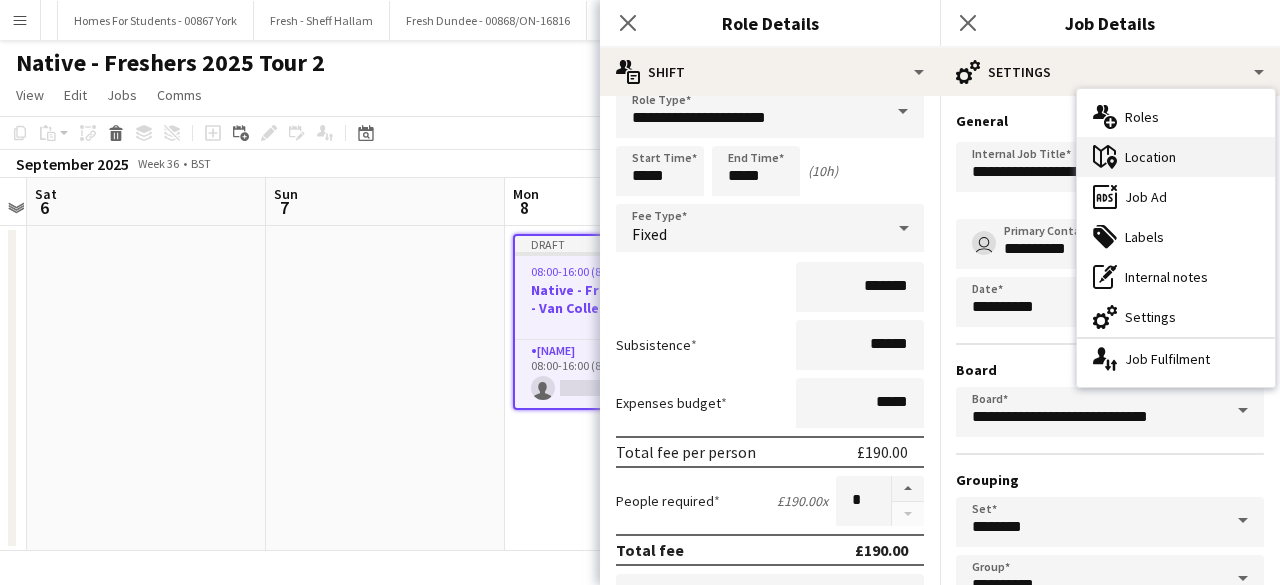 click on "maps-pin-1
Location" at bounding box center [1176, 157] 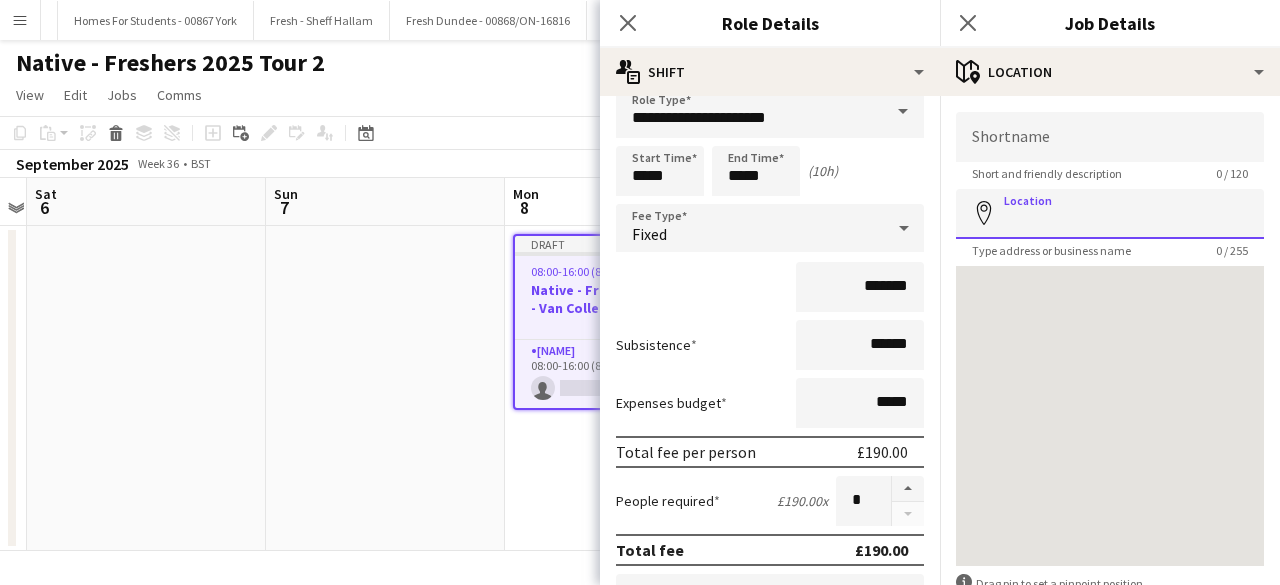 click on "Location" at bounding box center [1110, 214] 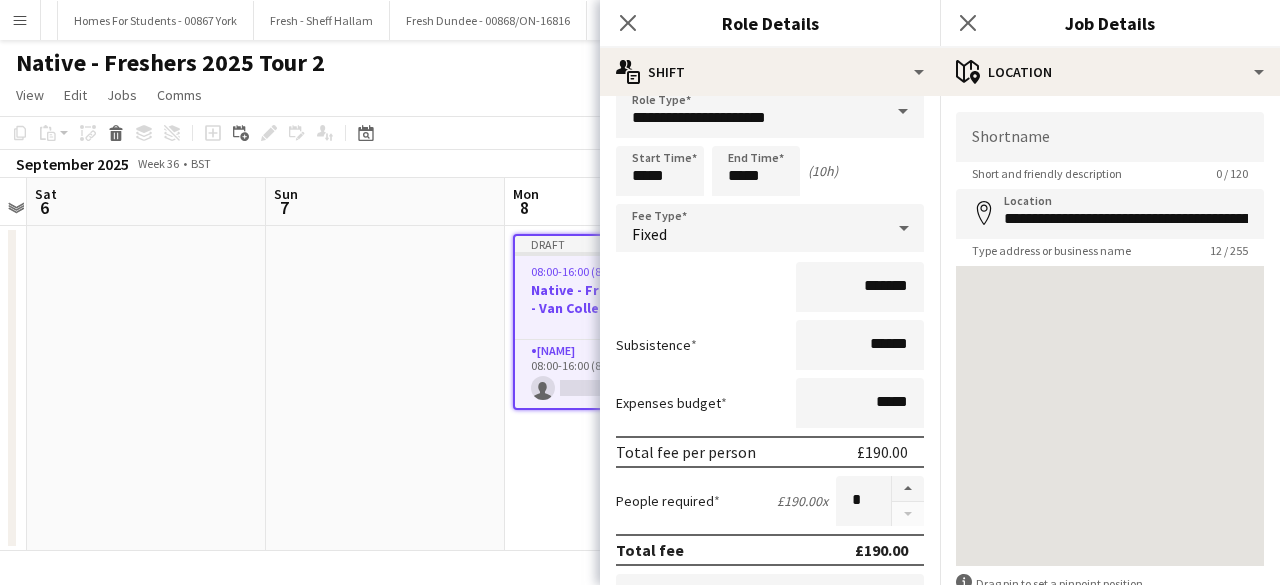 type on "**********" 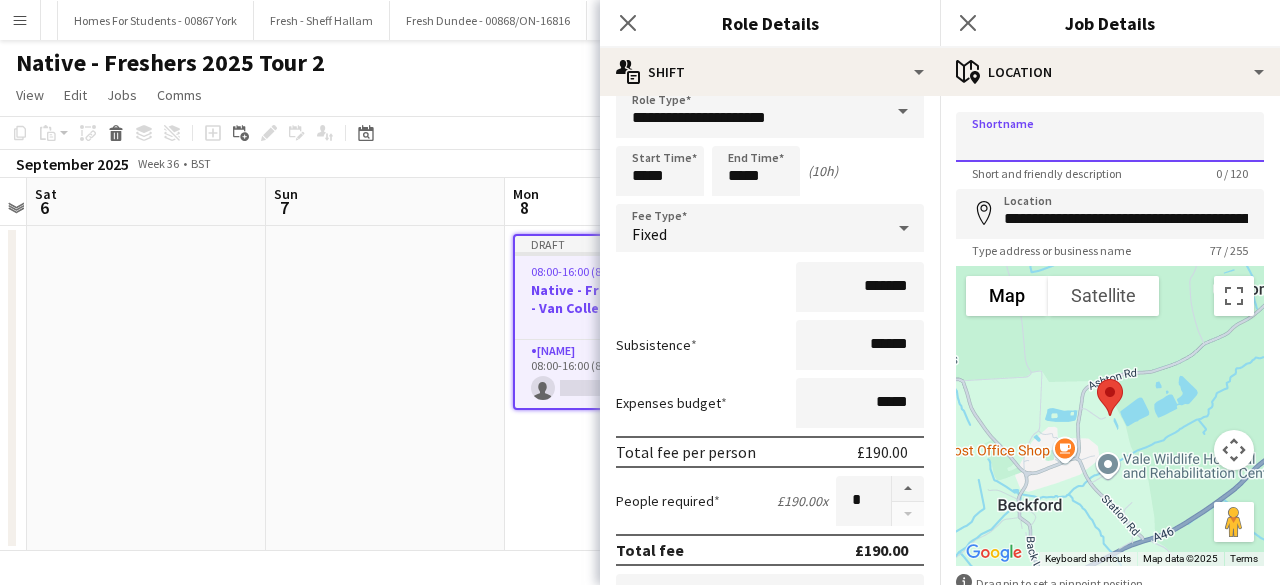 click on "Shortname" at bounding box center [1110, 137] 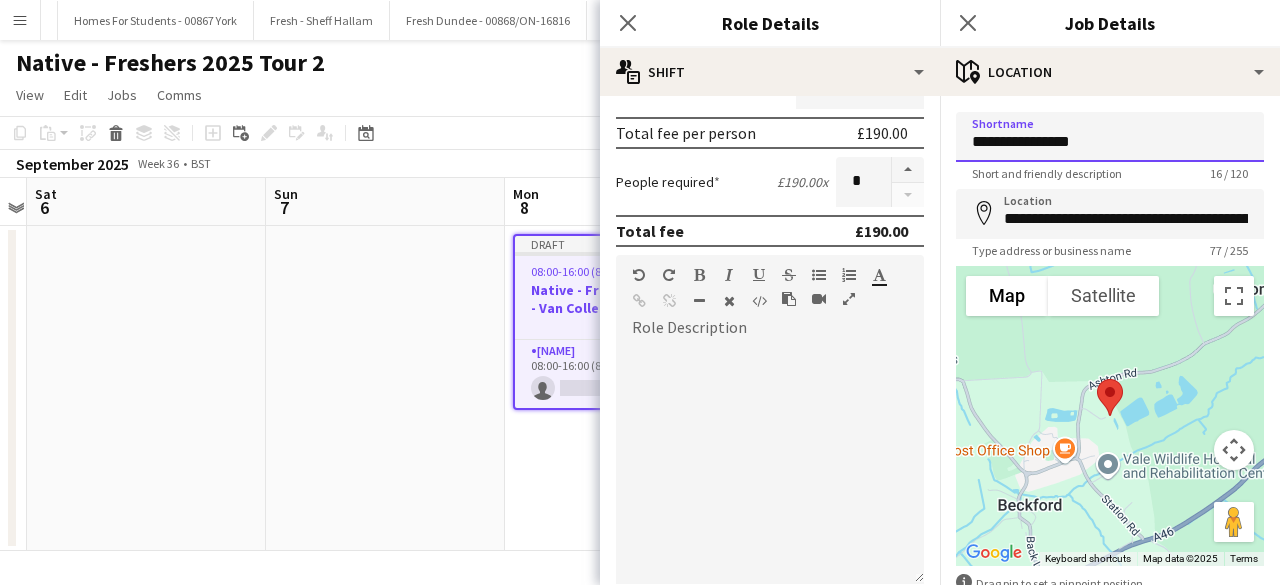 scroll, scrollTop: 344, scrollLeft: 0, axis: vertical 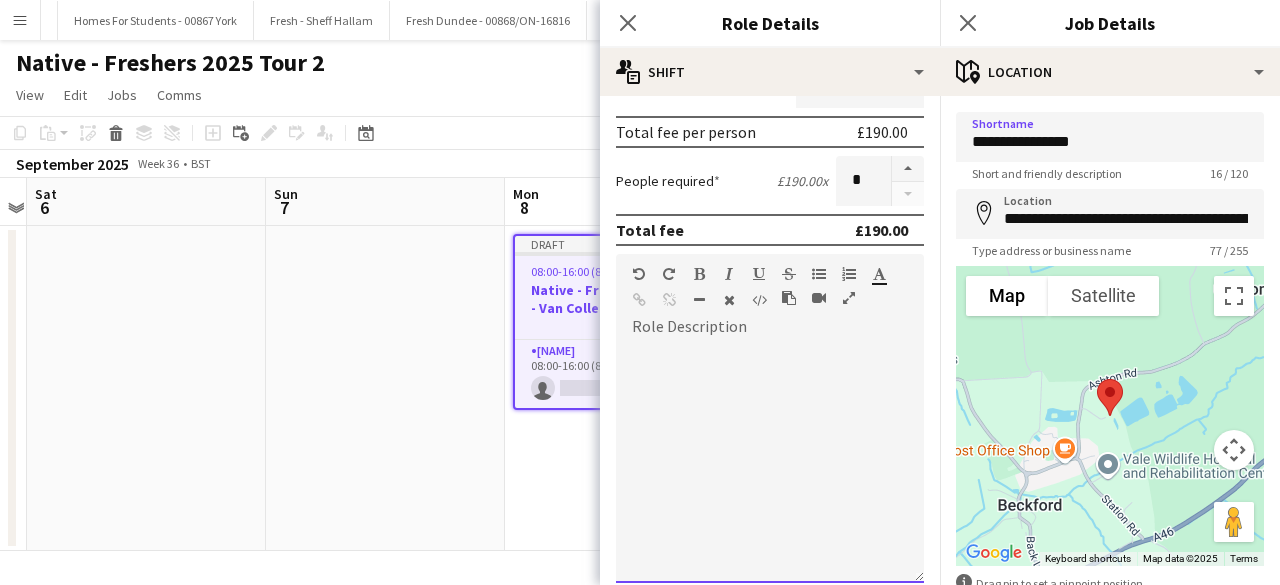 click at bounding box center [770, 463] 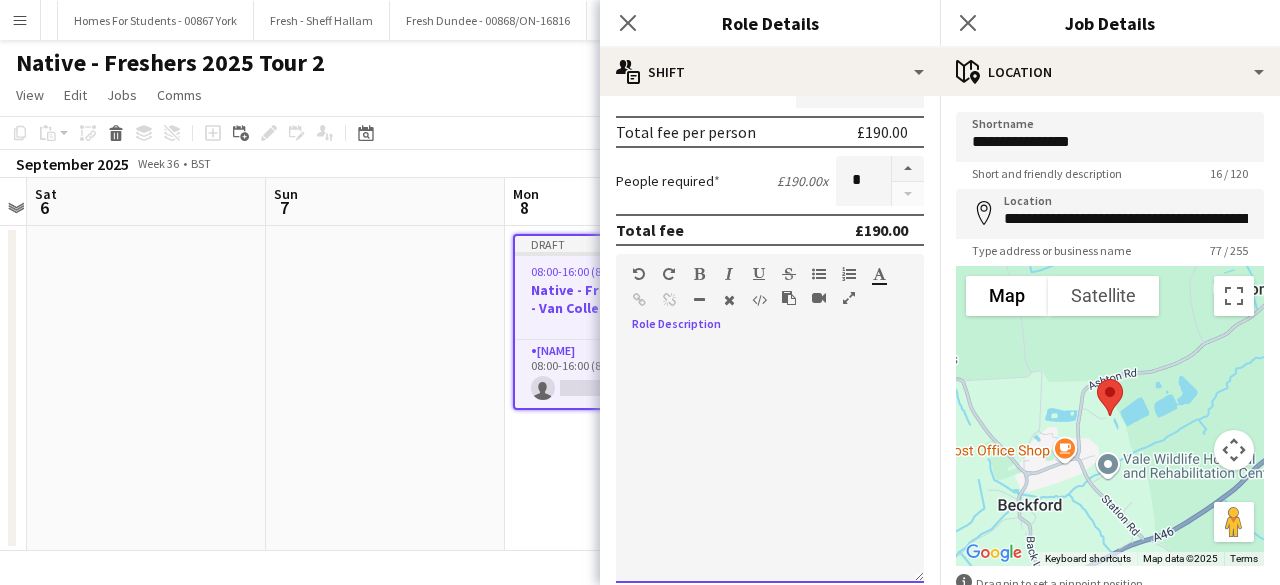click at bounding box center [770, 463] 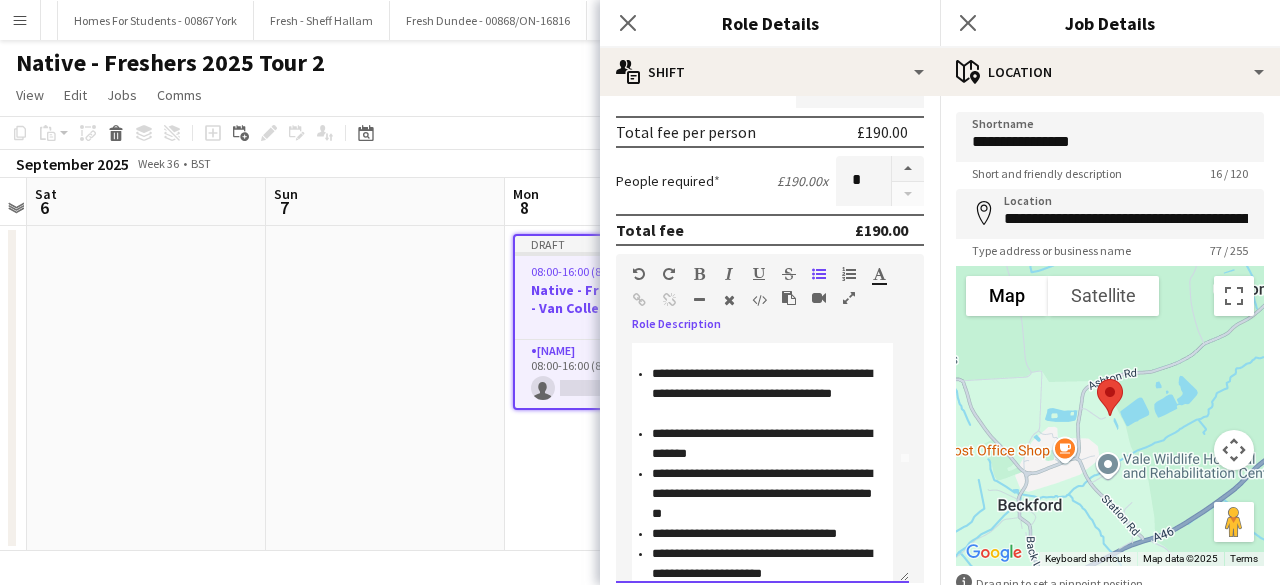 scroll, scrollTop: 0, scrollLeft: 0, axis: both 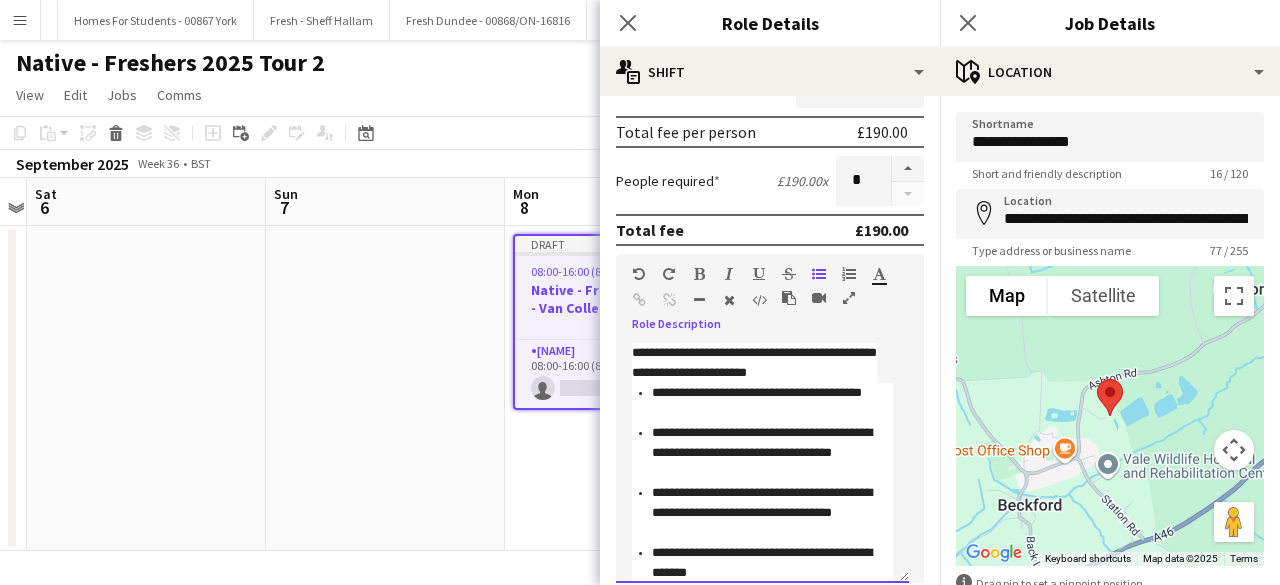 click on "**********" at bounding box center [754, 363] 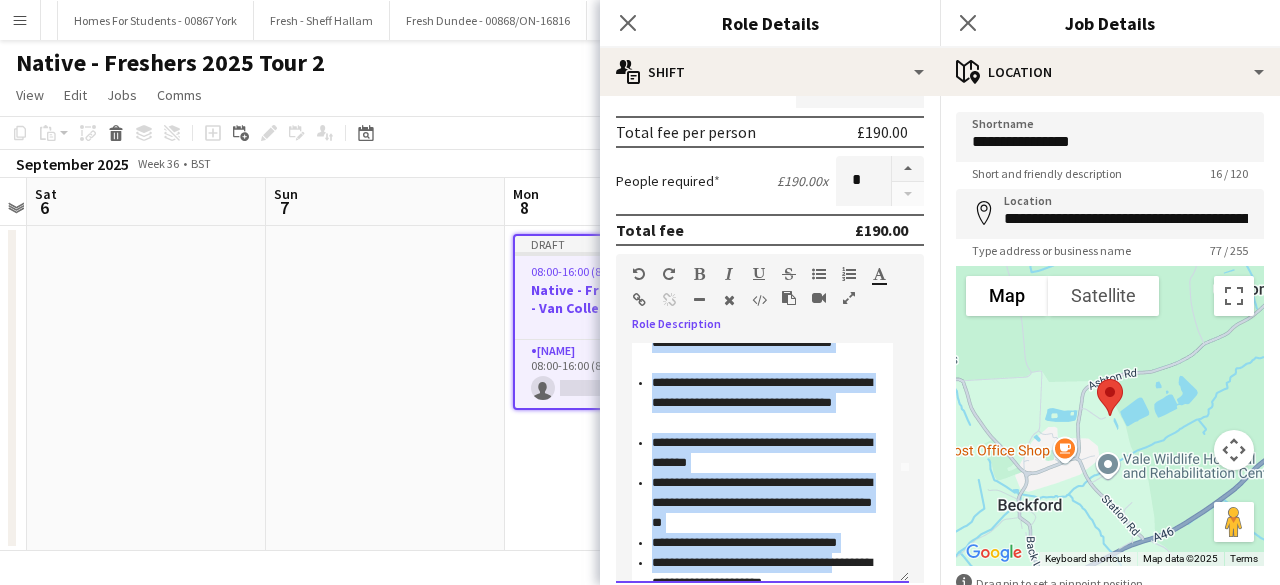 scroll, scrollTop: 136, scrollLeft: 0, axis: vertical 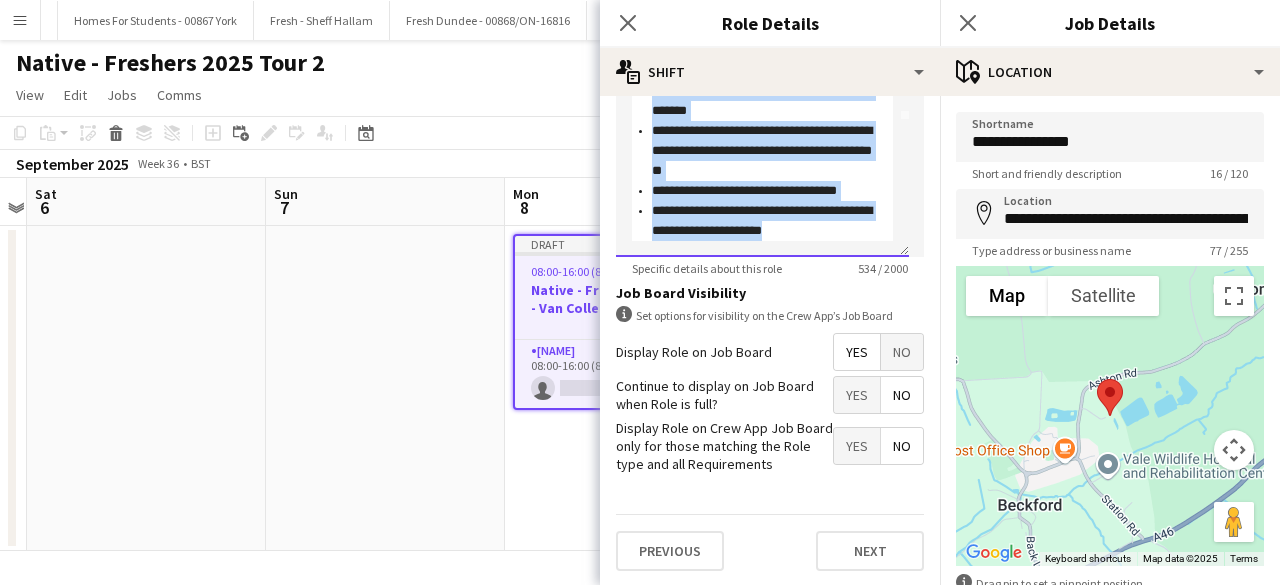 drag, startPoint x: 628, startPoint y: 349, endPoint x: 861, endPoint y: 323, distance: 234.44615 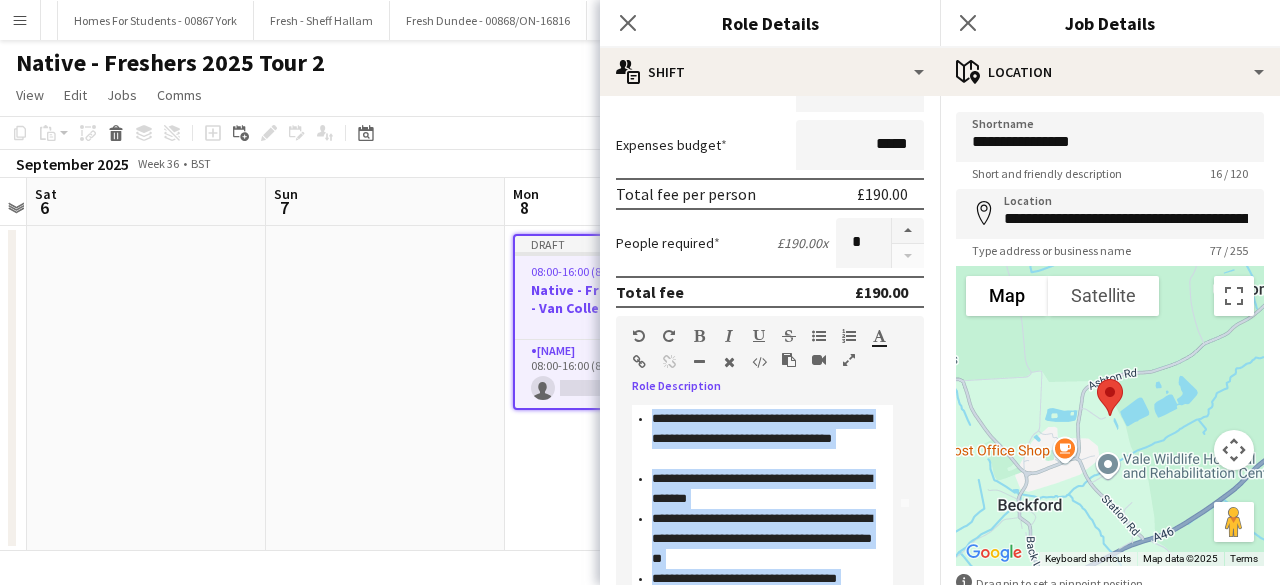 scroll, scrollTop: 278, scrollLeft: 0, axis: vertical 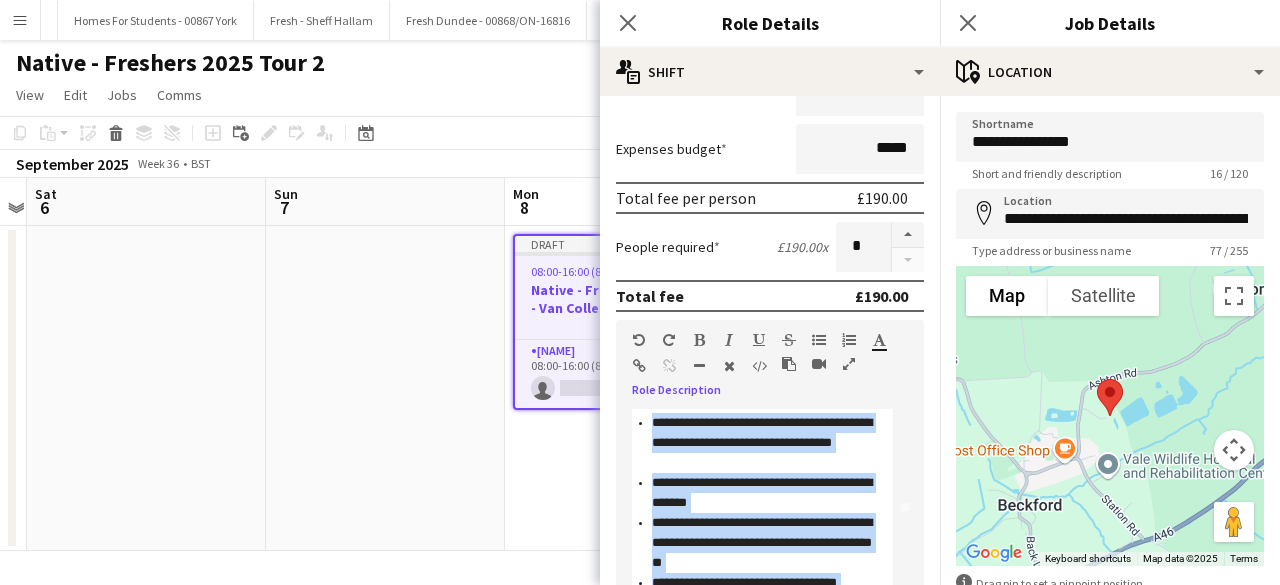 click at bounding box center (729, 366) 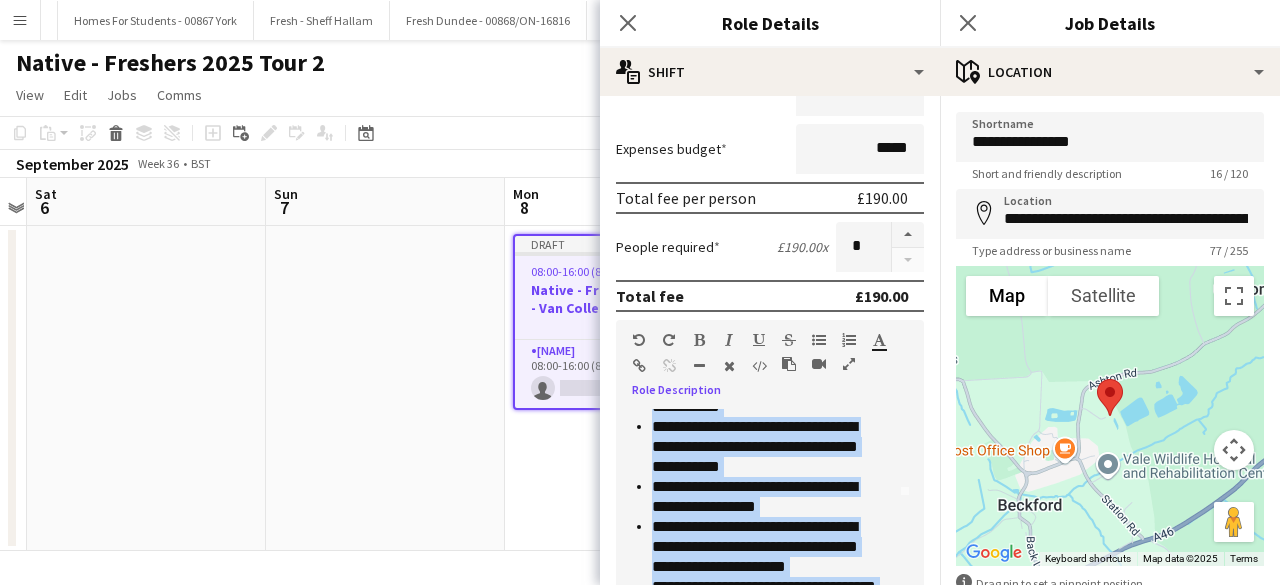 click on "**********" at bounding box center [764, 497] 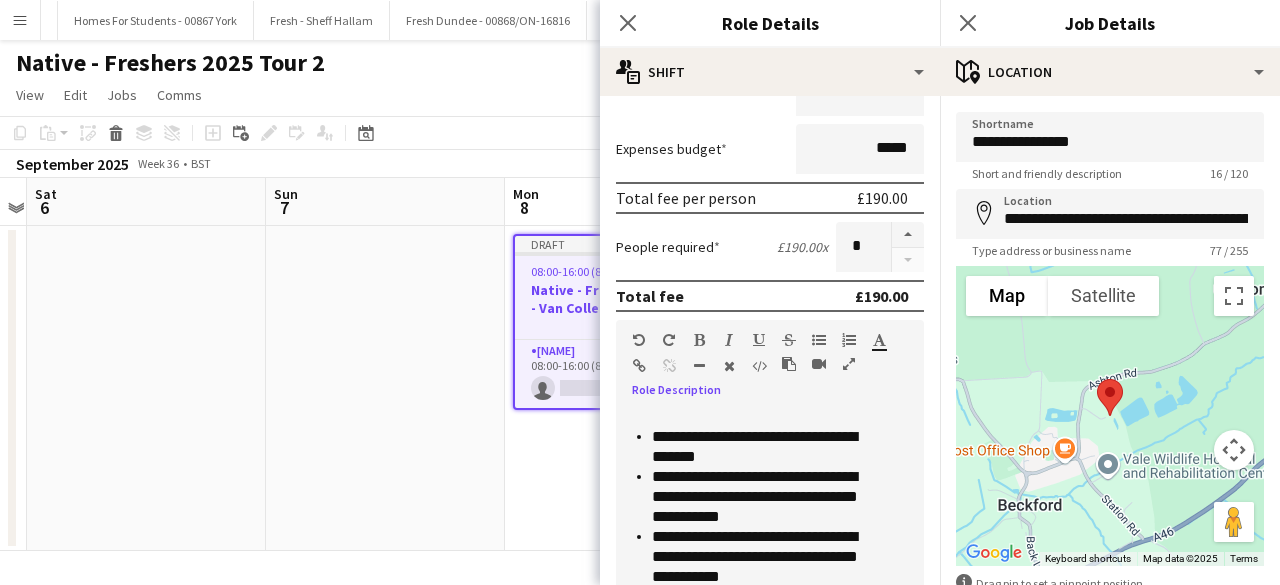 scroll, scrollTop: 0, scrollLeft: 0, axis: both 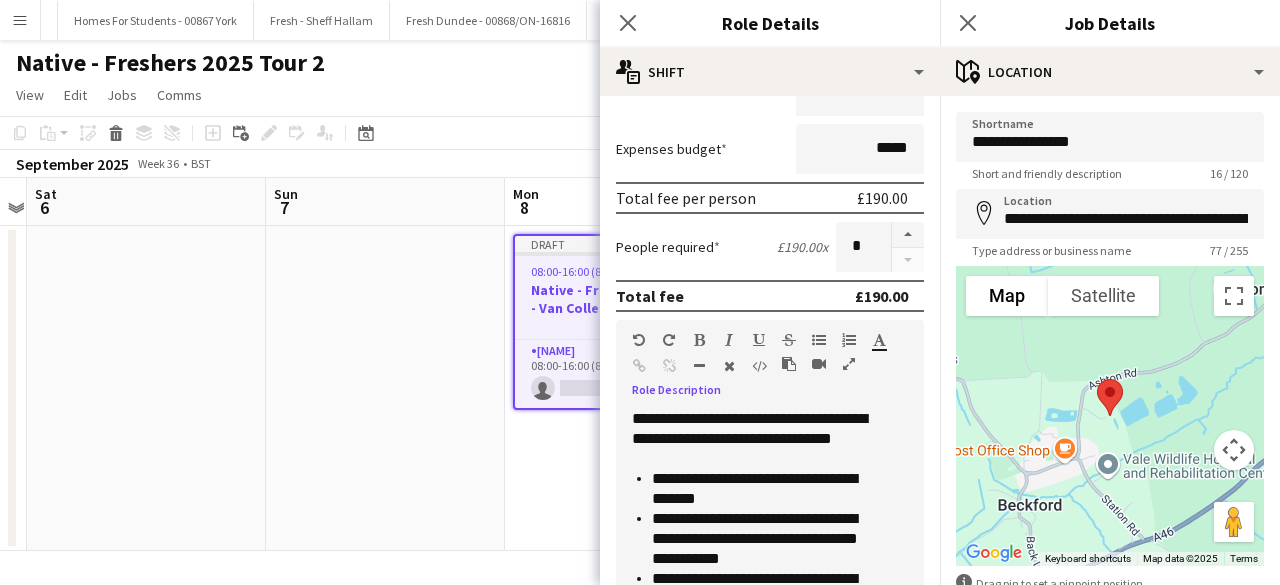 click on "**********" at bounding box center [762, 529] 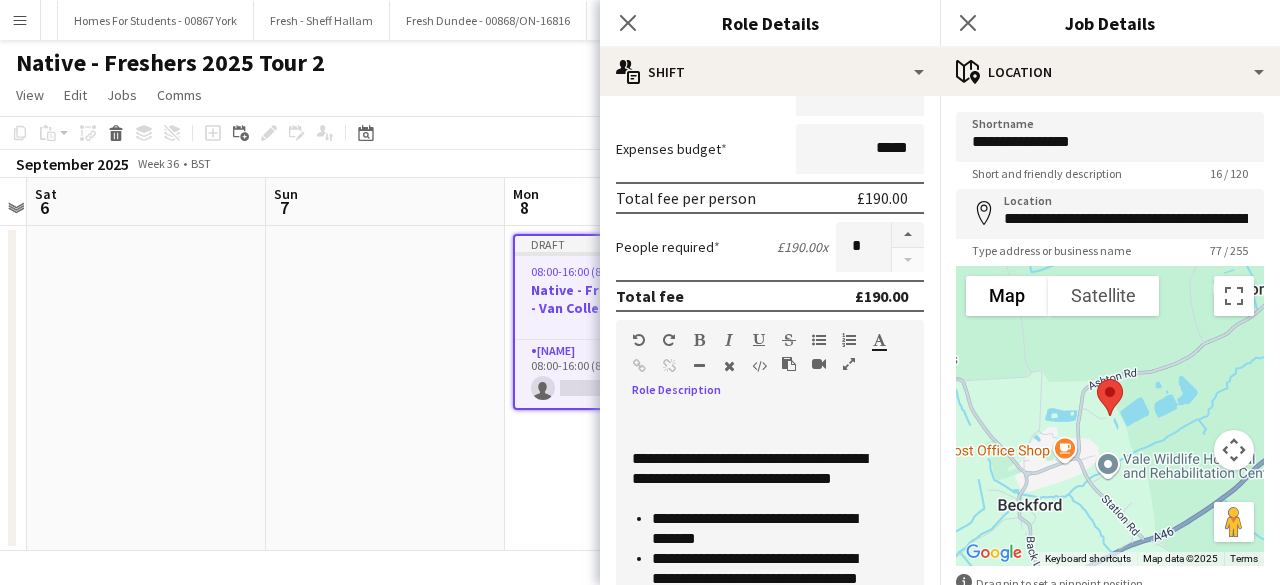 click at bounding box center (762, 419) 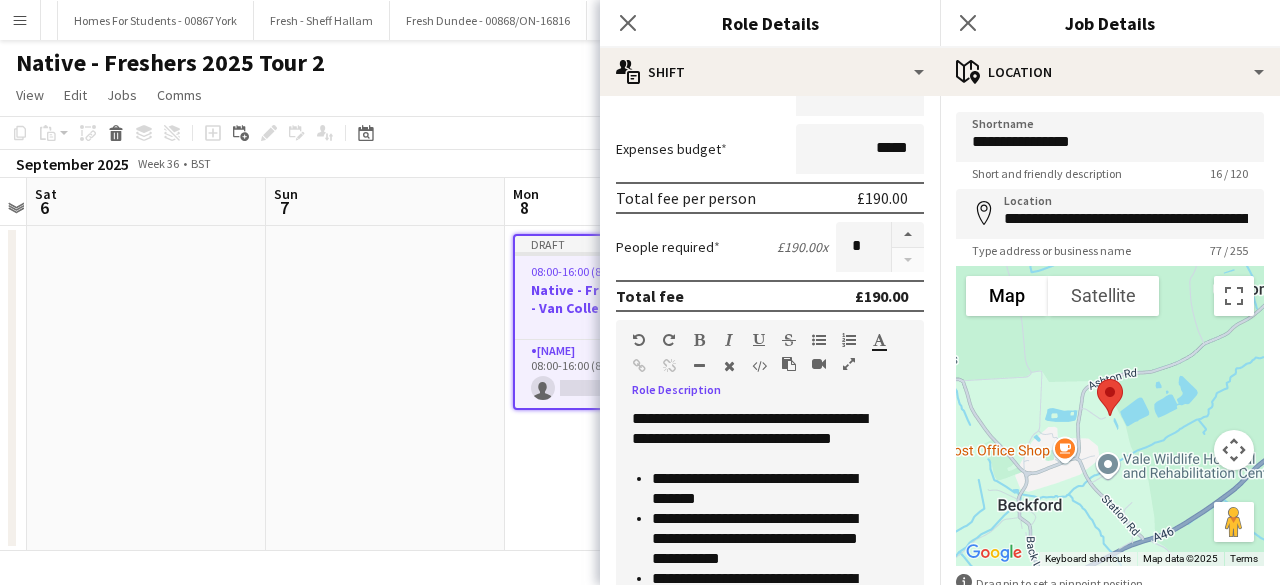 click on "**********" at bounding box center [754, 439] 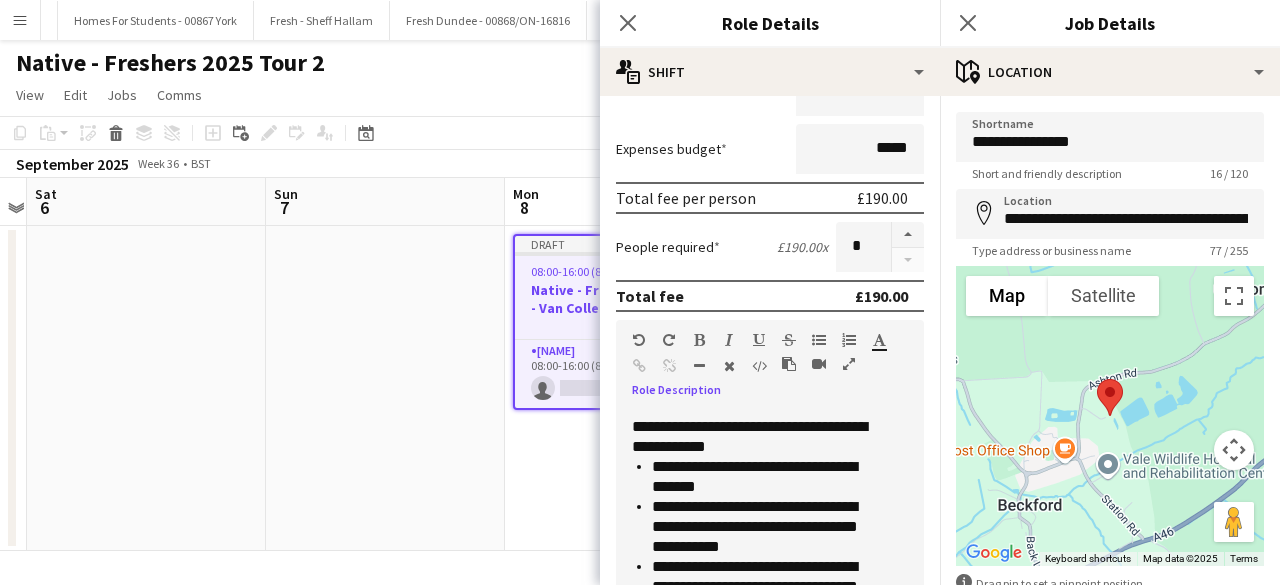 scroll, scrollTop: 0, scrollLeft: 0, axis: both 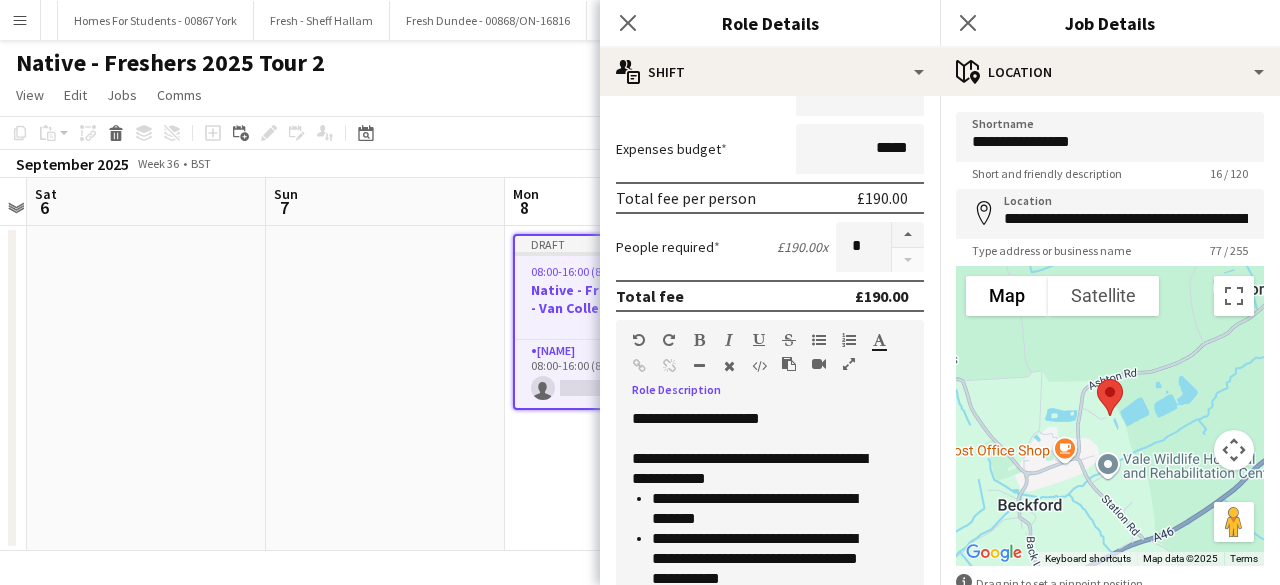 click on "**********" at bounding box center (749, 468) 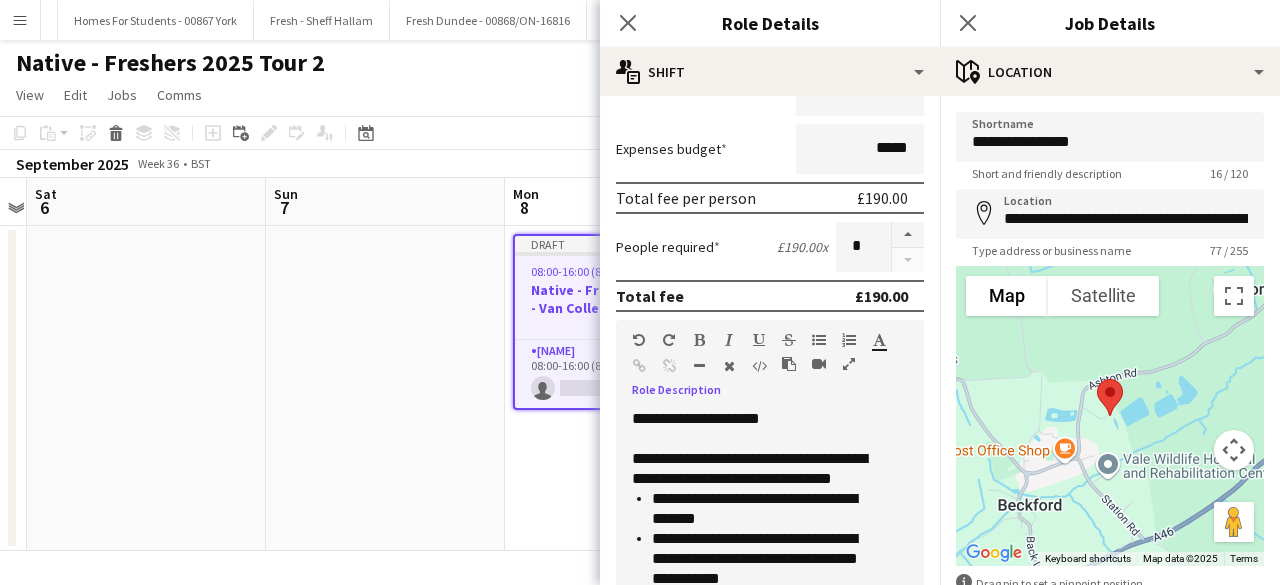 click on "**********" at bounding box center (749, 468) 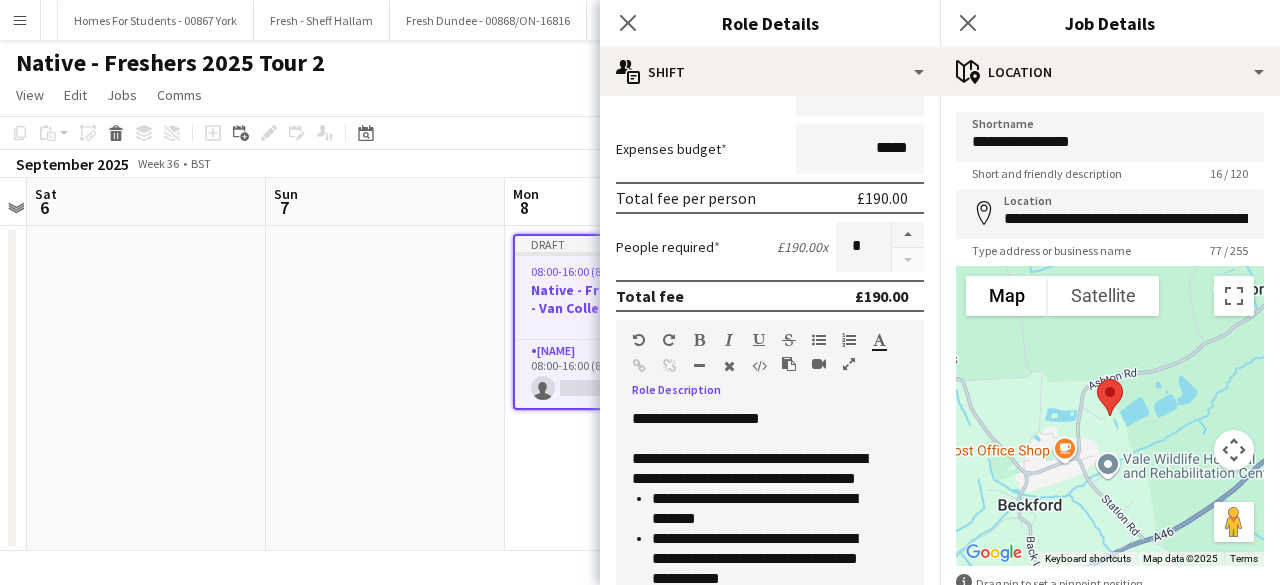 click on "**********" at bounding box center [749, 468] 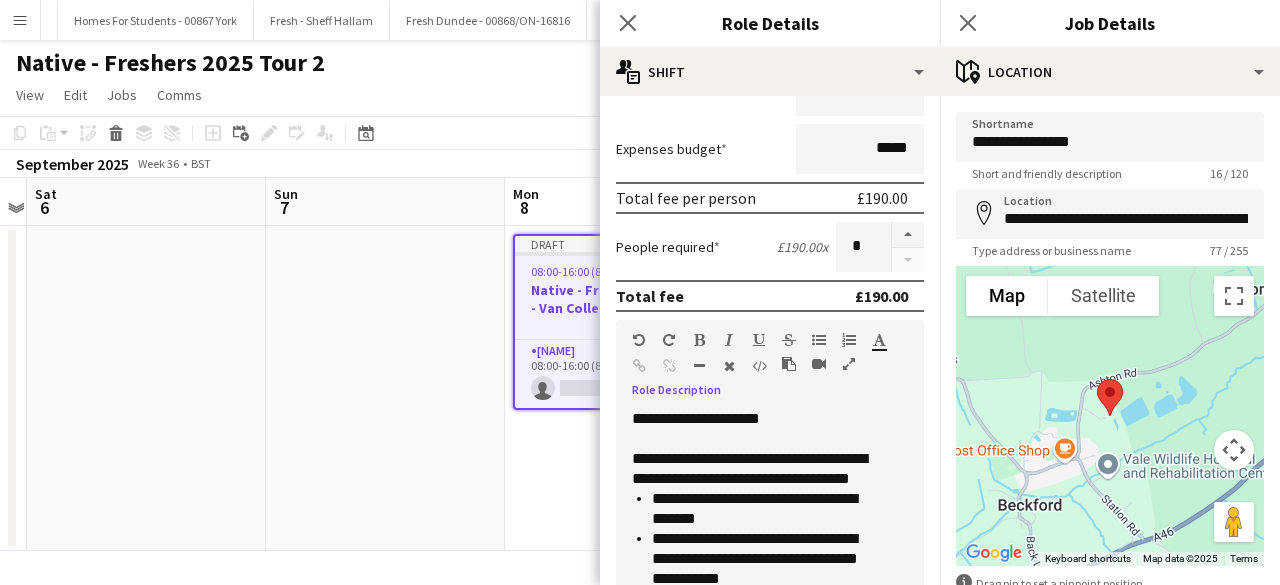 click on "**********" at bounding box center (764, 559) 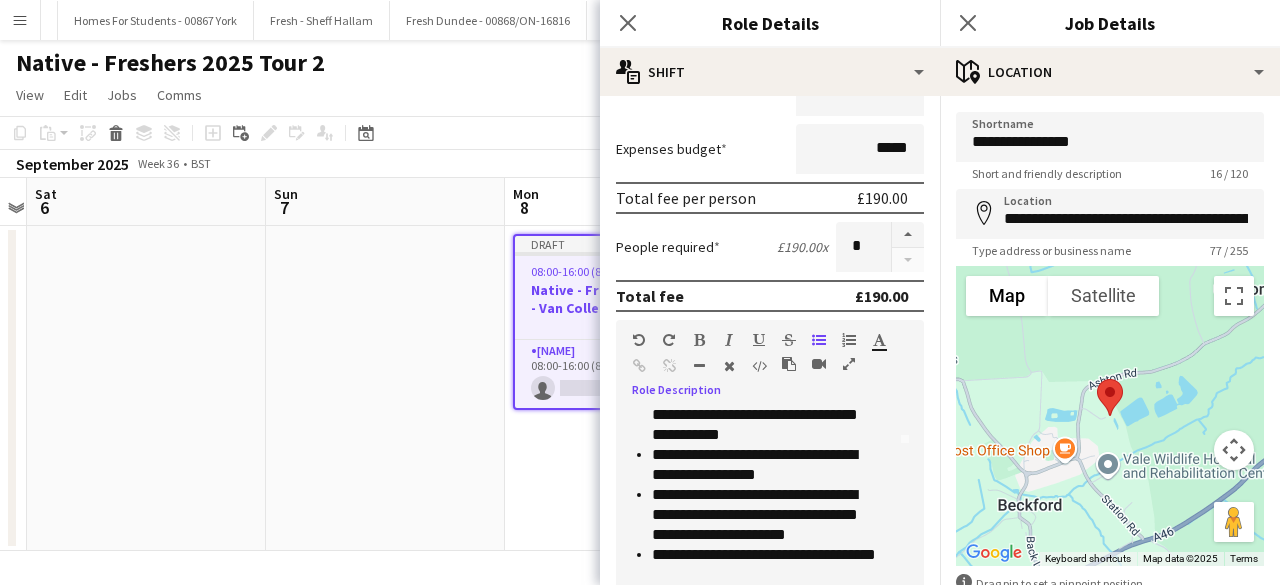 scroll, scrollTop: 236, scrollLeft: 0, axis: vertical 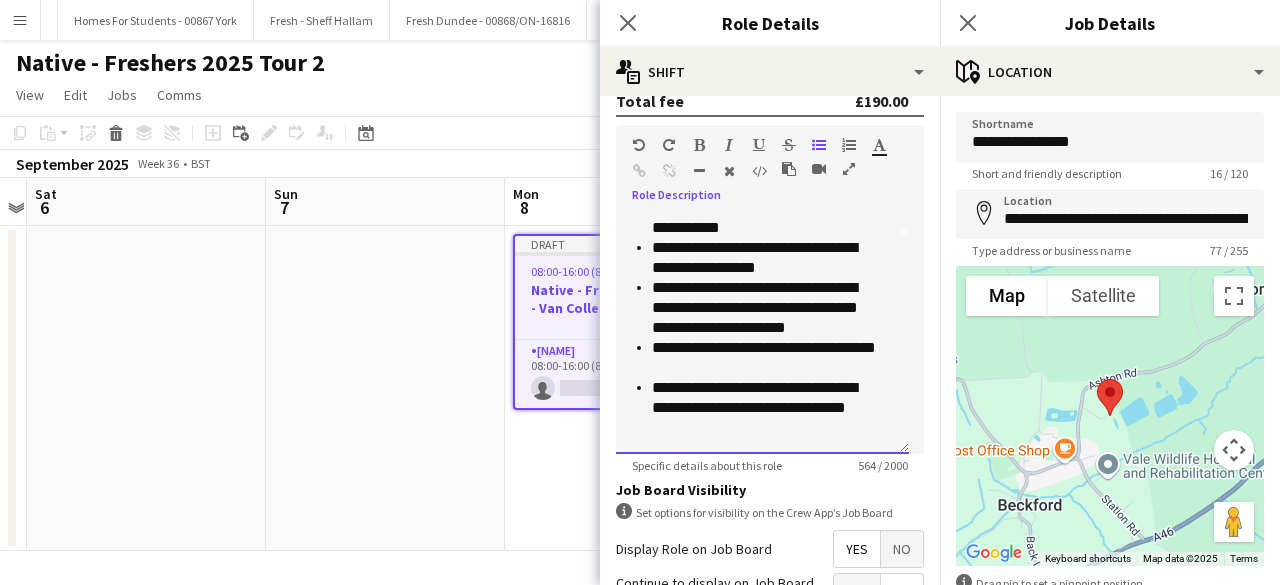 click on "**********" at bounding box center [764, 408] 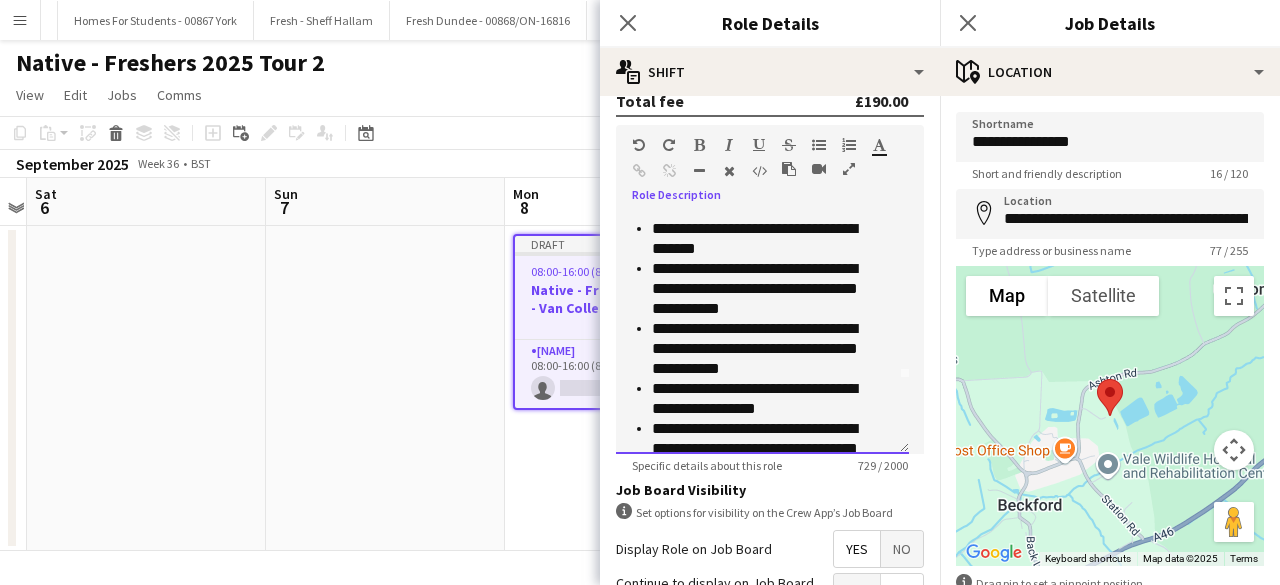 scroll, scrollTop: 0, scrollLeft: 0, axis: both 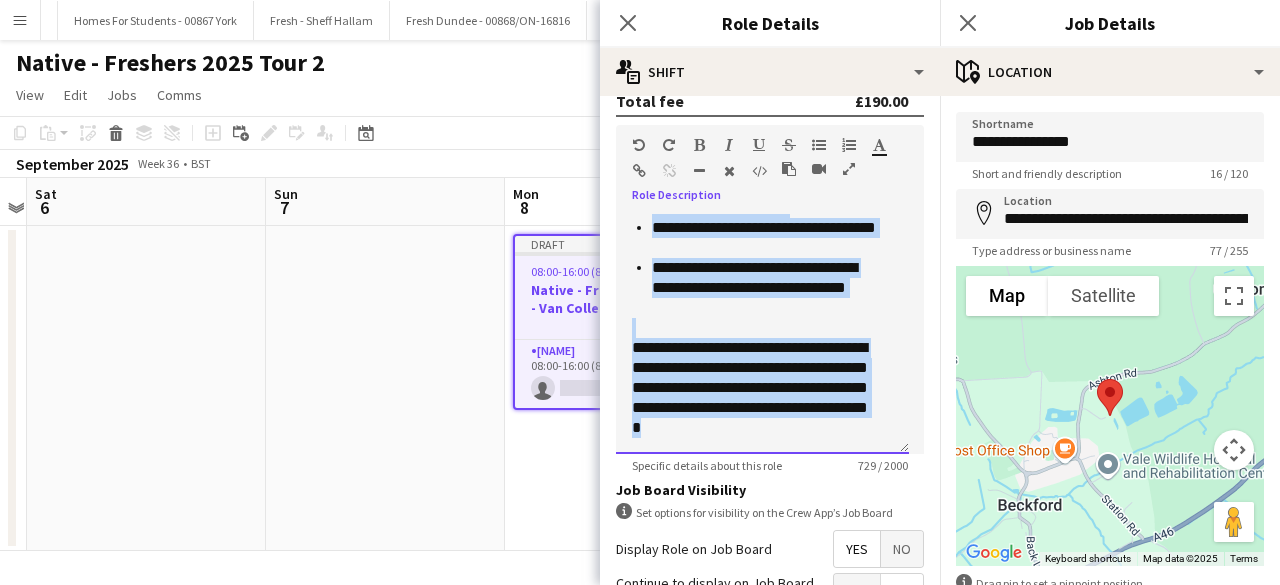 drag, startPoint x: 629, startPoint y: 223, endPoint x: 852, endPoint y: 455, distance: 321.7965 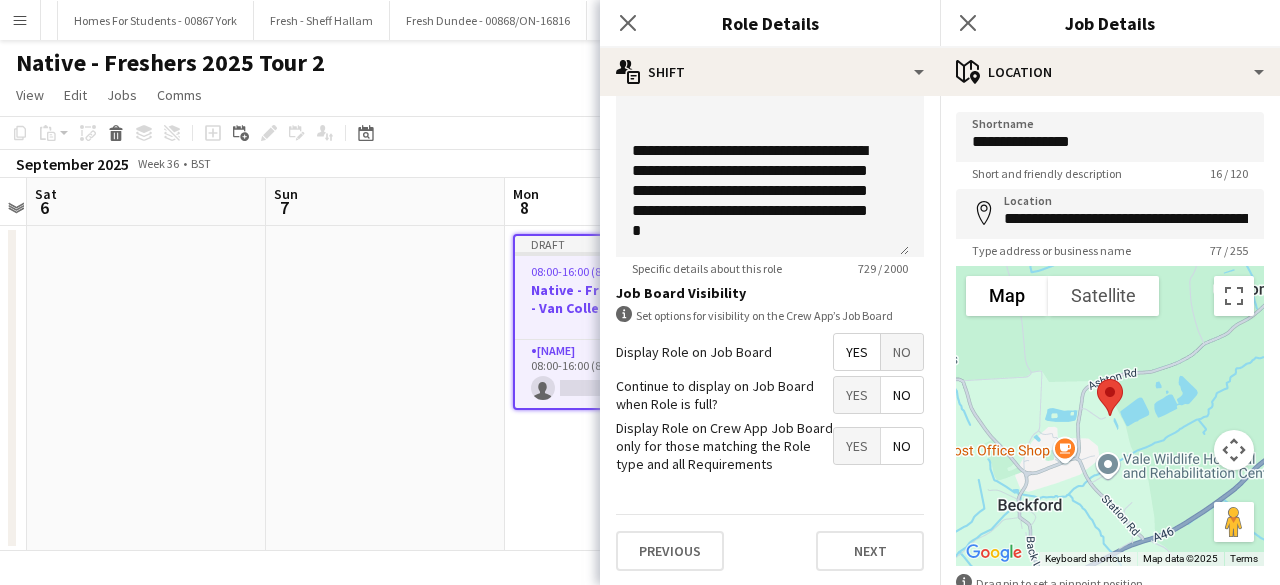 click on "Previous   Next" at bounding box center [770, 550] 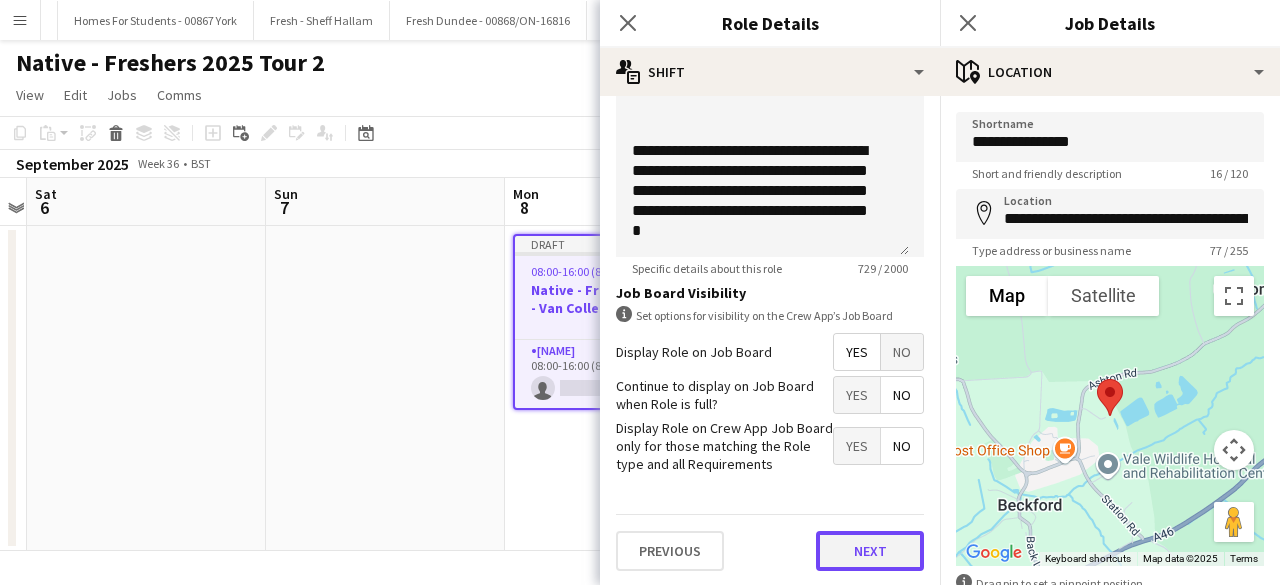 click on "Next" at bounding box center [870, 551] 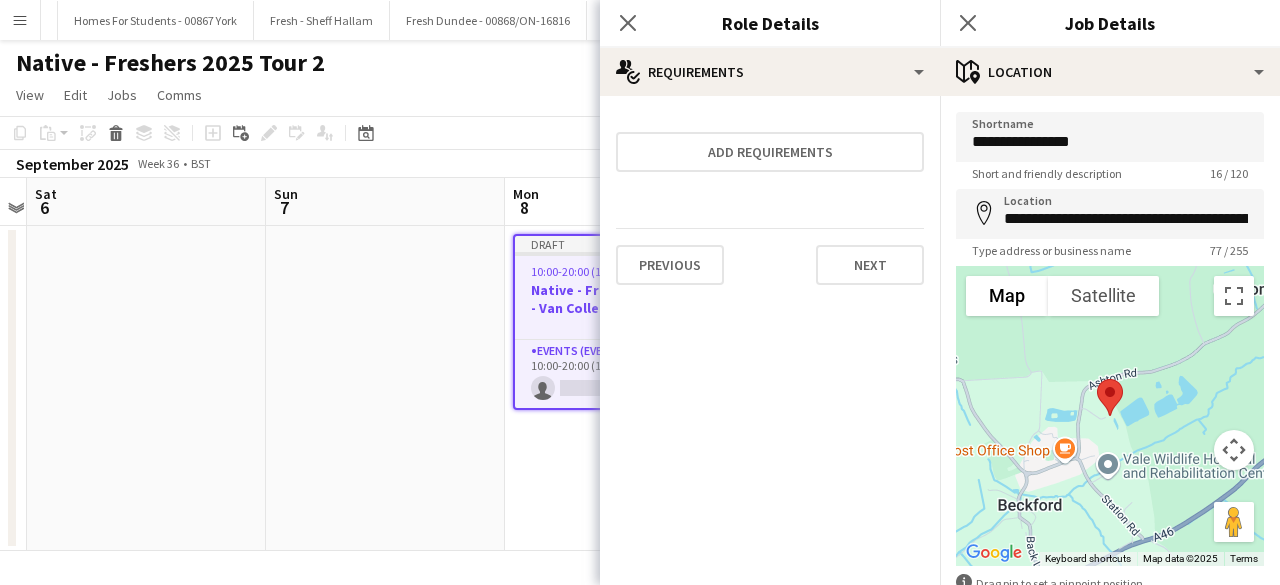 scroll, scrollTop: 0, scrollLeft: 0, axis: both 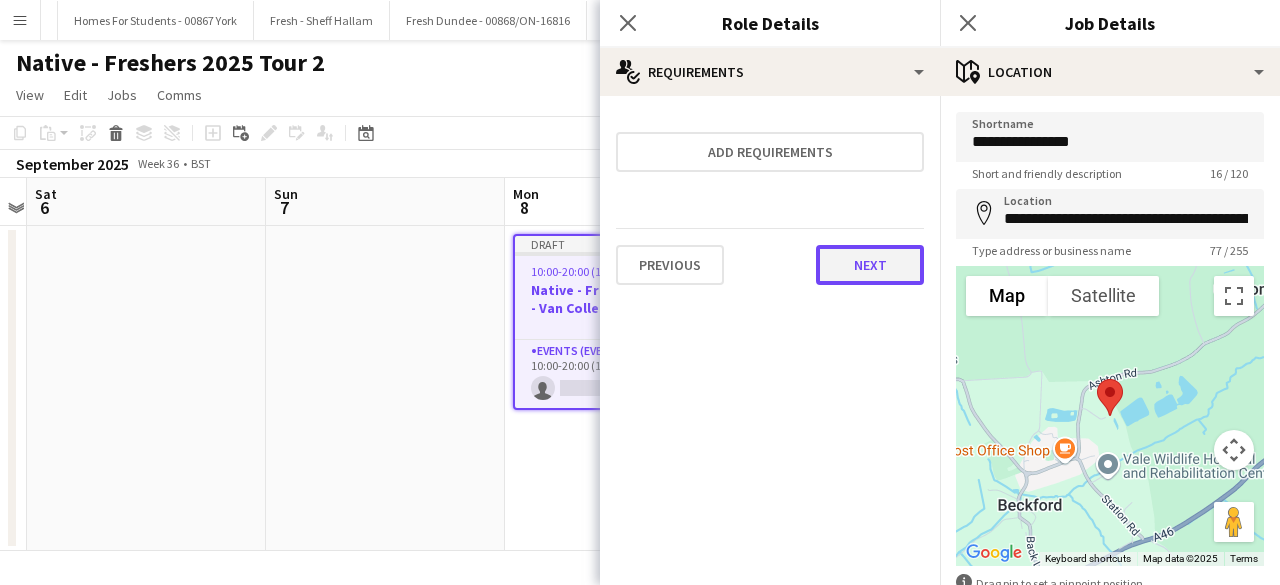 click on "Next" at bounding box center [870, 265] 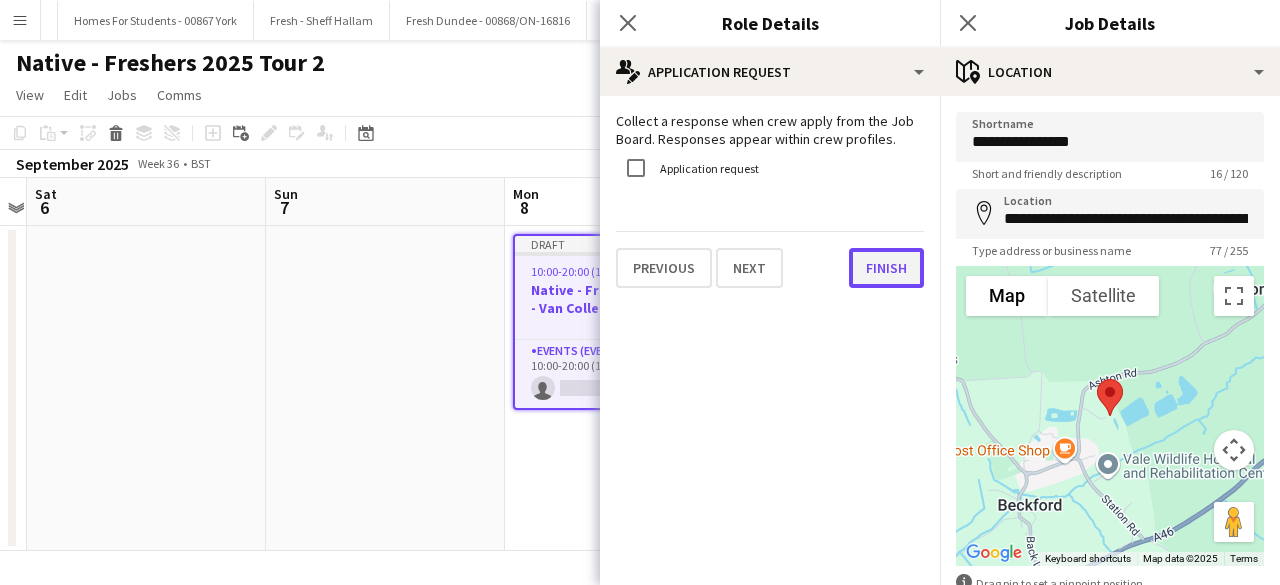 click on "Finish" at bounding box center [886, 268] 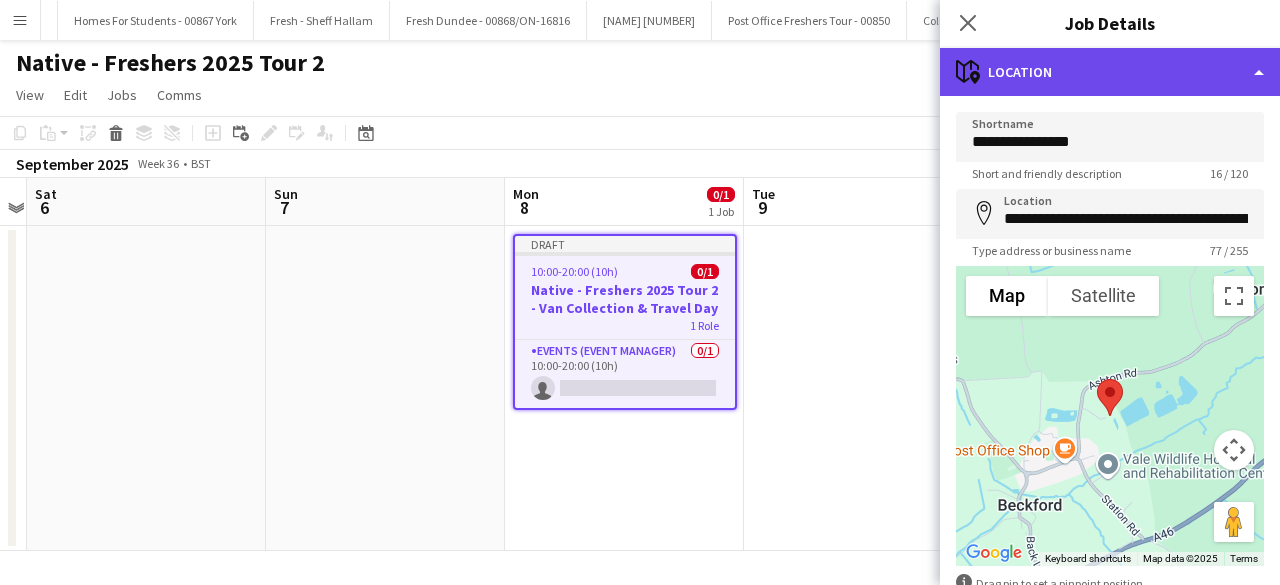 click on "maps-pin-1
Location" 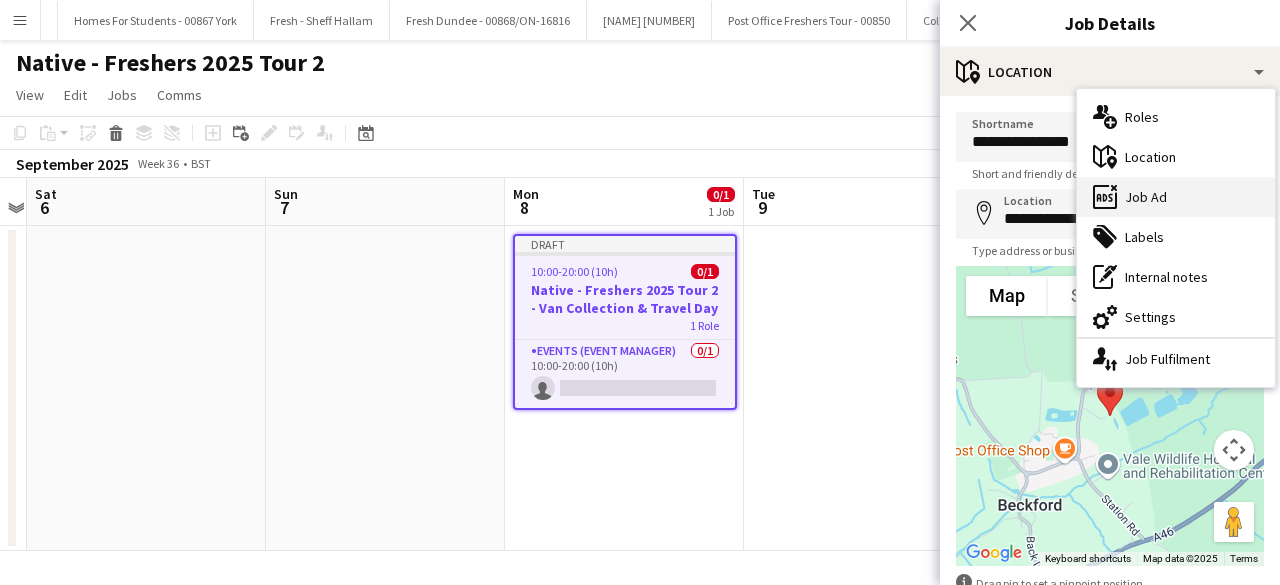 click on "ads-window
Job Ad" at bounding box center (1176, 197) 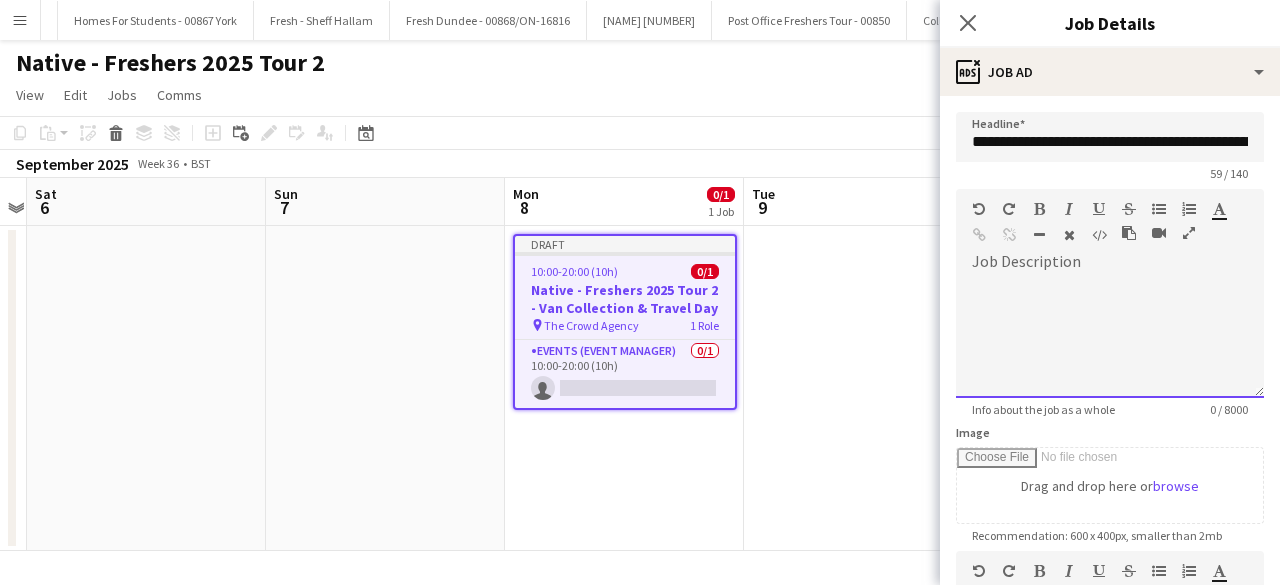 click at bounding box center [1110, 338] 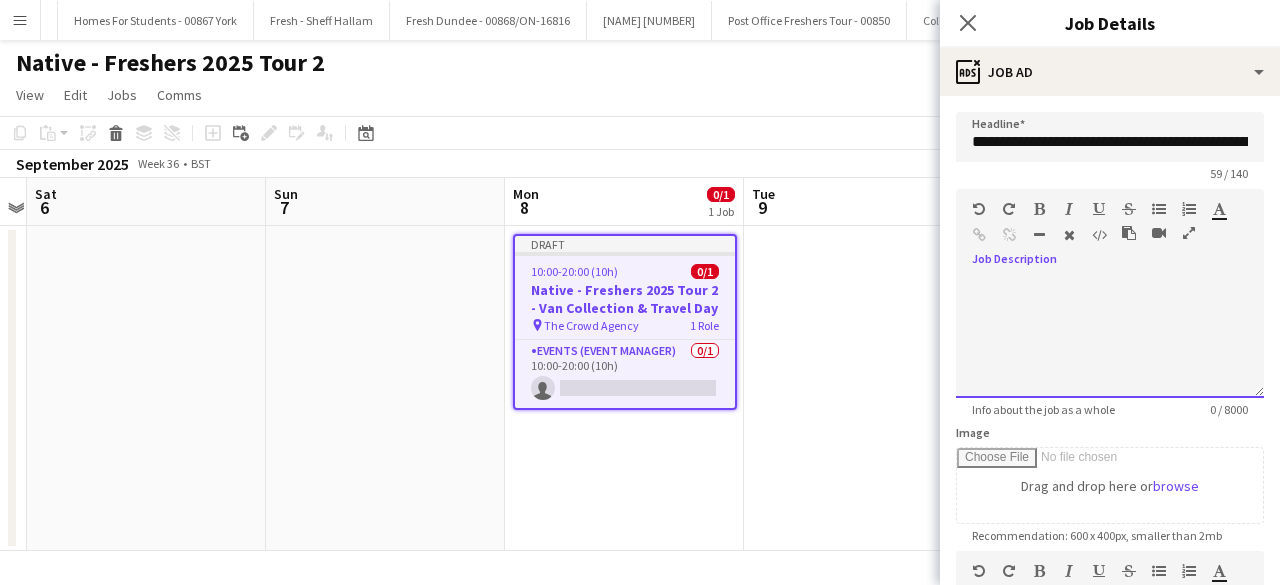 paste 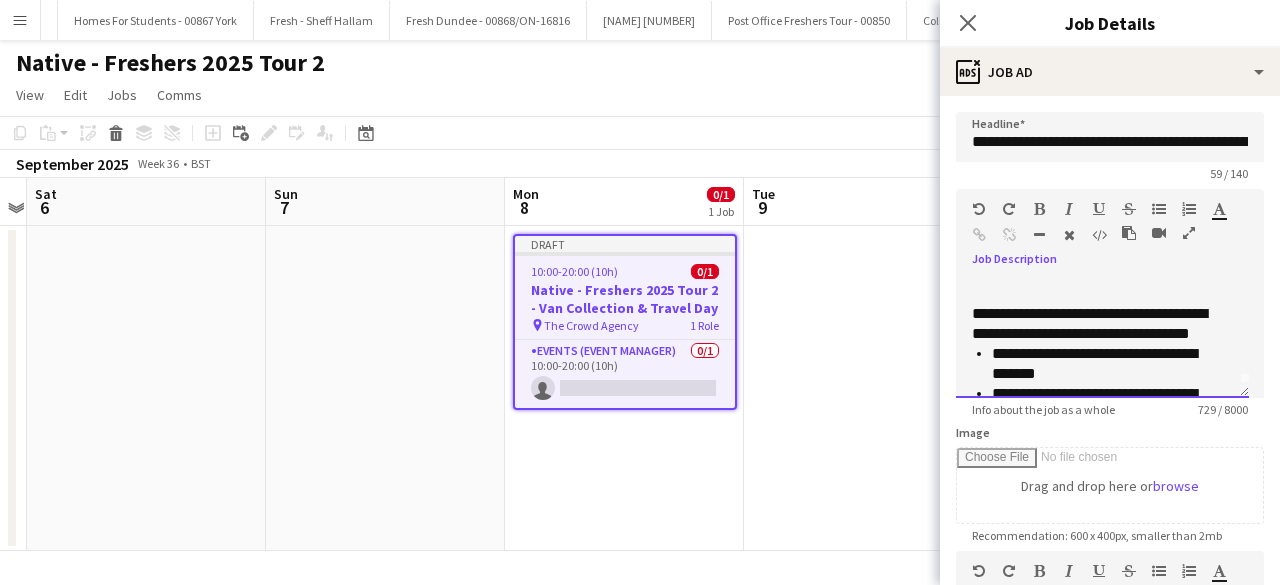 scroll, scrollTop: 0, scrollLeft: 0, axis: both 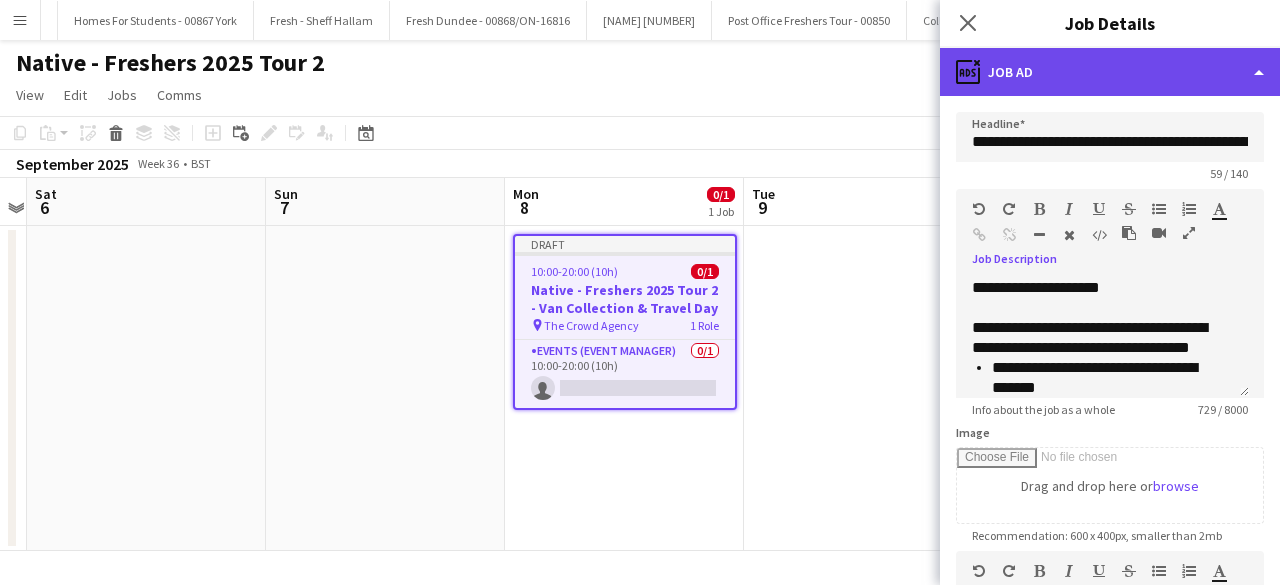 click on "ads-window
Job Ad" 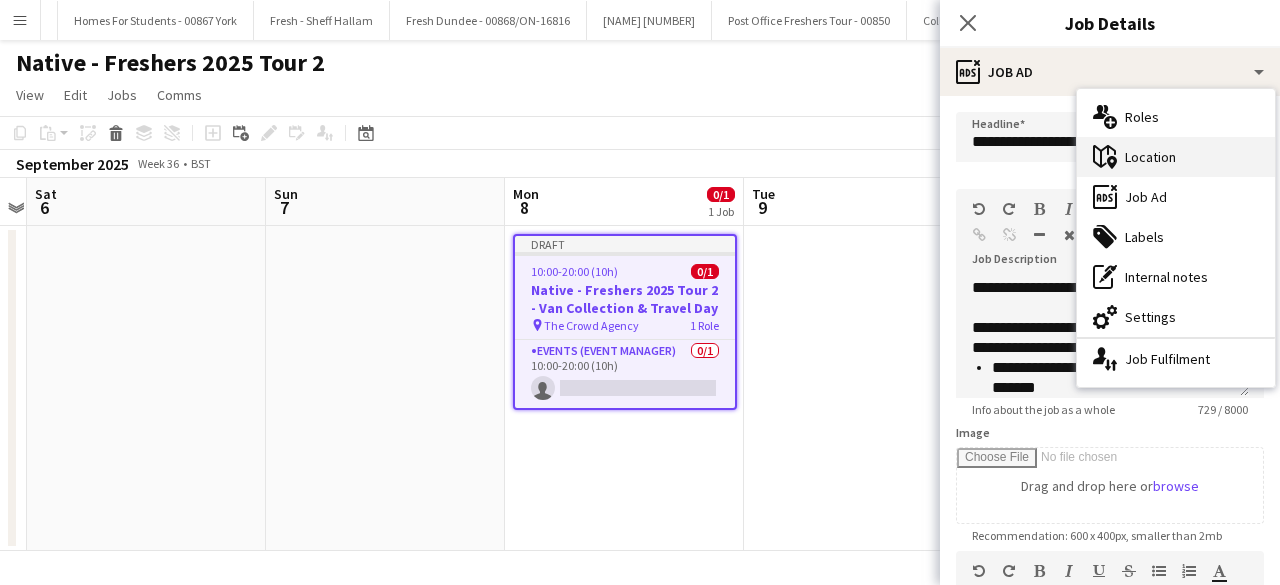 click on "maps-pin-1
Location" at bounding box center [1176, 157] 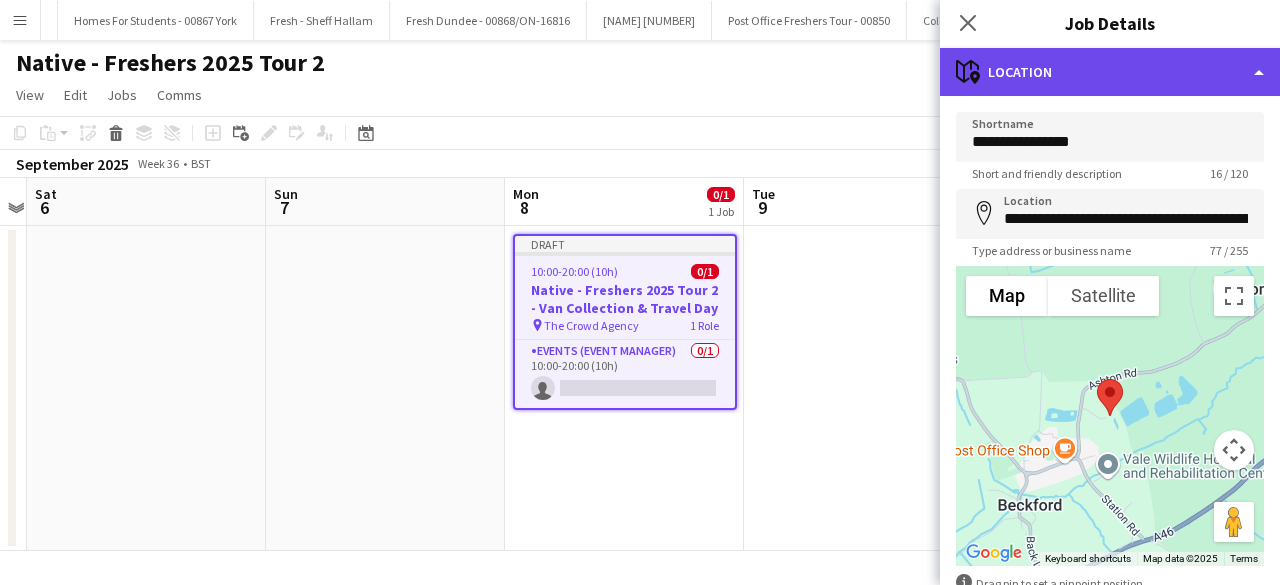 click on "maps-pin-1
Location" 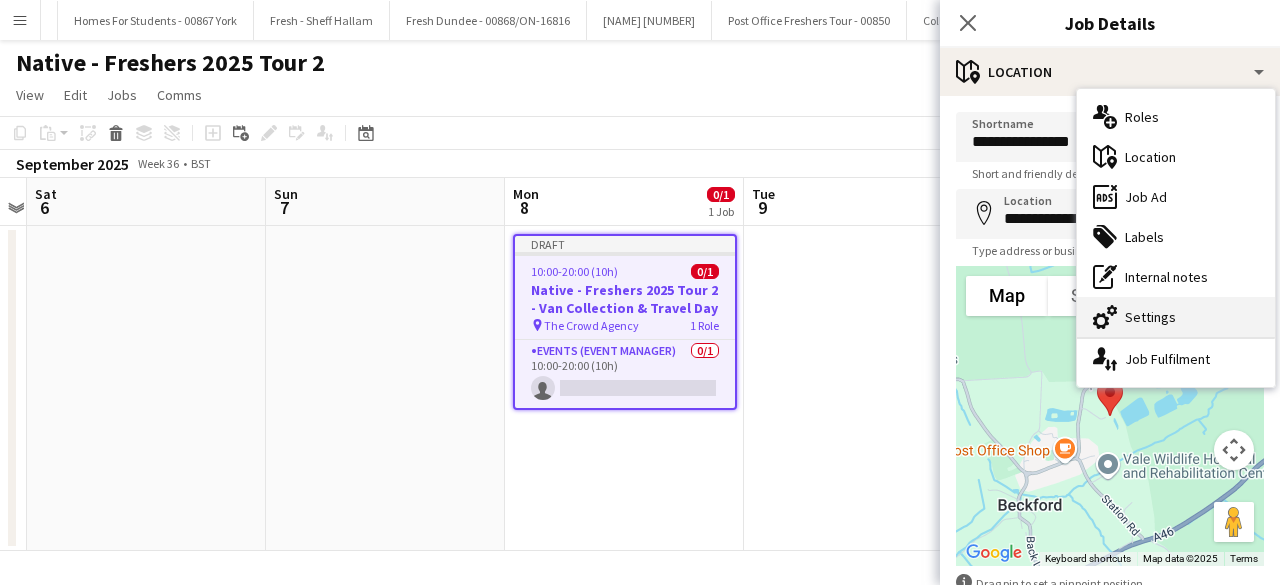 click on "cog-double-3
Settings" at bounding box center (1176, 317) 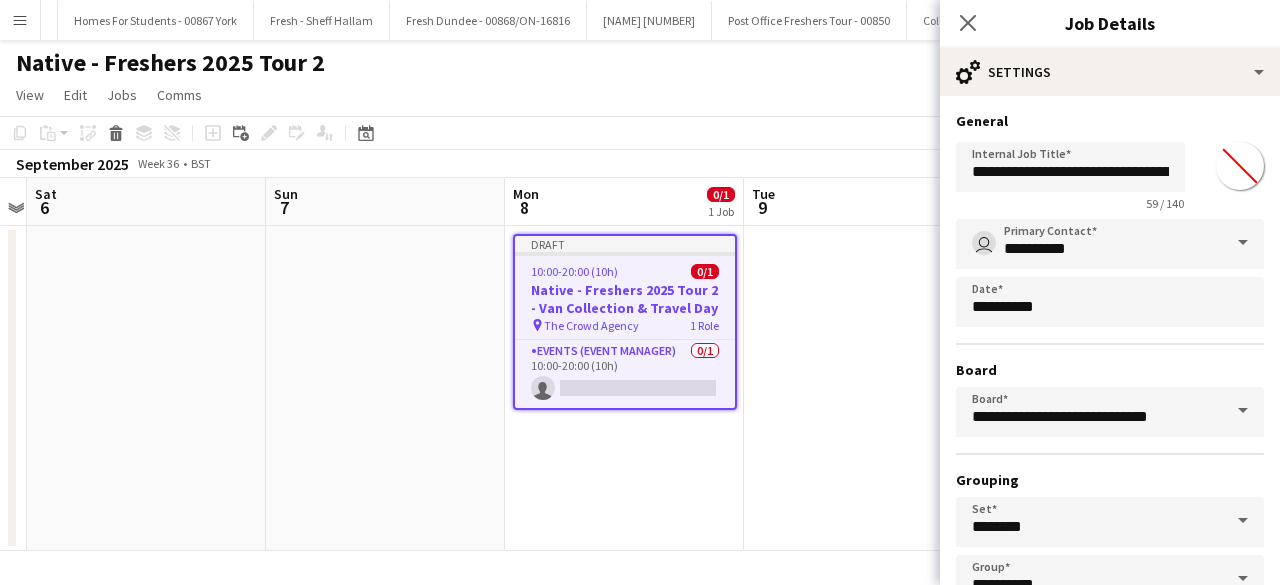 scroll, scrollTop: 132, scrollLeft: 0, axis: vertical 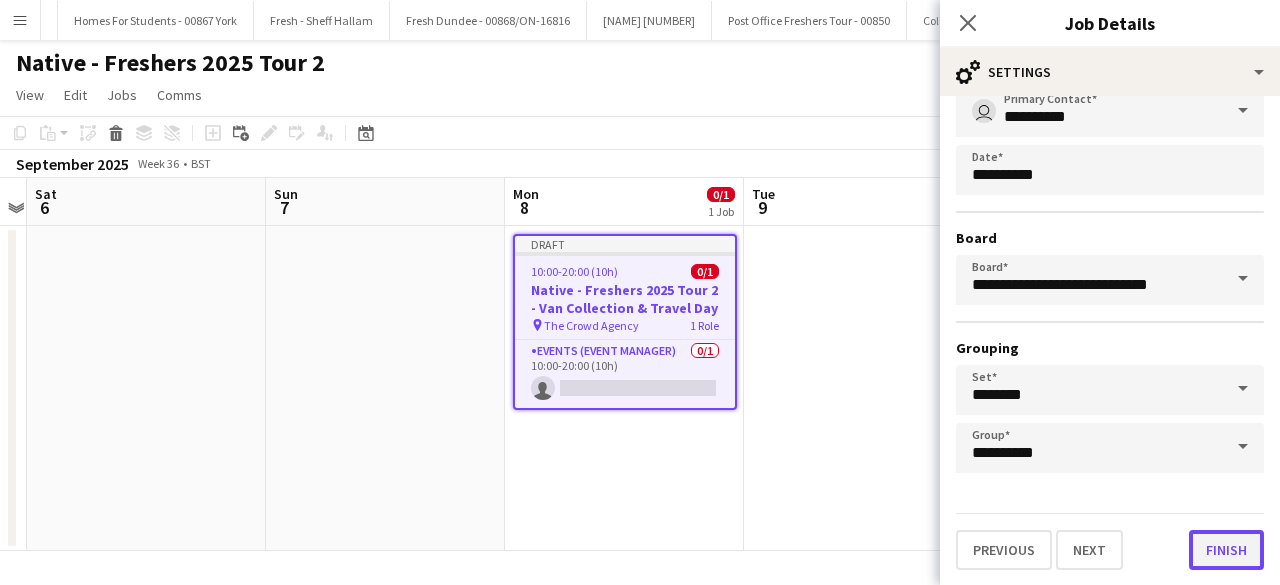 click on "Finish" at bounding box center (1226, 550) 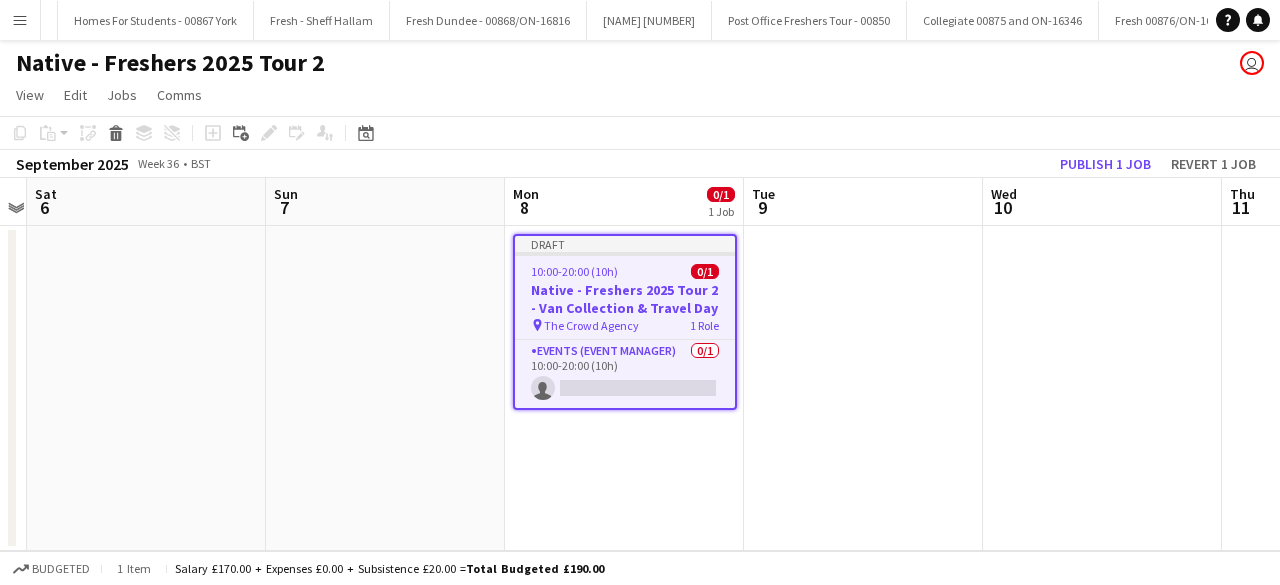 click at bounding box center [863, 388] 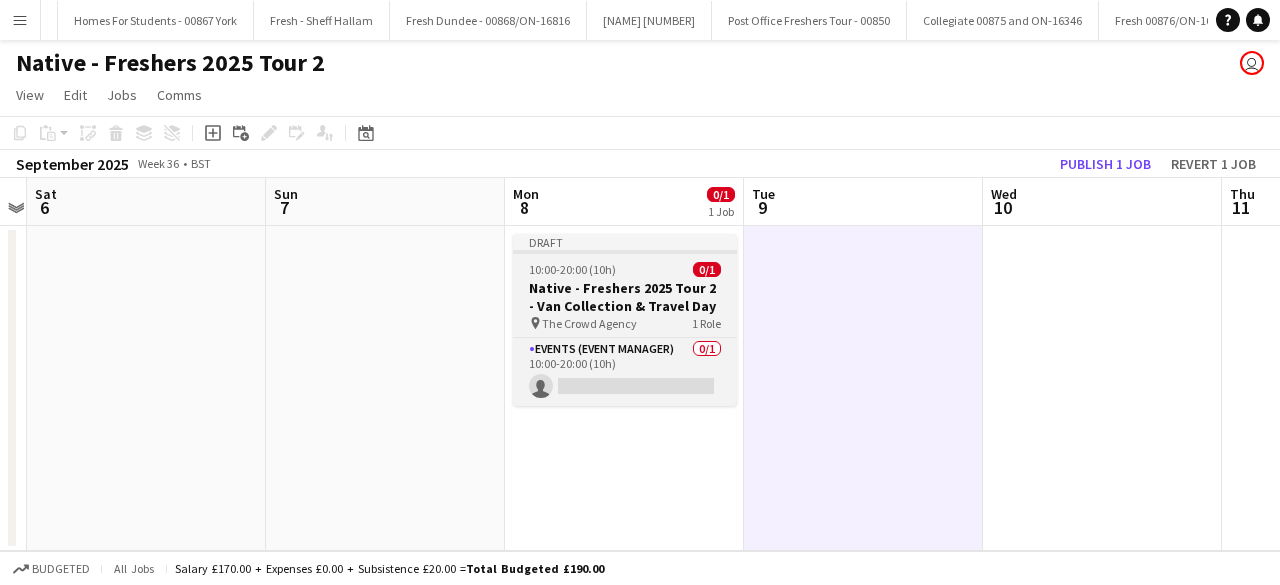 click on "10:00-20:00 (10h)    0/1" at bounding box center [625, 269] 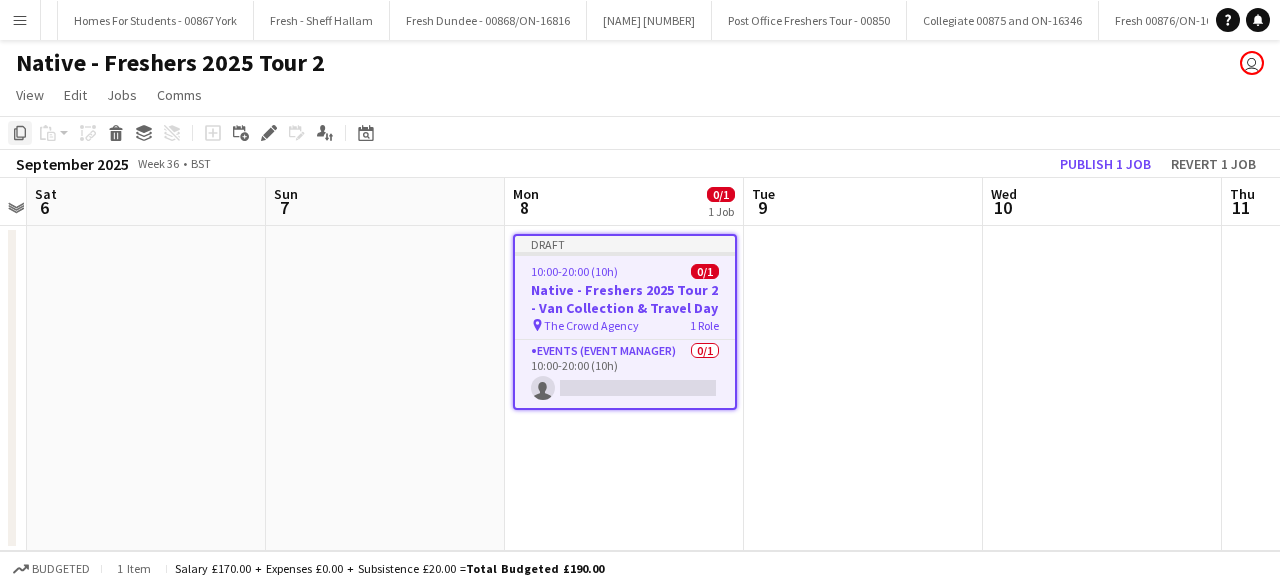 click on "Copy" 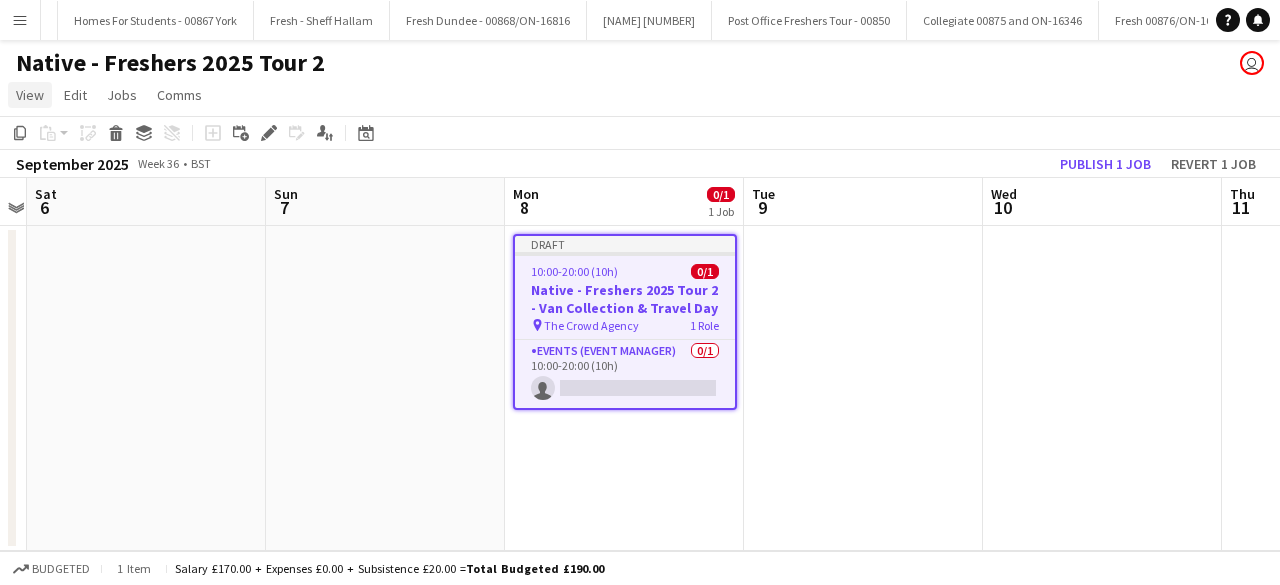drag, startPoint x: 16, startPoint y: 131, endPoint x: 28, endPoint y: 96, distance: 37 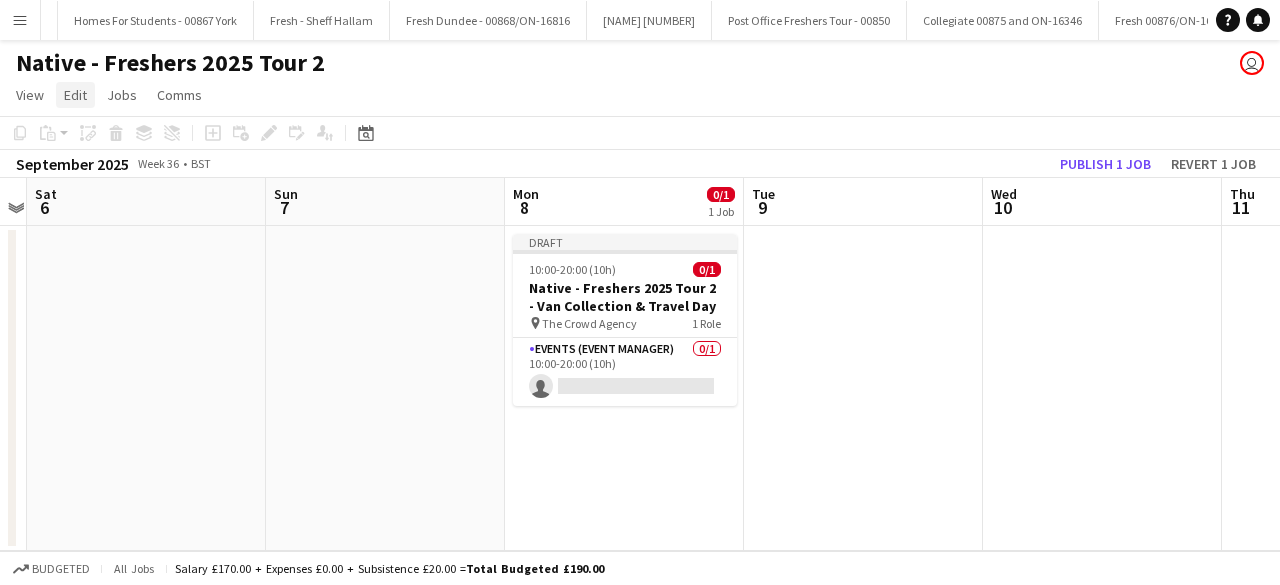 click on "Edit" 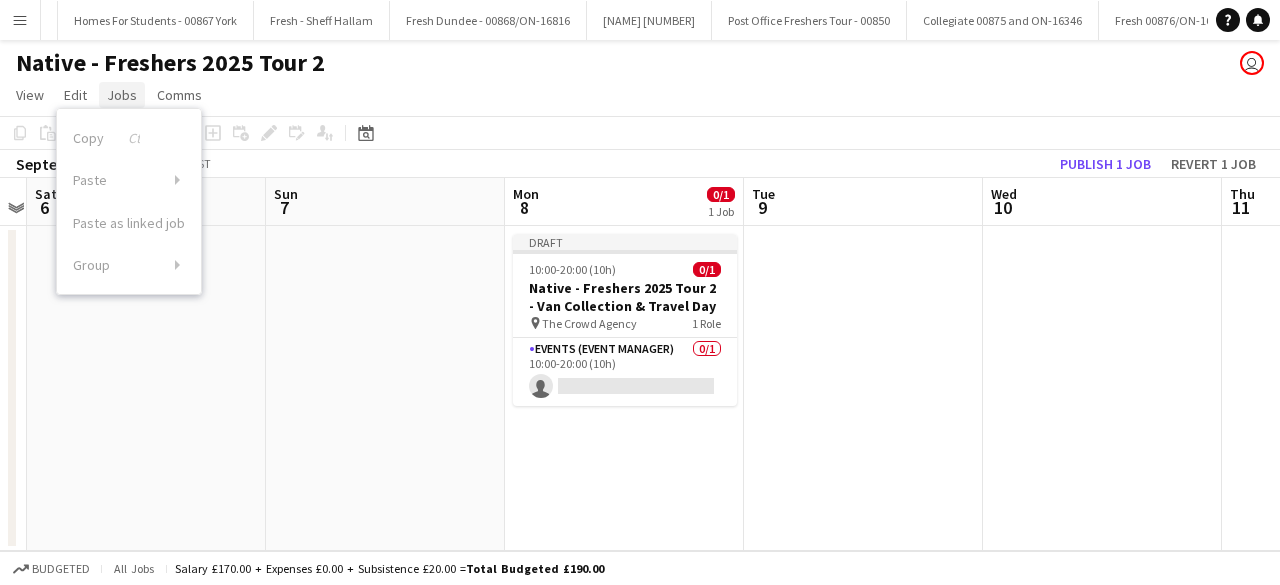 click on "Jobs" 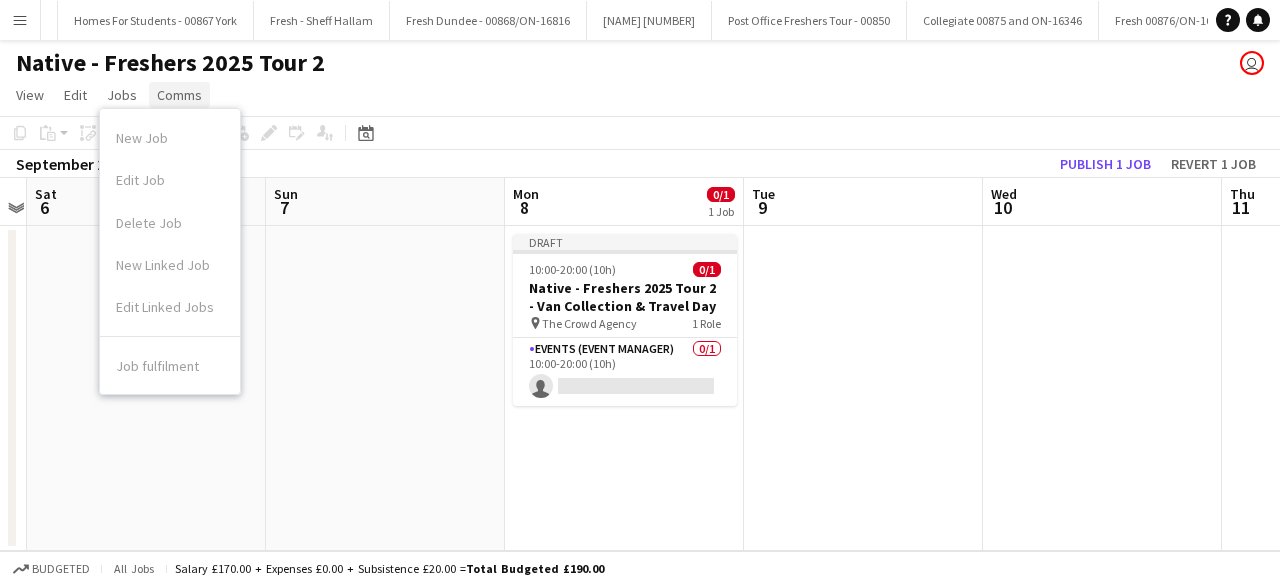 click on "Comms" 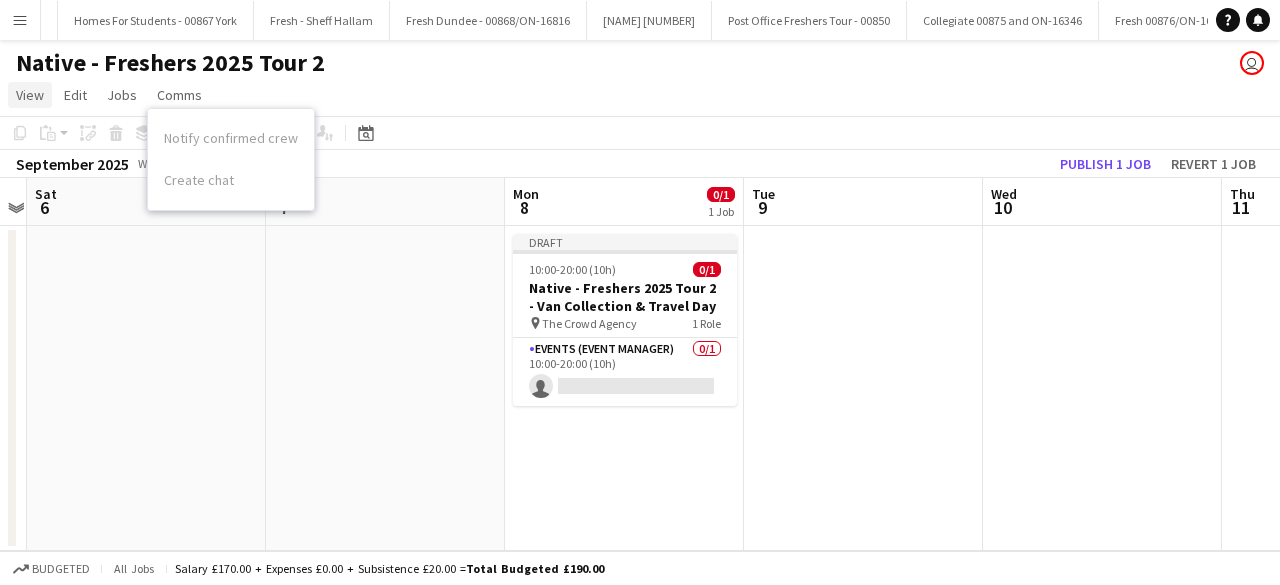 click on "View" 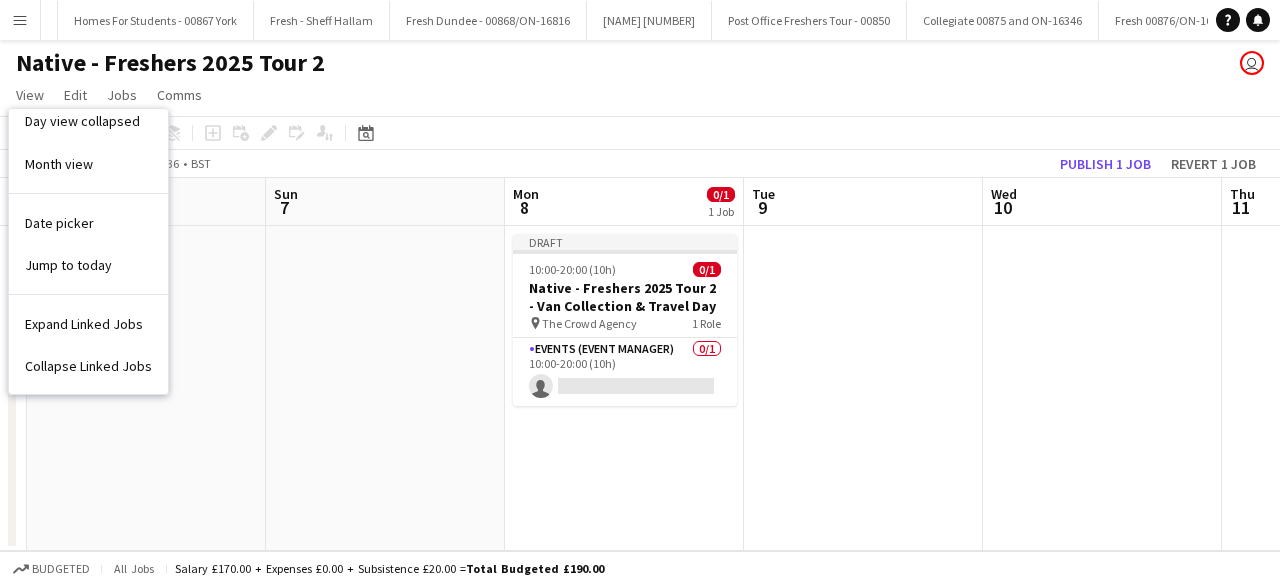 scroll, scrollTop: 0, scrollLeft: 0, axis: both 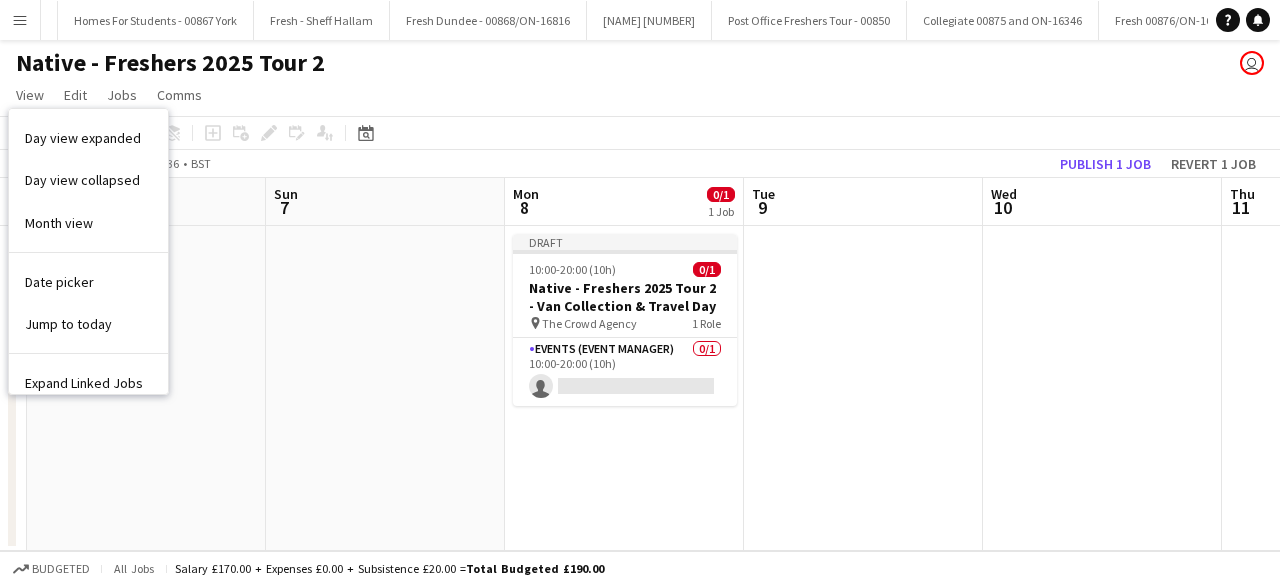 click at bounding box center [863, 388] 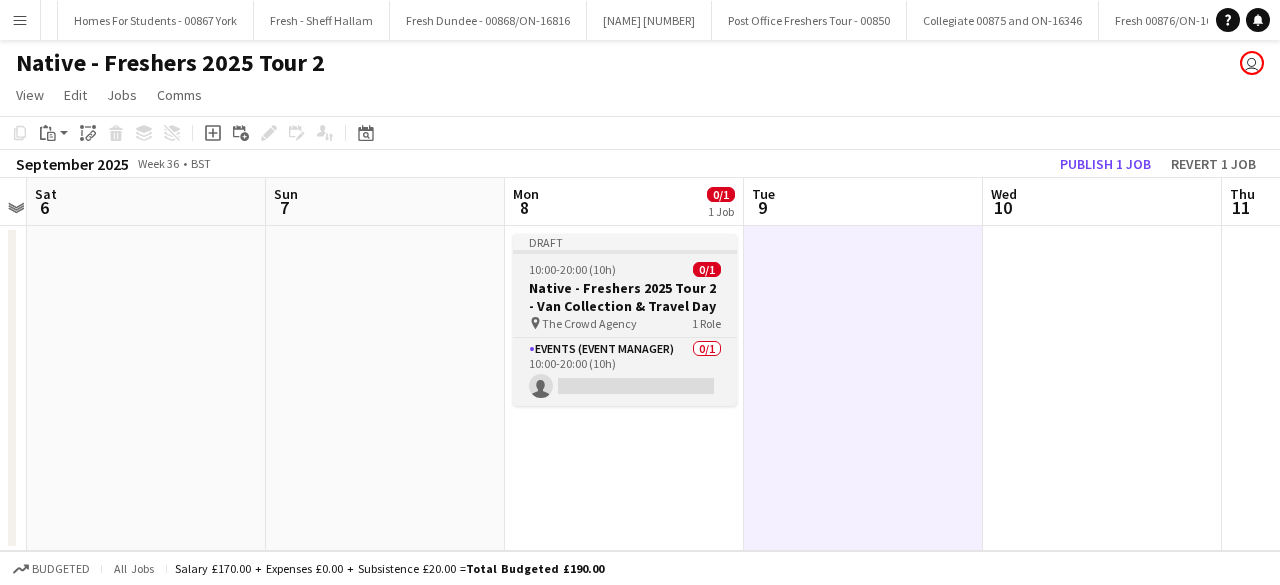 click on "Draft   10:00-20:00 (10h)    0/1   Native - Freshers 2025 Tour 2 - Van Collection & Travel Day
pin
The Crowd Agency   1 Role   Events (Event Manager)   0/1   10:00-20:00 (10h)
single-neutral-actions" at bounding box center [625, 320] 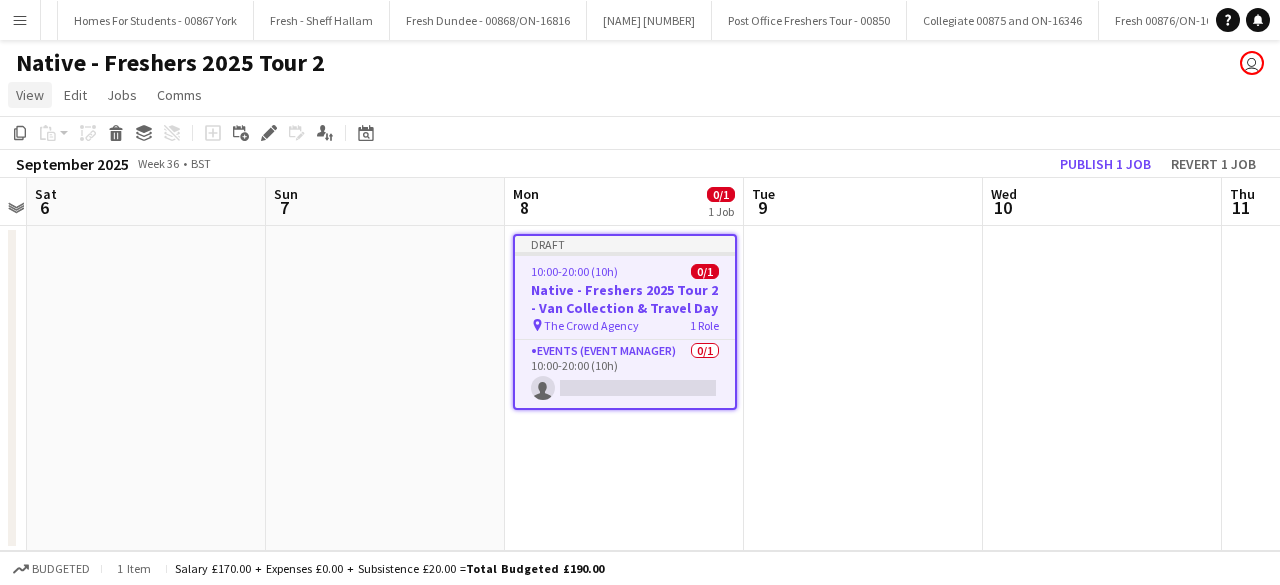 click on "View" 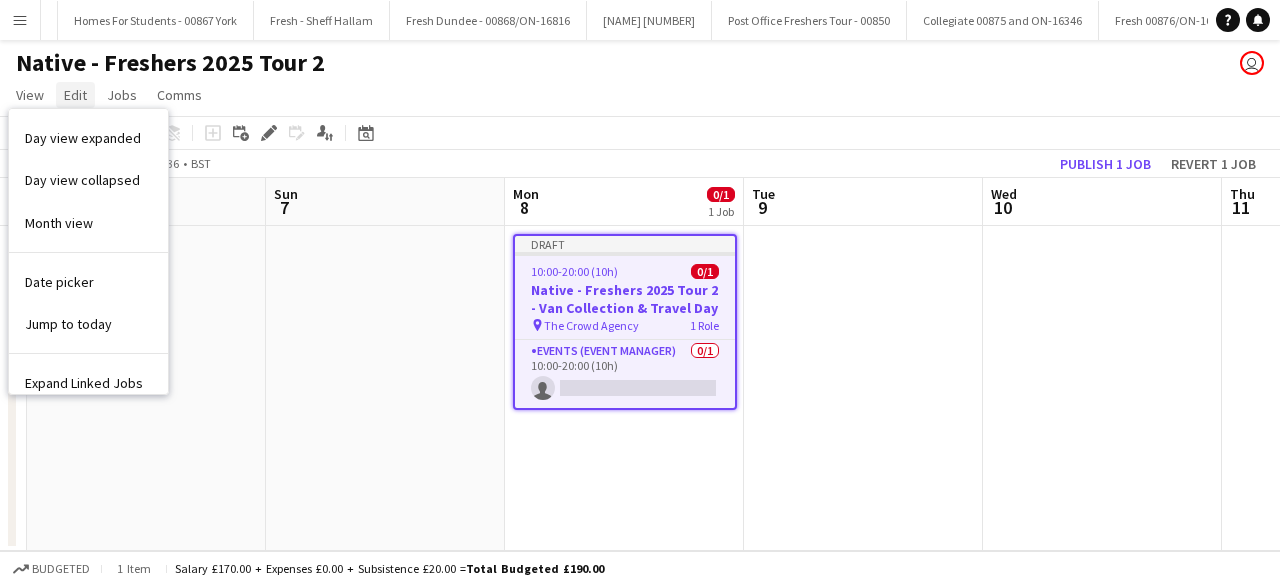 click on "Edit" 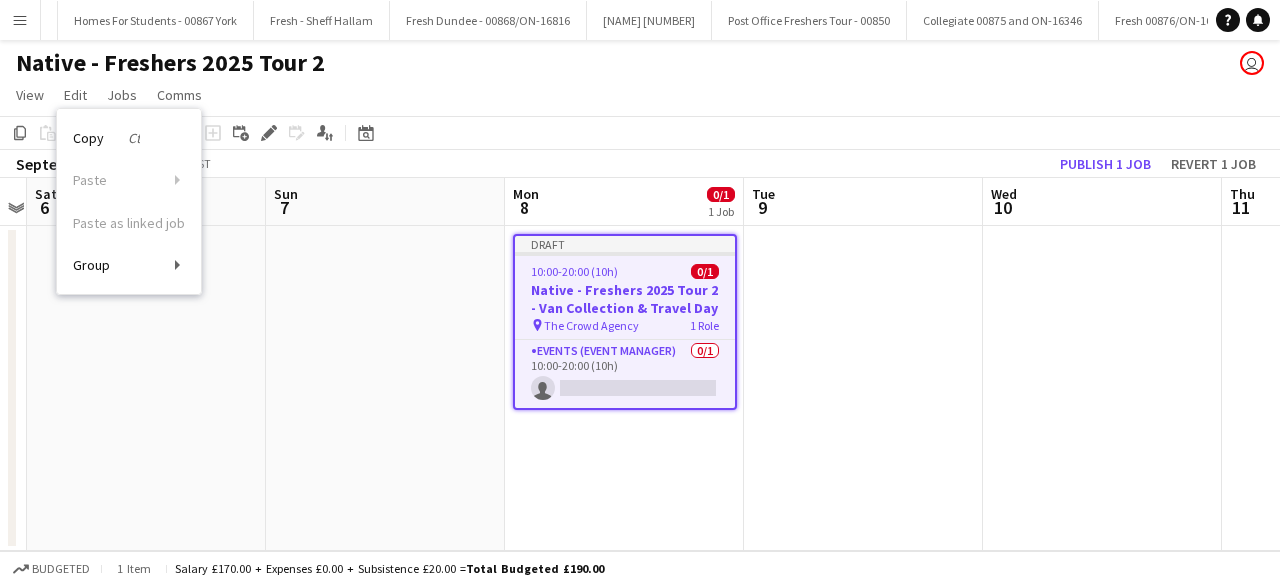 click at bounding box center (385, 388) 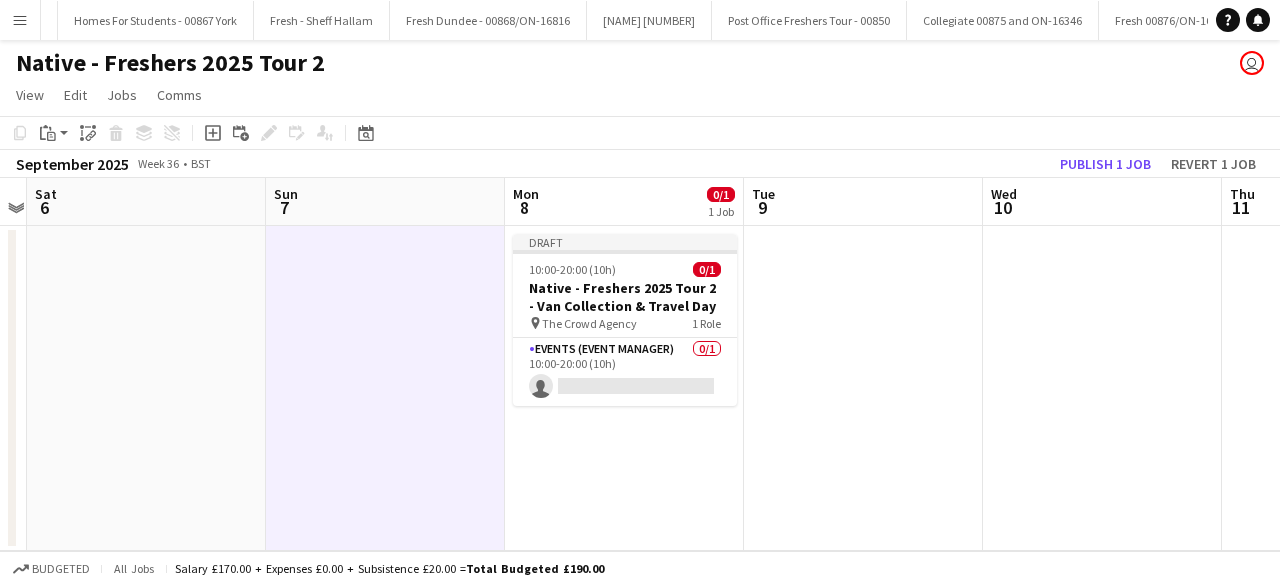 click at bounding box center [863, 388] 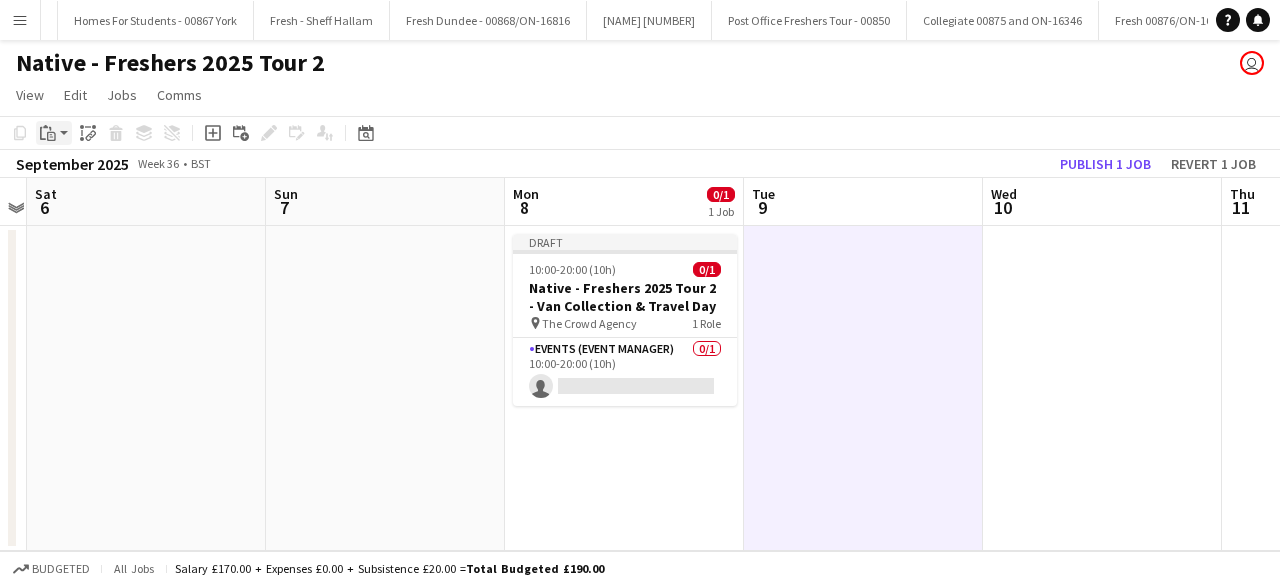 click 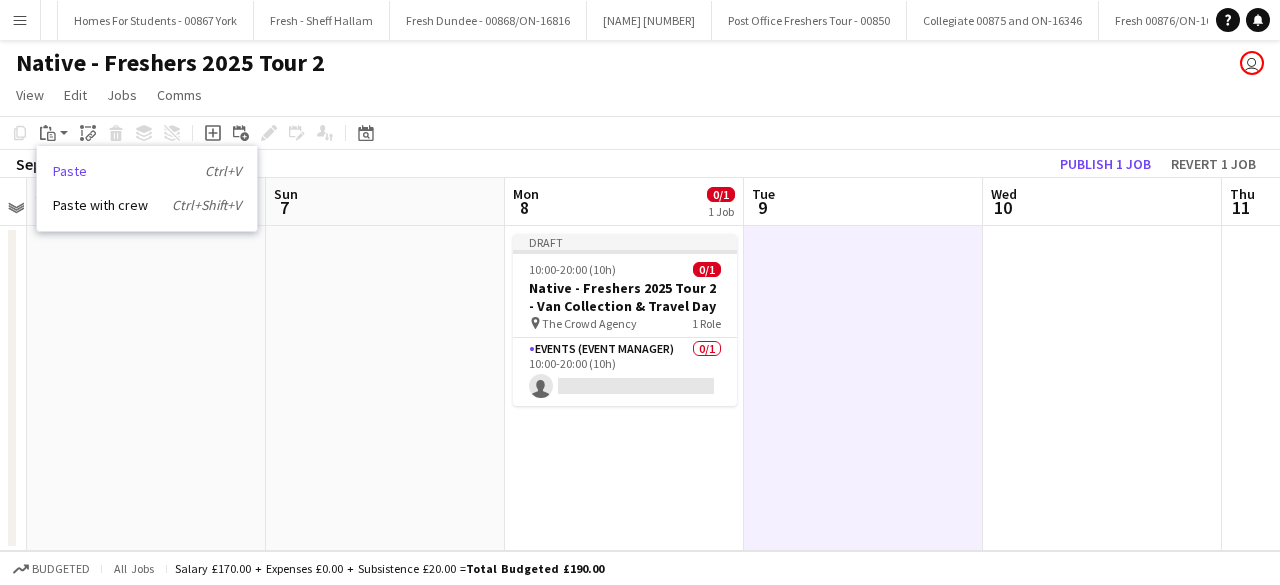click on "Paste   Ctrl+V" at bounding box center [147, 171] 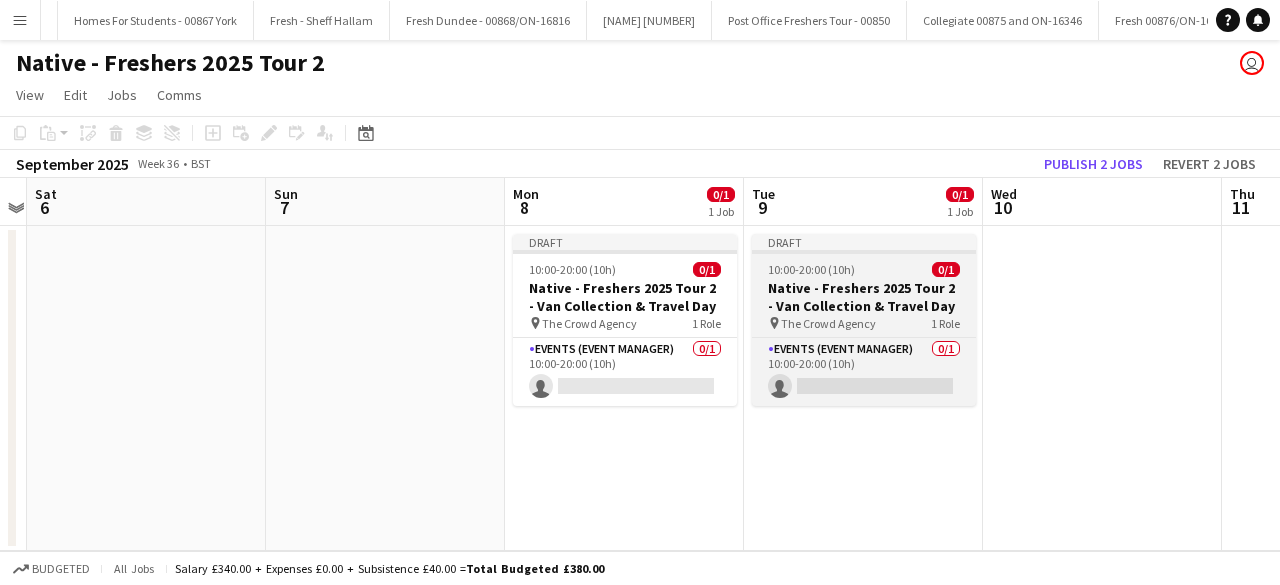 click at bounding box center (864, 252) 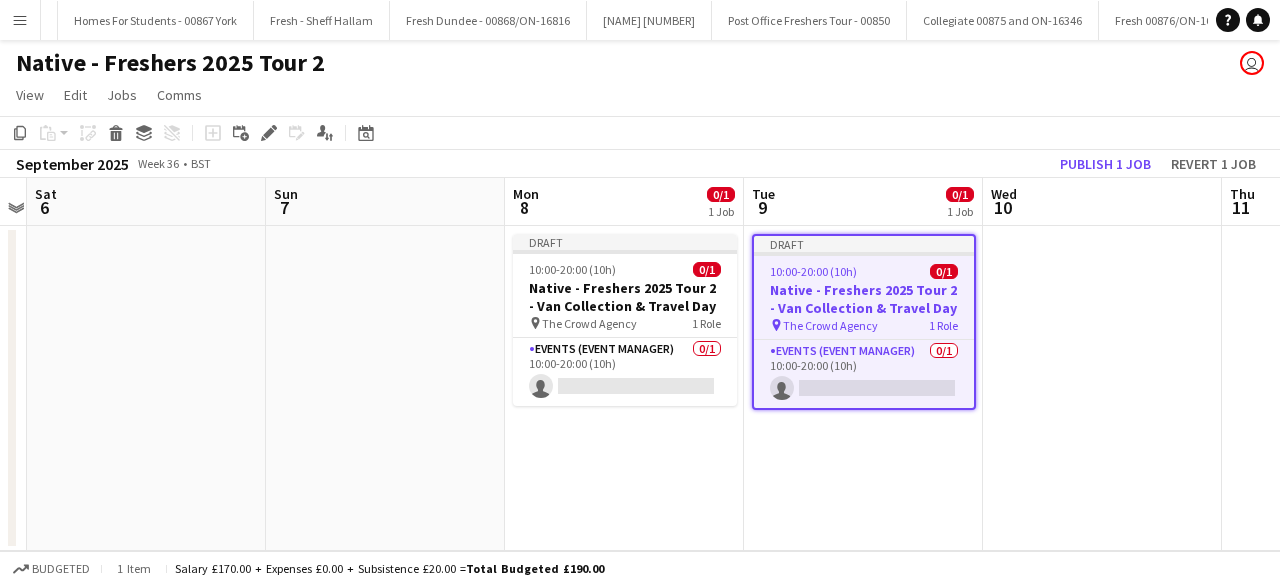 click at bounding box center [864, 254] 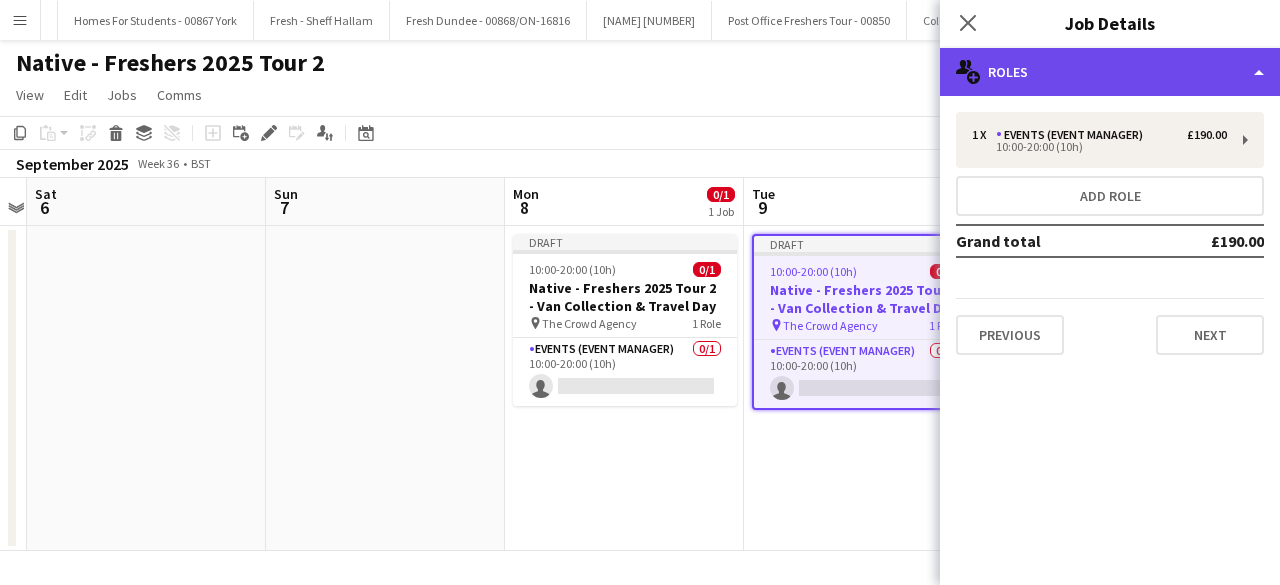 click on "multiple-users-add
Roles" 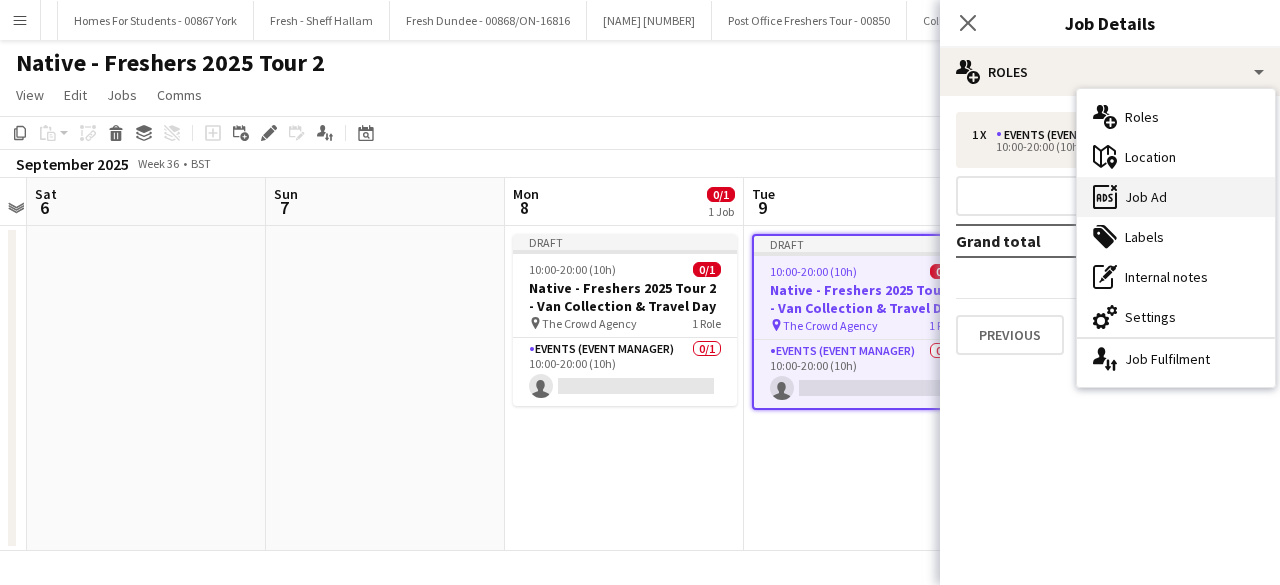 click on "ads-window
Job Ad" at bounding box center [1176, 197] 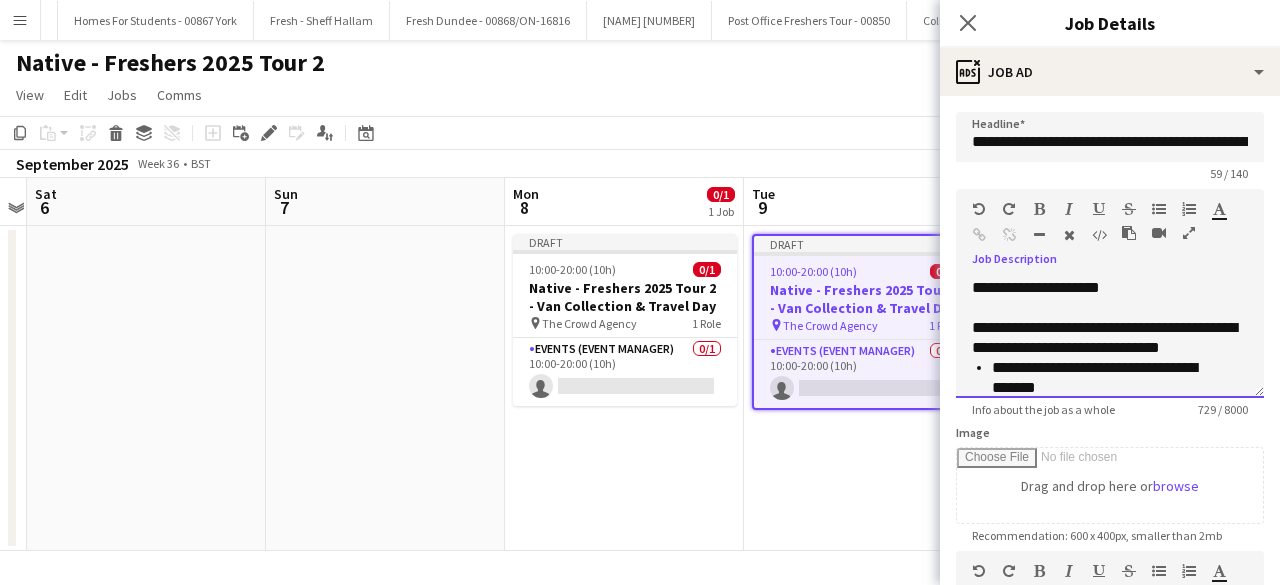 drag, startPoint x: 968, startPoint y: 282, endPoint x: 1159, endPoint y: 348, distance: 202.08167 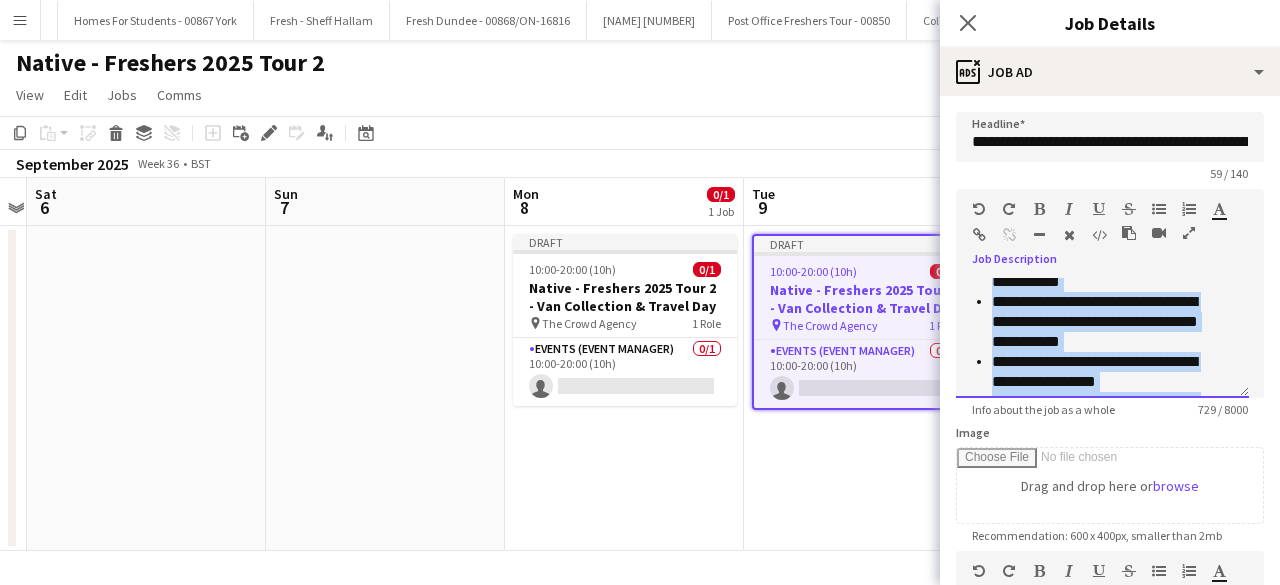scroll, scrollTop: 476, scrollLeft: 0, axis: vertical 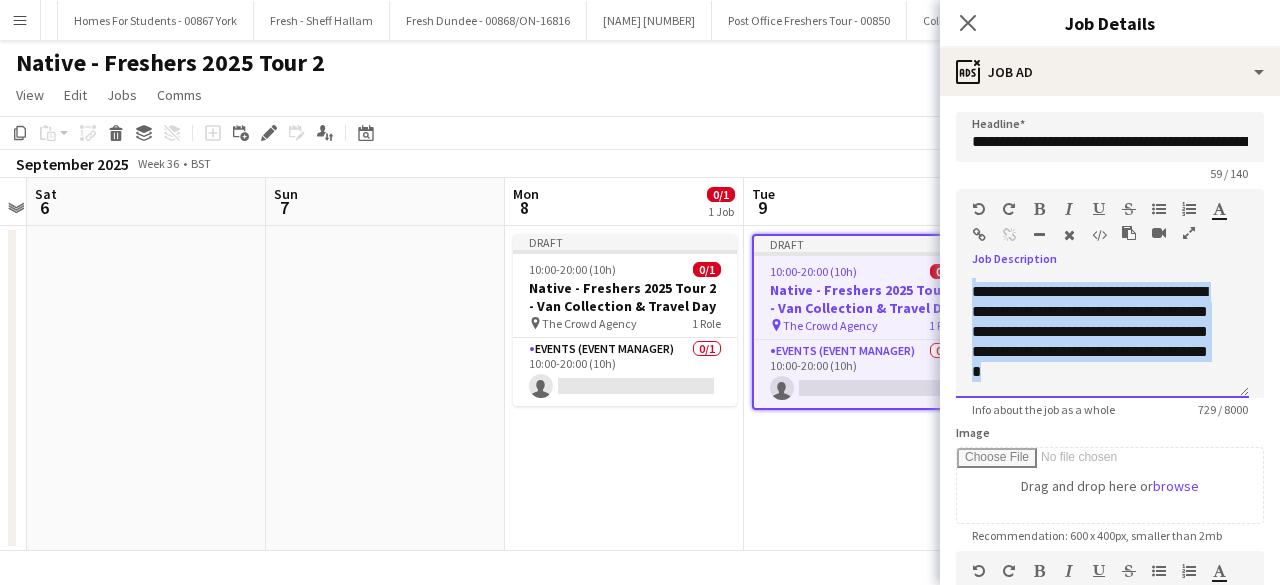 drag, startPoint x: 968, startPoint y: 283, endPoint x: 1220, endPoint y: 445, distance: 299.5797 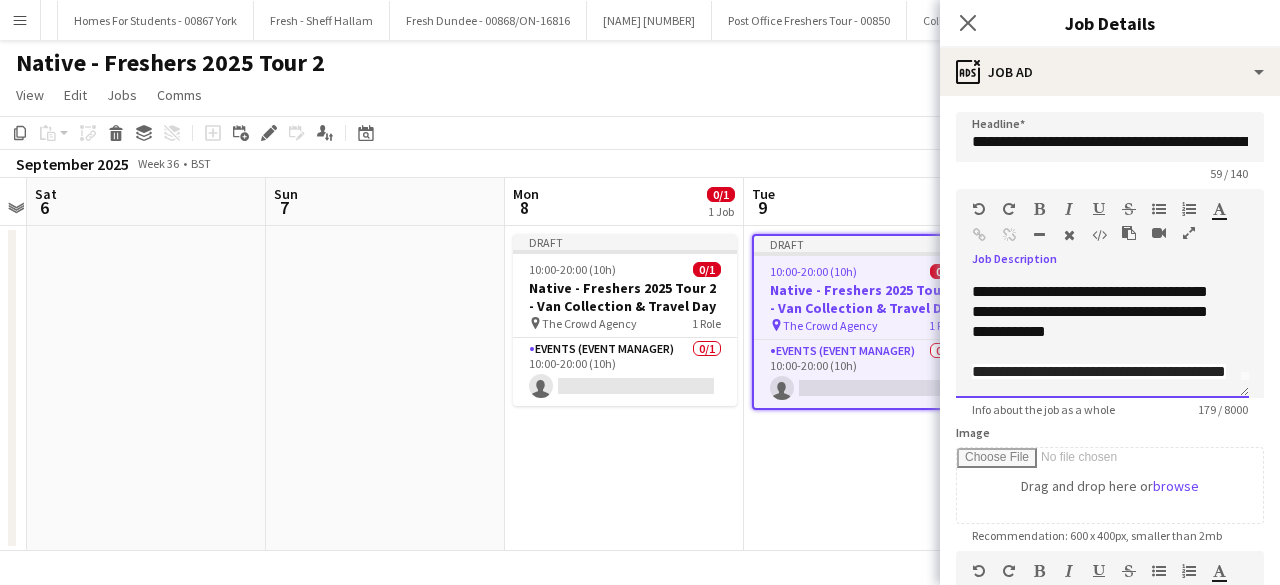 scroll, scrollTop: 0, scrollLeft: 0, axis: both 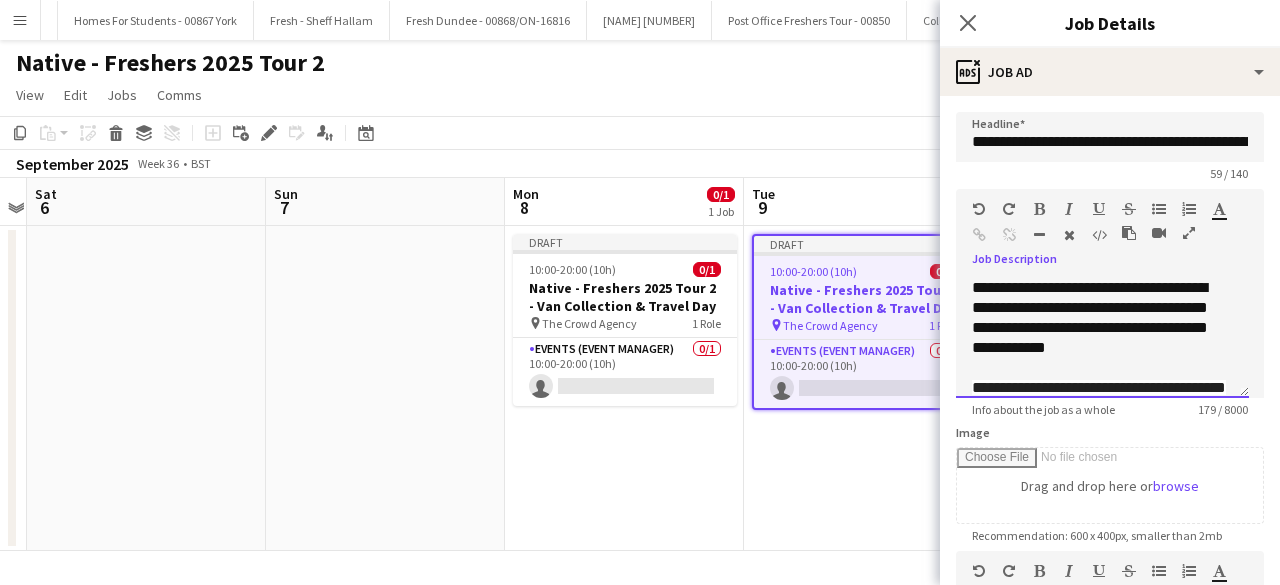 click on "**********" at bounding box center (1090, 317) 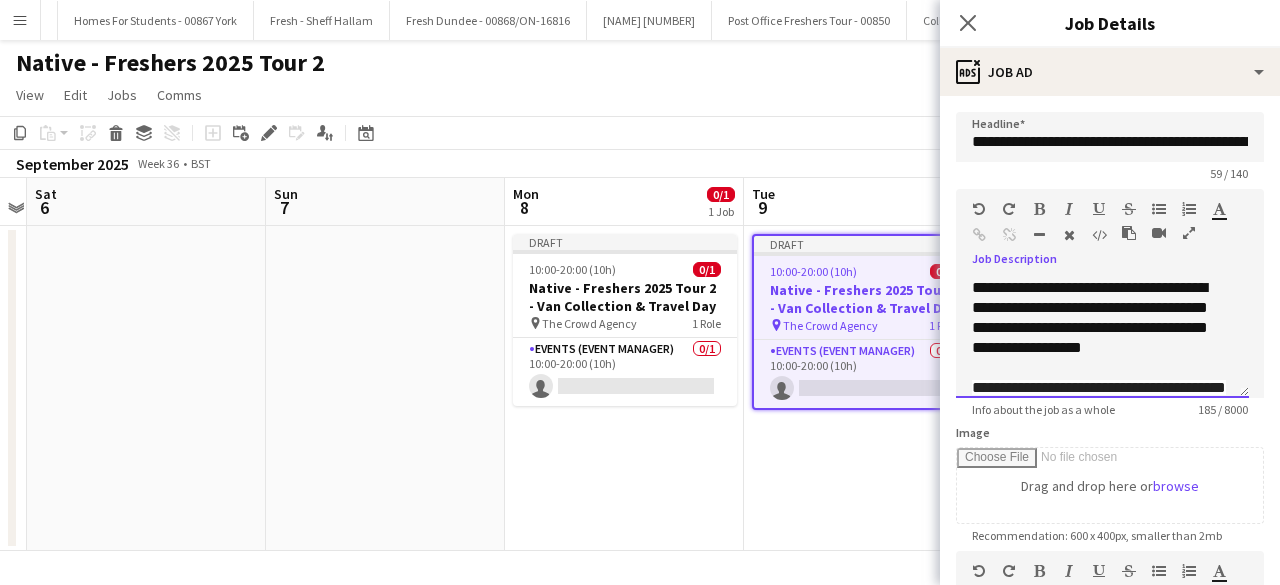 click on "**********" at bounding box center [1090, 317] 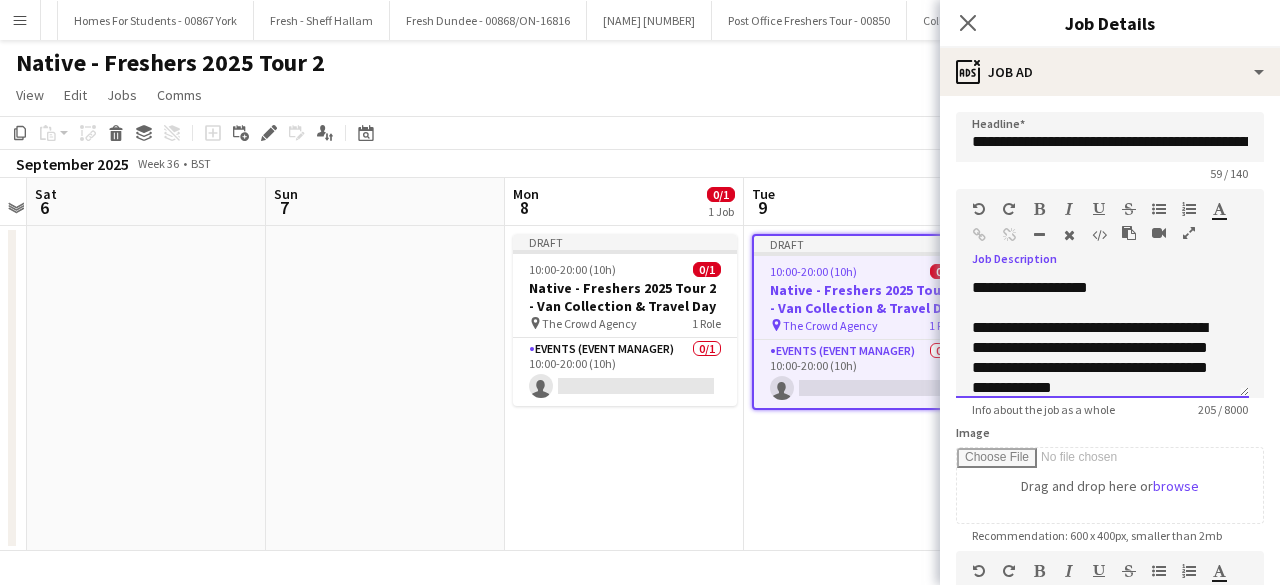 click on "**********" at bounding box center [1090, 357] 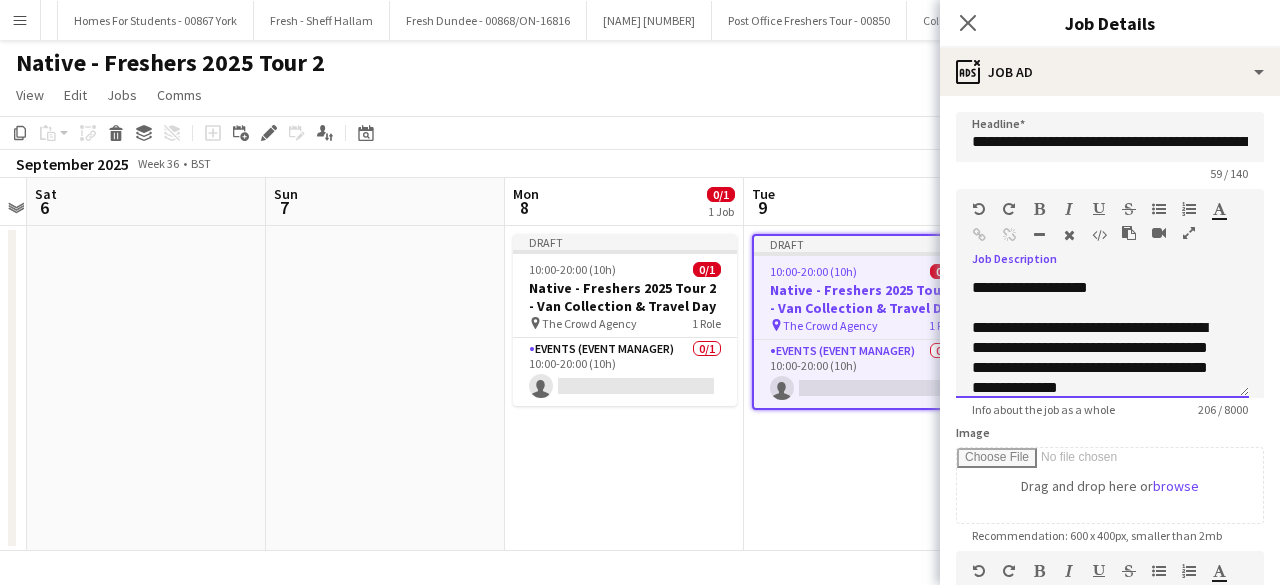 click on "**********" at bounding box center [1090, 357] 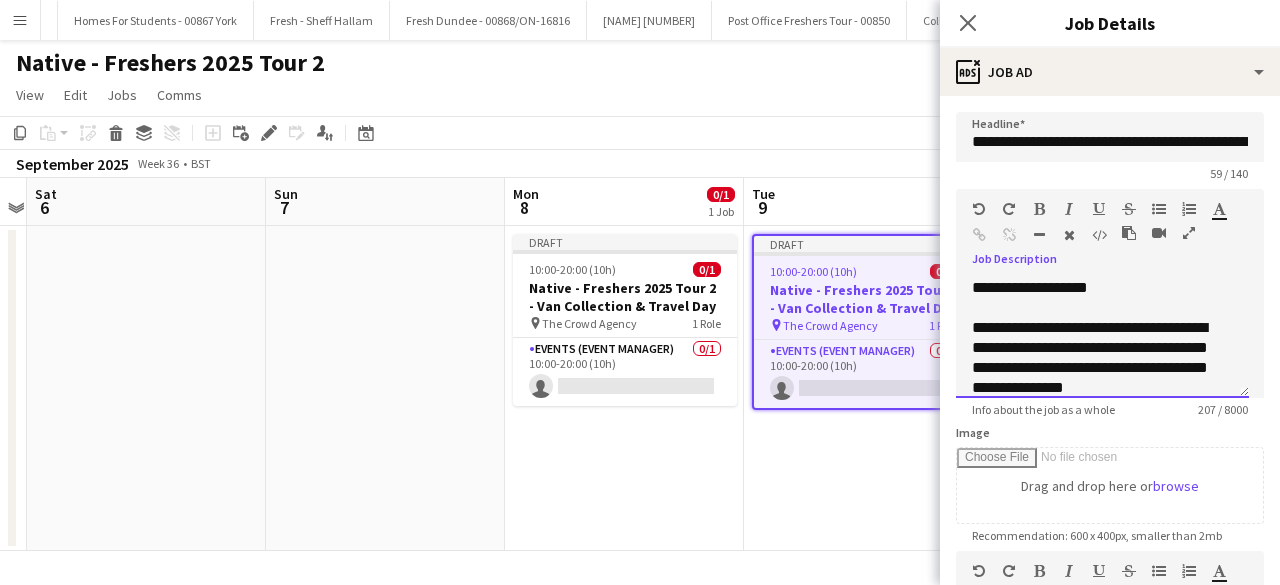 click on "**********" at bounding box center [1090, 357] 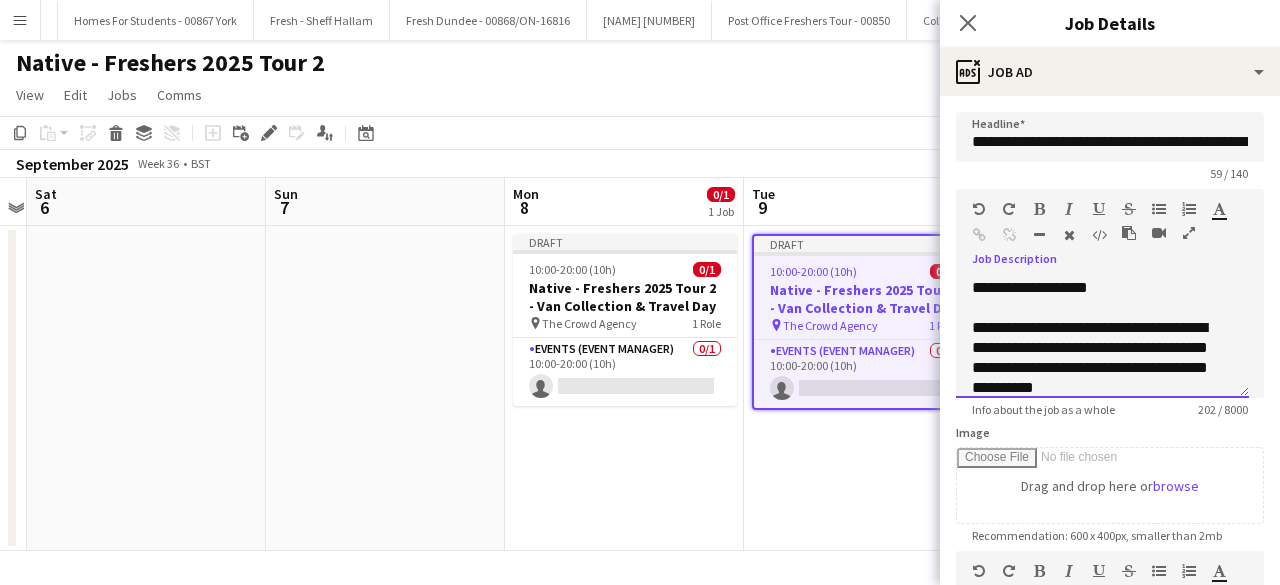 click on "**********" at bounding box center [1090, 357] 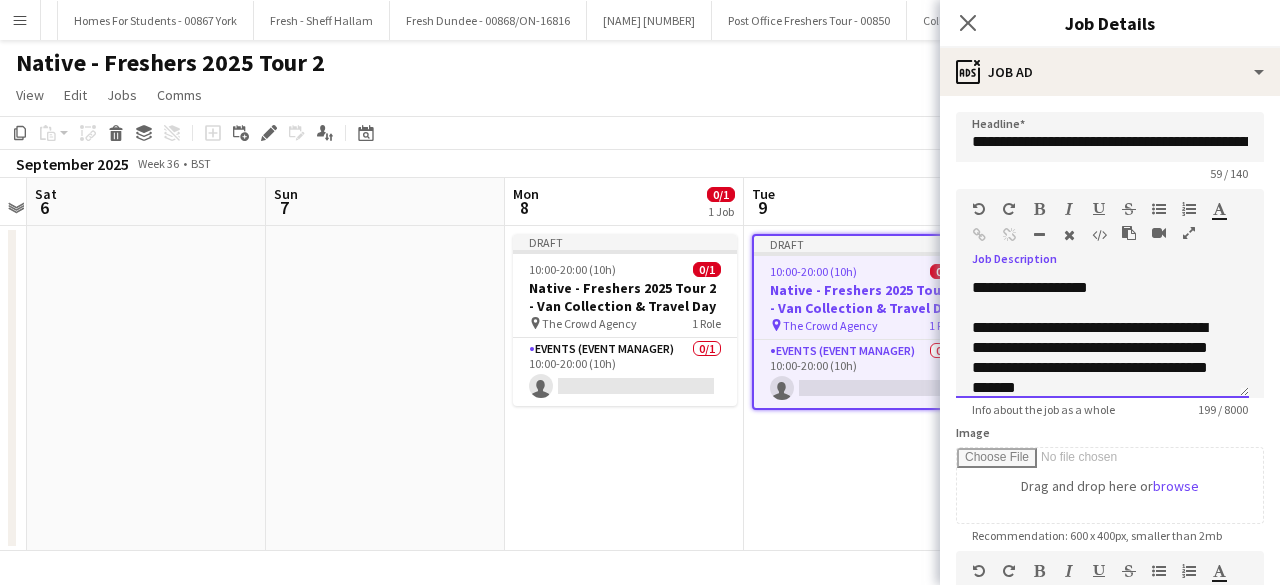 click on "**********" at bounding box center [1090, 357] 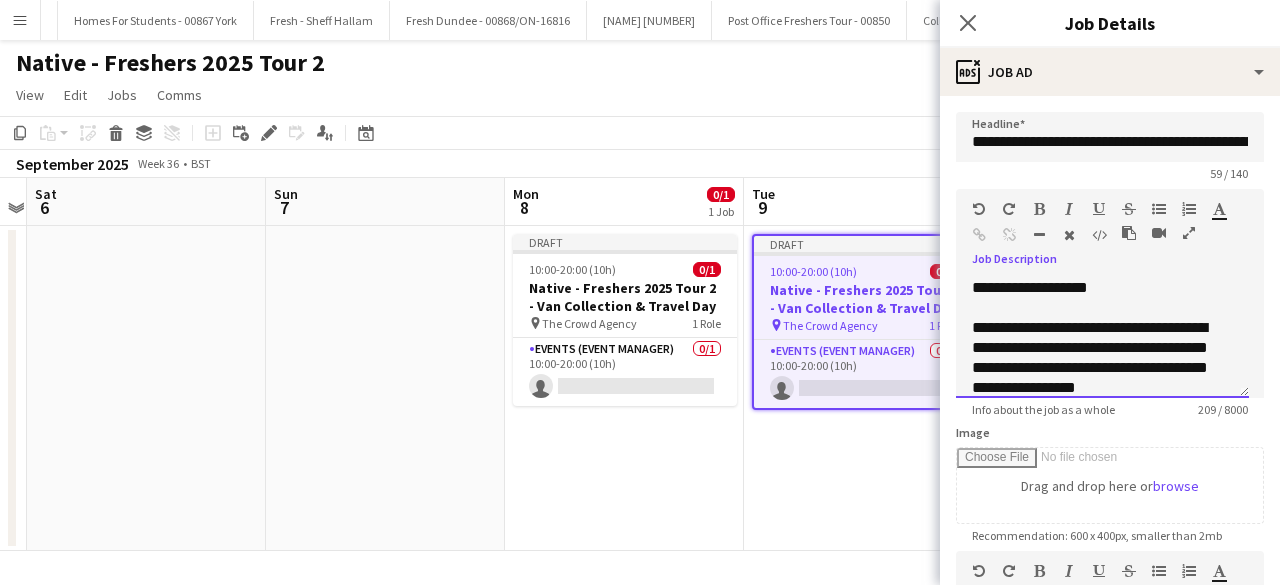 click on "**********" at bounding box center [1090, 357] 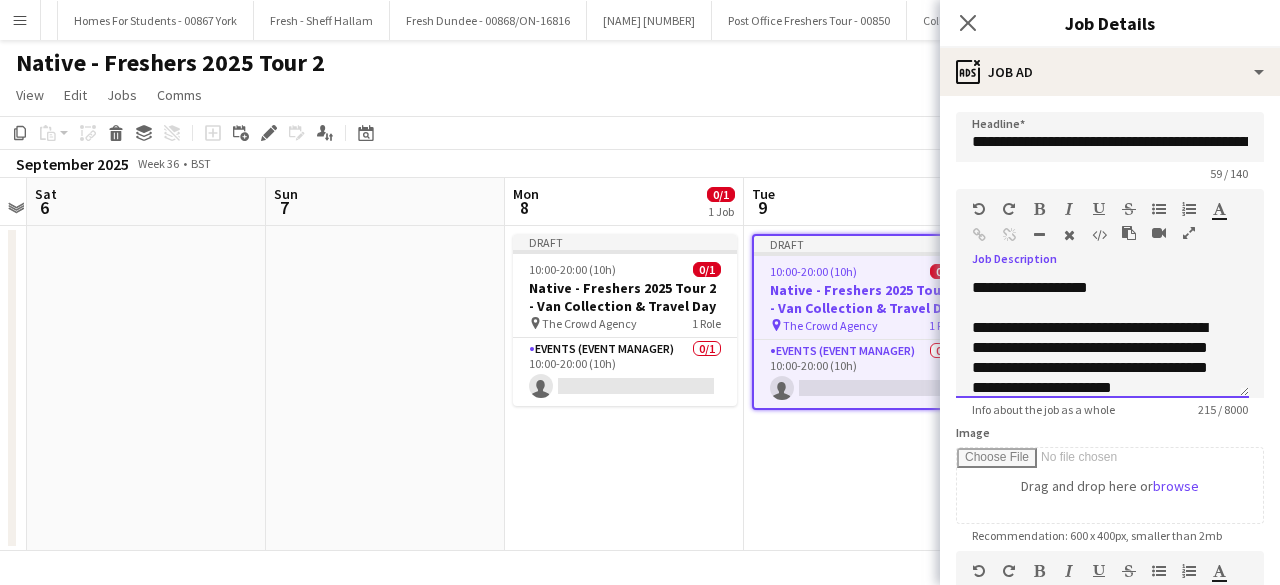 scroll, scrollTop: 27, scrollLeft: 0, axis: vertical 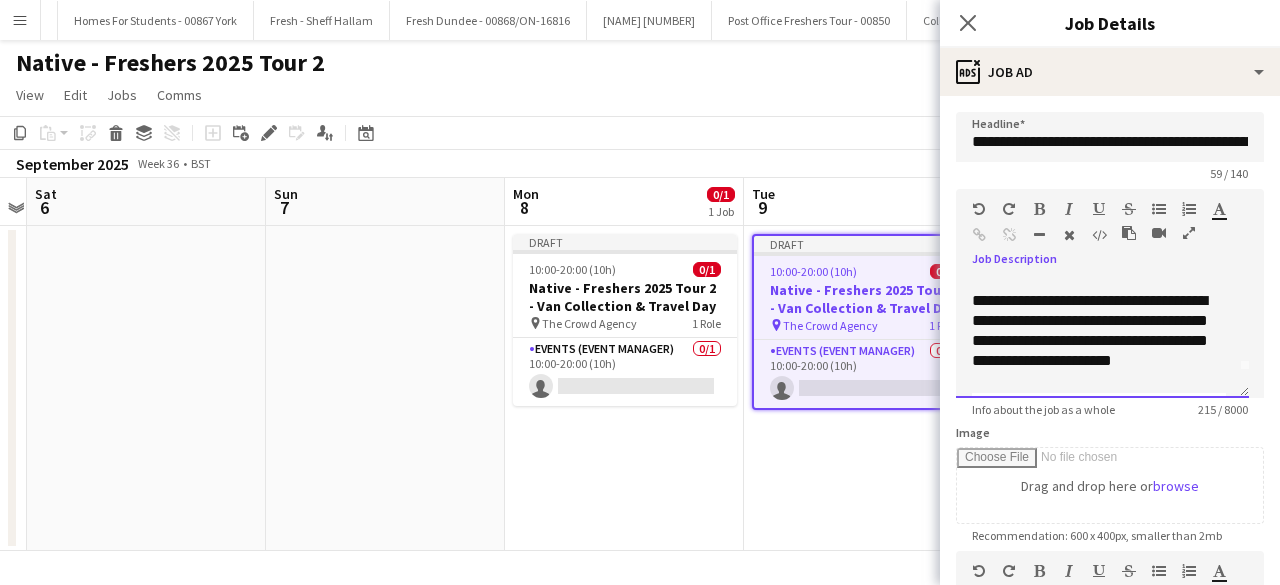 click on "**********" at bounding box center [1102, 331] 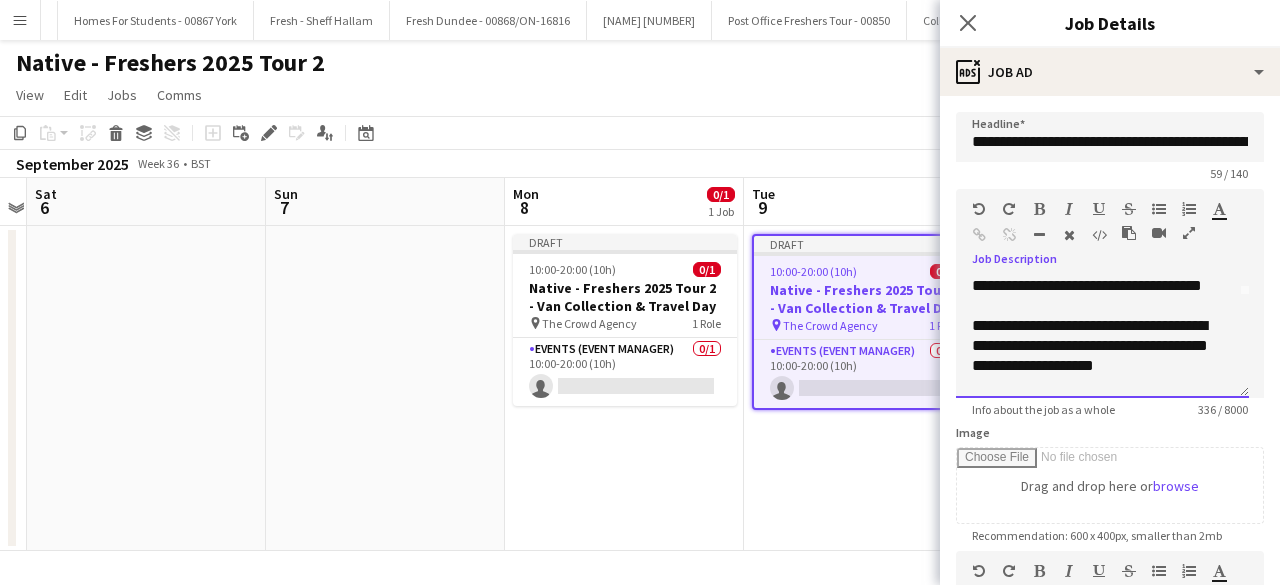 scroll, scrollTop: 122, scrollLeft: 0, axis: vertical 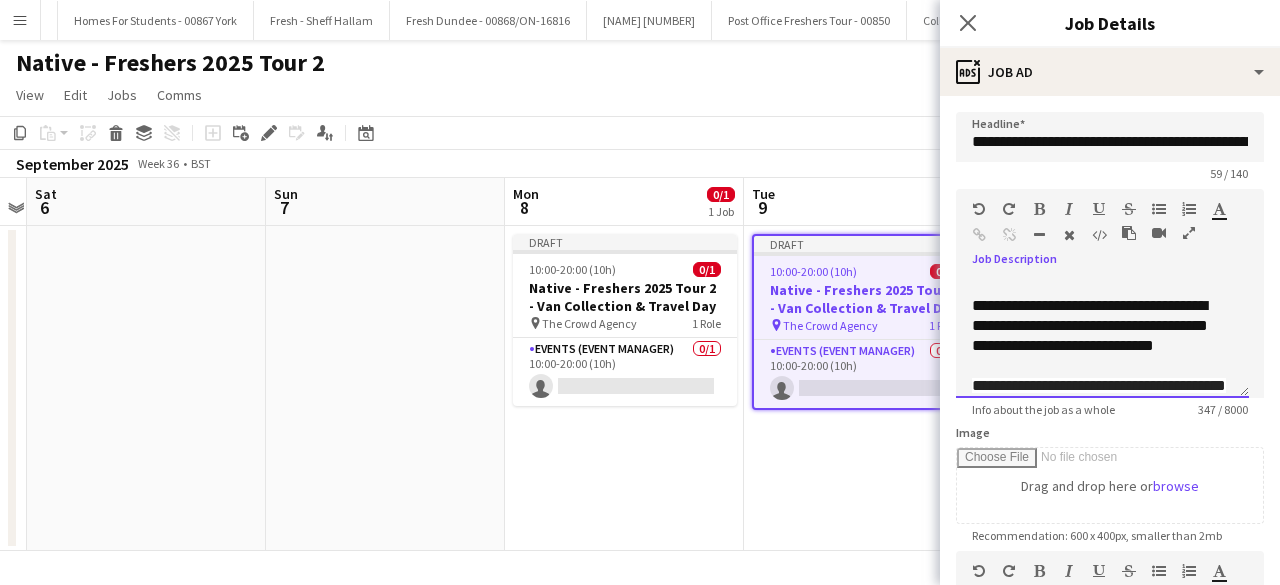 click on "**********" at bounding box center (1102, 326) 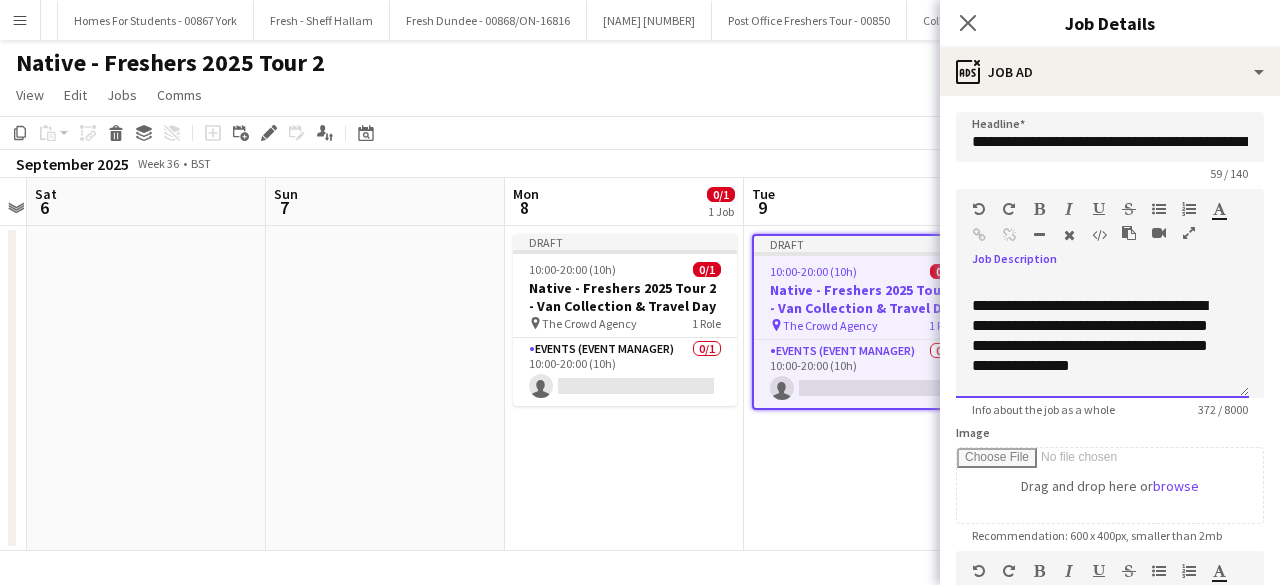 scroll, scrollTop: 142, scrollLeft: 0, axis: vertical 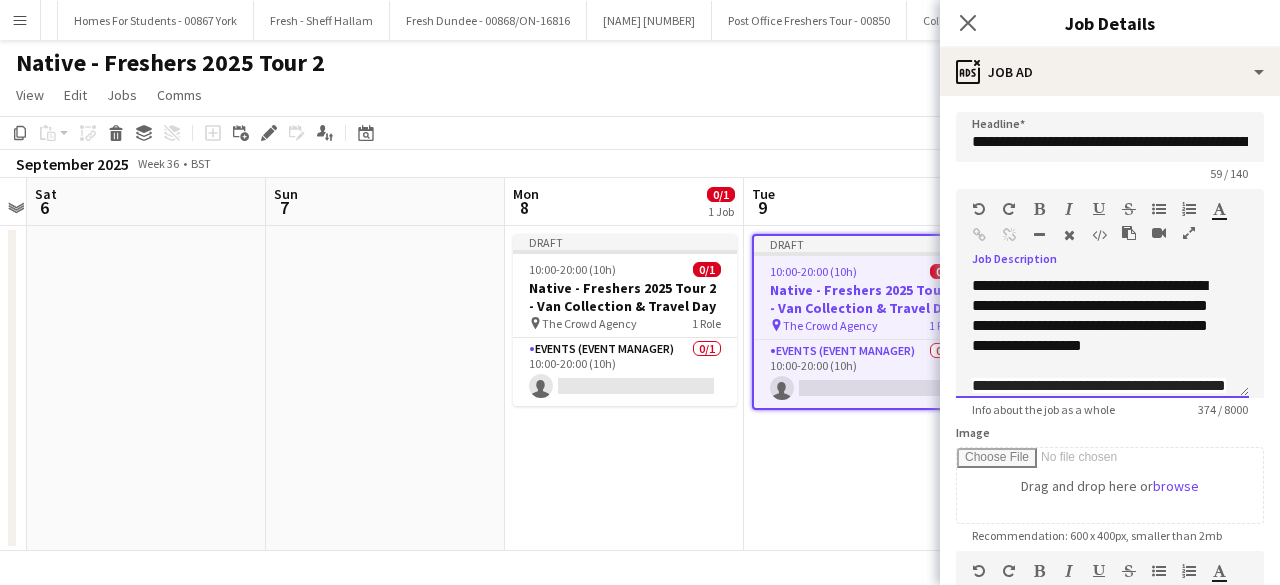 click on "**********" at bounding box center [1102, 316] 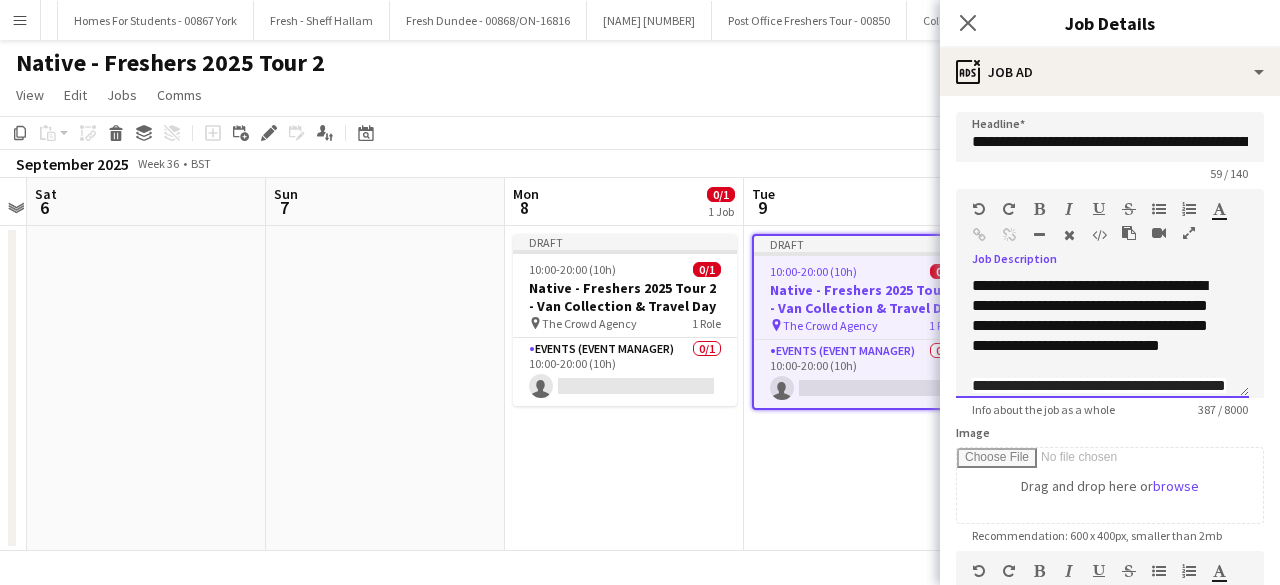 click on "**********" at bounding box center (1102, 316) 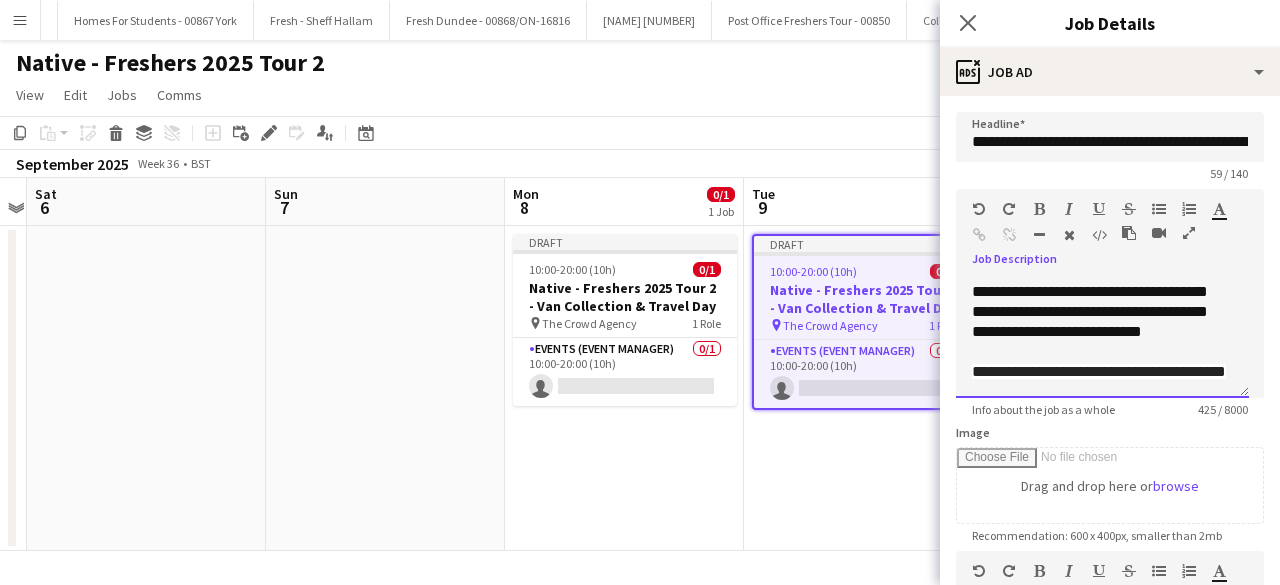 scroll, scrollTop: 236, scrollLeft: 0, axis: vertical 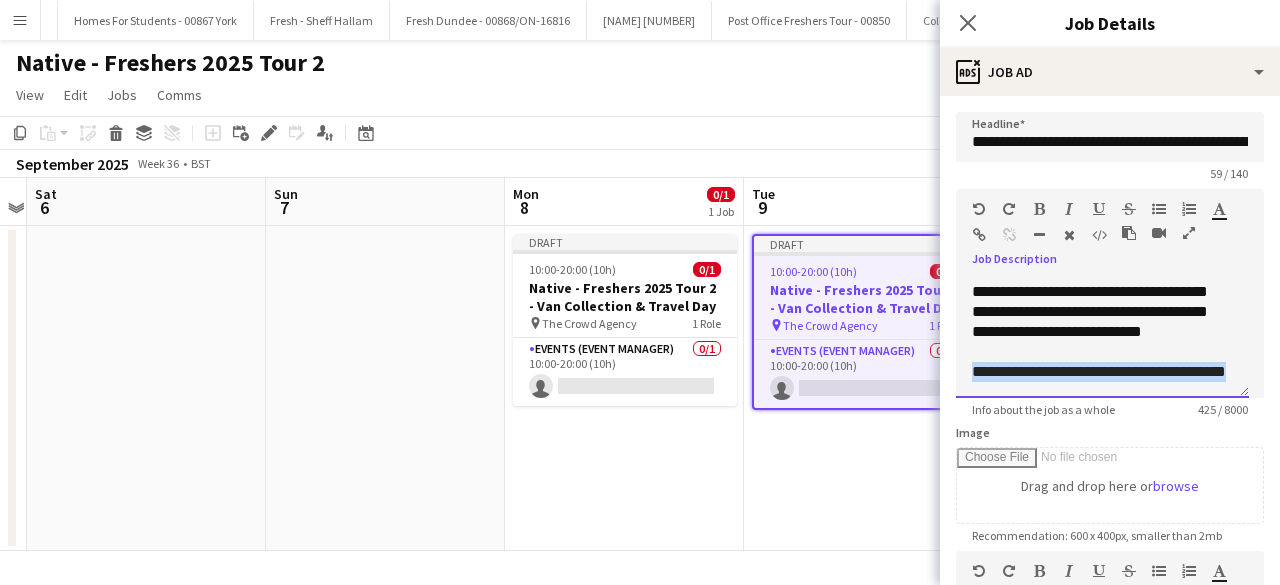 drag, startPoint x: 1012, startPoint y: 369, endPoint x: 958, endPoint y: 349, distance: 57.58472 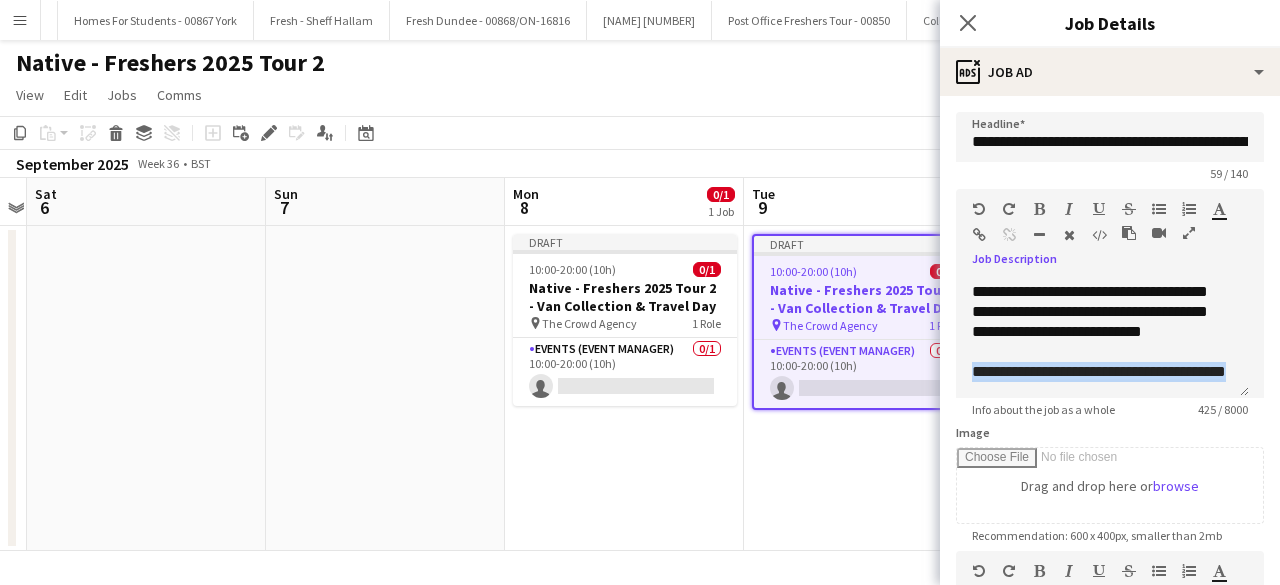 click at bounding box center [1069, 235] 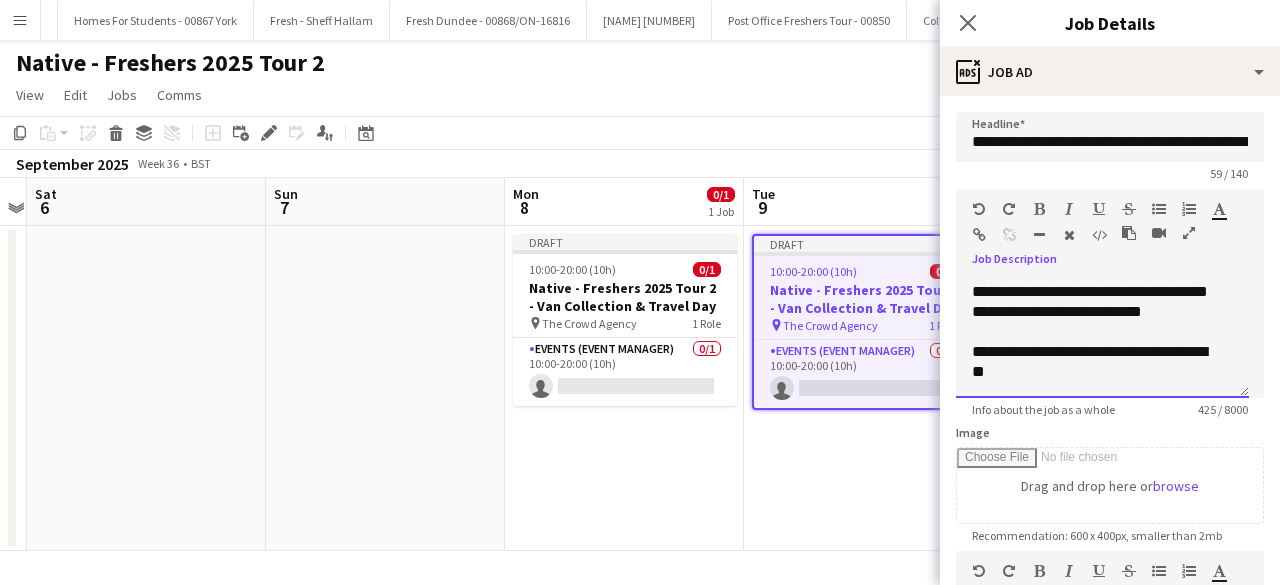 click on "**********" at bounding box center [1094, 362] 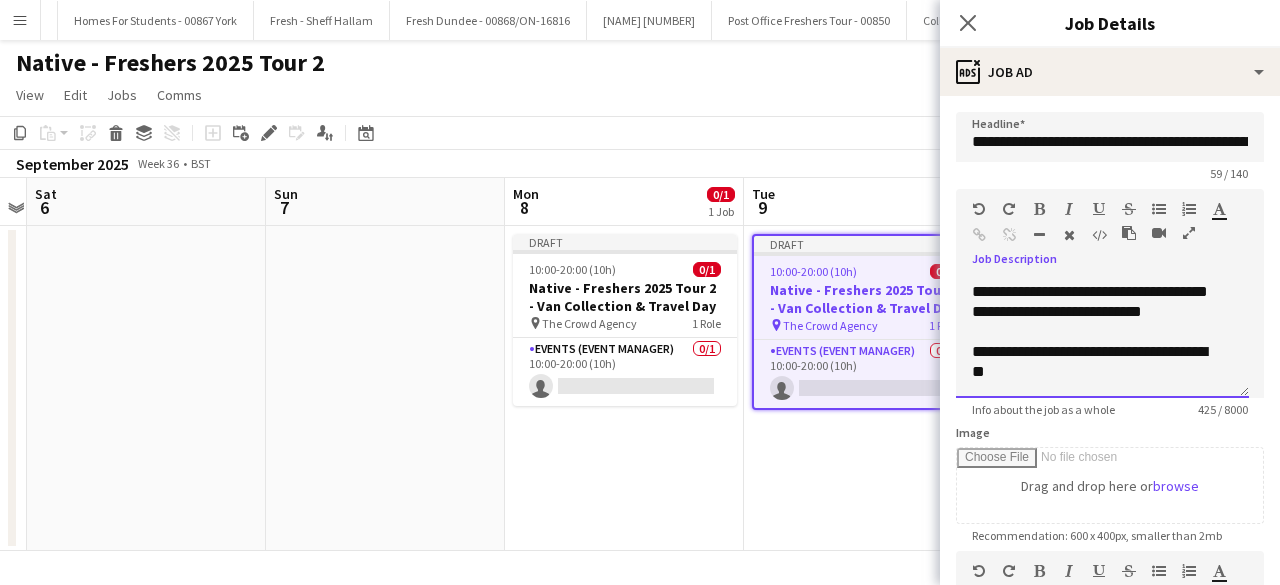click on "**********" at bounding box center (1102, 338) 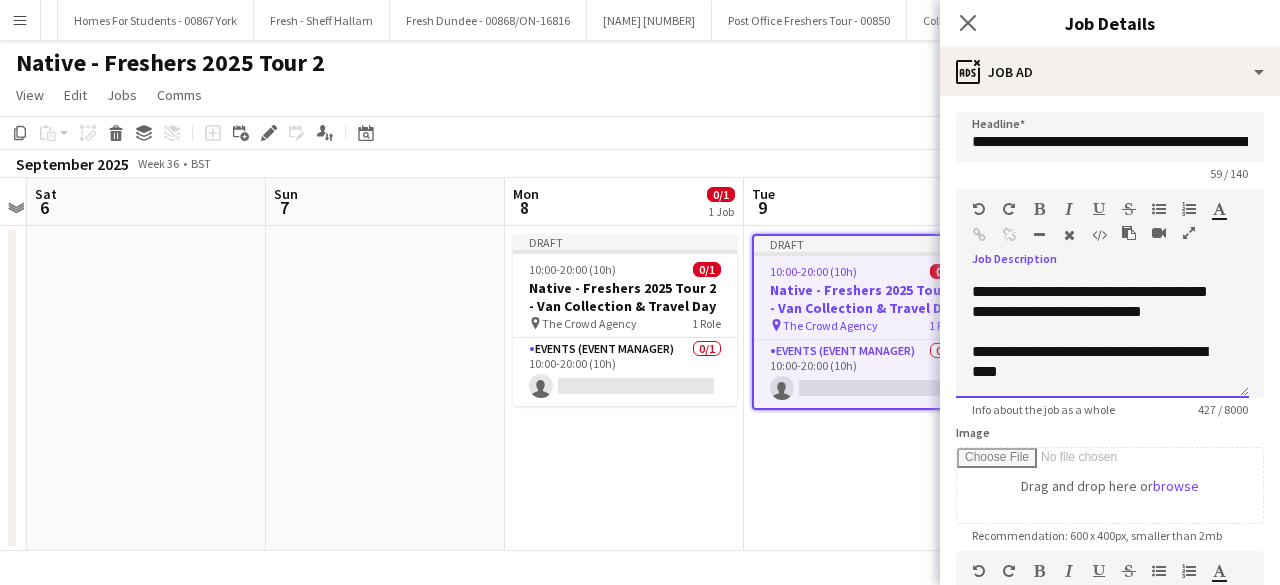 click on "**********" at bounding box center (1094, 362) 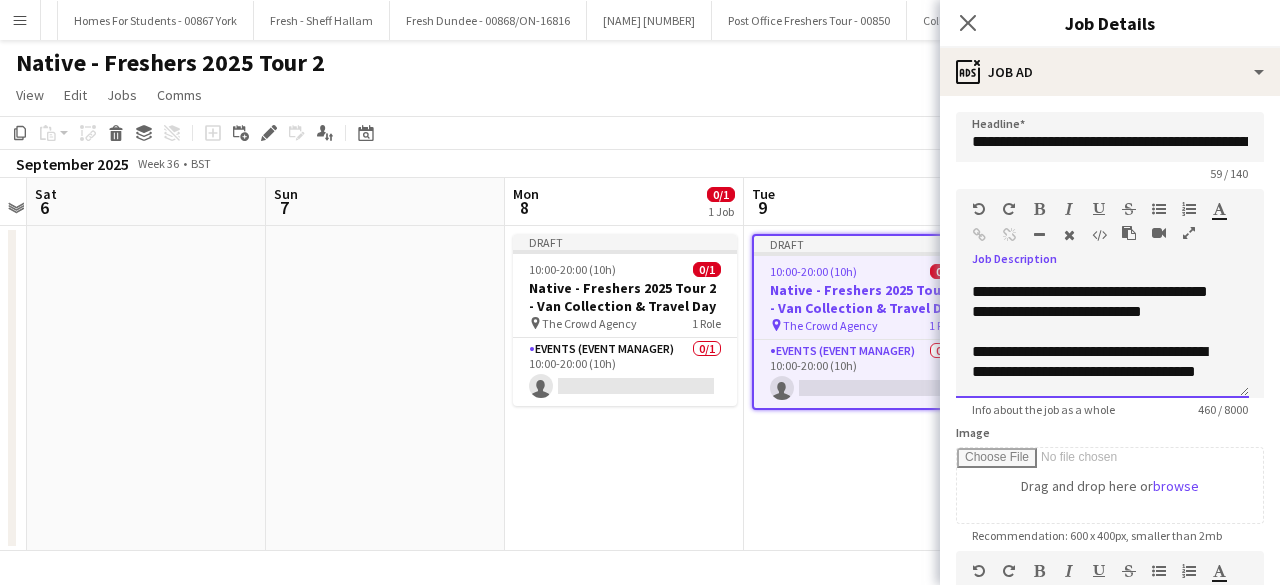 scroll, scrollTop: 242, scrollLeft: 0, axis: vertical 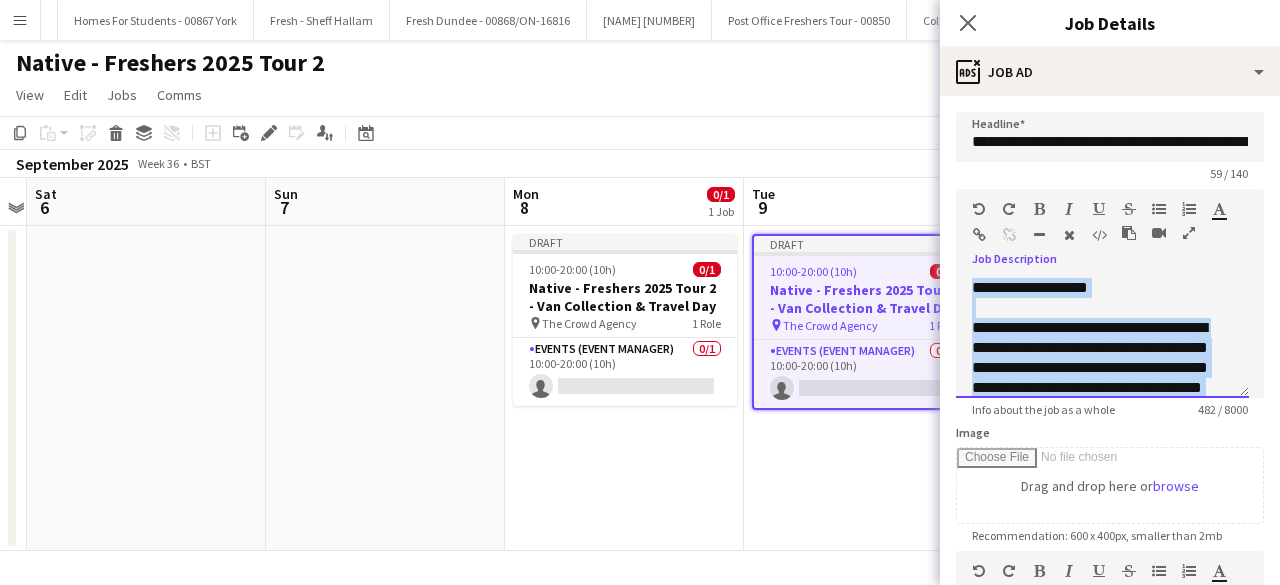 drag, startPoint x: 1107, startPoint y: 384, endPoint x: 958, endPoint y: 253, distance: 198.39859 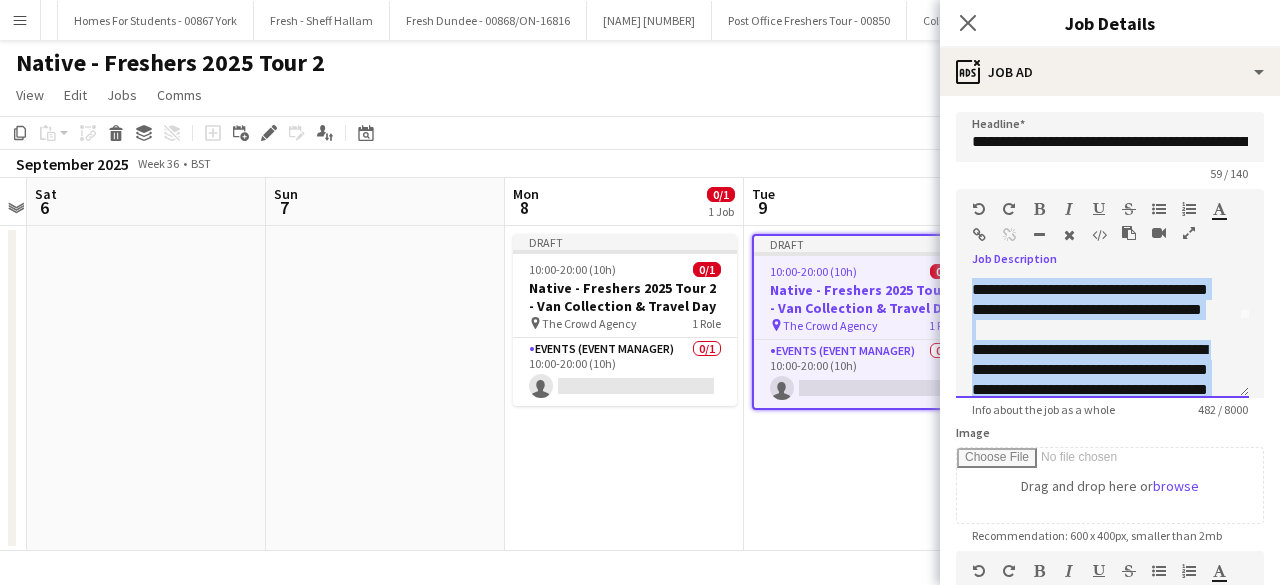 scroll, scrollTop: 256, scrollLeft: 0, axis: vertical 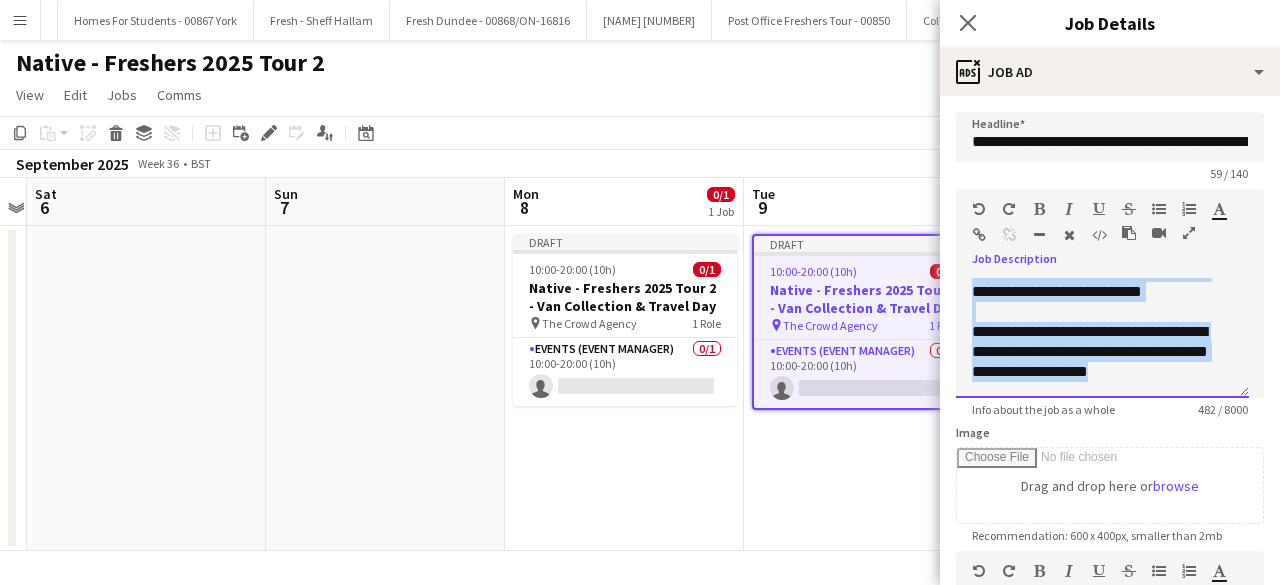drag, startPoint x: 970, startPoint y: 286, endPoint x: 1174, endPoint y: 416, distance: 241.9008 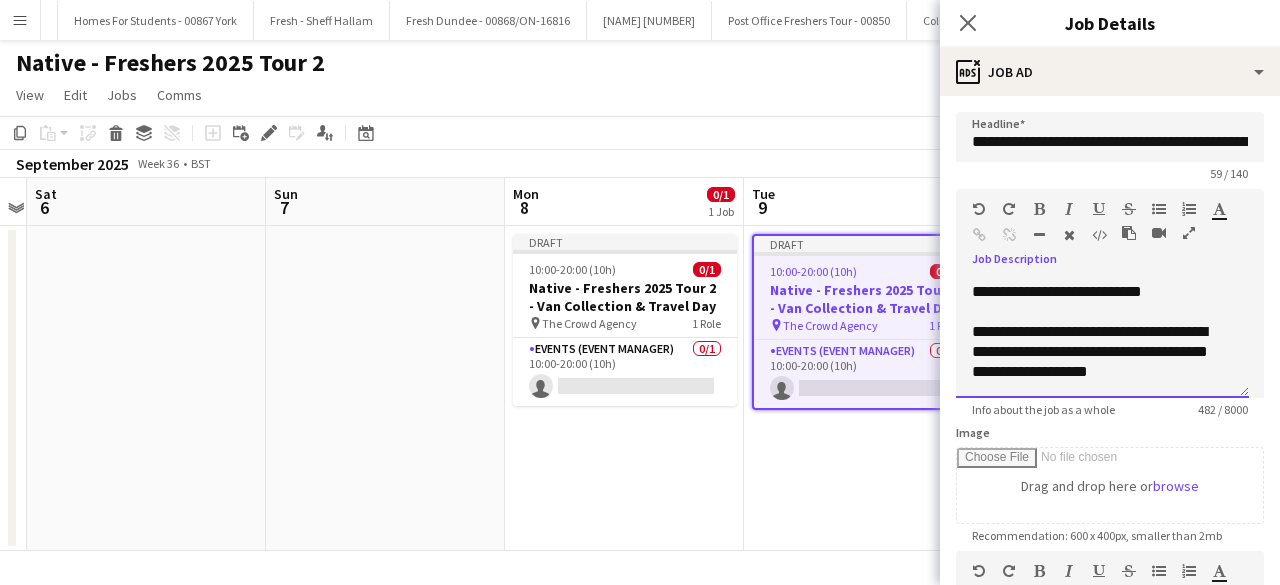 scroll, scrollTop: 0, scrollLeft: 0, axis: both 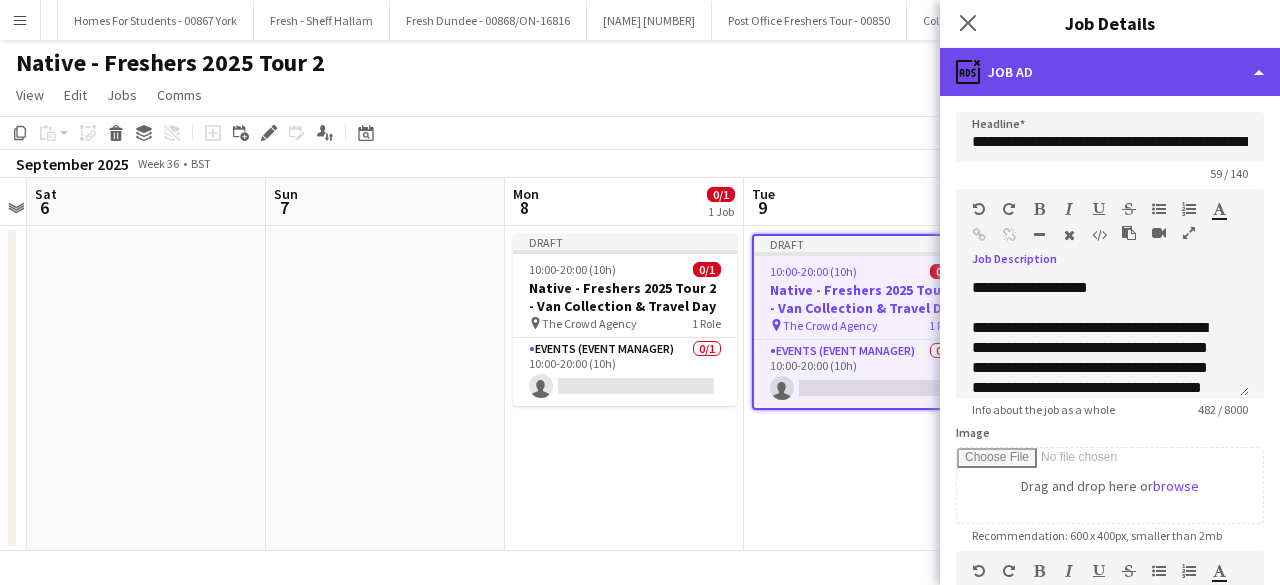 click on "ads-window
Job Ad" 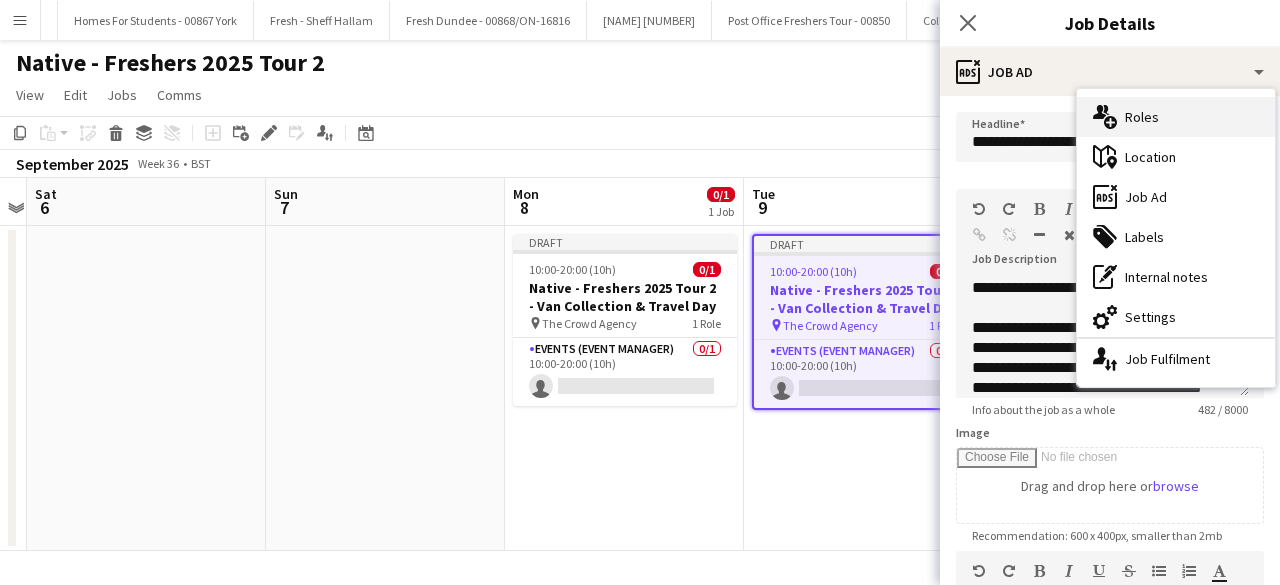 click on "multiple-users-add
Roles" at bounding box center [1176, 117] 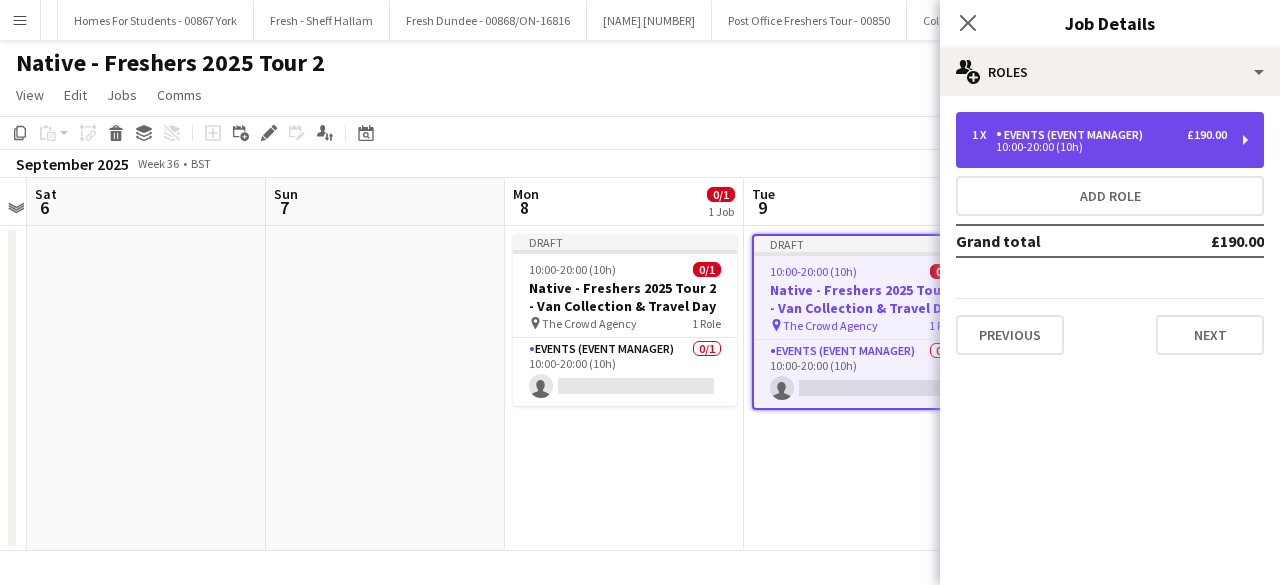 click on "10:00-20:00 (10h)" at bounding box center (1099, 147) 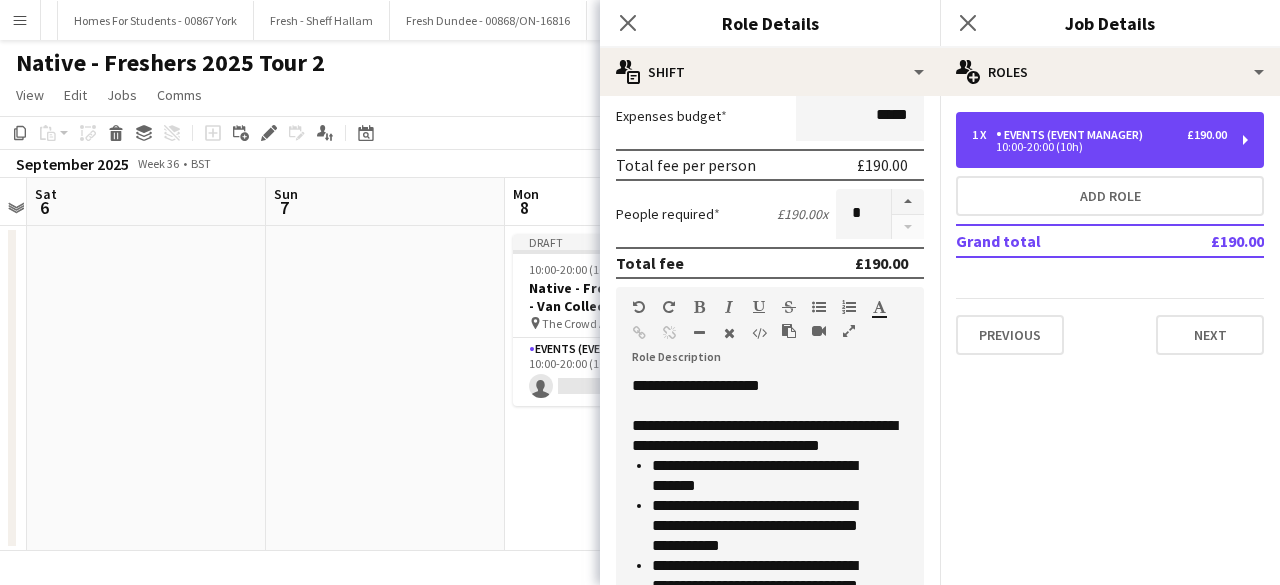scroll, scrollTop: 327, scrollLeft: 0, axis: vertical 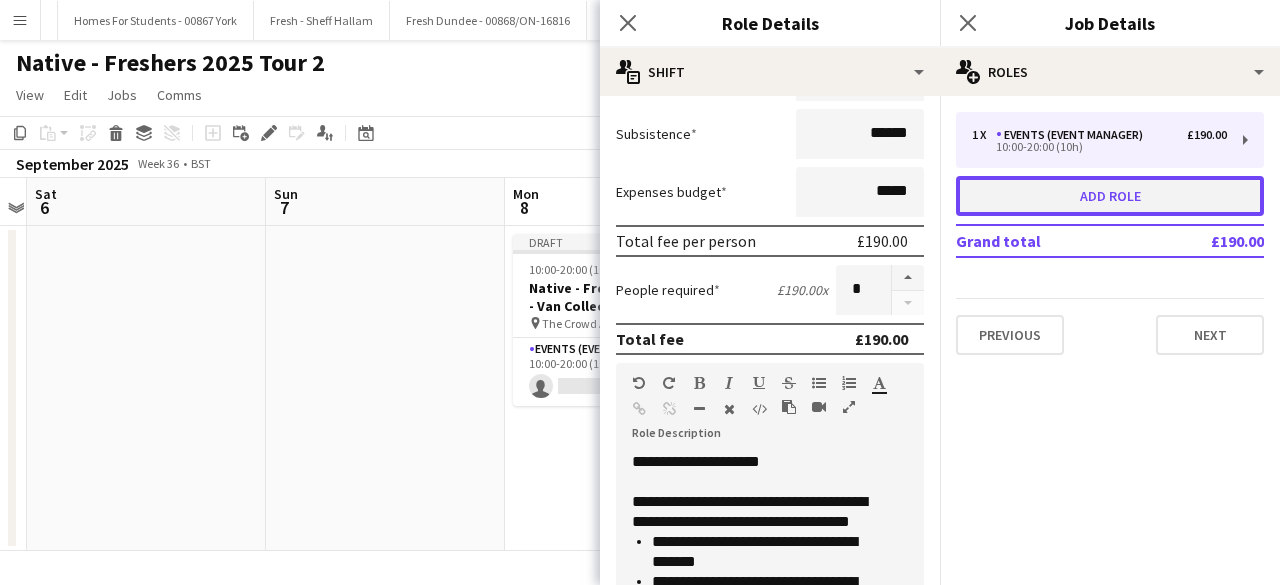 click on "Add role" at bounding box center (1110, 196) 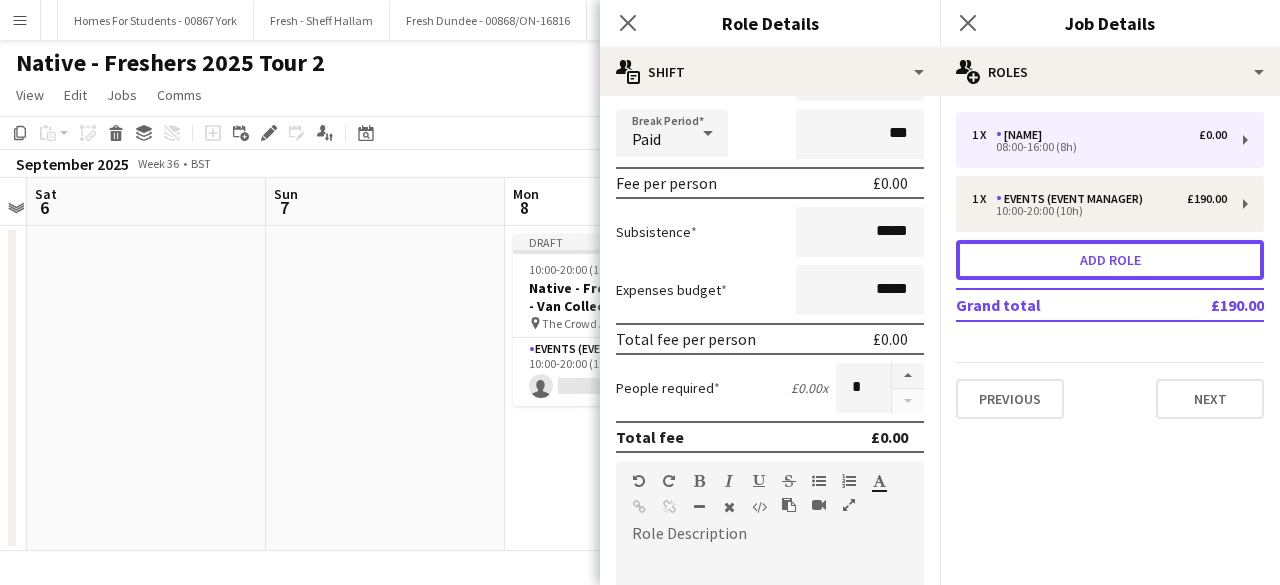 scroll, scrollTop: 0, scrollLeft: 0, axis: both 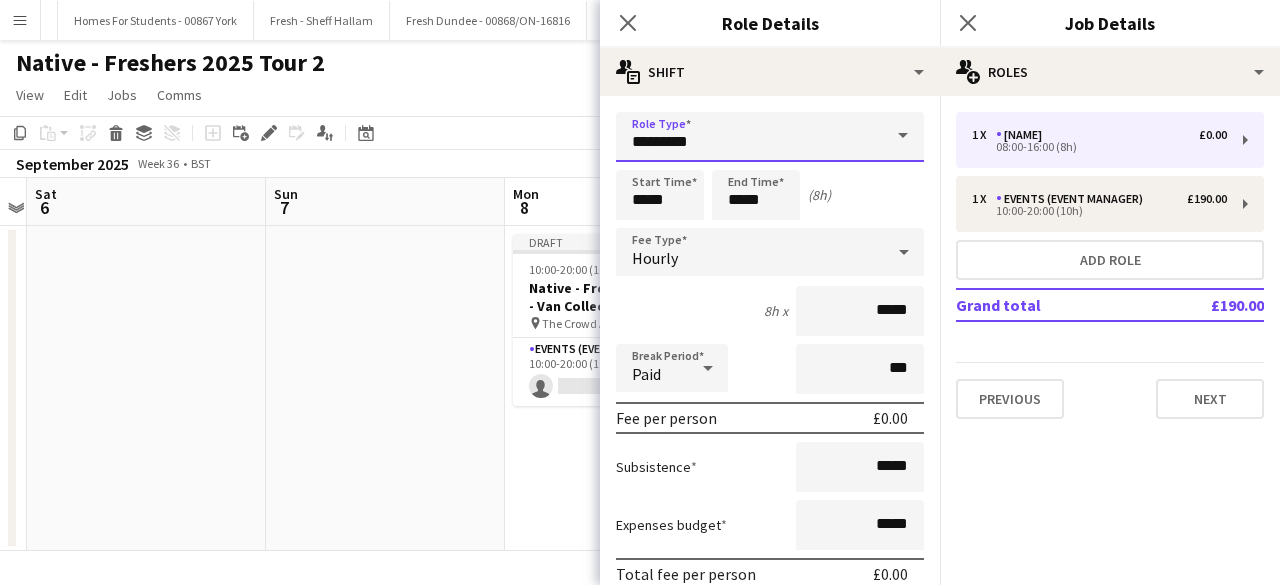 click on "*********" at bounding box center (770, 137) 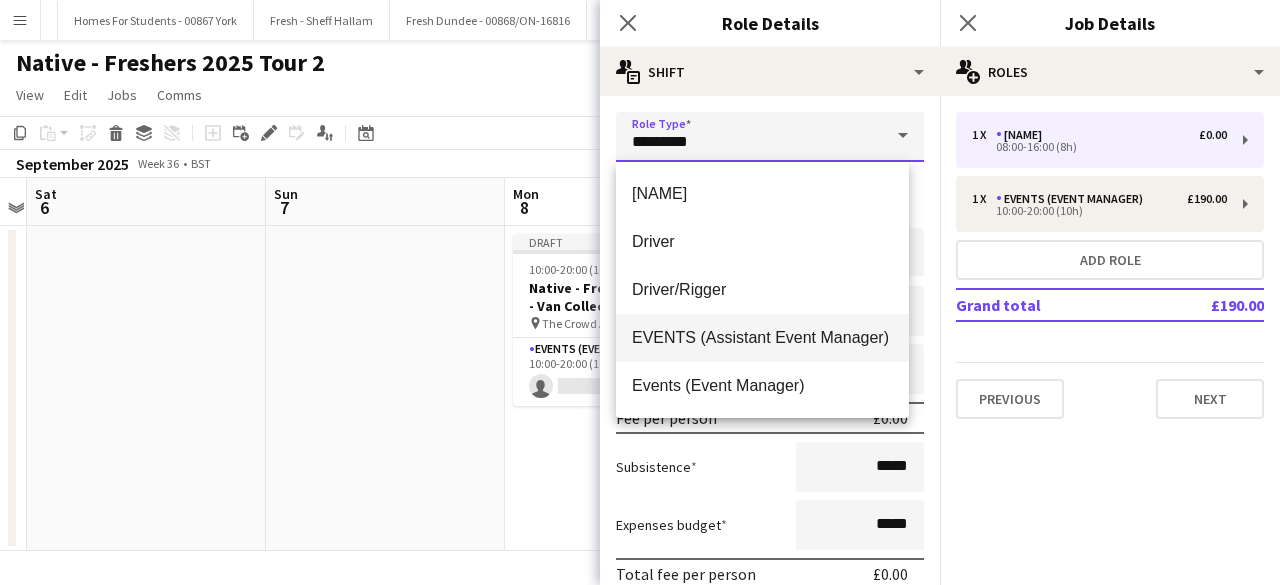 scroll, scrollTop: 192, scrollLeft: 0, axis: vertical 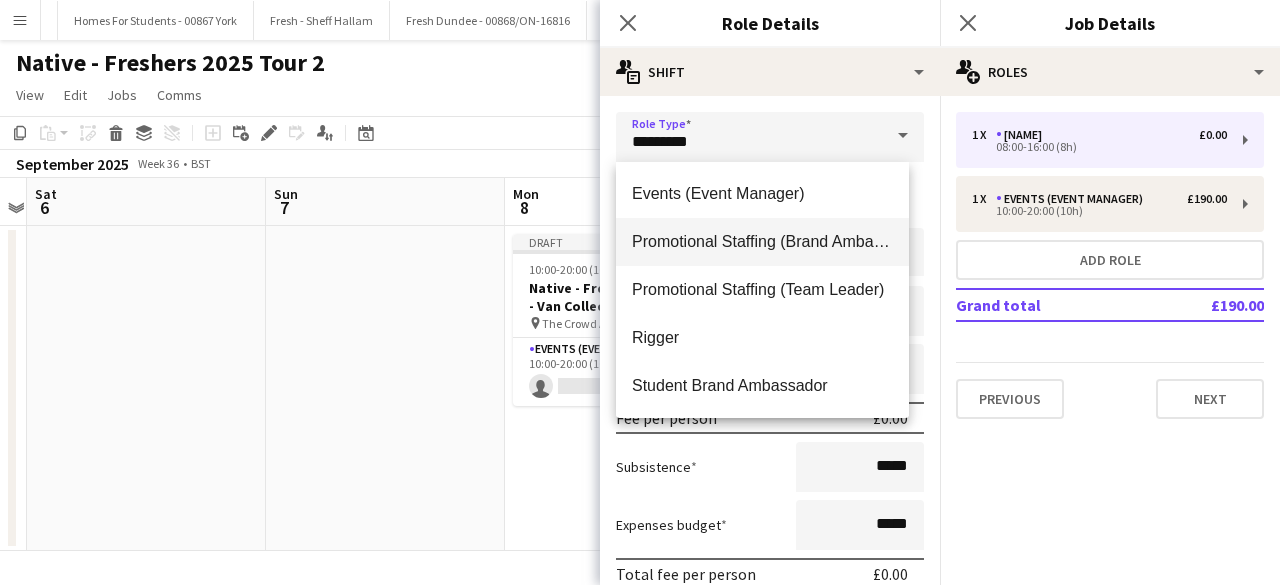 click on "Promotional Staffing (Brand Ambassadors)" at bounding box center [762, 242] 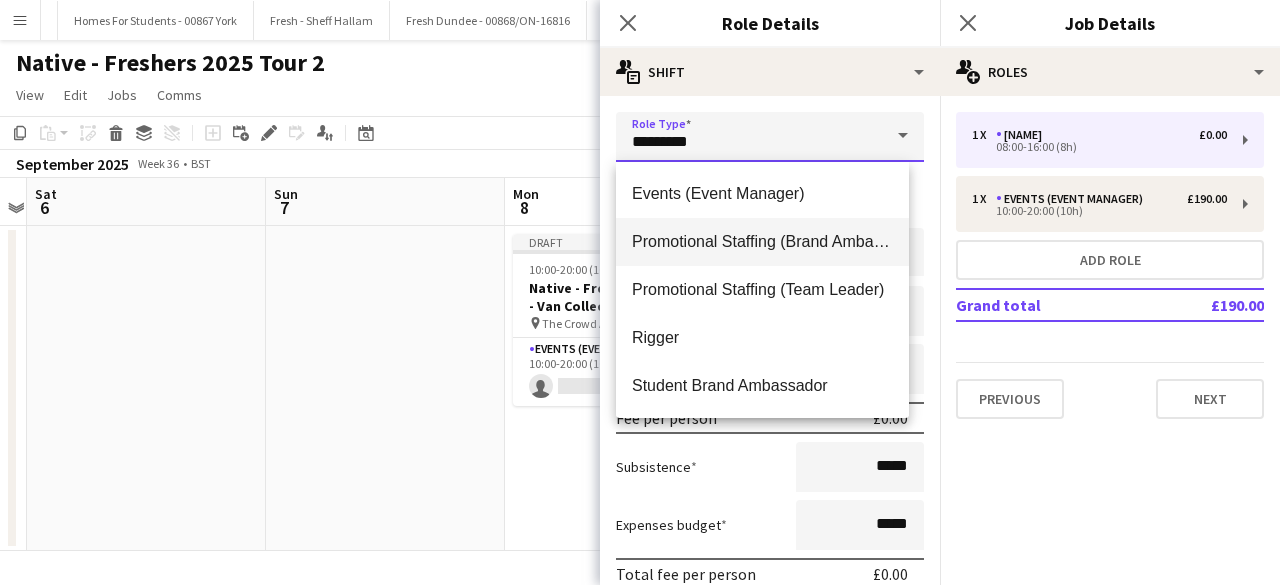 type on "**********" 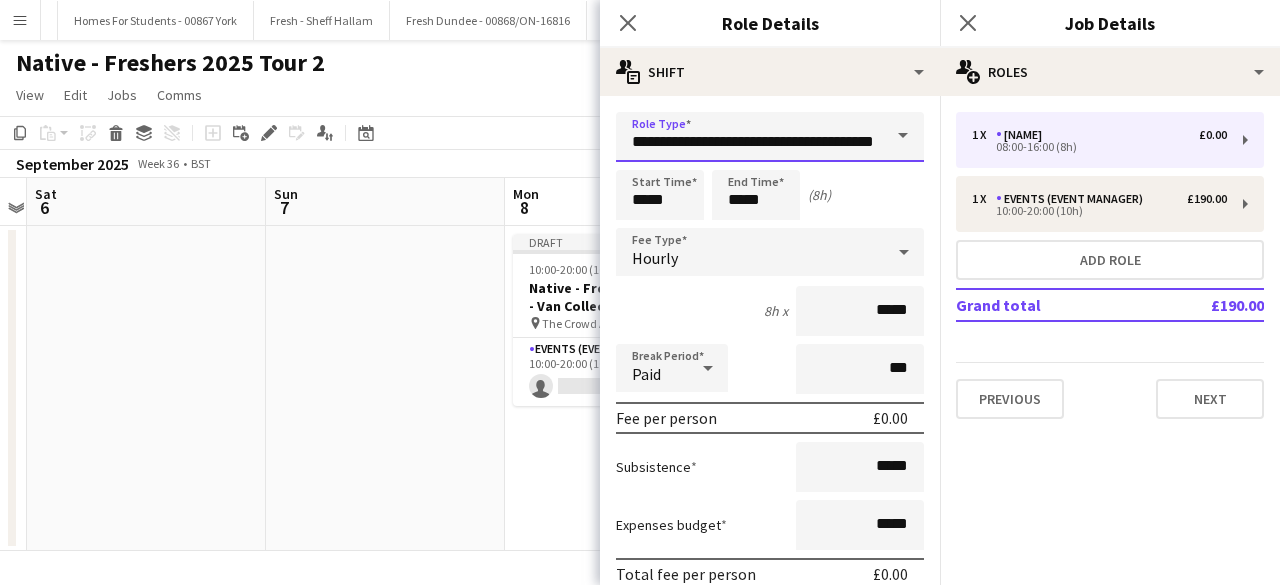scroll, scrollTop: 0, scrollLeft: 50, axis: horizontal 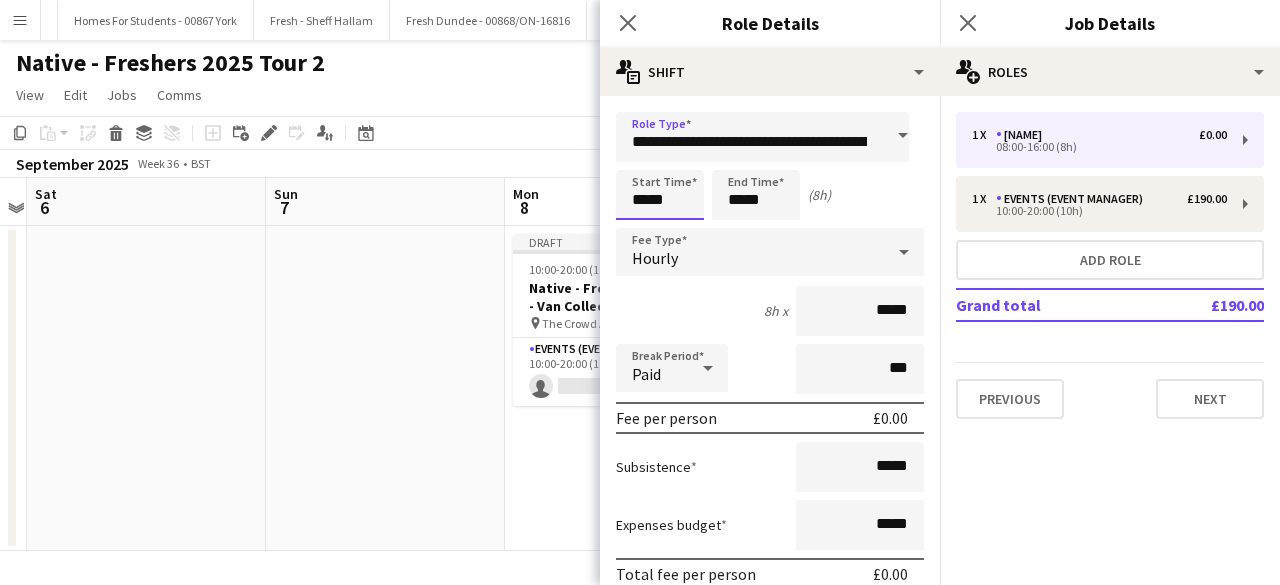 click on "*****" at bounding box center (660, 195) 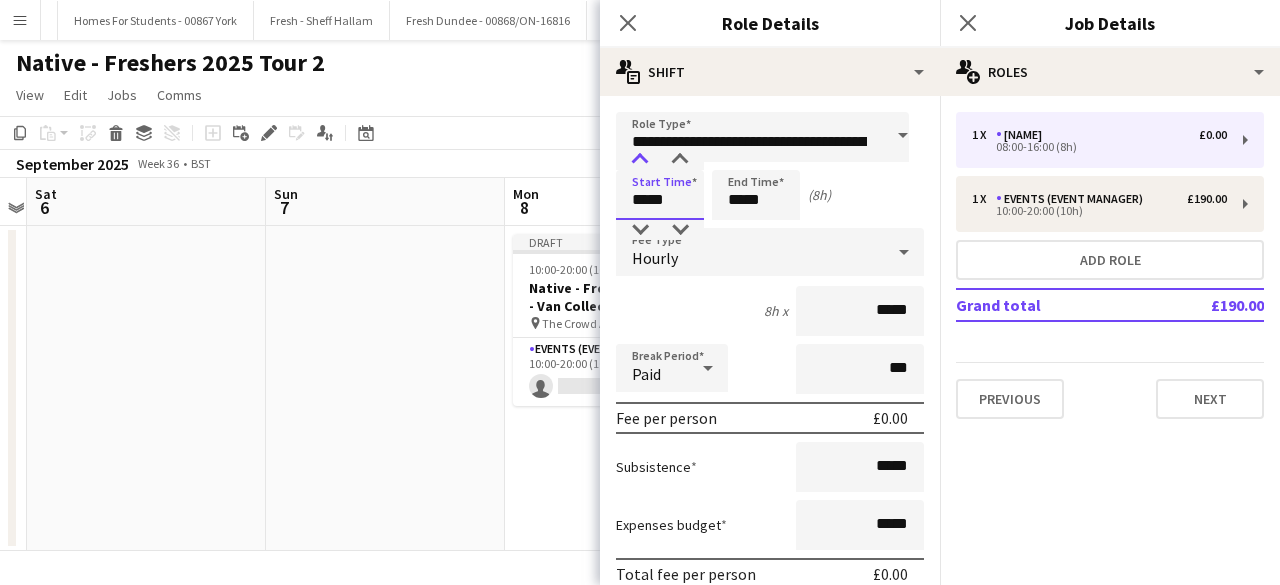 click at bounding box center (640, 160) 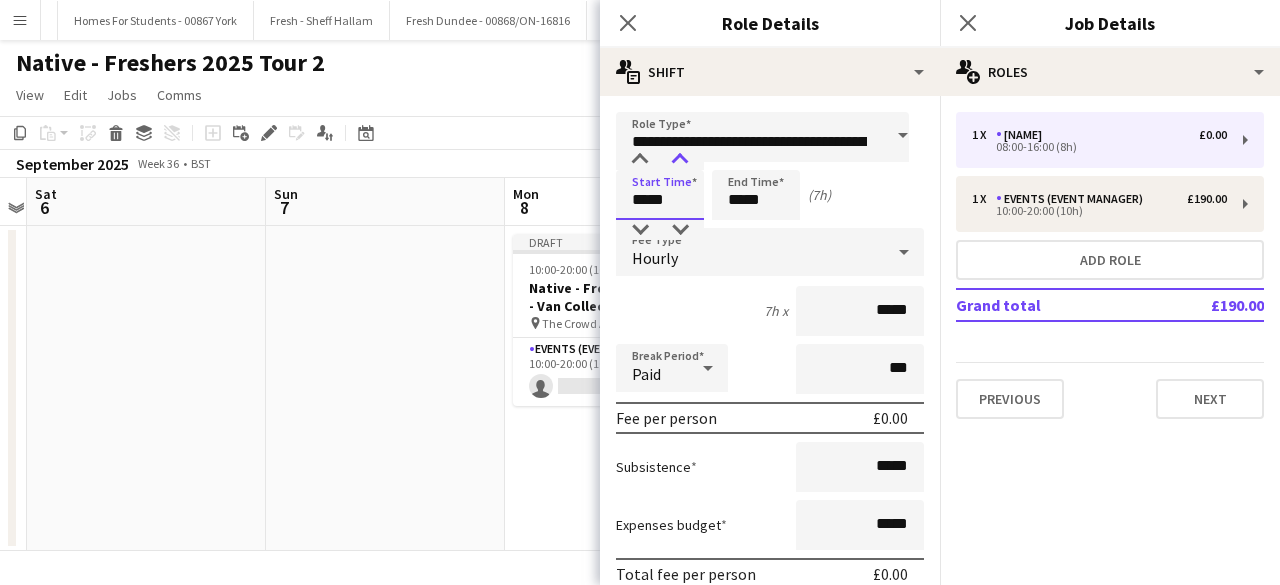 click at bounding box center [680, 160] 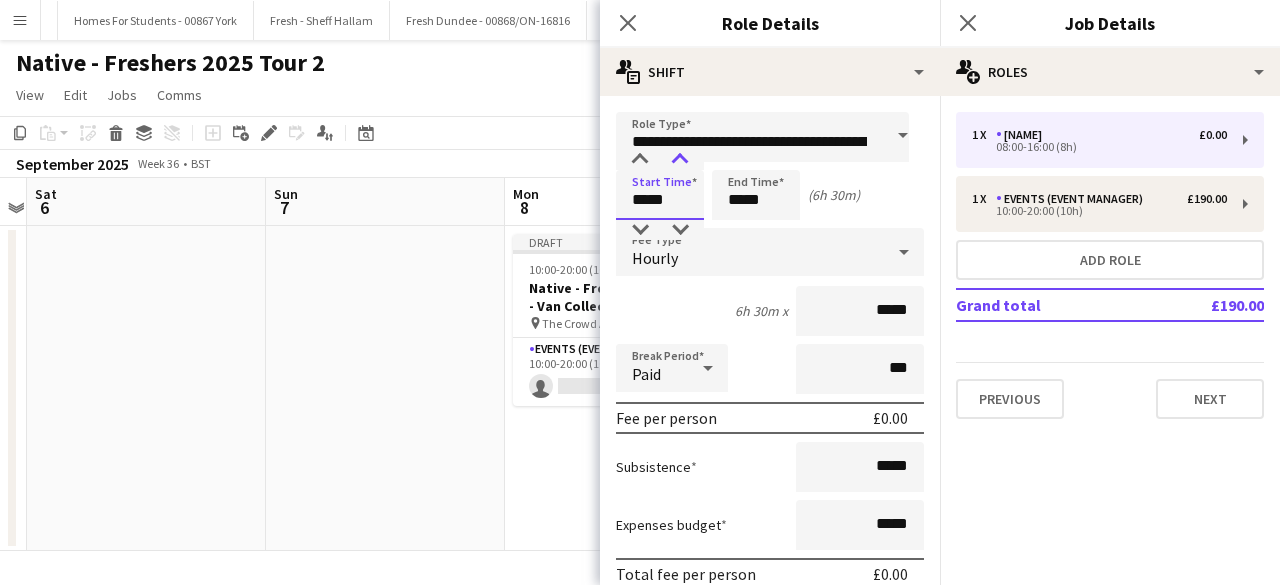 click at bounding box center [680, 160] 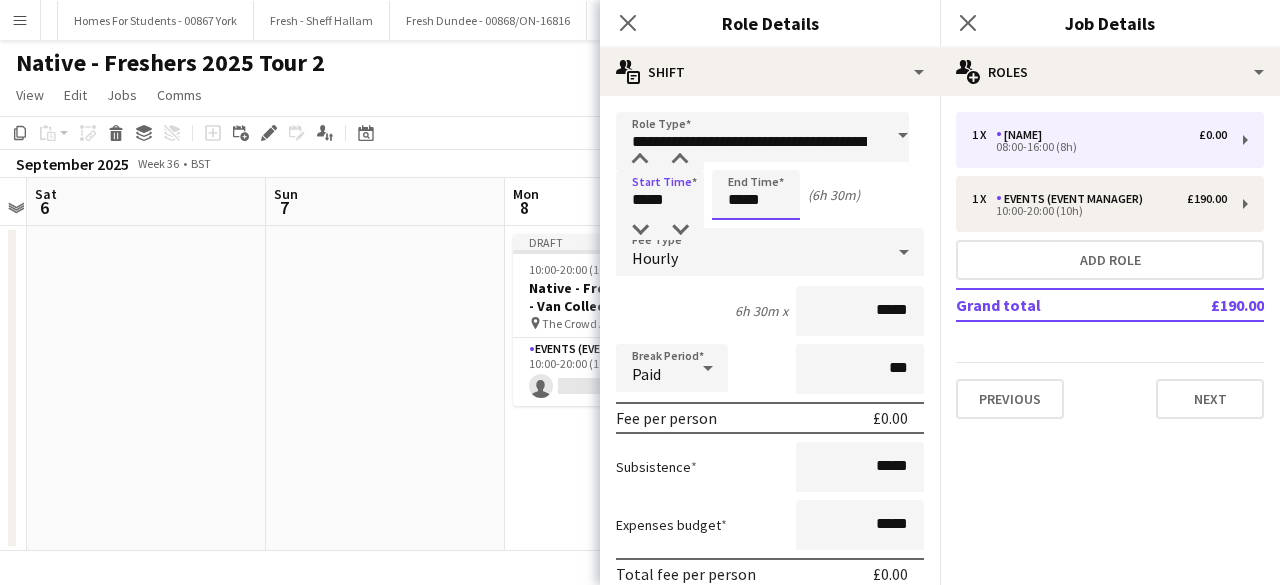 click on "*****" at bounding box center (756, 195) 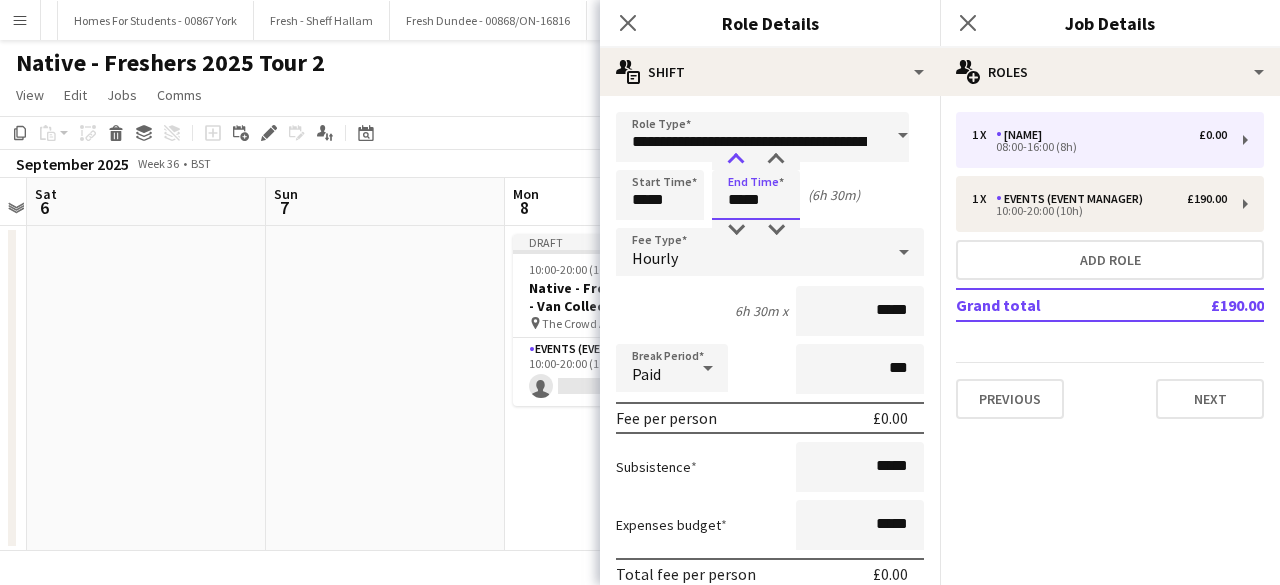 type on "*****" 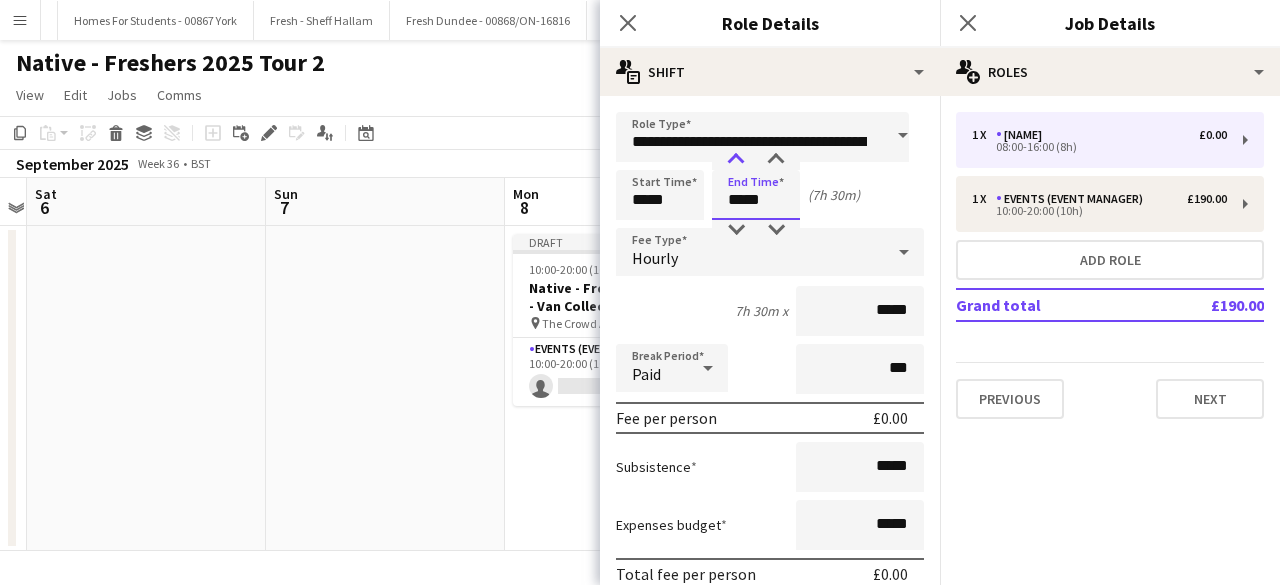 click at bounding box center (736, 160) 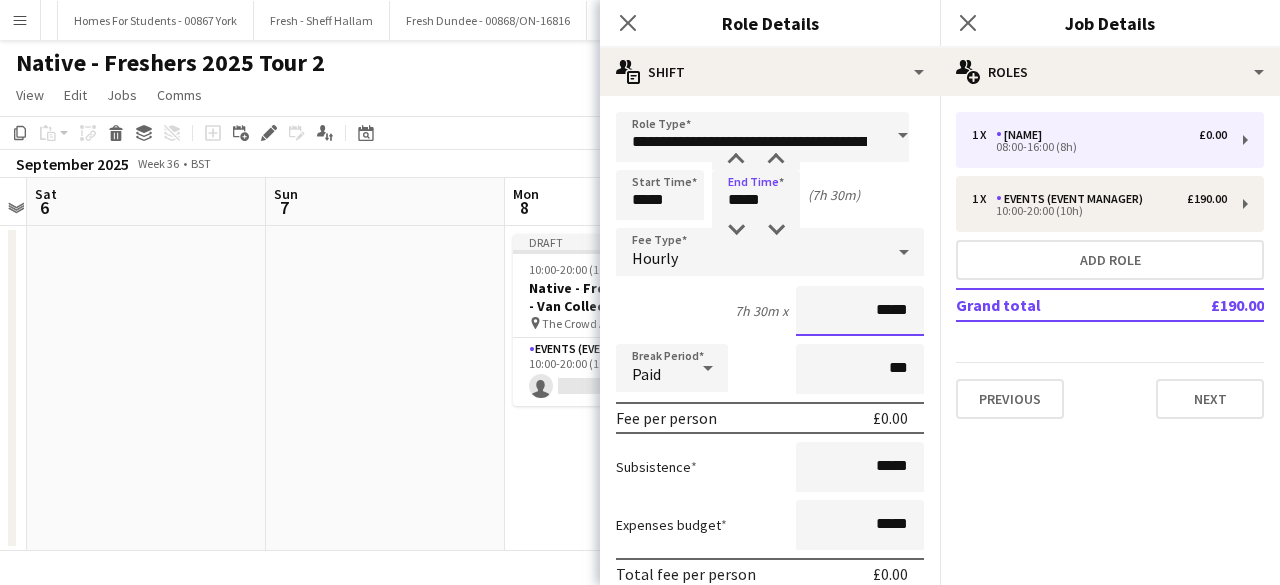 click on "*****" at bounding box center (860, 311) 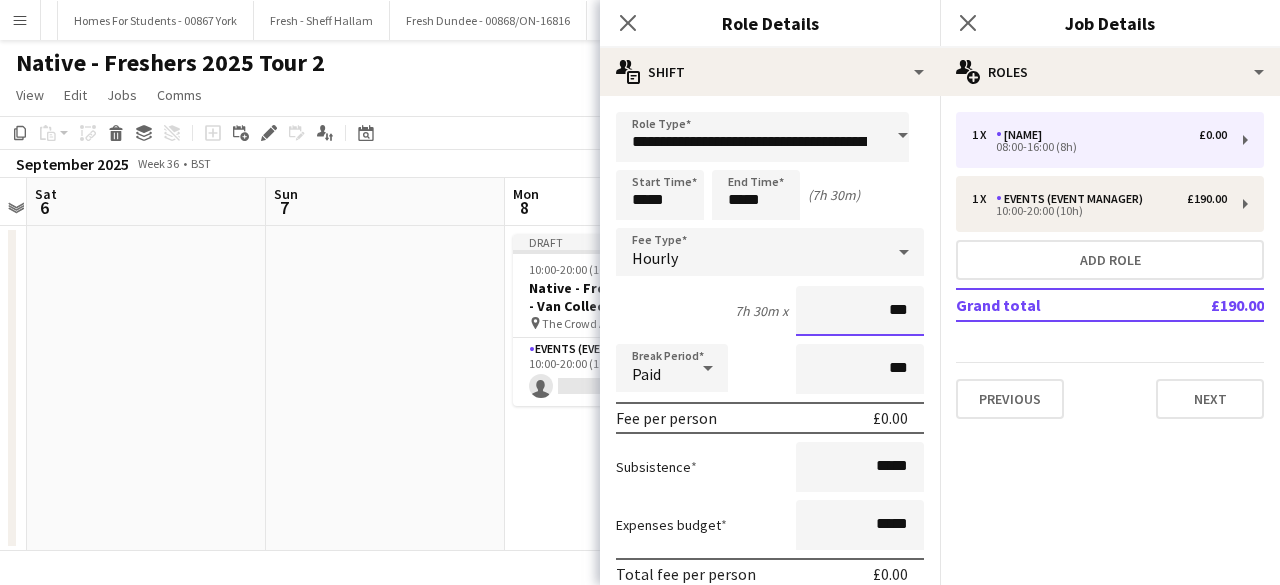type on "**" 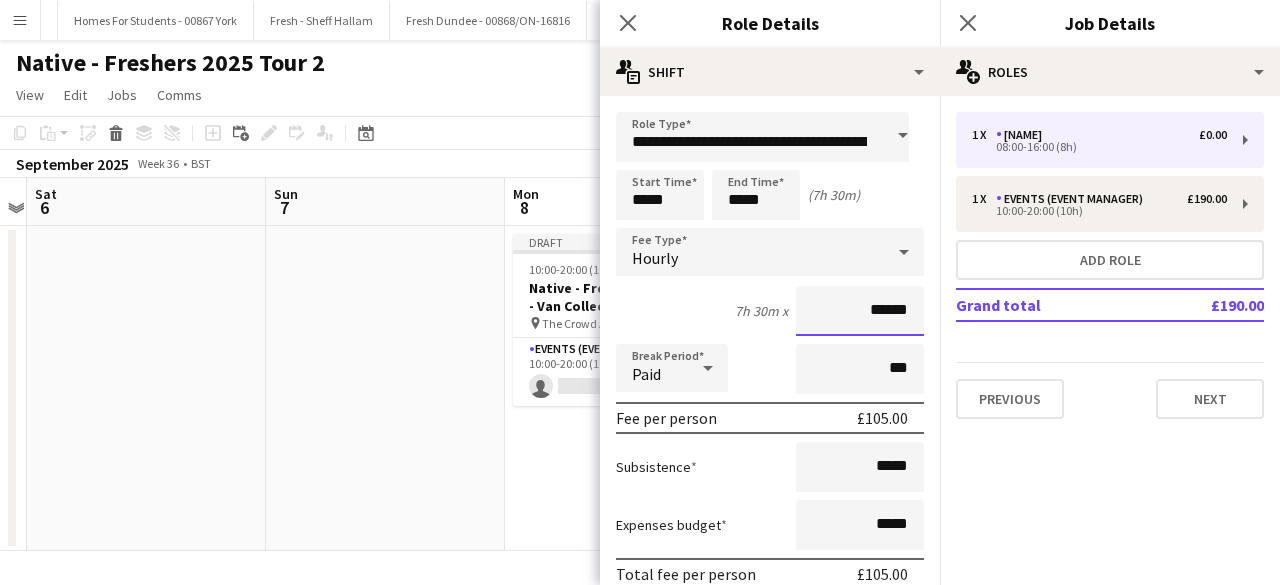 type on "******" 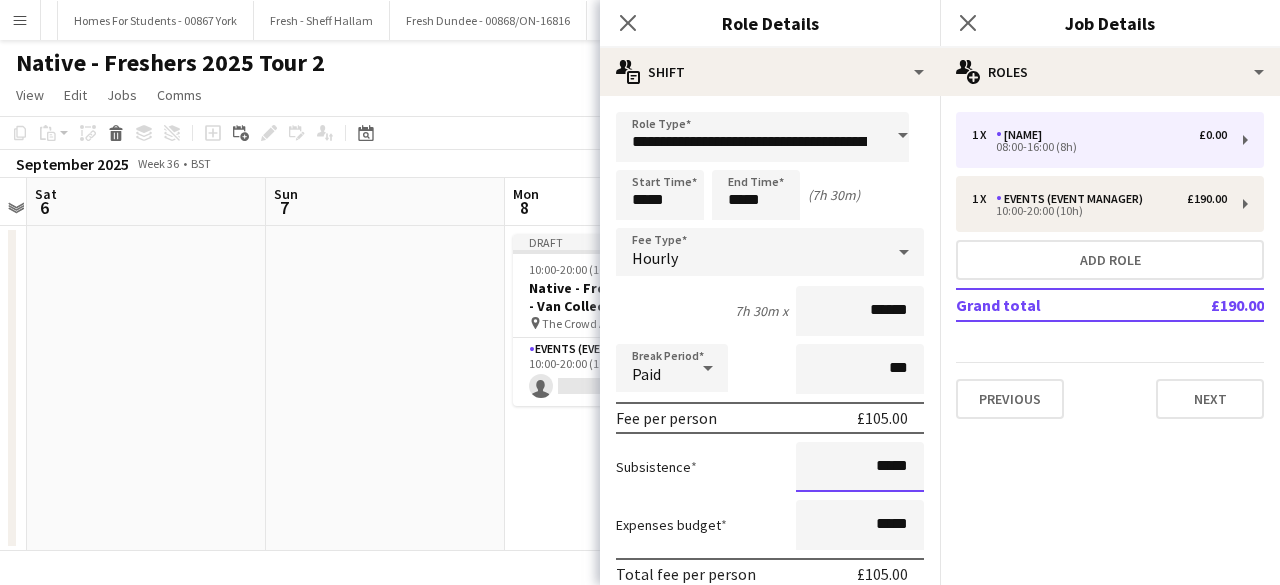 click on "*****" at bounding box center (860, 467) 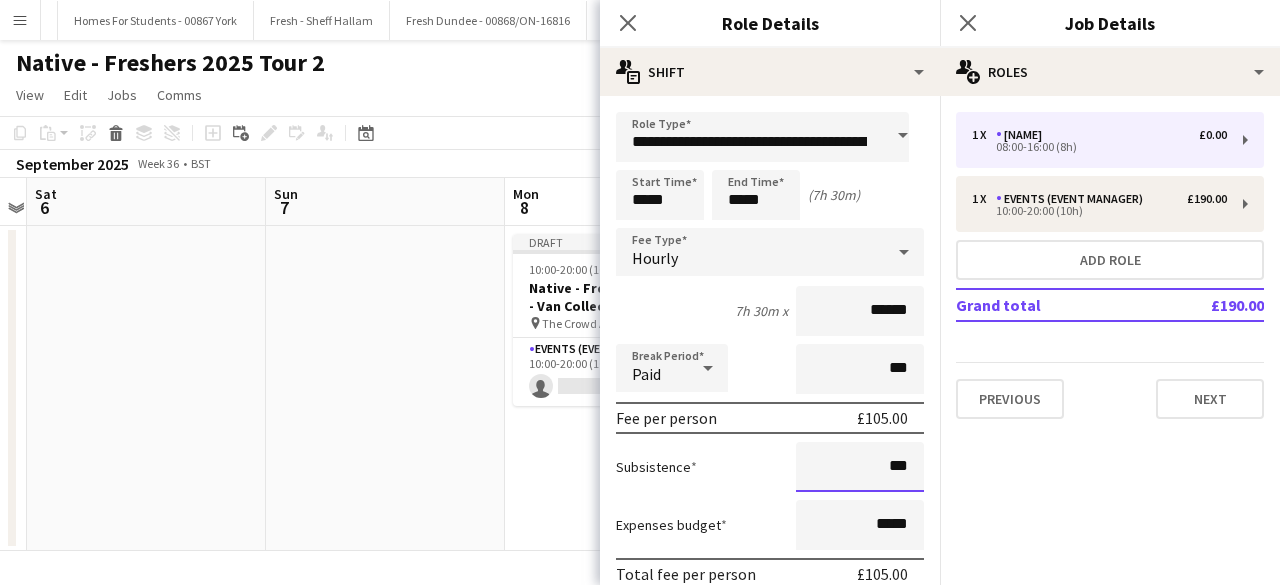 type on "**" 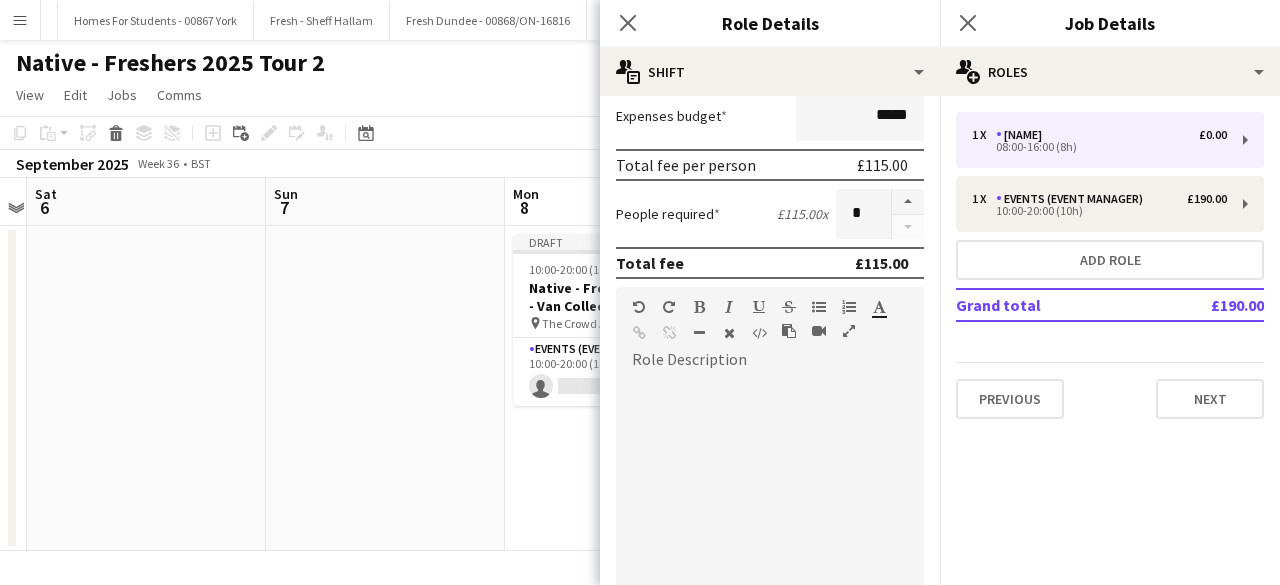 scroll, scrollTop: 411, scrollLeft: 0, axis: vertical 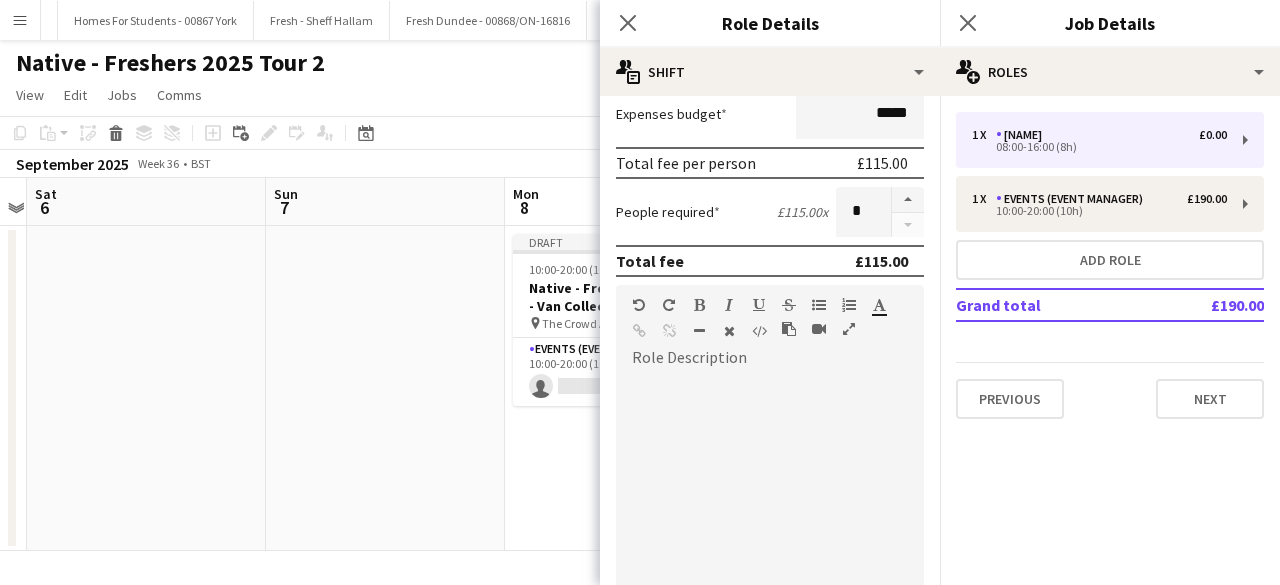 type on "******" 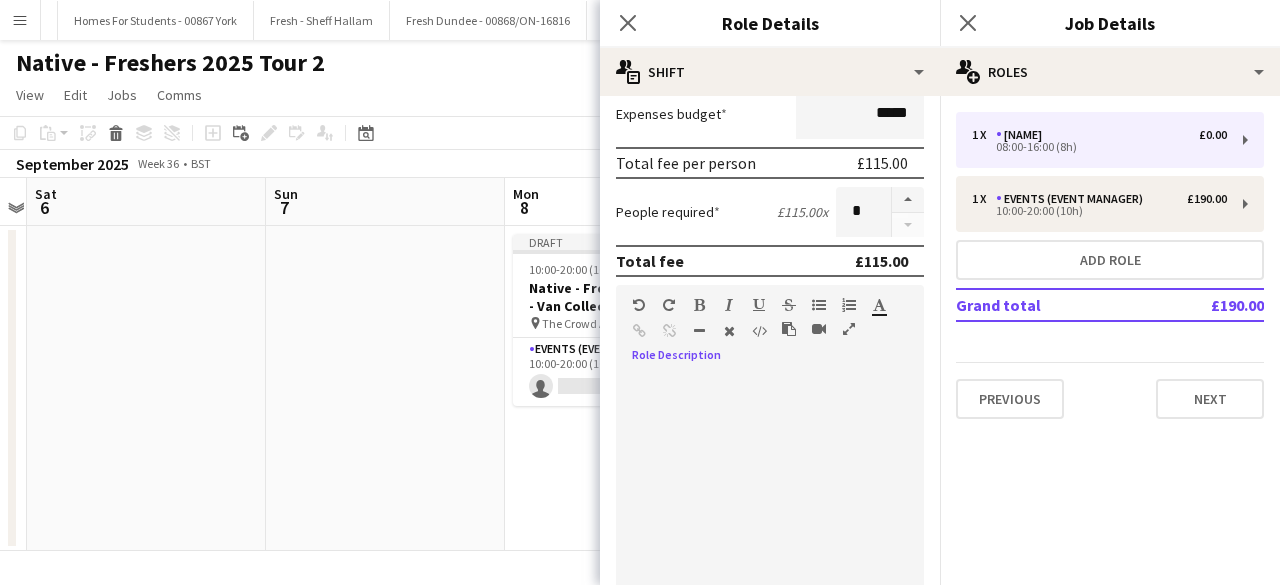 paste 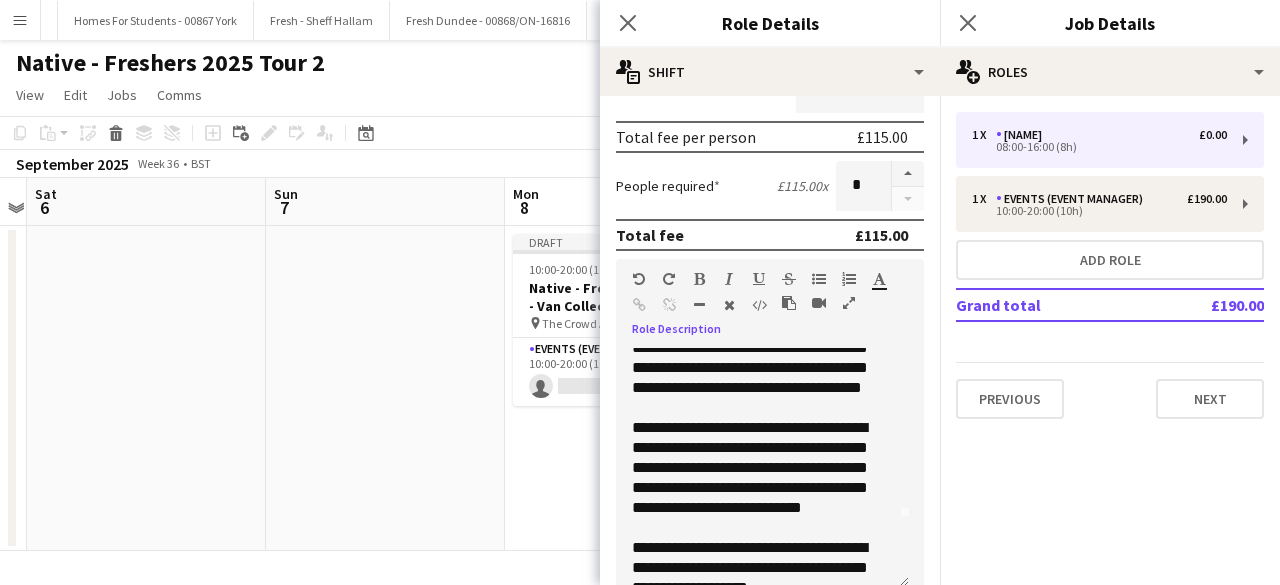 scroll, scrollTop: 136, scrollLeft: 0, axis: vertical 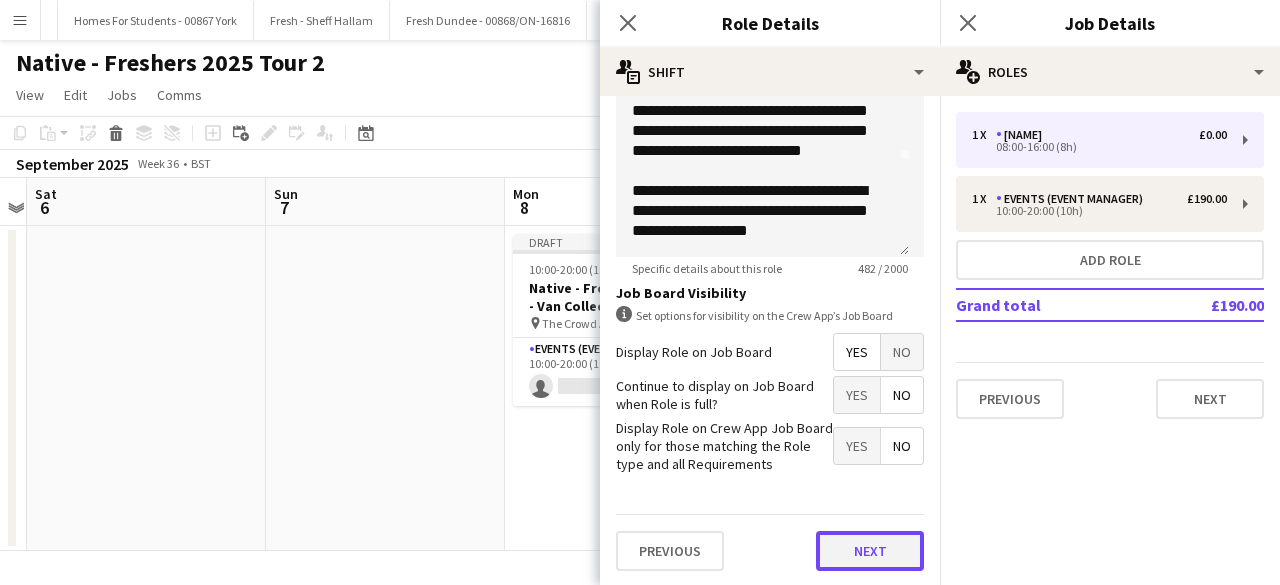 click on "Next" at bounding box center (870, 551) 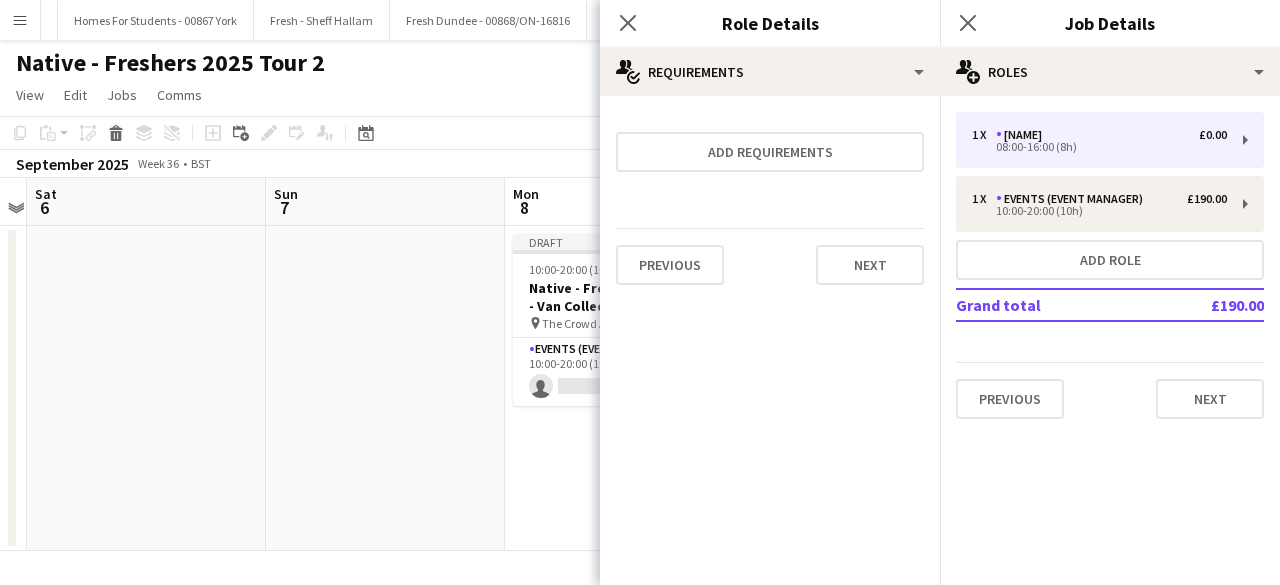 scroll, scrollTop: 0, scrollLeft: 0, axis: both 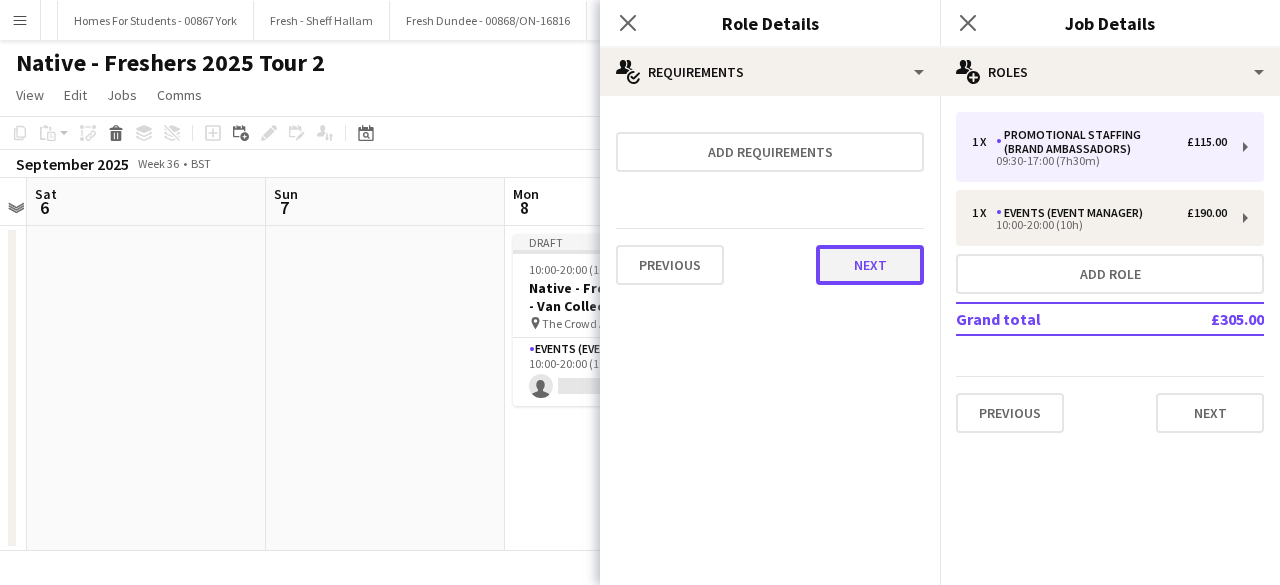 click on "Next" at bounding box center (870, 265) 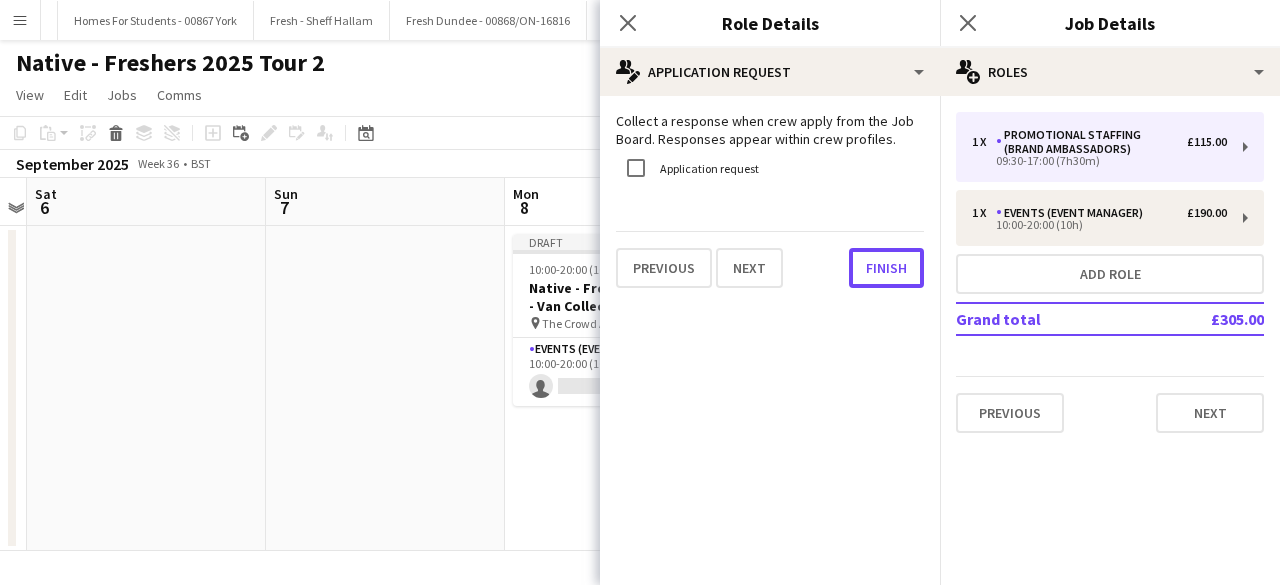 click on "Finish" at bounding box center [886, 268] 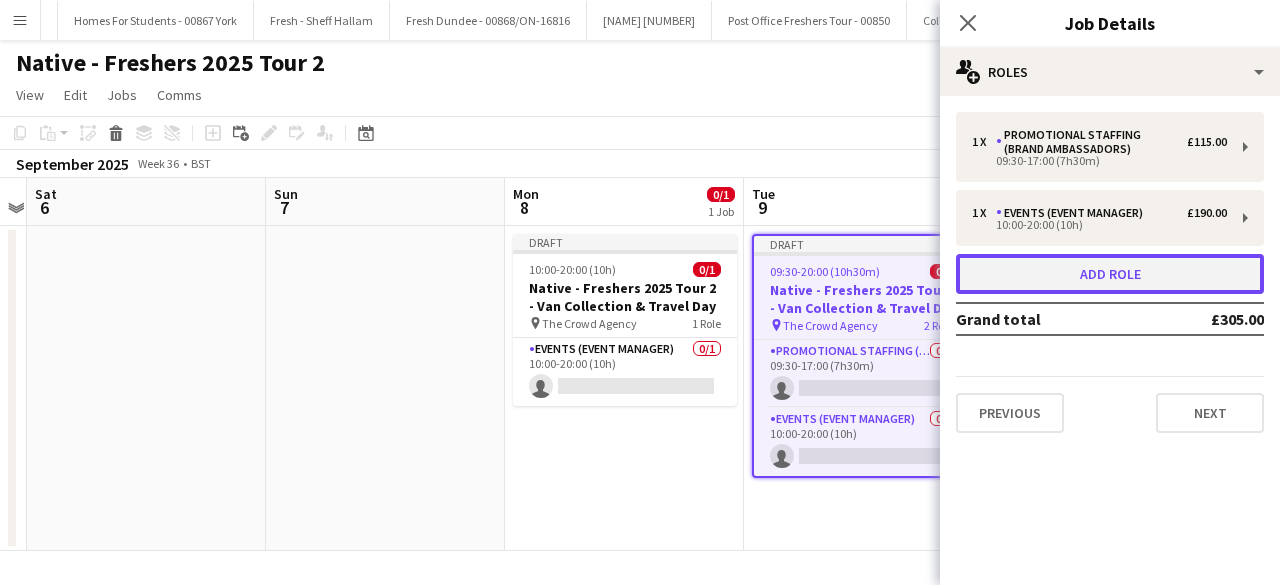 click on "Add role" at bounding box center (1110, 274) 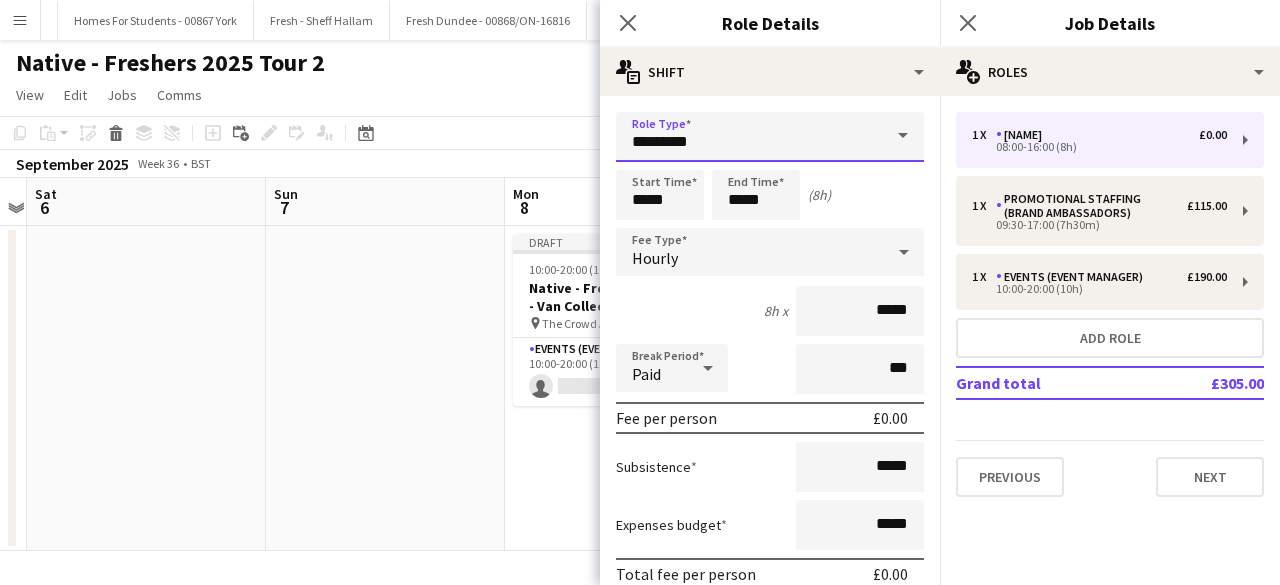 click on "*********" at bounding box center (770, 137) 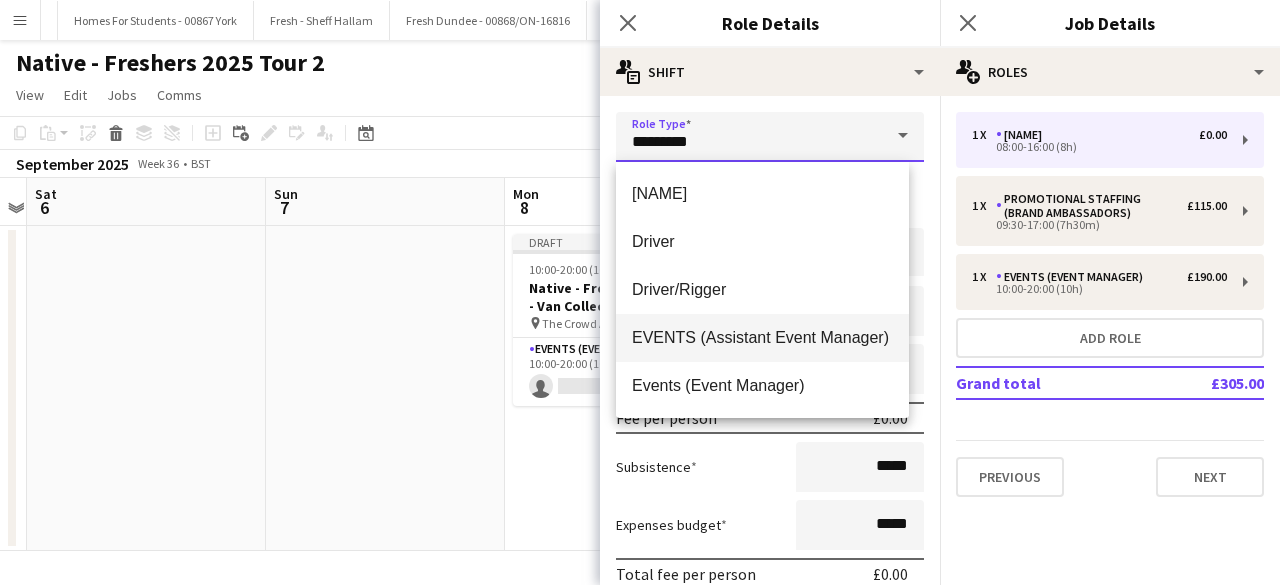 scroll, scrollTop: 192, scrollLeft: 0, axis: vertical 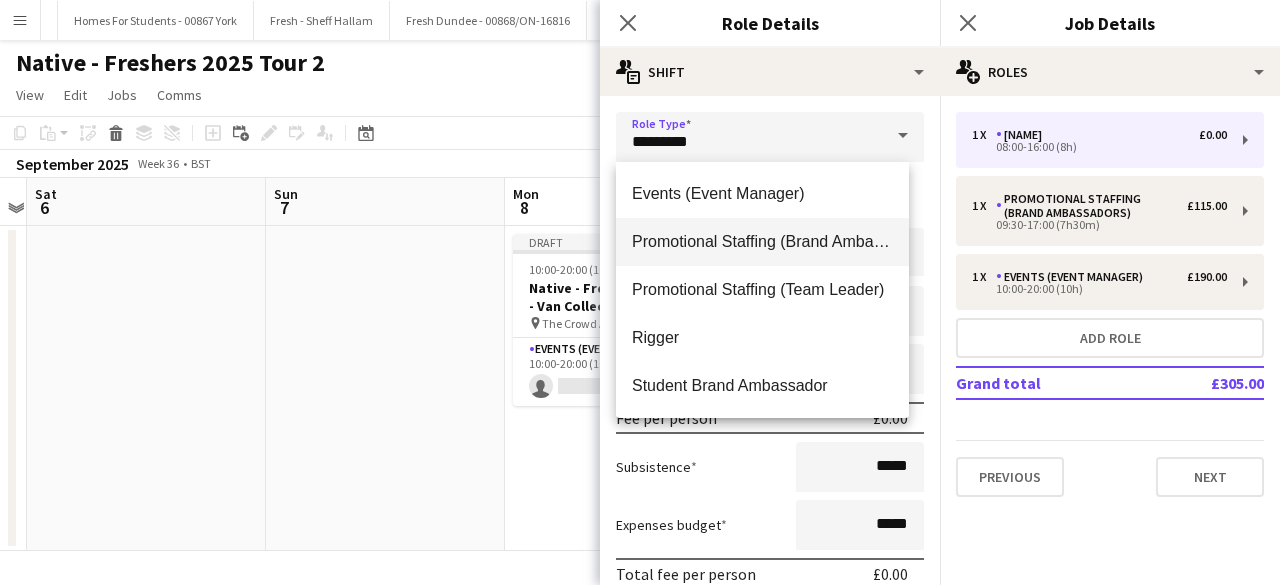 click on "Promotional Staffing (Brand Ambassadors)" at bounding box center [762, 241] 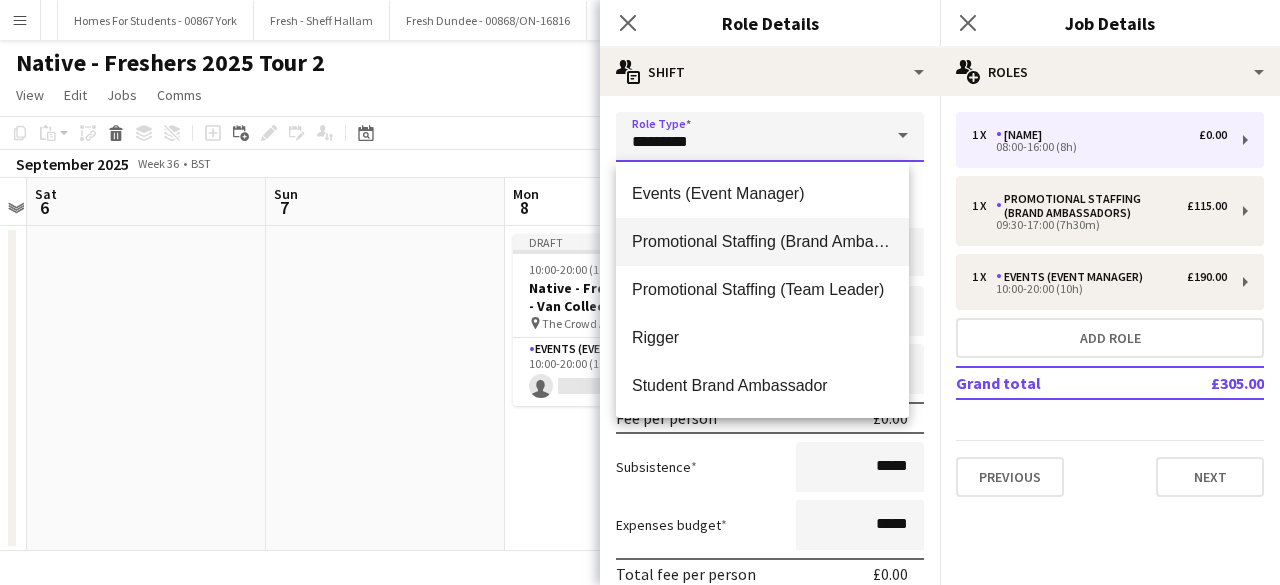 type on "**********" 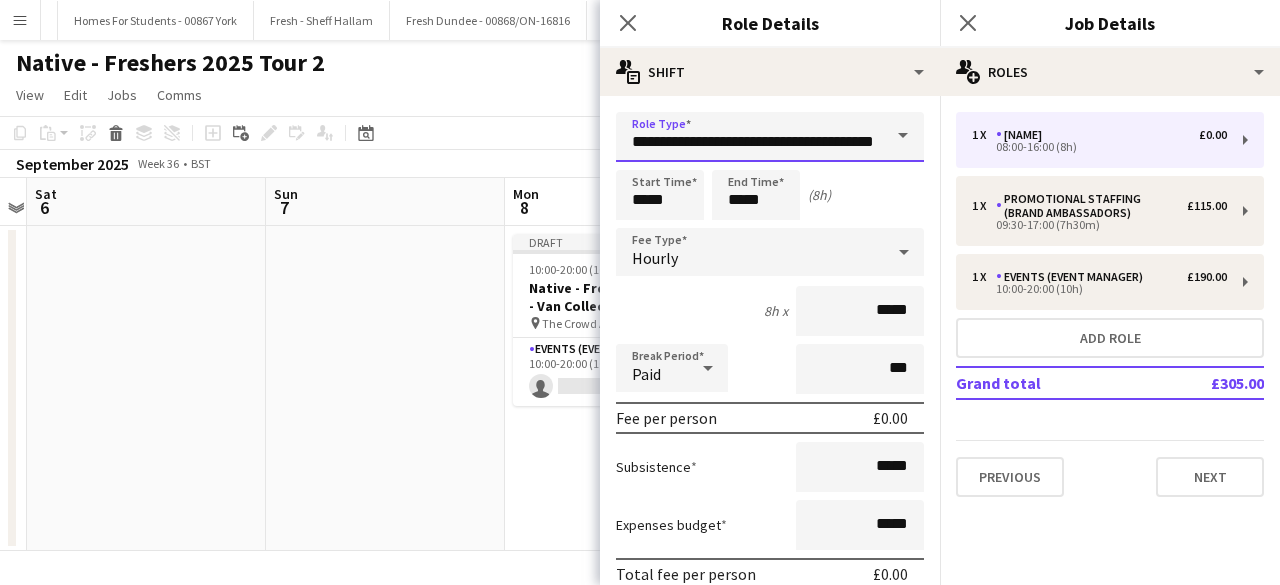 scroll, scrollTop: 0, scrollLeft: 50, axis: horizontal 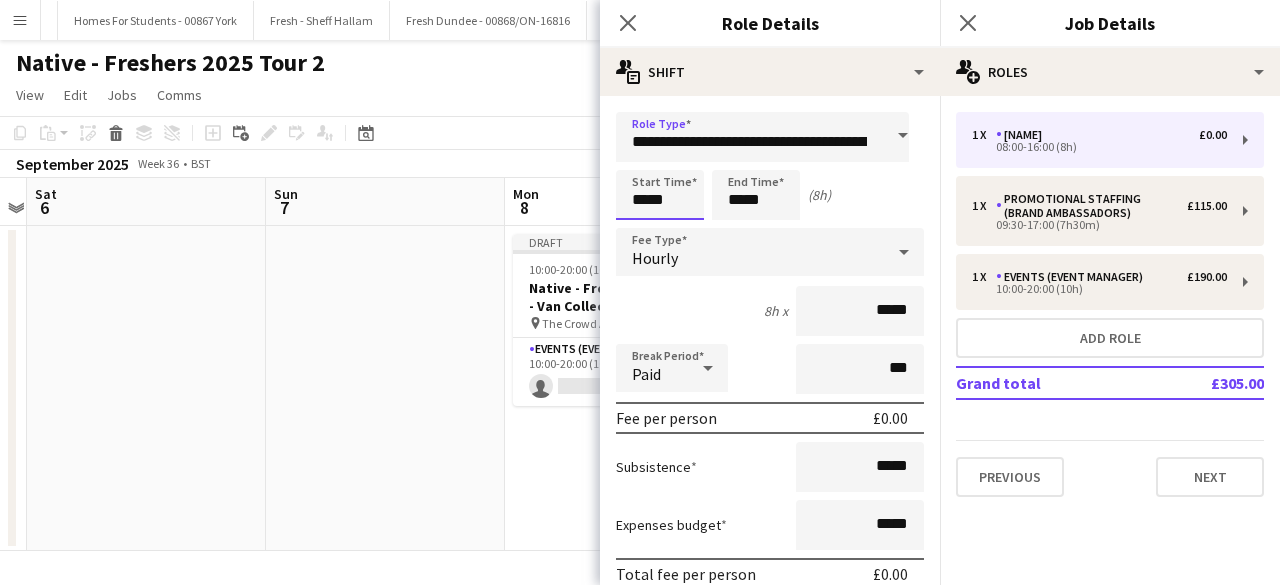 click on "*****" at bounding box center [660, 195] 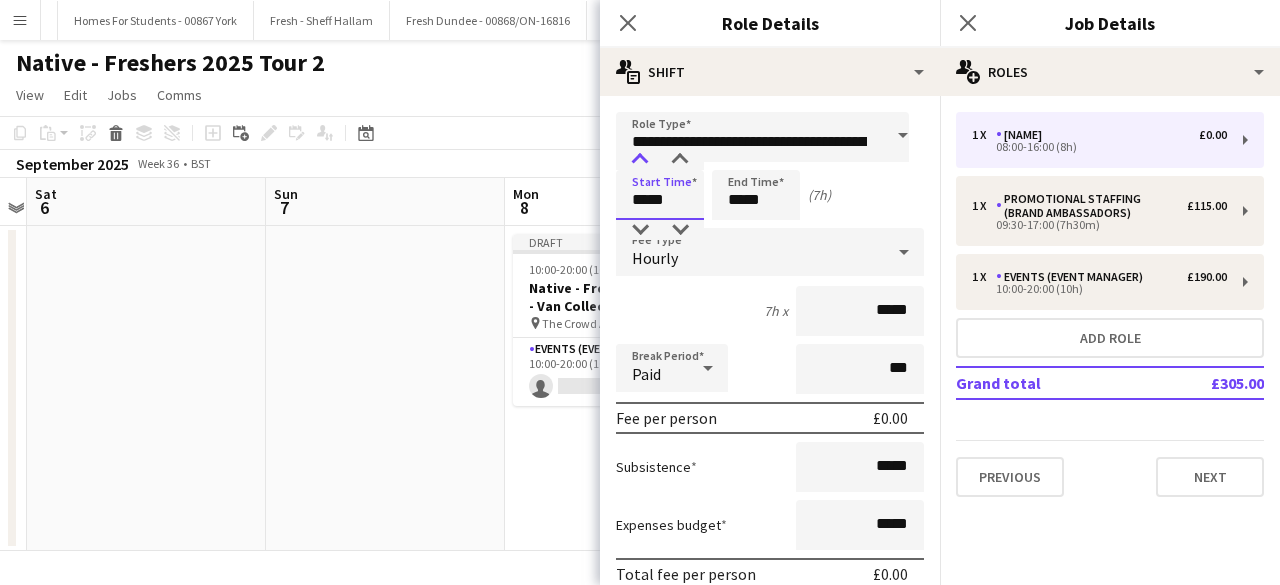 click at bounding box center [640, 160] 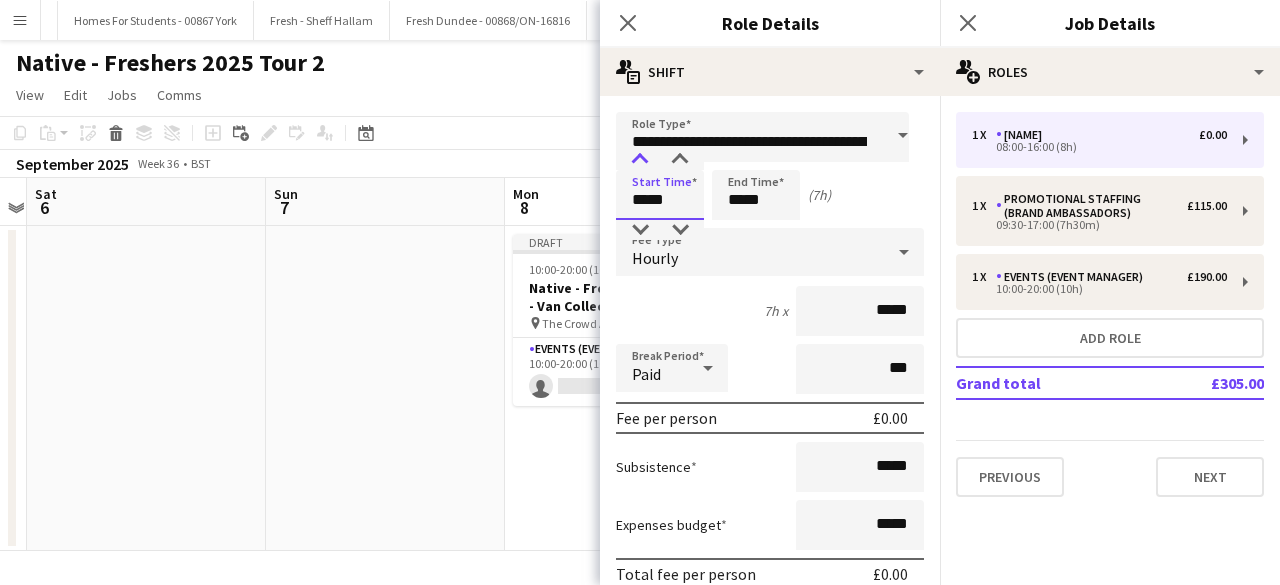 click at bounding box center [640, 160] 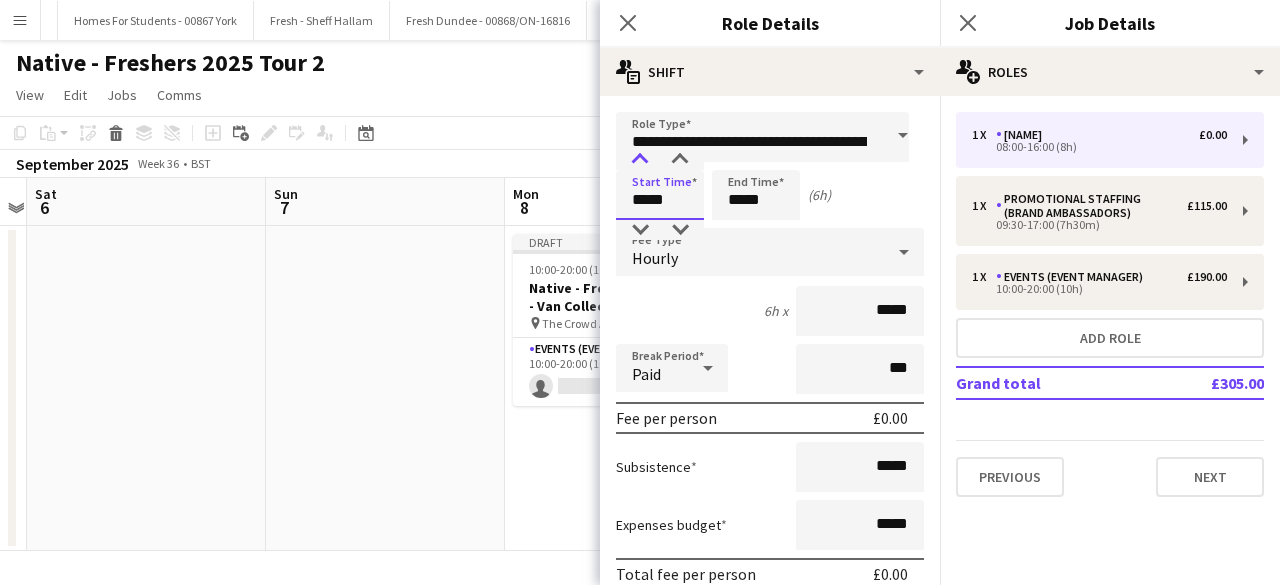 click at bounding box center [640, 160] 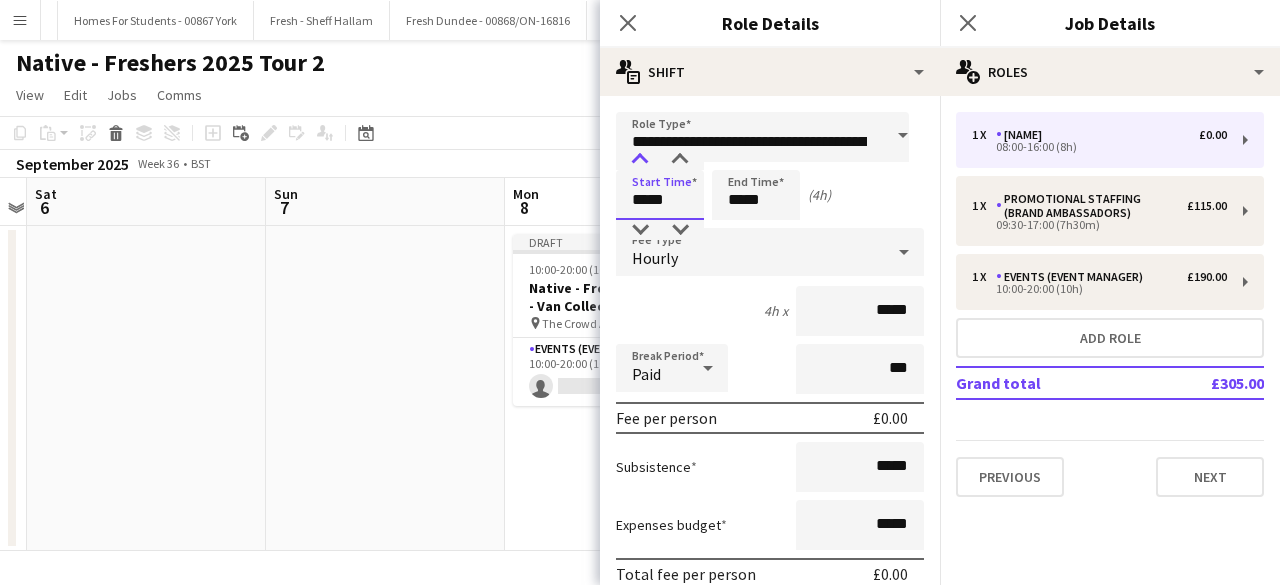 click at bounding box center (640, 160) 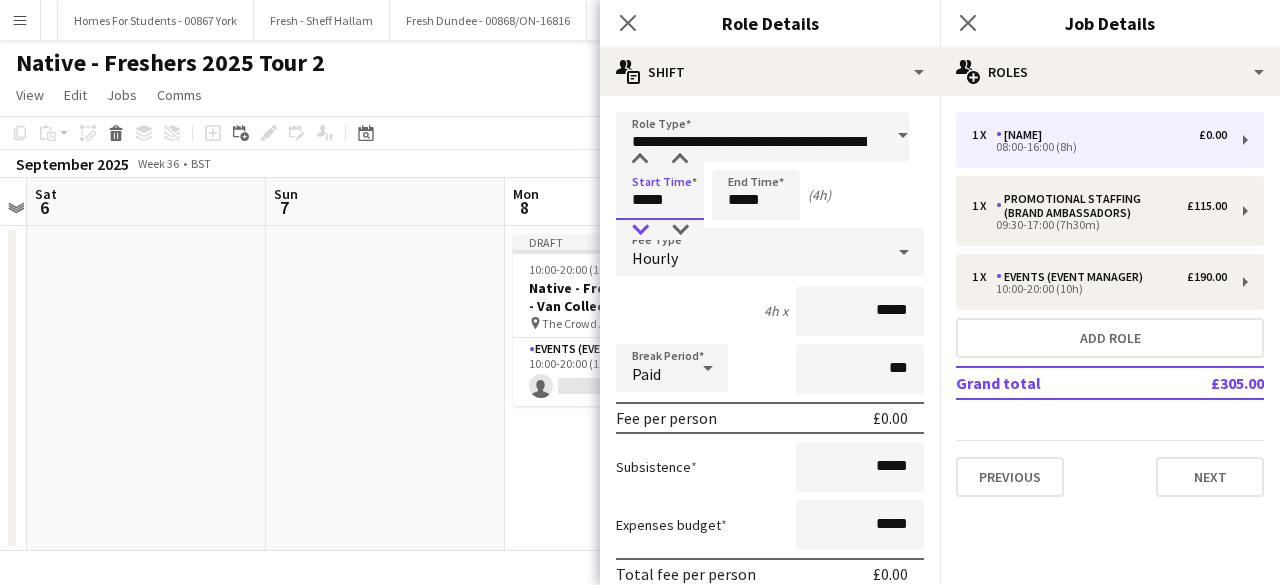 click at bounding box center [640, 230] 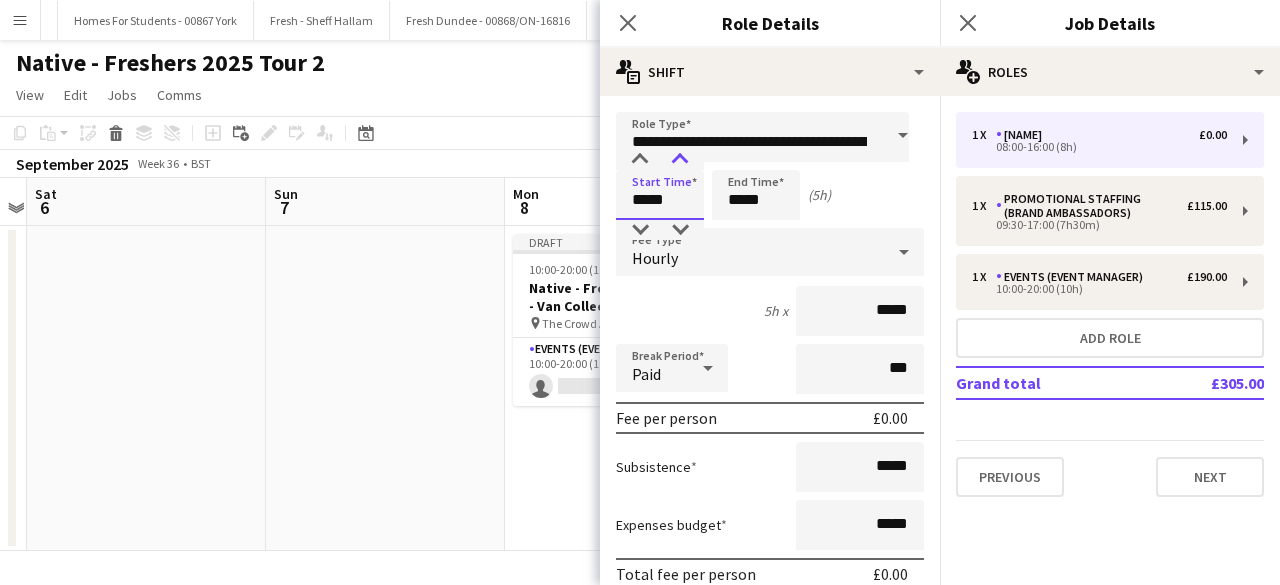 click at bounding box center (680, 160) 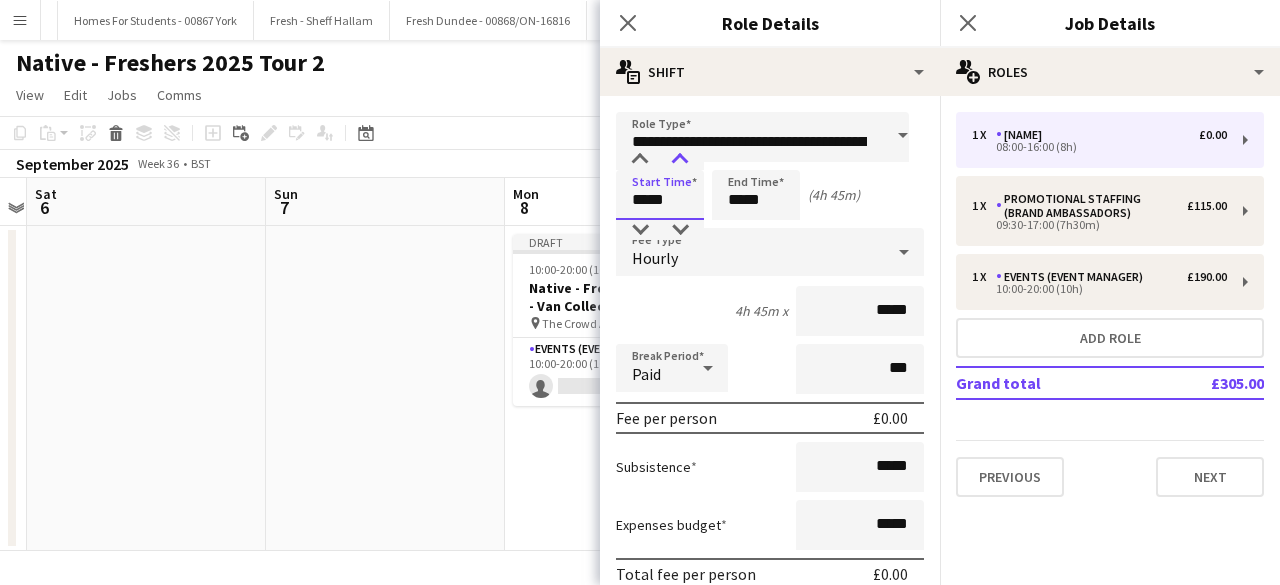 type on "*****" 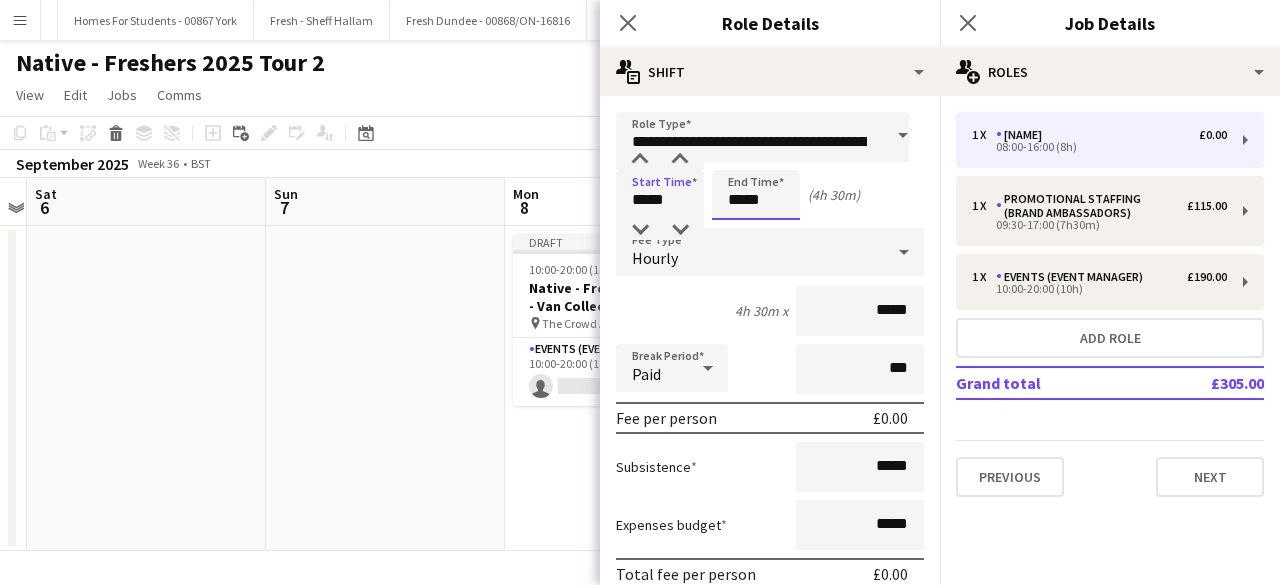 click on "*****" at bounding box center (756, 195) 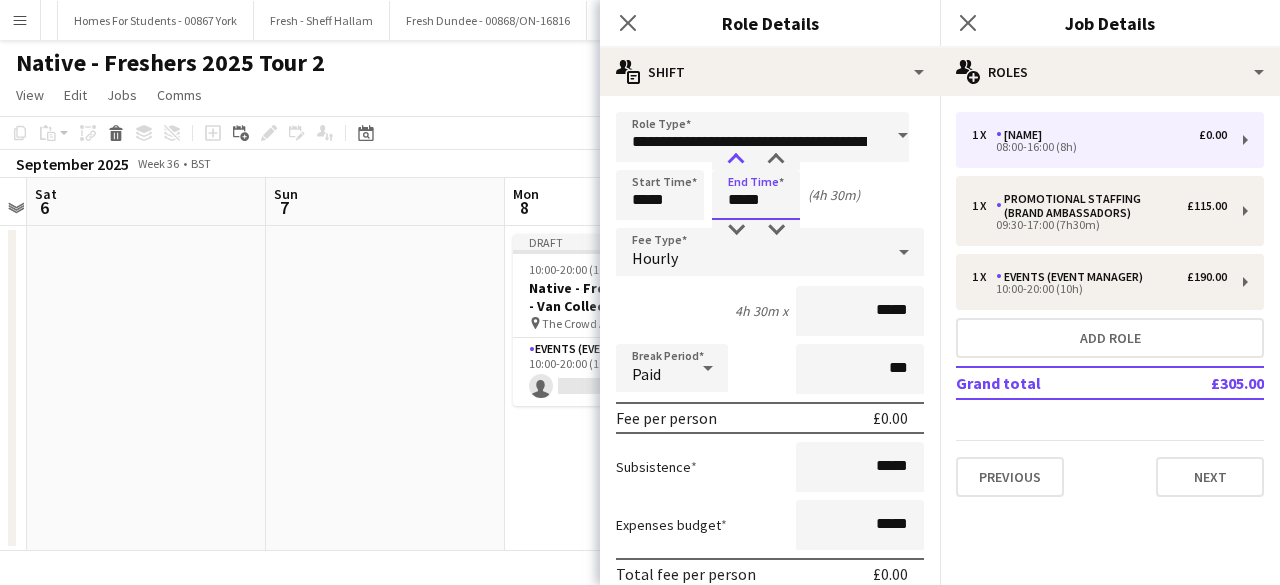 type on "*****" 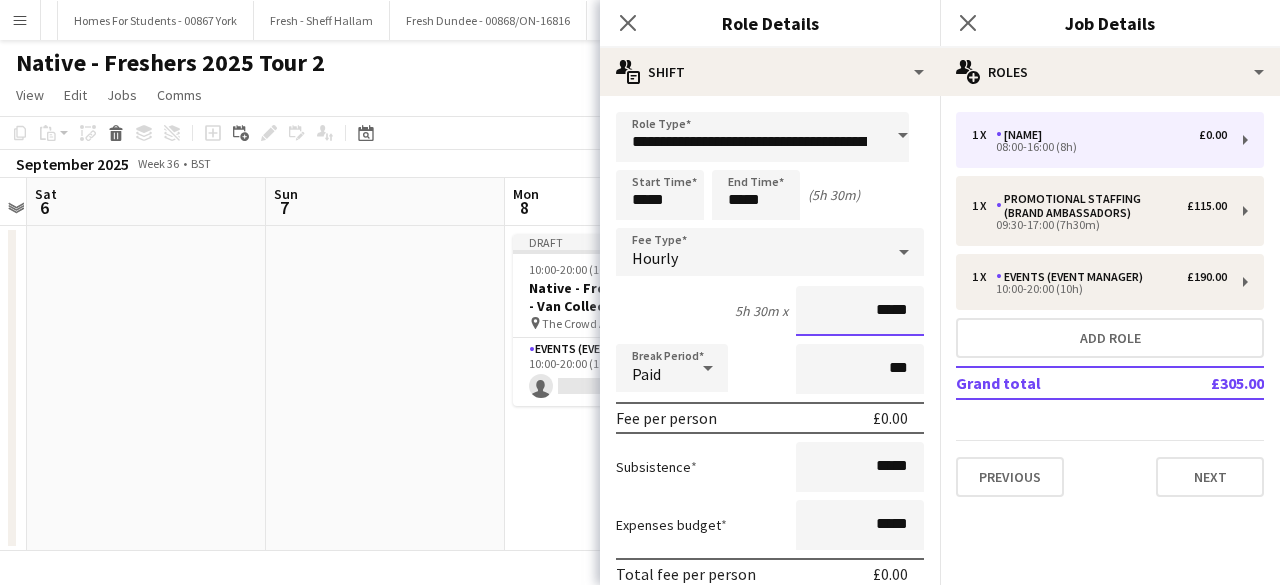 click on "*****" at bounding box center [860, 311] 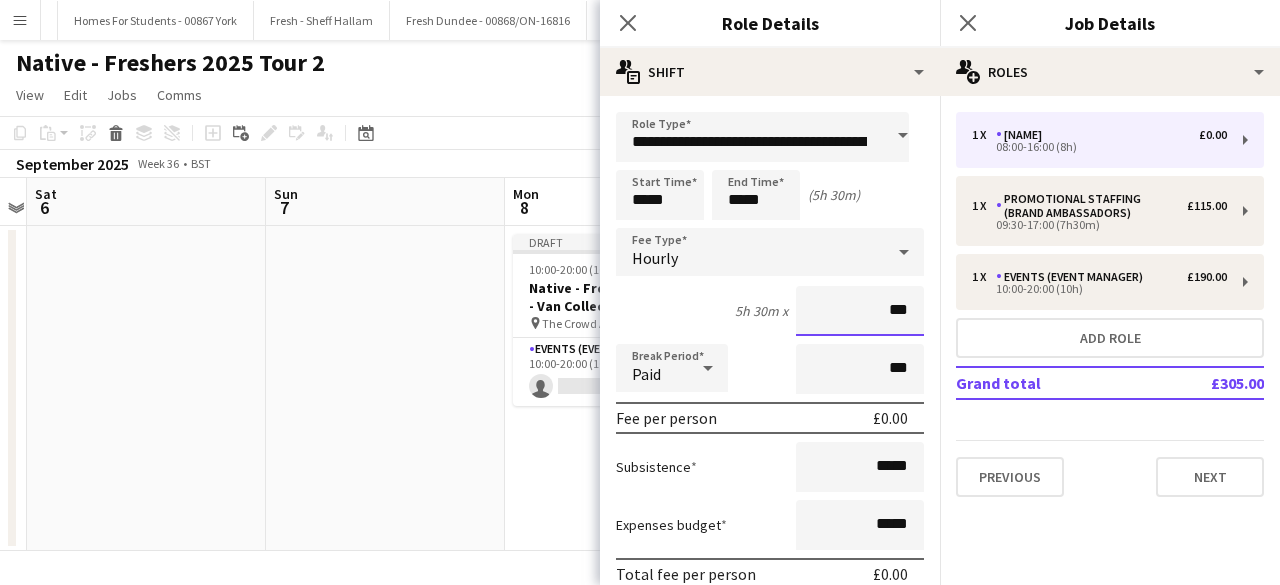 type on "**" 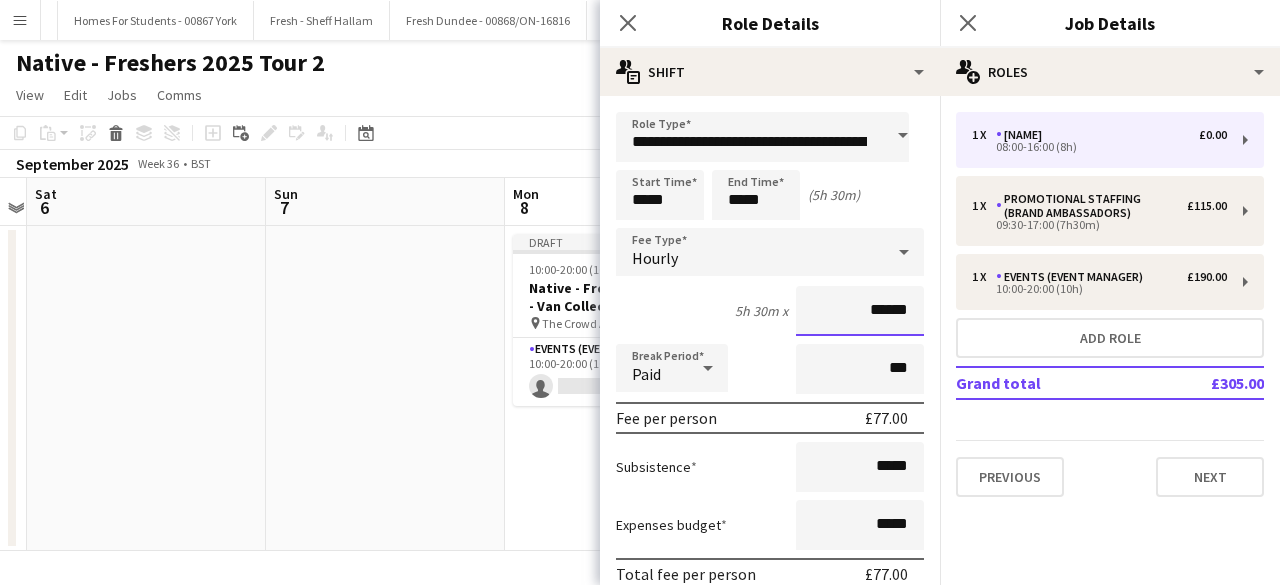 type on "******" 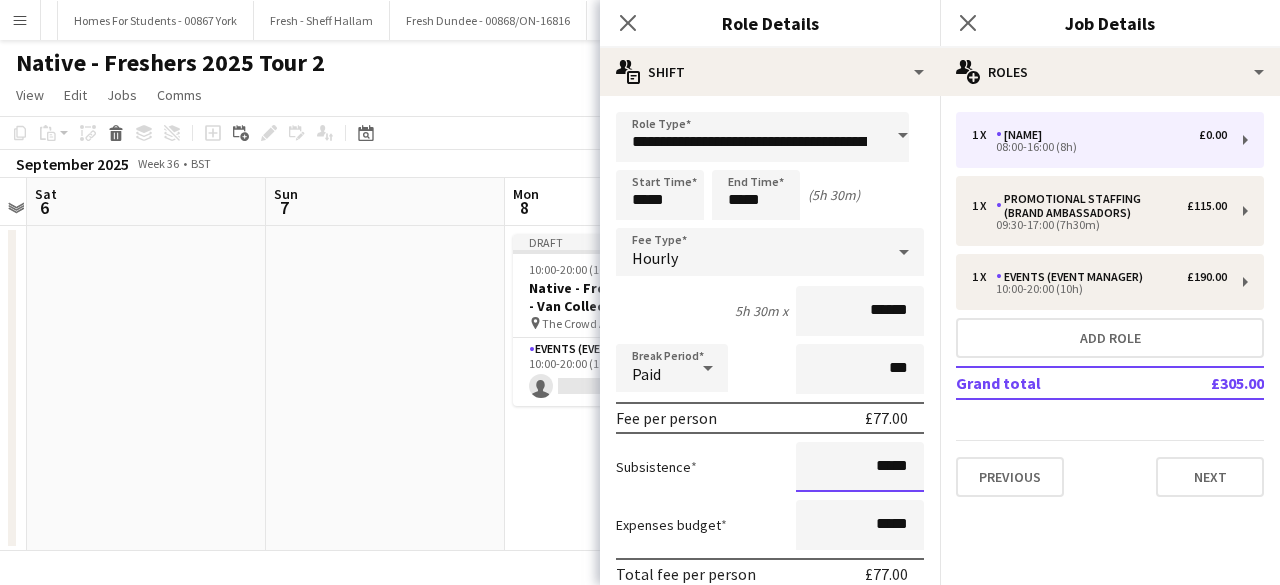 click on "*****" at bounding box center [860, 467] 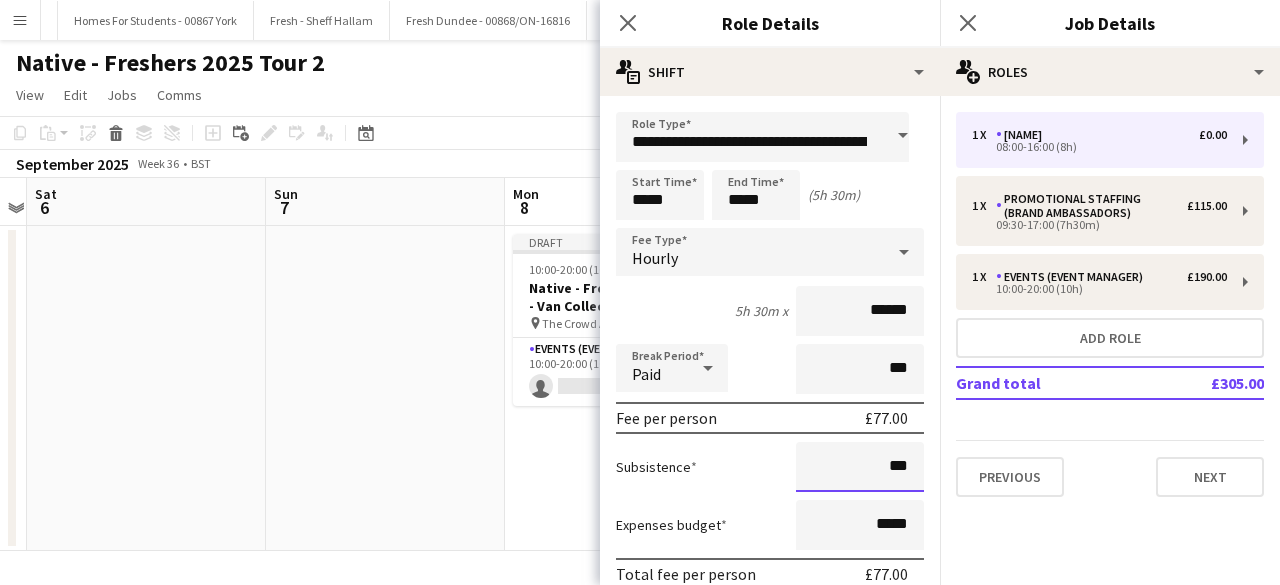 type on "**" 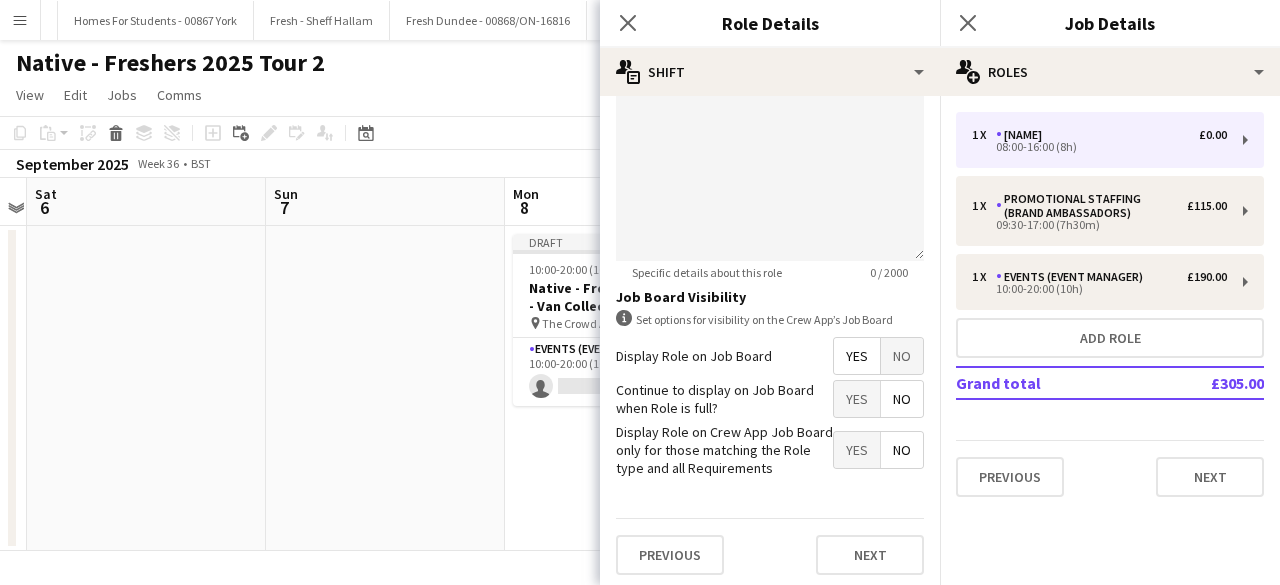 scroll, scrollTop: 768, scrollLeft: 0, axis: vertical 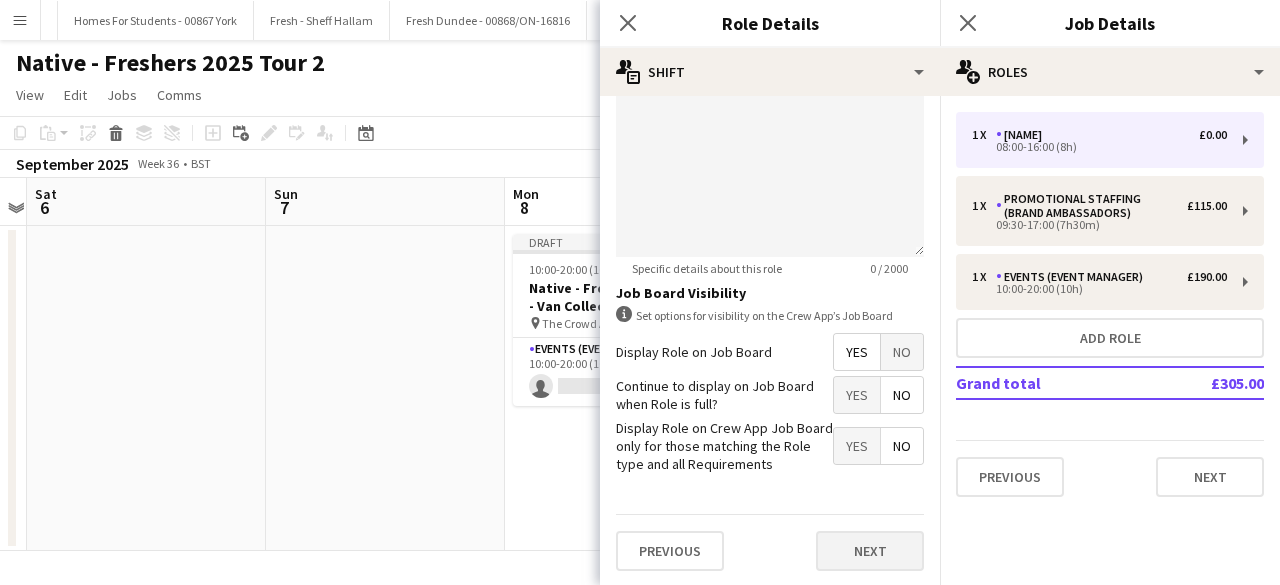 type on "******" 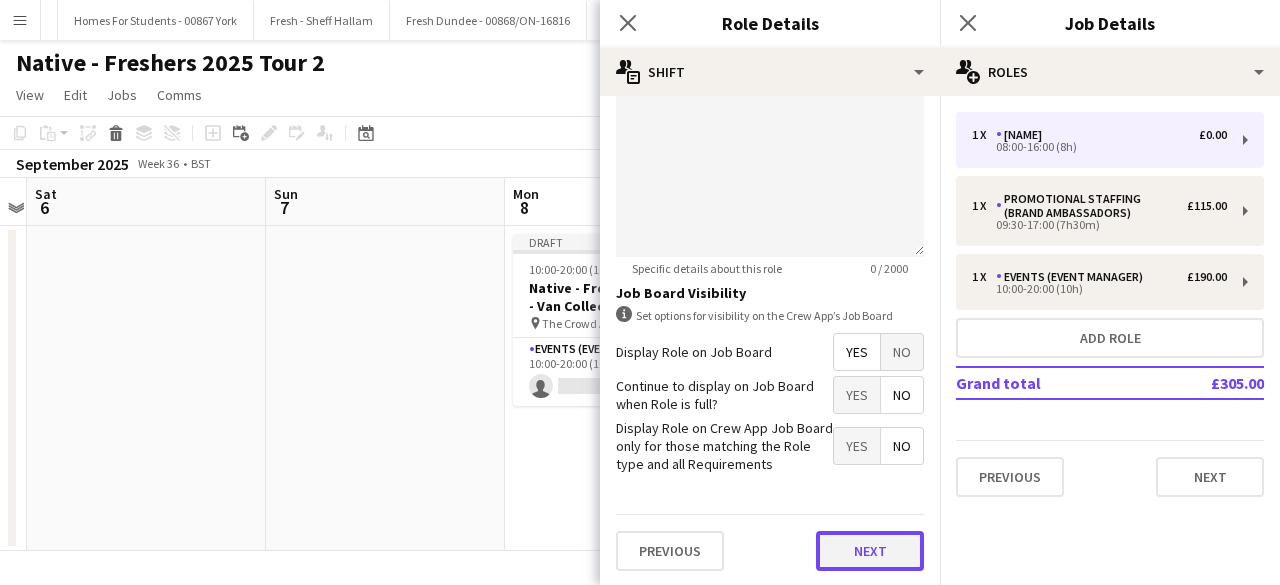 click on "Next" at bounding box center (870, 551) 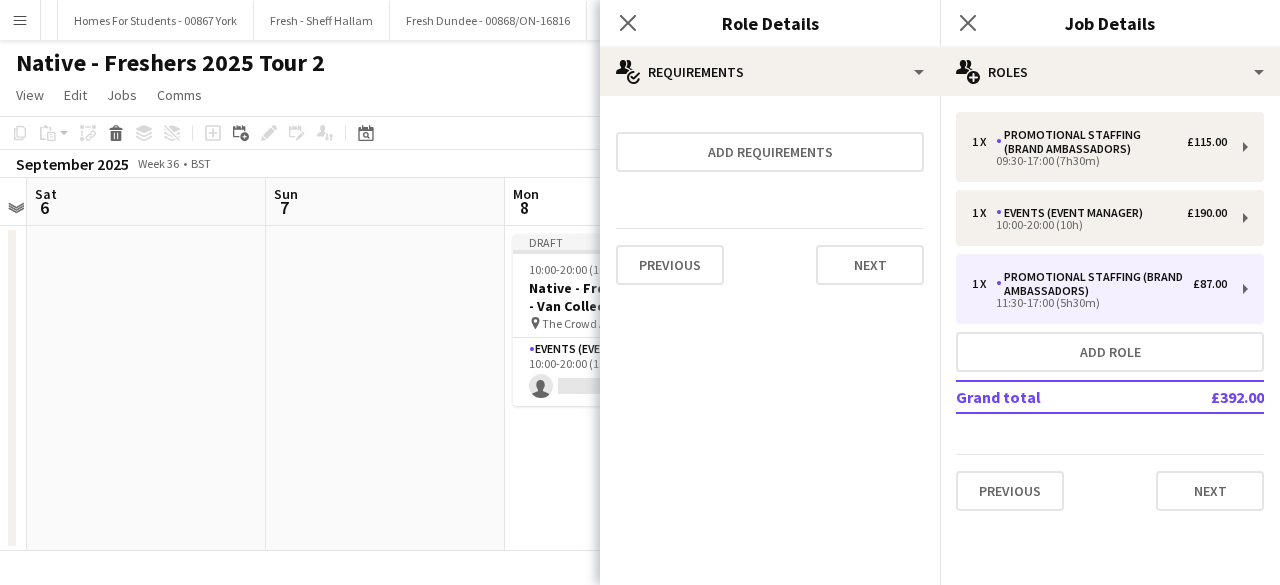 scroll, scrollTop: 0, scrollLeft: 0, axis: both 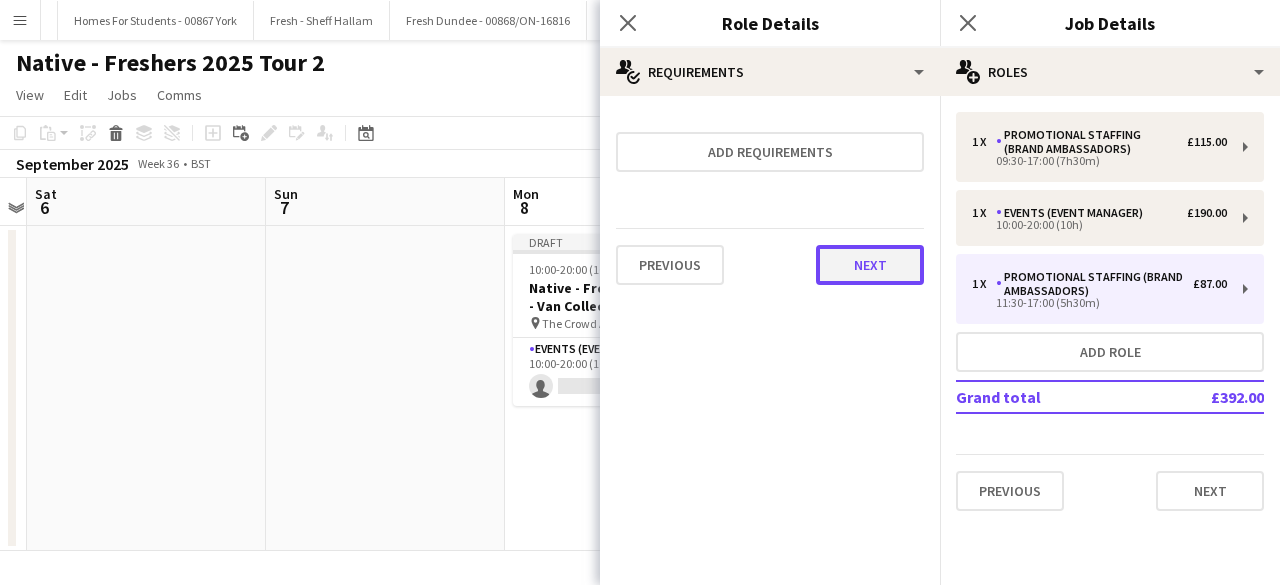 click on "Next" at bounding box center (870, 265) 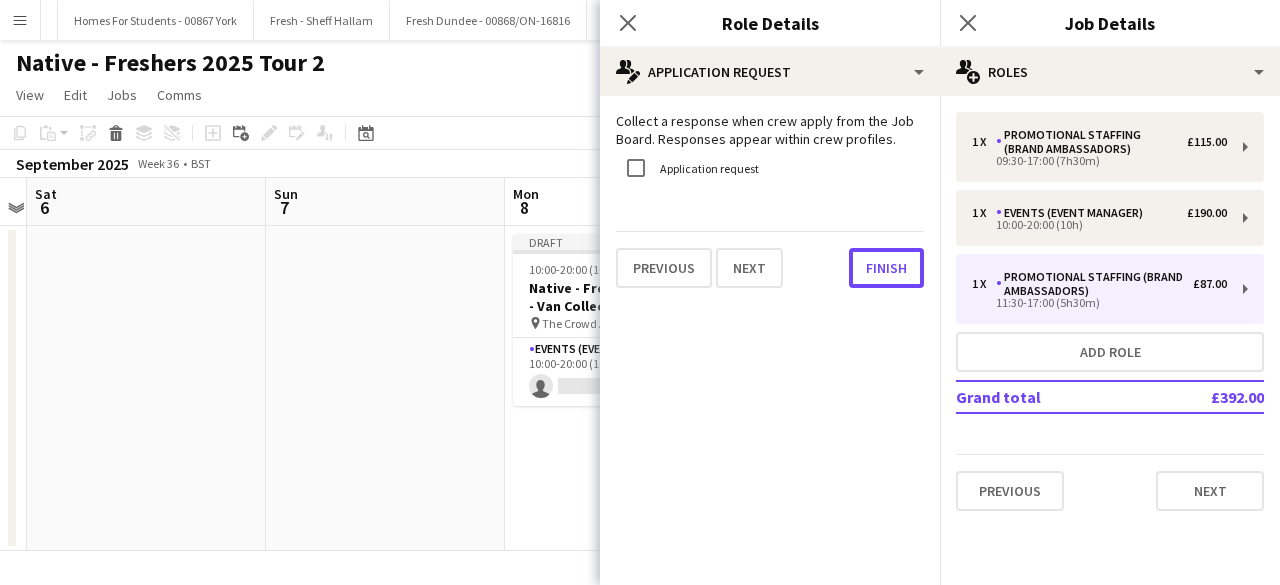 click on "Finish" at bounding box center [886, 268] 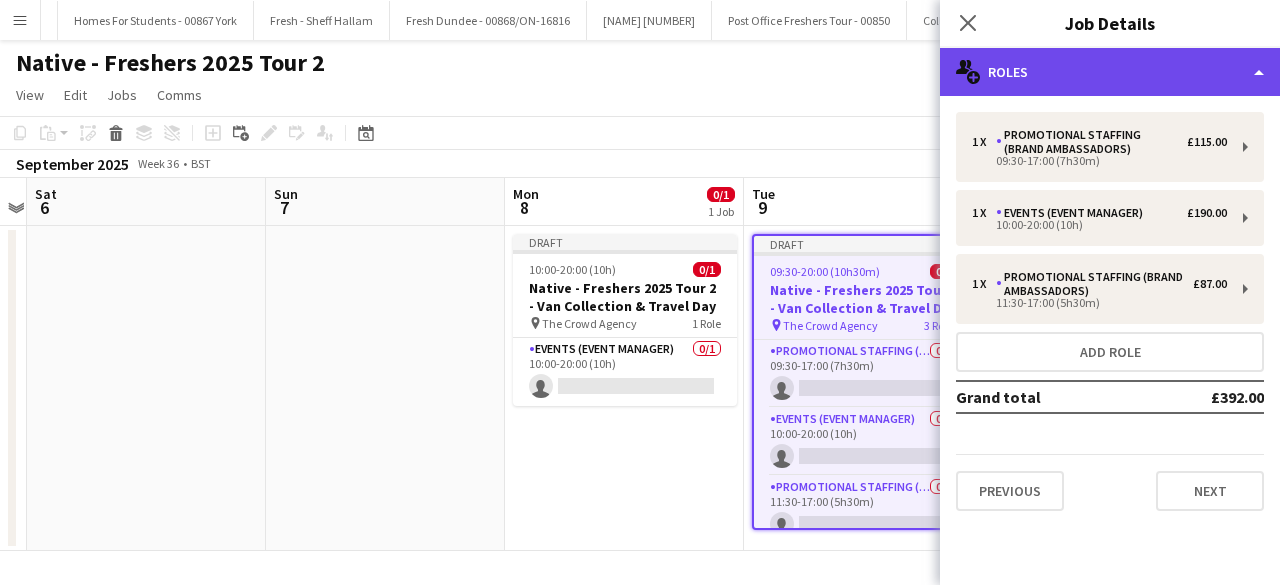 click on "multiple-users-add
Roles" 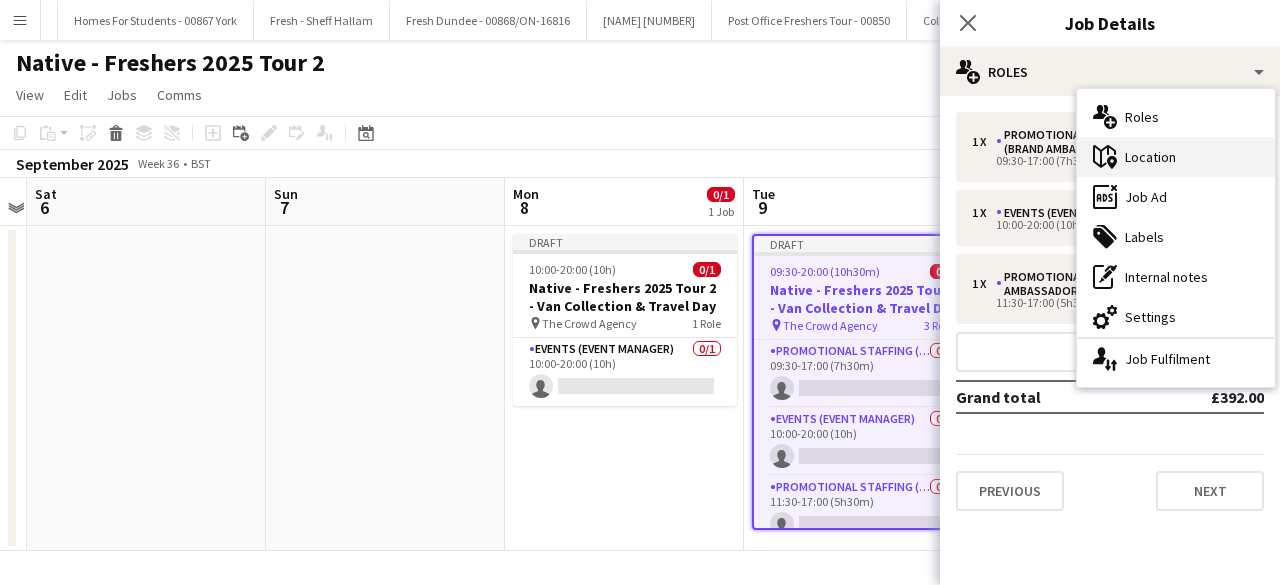 click on "maps-pin-1" 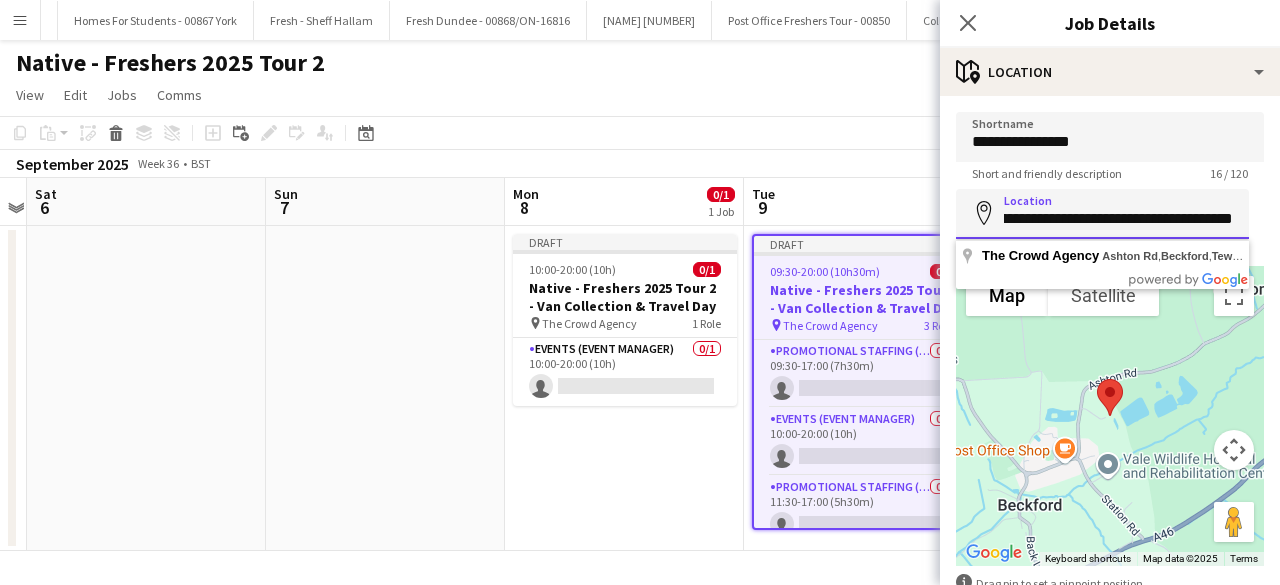 drag, startPoint x: 1004, startPoint y: 216, endPoint x: 1279, endPoint y: 210, distance: 275.06546 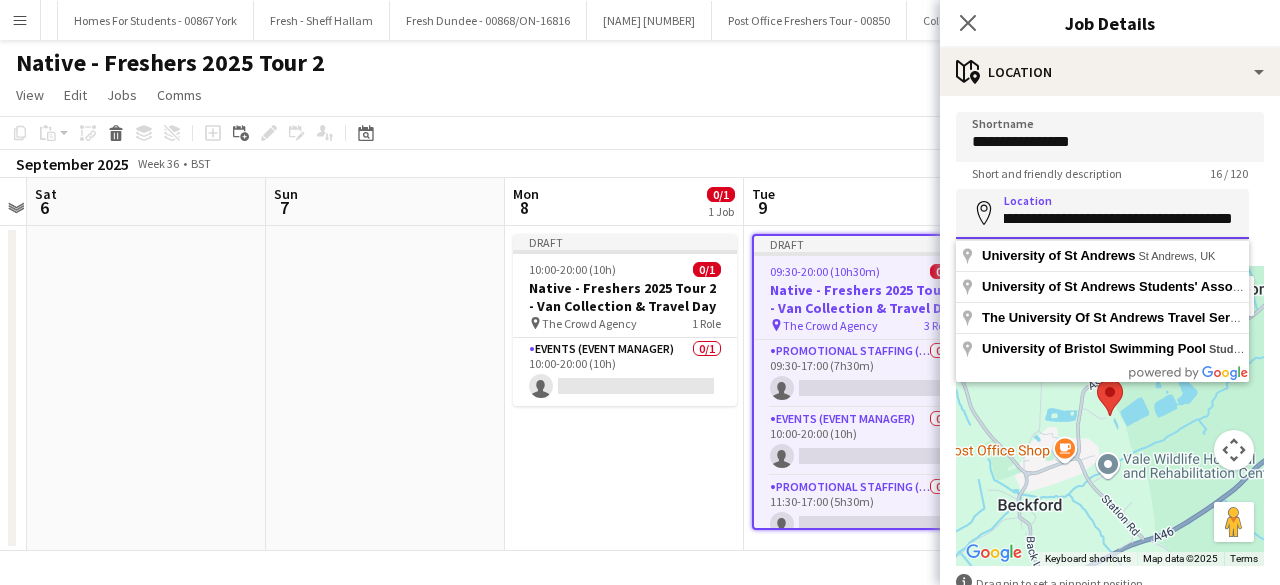 scroll, scrollTop: 0, scrollLeft: 31, axis: horizontal 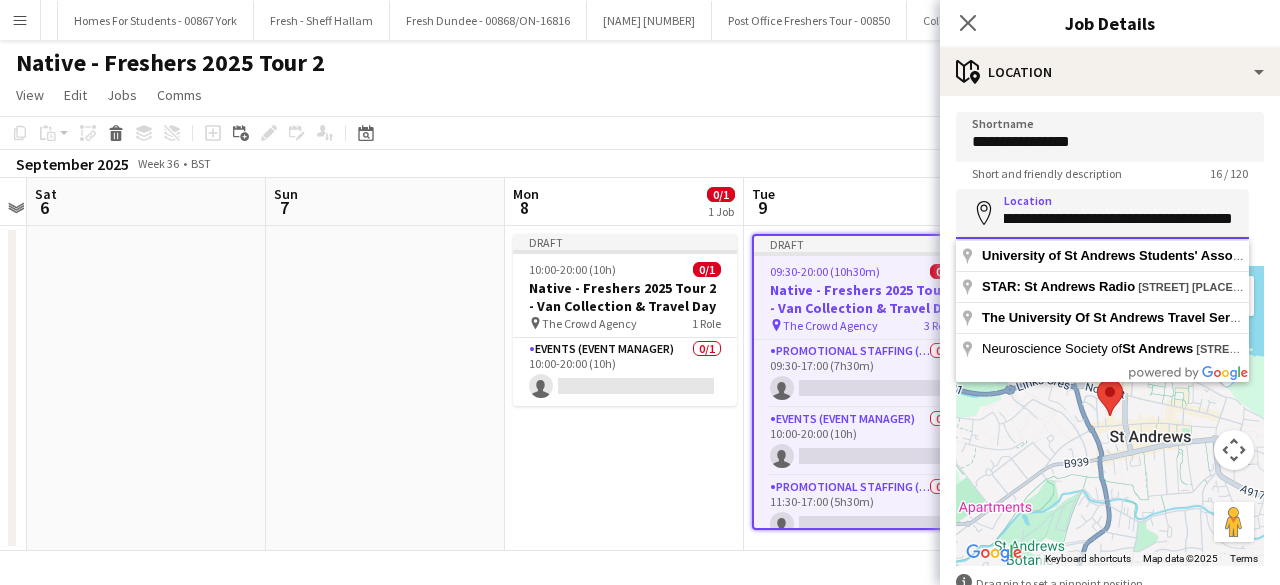 drag, startPoint x: 1145, startPoint y: 216, endPoint x: 1262, endPoint y: 213, distance: 117.03845 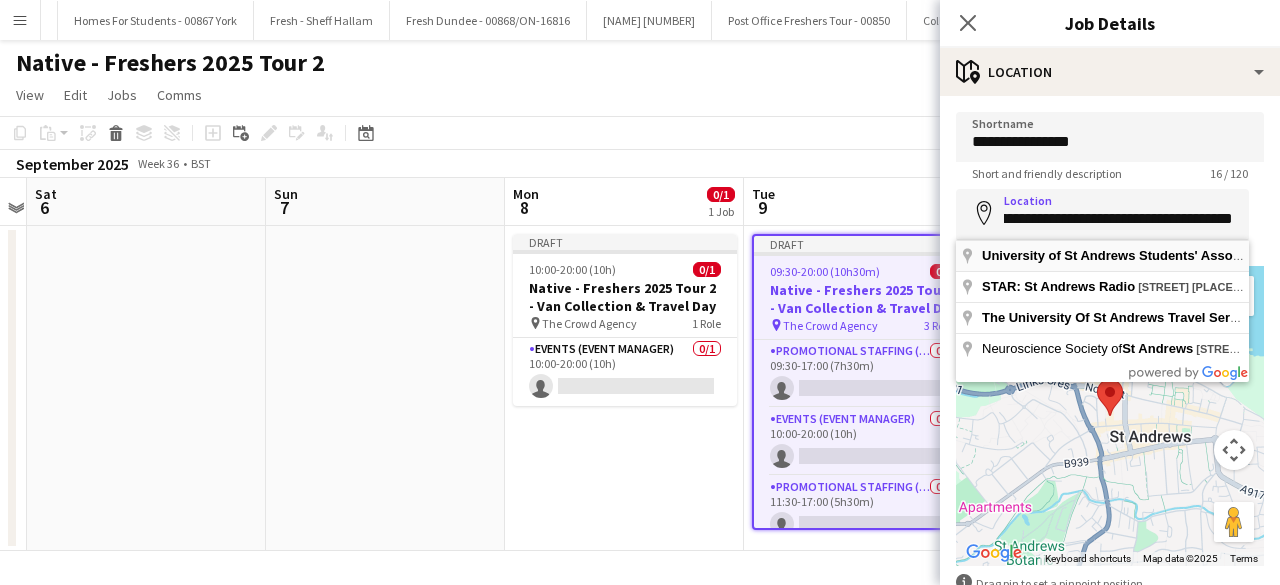 type on "**********" 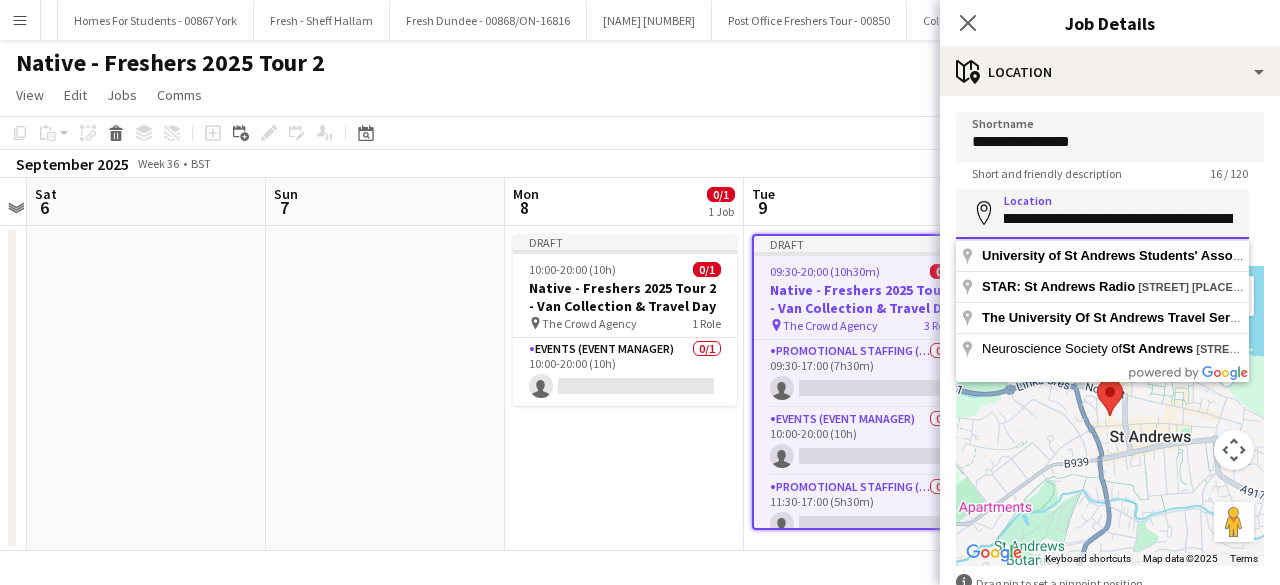 scroll, scrollTop: 0, scrollLeft: 361, axis: horizontal 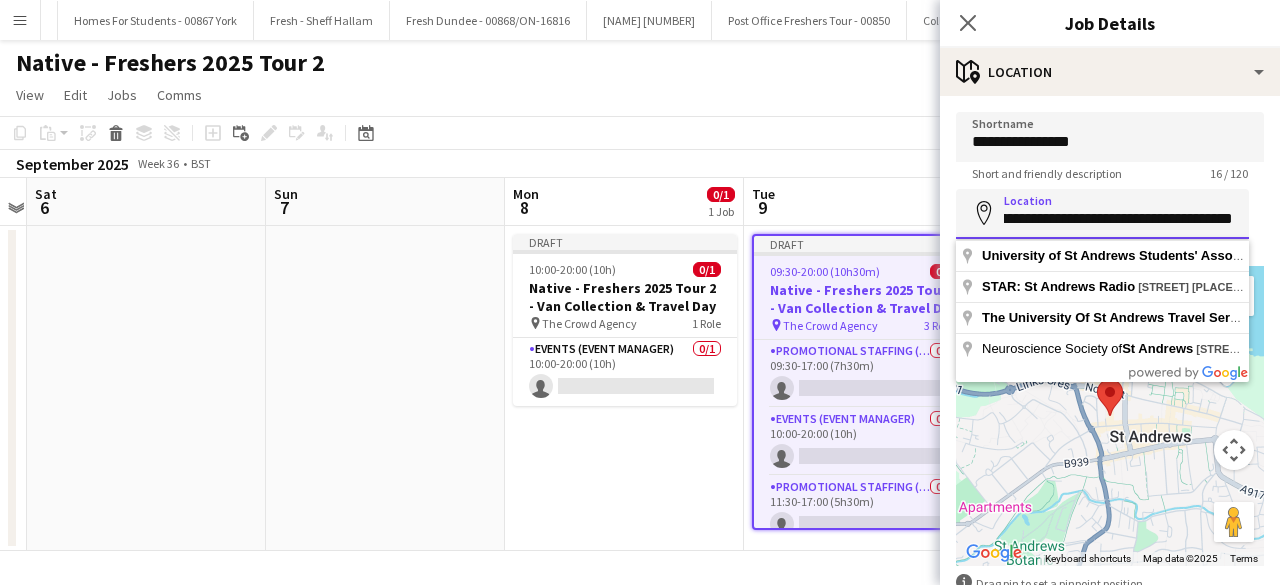 drag, startPoint x: 1079, startPoint y: 214, endPoint x: 1237, endPoint y: 216, distance: 158.01266 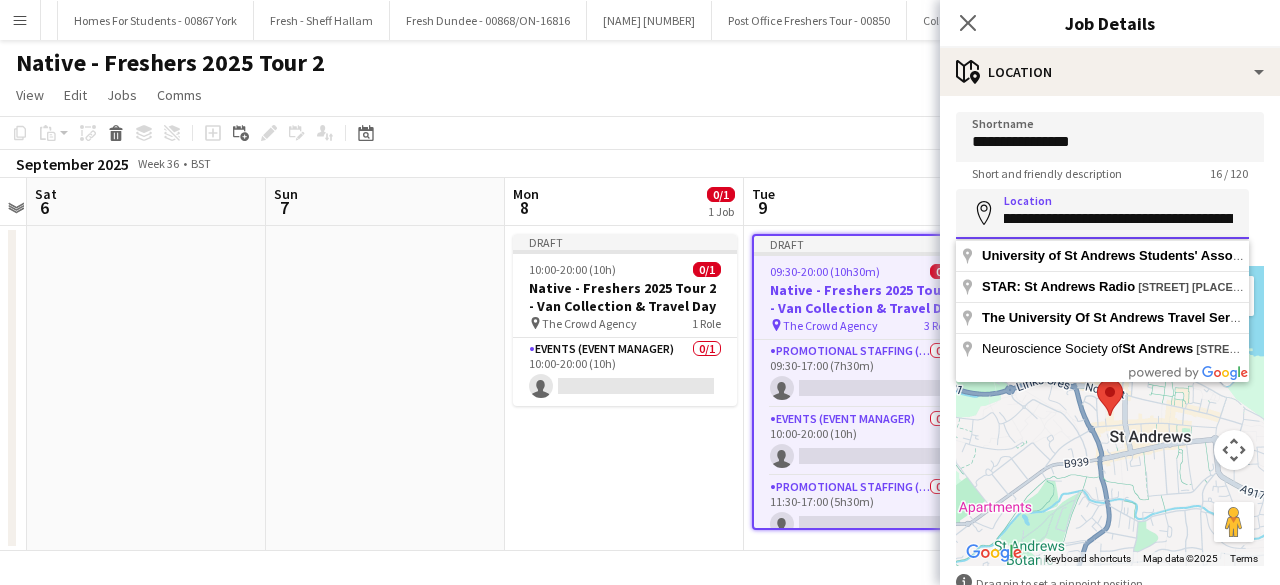 scroll, scrollTop: 0, scrollLeft: 158, axis: horizontal 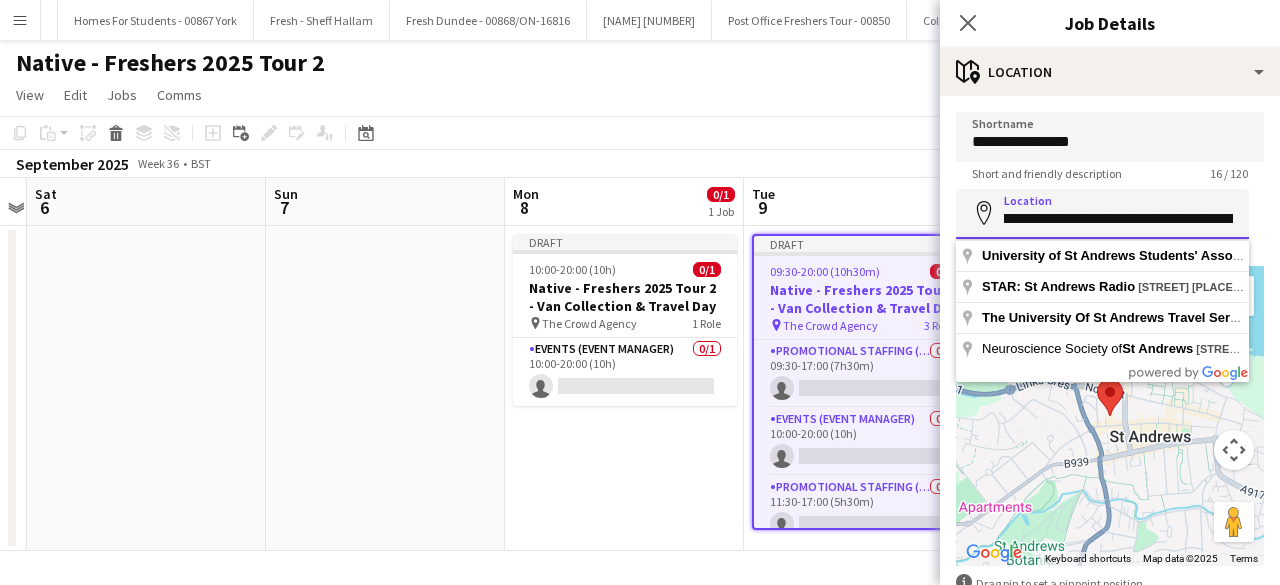 drag, startPoint x: 1158, startPoint y: 217, endPoint x: 1054, endPoint y: 223, distance: 104.172935 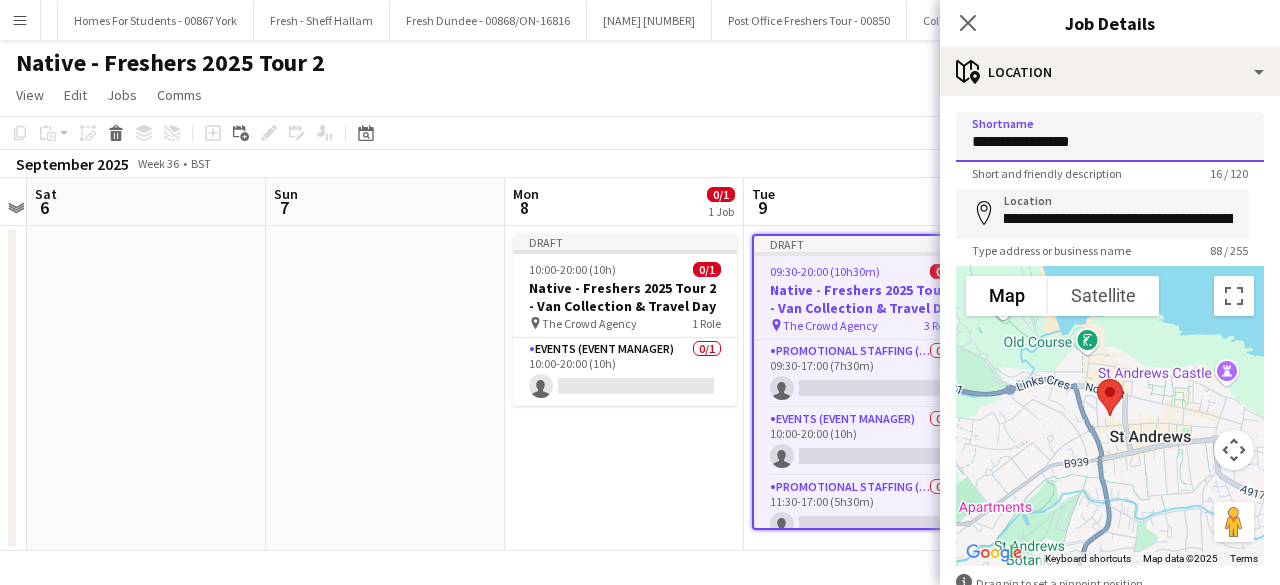 scroll, scrollTop: 0, scrollLeft: 0, axis: both 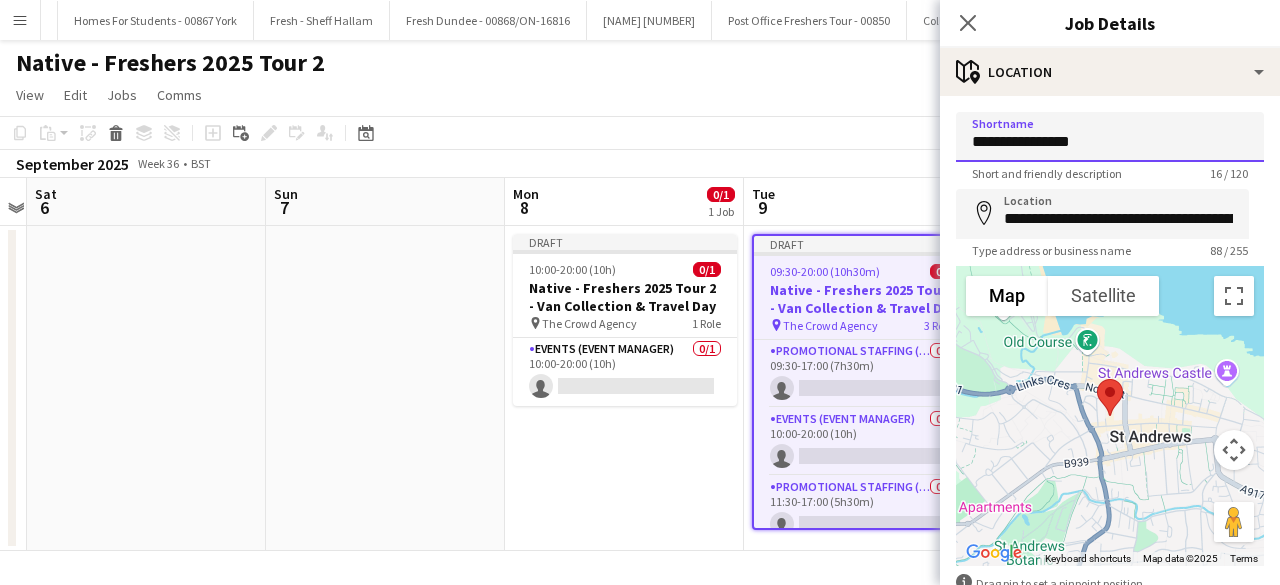 drag, startPoint x: 1133, startPoint y: 143, endPoint x: 912, endPoint y: 118, distance: 222.40953 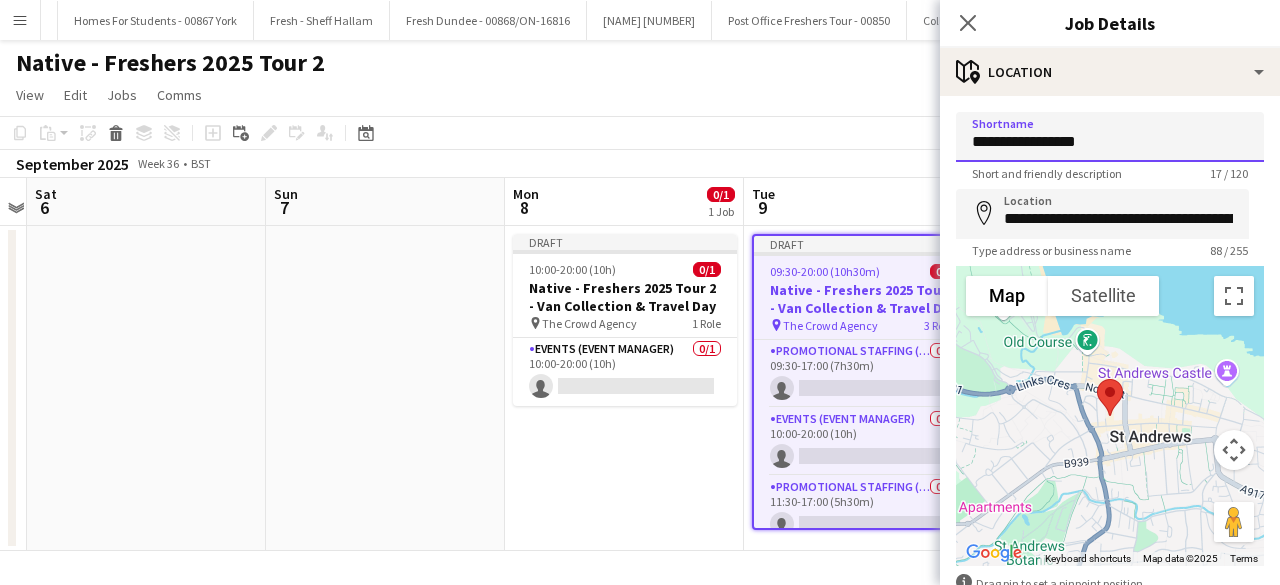 type on "**********" 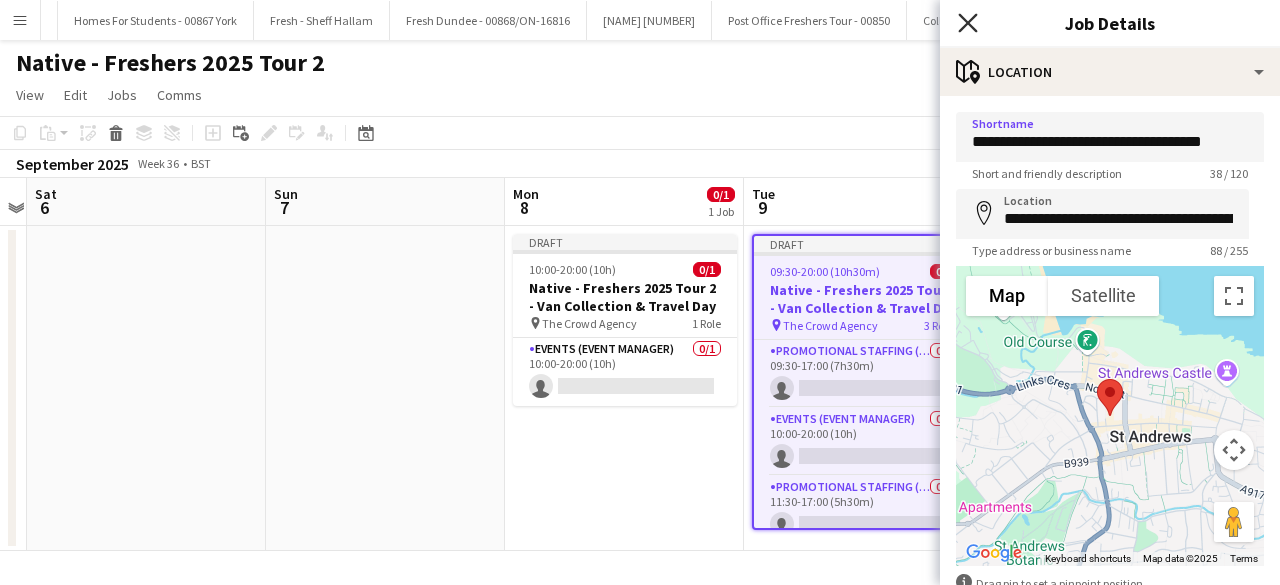 click on "Close pop-in" 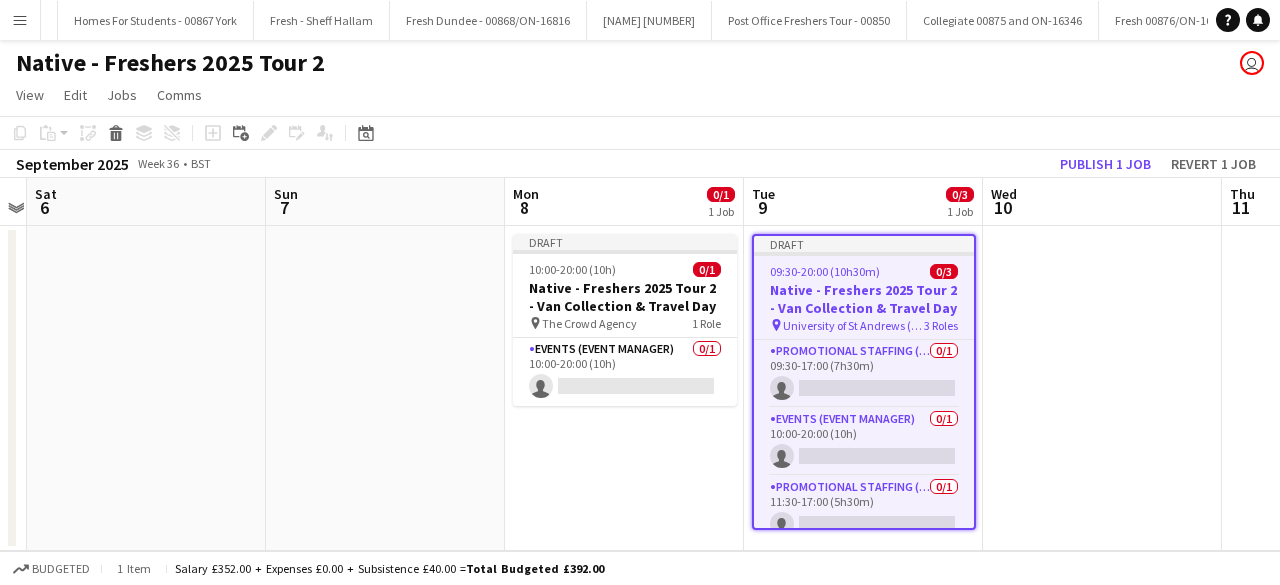 click at bounding box center (1102, 388) 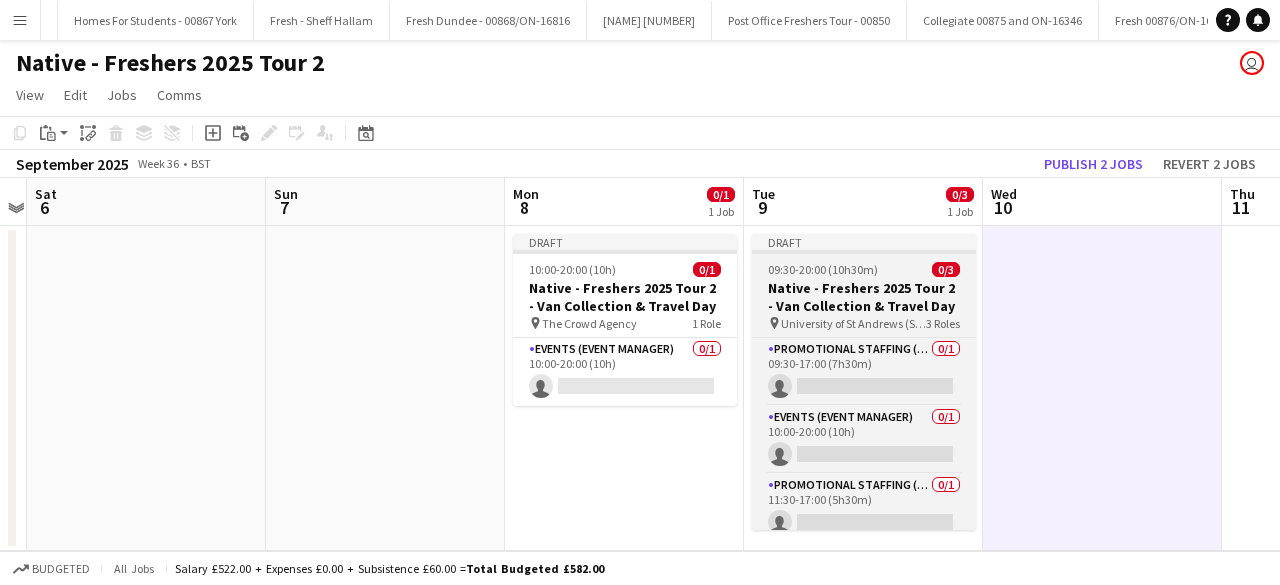 click on "09:30-20:00 (10h30m)    0/3" at bounding box center (864, 269) 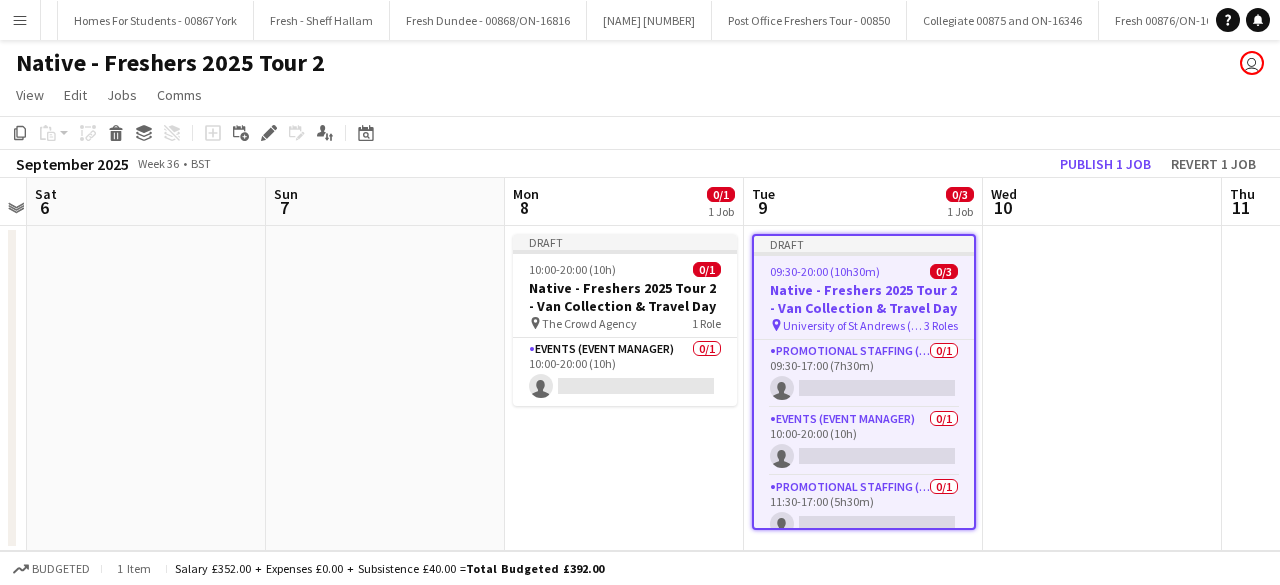 click on "Draft 09:30-20:00 (10h30m) 0/3 Native - Freshers 2025 Tour 2 - Van Collection & Travel Day pin University of St Andrews (SU Building) 3 Roles Promotional Staffing (Brand Ambassadors) 0/1 09:30-17:00 (7h30m) single-neutral-actions Events (Event Manager) 0/1 10:00-20:00 (10h) single-neutral-actions Promotional Staffing (Brand Ambassadors) 0/1 11:30-17:00 (5h30m) single-neutral-actions" at bounding box center [864, 382] 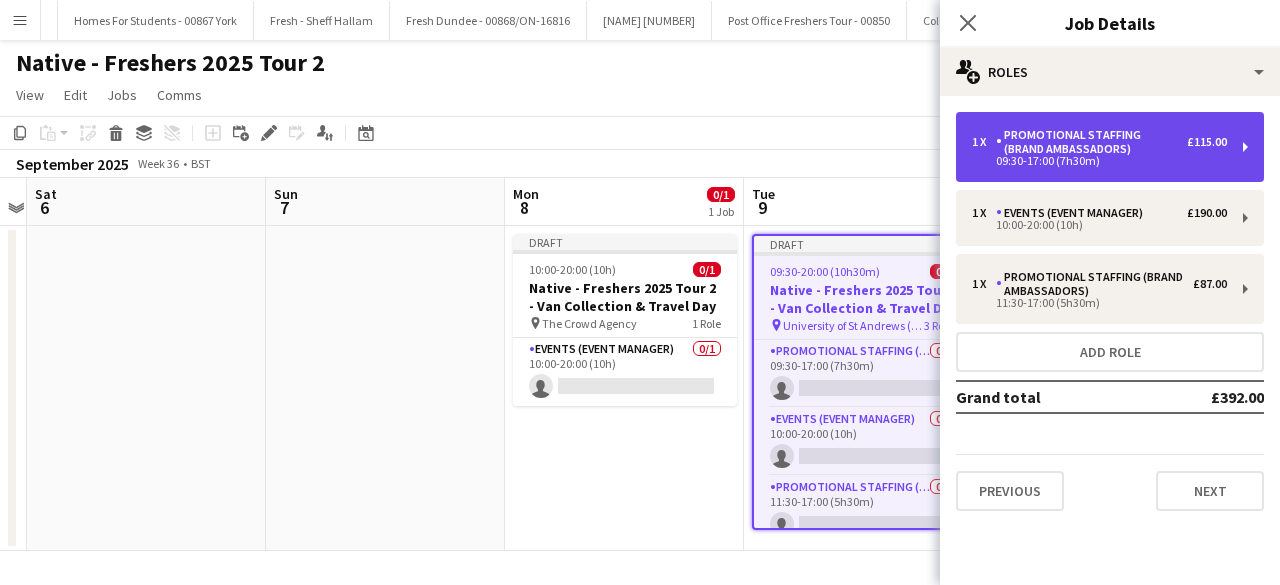 click on "Promotional Staffing (Brand Ambassadors)" at bounding box center (1091, 142) 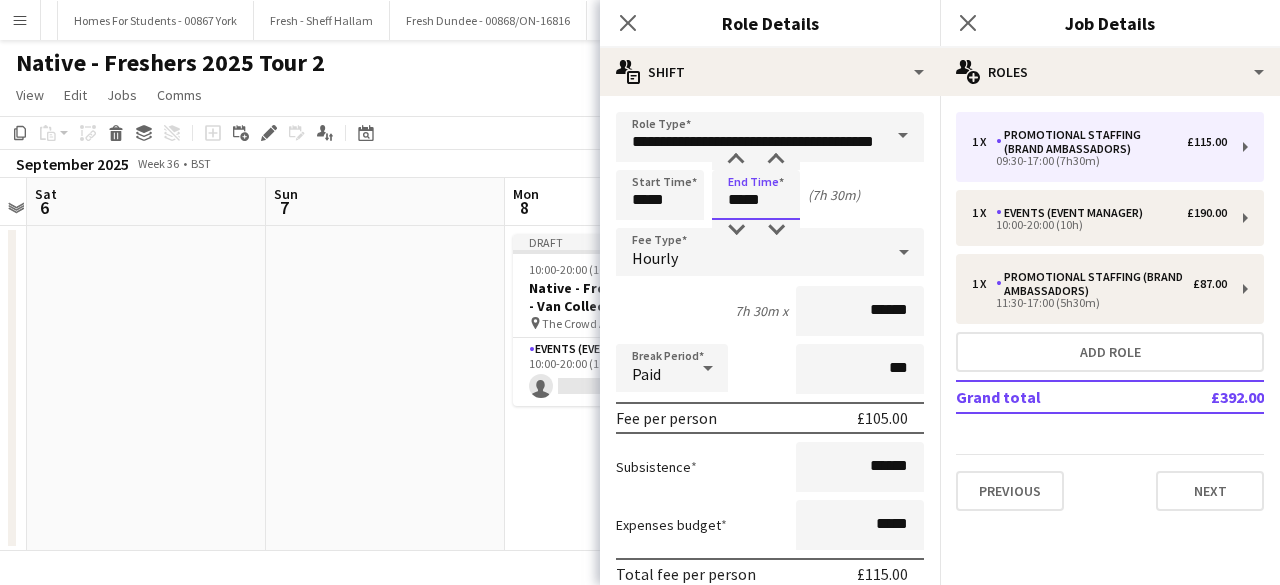 click on "*****" at bounding box center [756, 195] 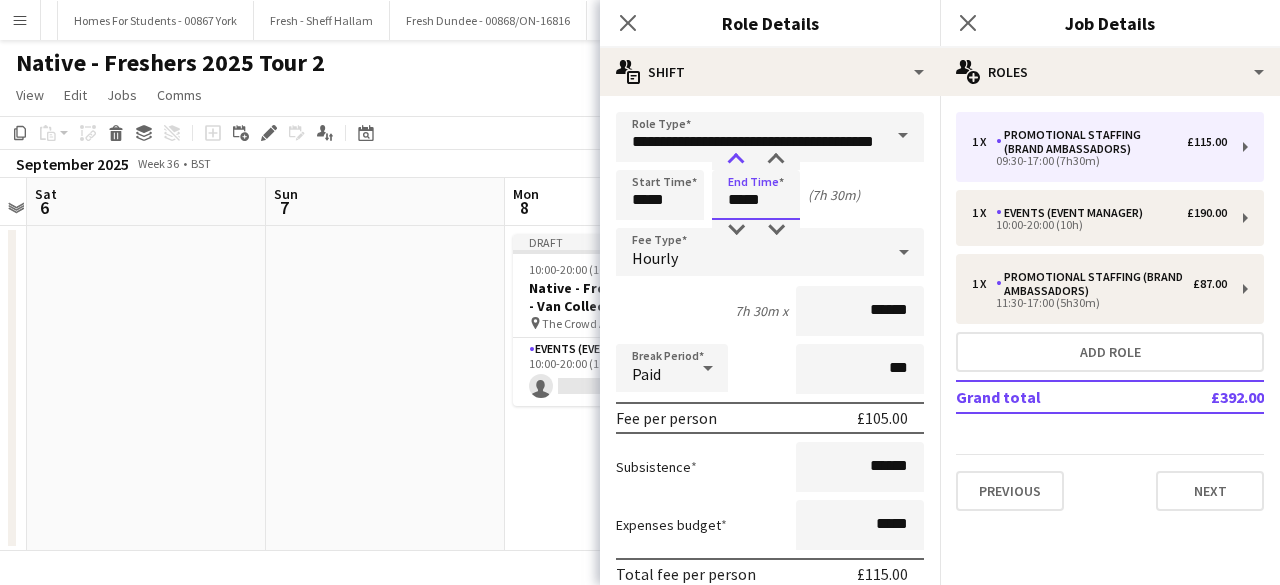 type on "*****" 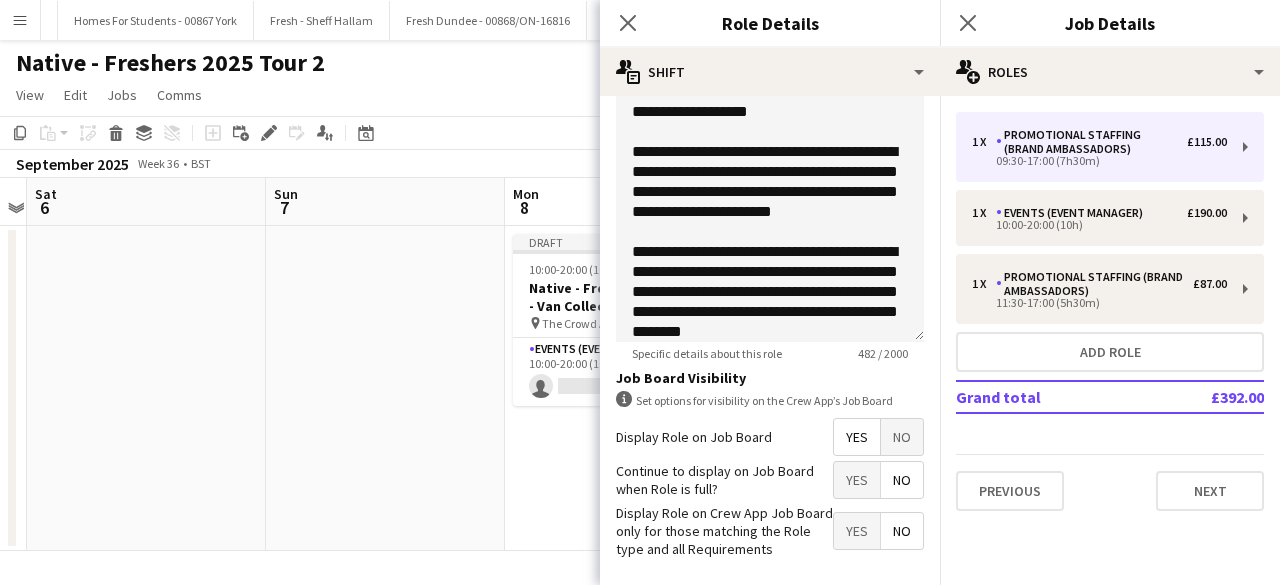 scroll, scrollTop: 728, scrollLeft: 0, axis: vertical 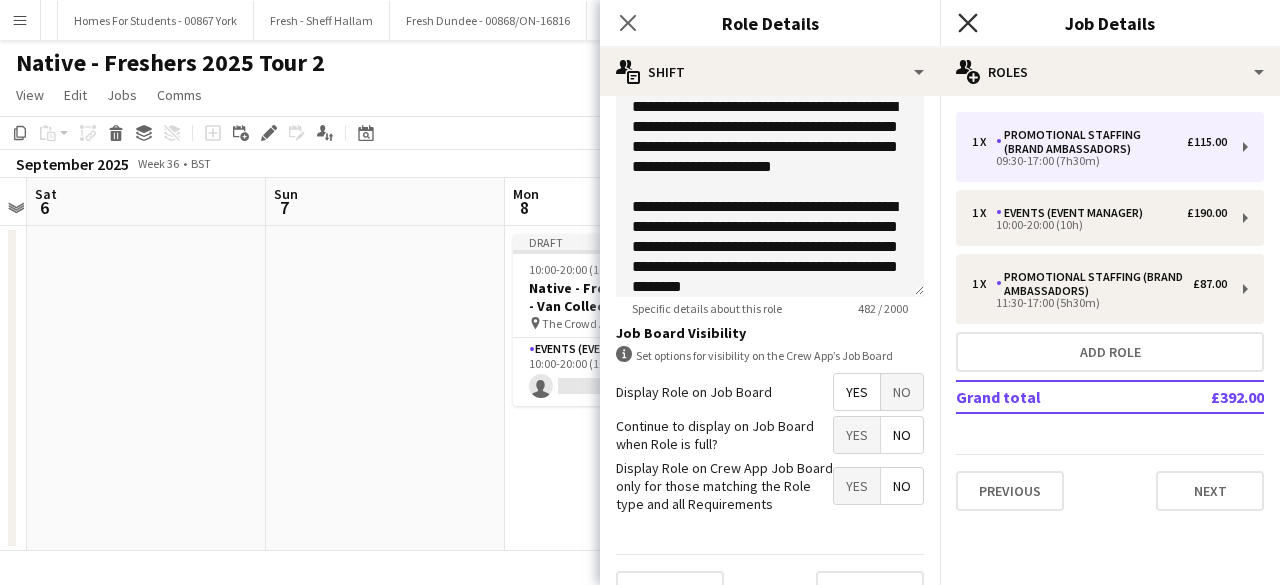 click on "Close pop-in" 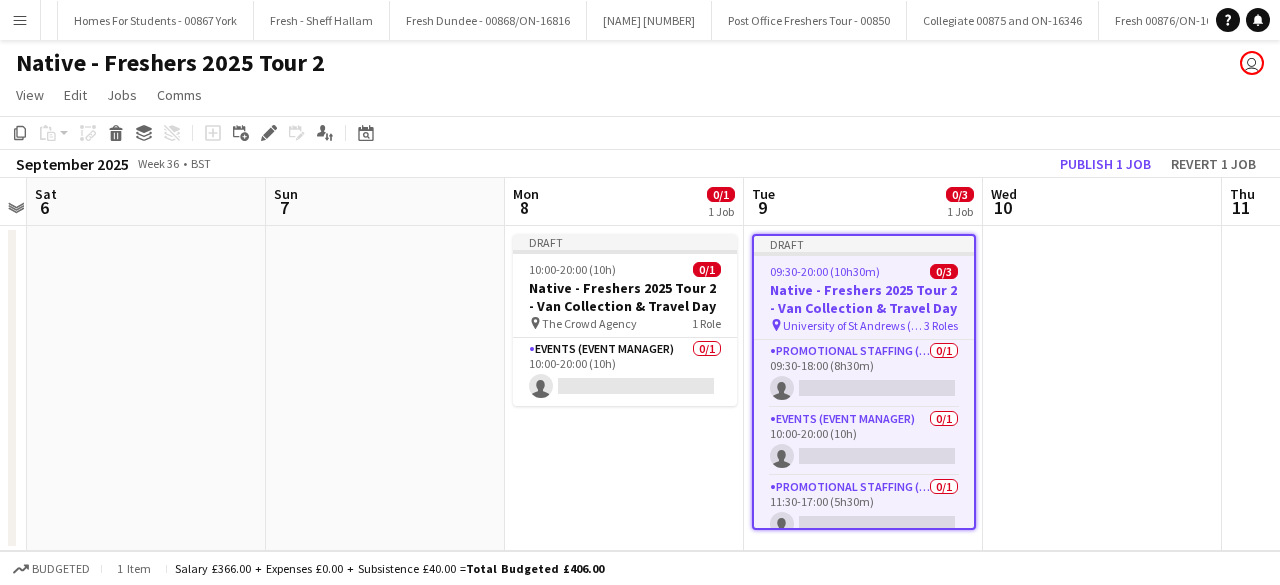 click at bounding box center [1102, 388] 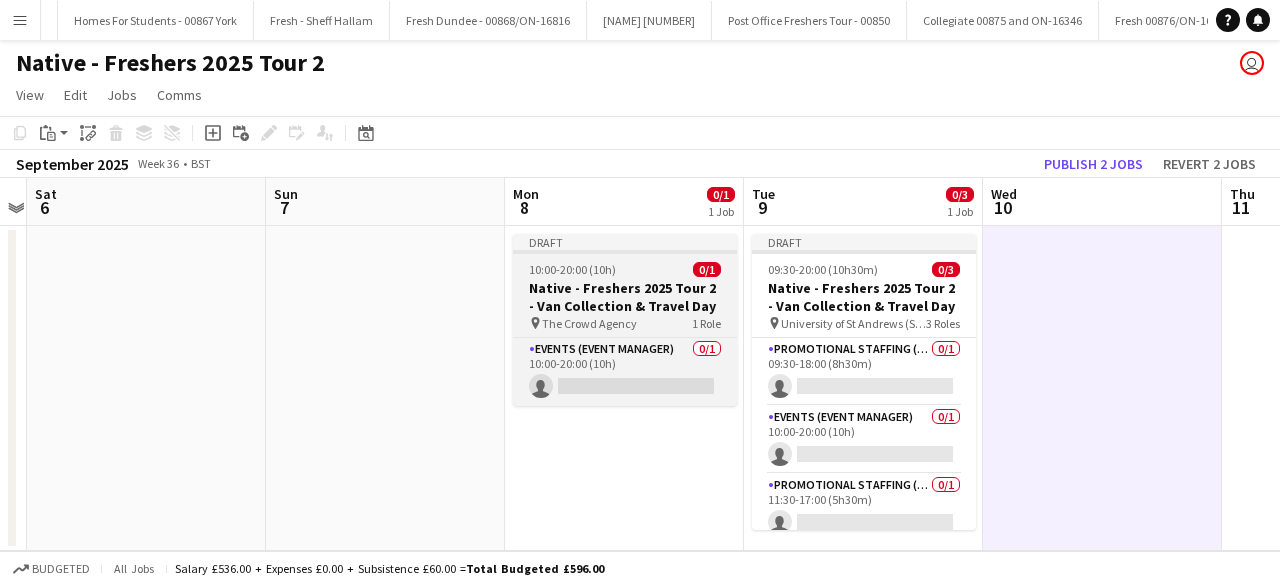 click on "10:00-20:00 (10h)    0/1" at bounding box center [625, 269] 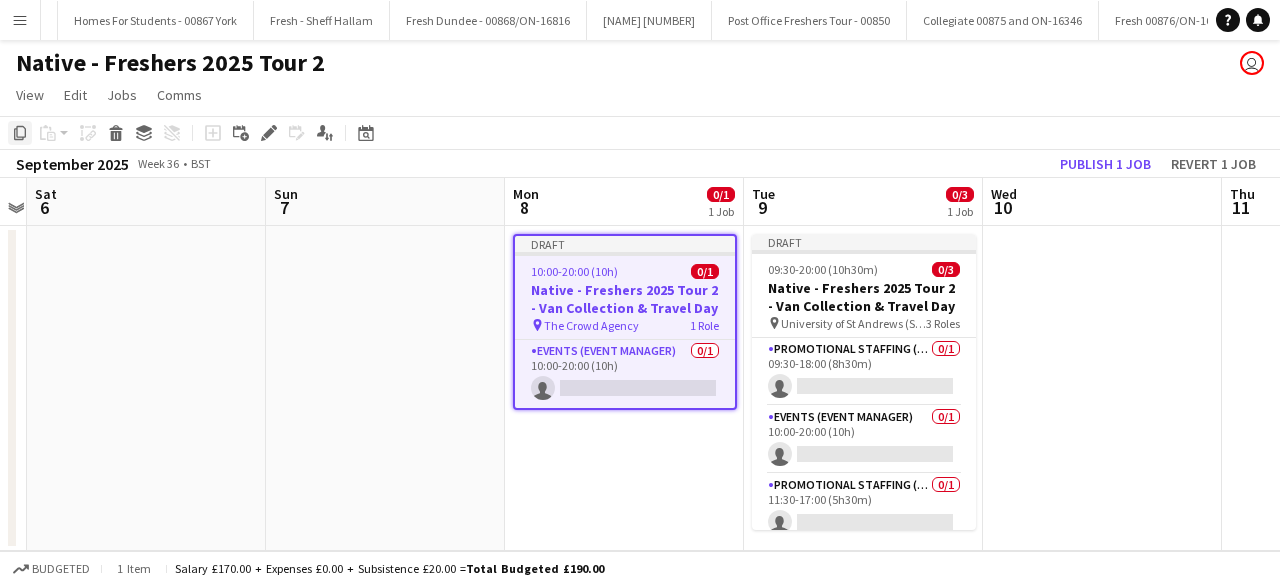 click on "Copy" 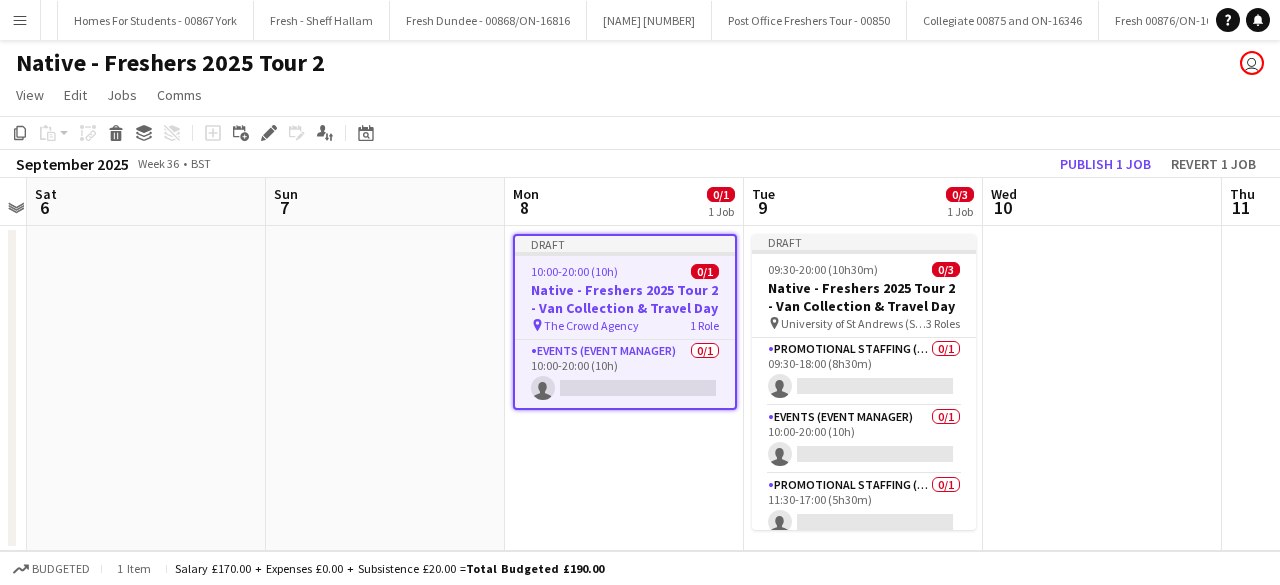 click at bounding box center [1102, 388] 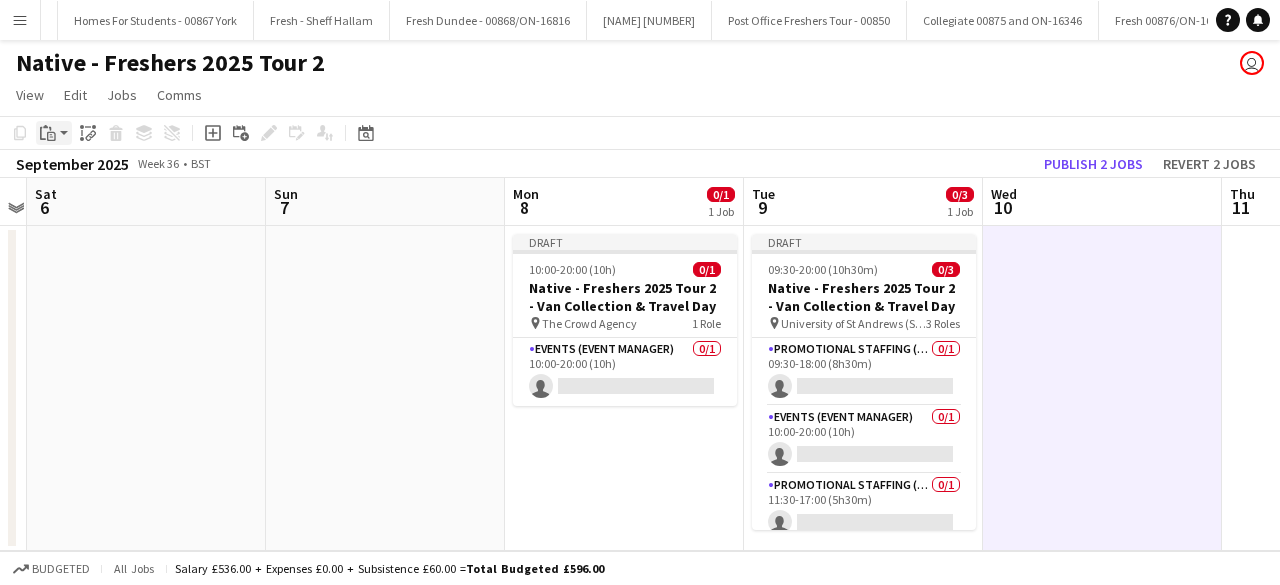 click on "Paste" 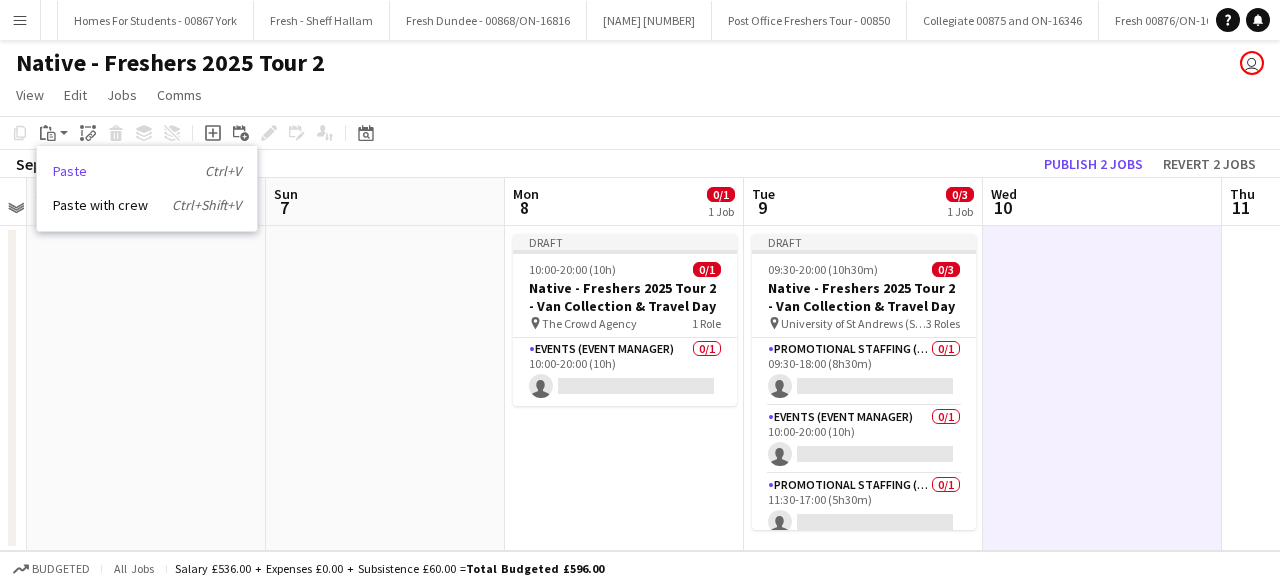 click on "Paste   Ctrl+V" at bounding box center (147, 171) 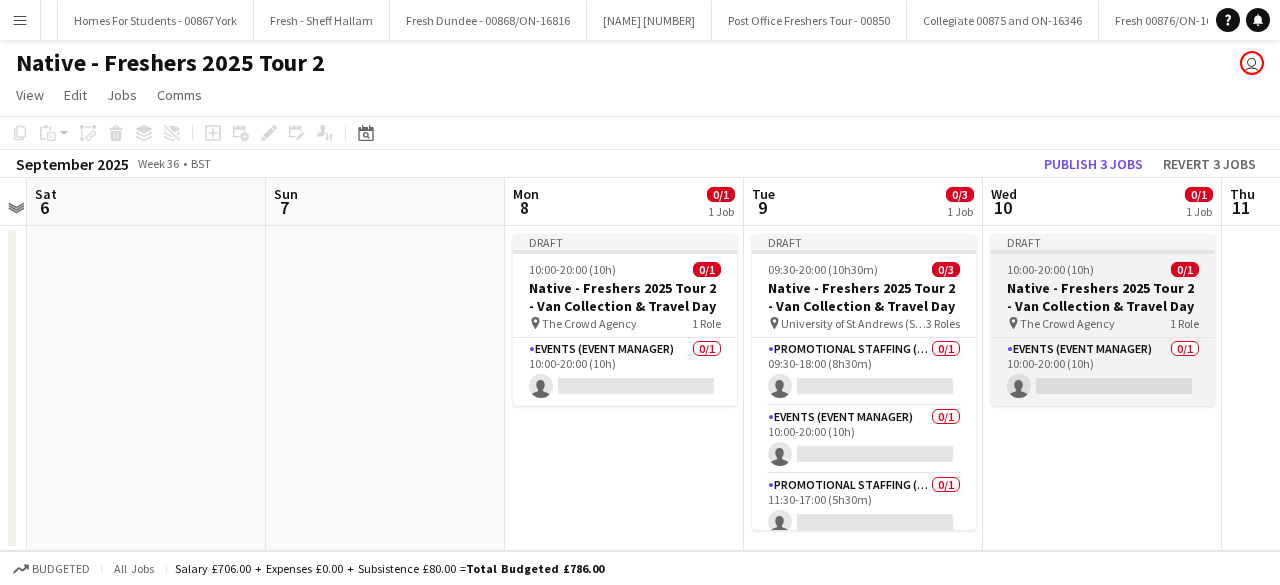 click on "10:00-20:00 (10h)    0/1" at bounding box center (1103, 269) 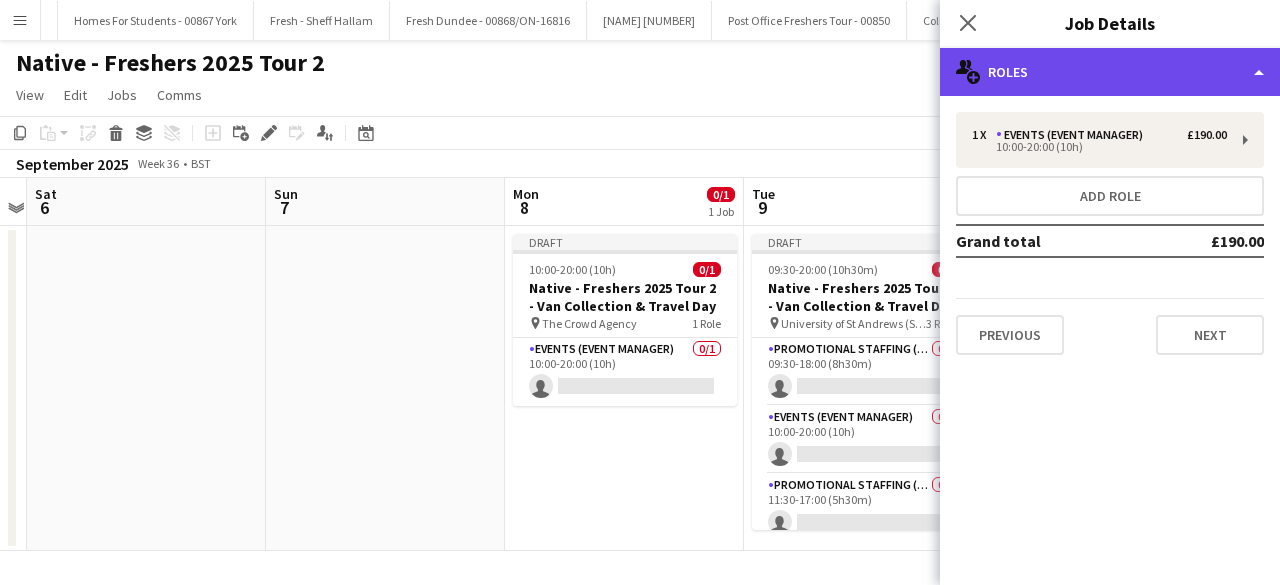 click on "multiple-users-add
Roles" 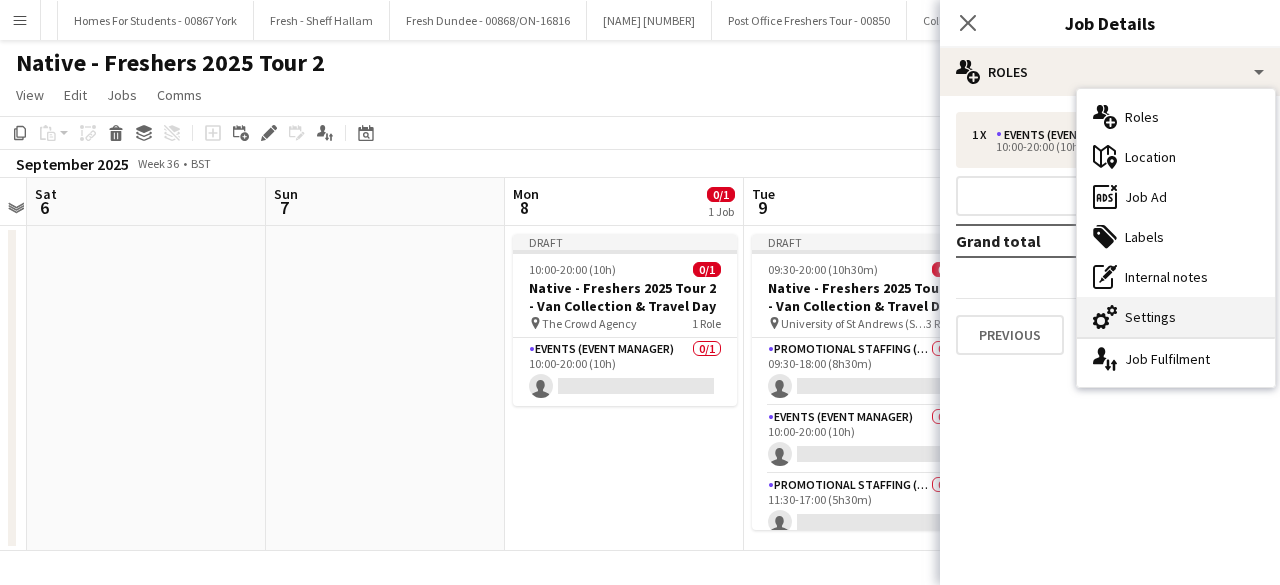 click on "cog-double-3
Settings" at bounding box center [1176, 317] 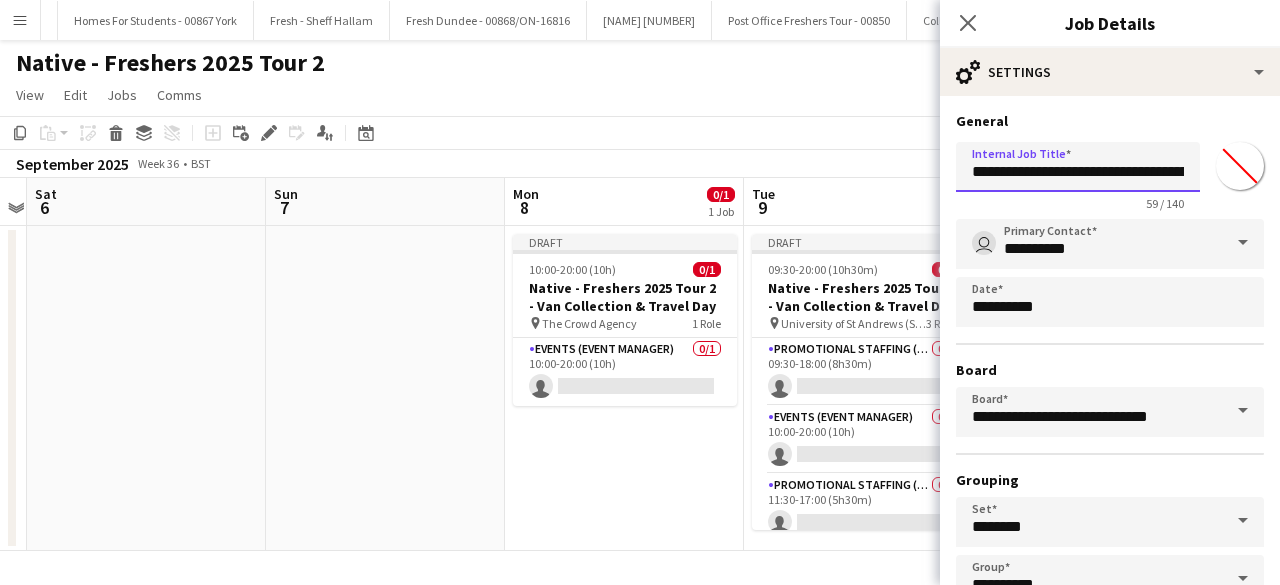 scroll, scrollTop: 0, scrollLeft: 186, axis: horizontal 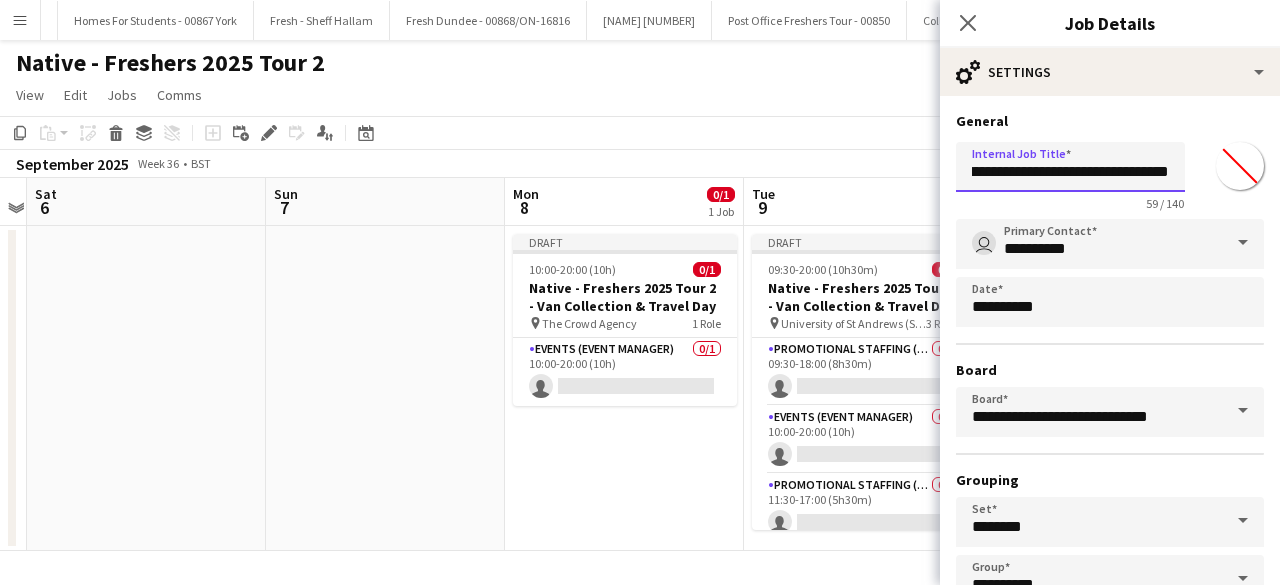 drag, startPoint x: 1124, startPoint y: 163, endPoint x: 1246, endPoint y: 172, distance: 122.33152 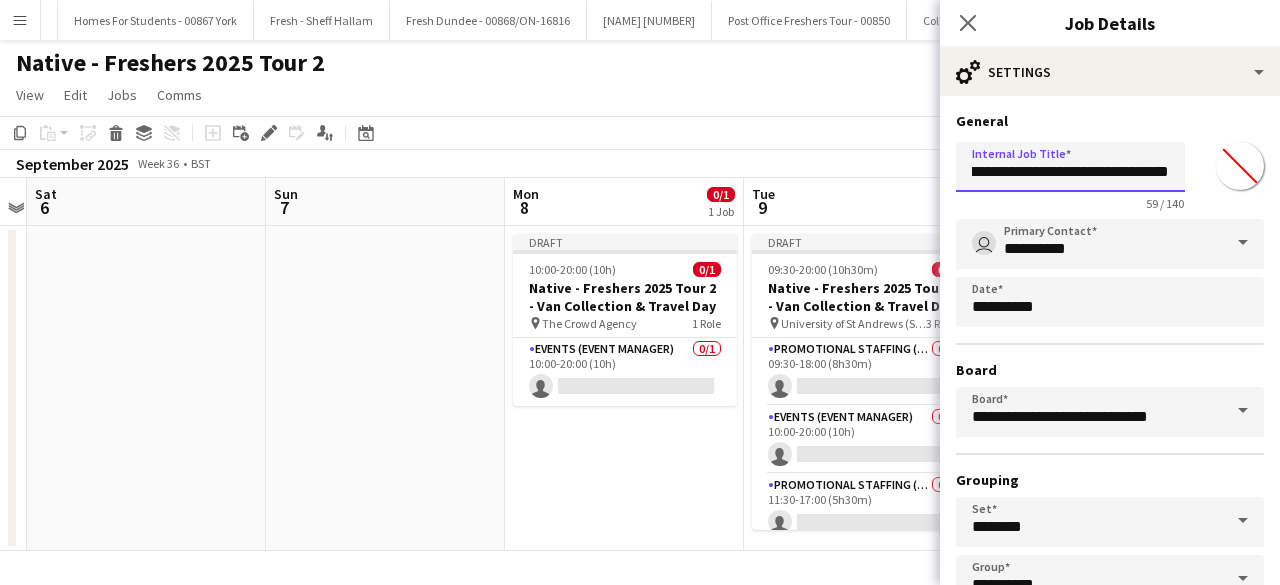 click on "**********" at bounding box center (1070, 167) 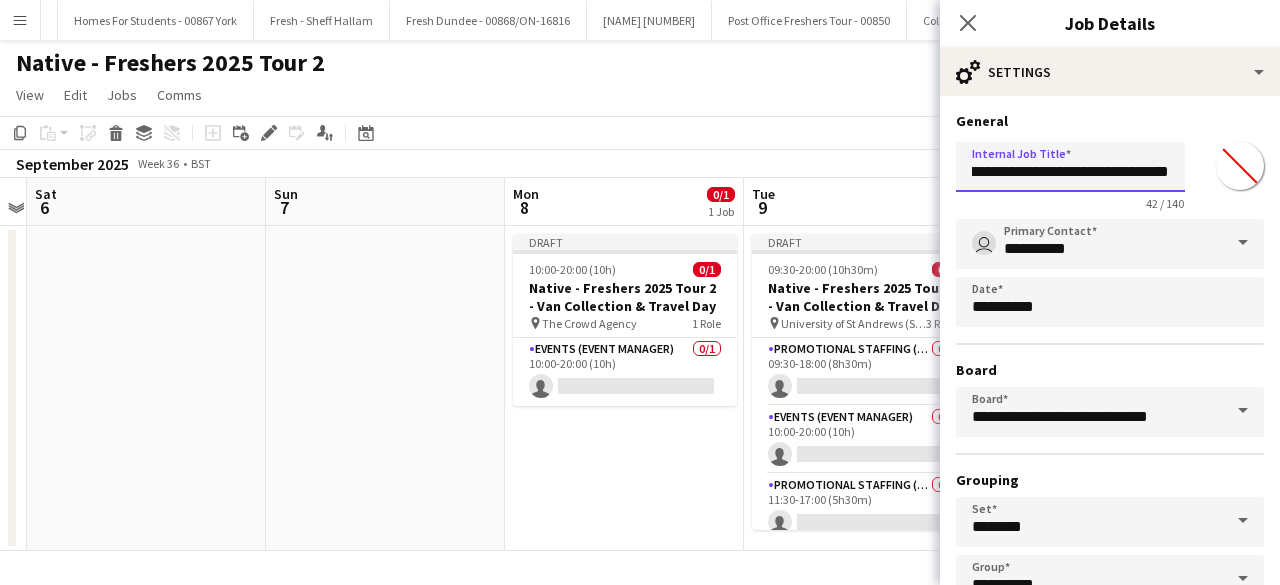 scroll, scrollTop: 0, scrollLeft: 74, axis: horizontal 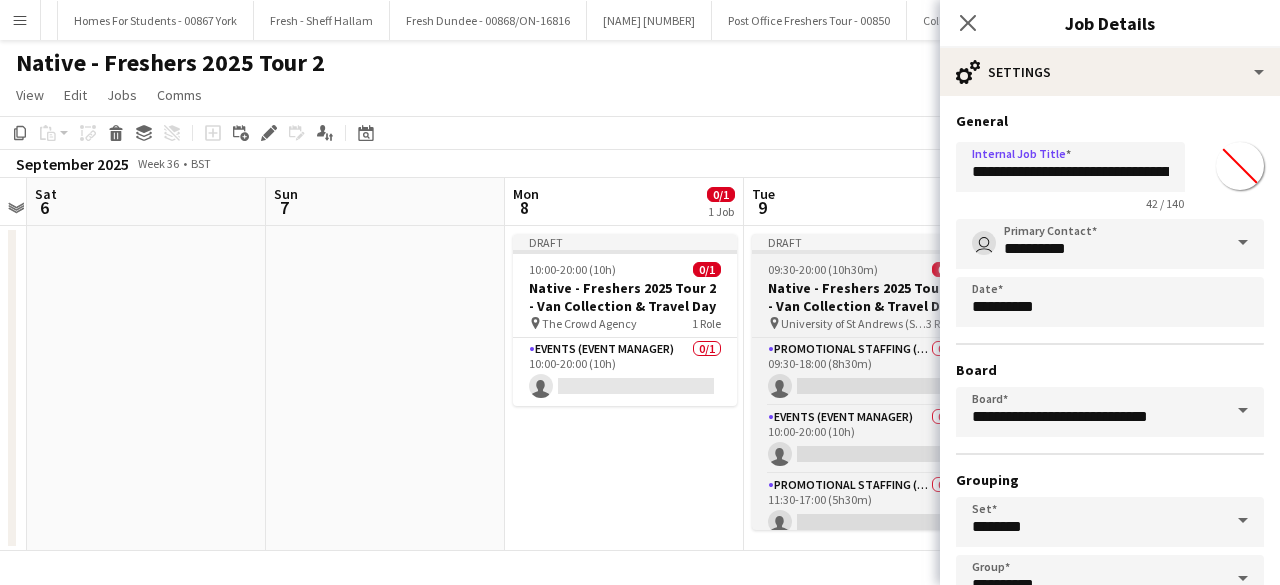 click on "09:30-20:00 (10h30m)    0/3" at bounding box center (864, 269) 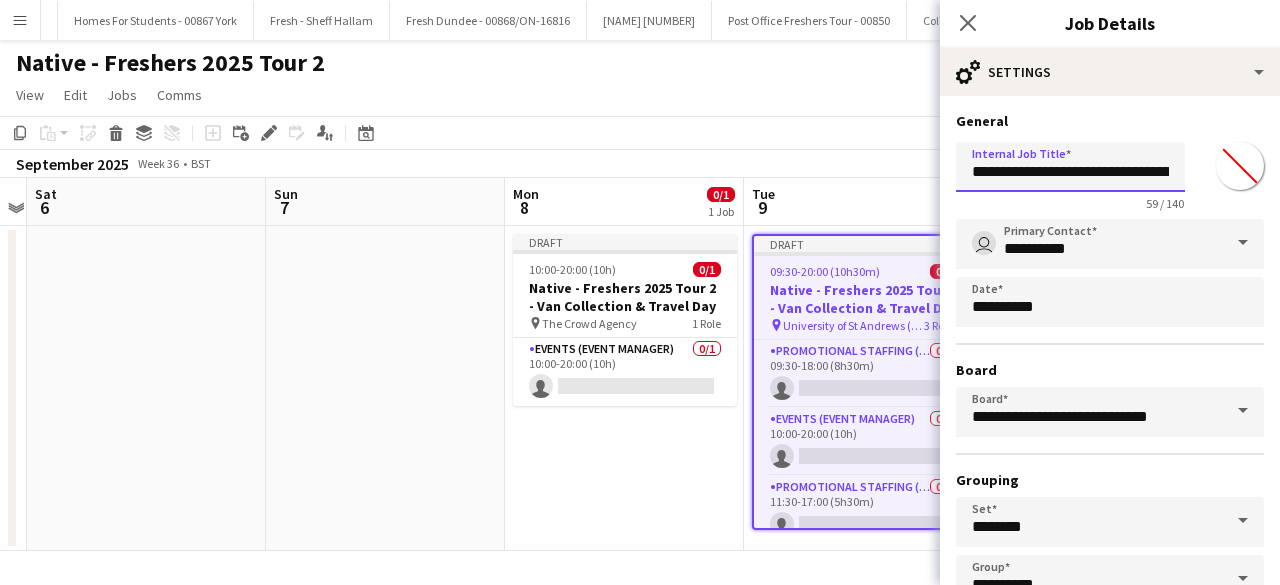 scroll, scrollTop: 0, scrollLeft: 186, axis: horizontal 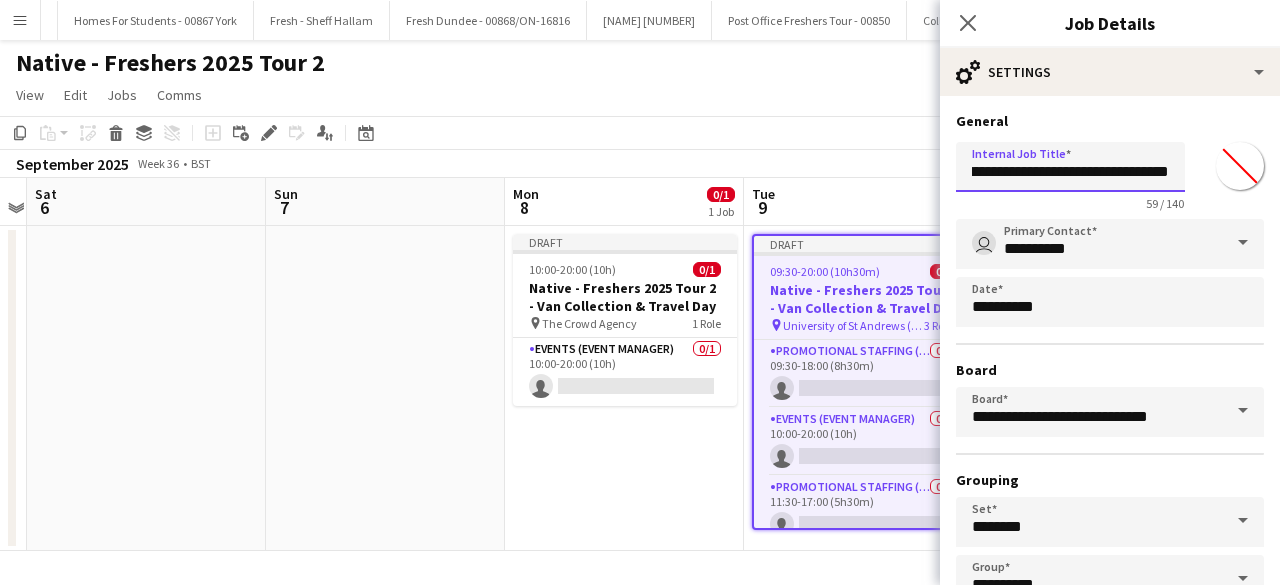 drag, startPoint x: 1075, startPoint y: 171, endPoint x: 1255, endPoint y: 165, distance: 180.09998 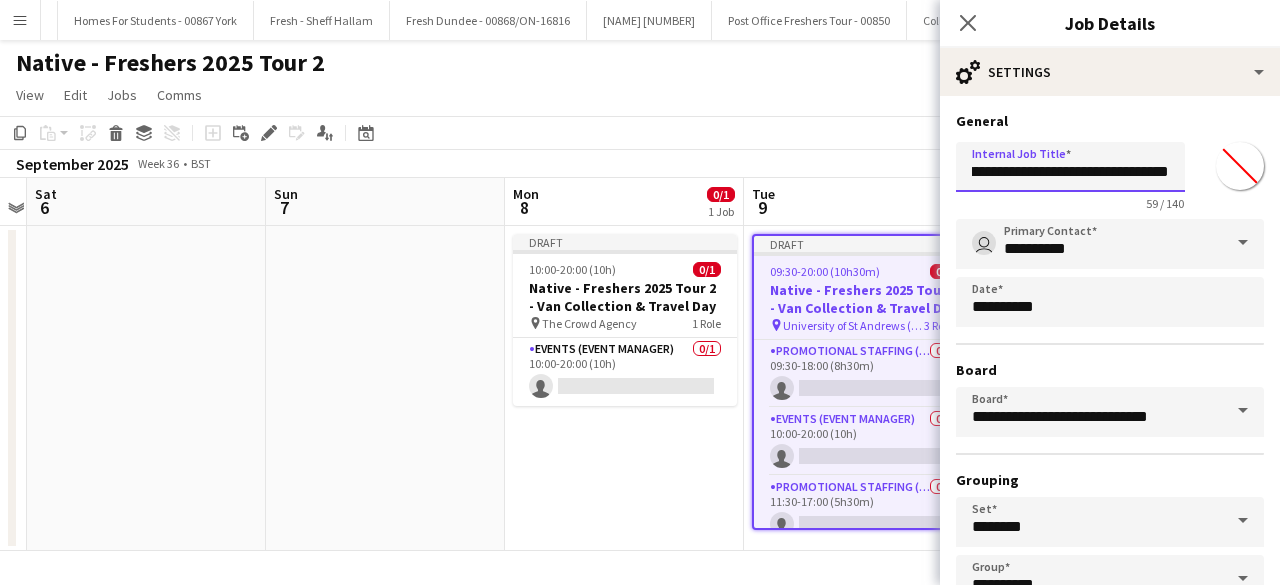 click on "**********" at bounding box center [1070, 167] 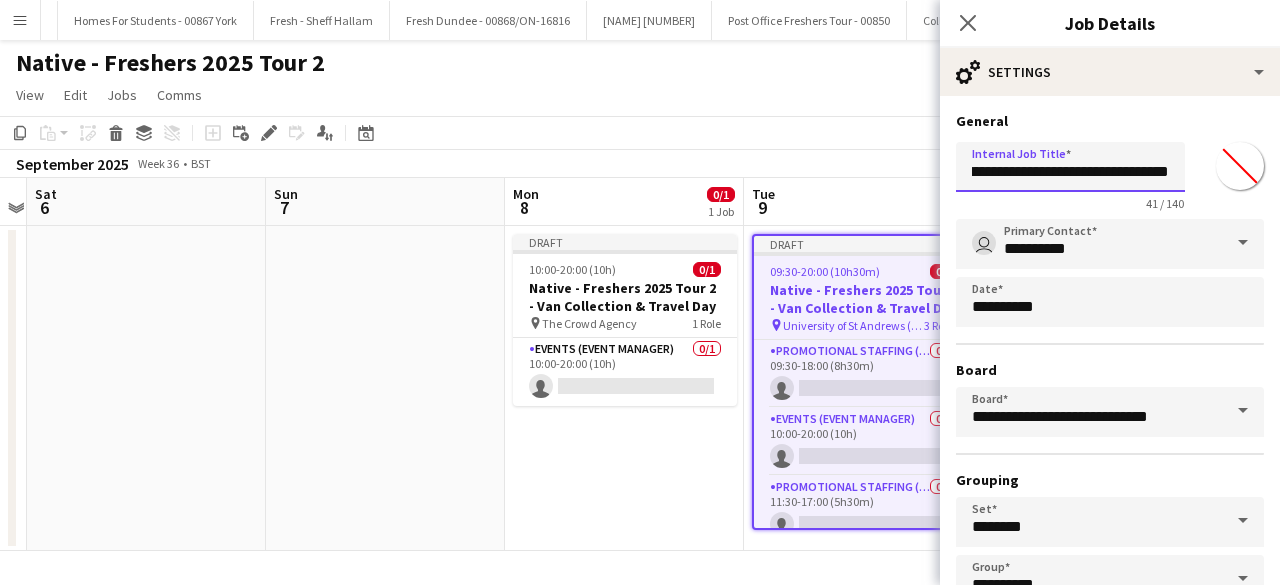 scroll, scrollTop: 0, scrollLeft: 77, axis: horizontal 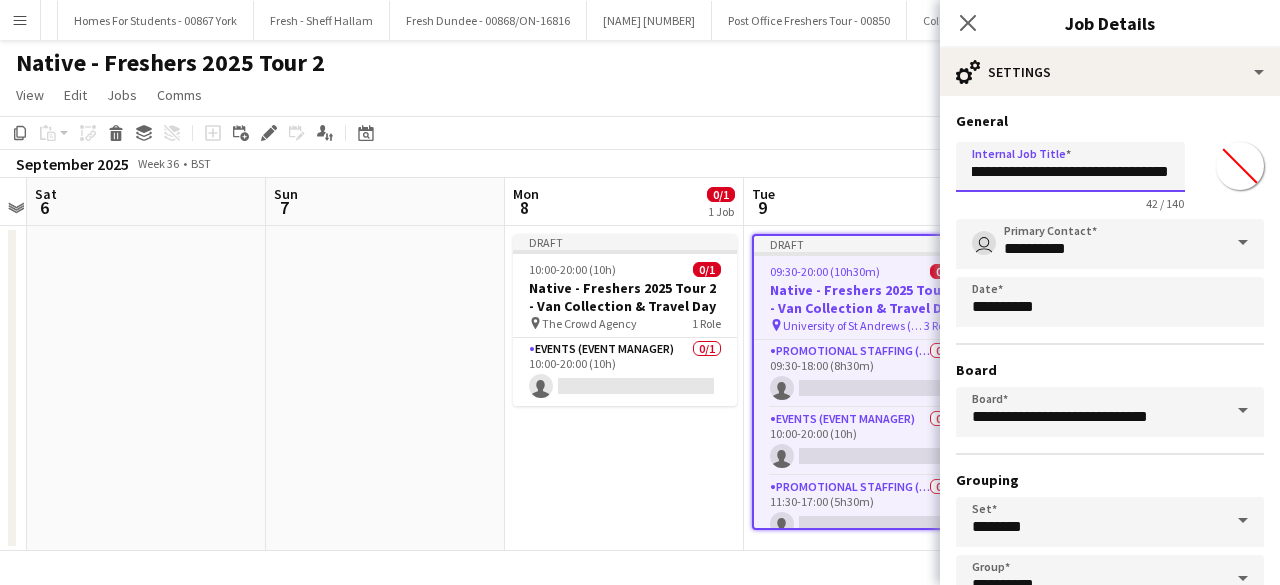 click on "**********" at bounding box center [1070, 167] 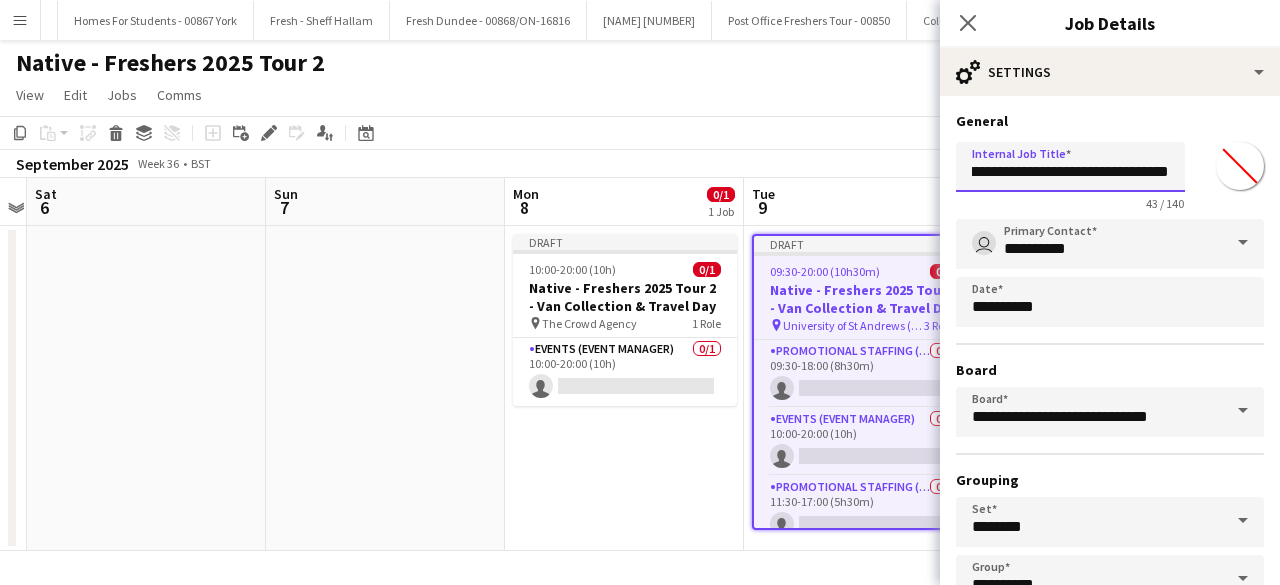 click on "**********" at bounding box center [1070, 167] 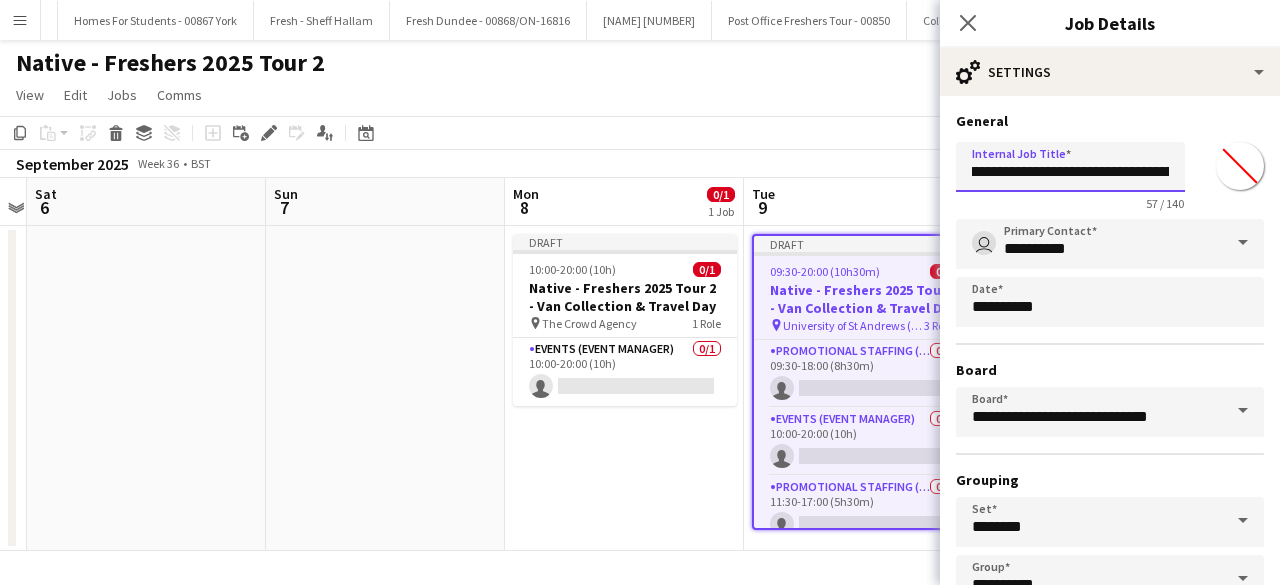 scroll, scrollTop: 0, scrollLeft: 101, axis: horizontal 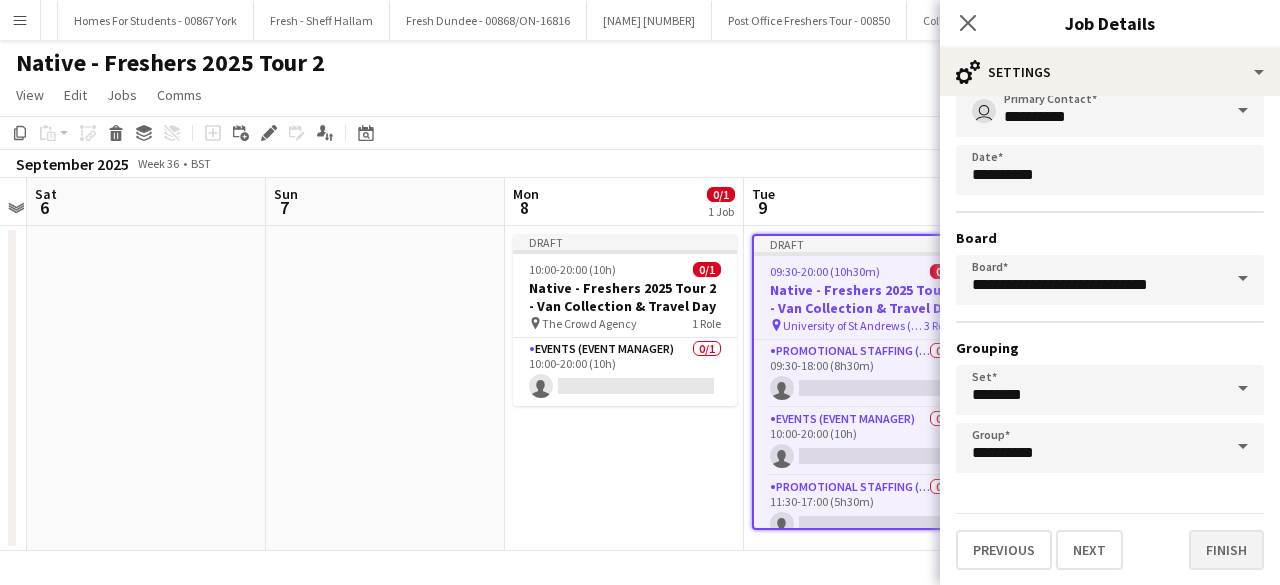type on "**********" 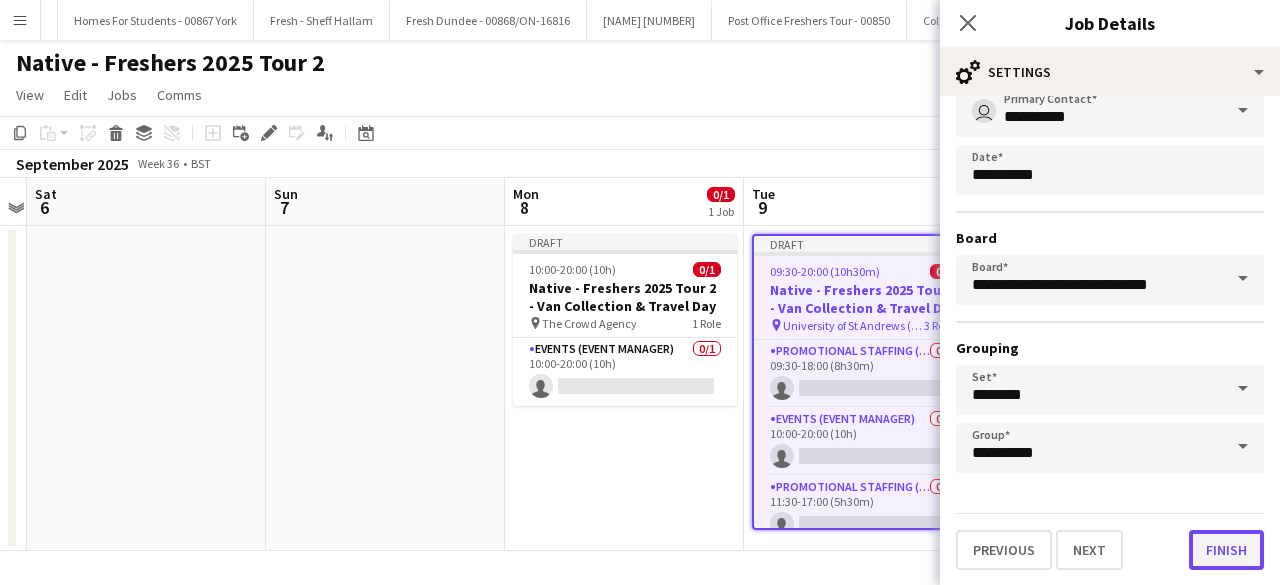 click on "Finish" at bounding box center [1226, 550] 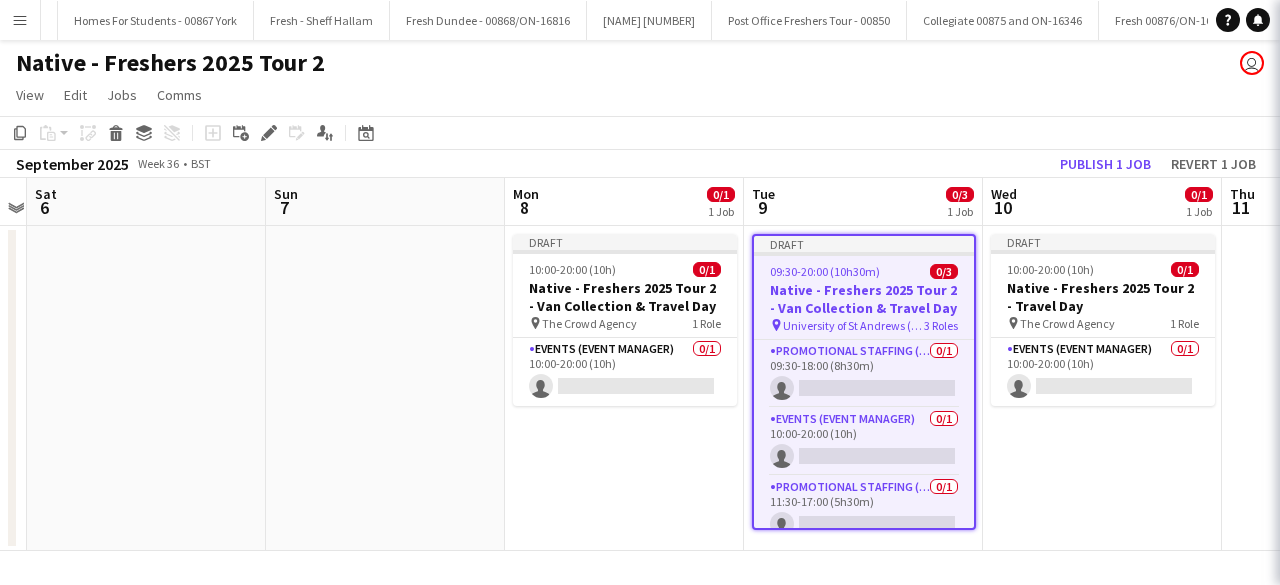 scroll, scrollTop: 0, scrollLeft: 0, axis: both 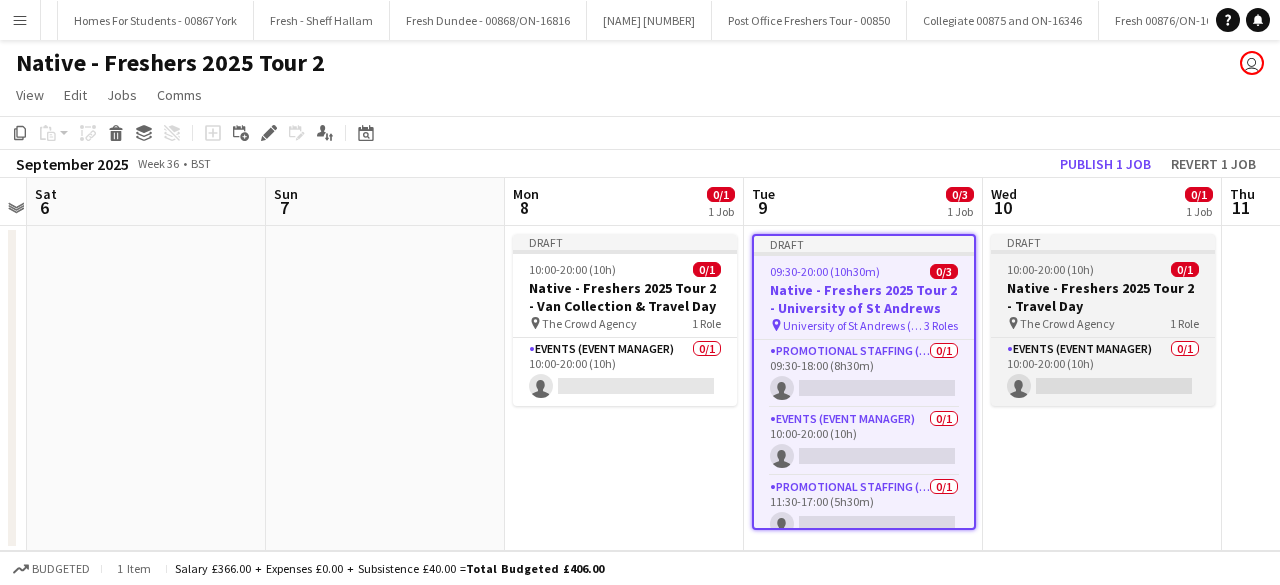 click on "10:00-20:00 (10h)    0/1" at bounding box center [1103, 269] 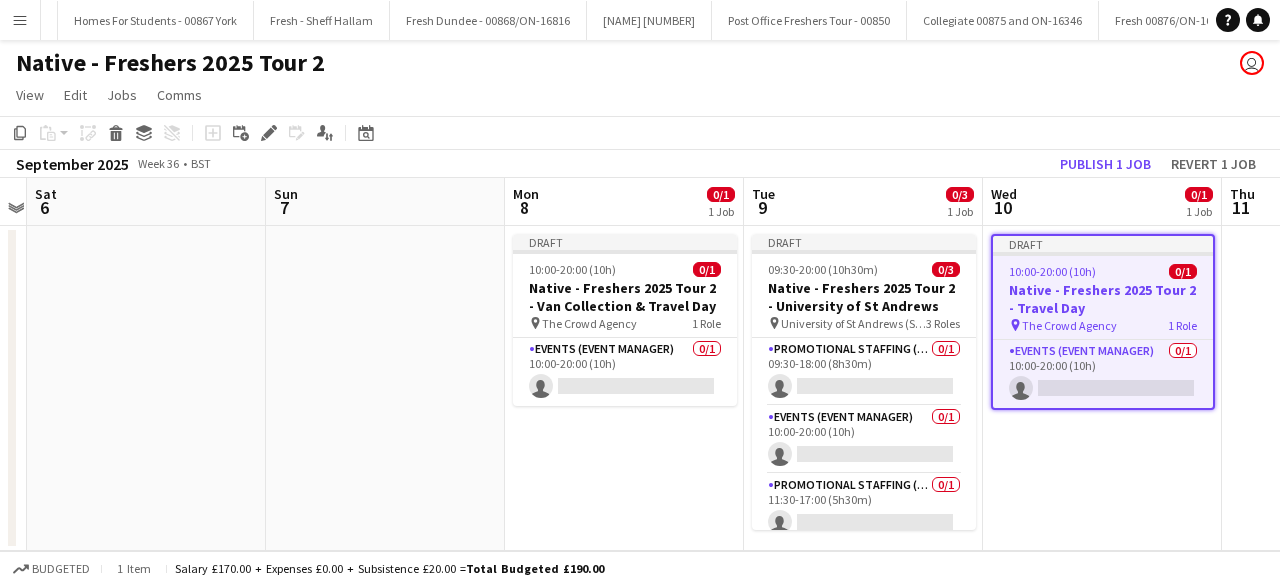 click on "10:00-20:00 (10h)    0/1" at bounding box center (1103, 271) 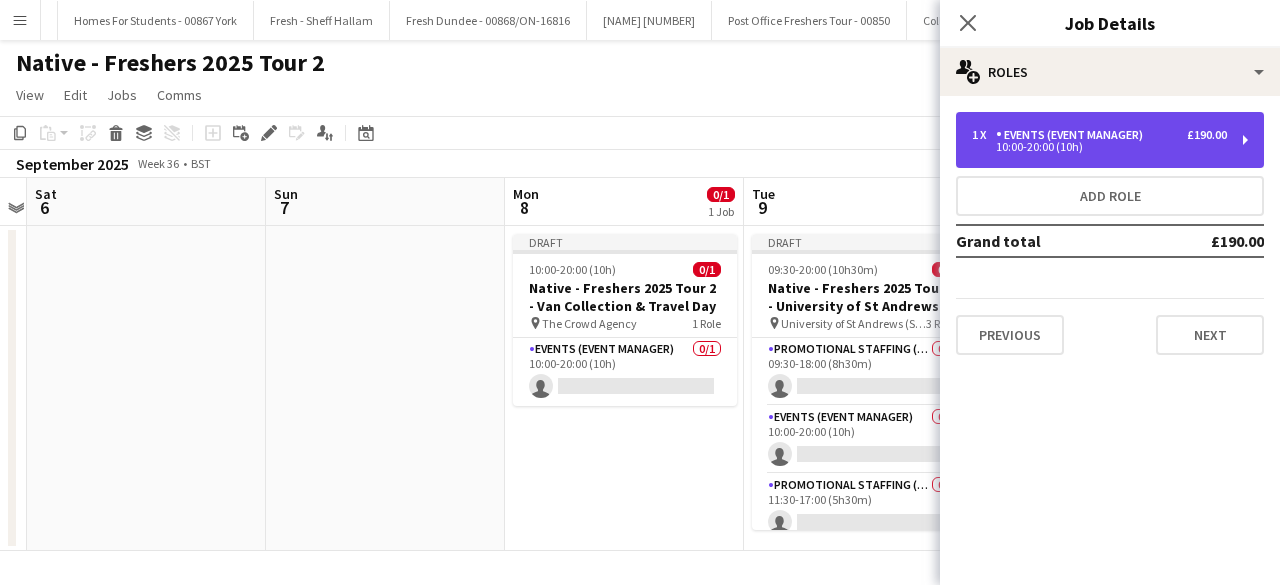 click on "Events (Event Manager)" at bounding box center (1073, 135) 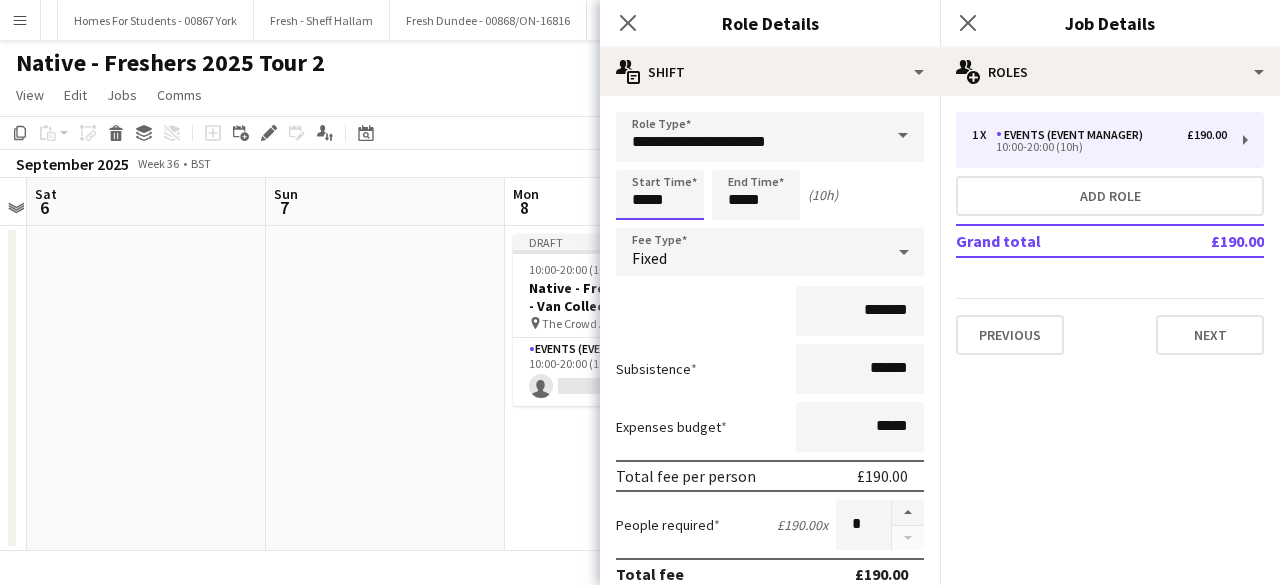 click on "*****" at bounding box center (660, 195) 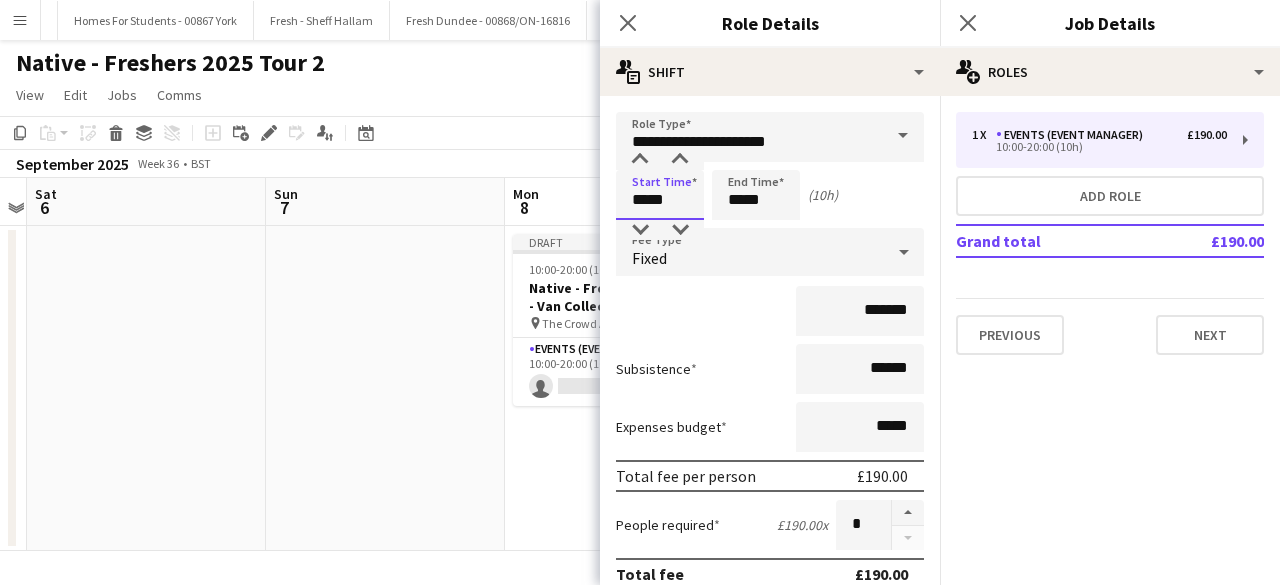 drag, startPoint x: 690, startPoint y: 205, endPoint x: 790, endPoint y: 203, distance: 100.02 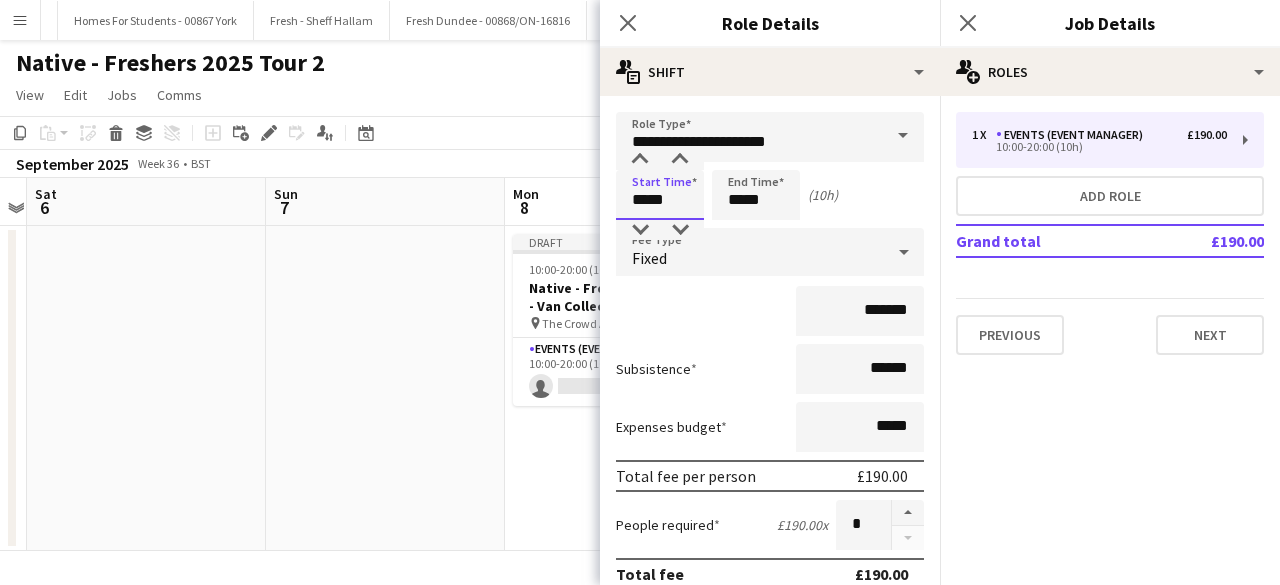 click on "Start Time  *****  End Time  *****  (10h)" at bounding box center (770, 195) 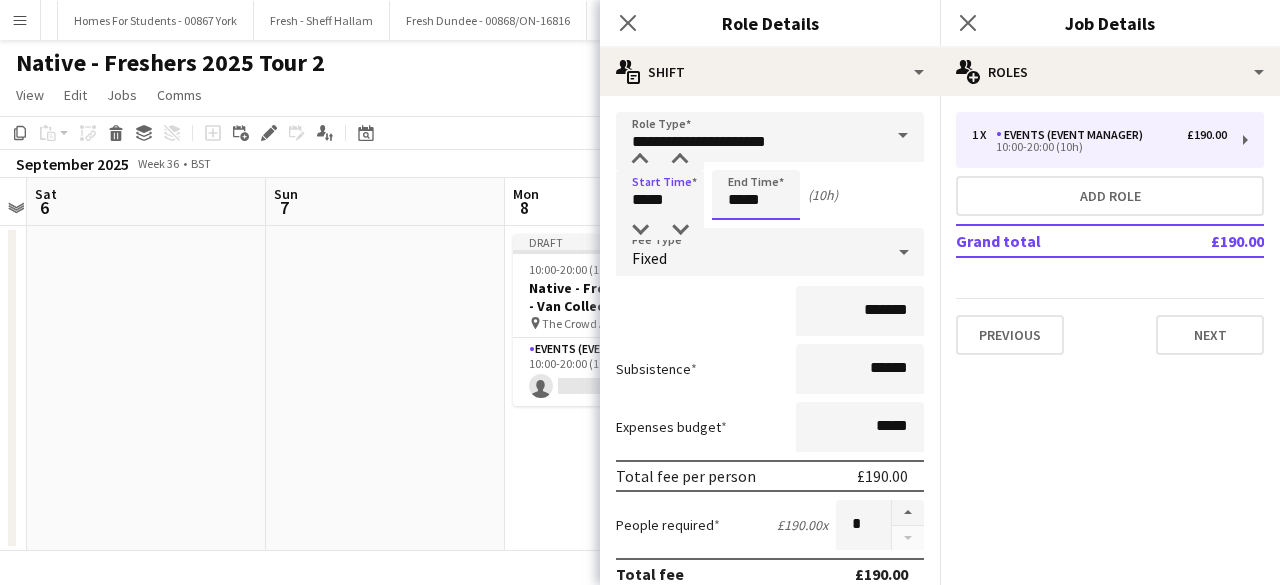 click on "*****" at bounding box center (756, 195) 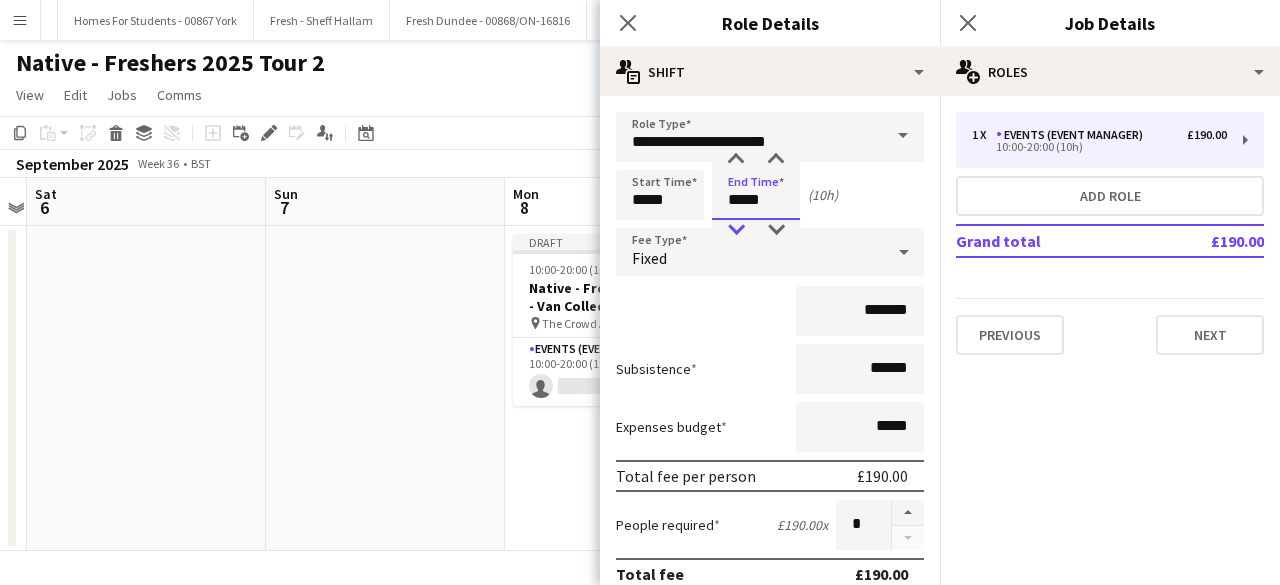 click at bounding box center (736, 230) 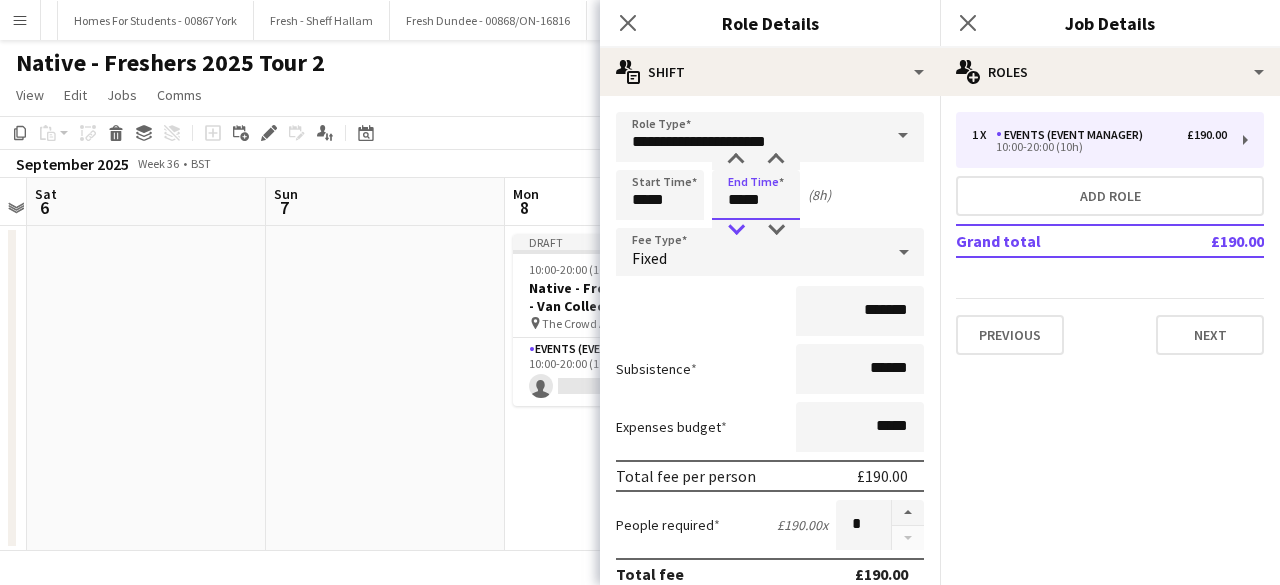 click at bounding box center [736, 230] 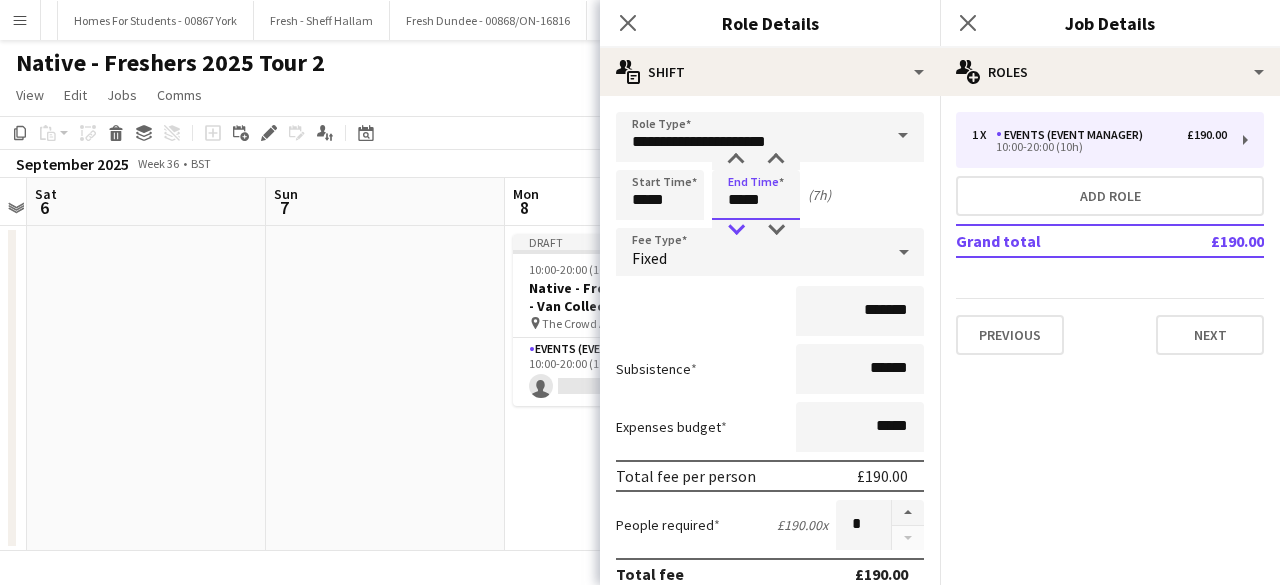 click at bounding box center [736, 230] 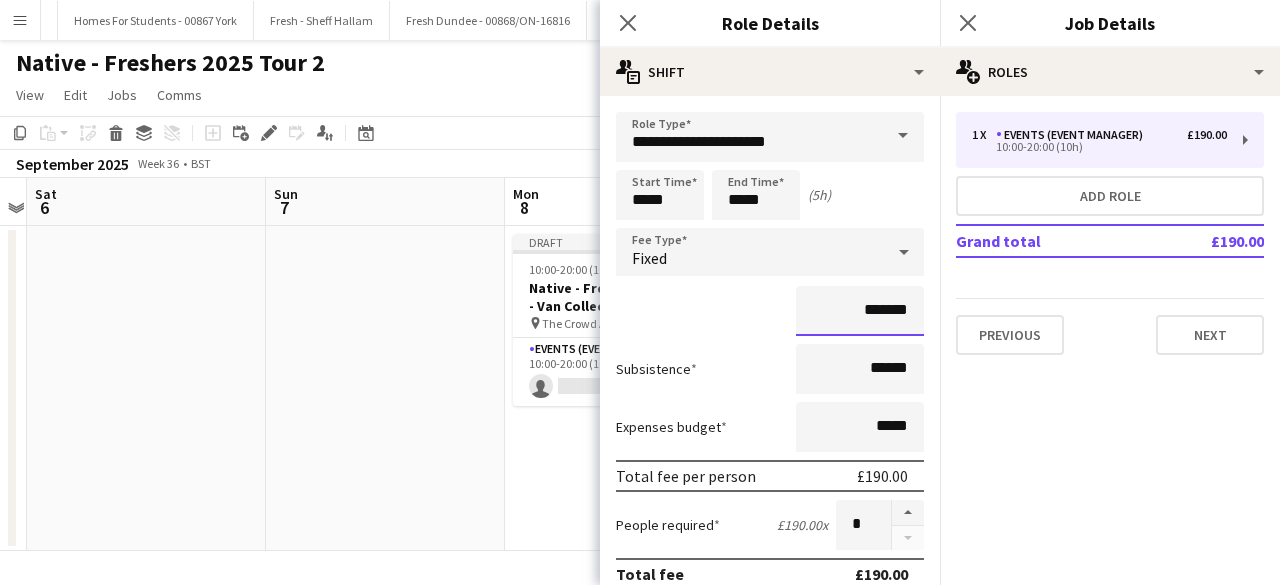 click on "*******" at bounding box center [860, 311] 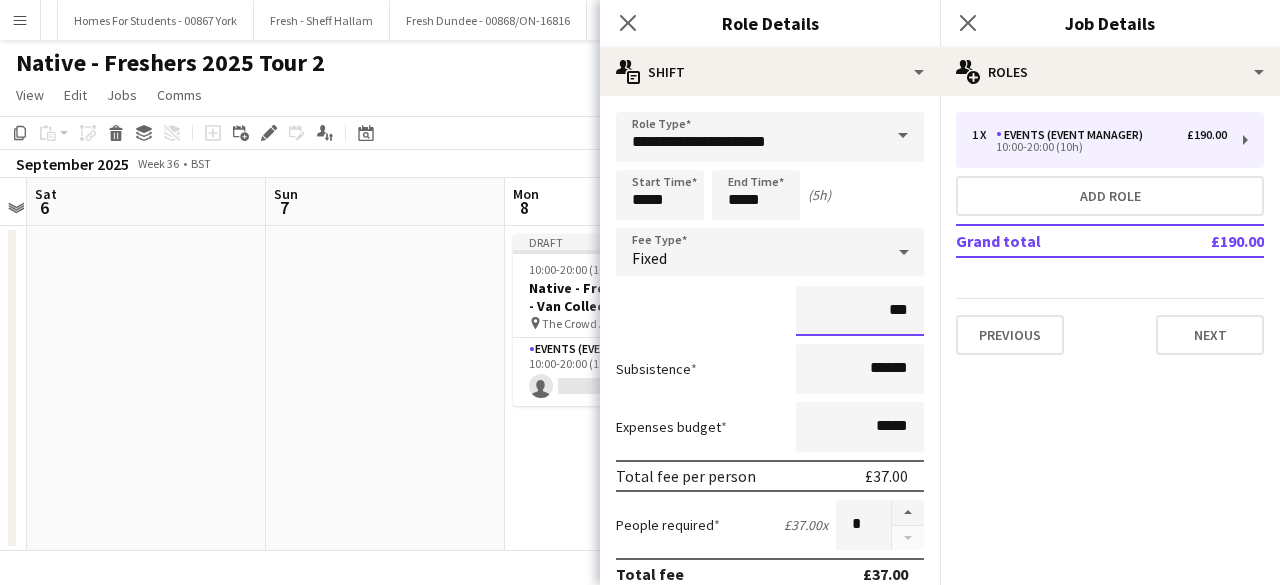 type on "**" 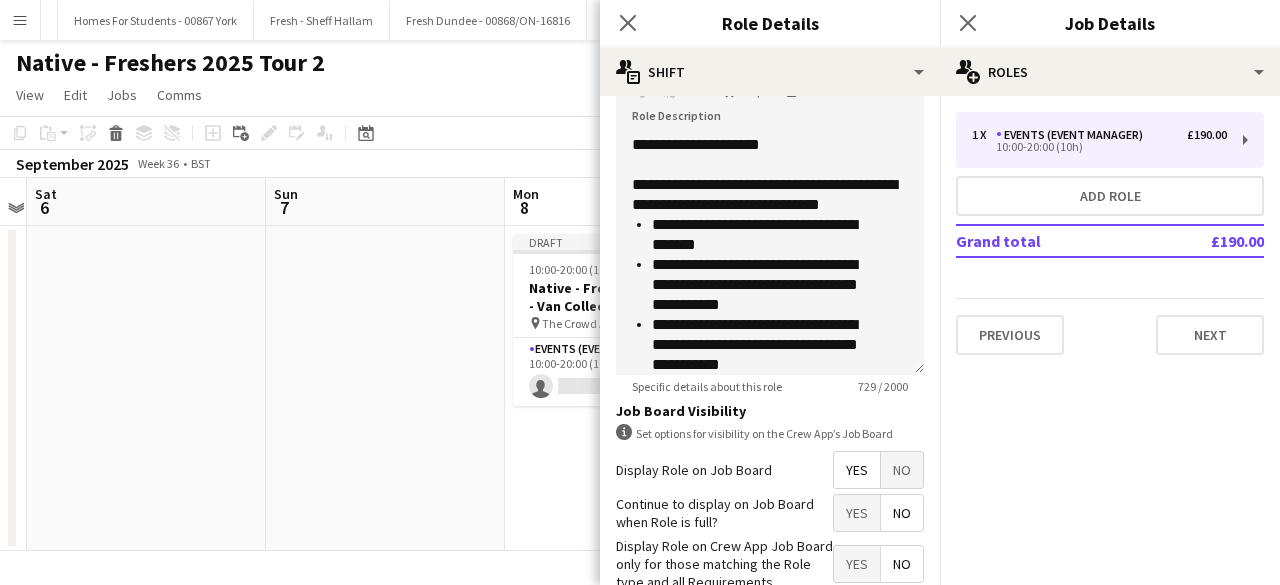scroll, scrollTop: 670, scrollLeft: 0, axis: vertical 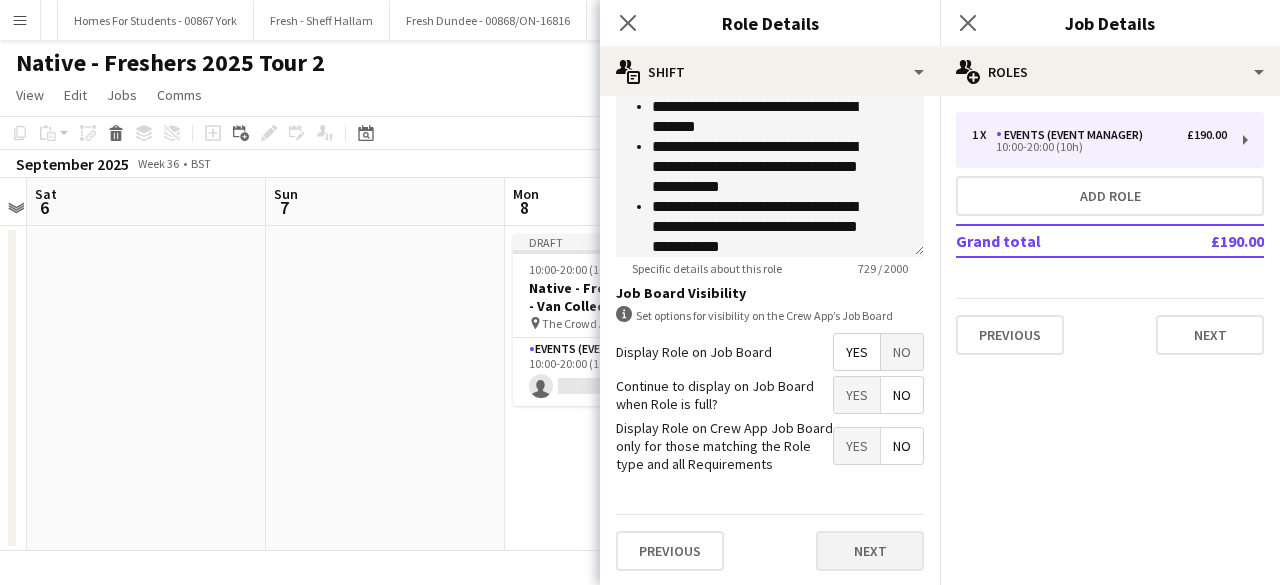 type on "******" 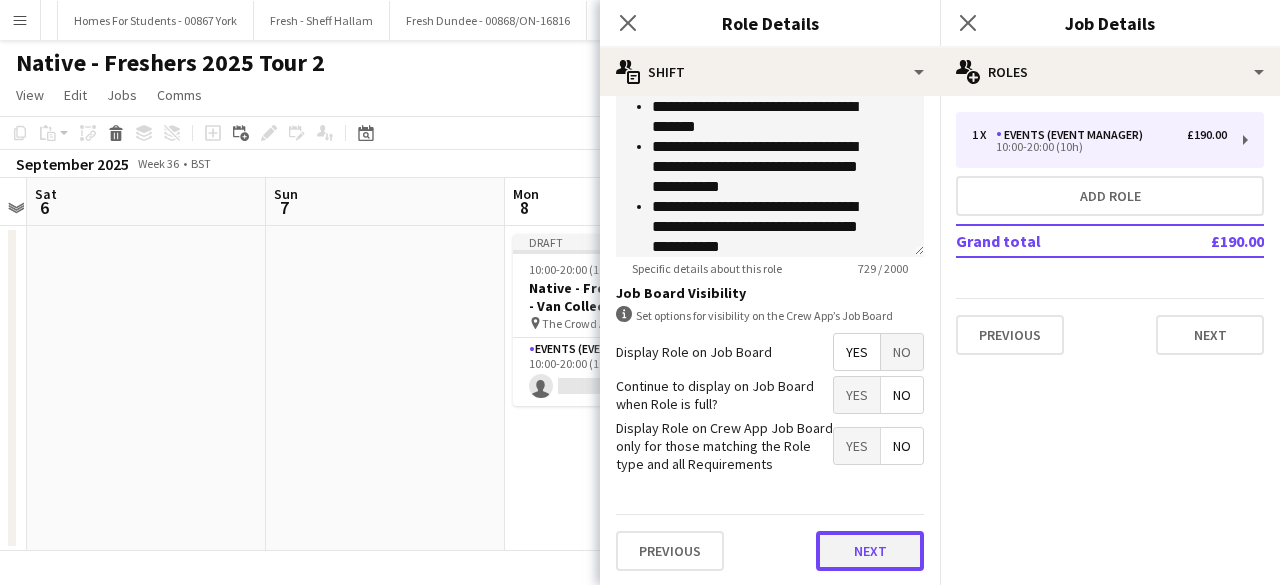 click on "Next" at bounding box center (870, 551) 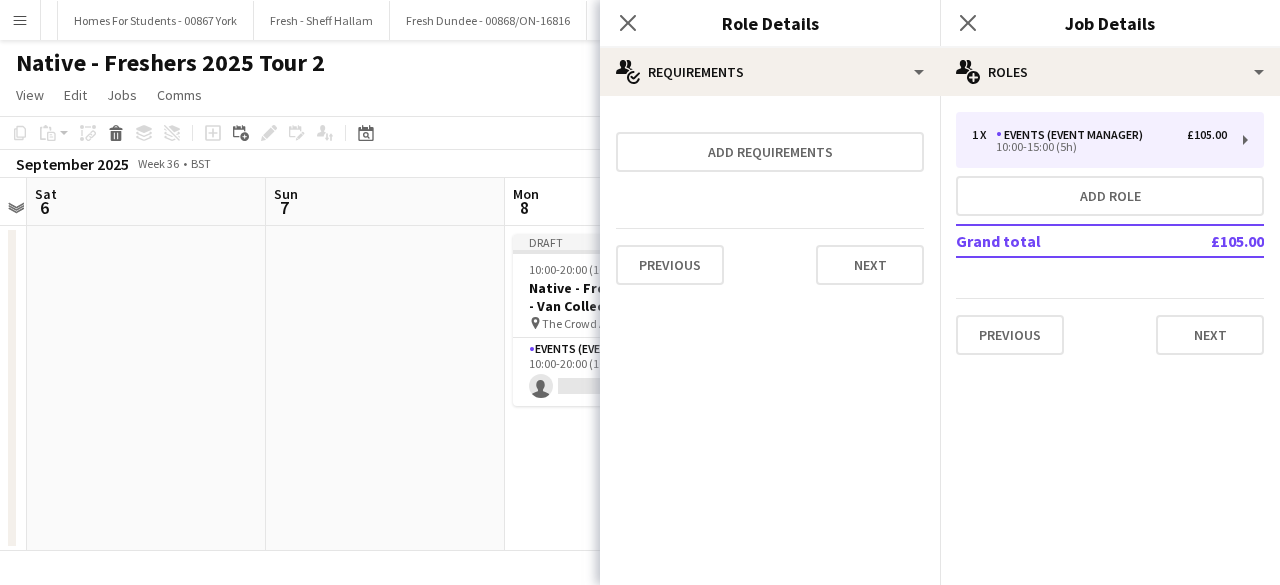 scroll, scrollTop: 0, scrollLeft: 0, axis: both 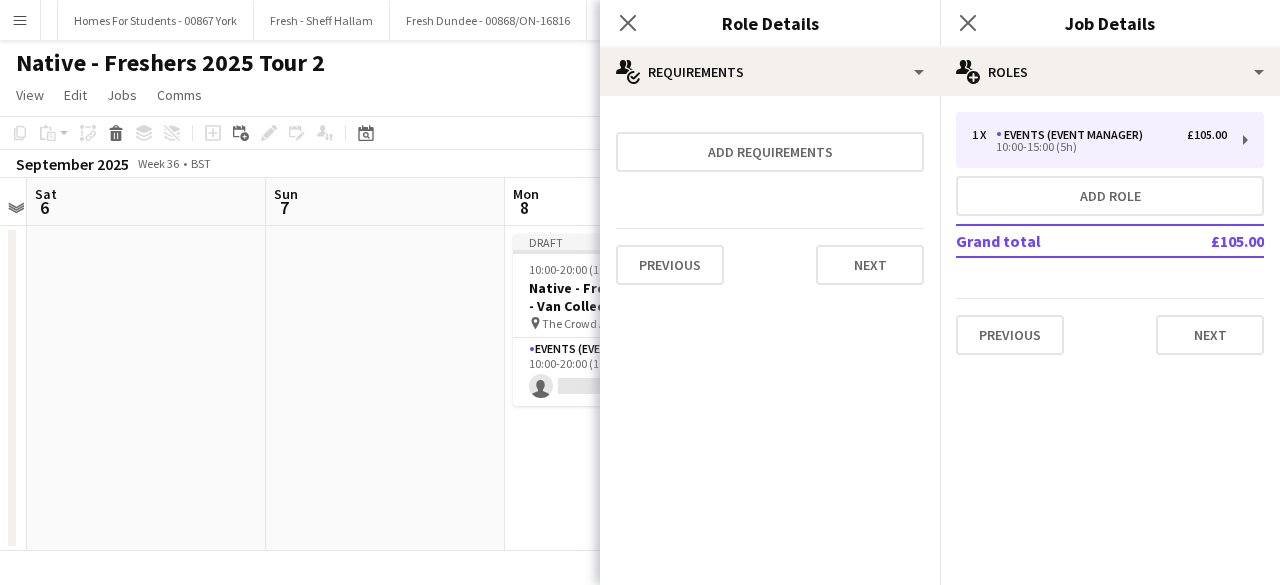 click on "Previous   Next" at bounding box center [770, 264] 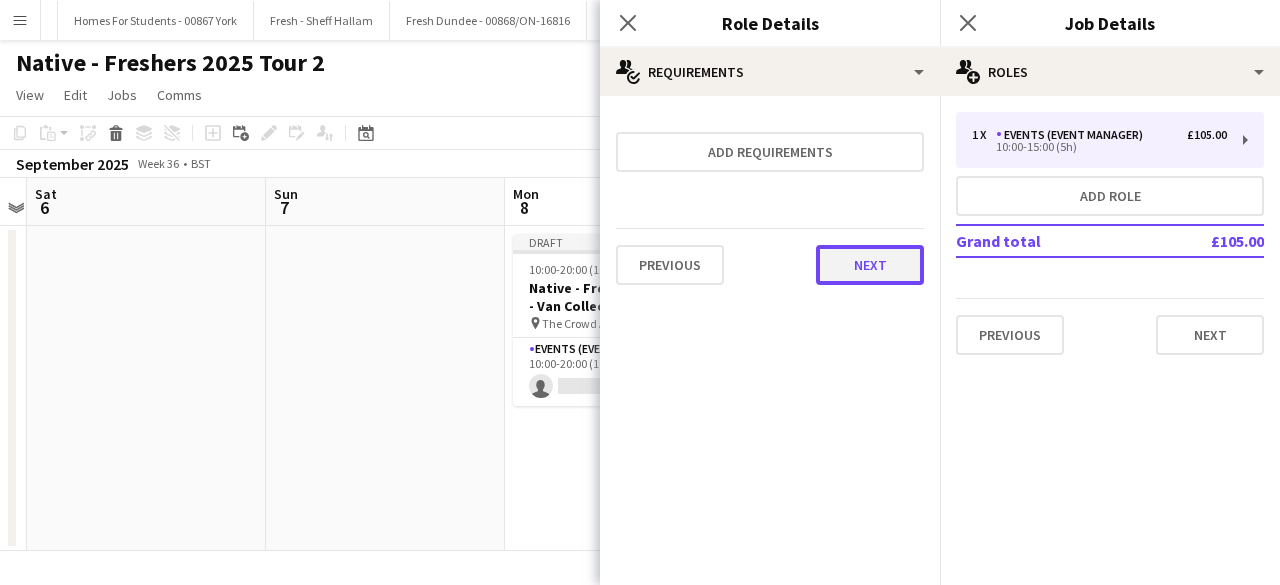 click on "Next" at bounding box center [870, 265] 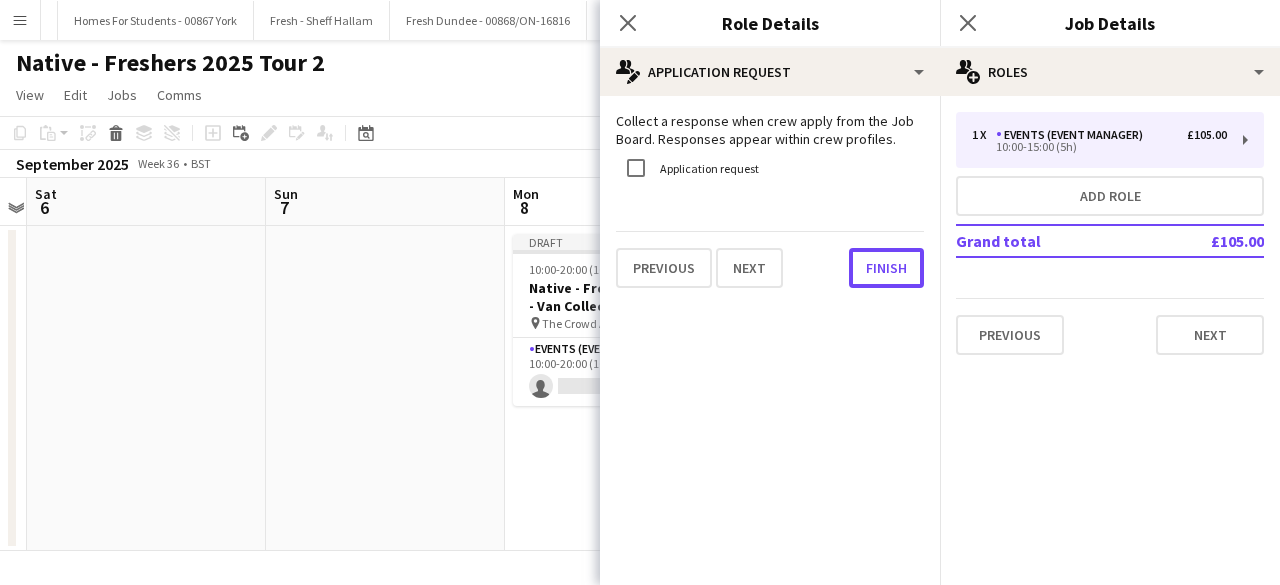 click on "Finish" at bounding box center (886, 268) 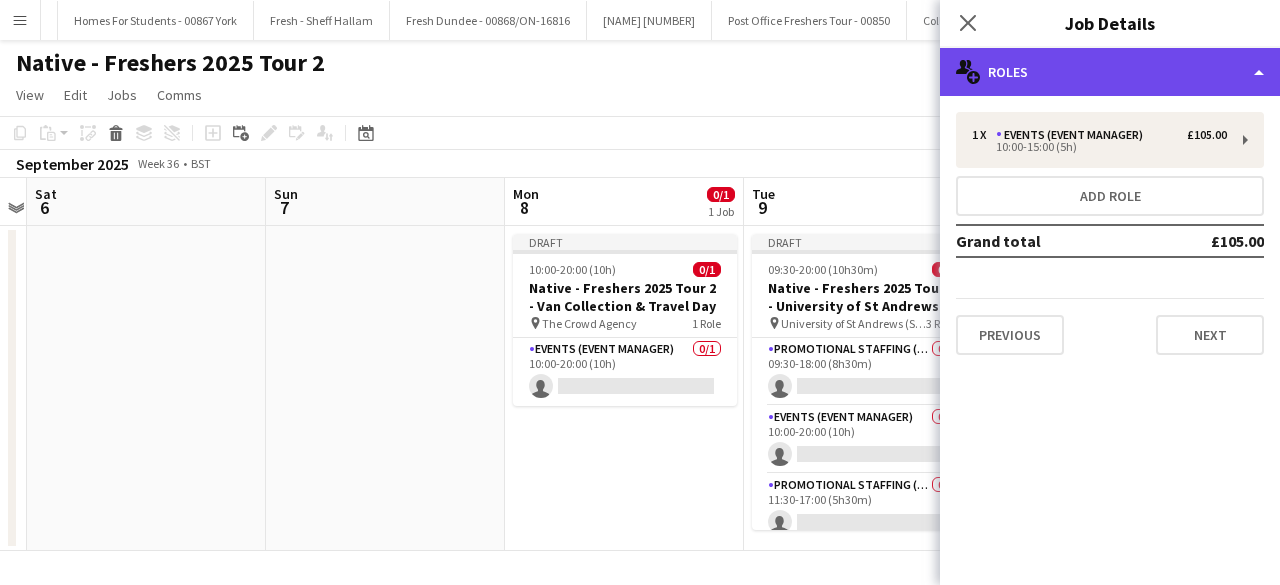 click on "multiple-users-add
Roles" 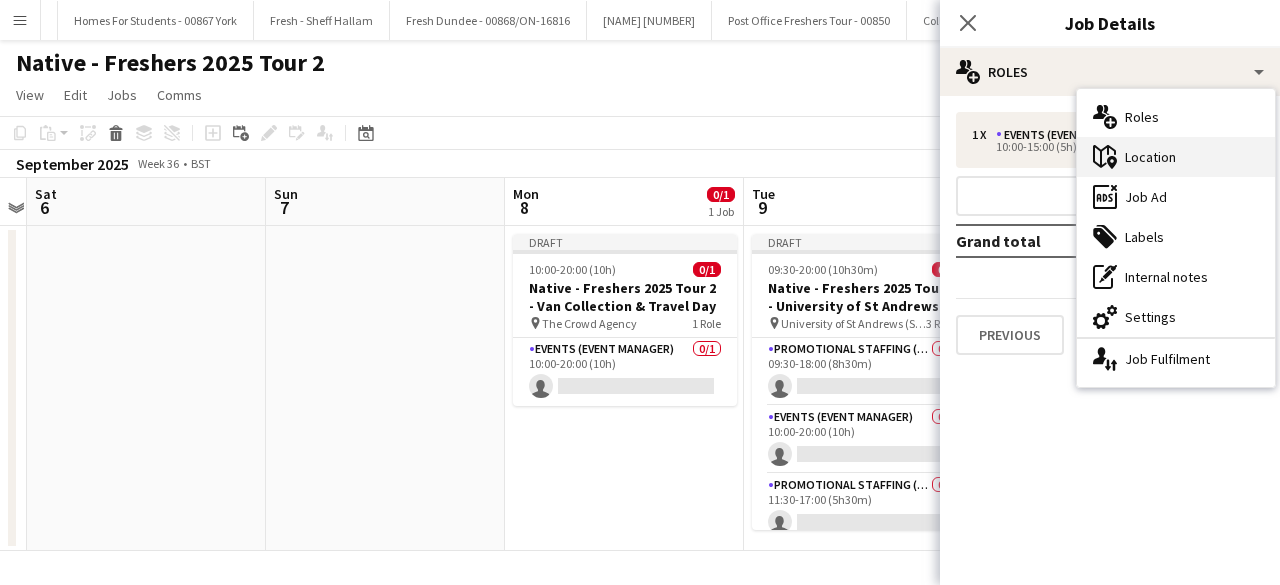 click on "maps-pin-1
Location" at bounding box center [1176, 157] 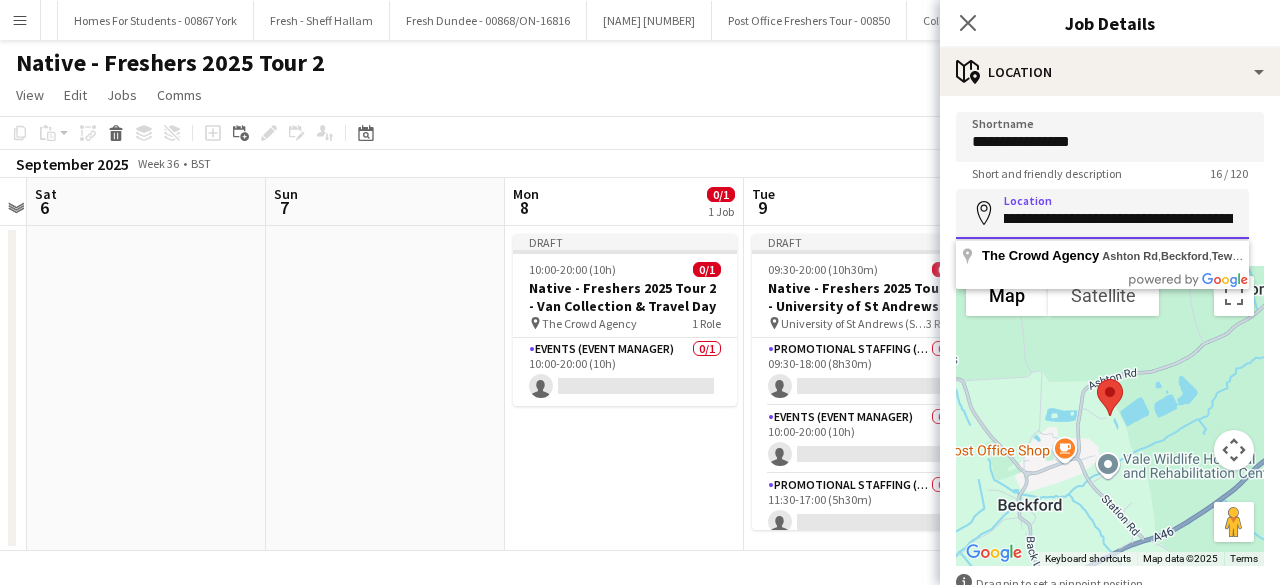 scroll, scrollTop: 0, scrollLeft: 312, axis: horizontal 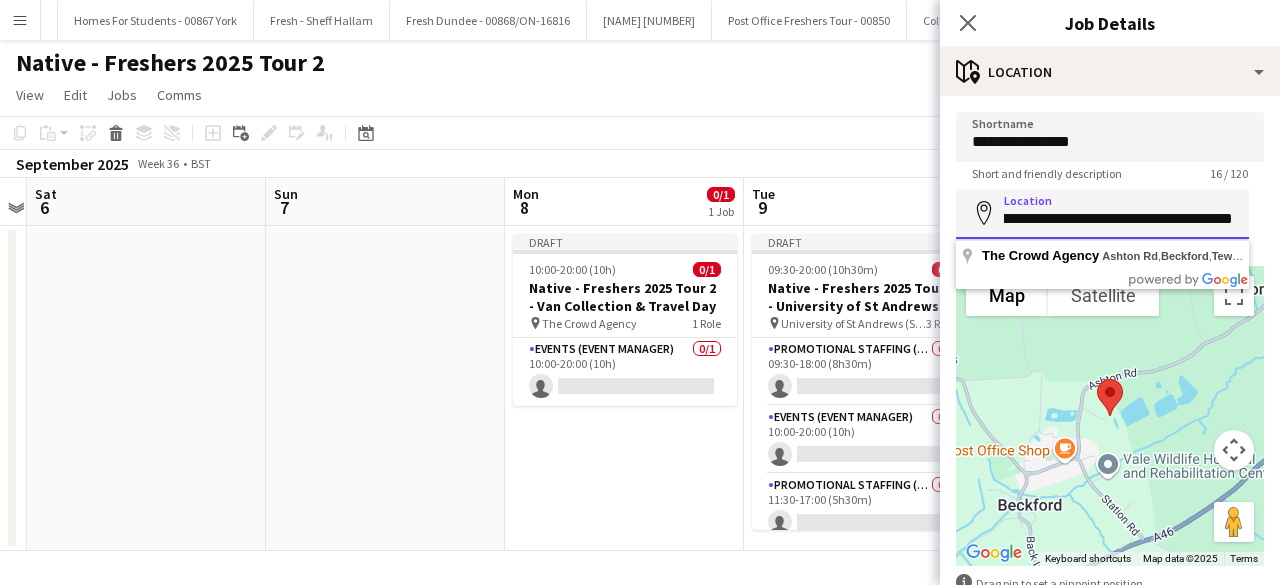 drag, startPoint x: 1004, startPoint y: 216, endPoint x: 1250, endPoint y: 203, distance: 246.34326 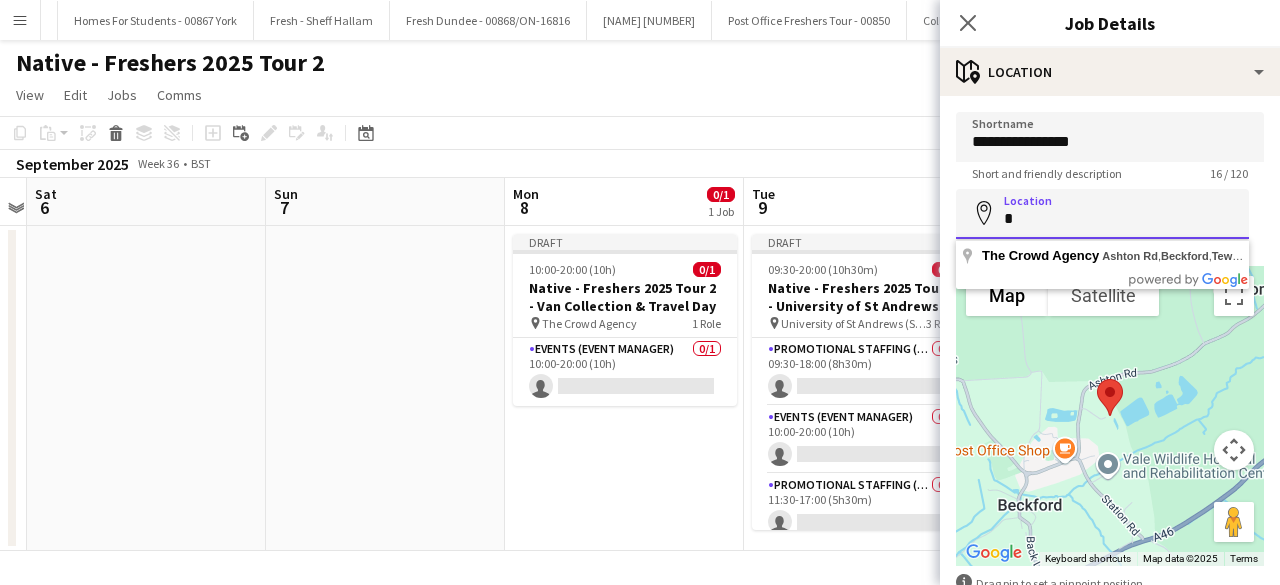 scroll, scrollTop: 0, scrollLeft: 0, axis: both 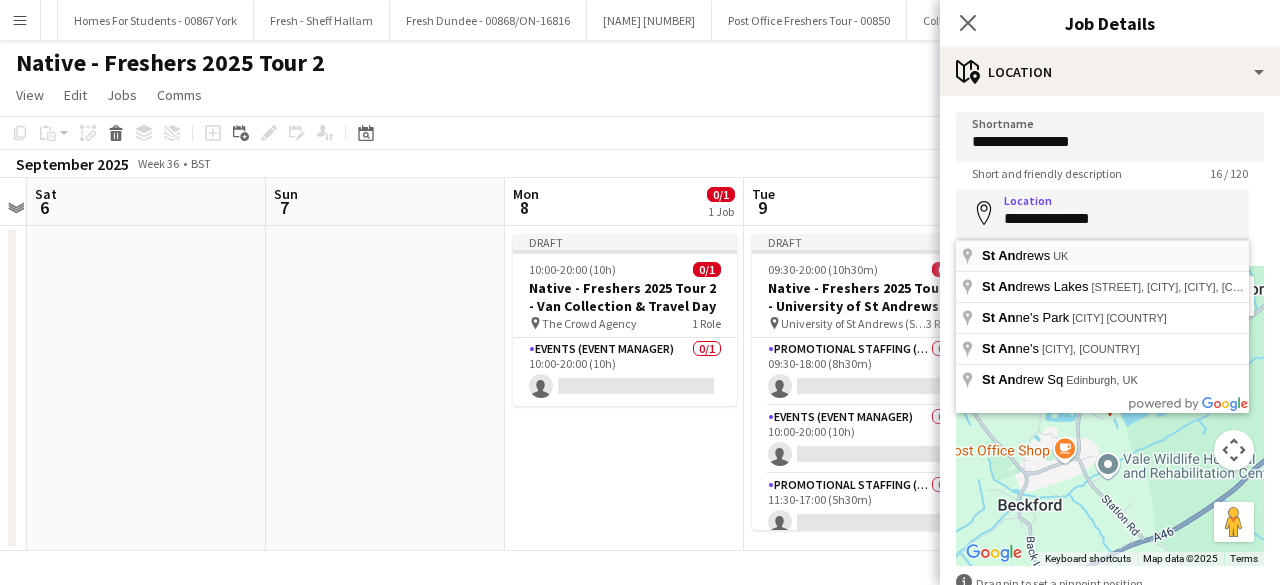 type on "**********" 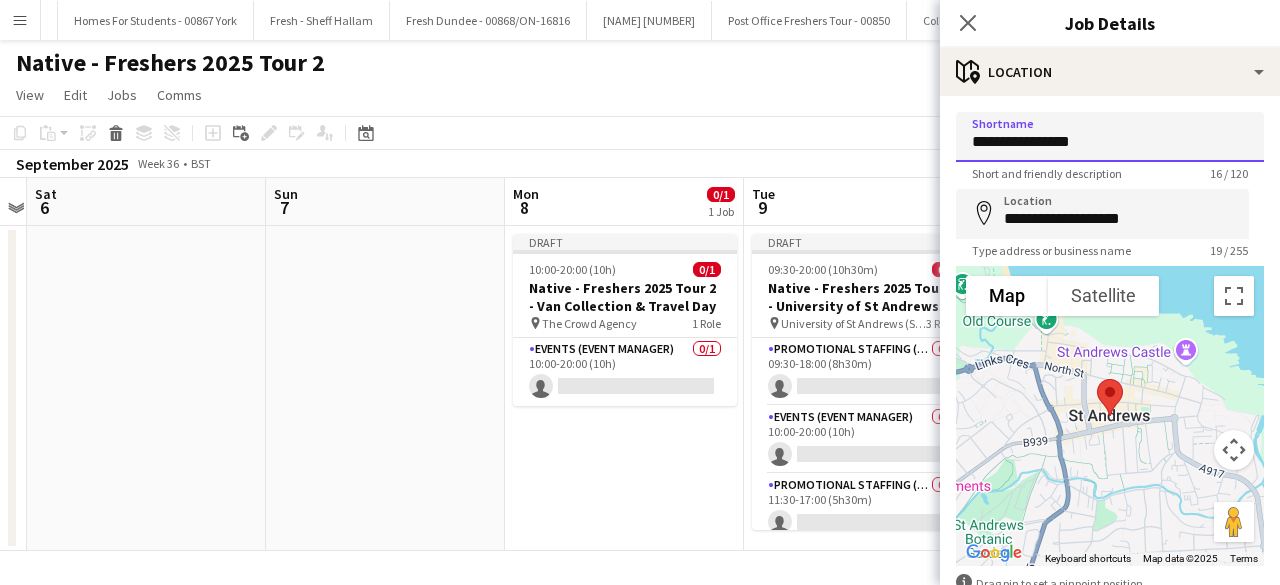 drag, startPoint x: 1134, startPoint y: 147, endPoint x: 912, endPoint y: 155, distance: 222.1441 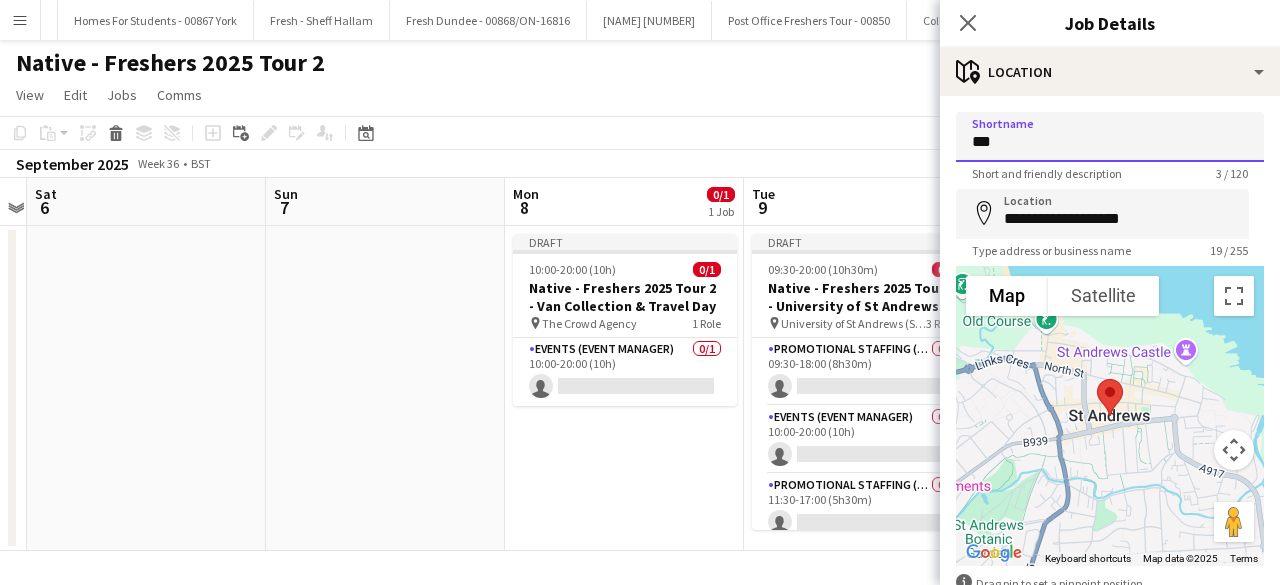 type on "**********" 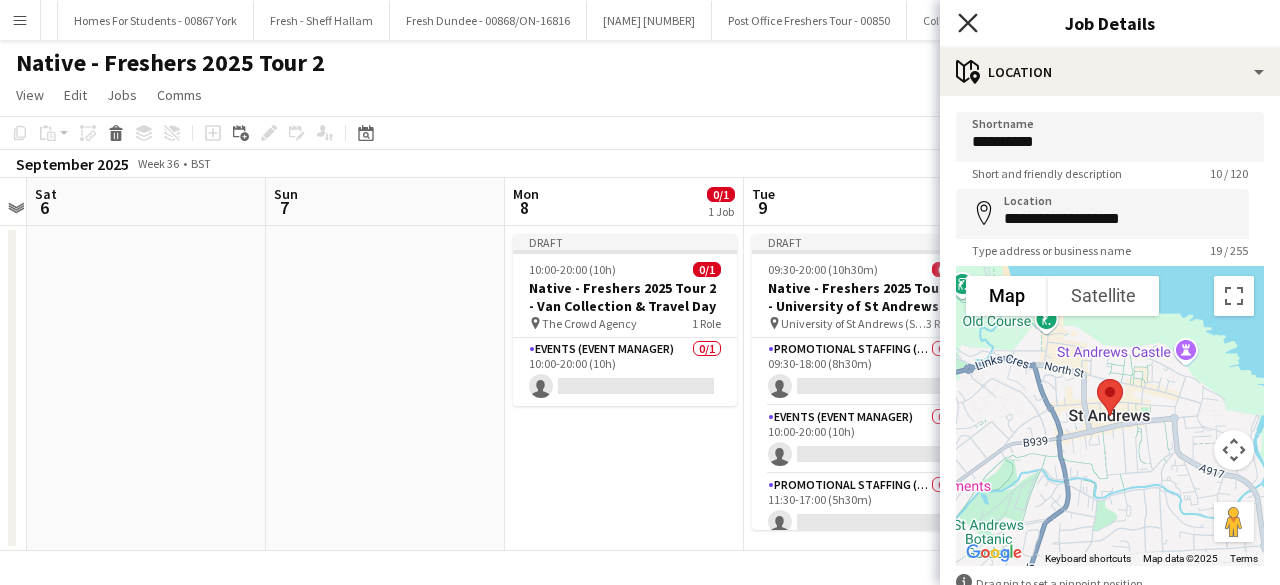 click 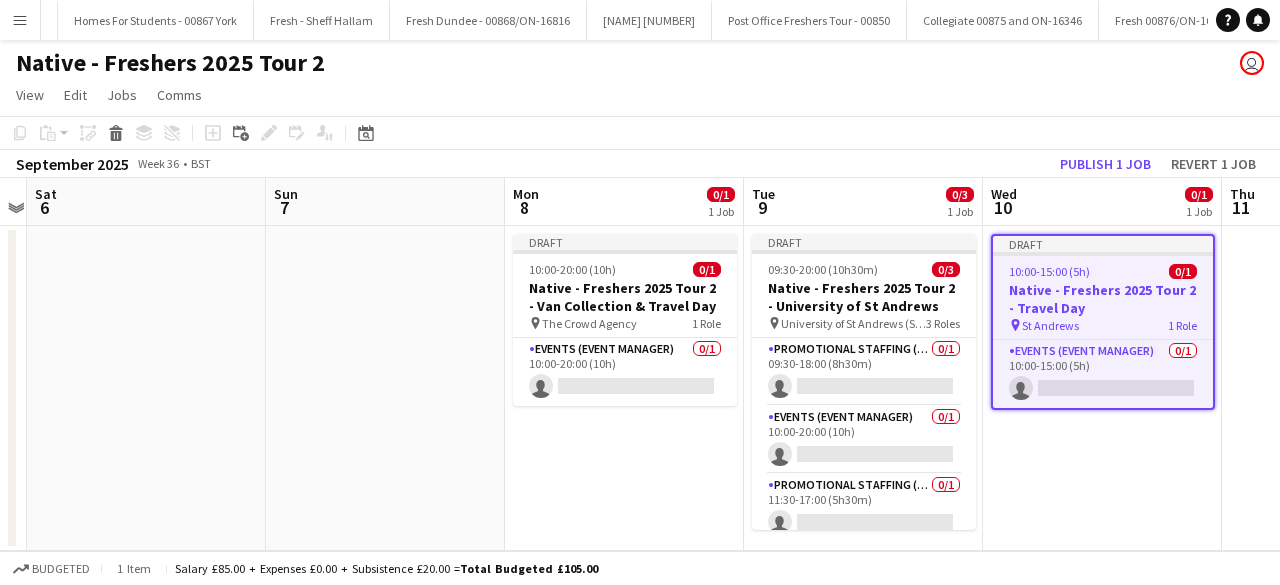 click on "Draft   10:00-15:00 (5h)    0/1   Native - Freshers 2025 Tour 2 - Travel Day
pin
St Andrews   1 Role   Events (Event Manager)   0/1   10:00-15:00 (5h)
single-neutral-actions" at bounding box center [1102, 388] 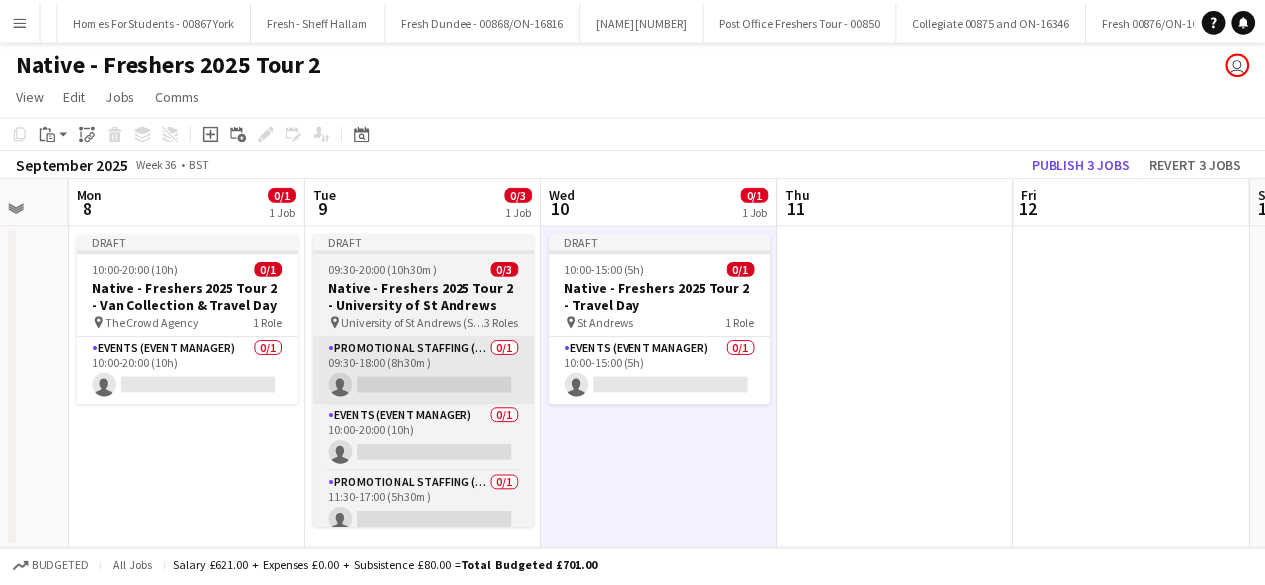 scroll, scrollTop: 0, scrollLeft: 651, axis: horizontal 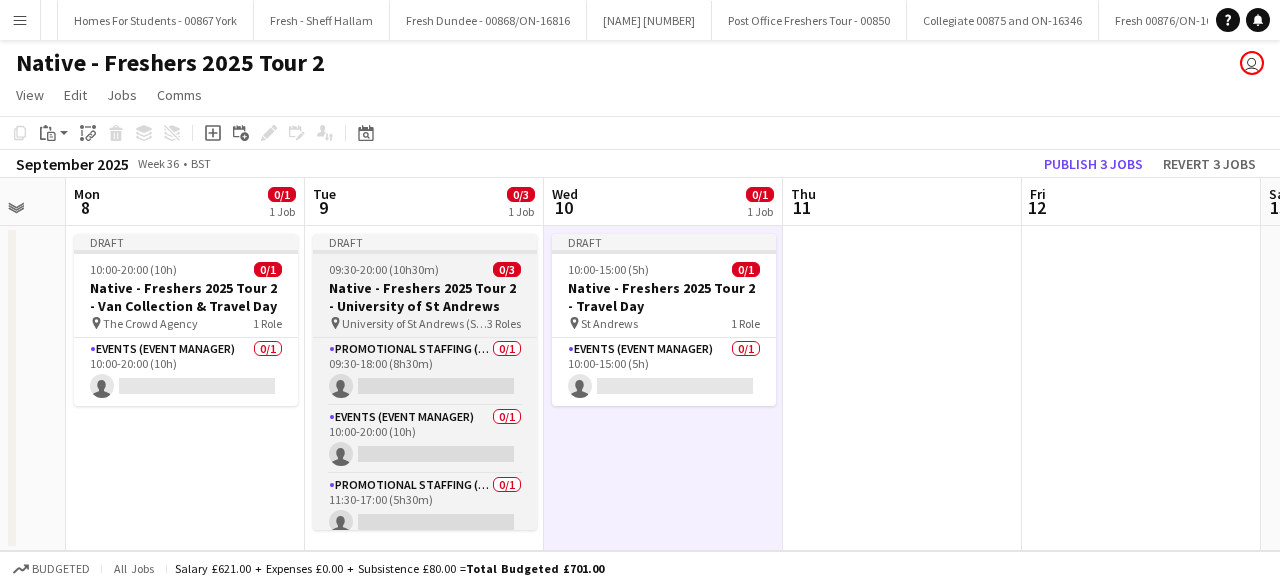 click on "Draft   09:30-20:00 (10h30m)    0/3   Native - Freshers 2025 Tour 2 - University of St Andrews
pin
University of St Andrews (SU Building)   3 Roles   Promotional Staffing (Brand Ambassadors)   0/1   09:30-18:00 (8h30m)
single-neutral-actions
Events (Event Manager)   0/1   10:00-20:00 (10h)
single-neutral-actions
Promotional Staffing (Brand Ambassadors)   0/1   11:30-17:00 (5h30m)
single-neutral-actions" at bounding box center [425, 382] 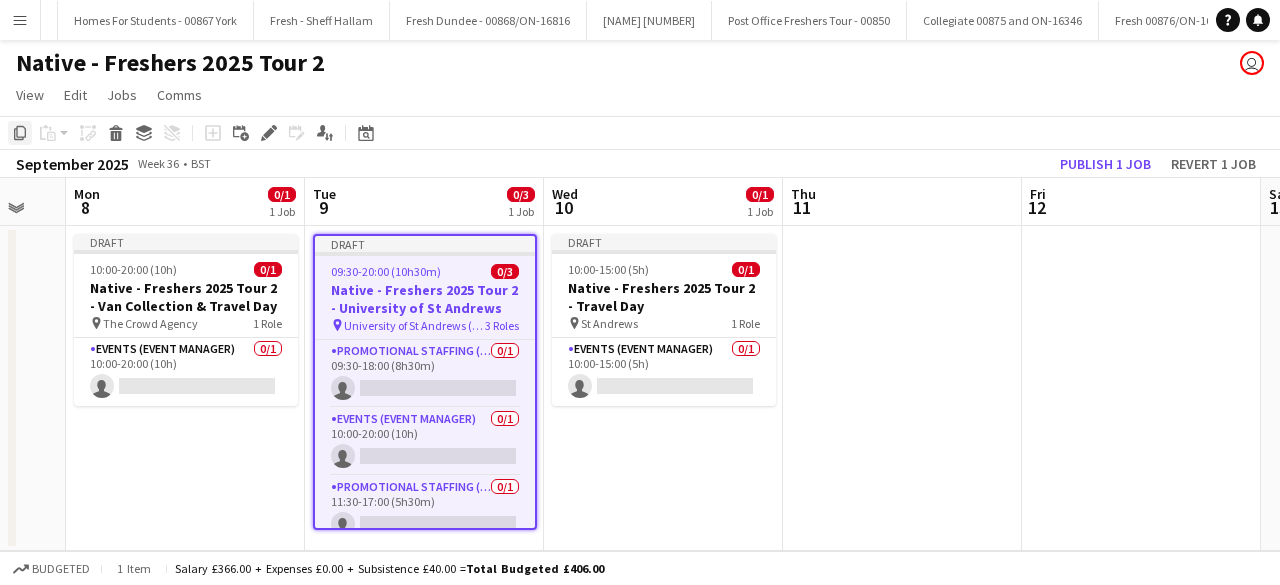 click 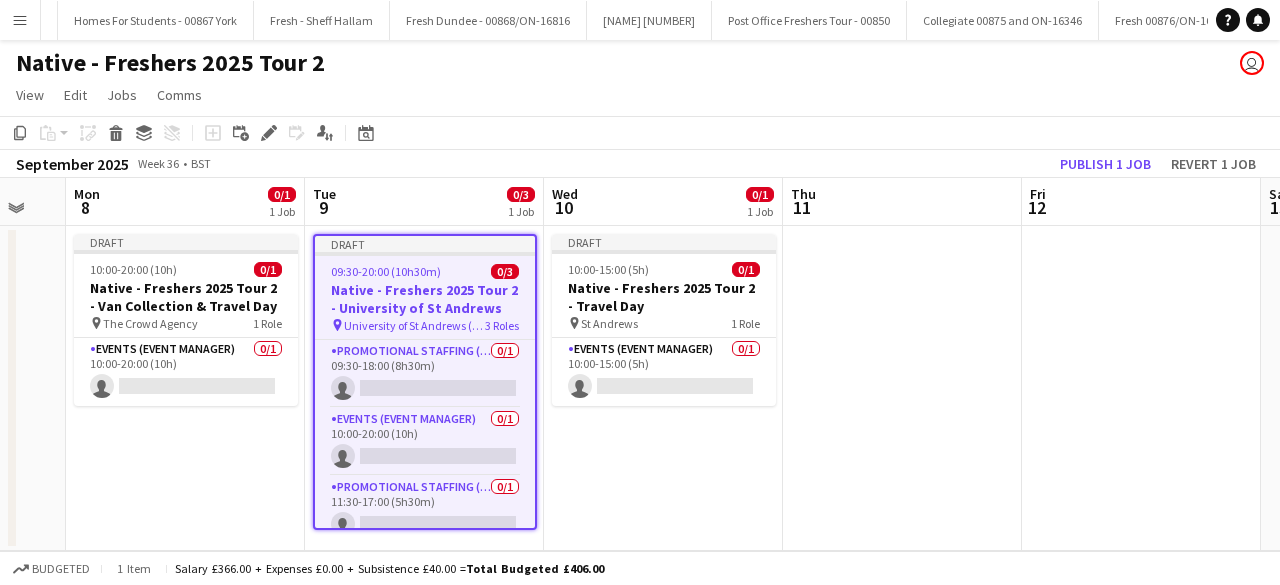click at bounding box center (902, 388) 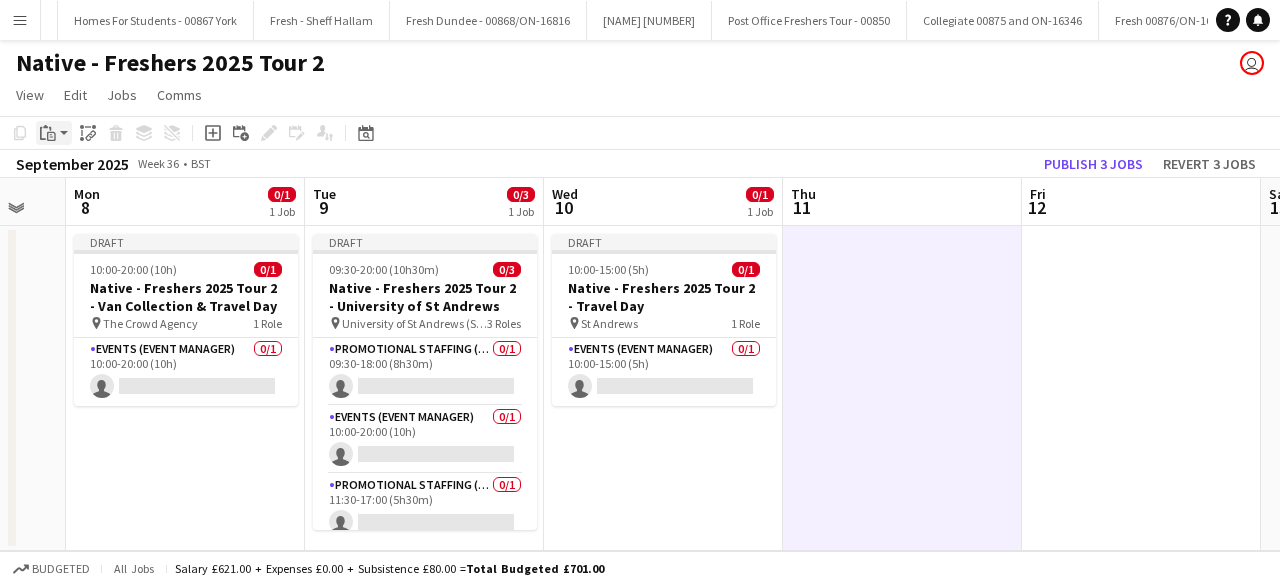 click on "Paste" at bounding box center (48, 133) 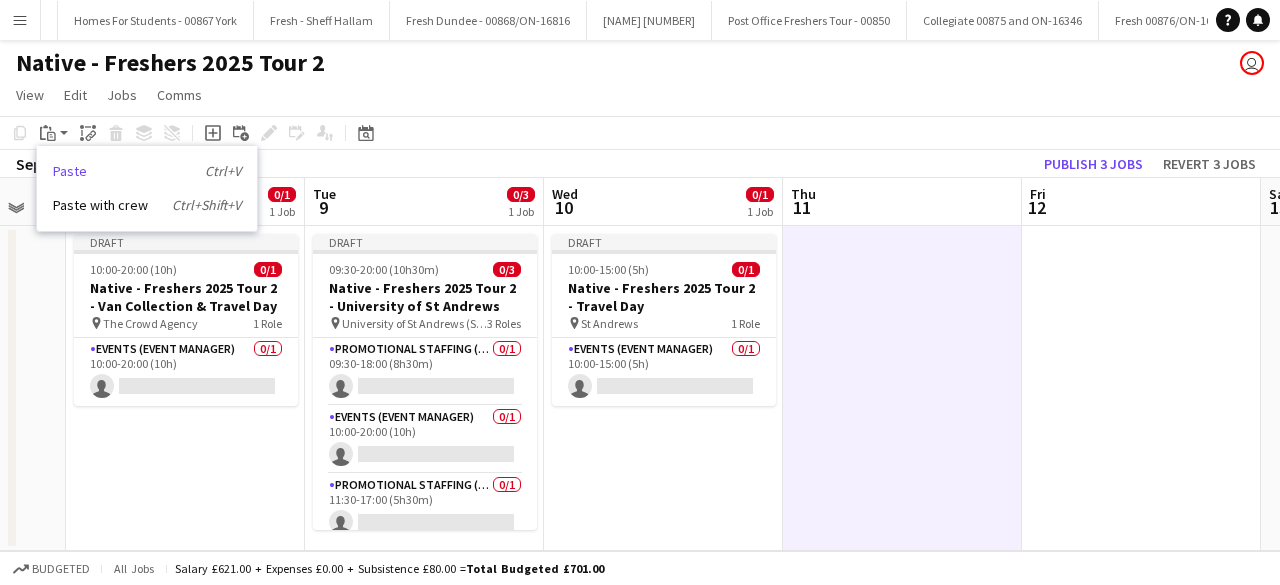 click on "Paste   Ctrl+V" at bounding box center (147, 171) 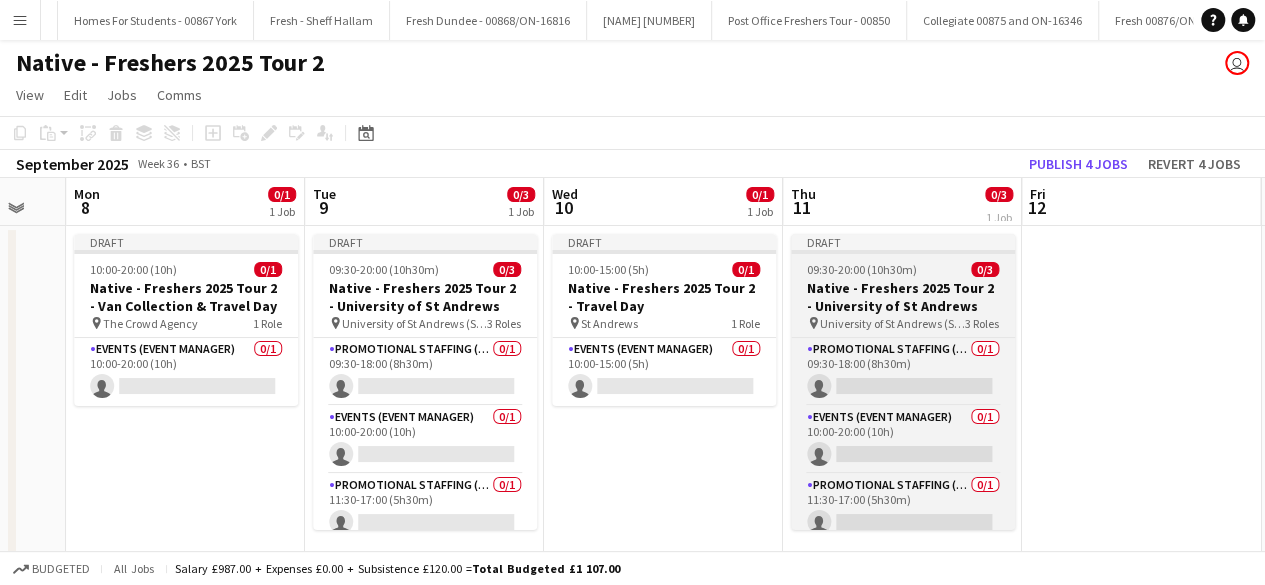 click on "09:30-20:00 (10h30m)    0/3" at bounding box center (903, 269) 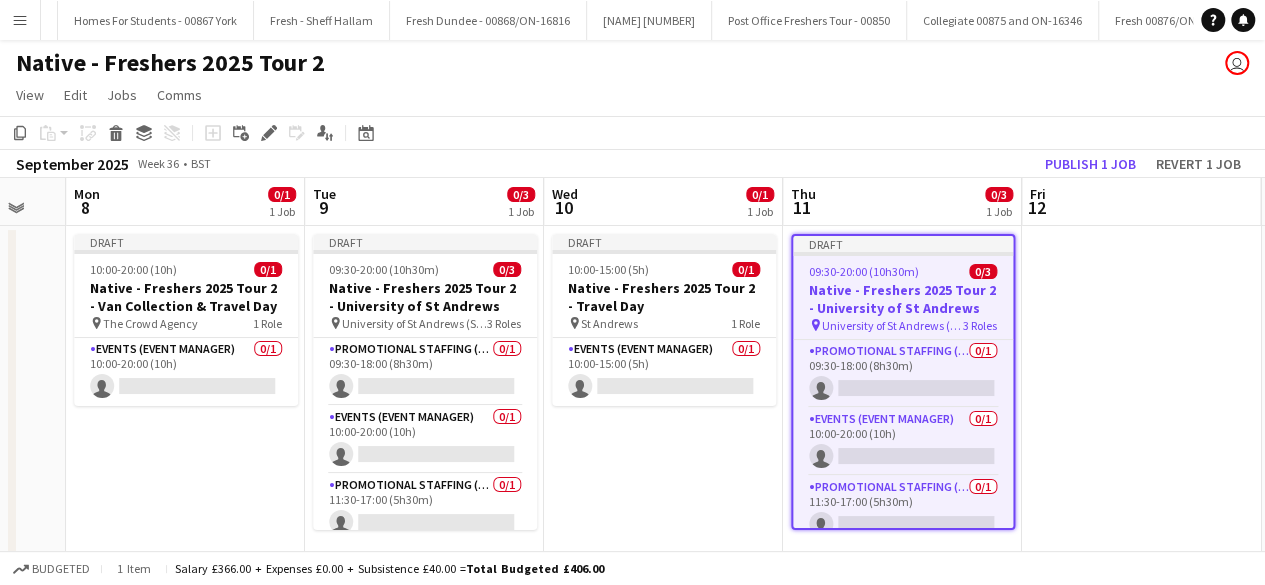 click on "09:30-20:00 (10h30m)    0/3" at bounding box center (903, 271) 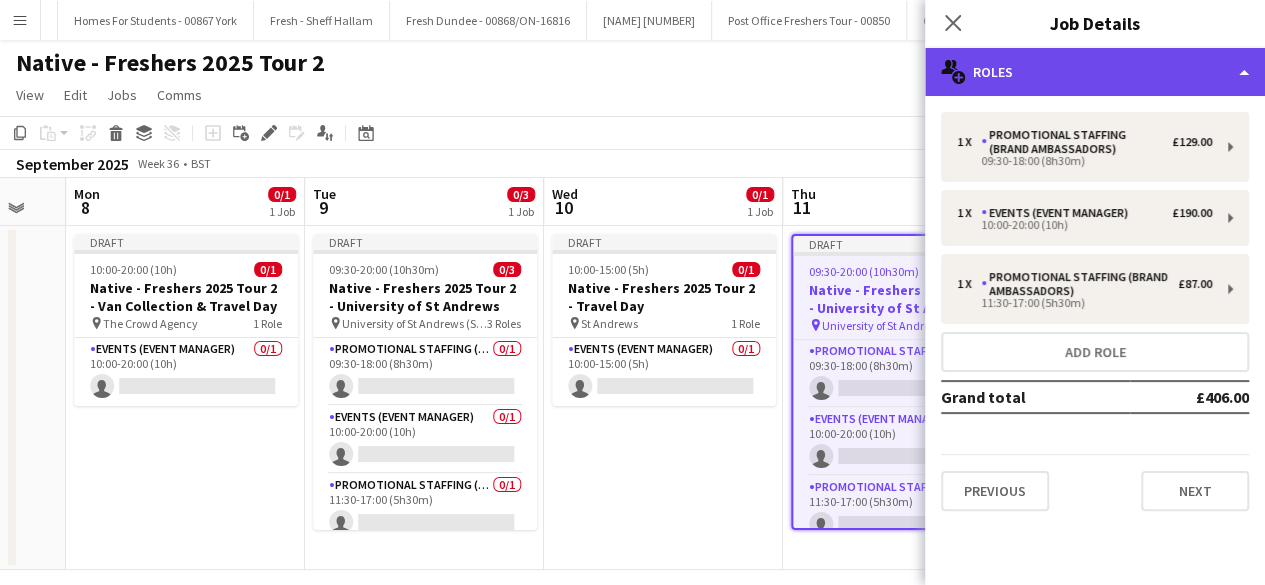 click on "multiple-users-add
Roles" 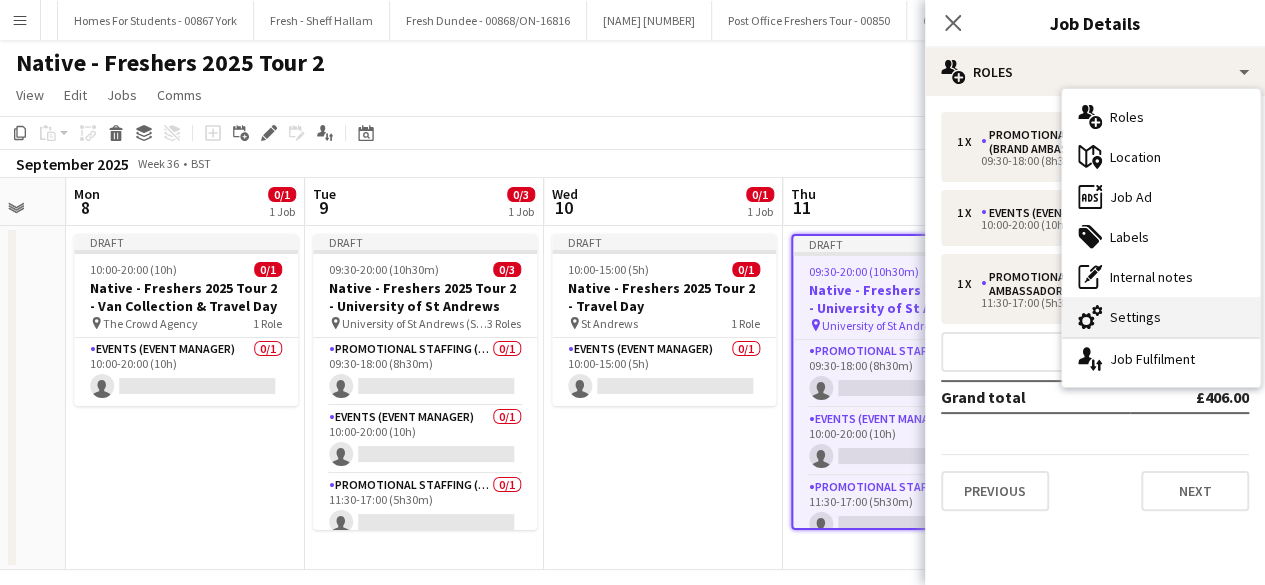 click on "cog-double-3
Settings" at bounding box center (1161, 317) 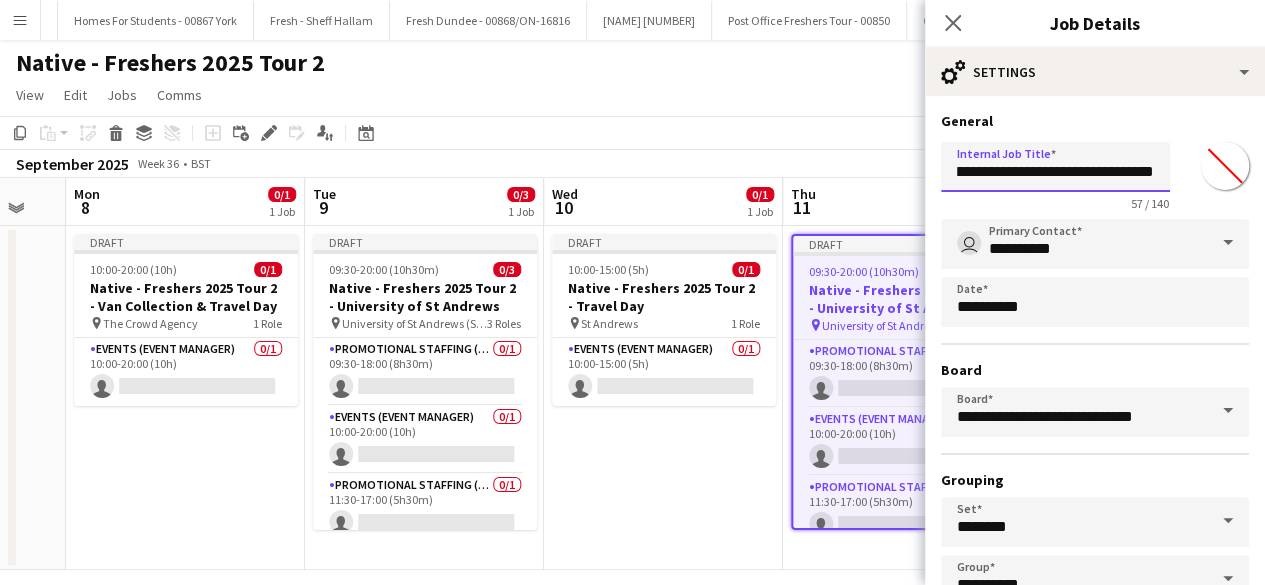 scroll, scrollTop: 0, scrollLeft: 170, axis: horizontal 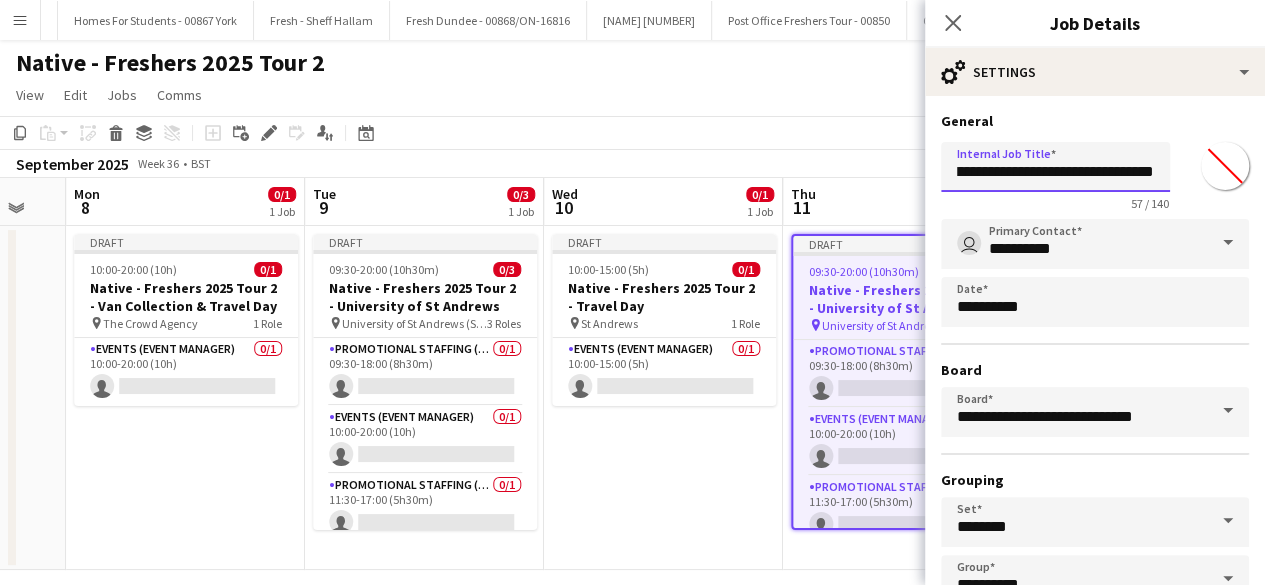 drag, startPoint x: 990, startPoint y: 173, endPoint x: 1200, endPoint y: 179, distance: 210.0857 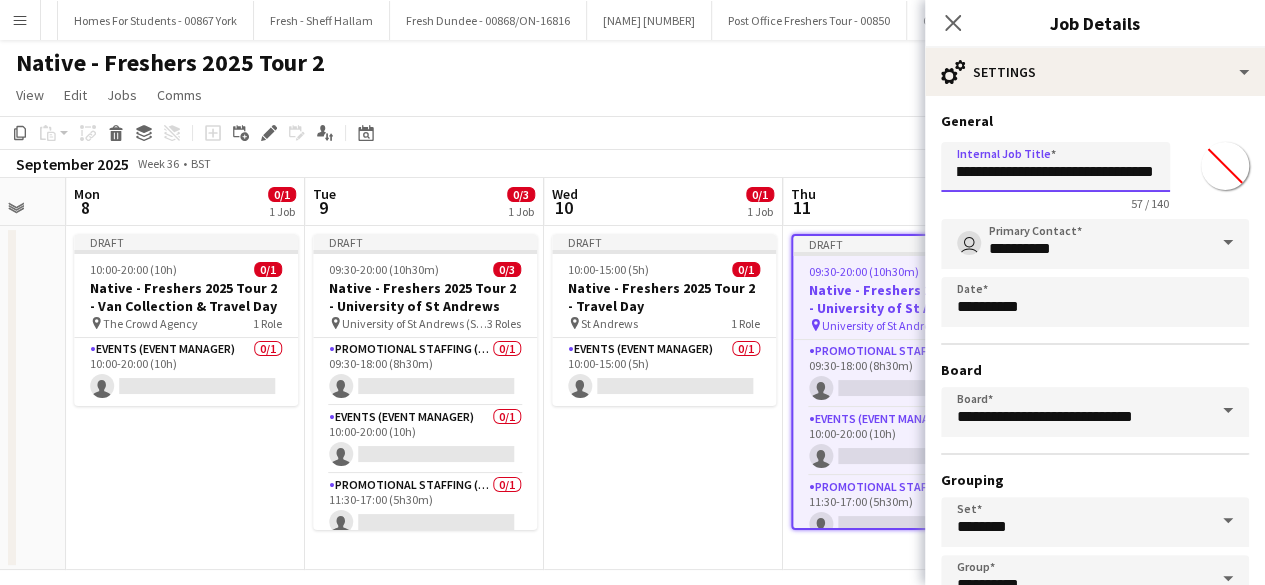 click on "**********" at bounding box center (1095, 172) 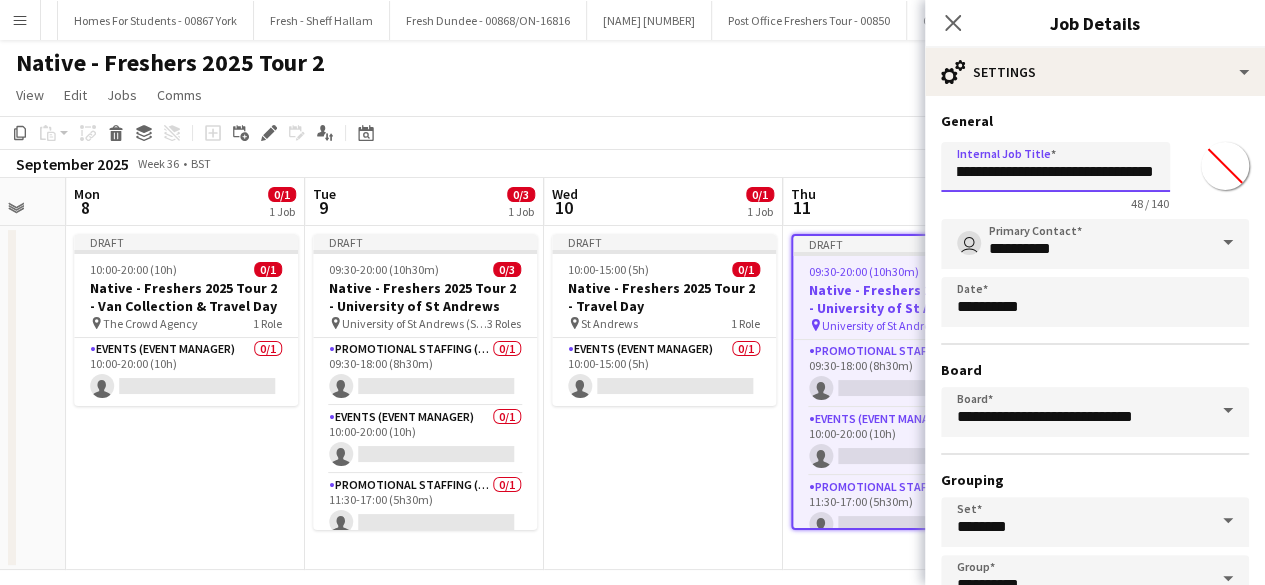 scroll, scrollTop: 0, scrollLeft: 126, axis: horizontal 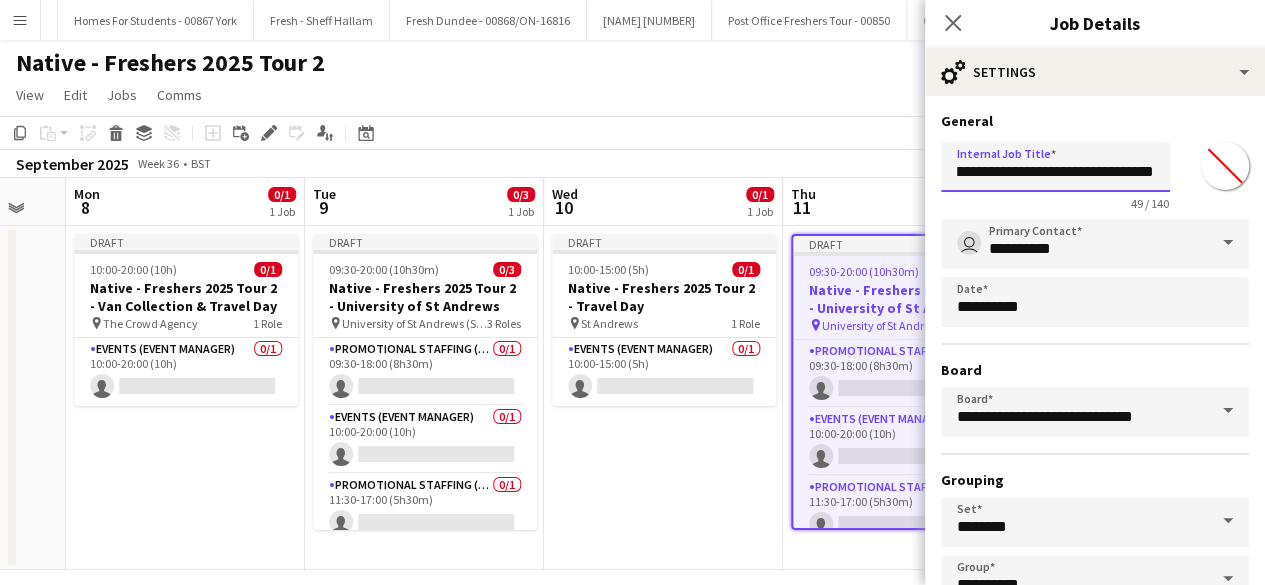drag, startPoint x: 1022, startPoint y: 178, endPoint x: 1256, endPoint y: 178, distance: 234 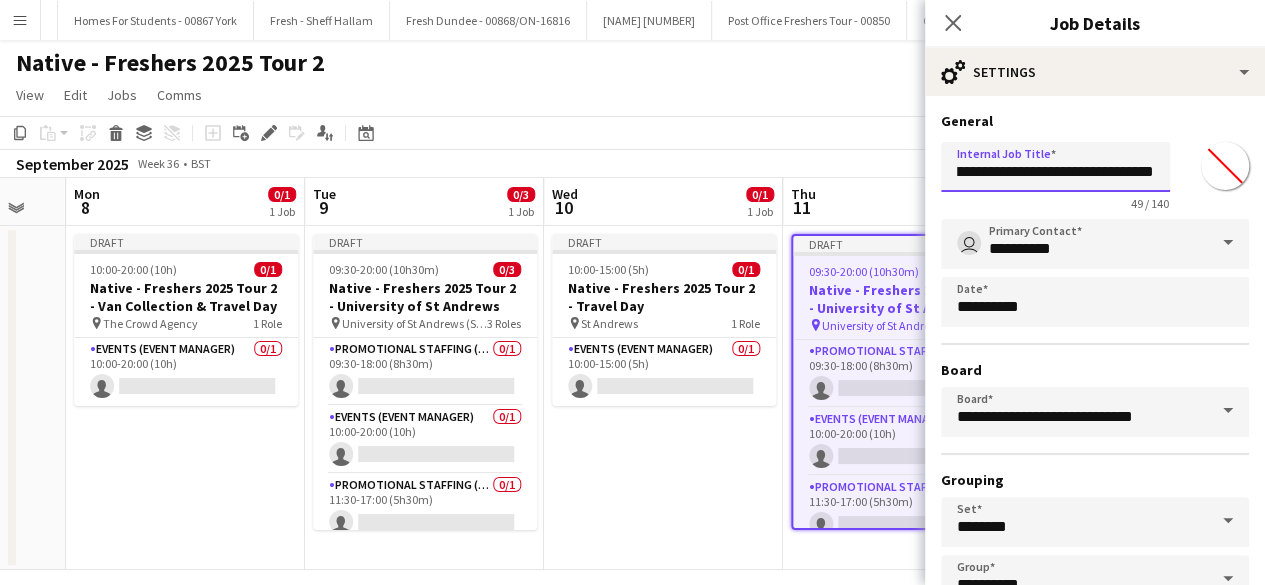 click on "**********" at bounding box center [1055, 167] 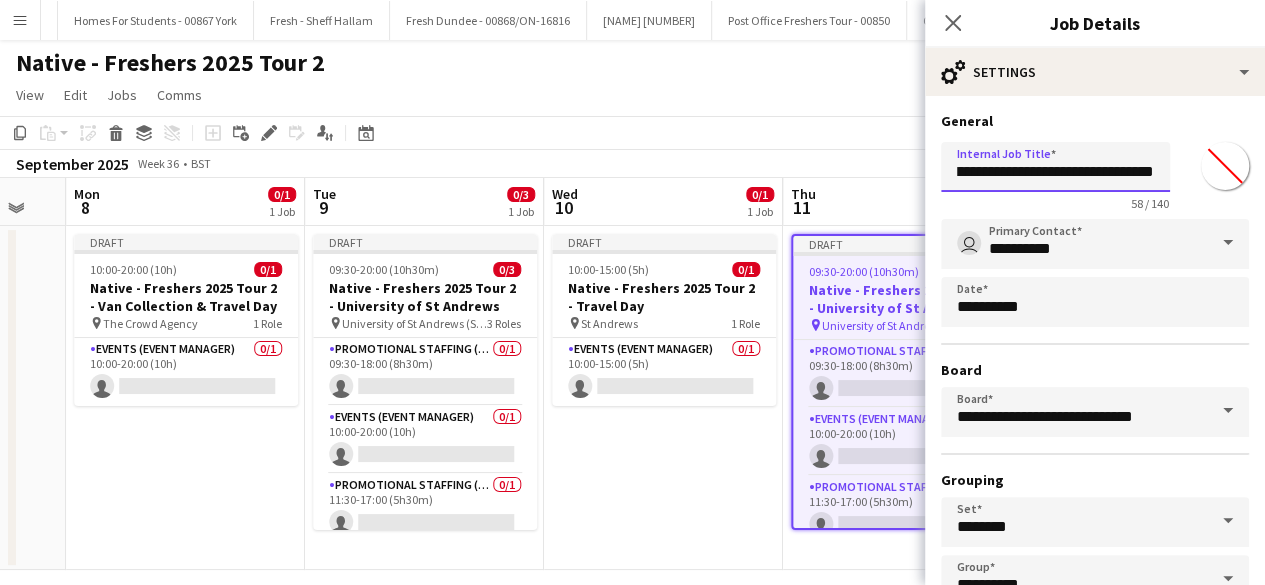 scroll, scrollTop: 0, scrollLeft: 193, axis: horizontal 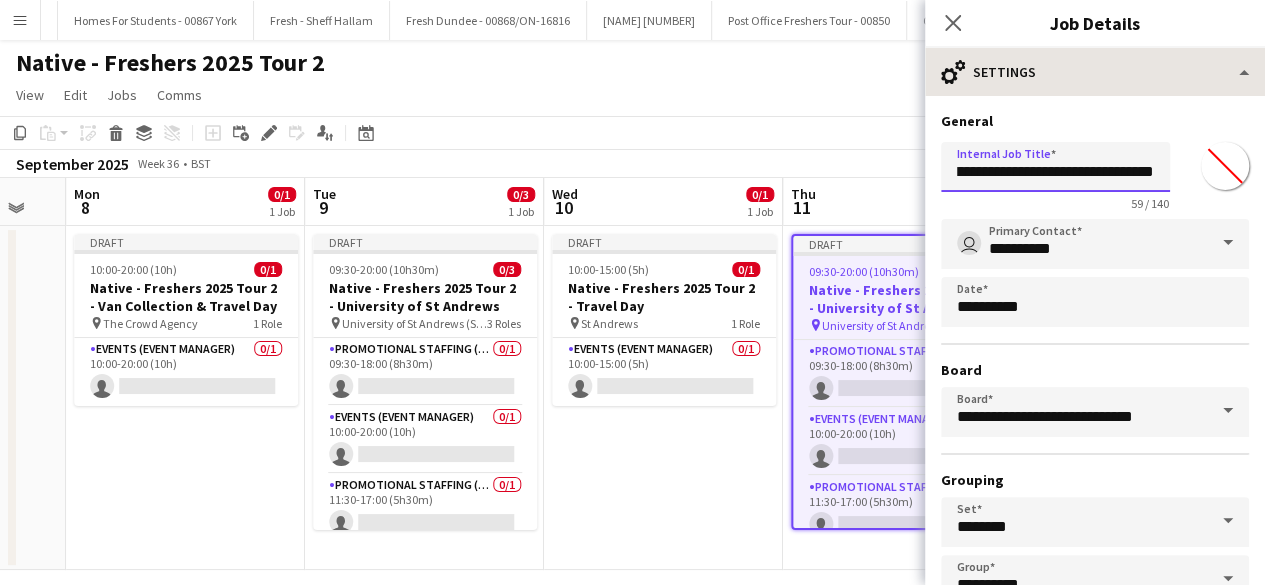 type on "**********" 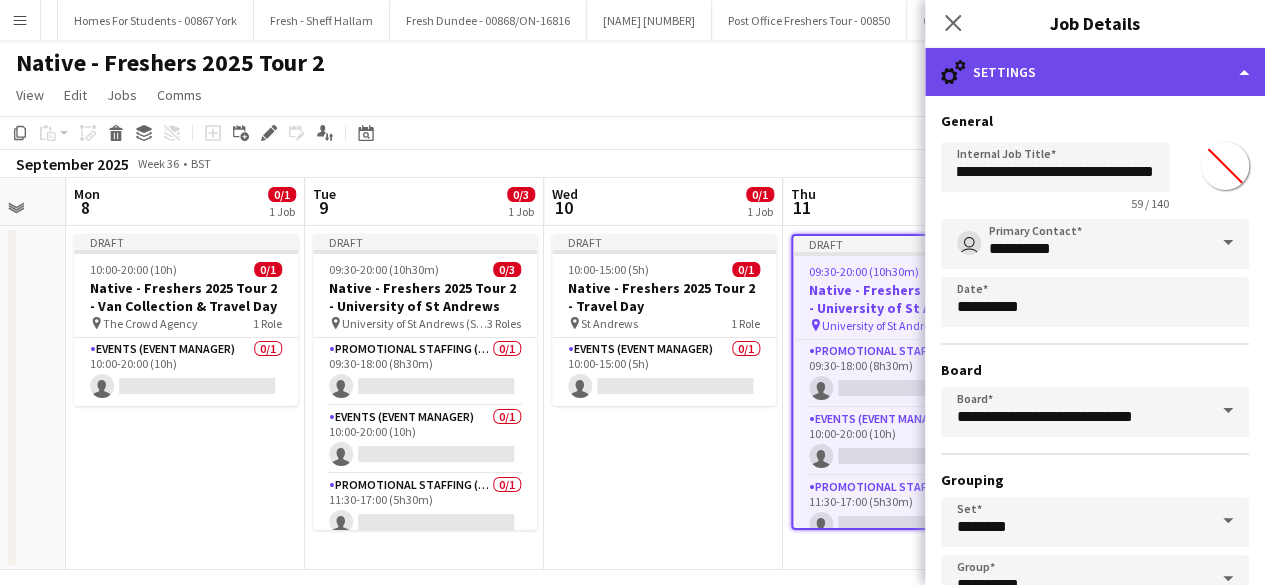 scroll, scrollTop: 0, scrollLeft: 0, axis: both 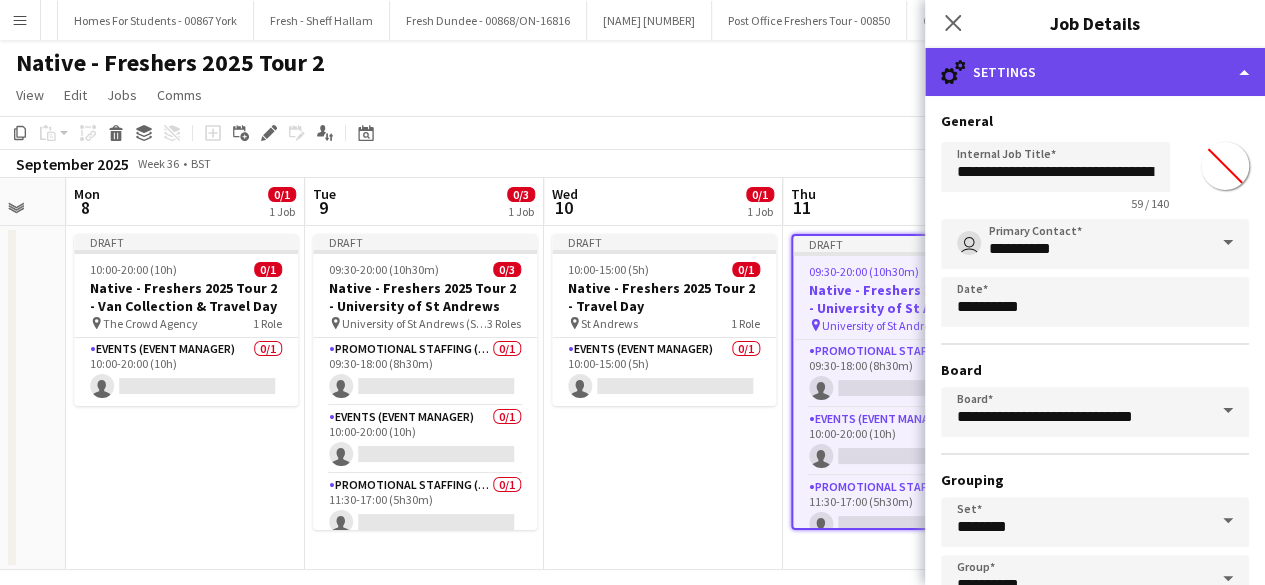 click on "cog-double-3
Settings" 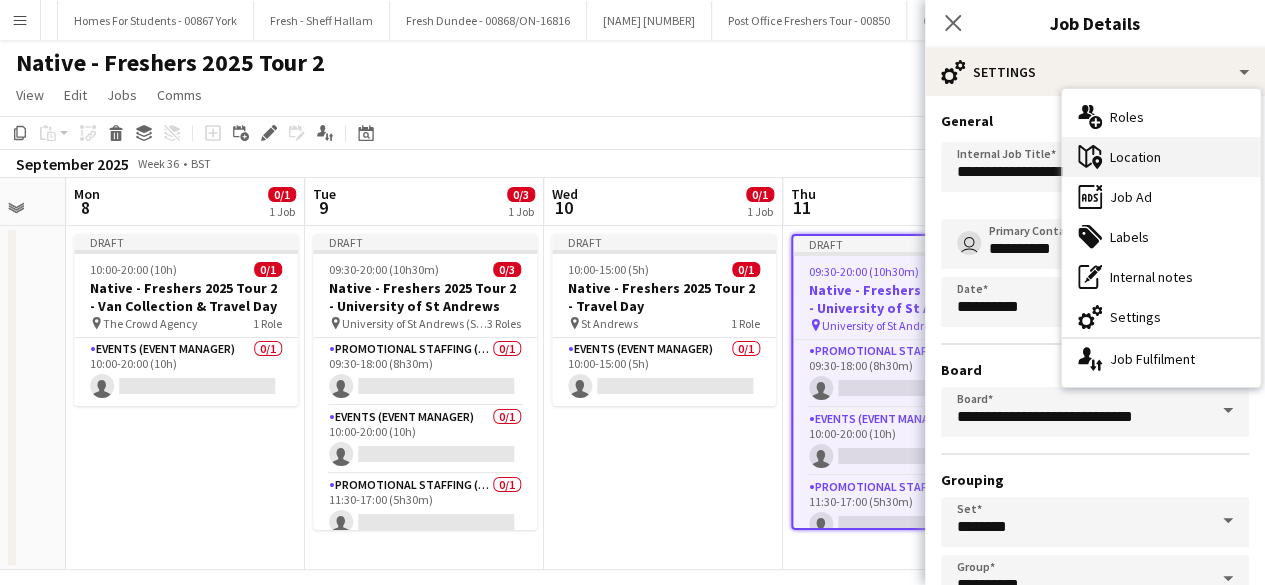 click on "maps-pin-1
Location" at bounding box center [1161, 157] 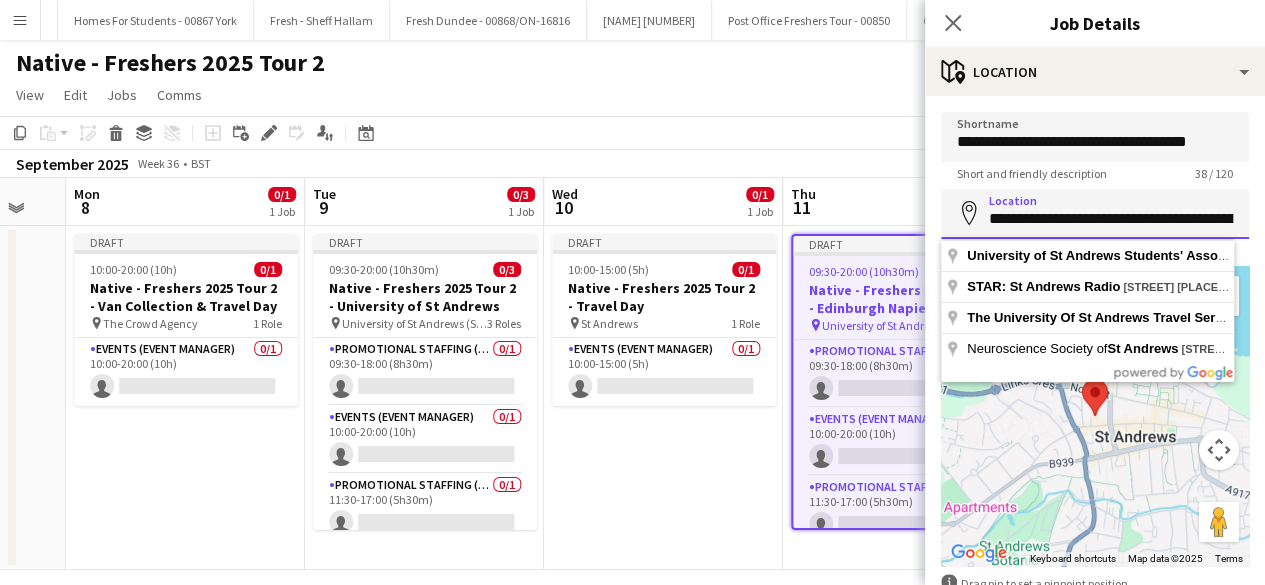 scroll, scrollTop: 0, scrollLeft: 361, axis: horizontal 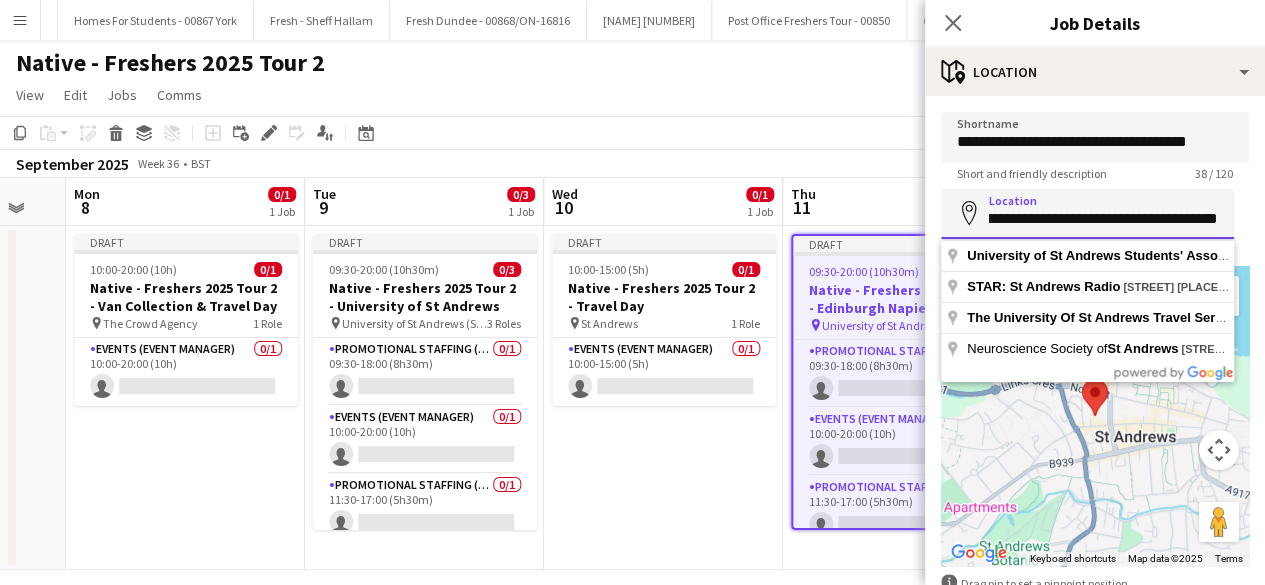 drag, startPoint x: 983, startPoint y: 220, endPoint x: 1279, endPoint y: 218, distance: 296.00674 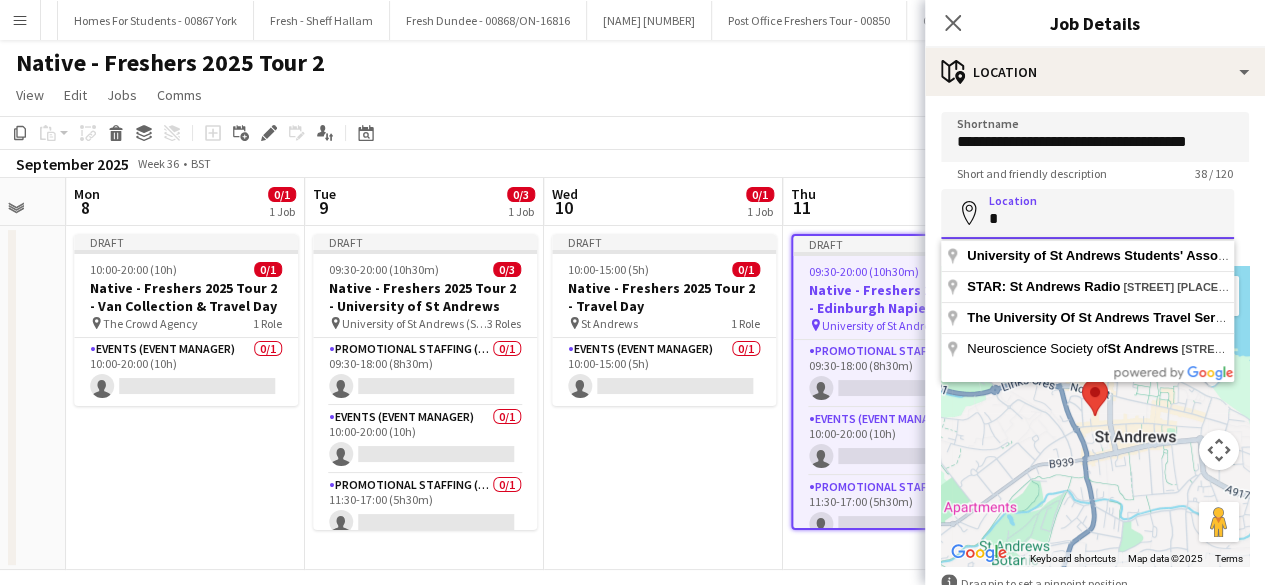 scroll, scrollTop: 0, scrollLeft: 0, axis: both 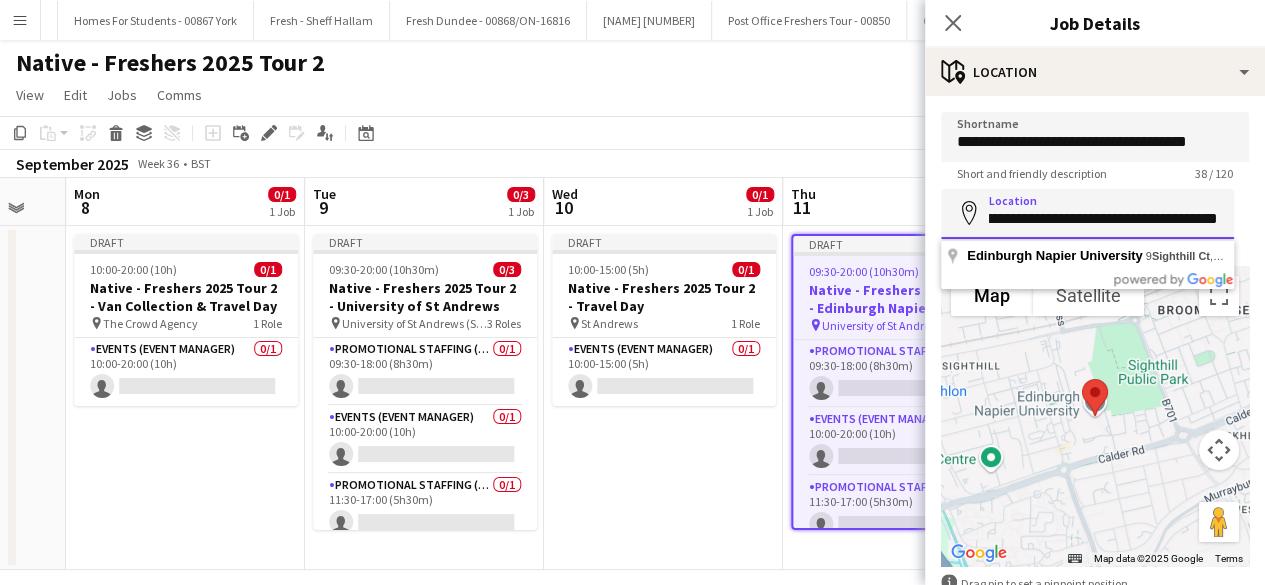 drag, startPoint x: 1072, startPoint y: 220, endPoint x: 1276, endPoint y: 218, distance: 204.0098 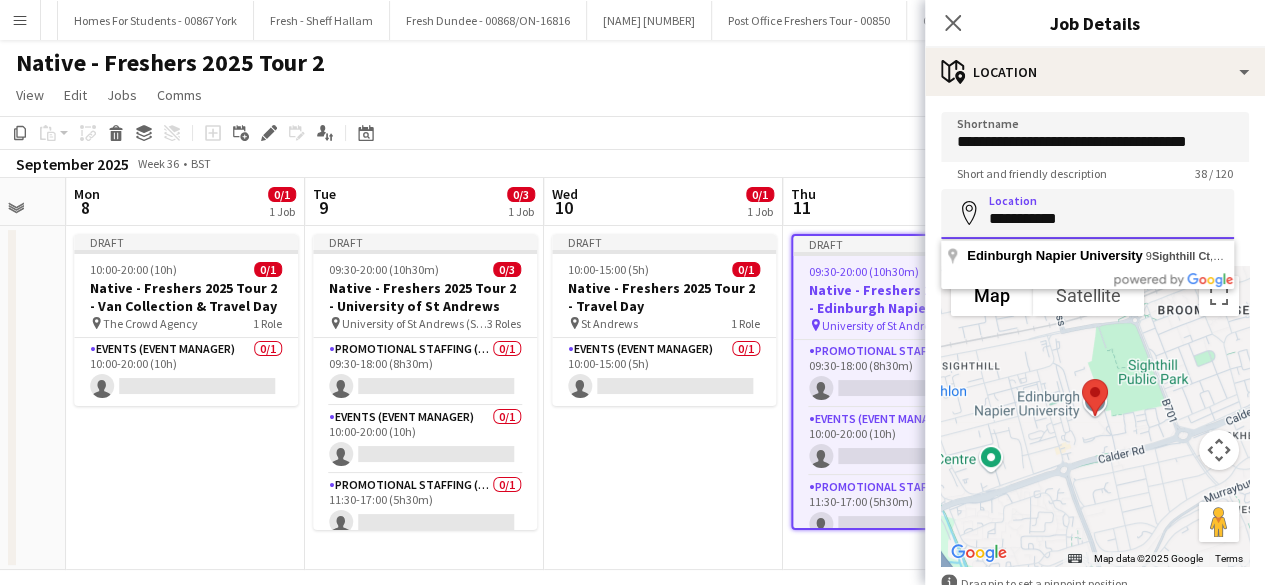 scroll, scrollTop: 0, scrollLeft: 0, axis: both 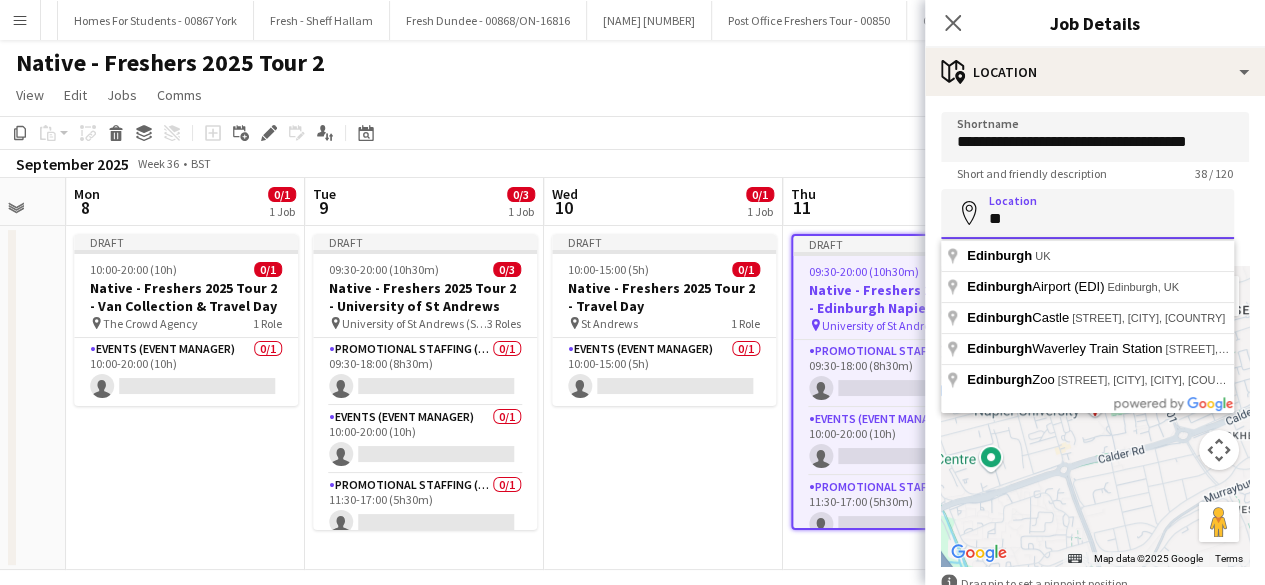 type on "*" 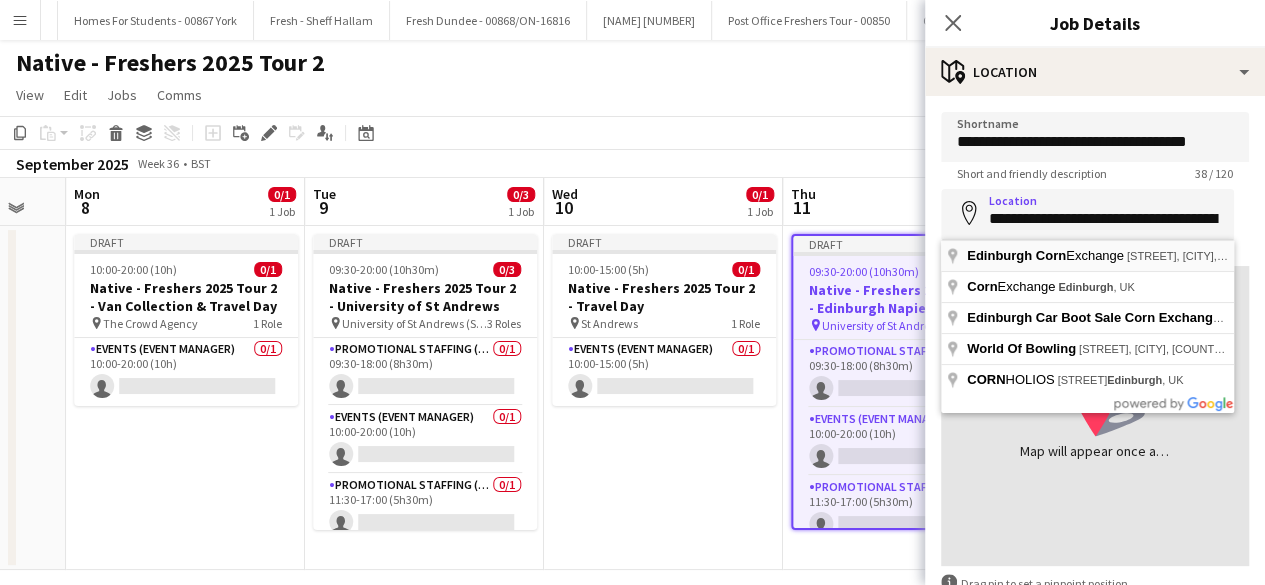type on "**********" 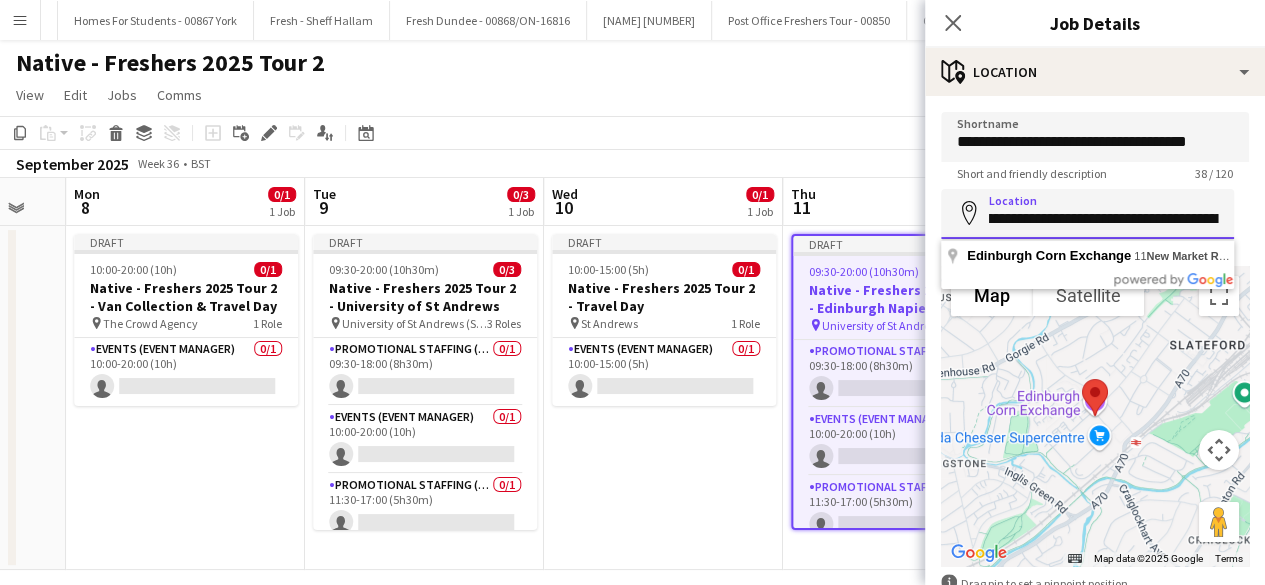 scroll, scrollTop: 0, scrollLeft: 238, axis: horizontal 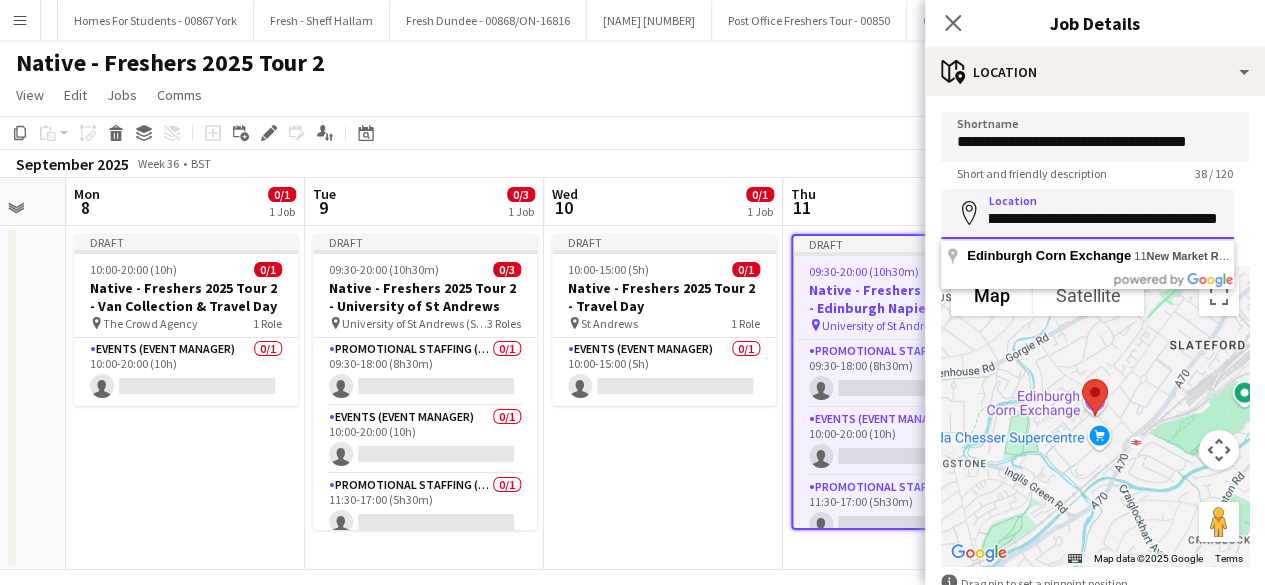 drag, startPoint x: 1071, startPoint y: 222, endPoint x: 1265, endPoint y: 217, distance: 194.06442 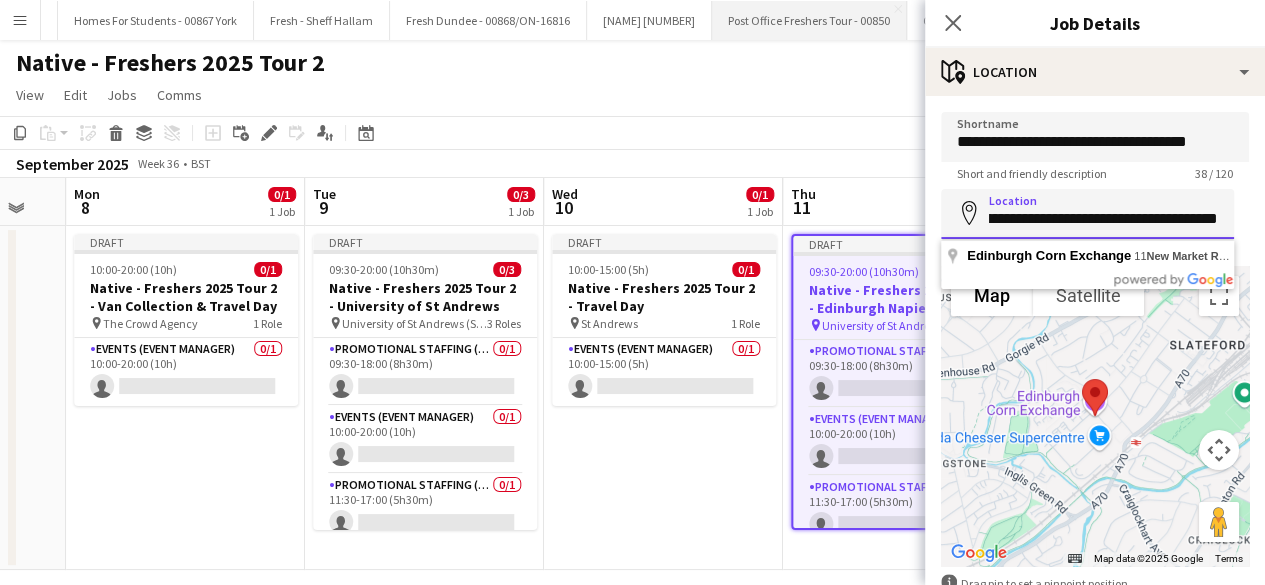 scroll, scrollTop: 0, scrollLeft: 0, axis: both 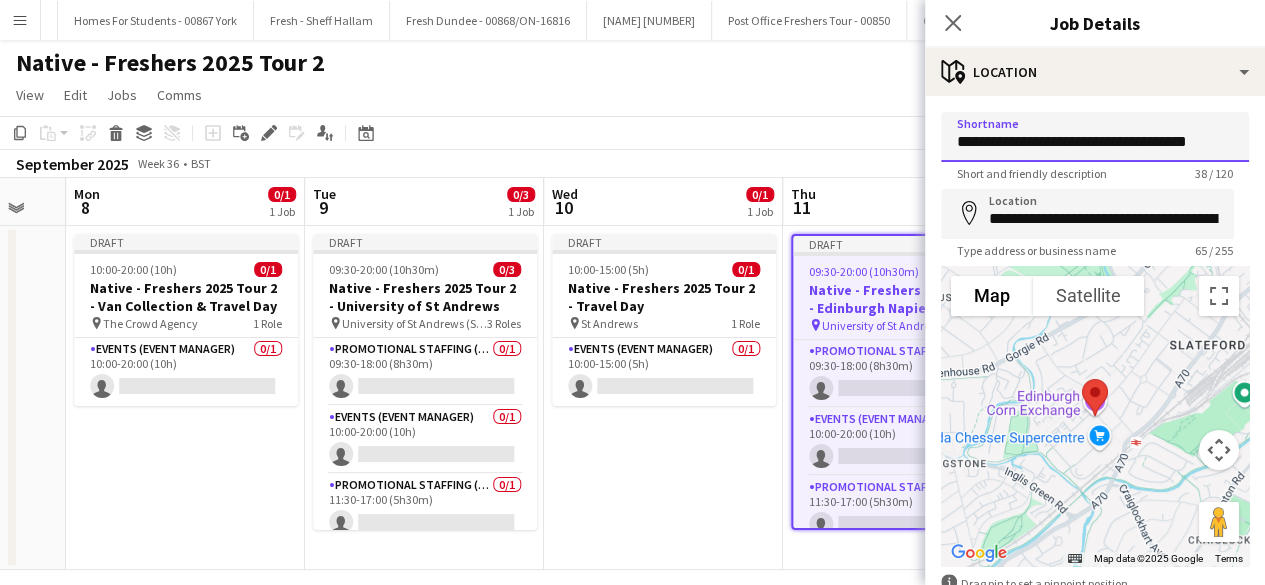 drag, startPoint x: 1217, startPoint y: 143, endPoint x: 914, endPoint y: 144, distance: 303.00165 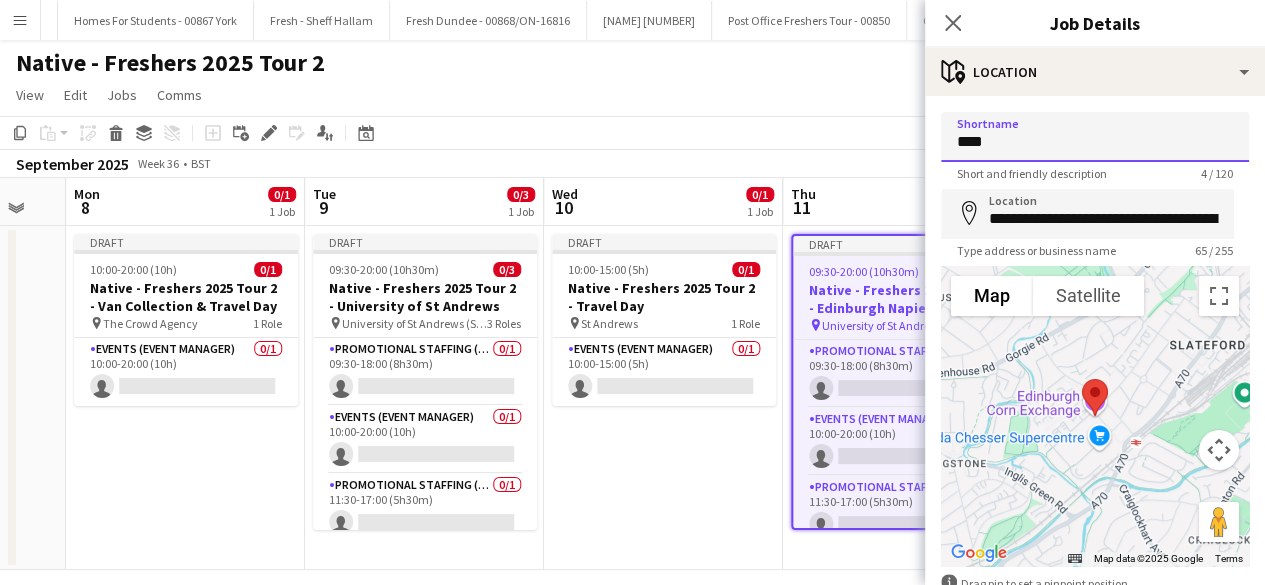 type on "**********" 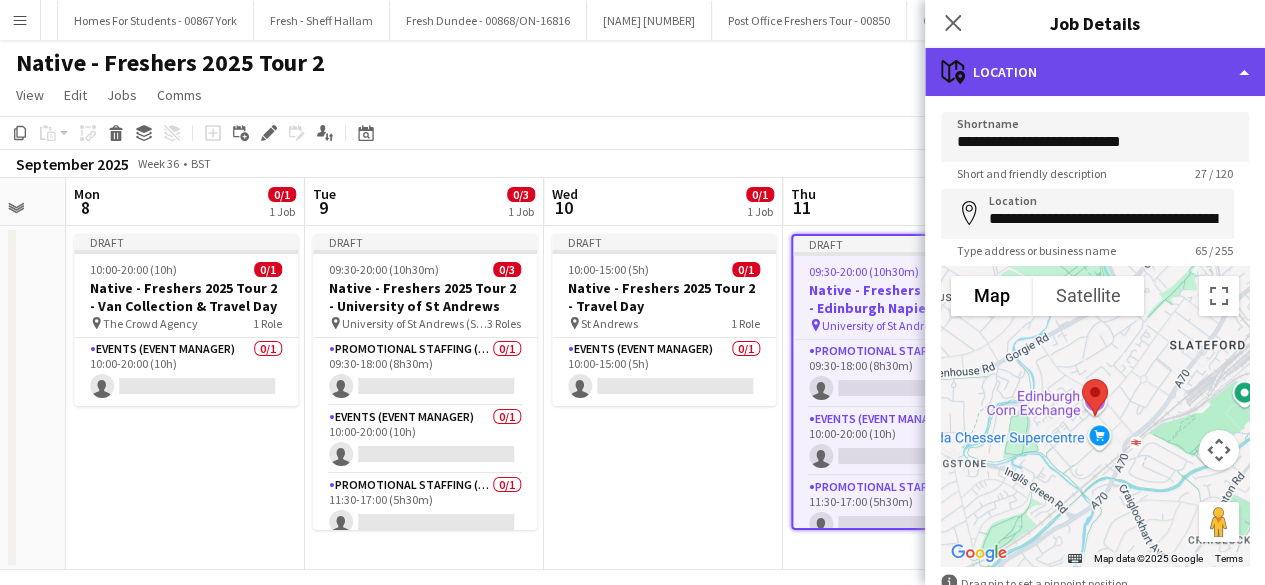 click on "maps-pin-1
Location" 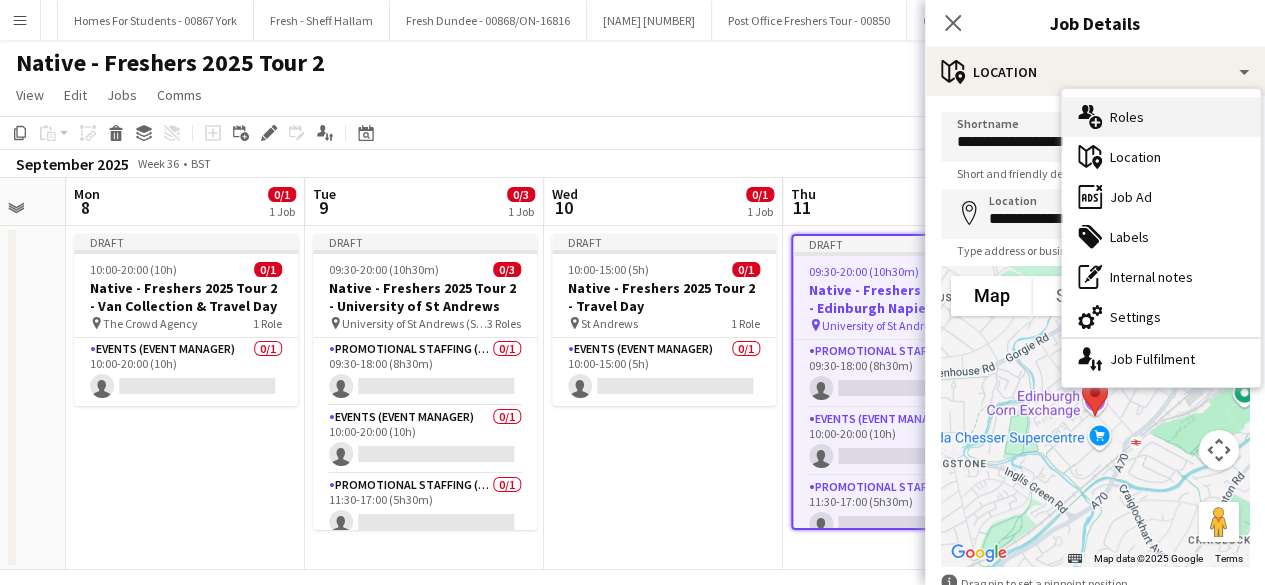 click on "multiple-users-add
Roles" at bounding box center [1161, 117] 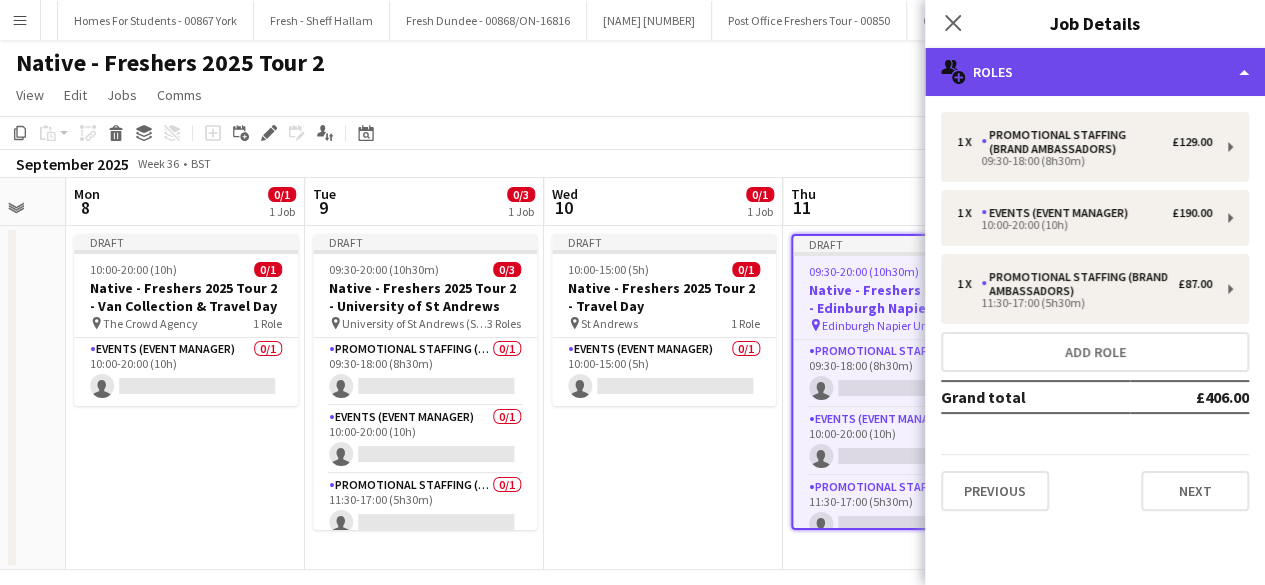 click on "multiple-users-add
Roles" 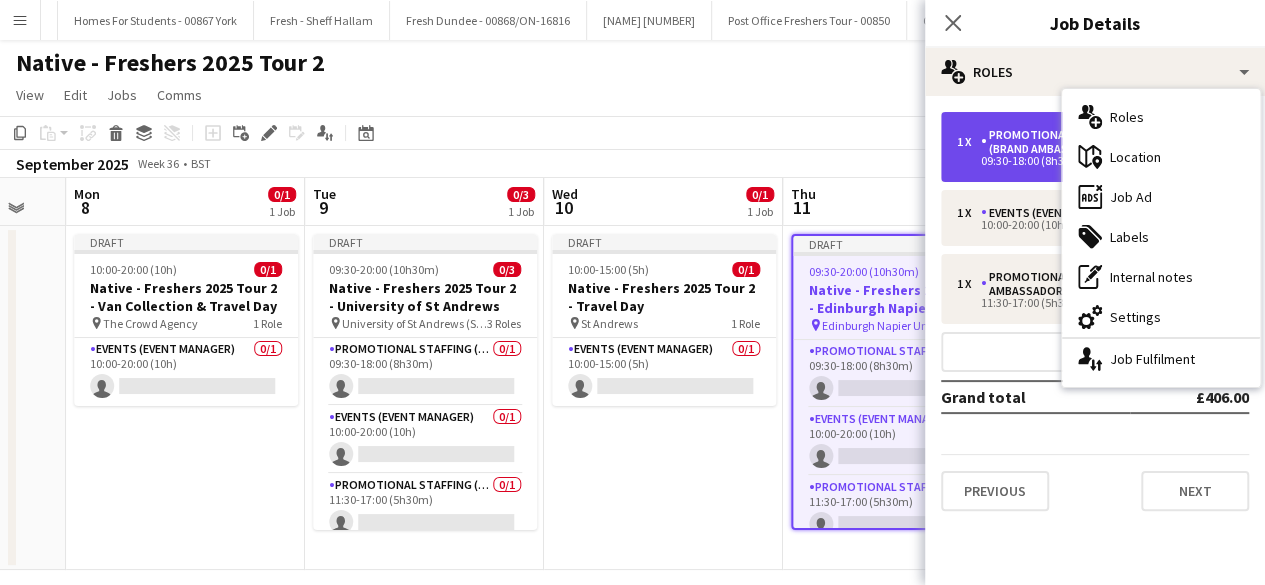 click on "Promotional Staffing (Brand Ambassadors)" at bounding box center (1076, 142) 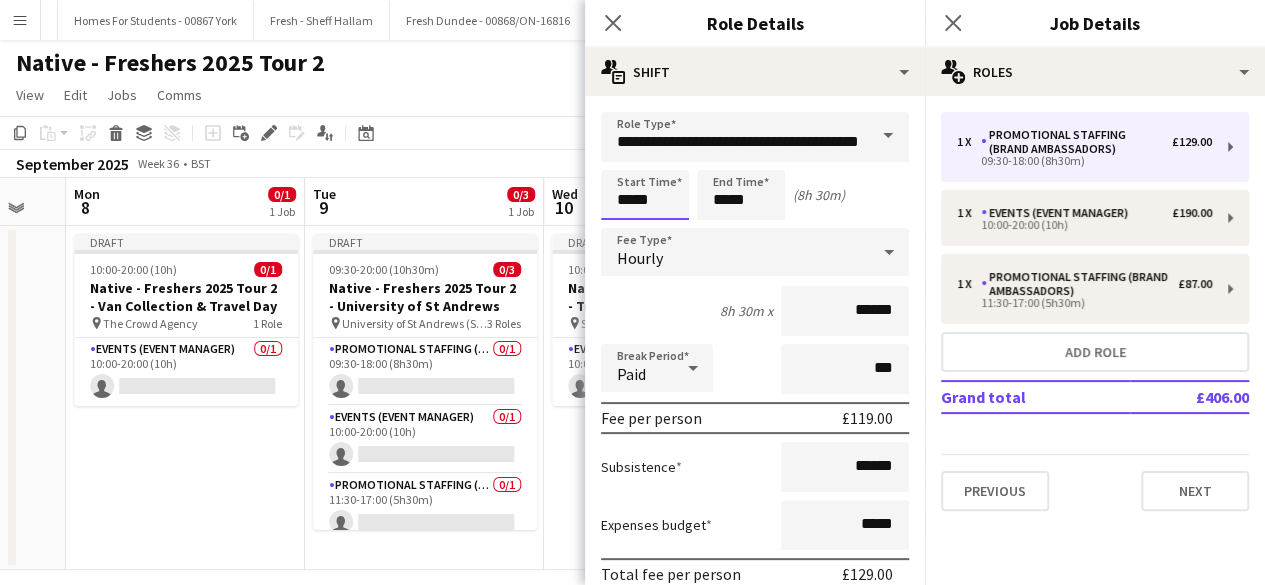 click on "*****" at bounding box center [645, 195] 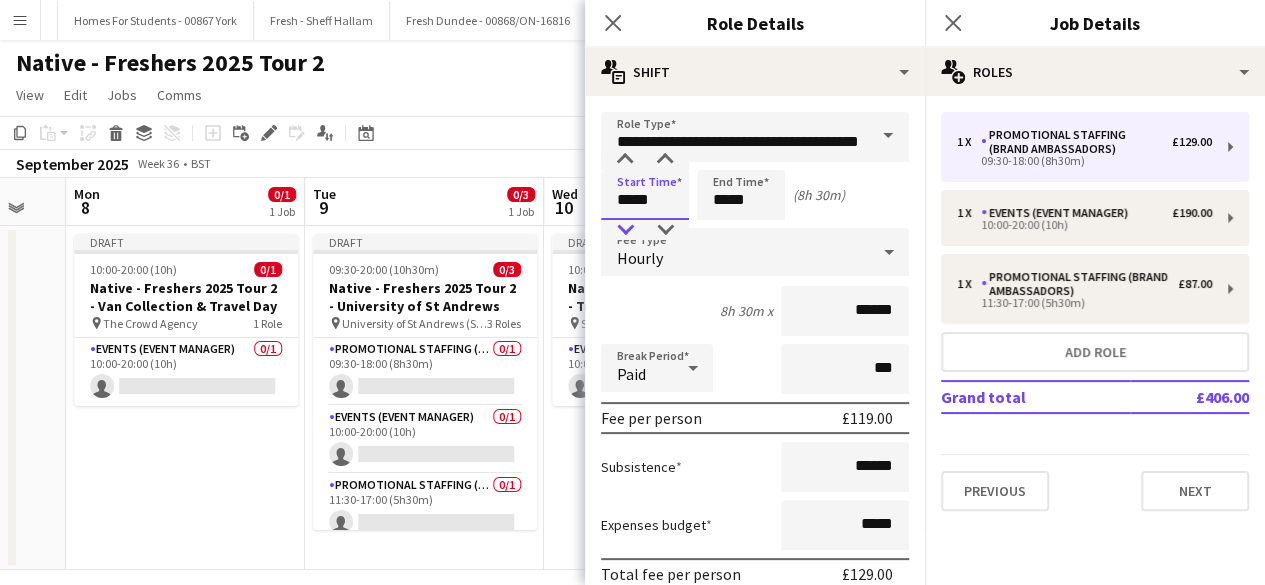 click at bounding box center [625, 230] 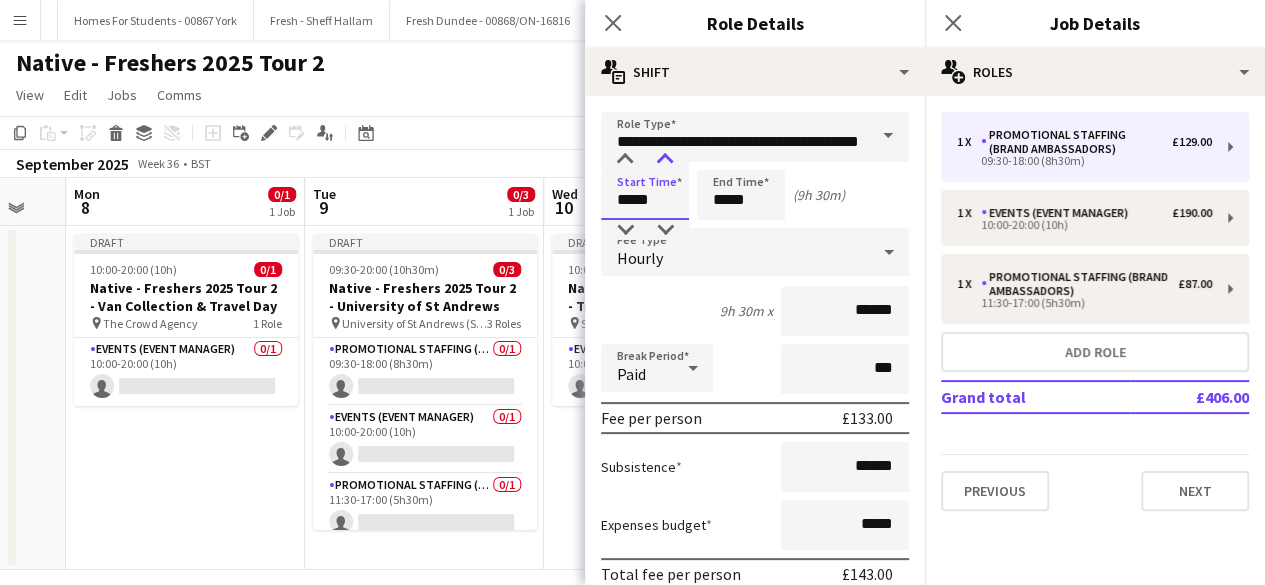 click at bounding box center [665, 160] 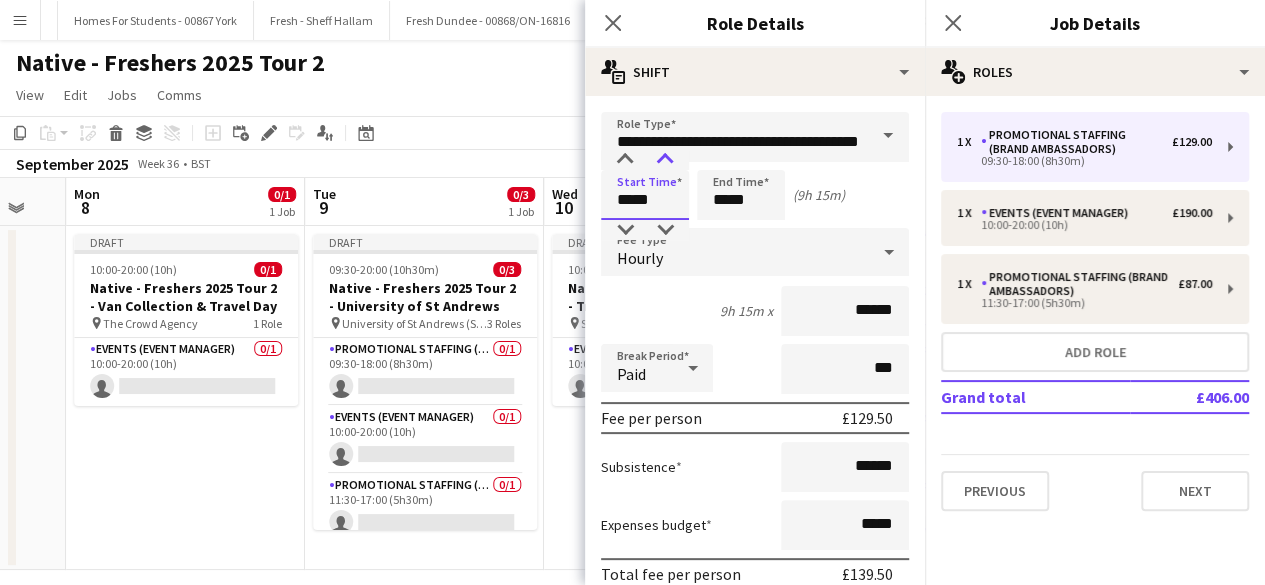 type on "*****" 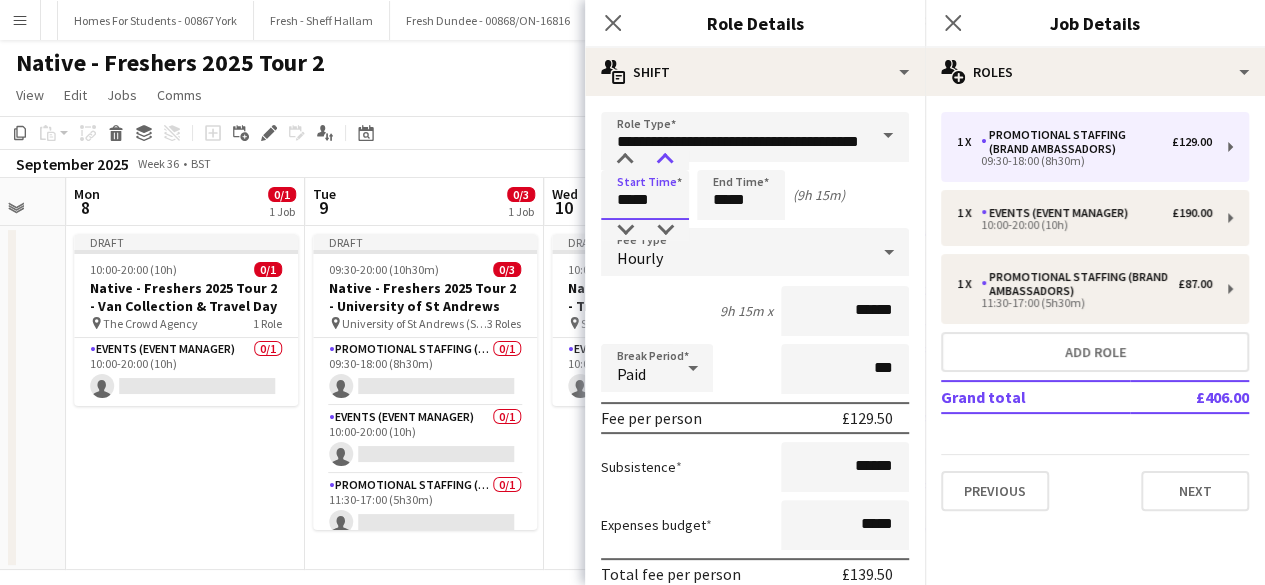 click at bounding box center (665, 160) 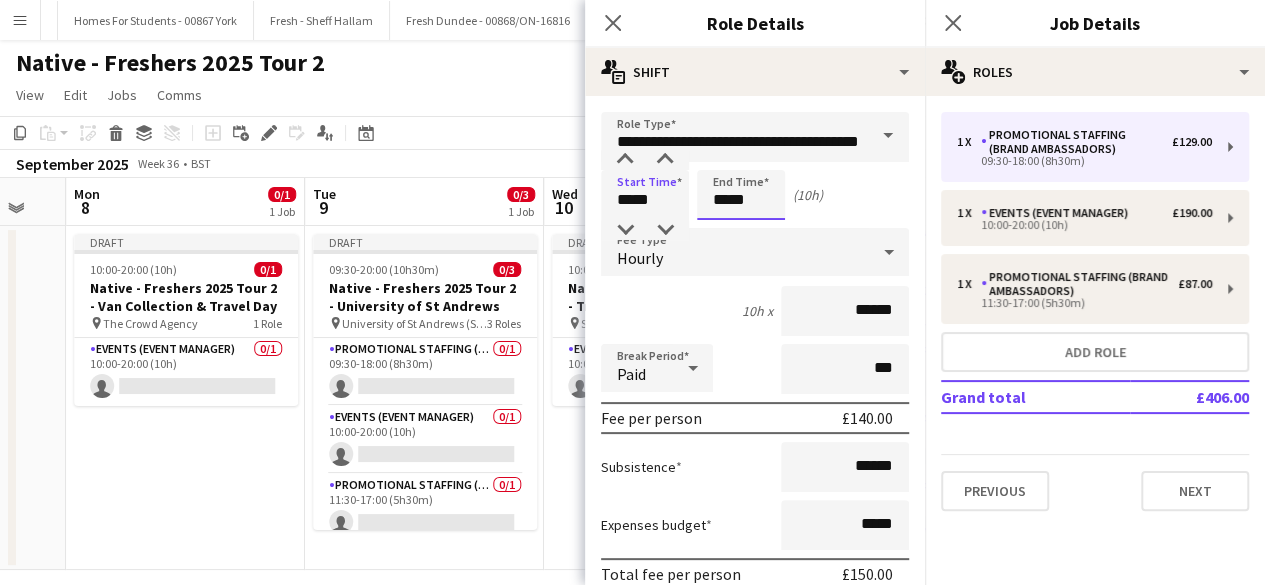 click on "*****" at bounding box center [741, 195] 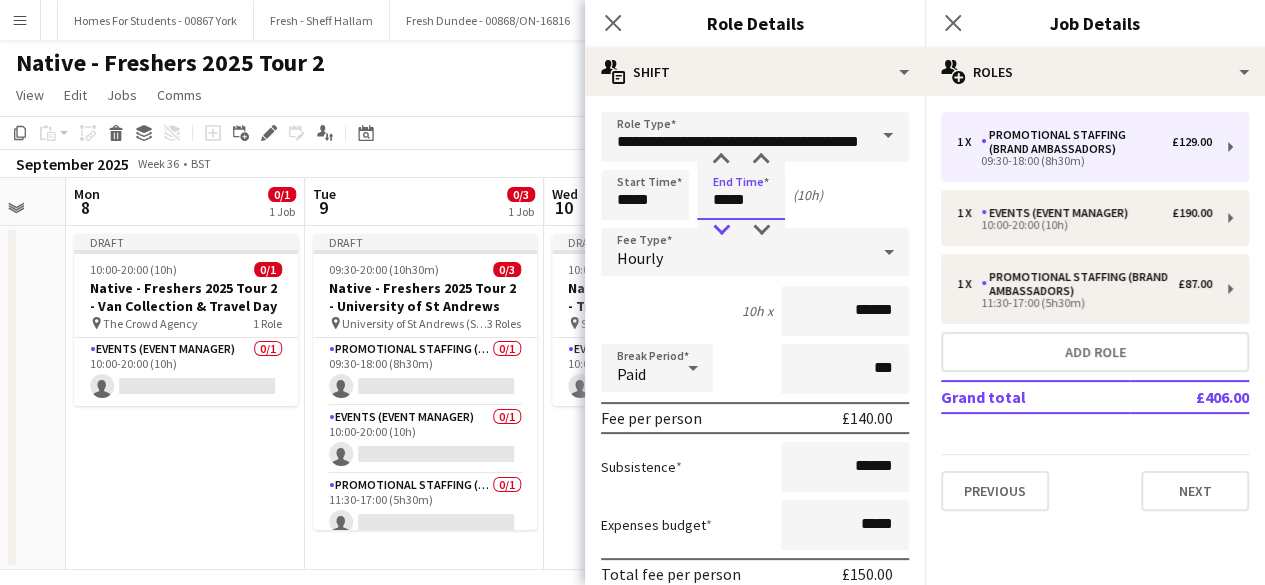 type on "*****" 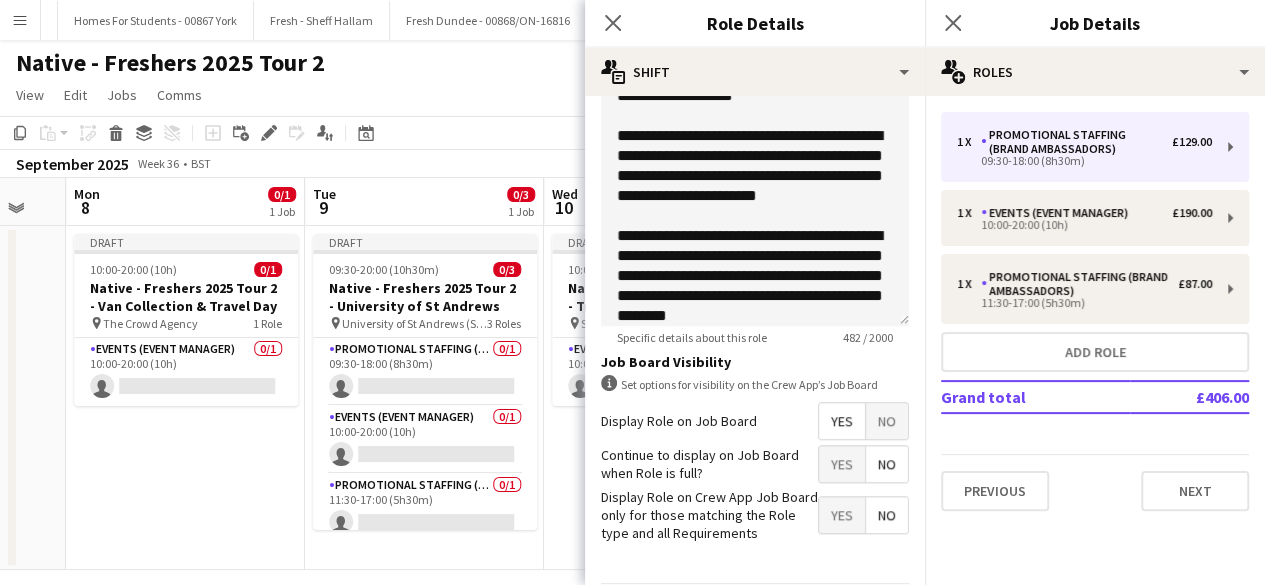 scroll, scrollTop: 768, scrollLeft: 0, axis: vertical 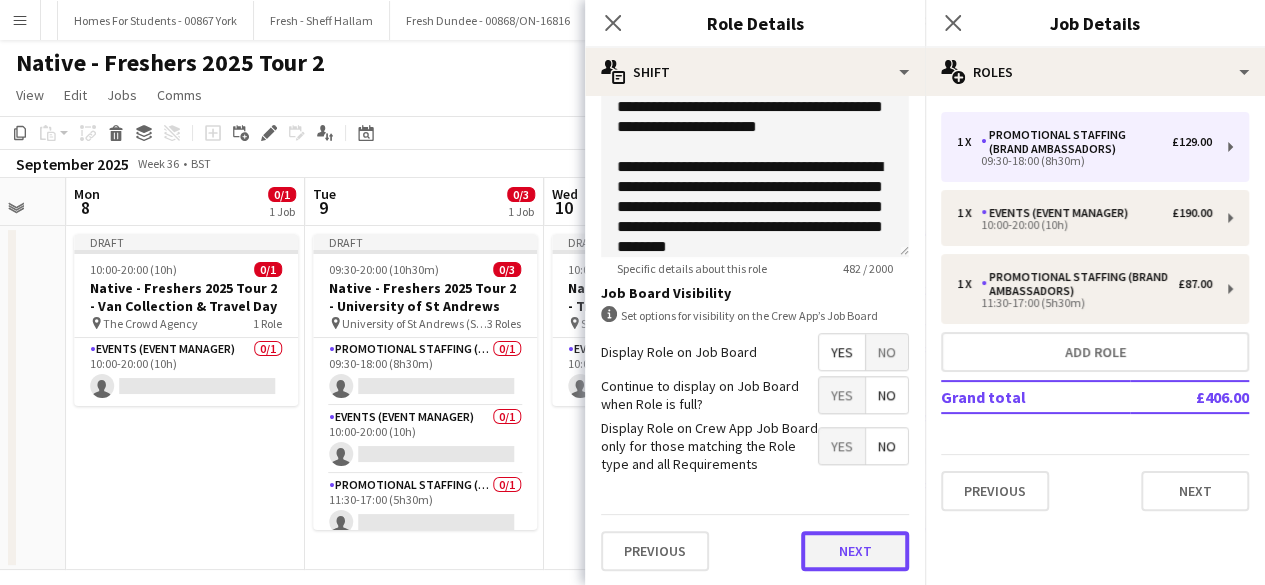 click on "Next" at bounding box center [855, 551] 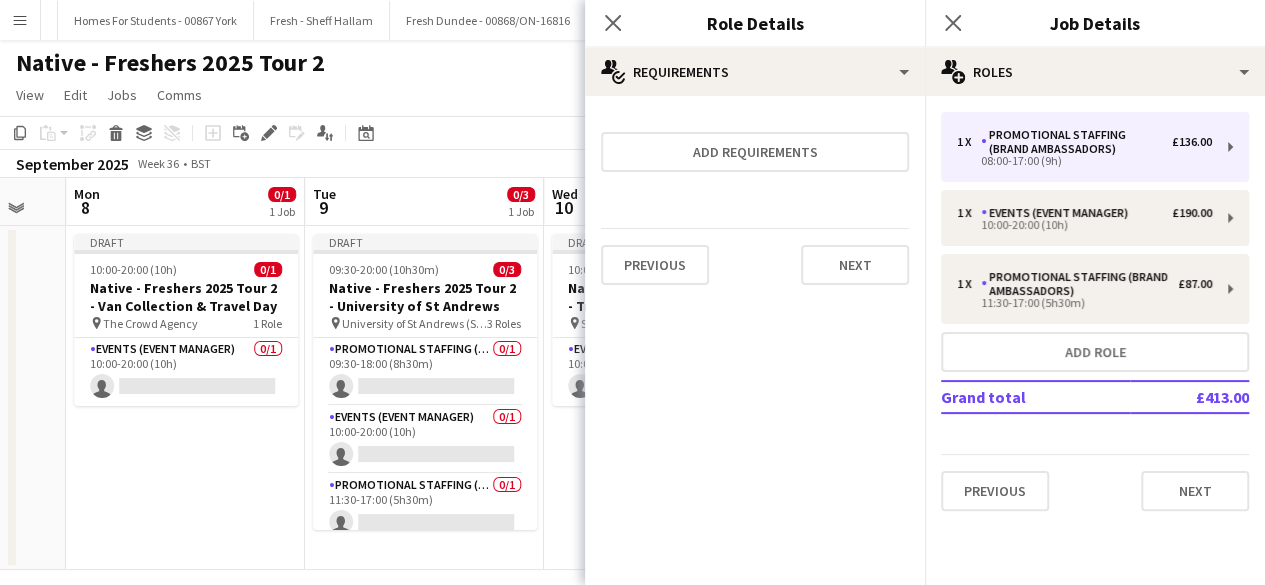 scroll, scrollTop: 0, scrollLeft: 0, axis: both 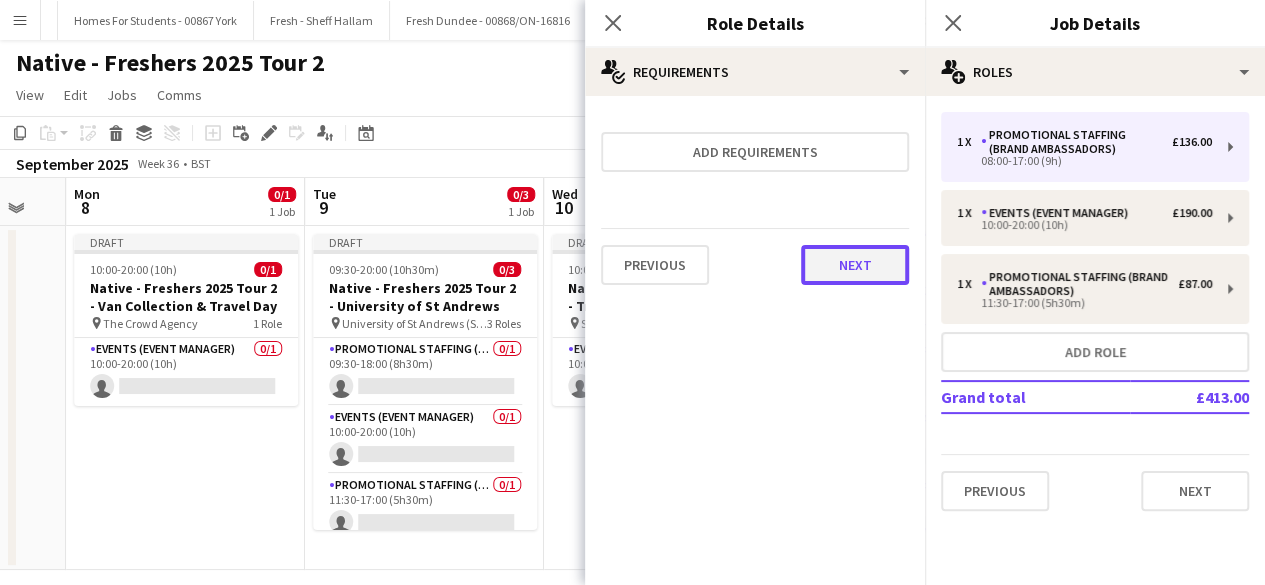 click on "Next" at bounding box center (855, 265) 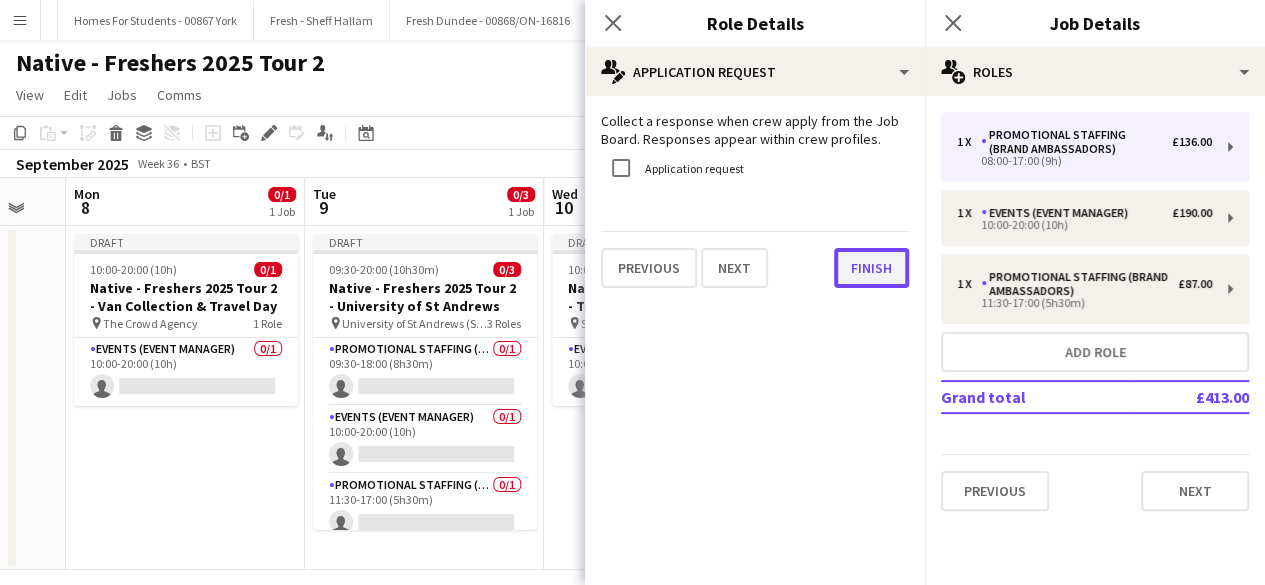 drag, startPoint x: 882, startPoint y: 251, endPoint x: 852, endPoint y: 261, distance: 31.622776 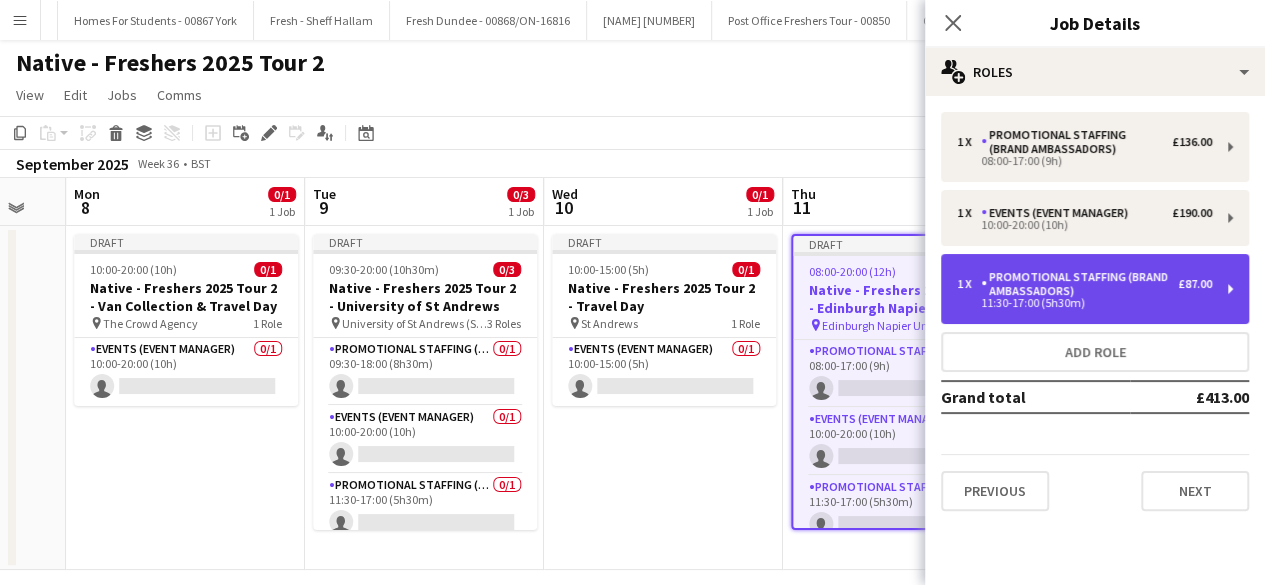 click on "Promotional Staffing (Brand Ambassadors)" at bounding box center (1079, 284) 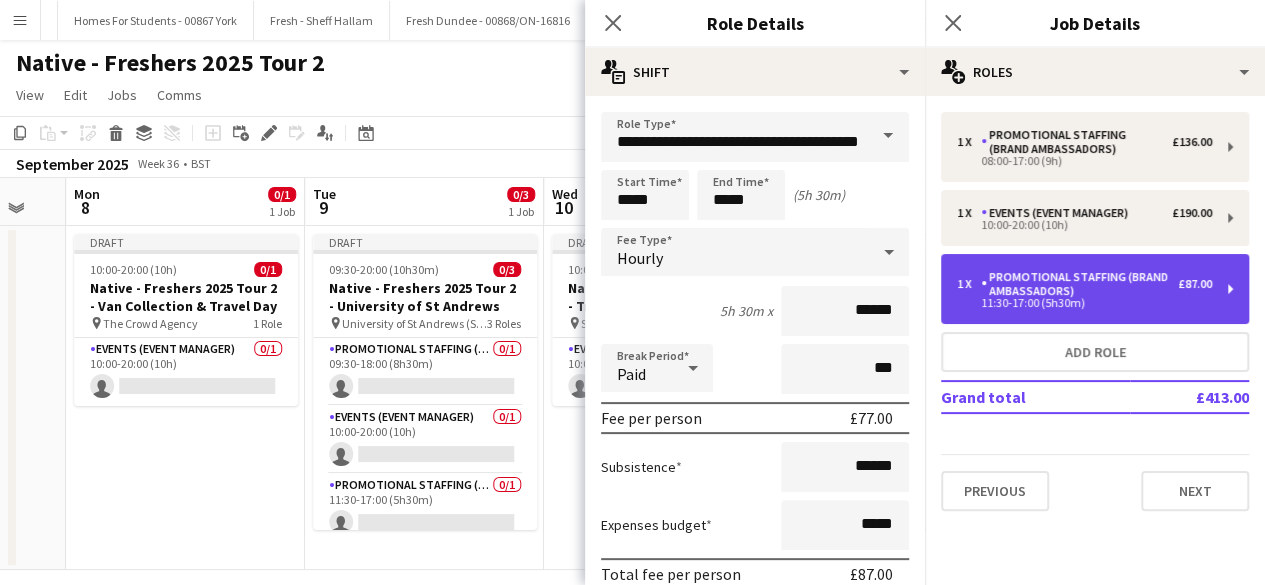 click on "Promotional Staffing (Brand Ambassadors)" at bounding box center [1079, 284] 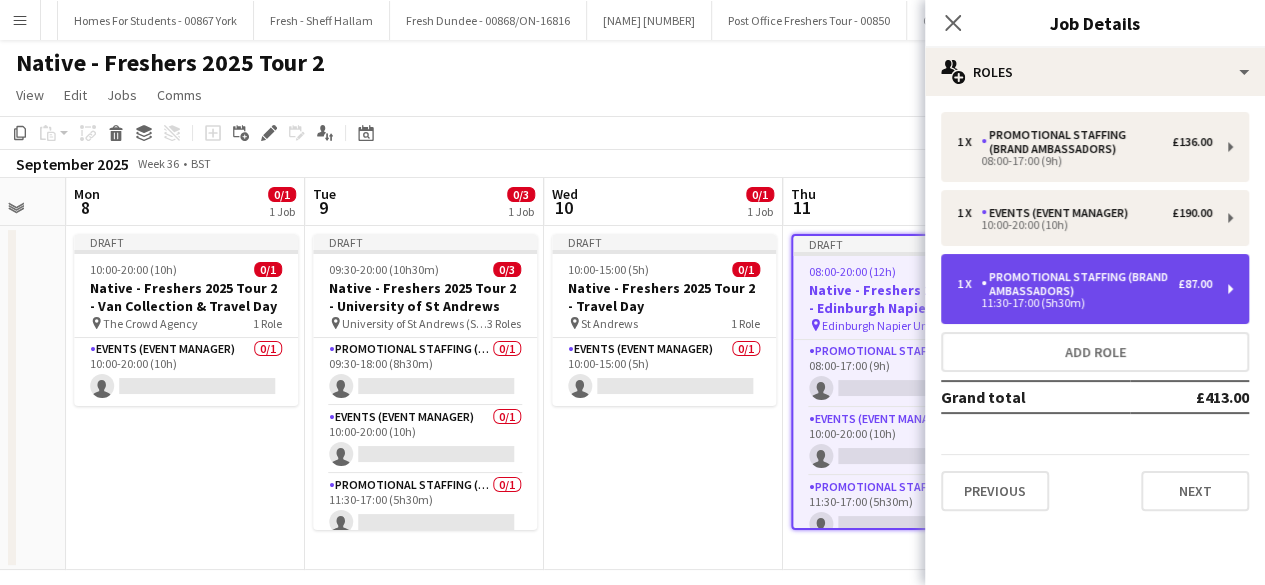 click on "Promotional Staffing (Brand Ambassadors)" at bounding box center (1079, 284) 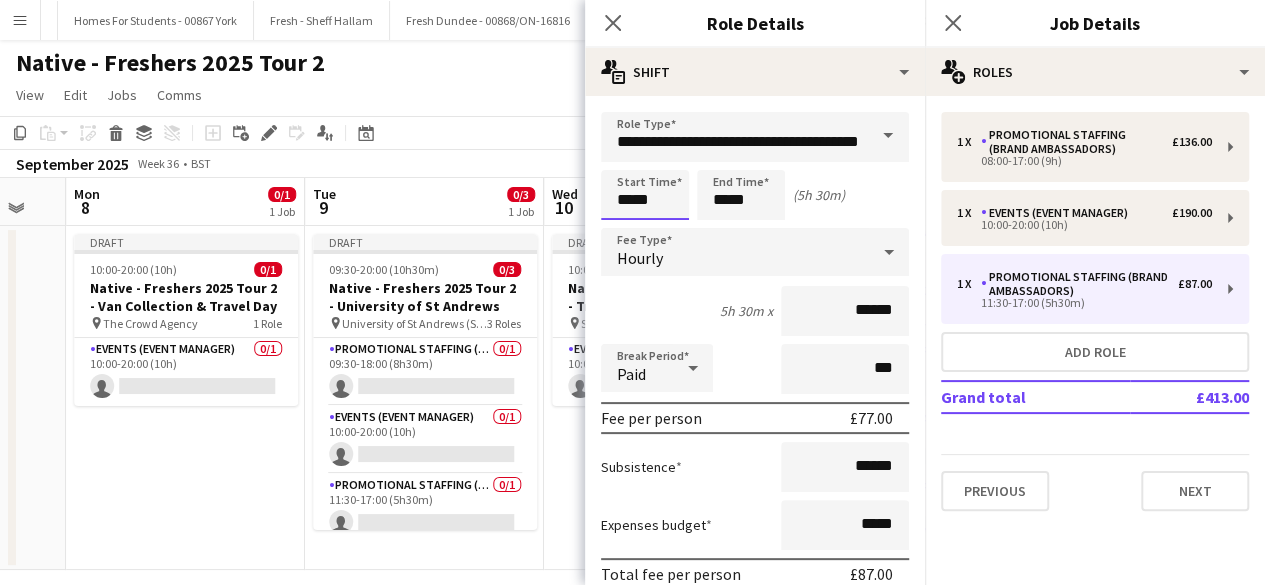 click on "*****" at bounding box center [645, 195] 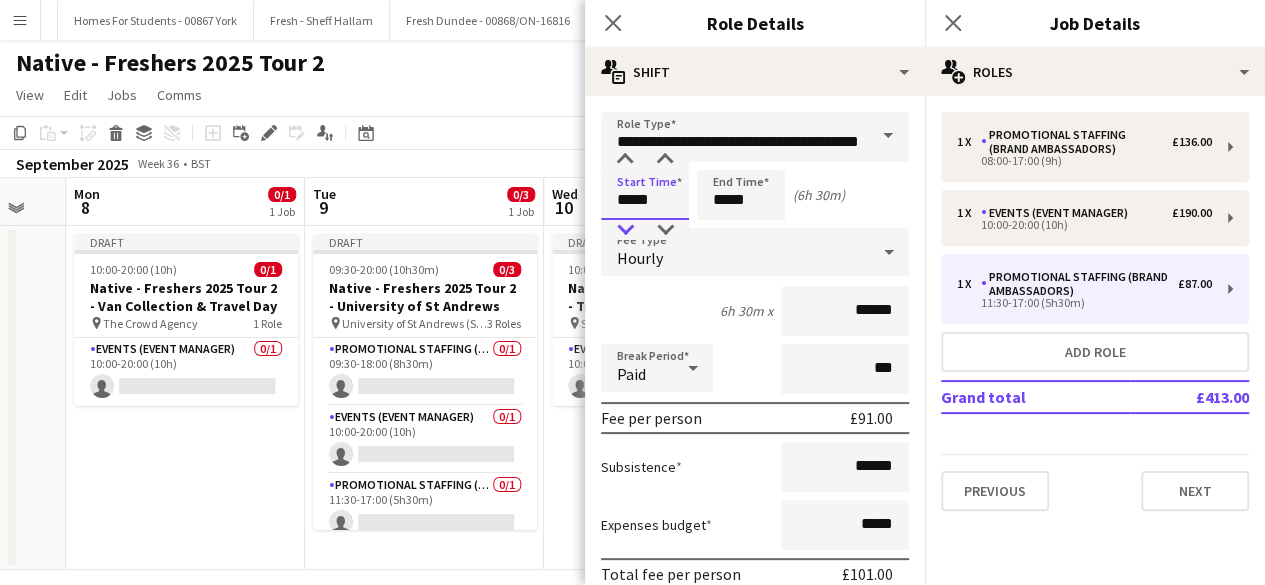 click at bounding box center [625, 230] 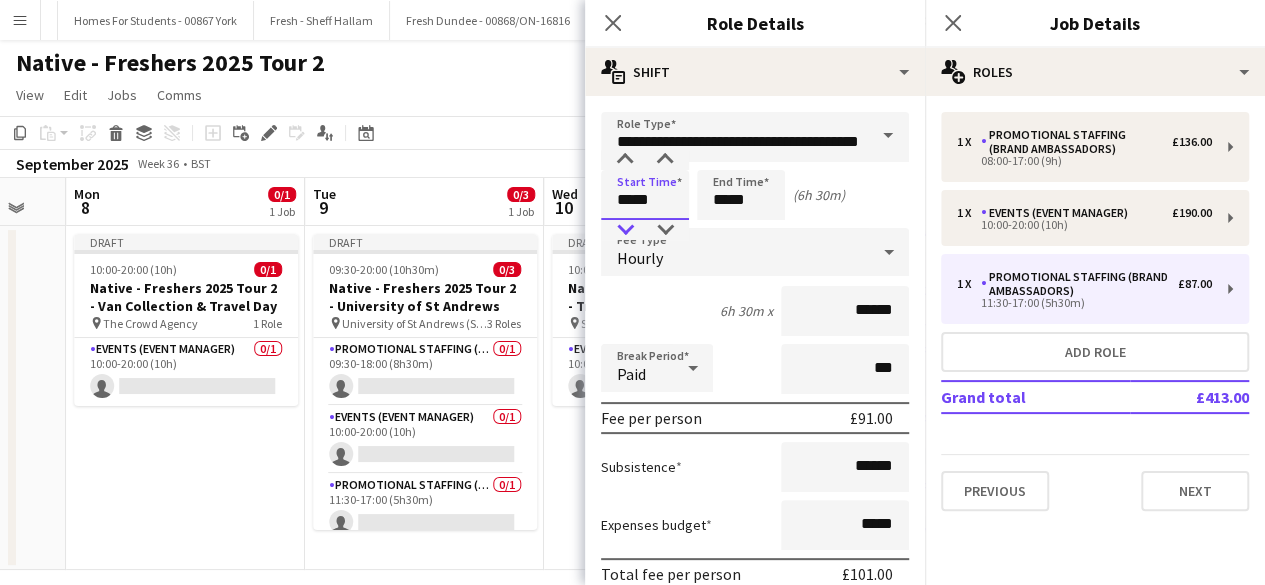 type on "*****" 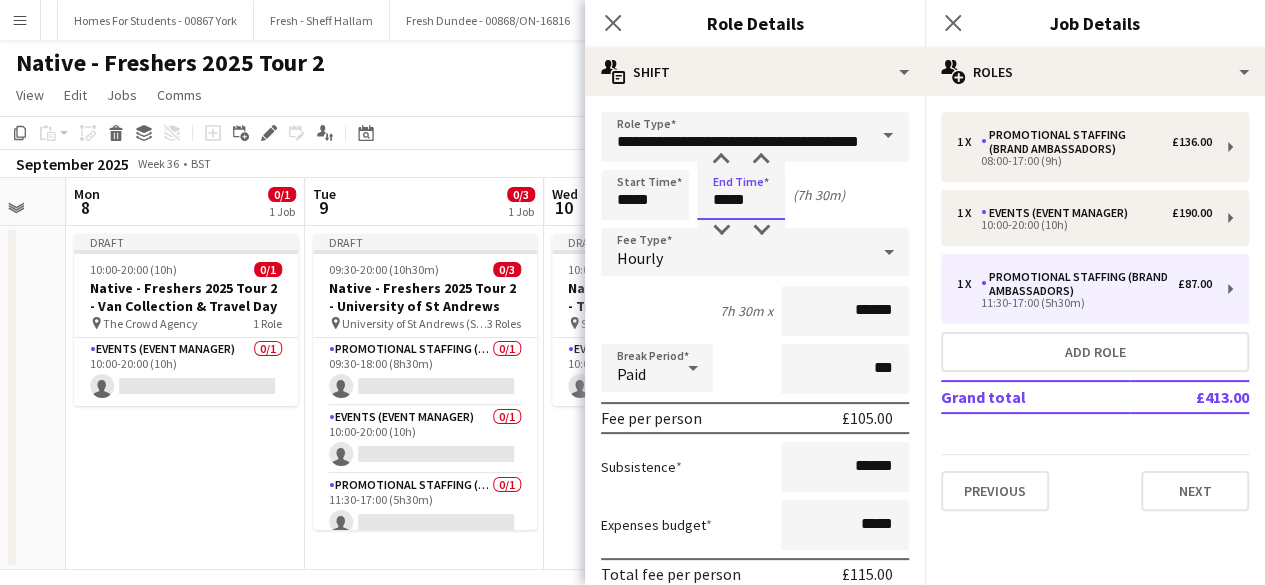 click on "*****" at bounding box center [741, 195] 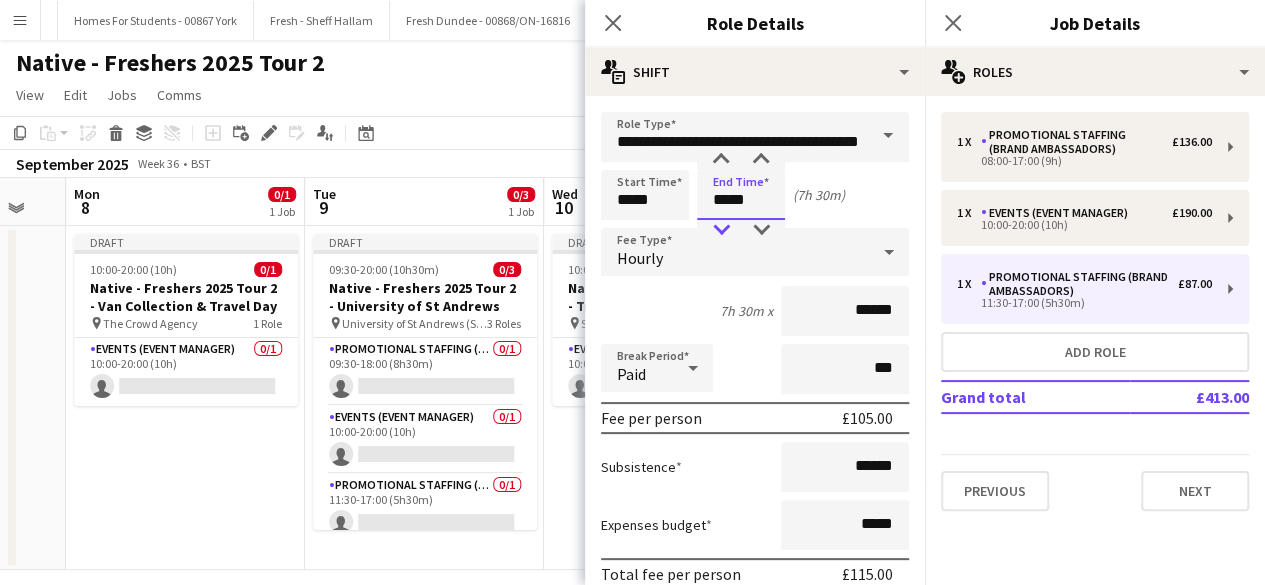 type on "*****" 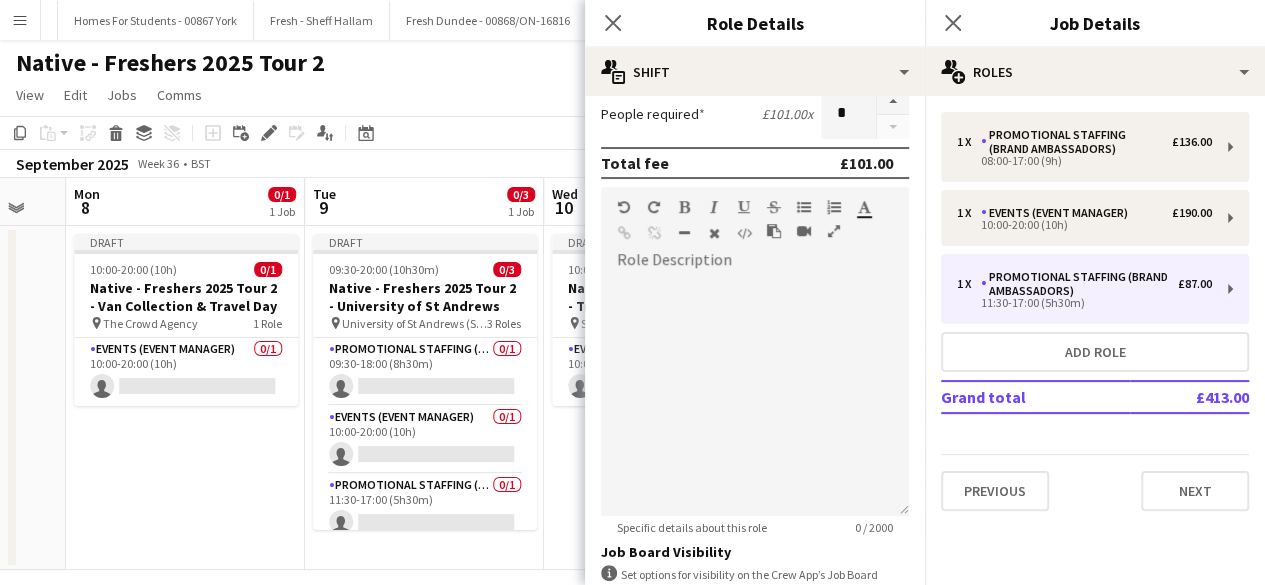 scroll, scrollTop: 508, scrollLeft: 0, axis: vertical 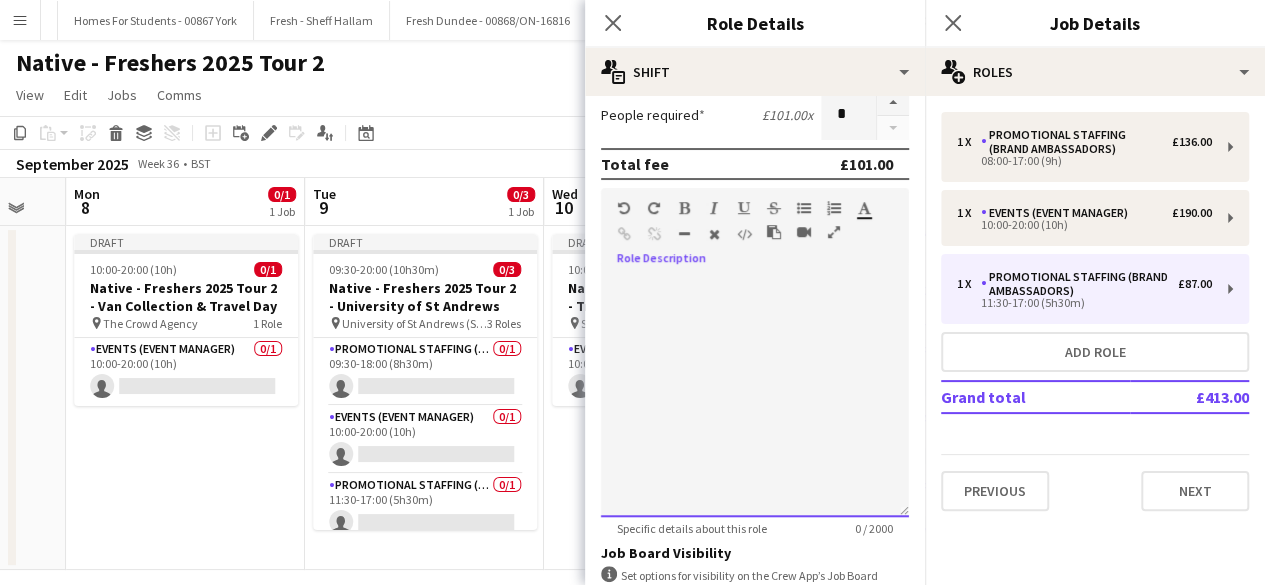 click at bounding box center [755, 397] 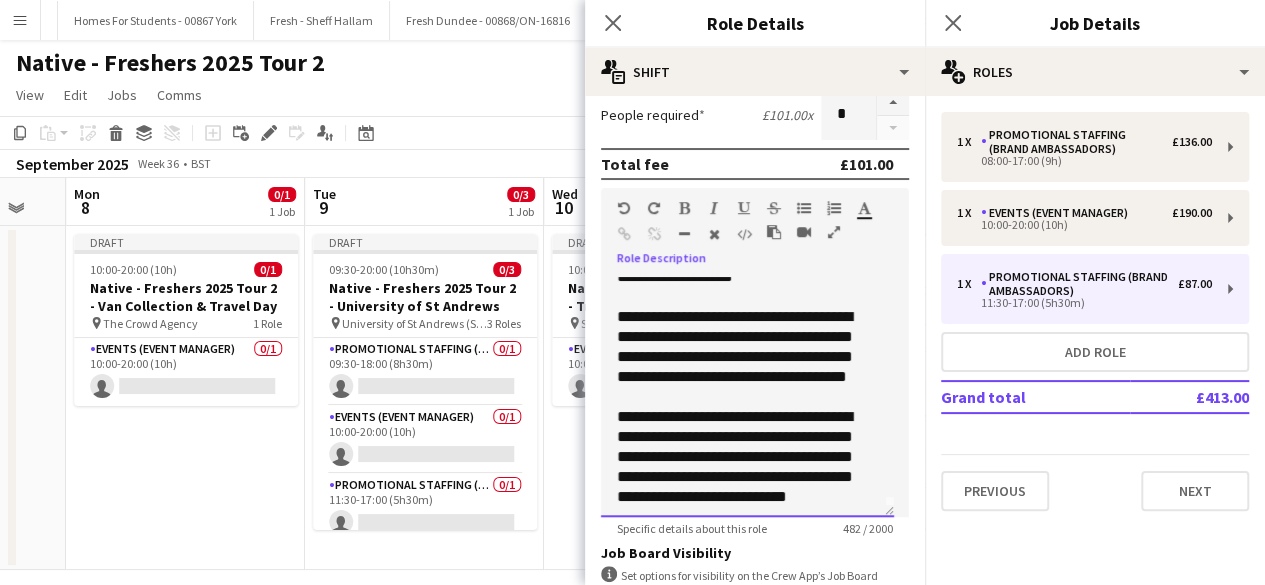 scroll, scrollTop: 0, scrollLeft: 0, axis: both 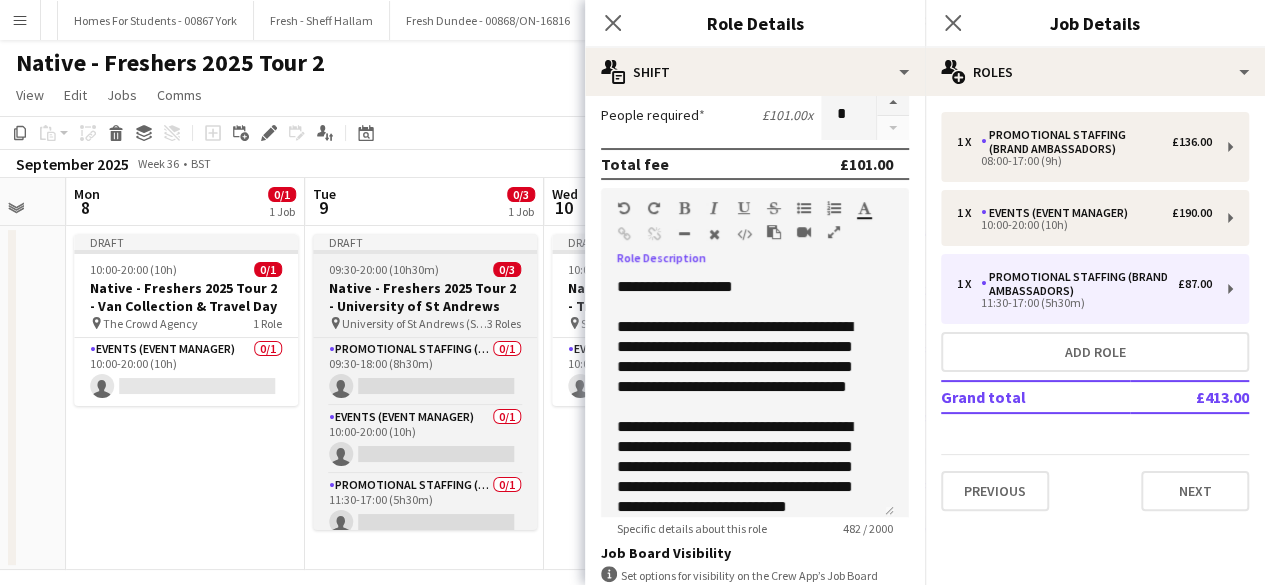 click on "09:30-20:00 (10h30m)    0/3" at bounding box center [425, 269] 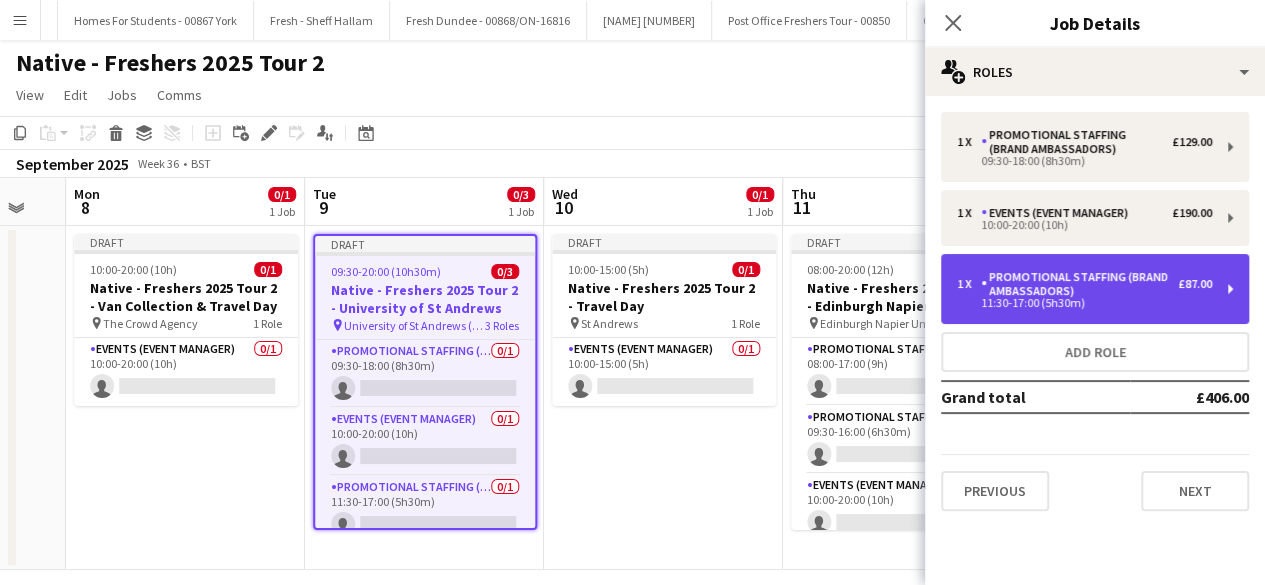 click on "Promotional Staffing (Brand Ambassadors)" at bounding box center [1079, 284] 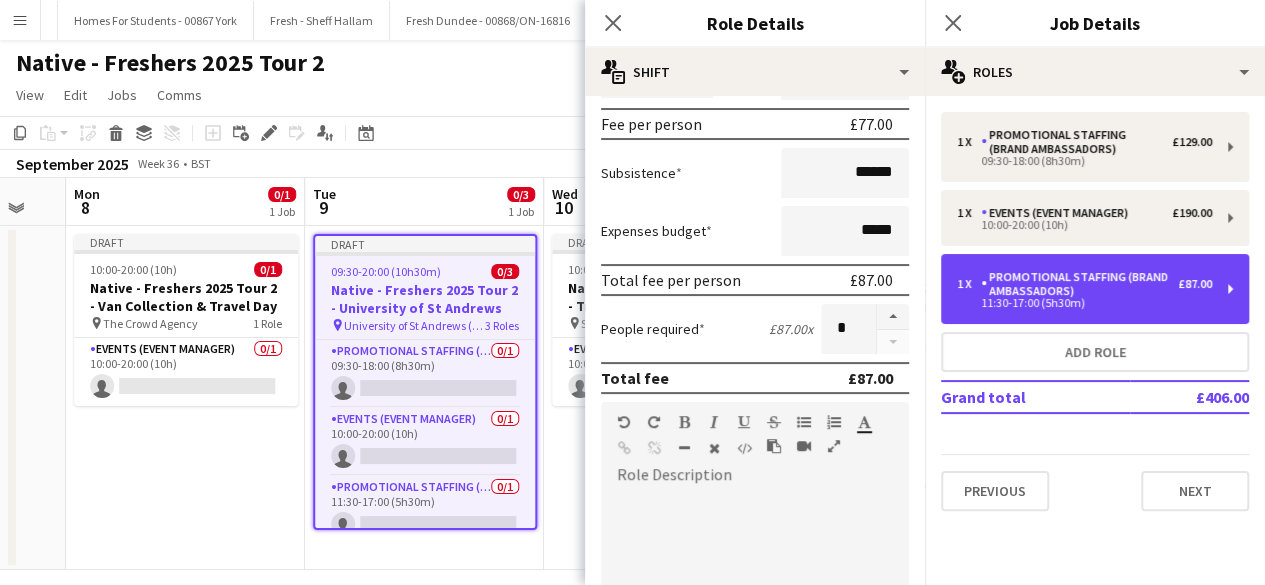 scroll, scrollTop: 300, scrollLeft: 0, axis: vertical 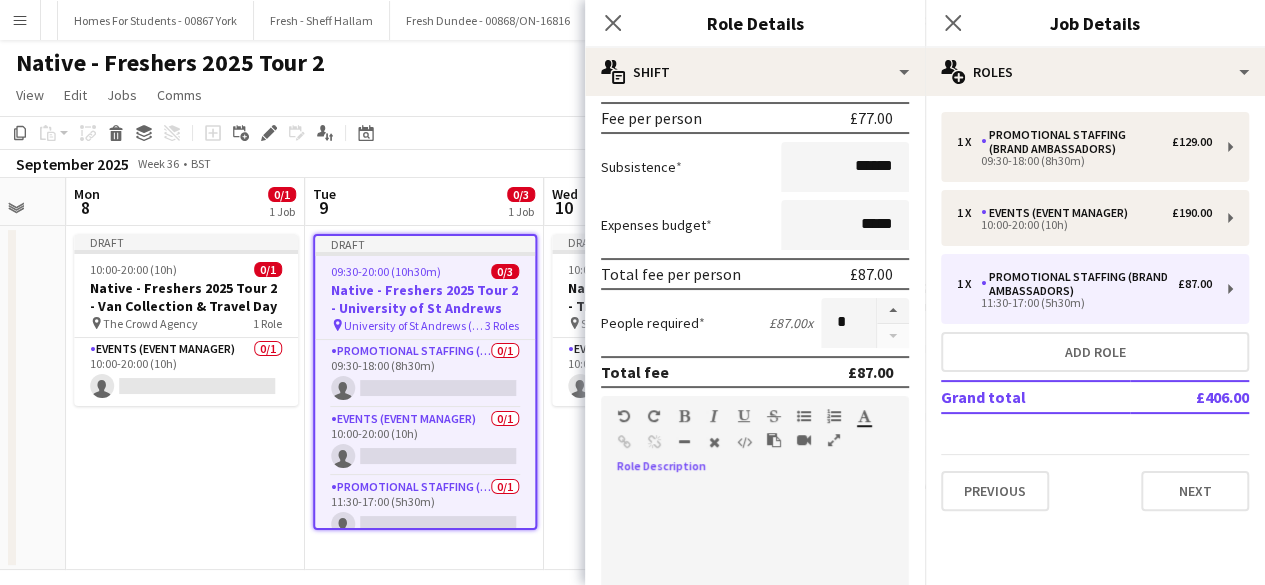 click at bounding box center (755, 605) 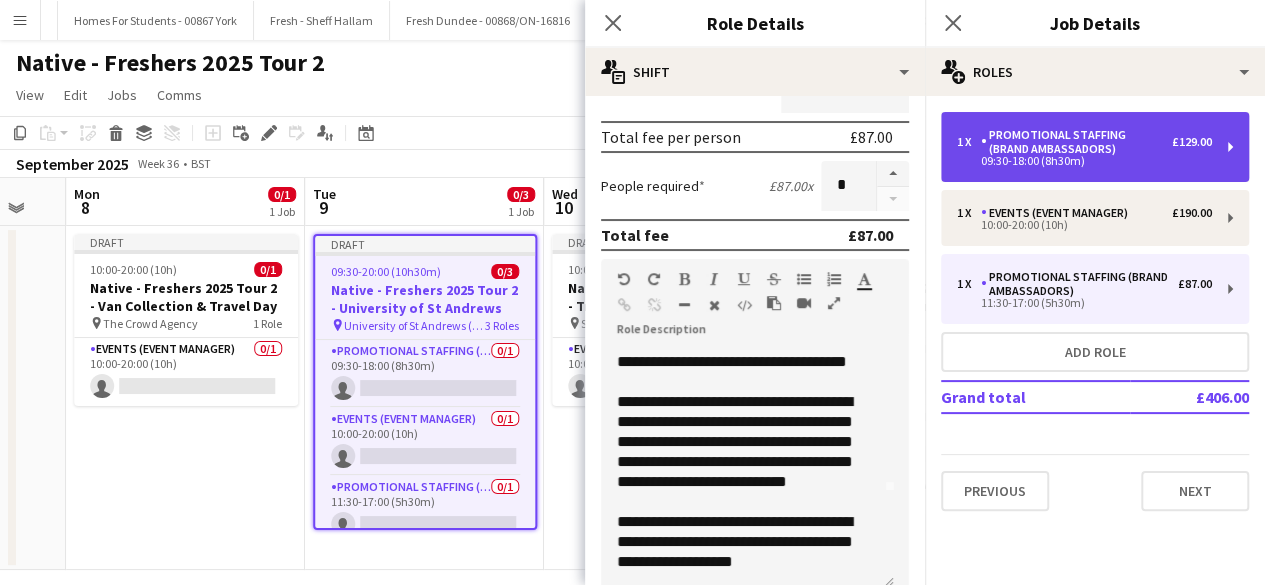 click on "Promotional Staffing (Brand Ambassadors)" at bounding box center (1076, 142) 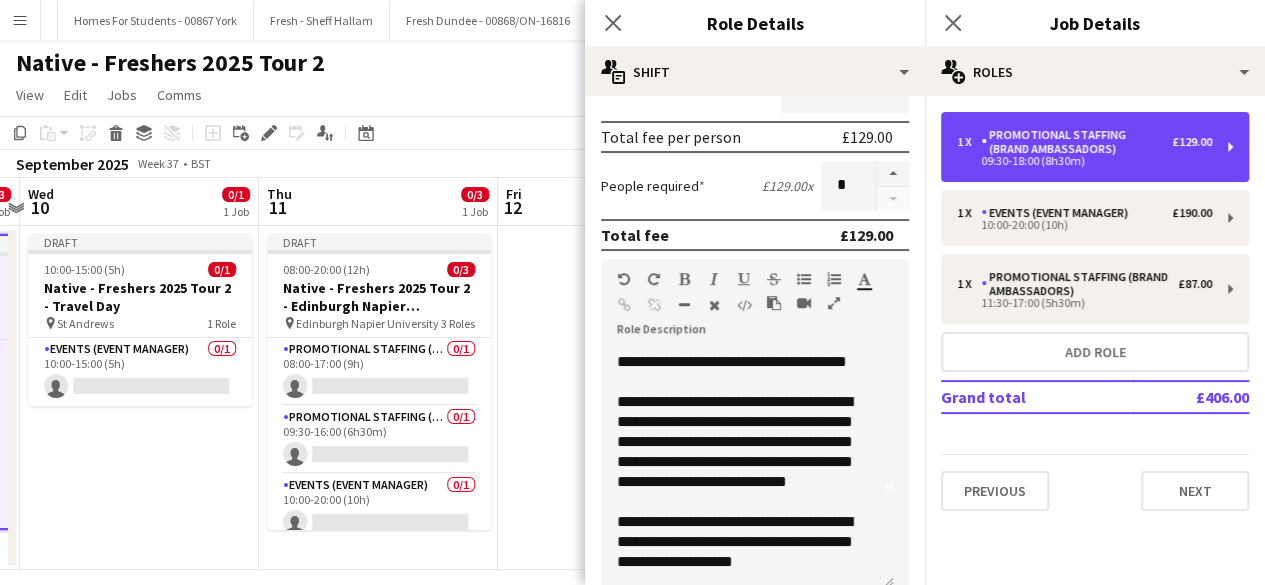 scroll, scrollTop: 0, scrollLeft: 716, axis: horizontal 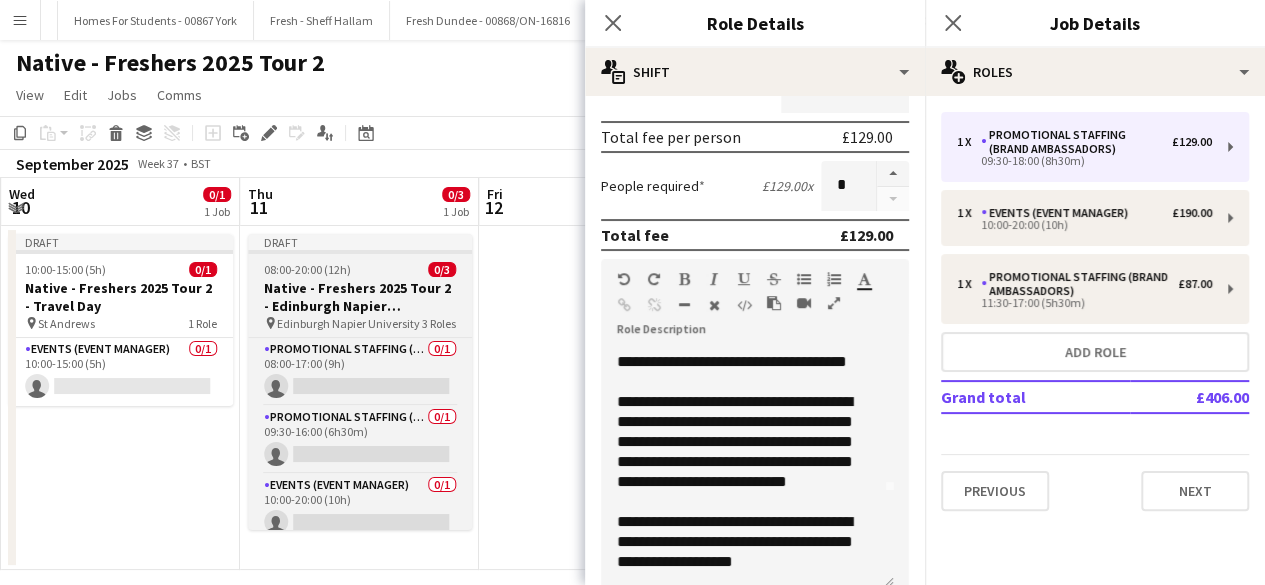 click on "08:00-20:00 (12h) 0/3" at bounding box center (360, 269) 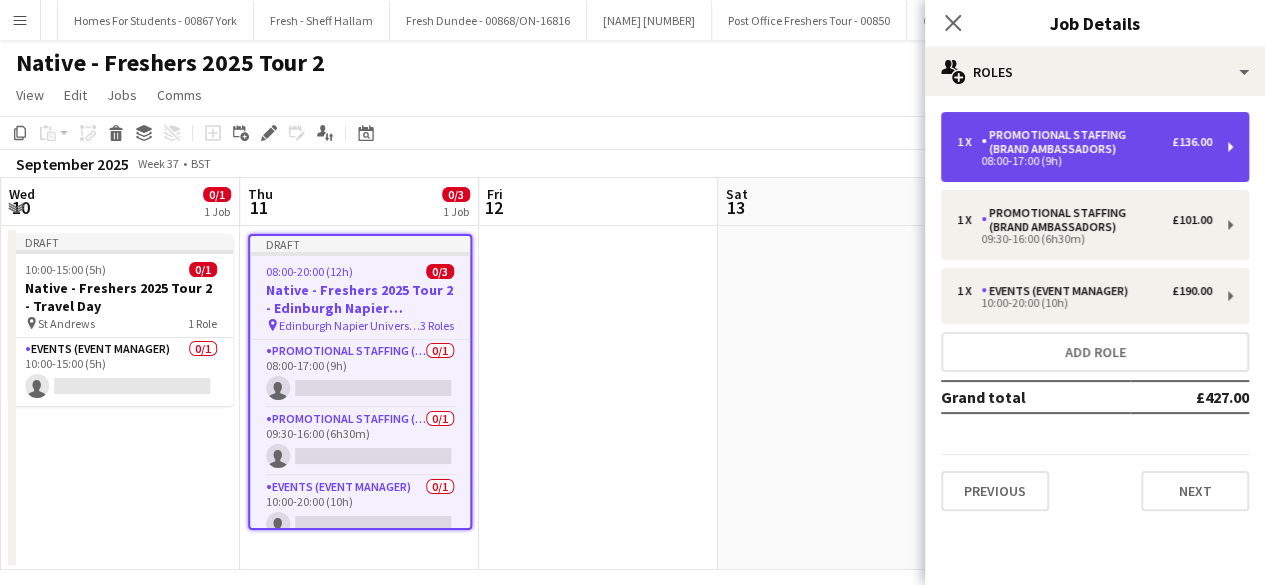 click on "Promotional Staffing (Brand Ambassadors)" at bounding box center [1076, 142] 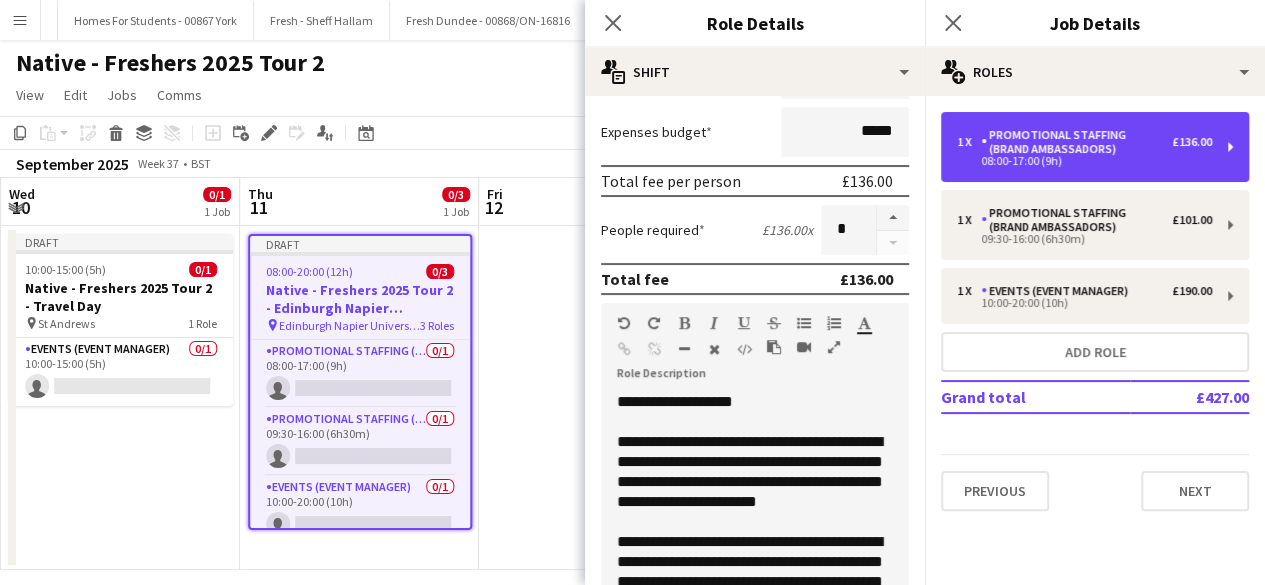 scroll, scrollTop: 504, scrollLeft: 0, axis: vertical 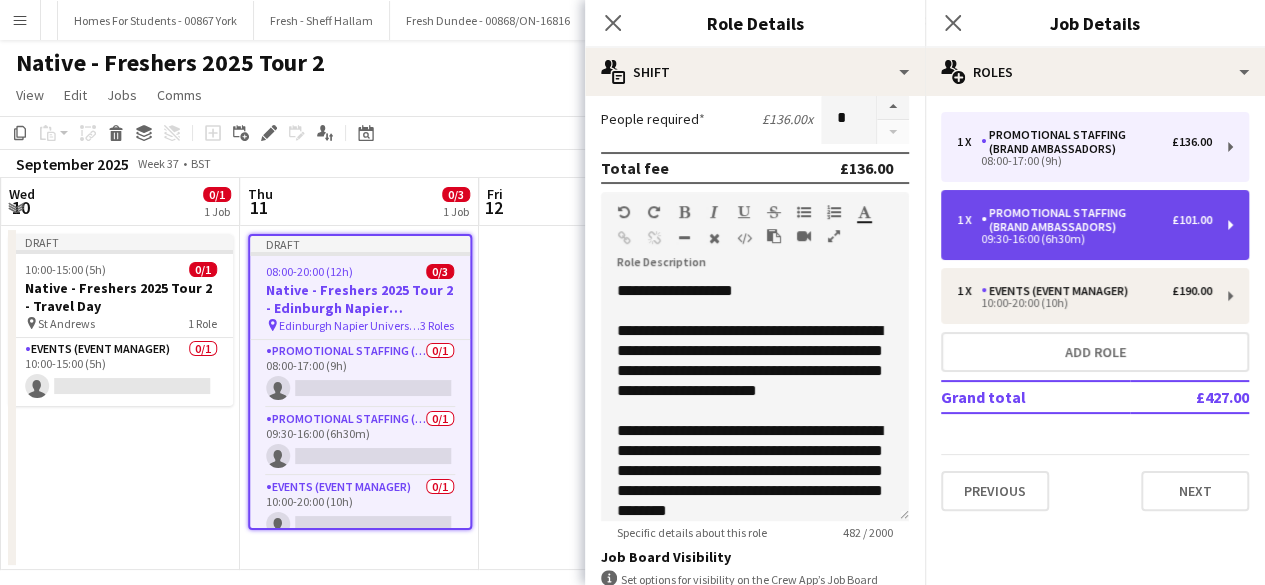 click on "Promotional Staffing (Brand Ambassadors)" at bounding box center (1076, 220) 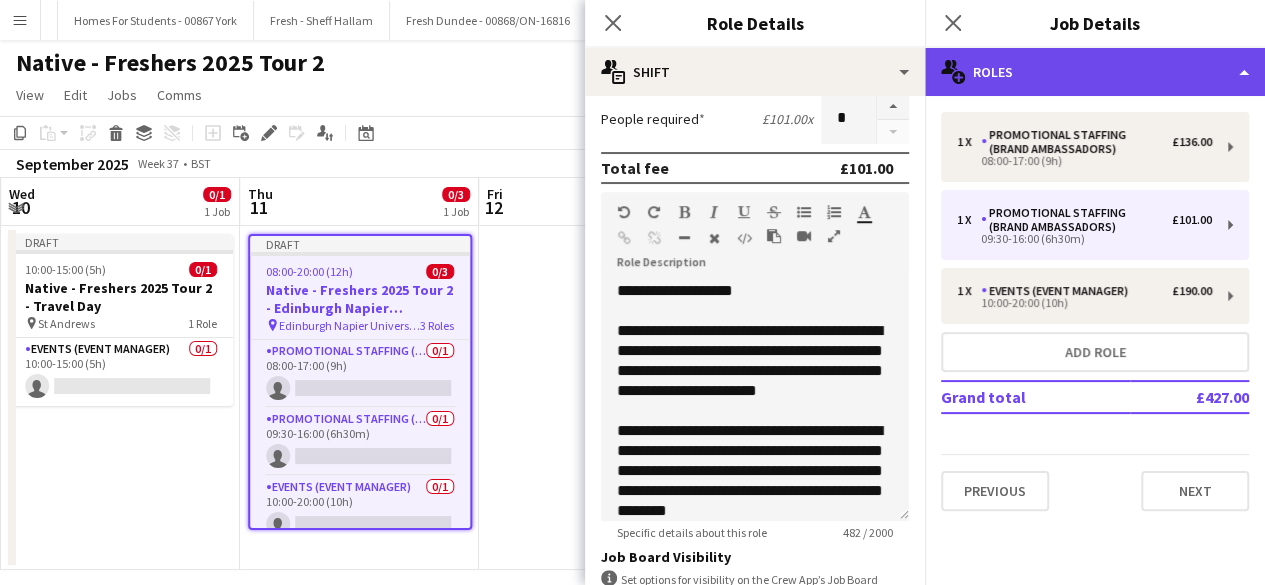 click on "multiple-users-add
Roles" 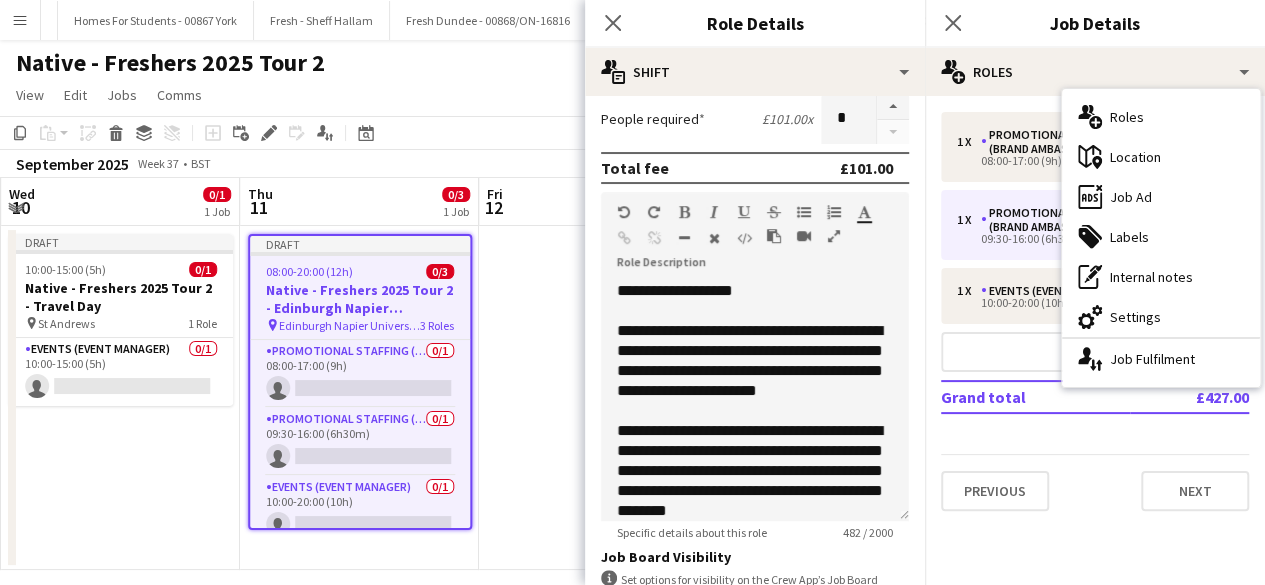 click on "ads-window
Job Ad" at bounding box center [1161, 197] 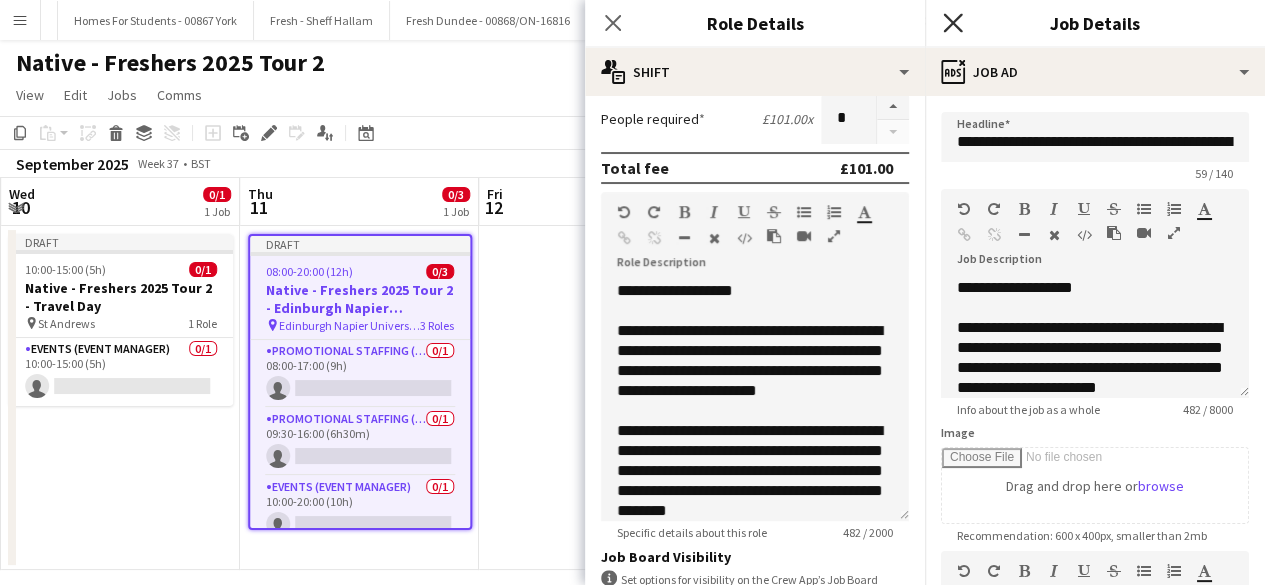 click on "Close pop-in" 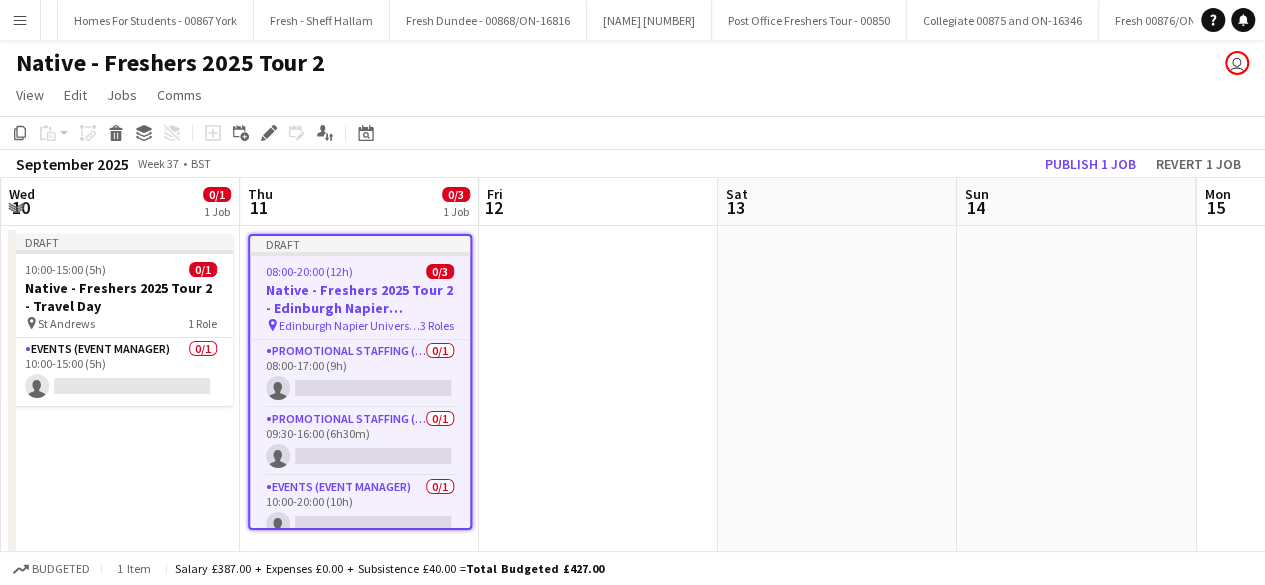 click at bounding box center [598, 398] 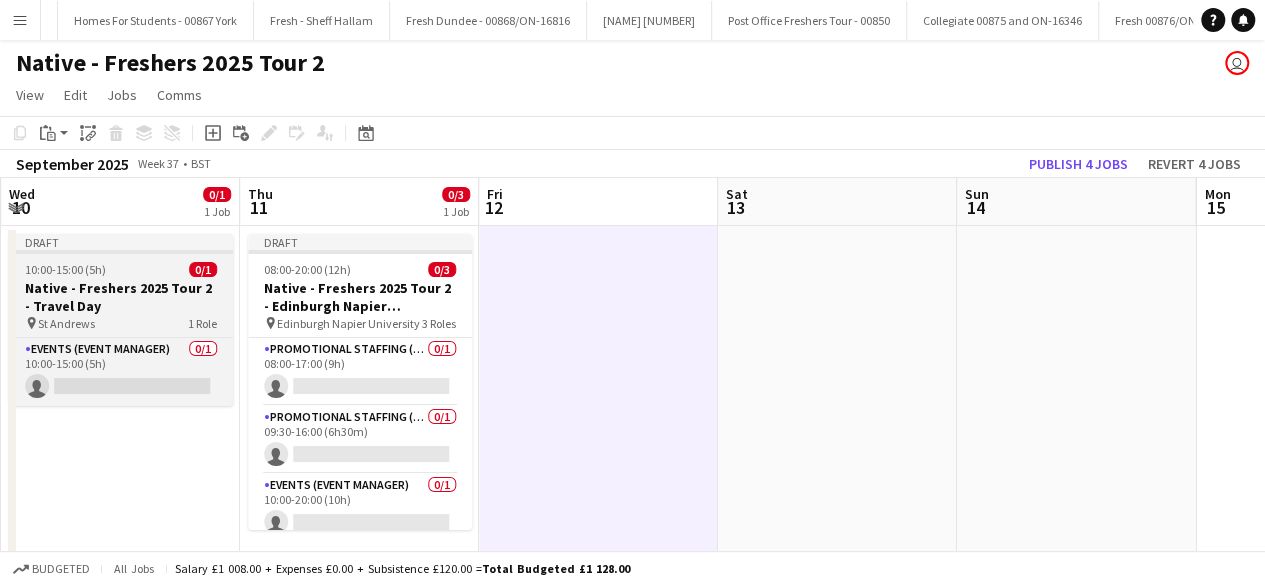 click on "10:00-15:00 (5h)    0/1" at bounding box center (121, 269) 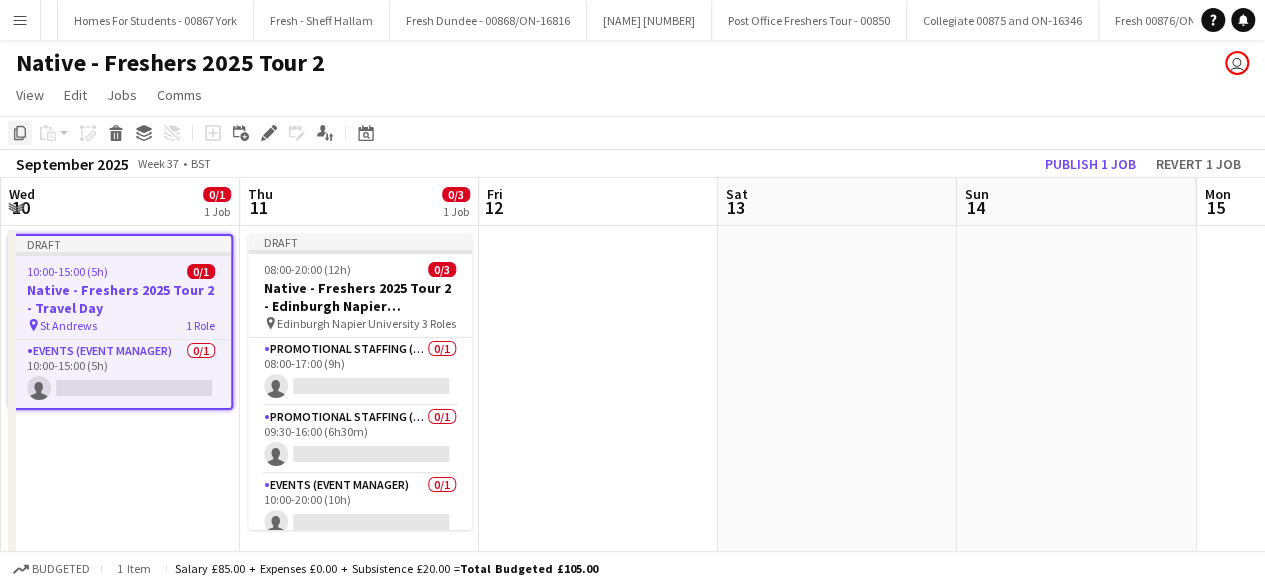 click on "Copy" 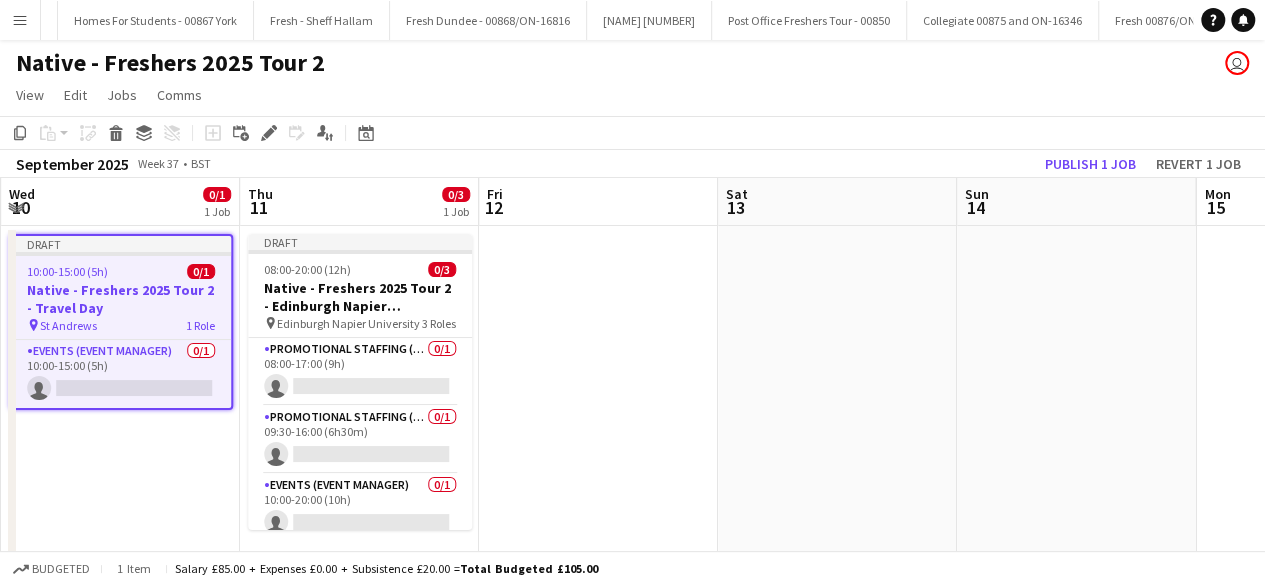 click at bounding box center (598, 398) 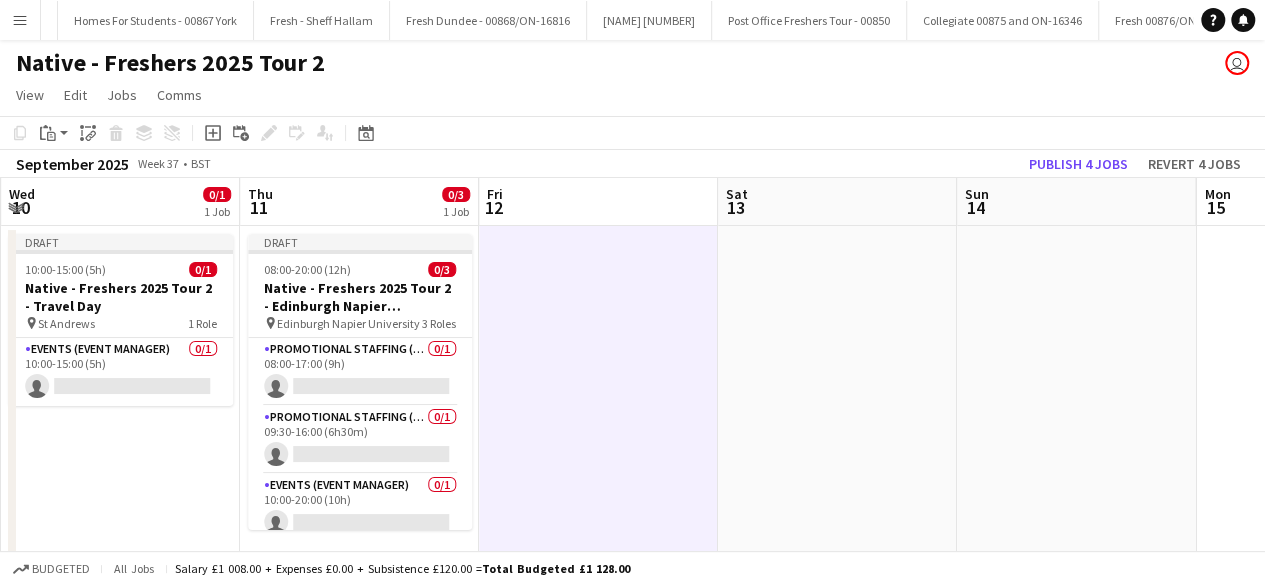 click on "September 2025   Week 37
•   BST" 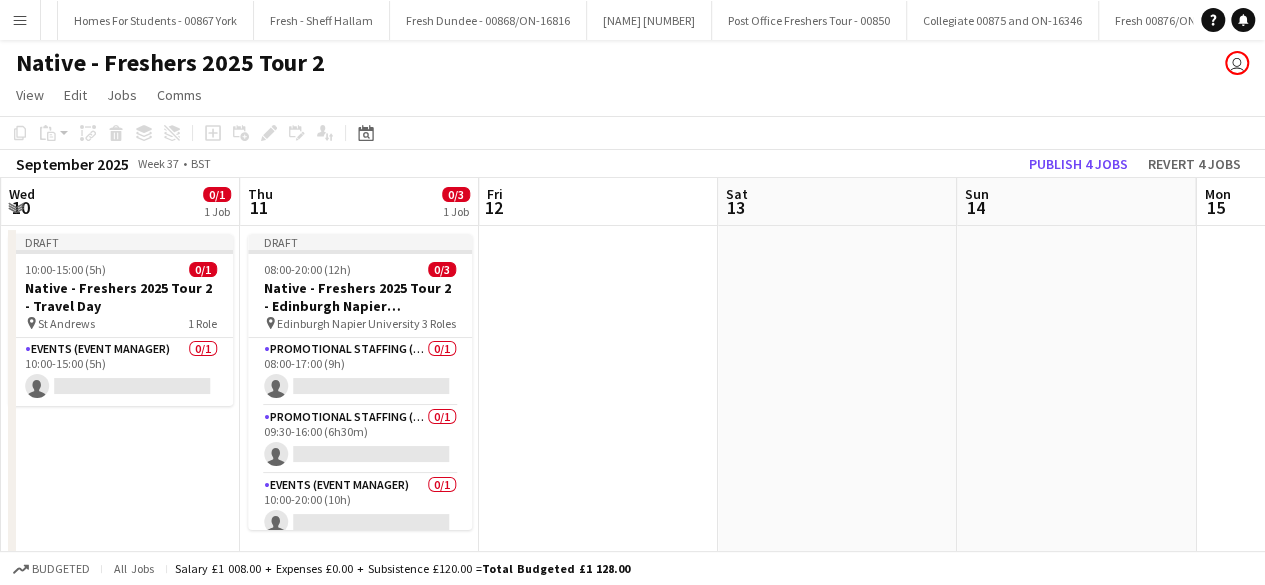 click at bounding box center (598, 398) 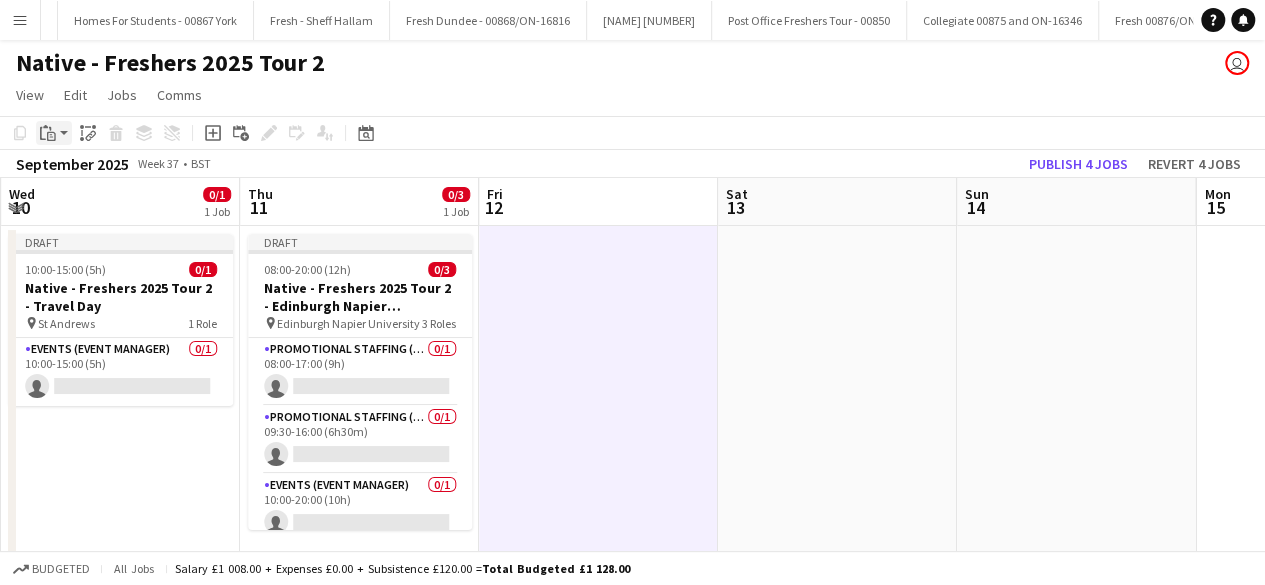 click on "Paste" at bounding box center [48, 133] 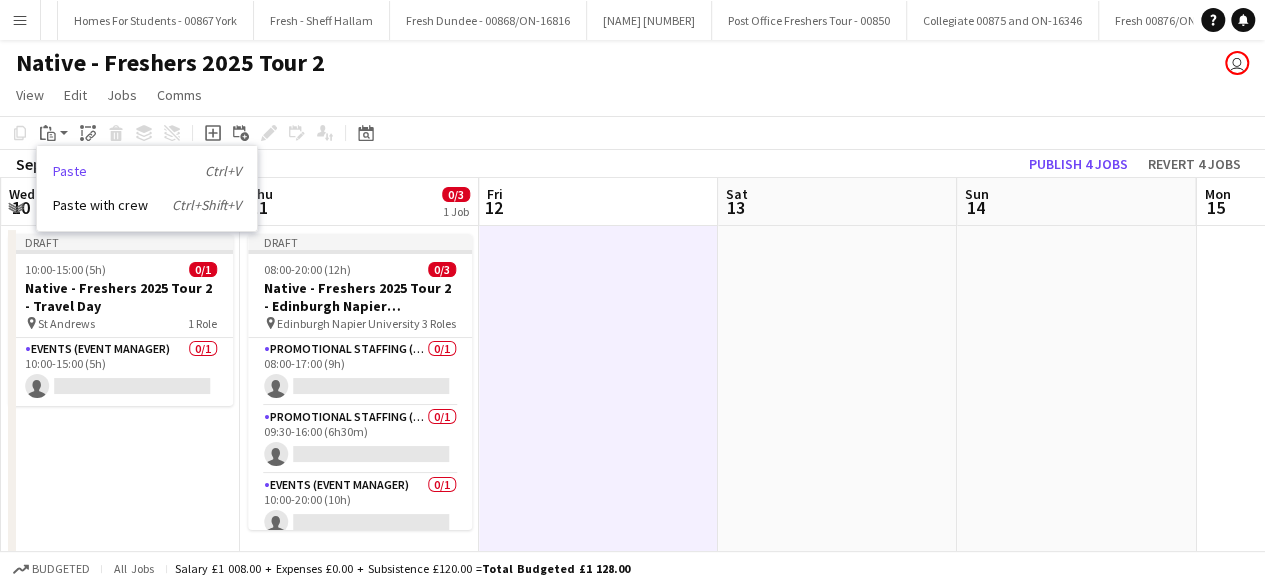 click on "Paste   Ctrl+V" at bounding box center (147, 171) 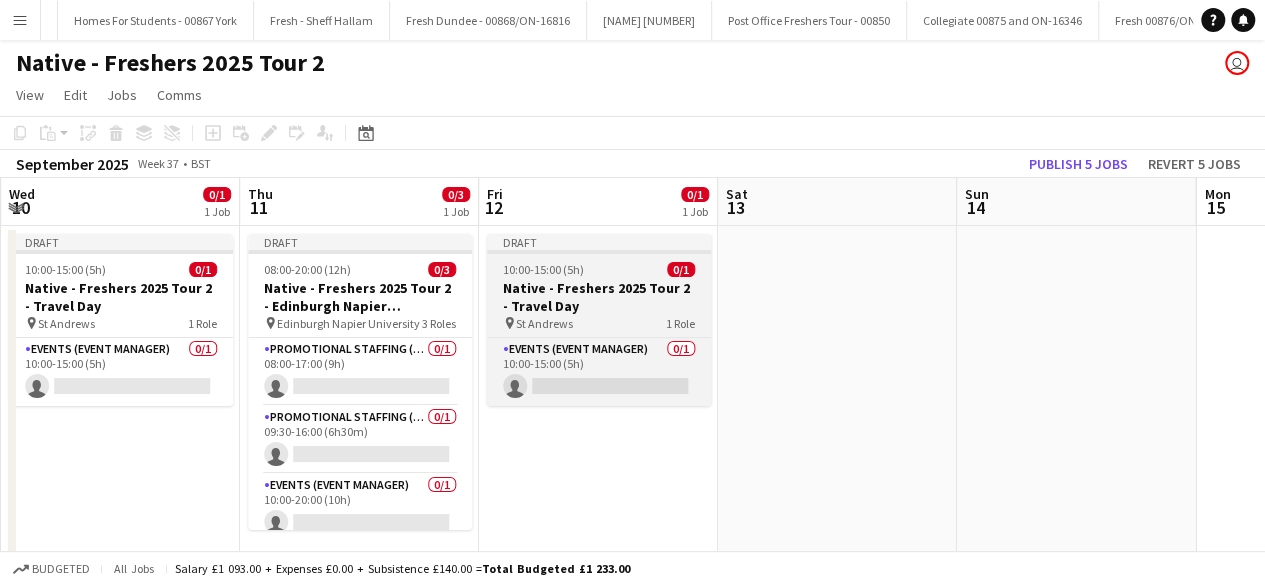 click on "10:00-15:00 (5h)    0/1" at bounding box center (599, 269) 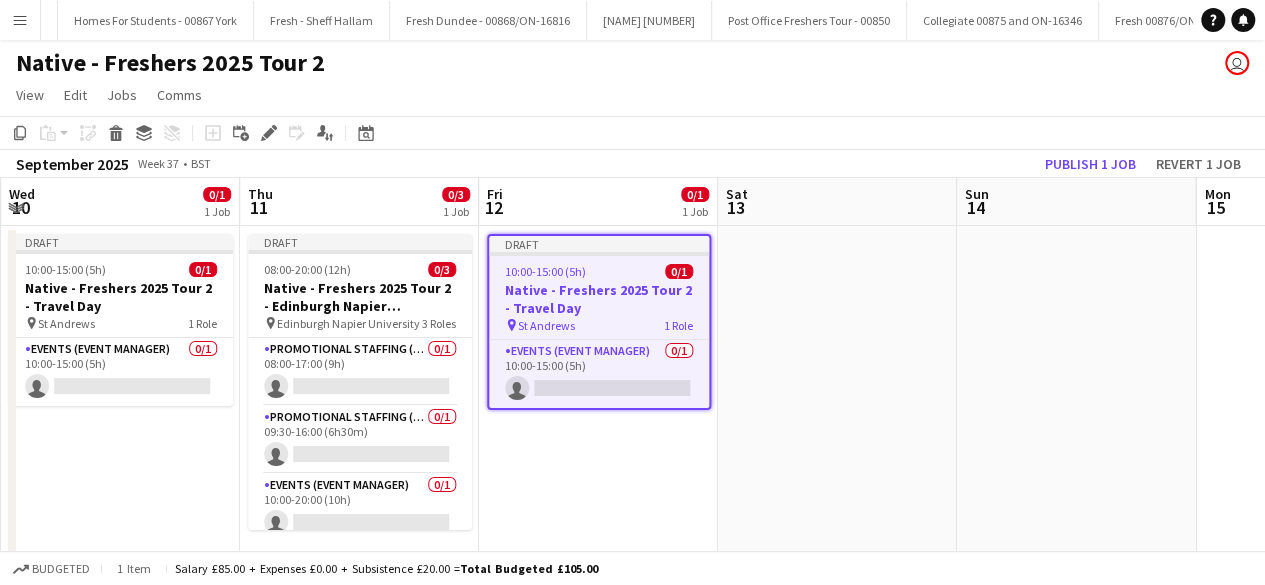 click on "10:00-15:00 (5h)    0/1" at bounding box center [599, 271] 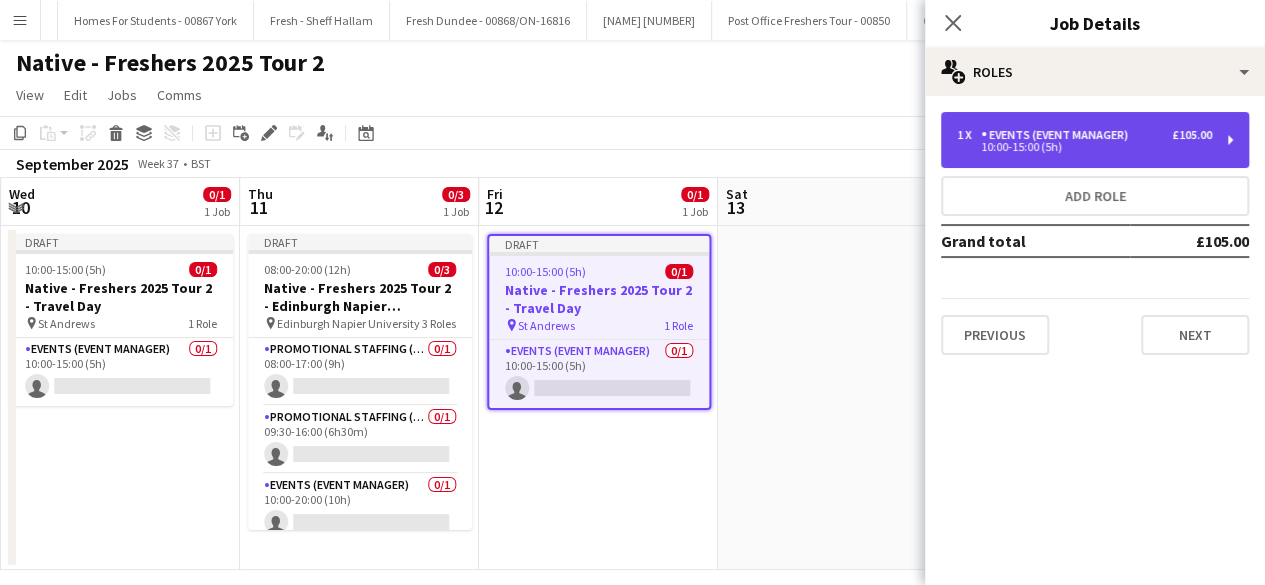 click on "Events (Event Manager)" at bounding box center (1058, 135) 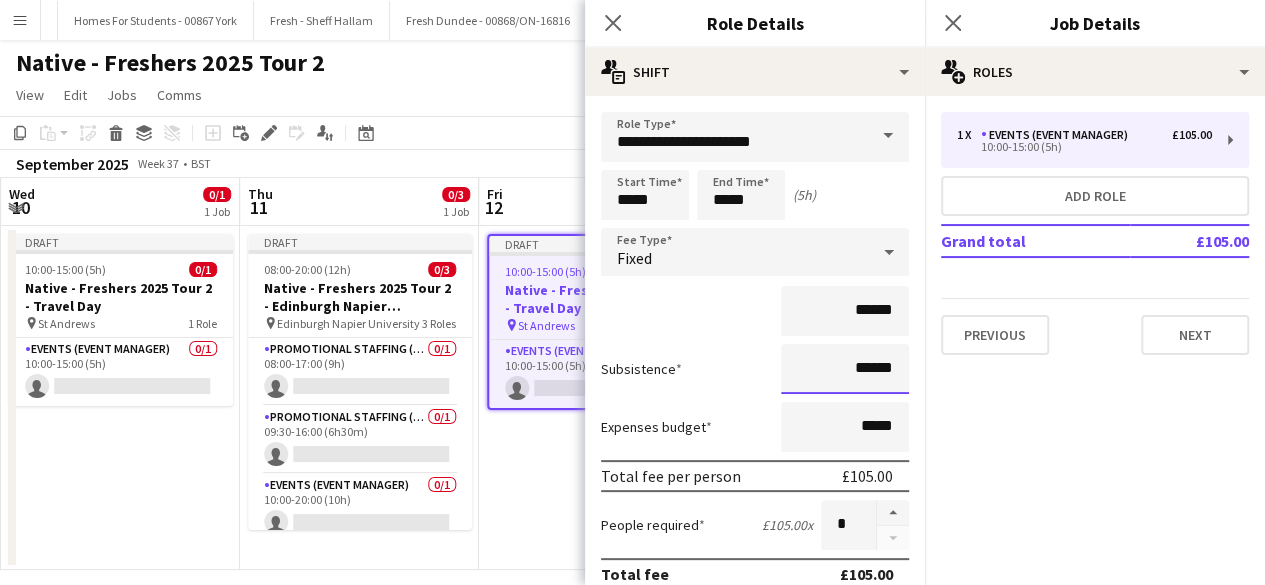 click on "******" at bounding box center [845, 369] 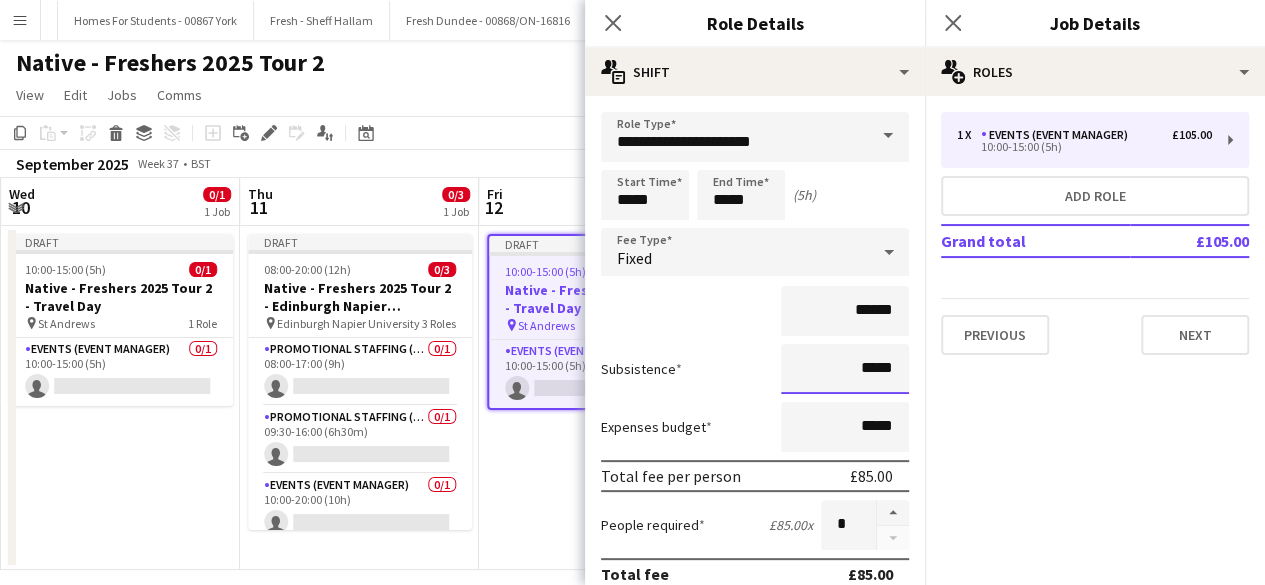 type on "*****" 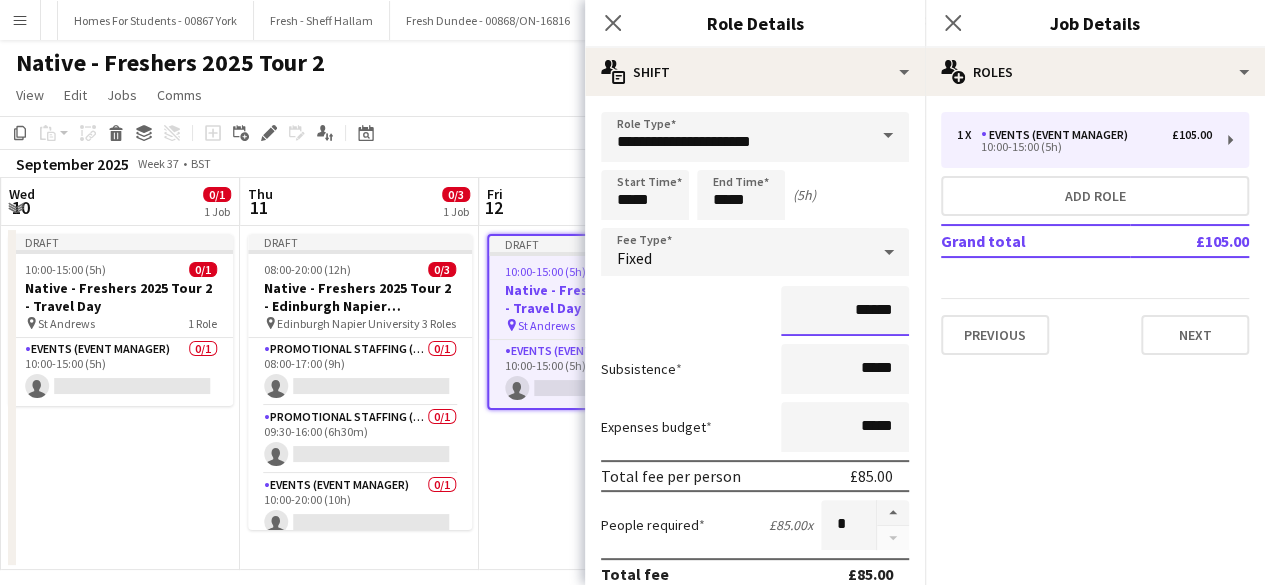 click on "******" at bounding box center [845, 311] 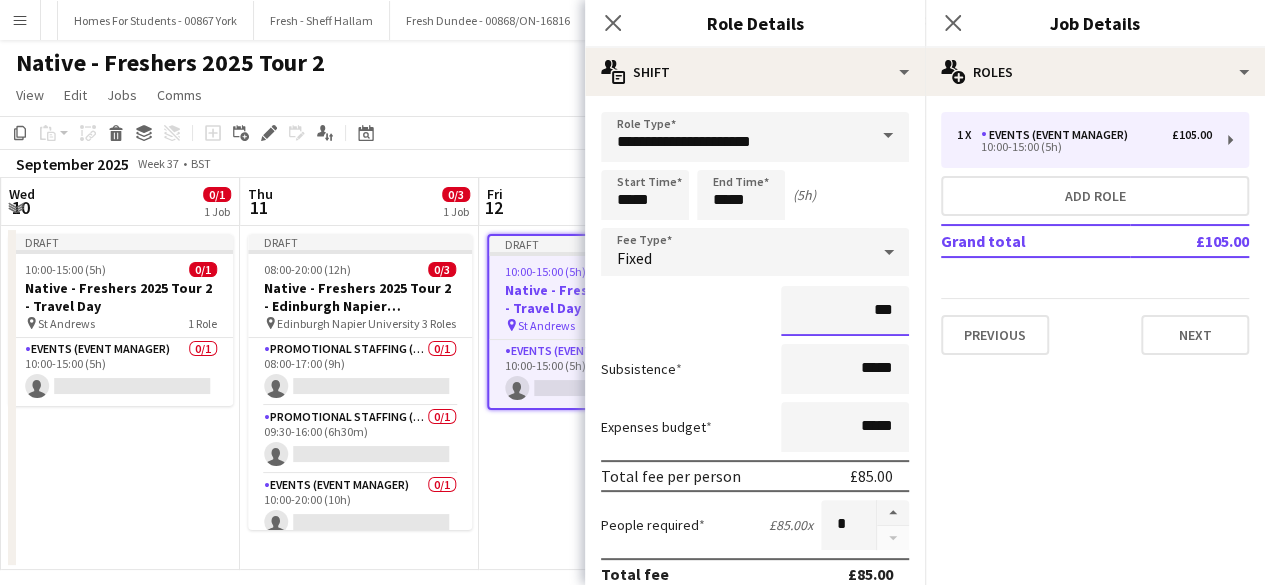 type on "**" 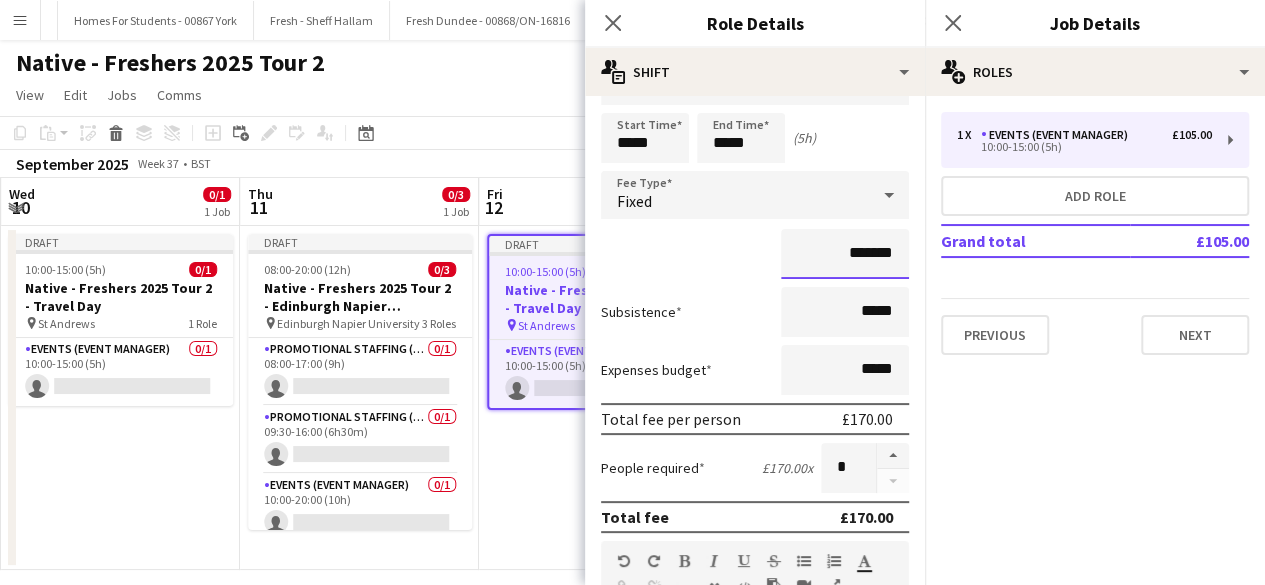 scroll, scrollTop: 0, scrollLeft: 0, axis: both 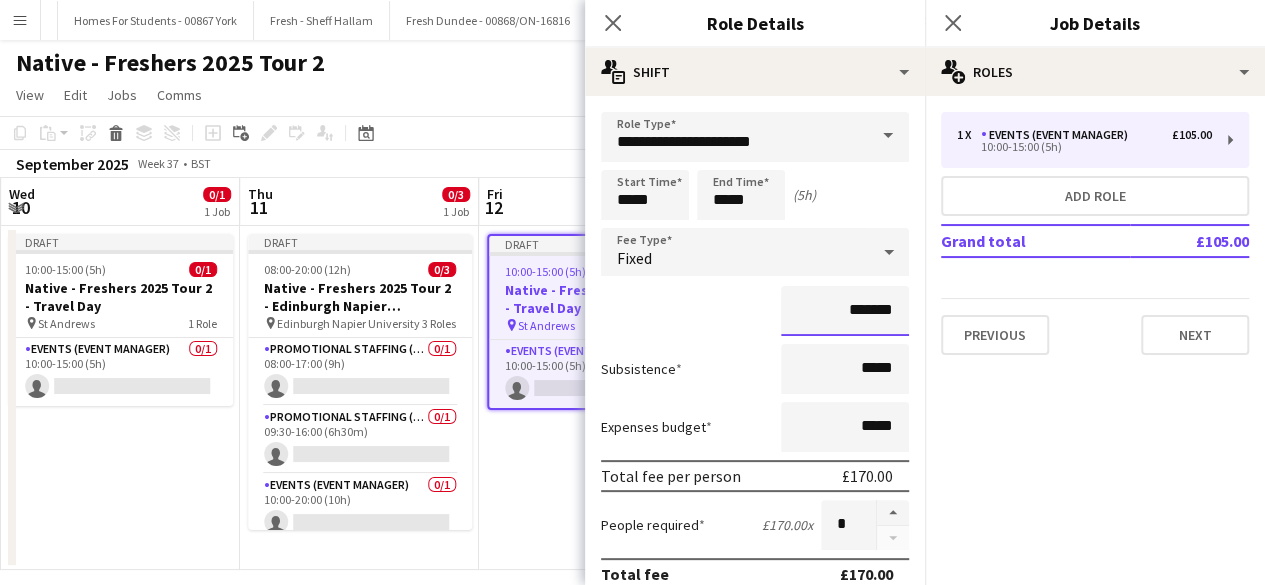 type on "*******" 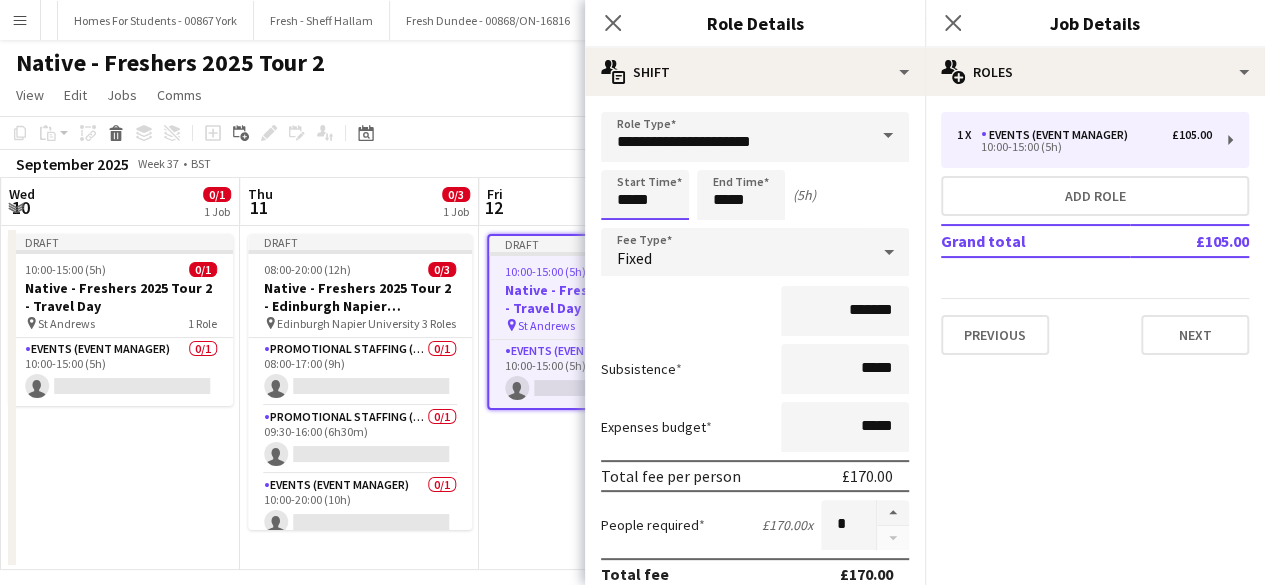 click on "*****" at bounding box center [645, 195] 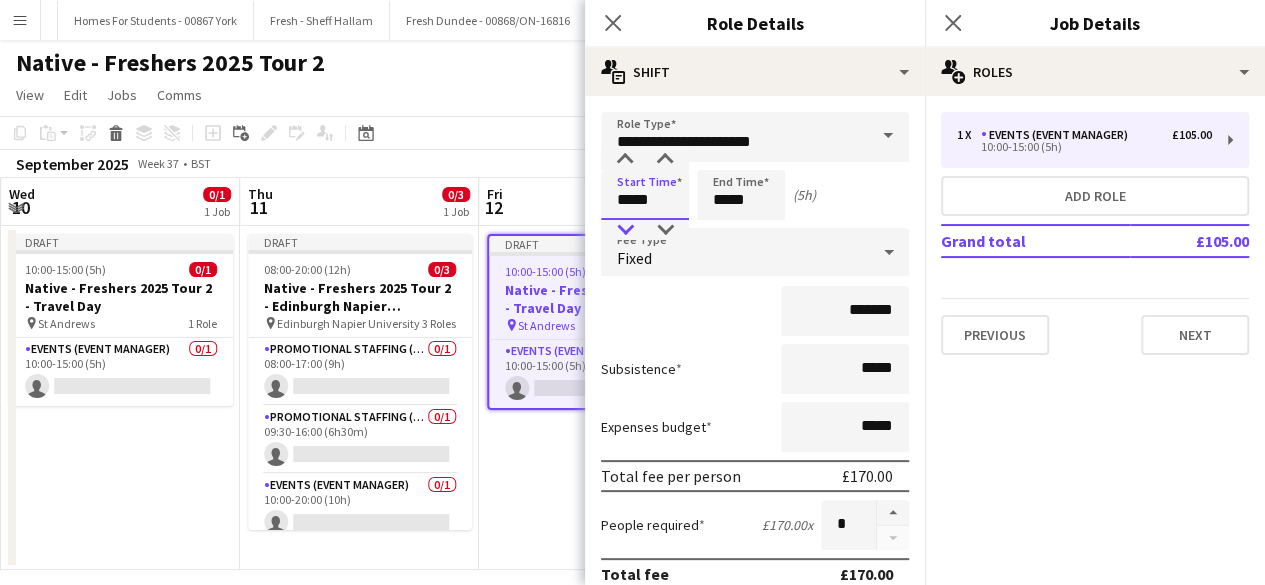 type on "*****" 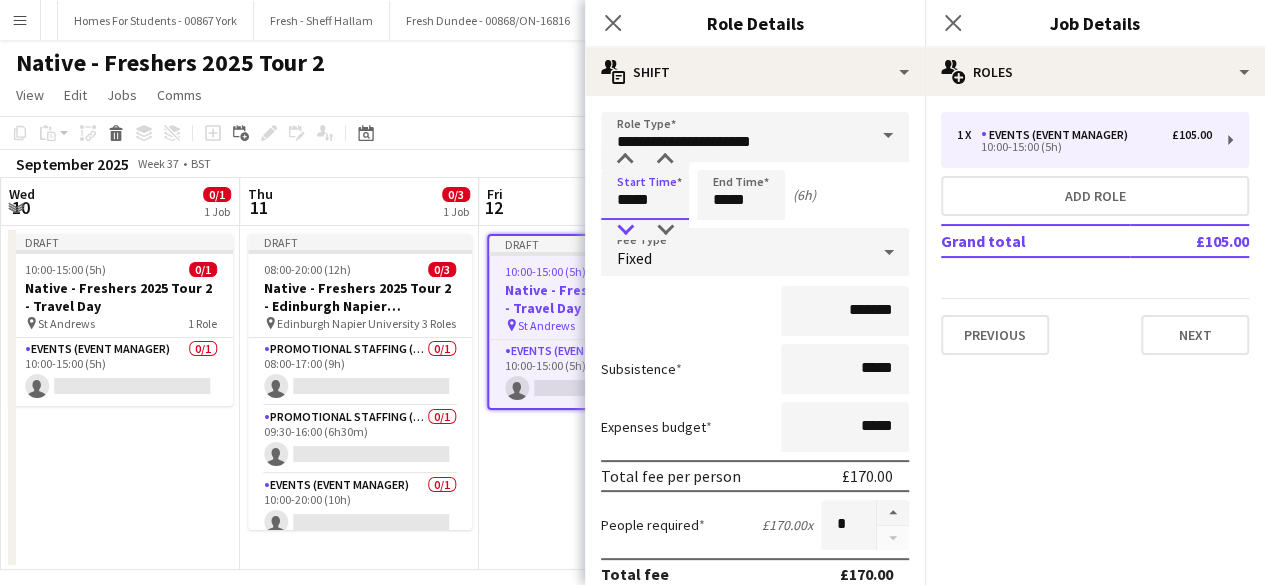 click at bounding box center (625, 230) 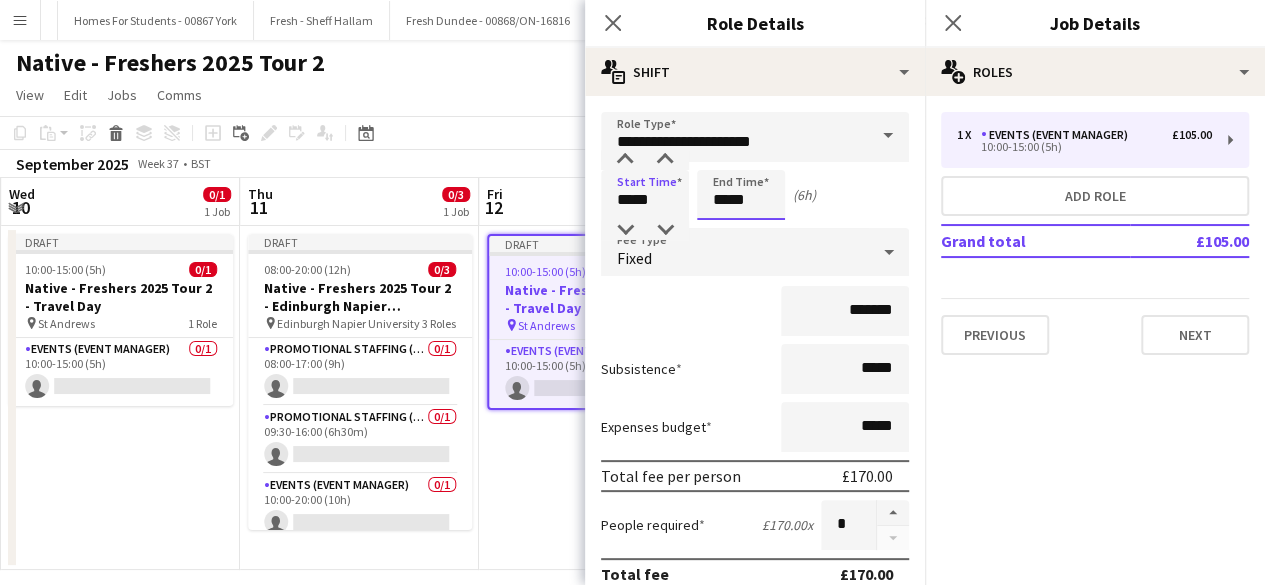 click on "*****" at bounding box center [741, 195] 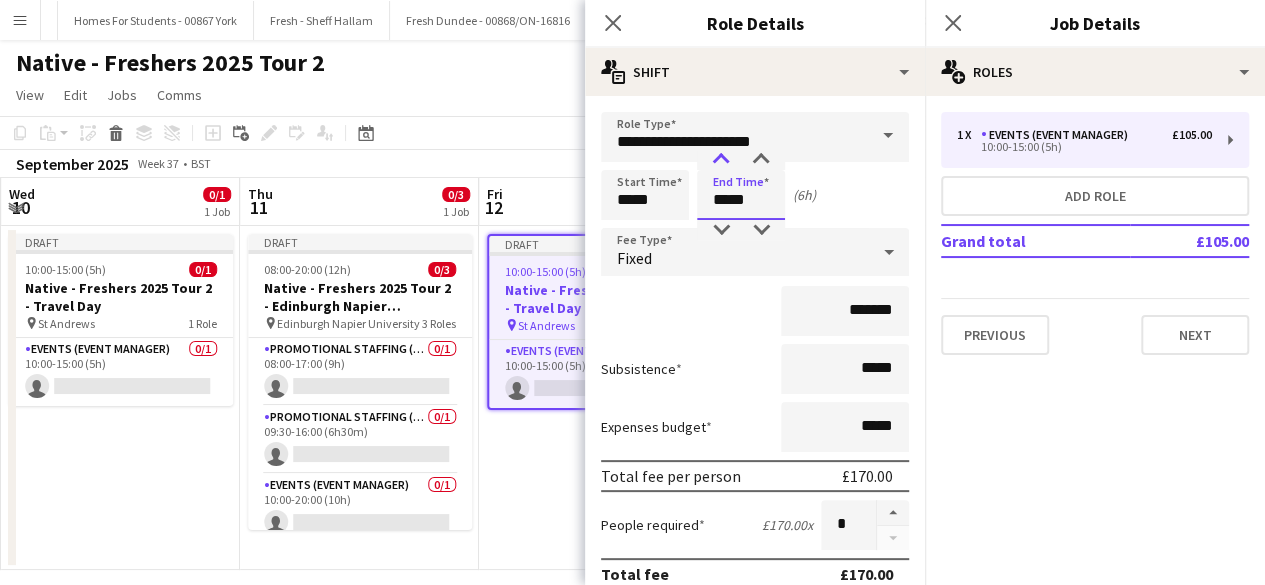 click at bounding box center (721, 160) 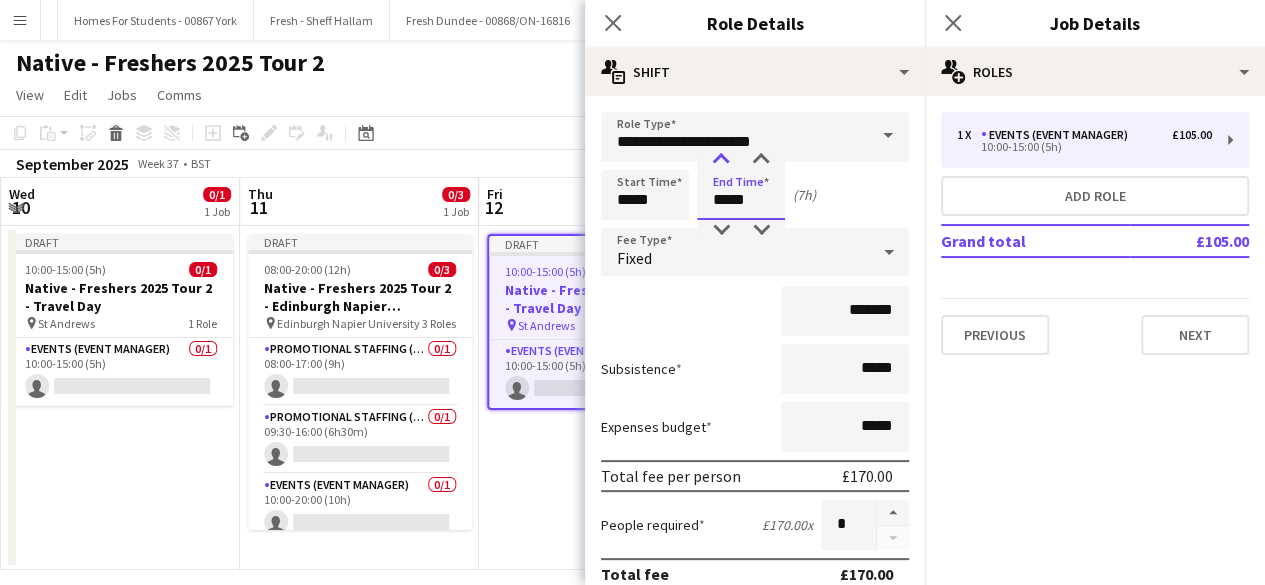 click at bounding box center [721, 160] 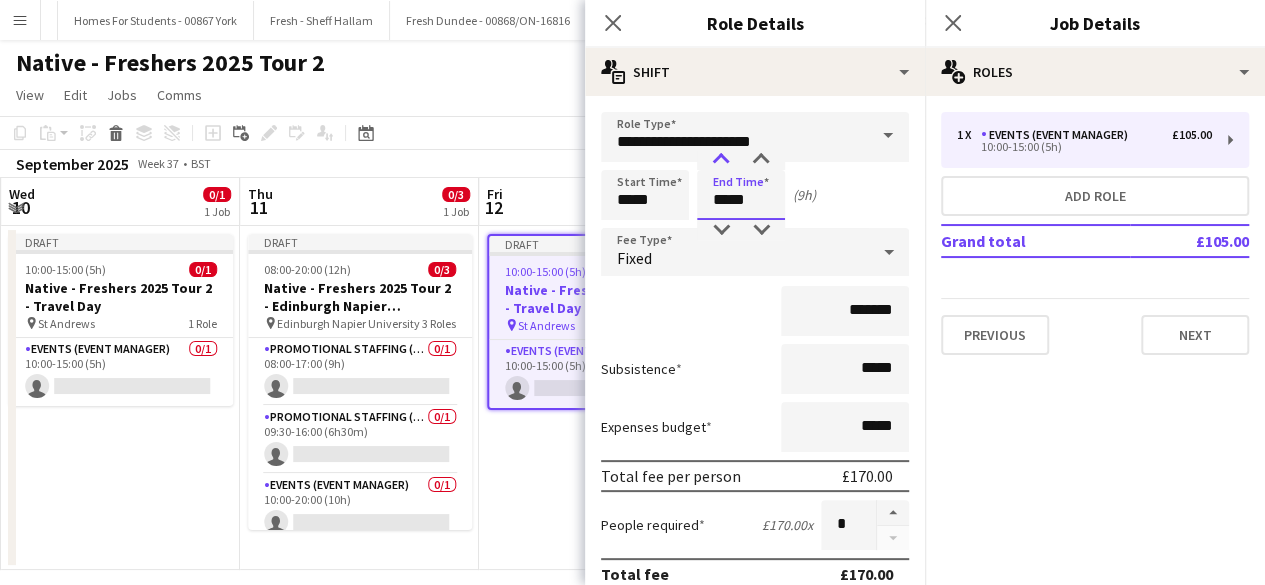 click at bounding box center [721, 160] 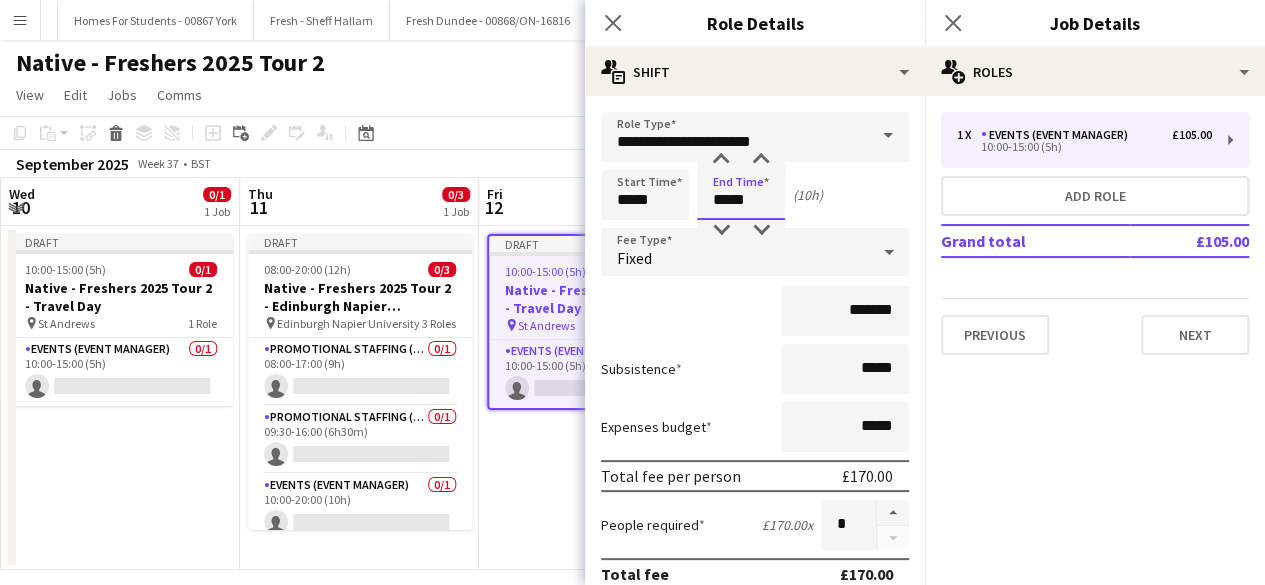 scroll, scrollTop: 670, scrollLeft: 0, axis: vertical 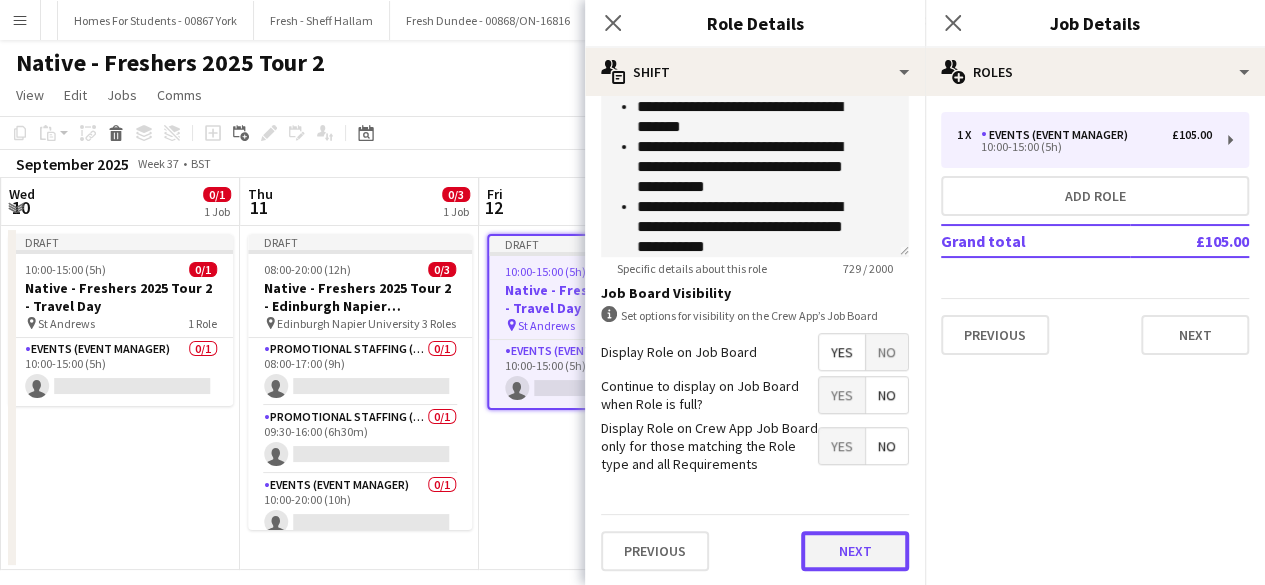 click on "Next" at bounding box center (855, 551) 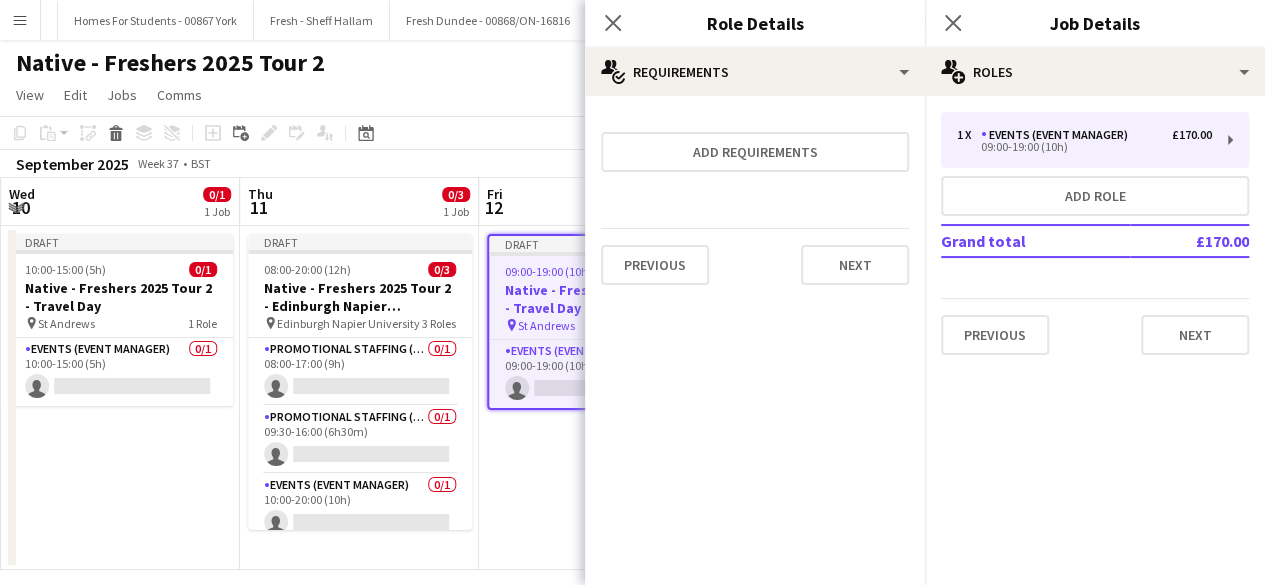 scroll, scrollTop: 0, scrollLeft: 0, axis: both 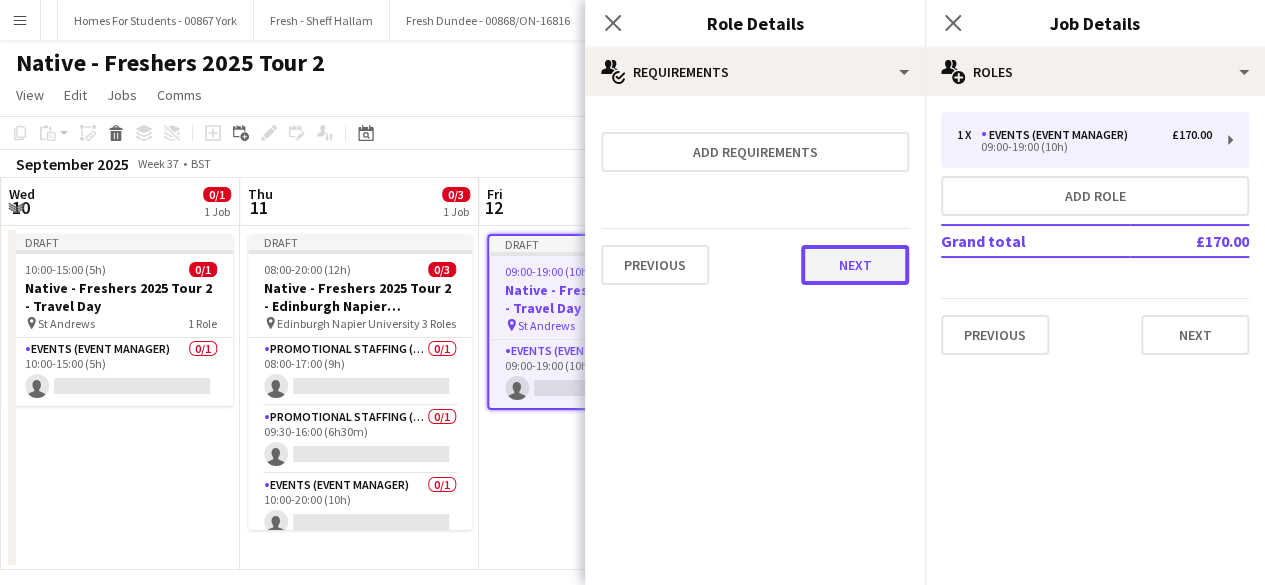 click on "Next" at bounding box center [855, 265] 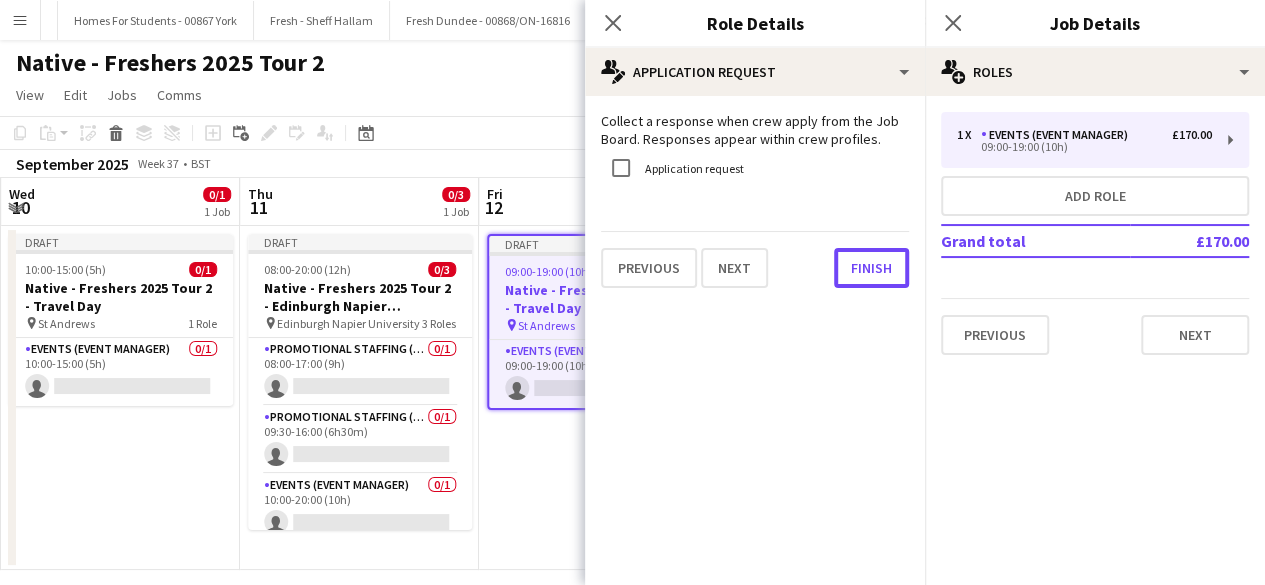 click on "Previous   Next   Finish" at bounding box center [755, 259] 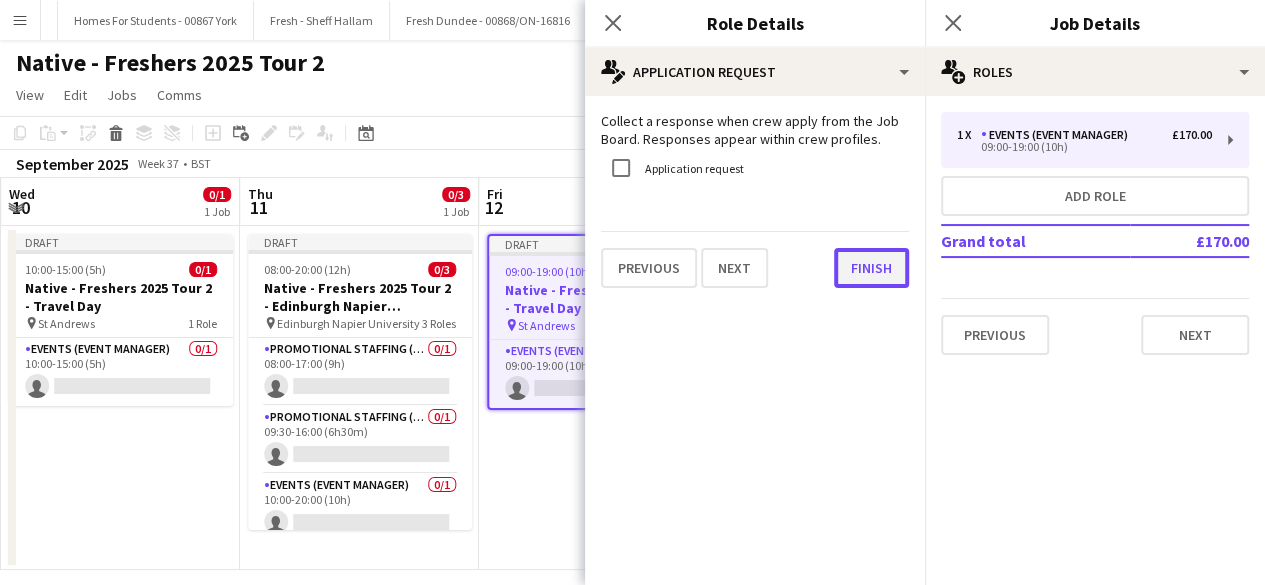 click on "Finish" at bounding box center [871, 268] 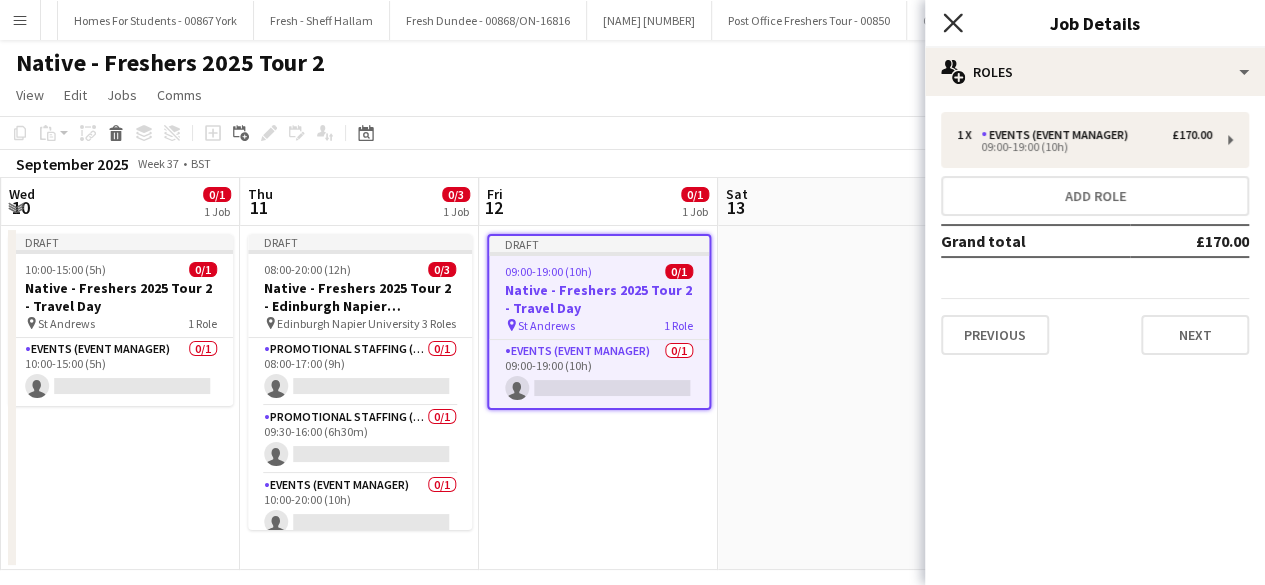 click on "Close pop-in" 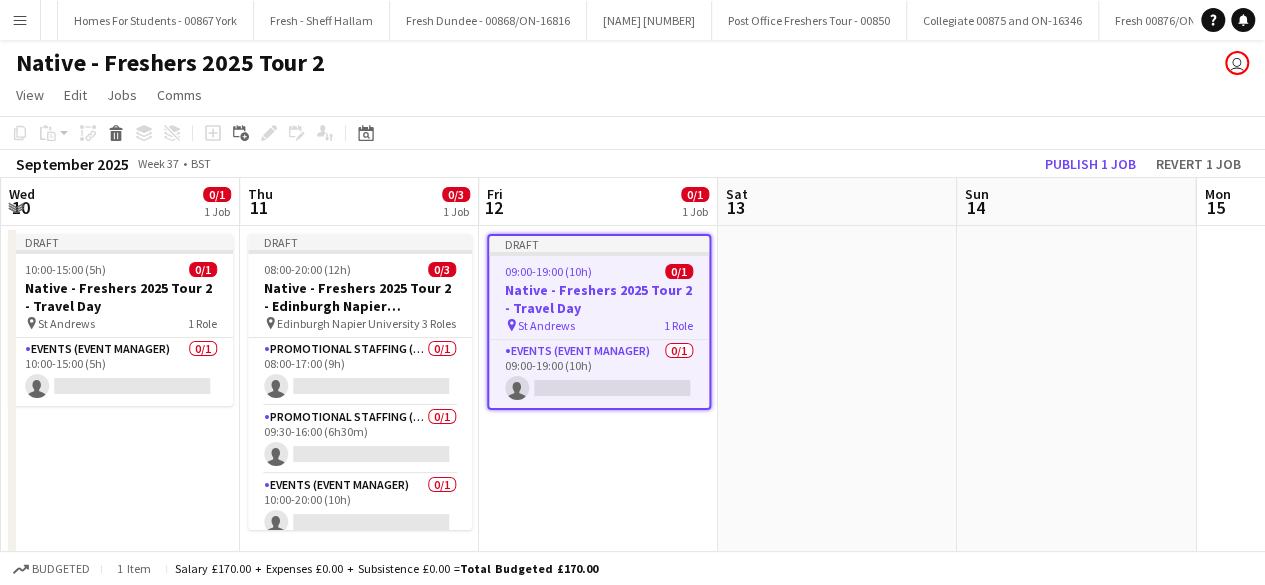 click at bounding box center [837, 398] 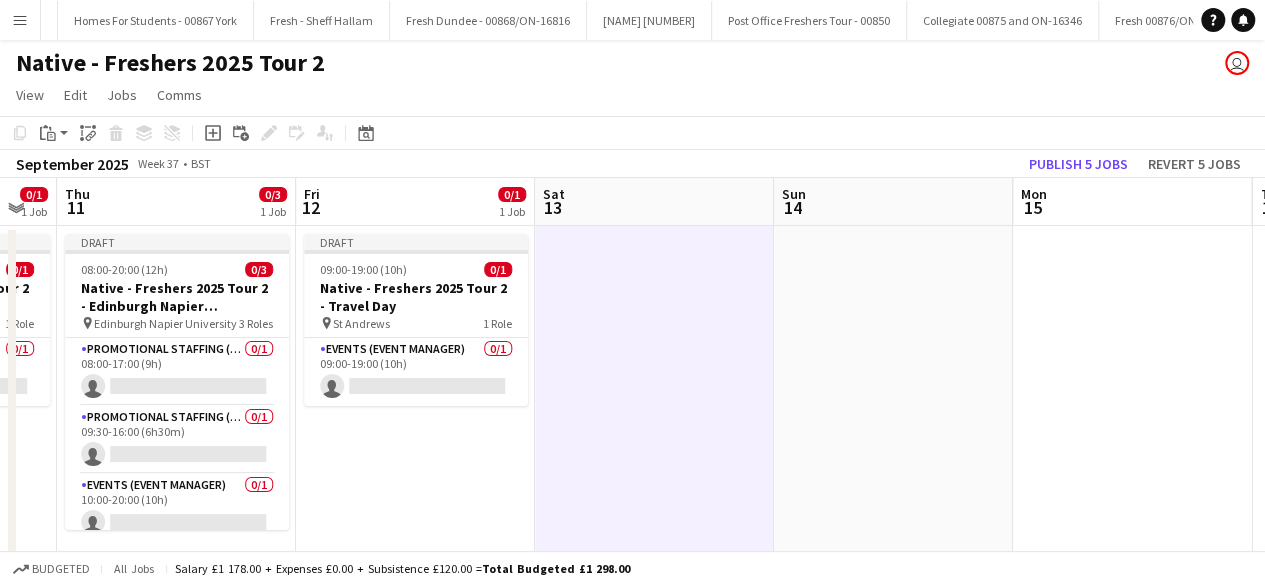 scroll, scrollTop: 0, scrollLeft: 672, axis: horizontal 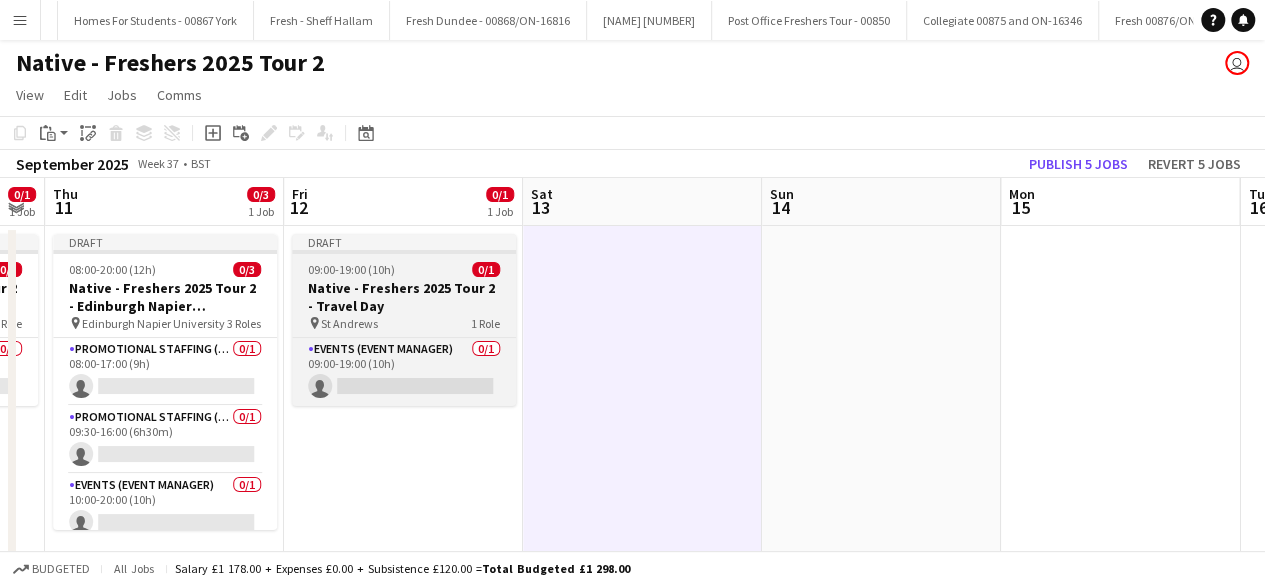 click on "09:00-19:00 (10h)    0/1" at bounding box center [404, 269] 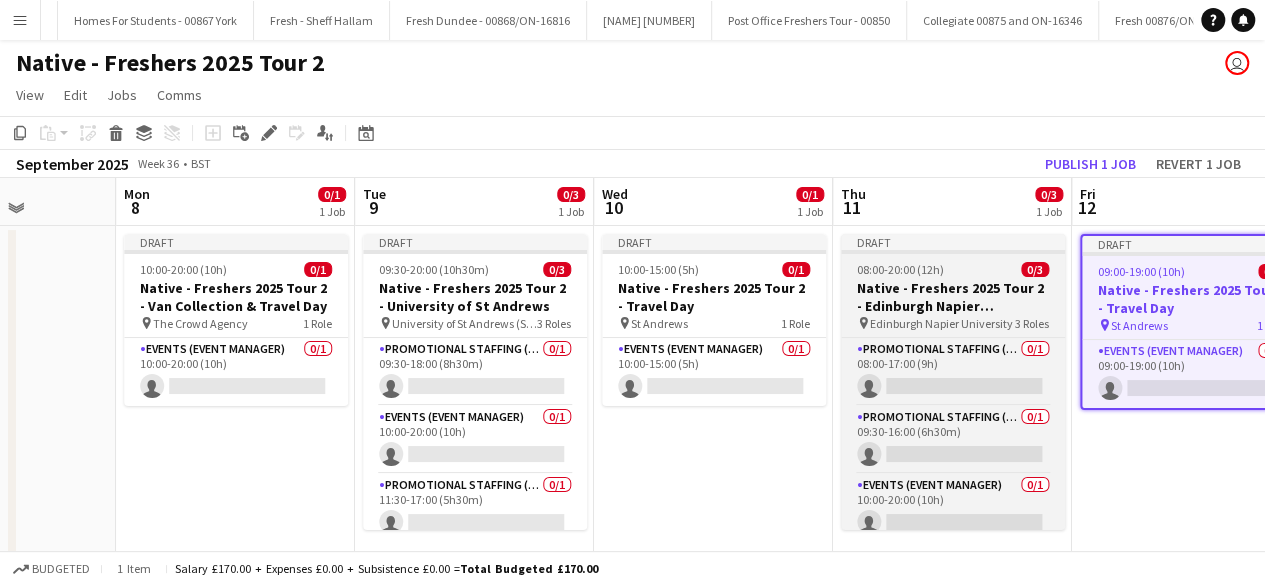 scroll, scrollTop: 0, scrollLeft: 599, axis: horizontal 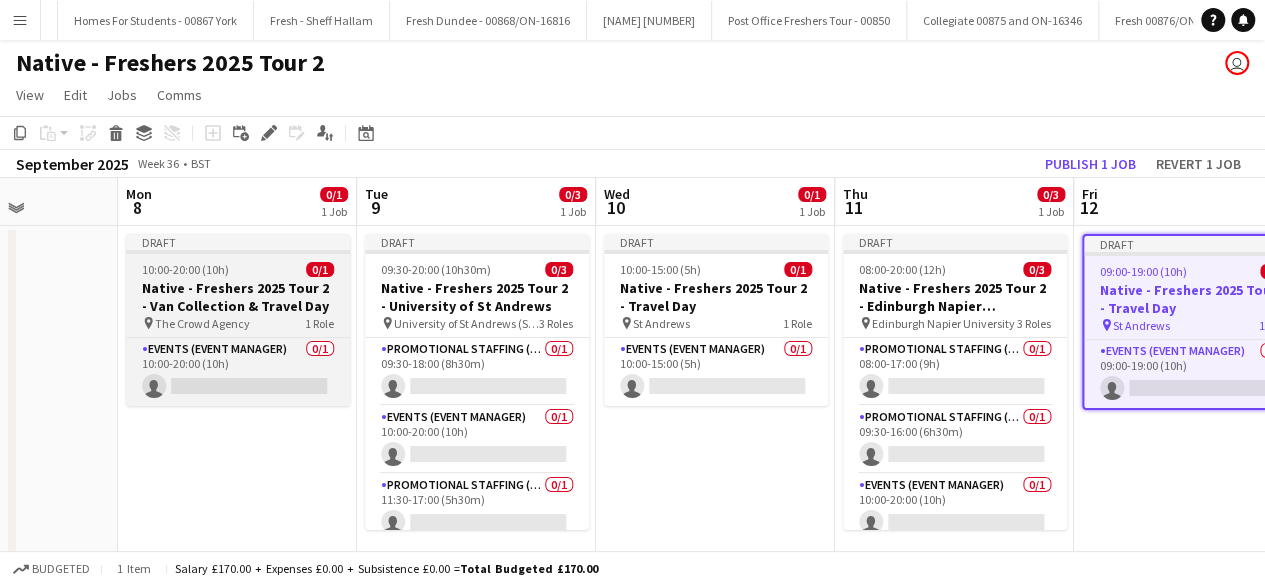 click on "10:00-20:00 (10h)    0/1" at bounding box center (238, 269) 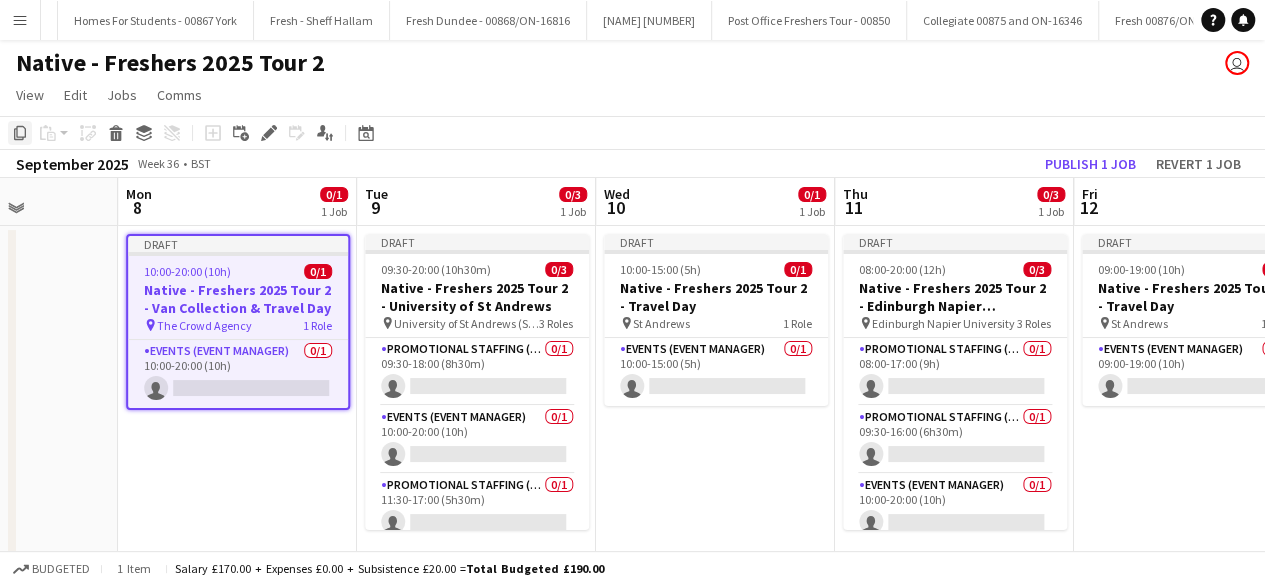 click on "Copy" 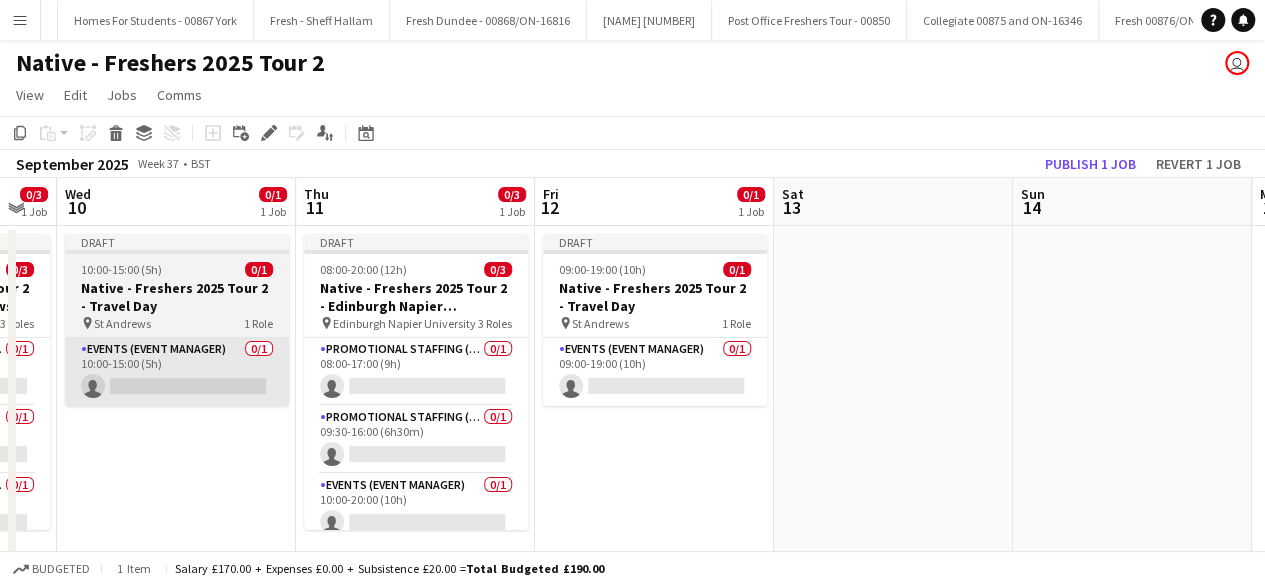 scroll, scrollTop: 0, scrollLeft: 637, axis: horizontal 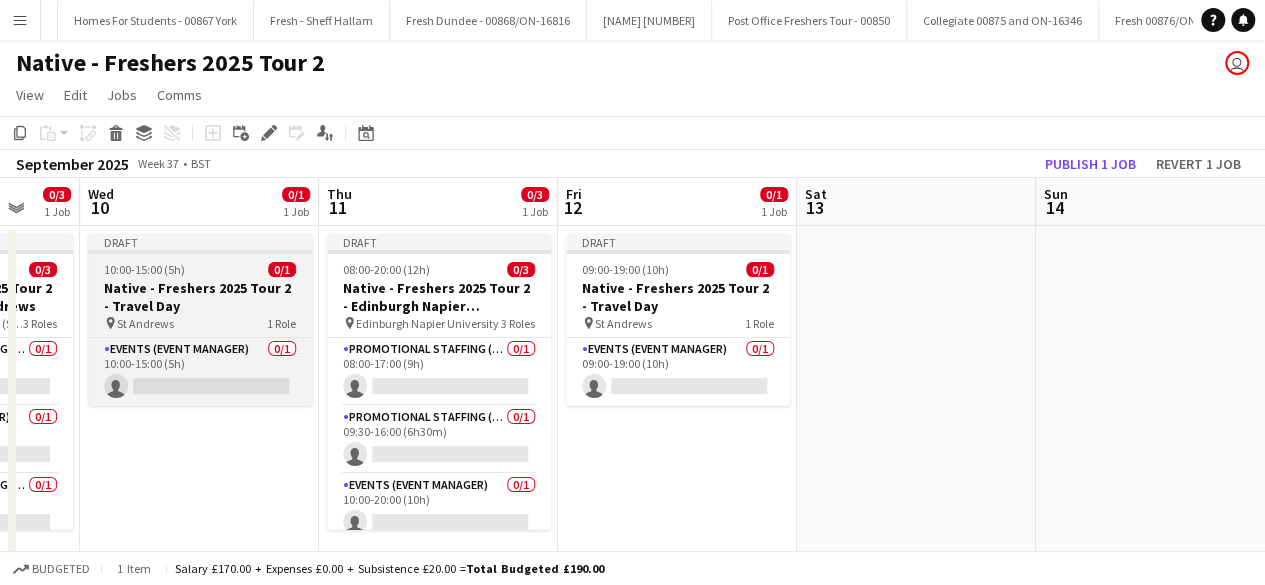 click on "10:00-15:00 (5h)    0/1" at bounding box center (200, 269) 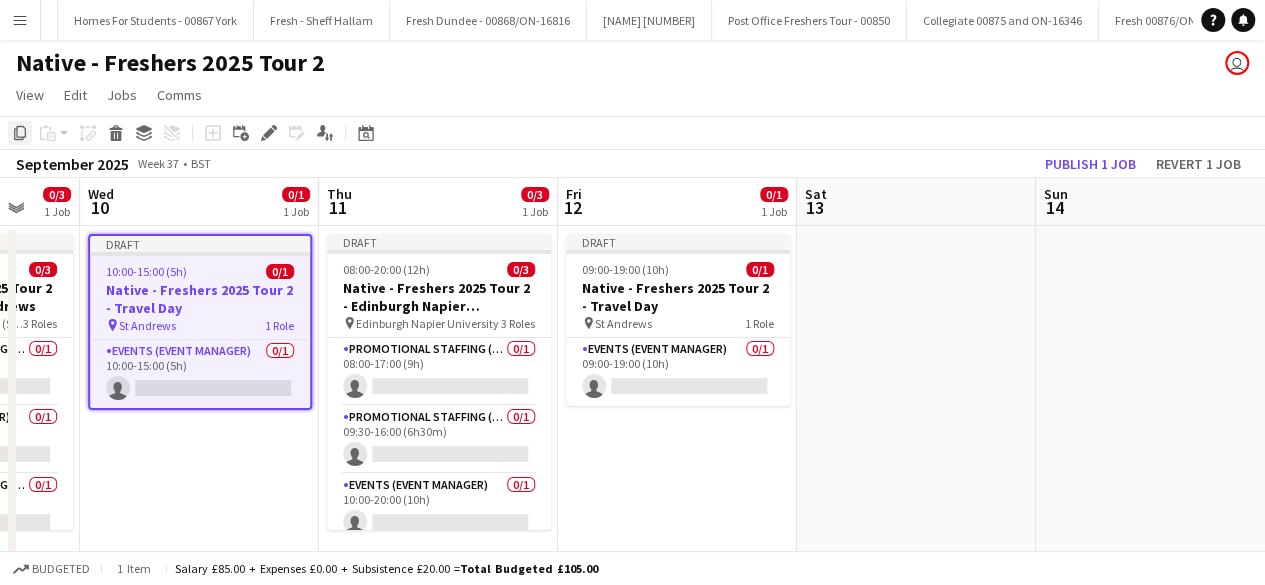 click 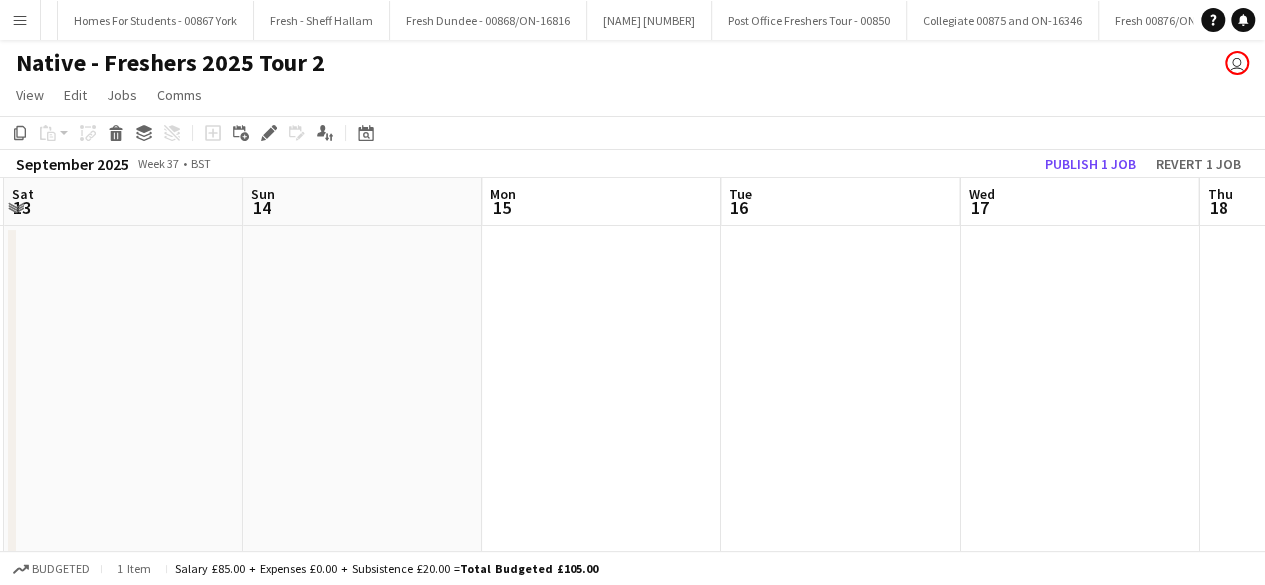 scroll, scrollTop: 0, scrollLeft: 512, axis: horizontal 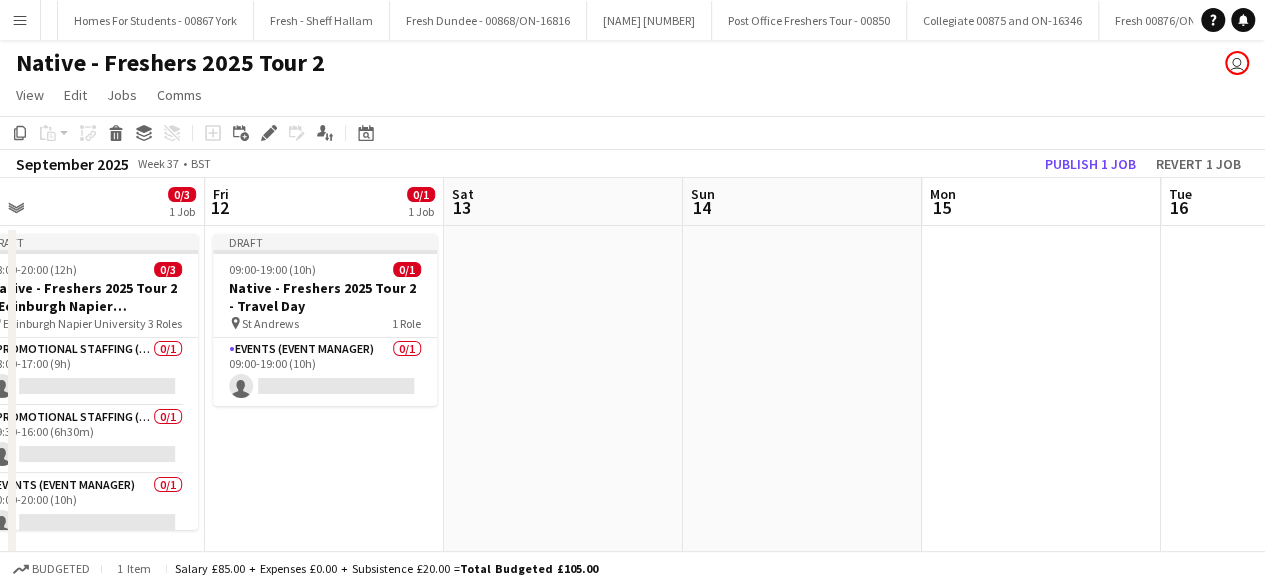 click at bounding box center [802, 398] 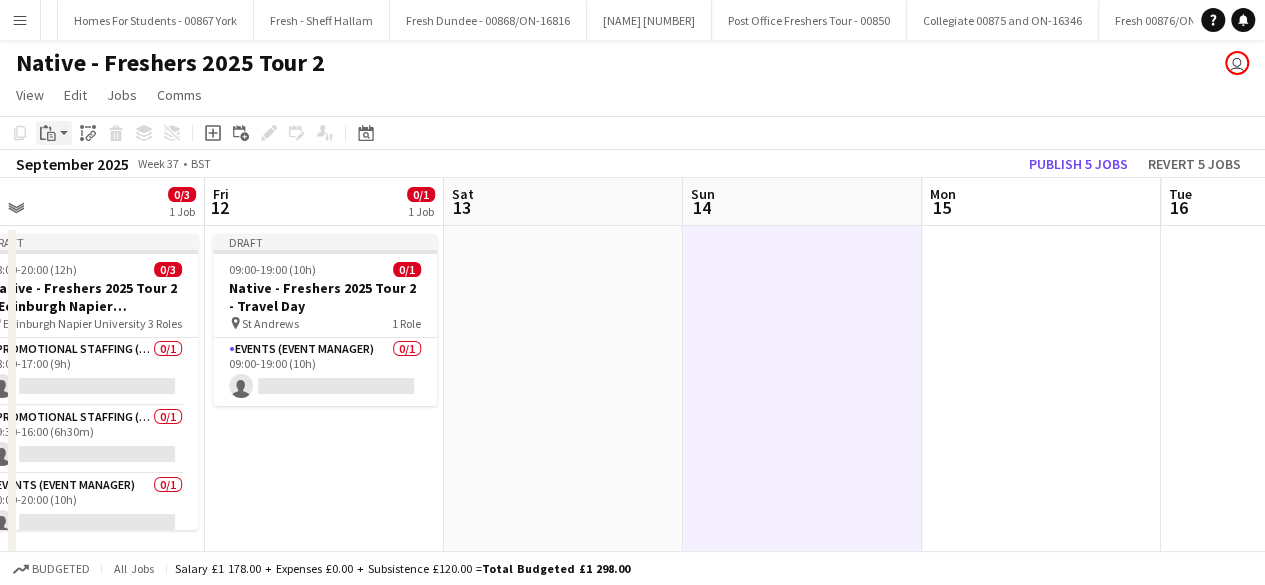 click on "Paste" at bounding box center (54, 133) 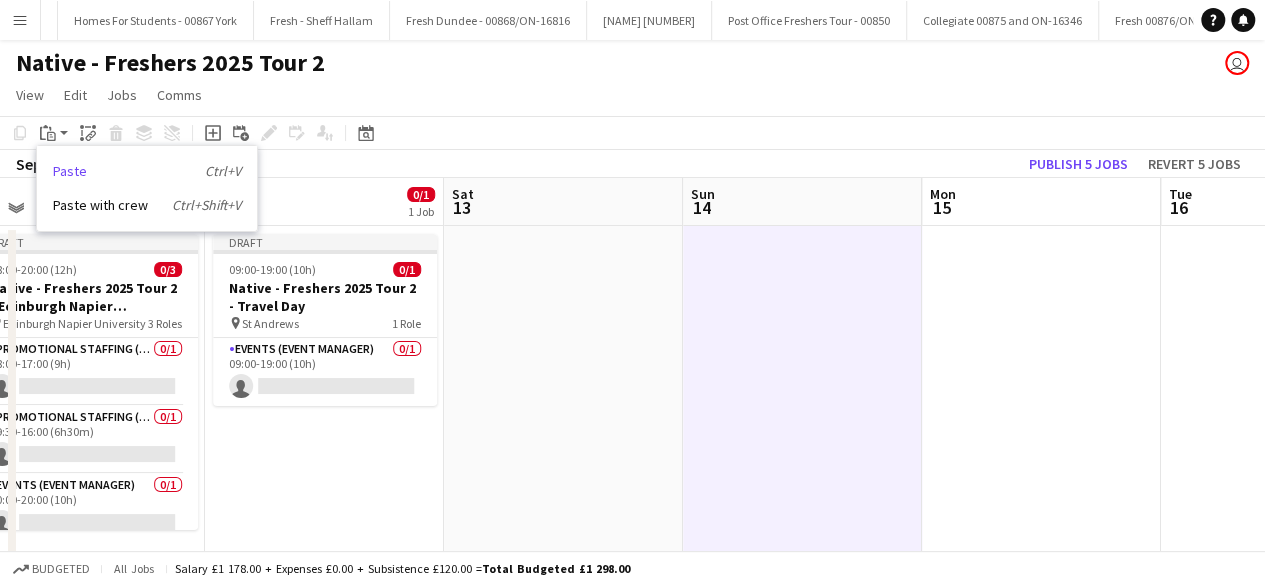click on "Paste   Ctrl+V" at bounding box center (147, 171) 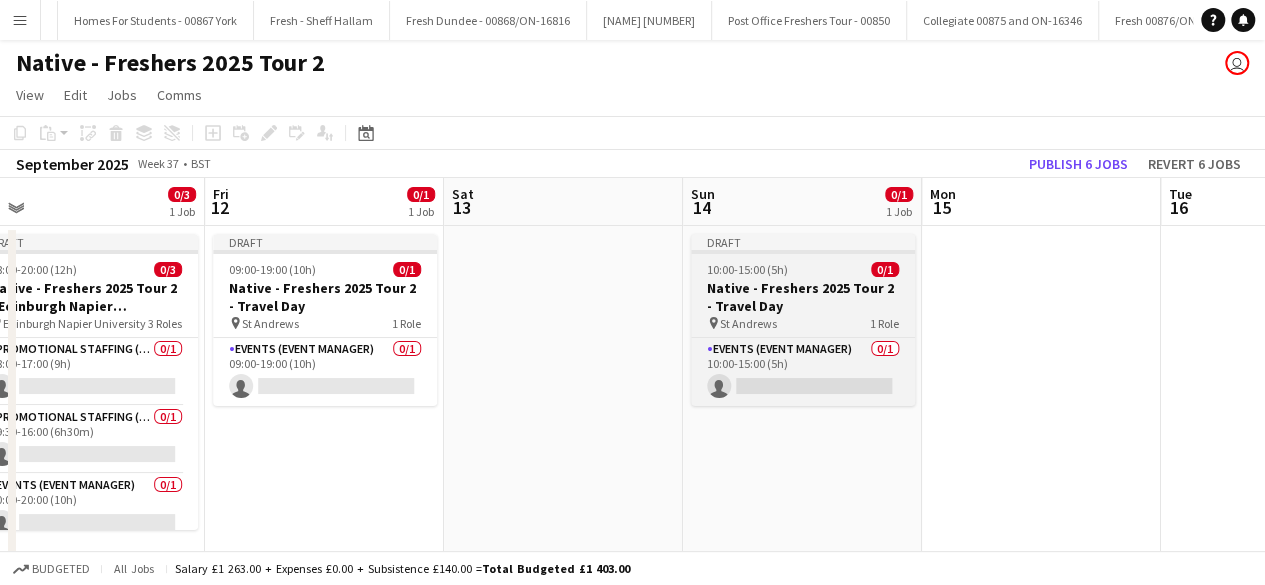 click on "Draft   10:00-15:00 (5h)    0/1   Native - Freshers 2025 Tour 2 - Travel Day
pin
St Andrews   1 Role   Events (Event Manager)   0/1   10:00-15:00 (5h)
single-neutral-actions" at bounding box center (803, 320) 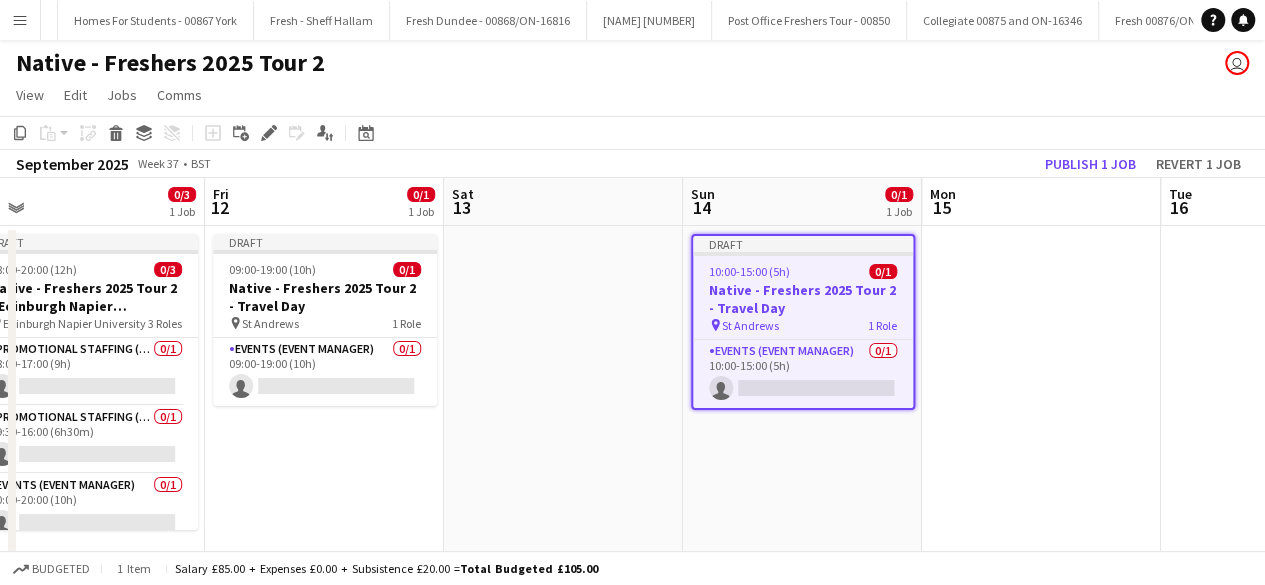 click on "Draft   10:00-15:00 (5h)    0/1   Native - Freshers 2025 Tour 2 - Travel Day
pin
St Andrews   1 Role   Events (Event Manager)   0/1   10:00-15:00 (5h)
single-neutral-actions" at bounding box center [803, 322] 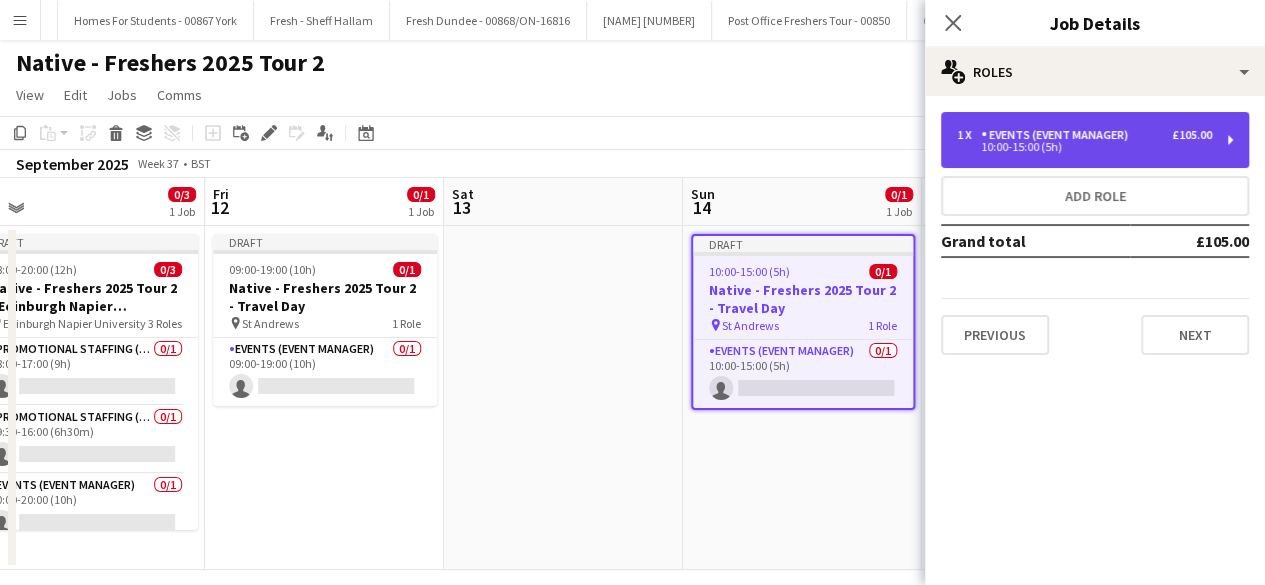 click on "1 x" at bounding box center (969, 135) 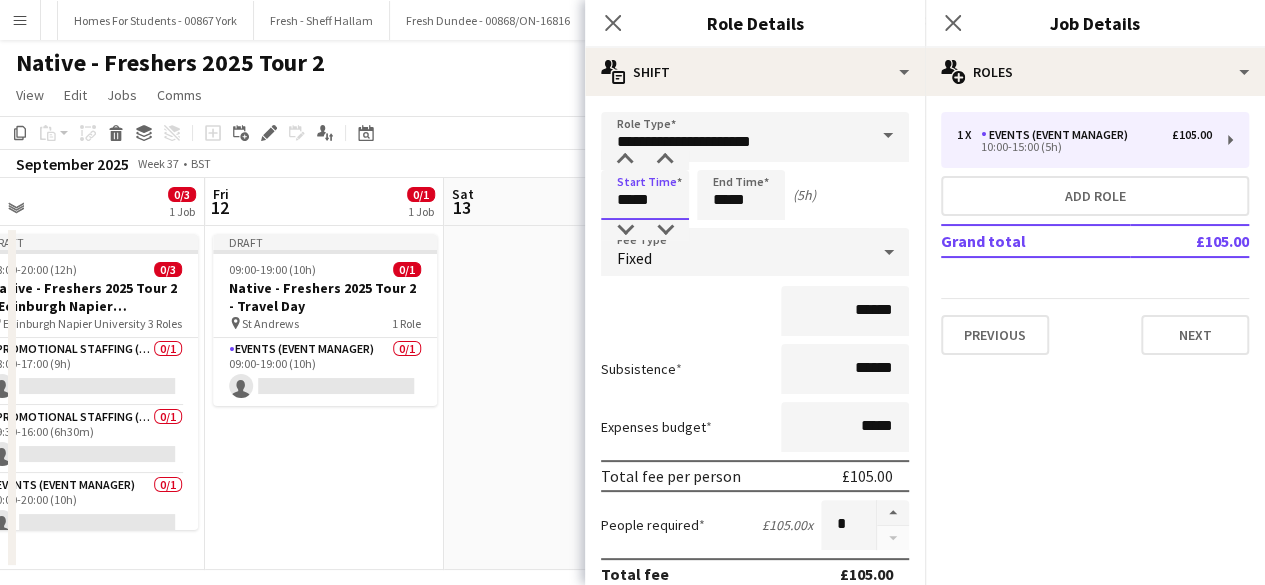 click on "*****" at bounding box center [645, 195] 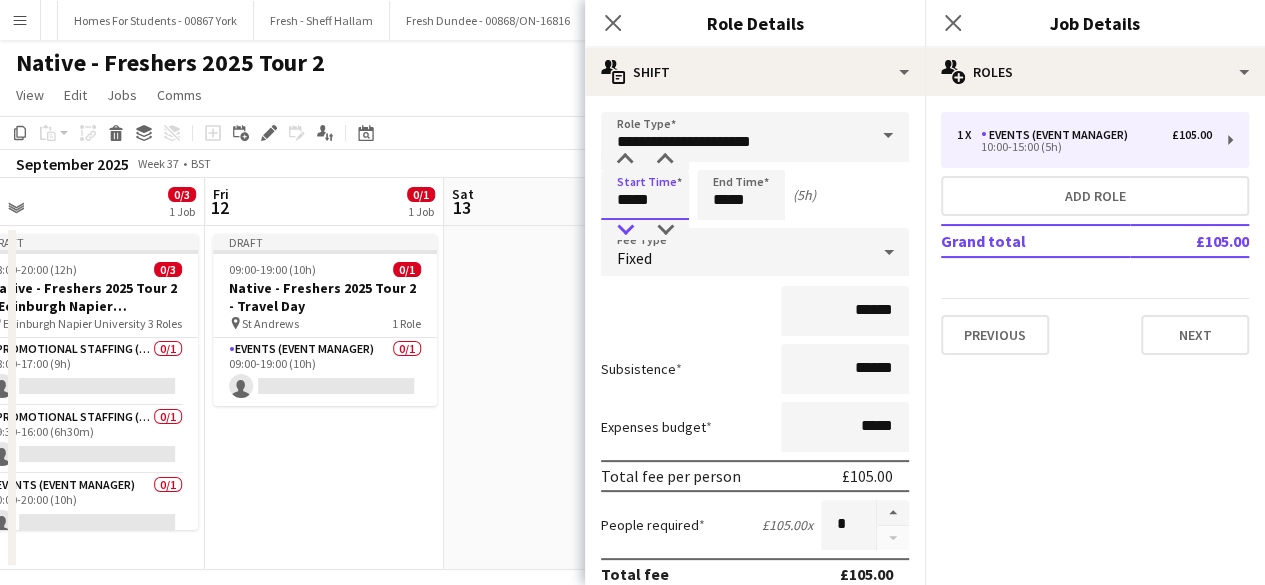 type on "*****" 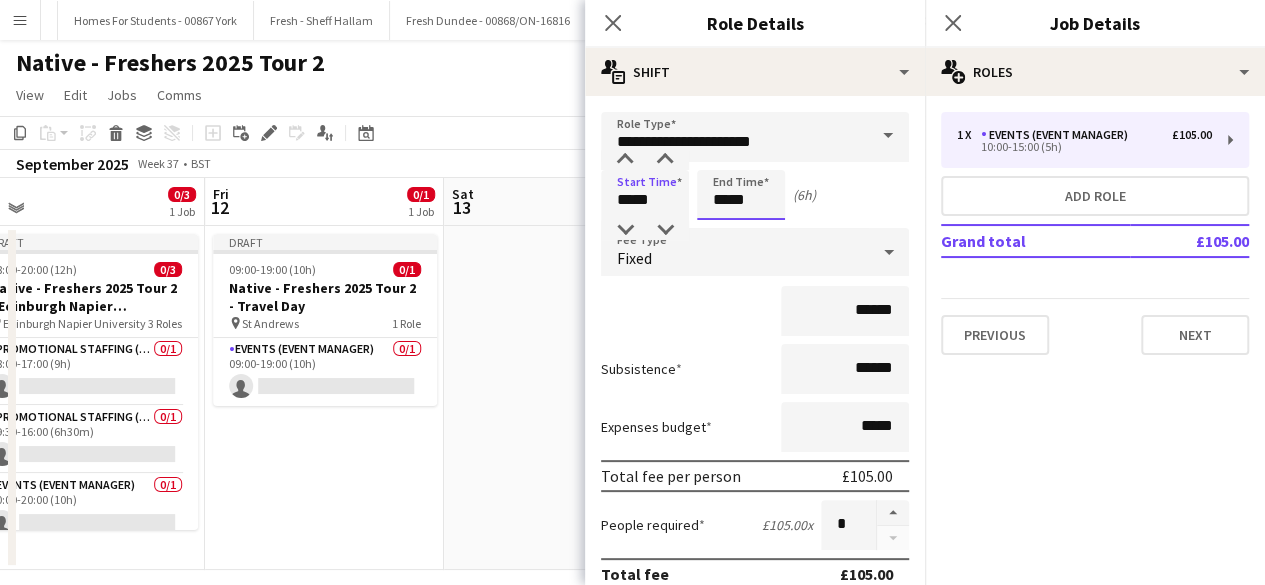 click on "*****" at bounding box center [741, 195] 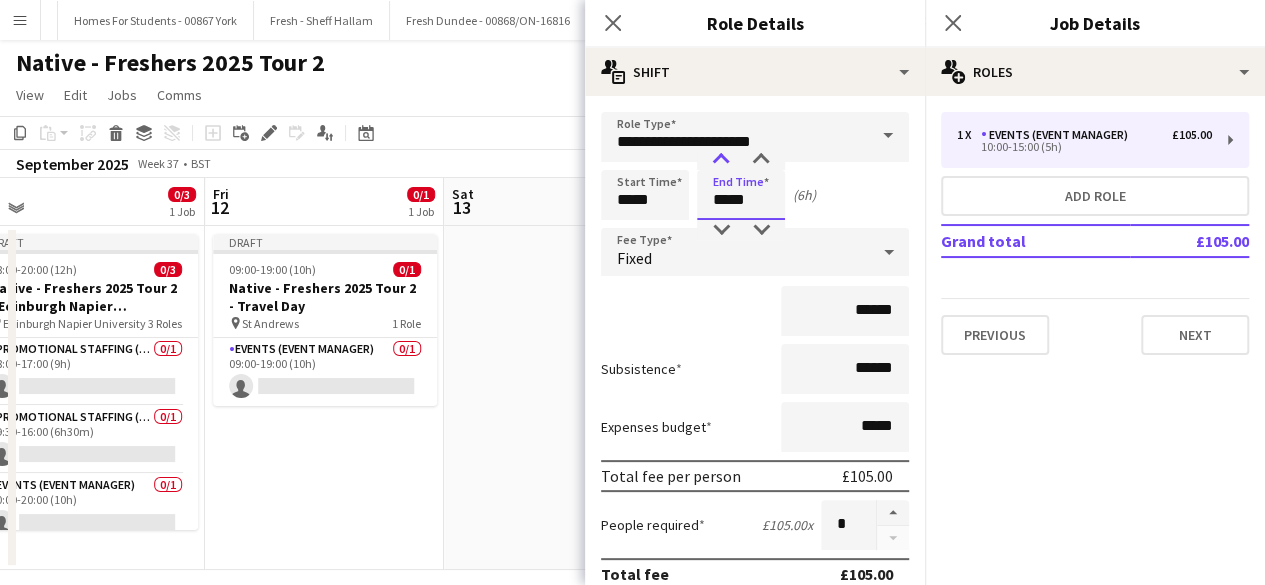 click at bounding box center [721, 160] 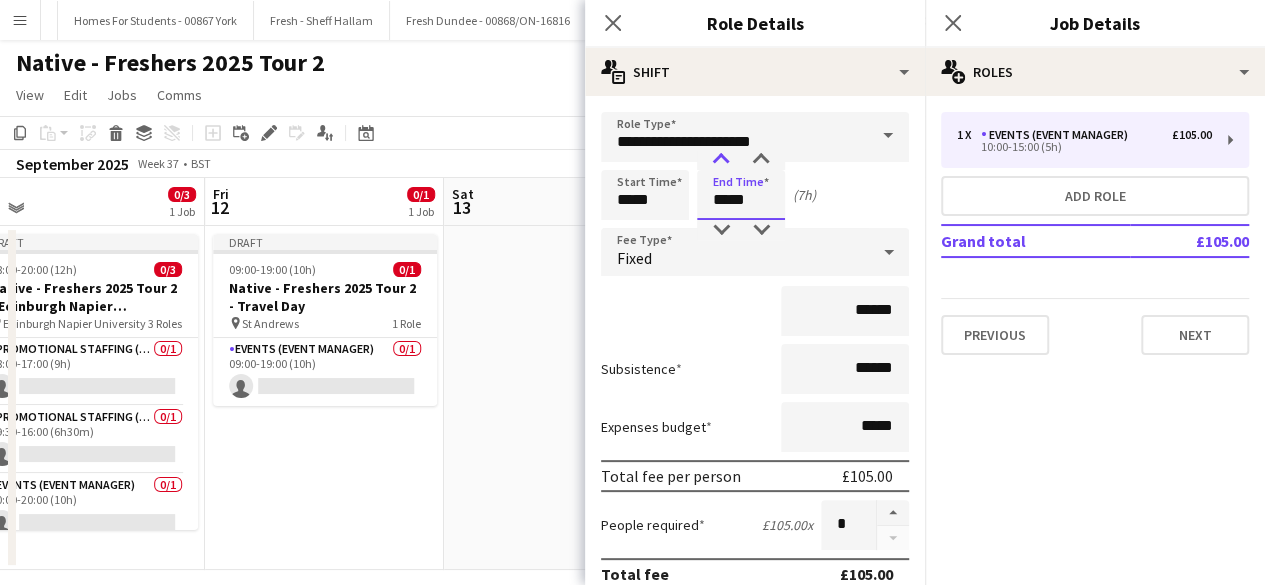 click at bounding box center (721, 160) 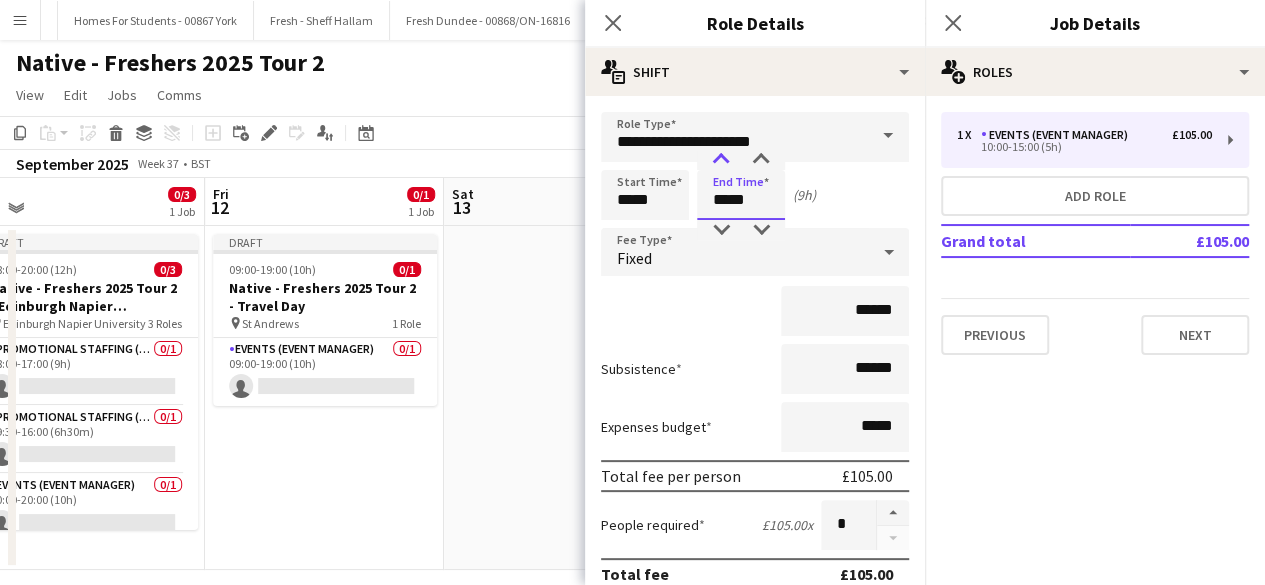 click at bounding box center (721, 160) 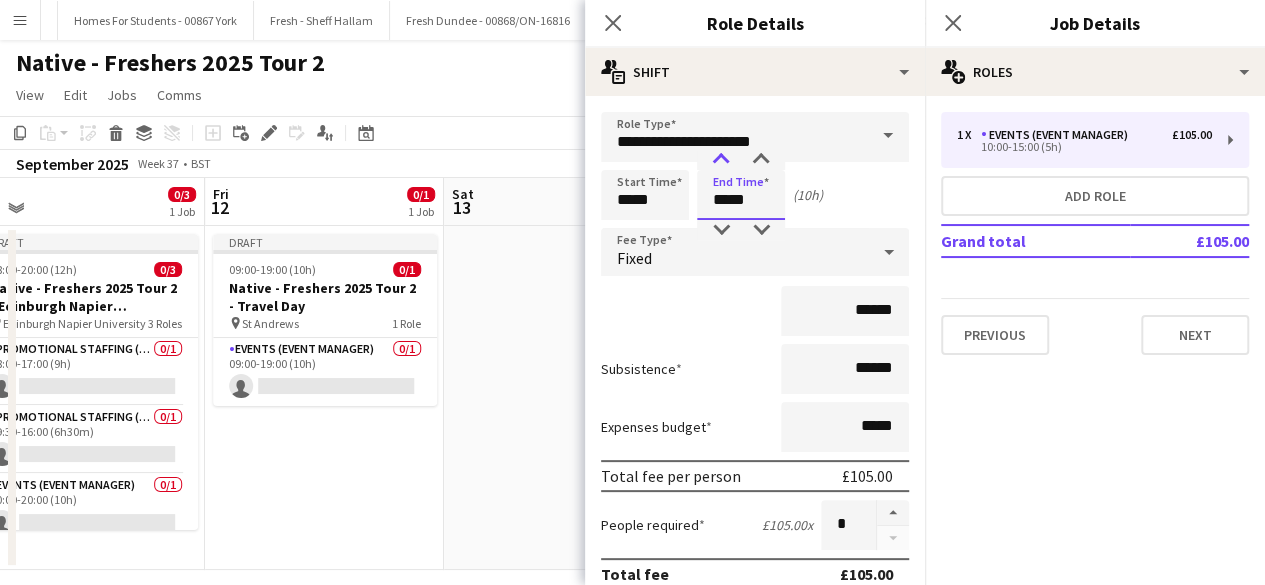 click at bounding box center [721, 160] 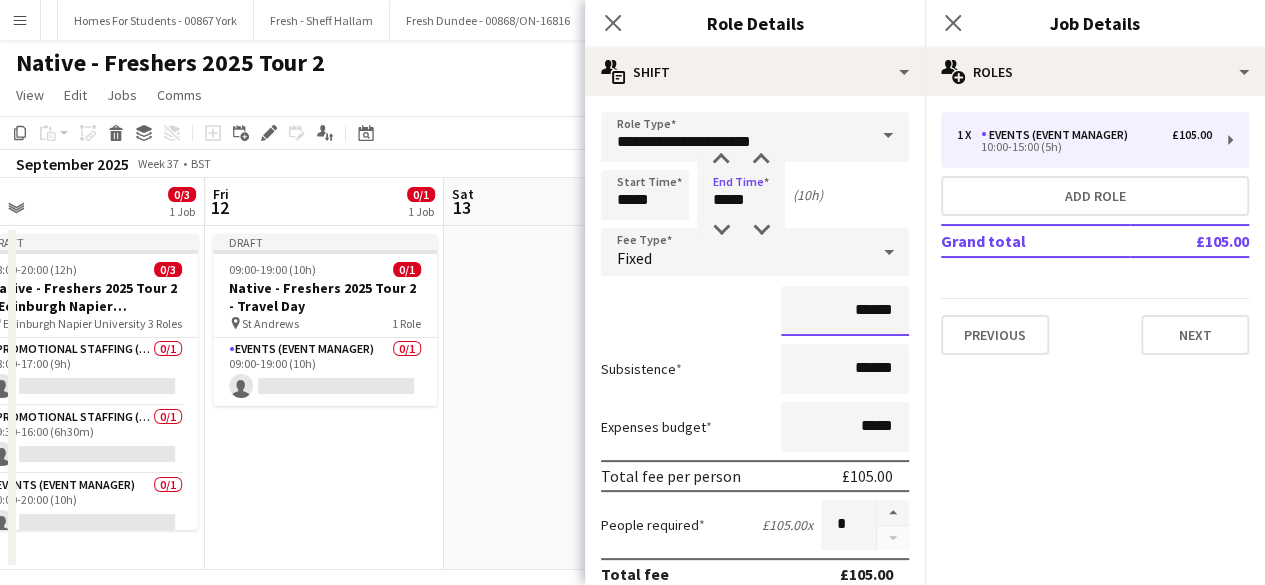 click on "******" at bounding box center [845, 311] 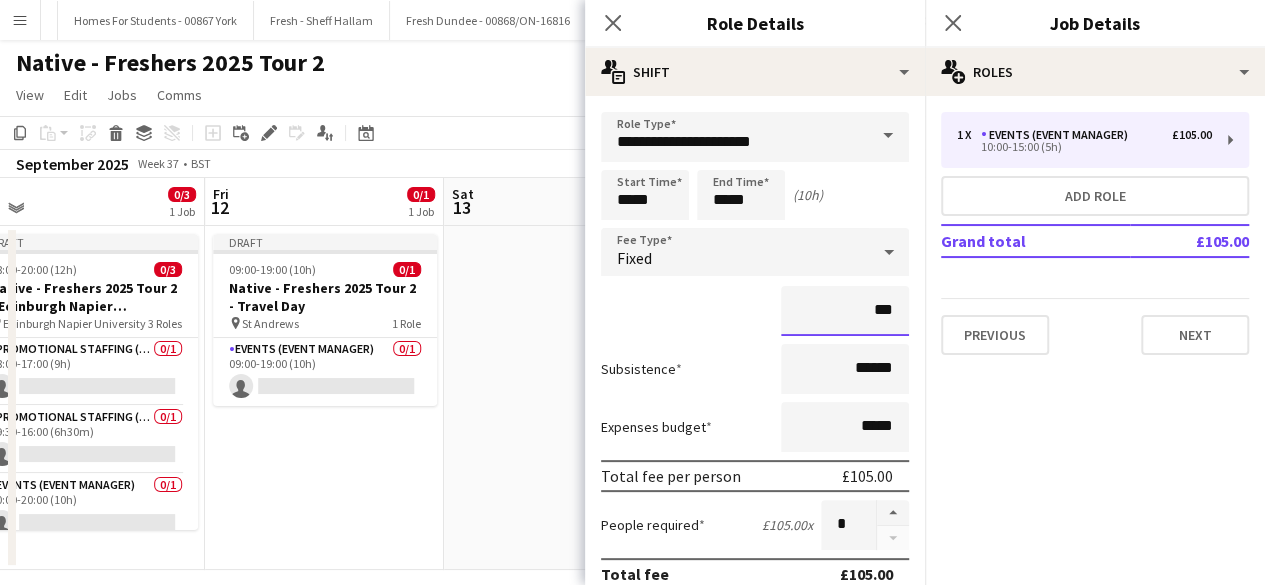 type on "**" 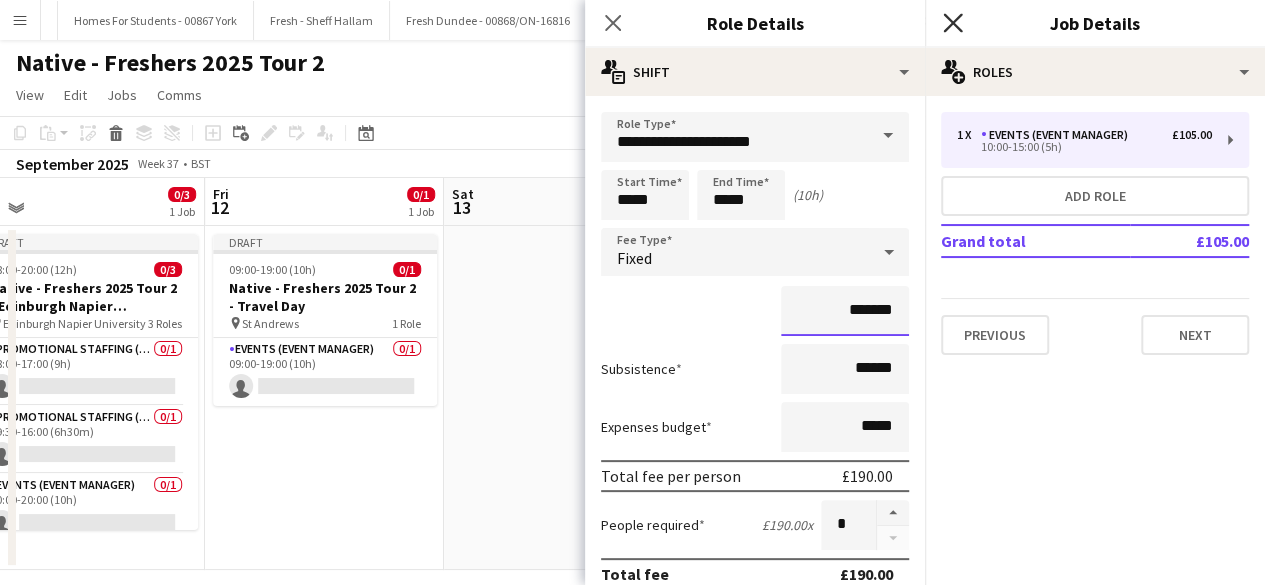 type on "*******" 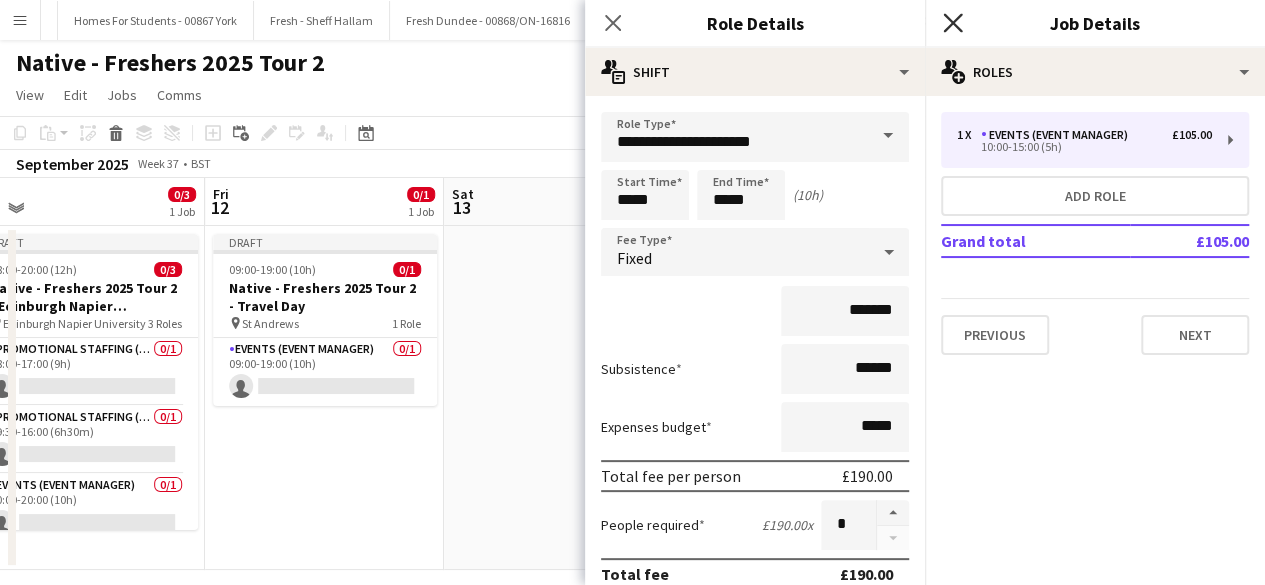 click 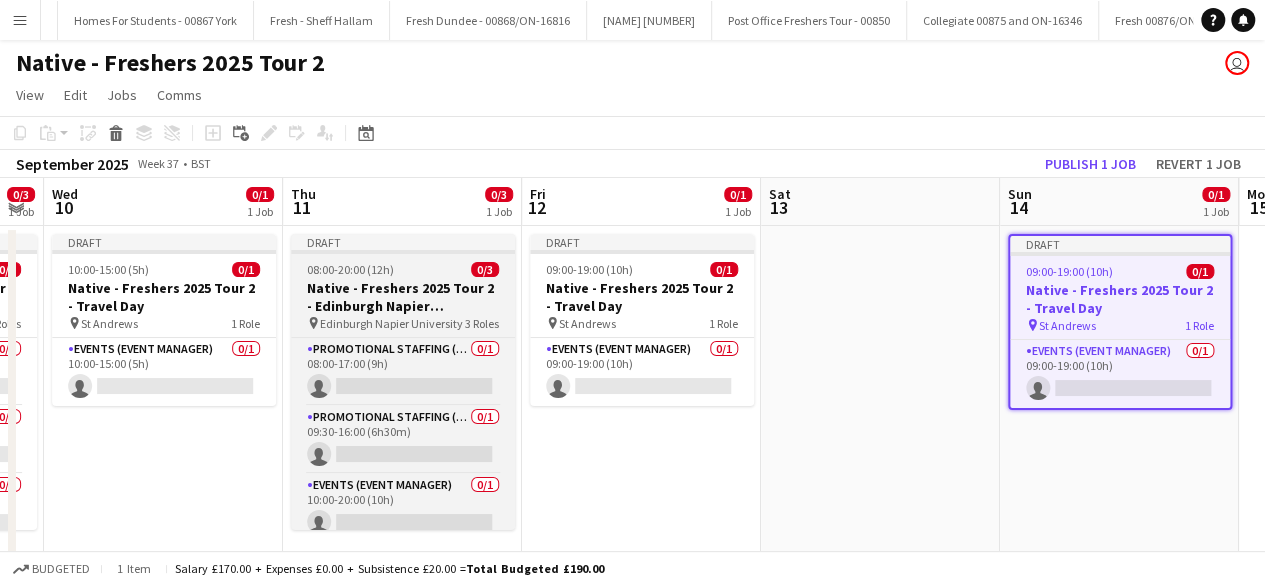 scroll, scrollTop: 0, scrollLeft: 420, axis: horizontal 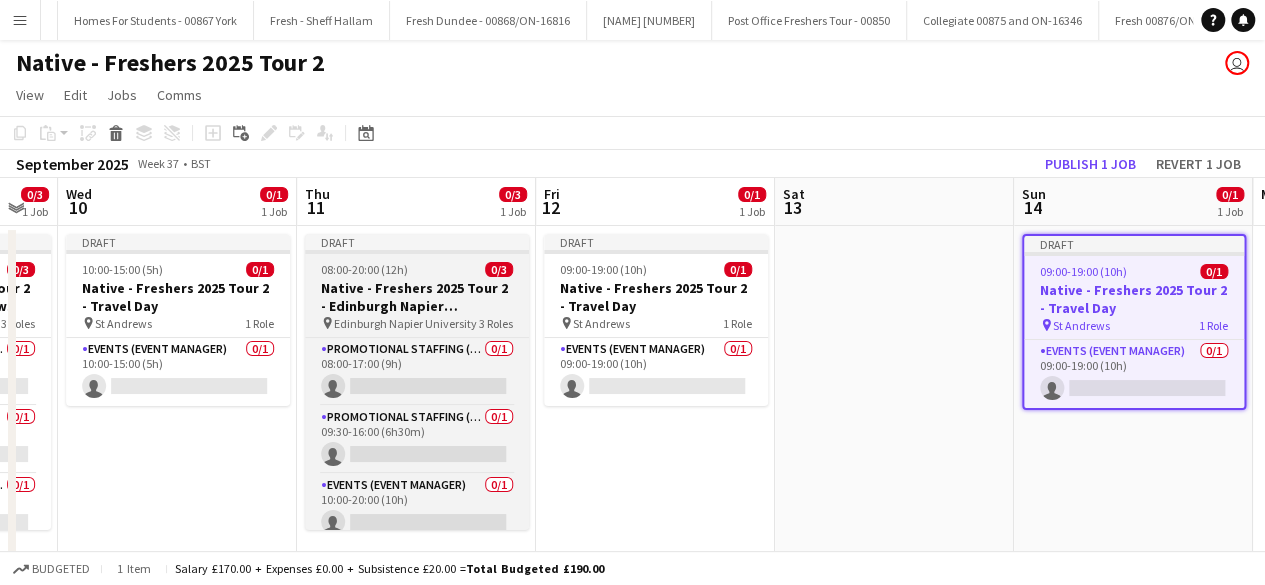 click at bounding box center (417, 252) 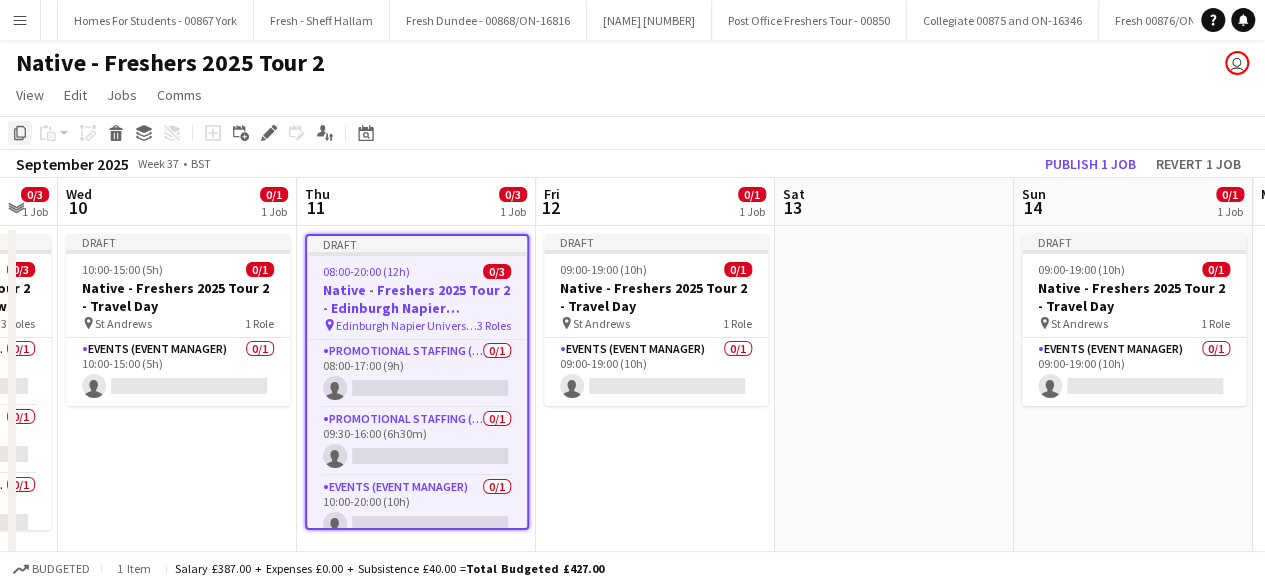 click on "Copy" 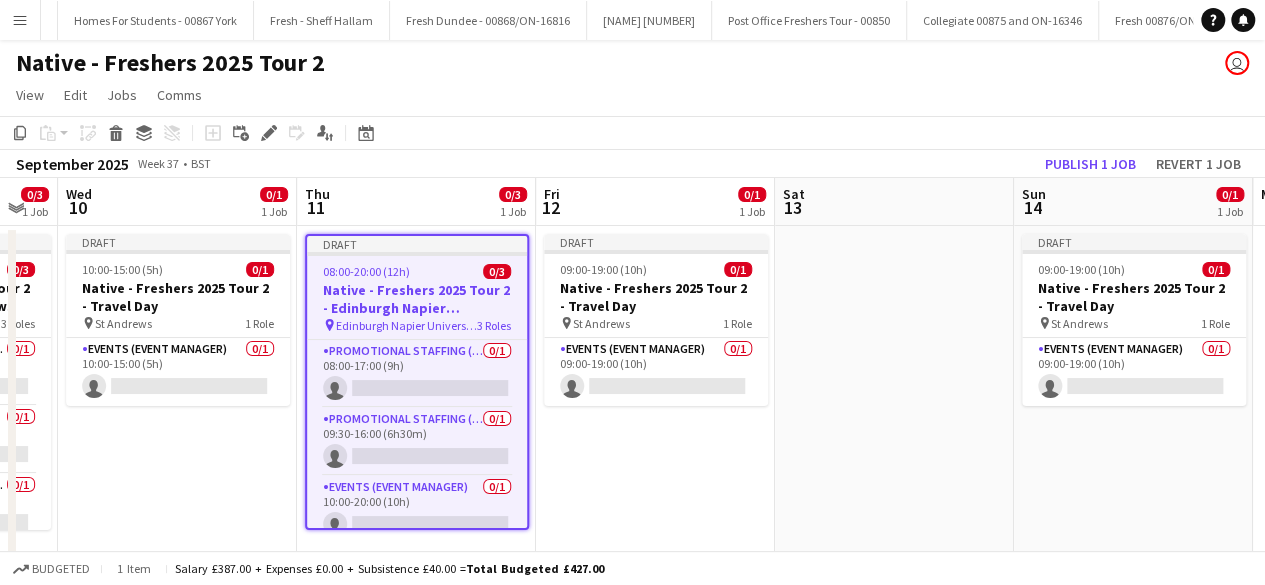 click on "08:00-20:00 (12h) 0/3" at bounding box center [417, 271] 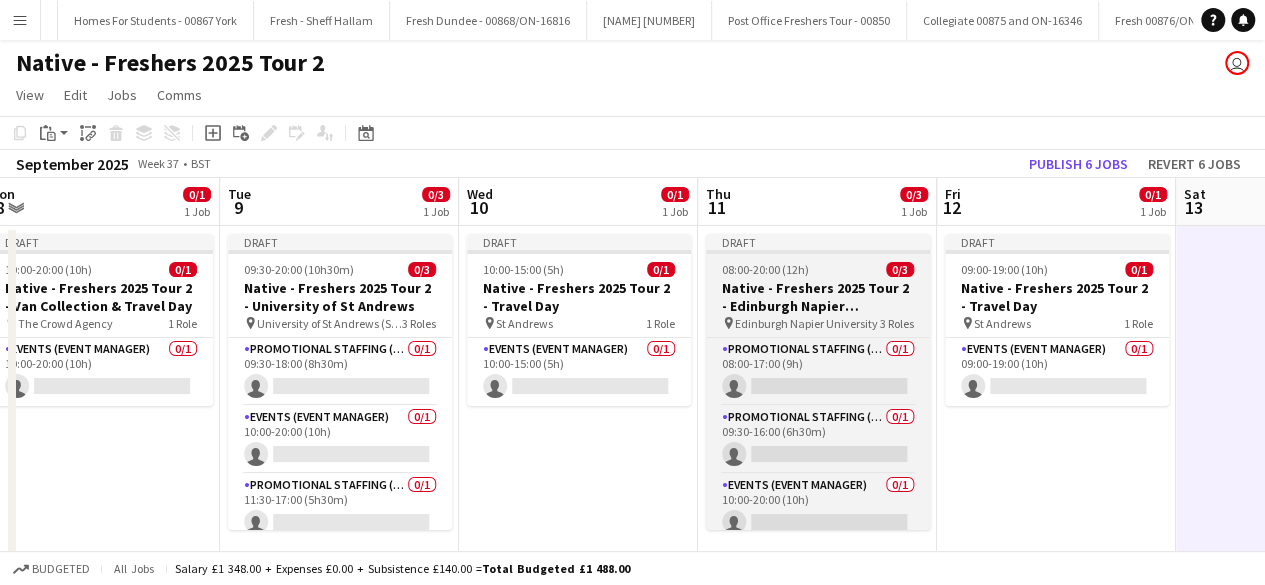 scroll, scrollTop: 0, scrollLeft: 497, axis: horizontal 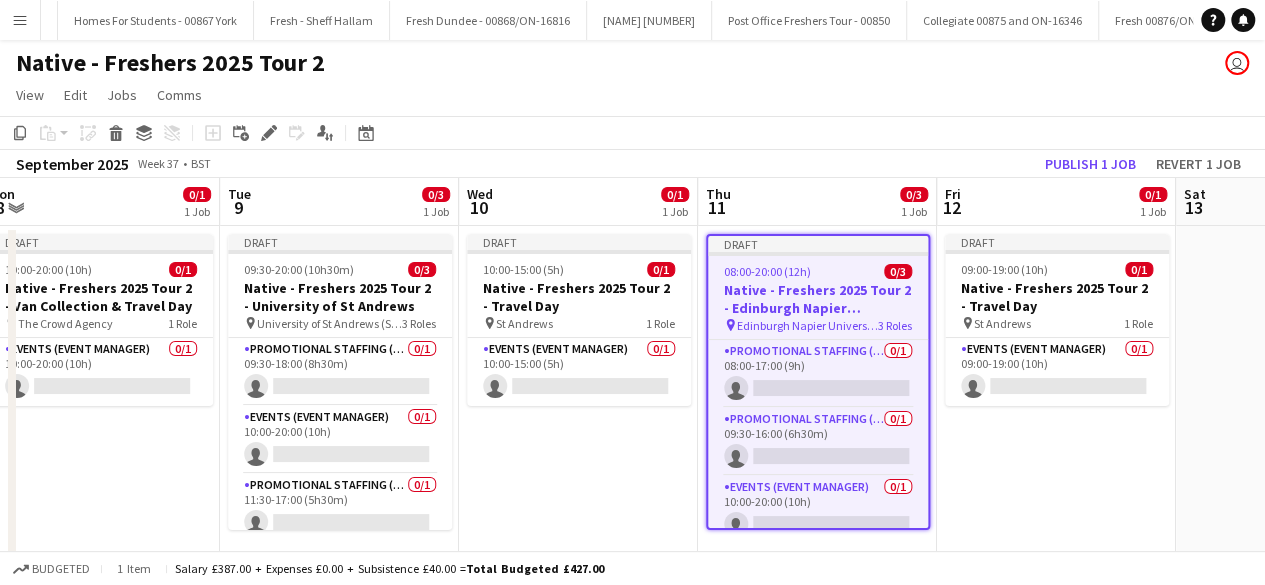 click on "08:00-20:00 (12h) 0/3" at bounding box center (818, 271) 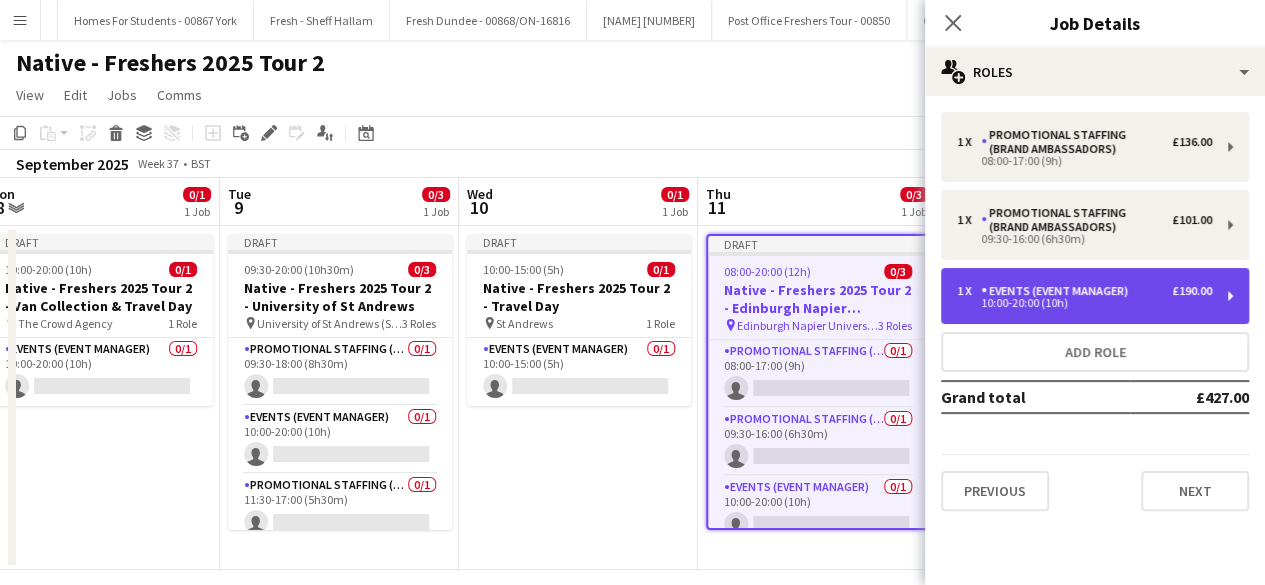 click on "Events (Event Manager)" at bounding box center (1058, 291) 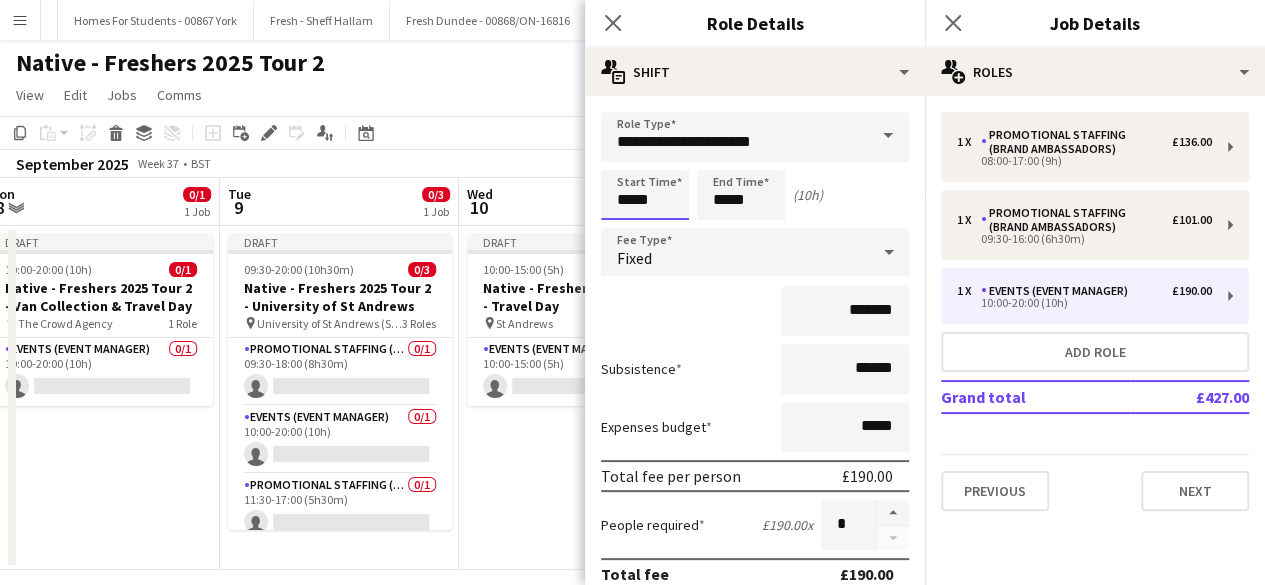 click on "*****" at bounding box center (645, 195) 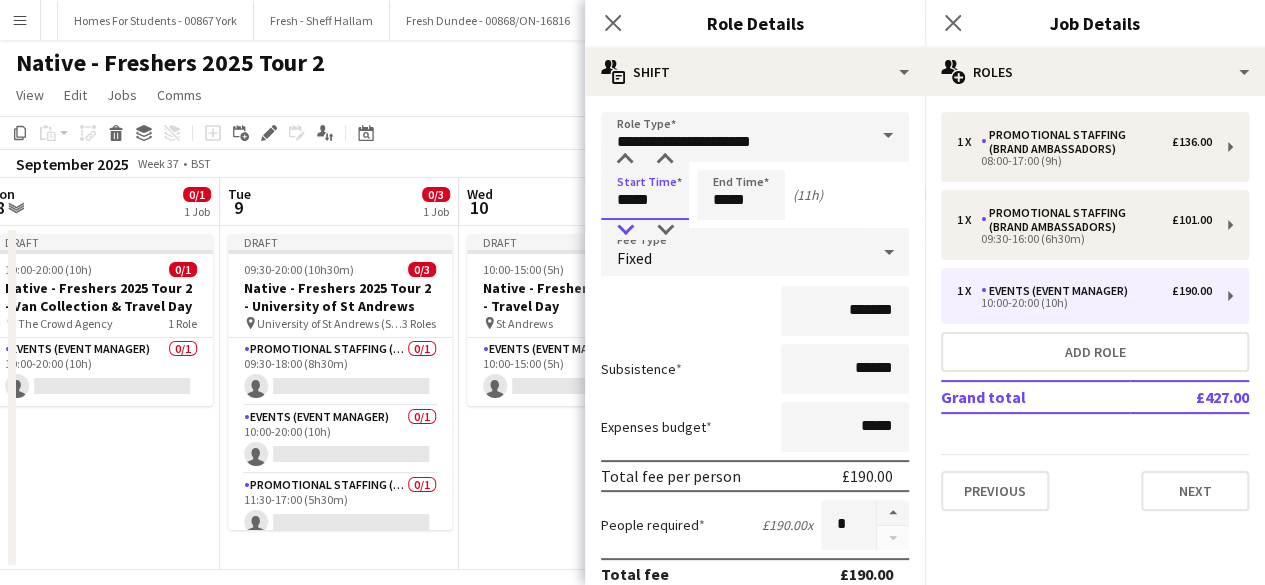 click at bounding box center (625, 230) 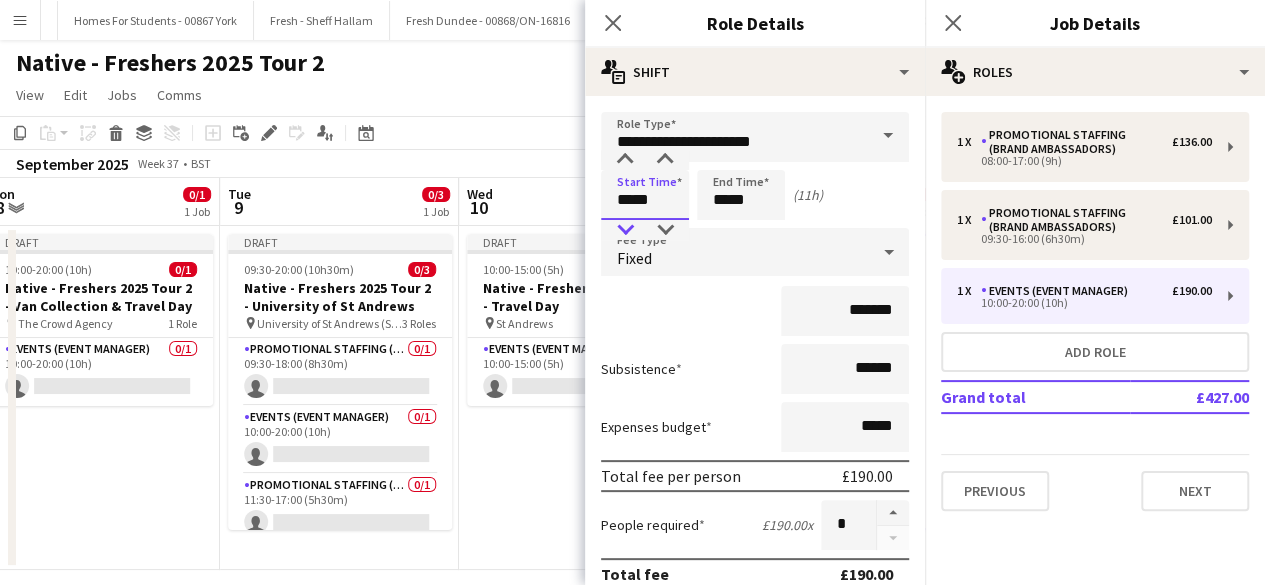 click at bounding box center (625, 230) 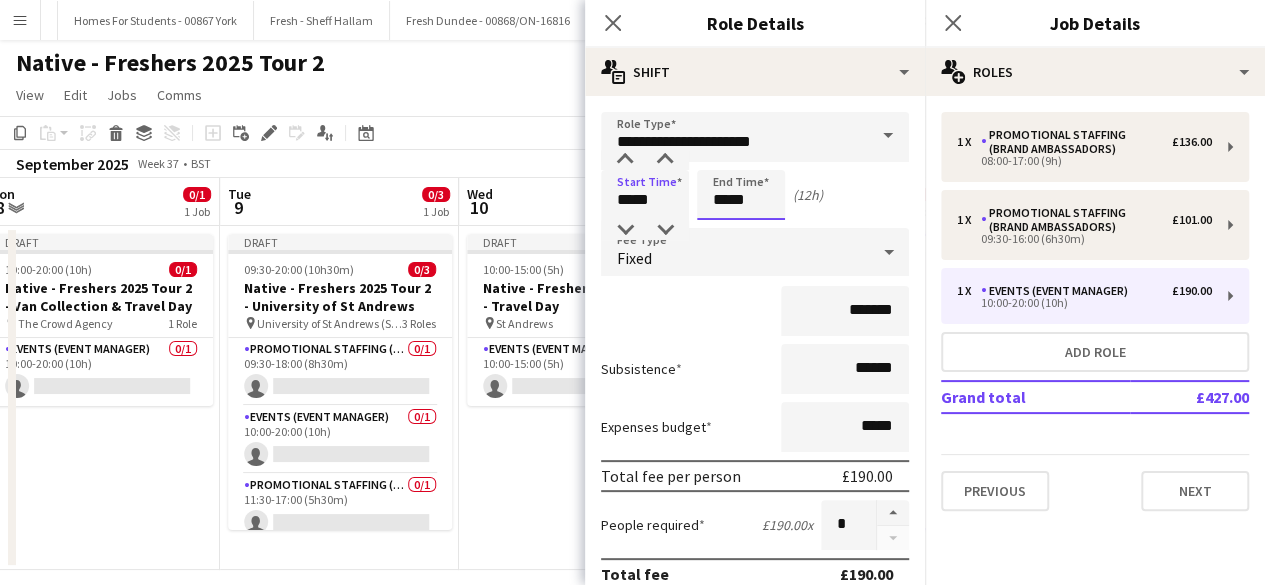 click on "*****" at bounding box center [741, 195] 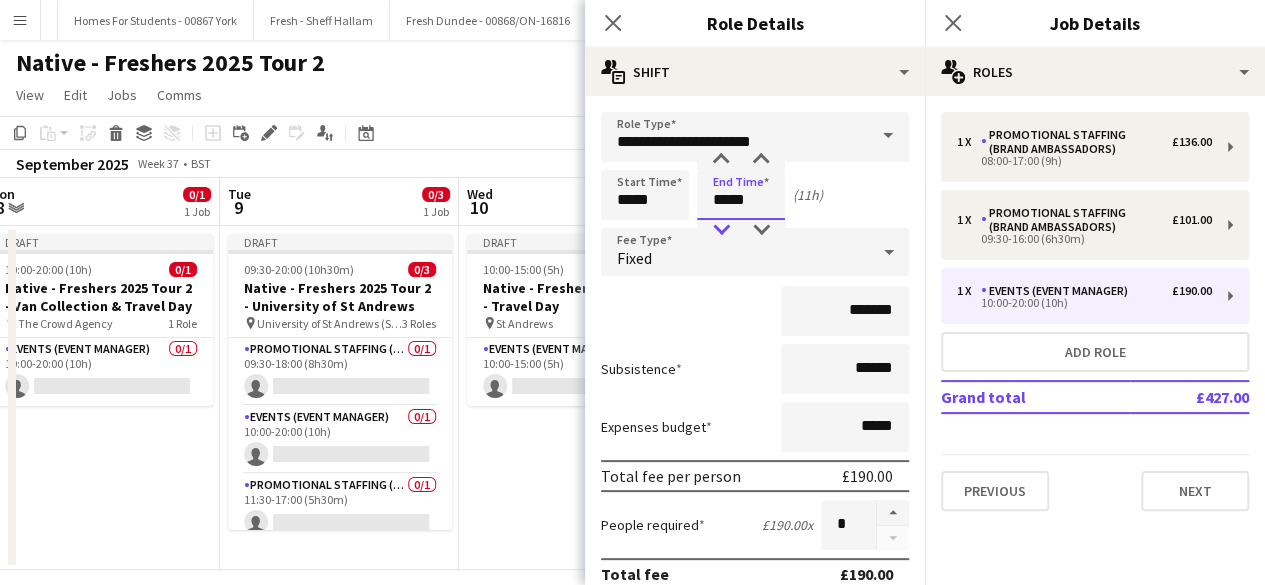 click at bounding box center [721, 230] 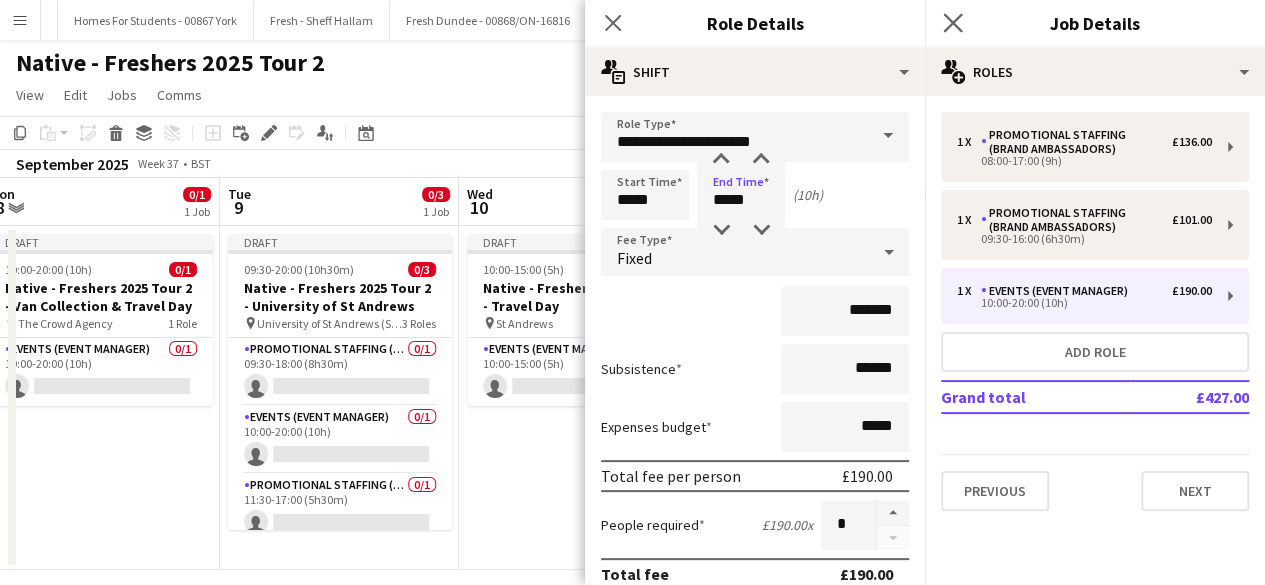 click on "Close pop-in" 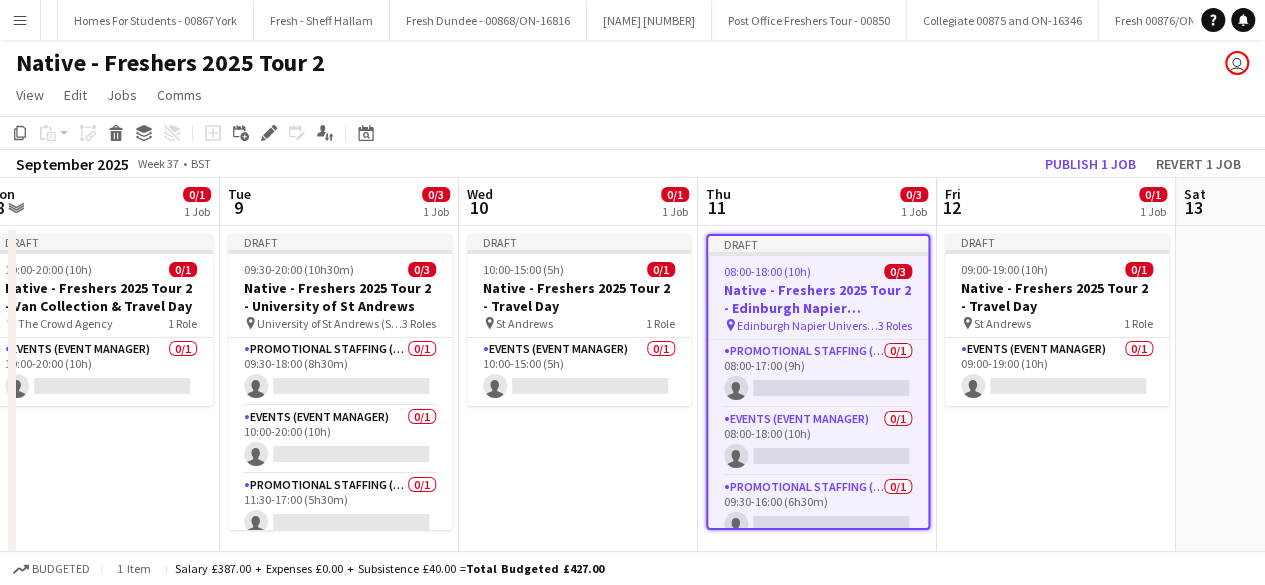 click on "Draft   09:00-19:00 (10h)    0/1   Native - Freshers 2025 Tour 2 - Travel Day
pin
St Andrews   1 Role   Events (Event Manager)   0/1   09:00-19:00 (10h)
single-neutral-actions" at bounding box center (1056, 398) 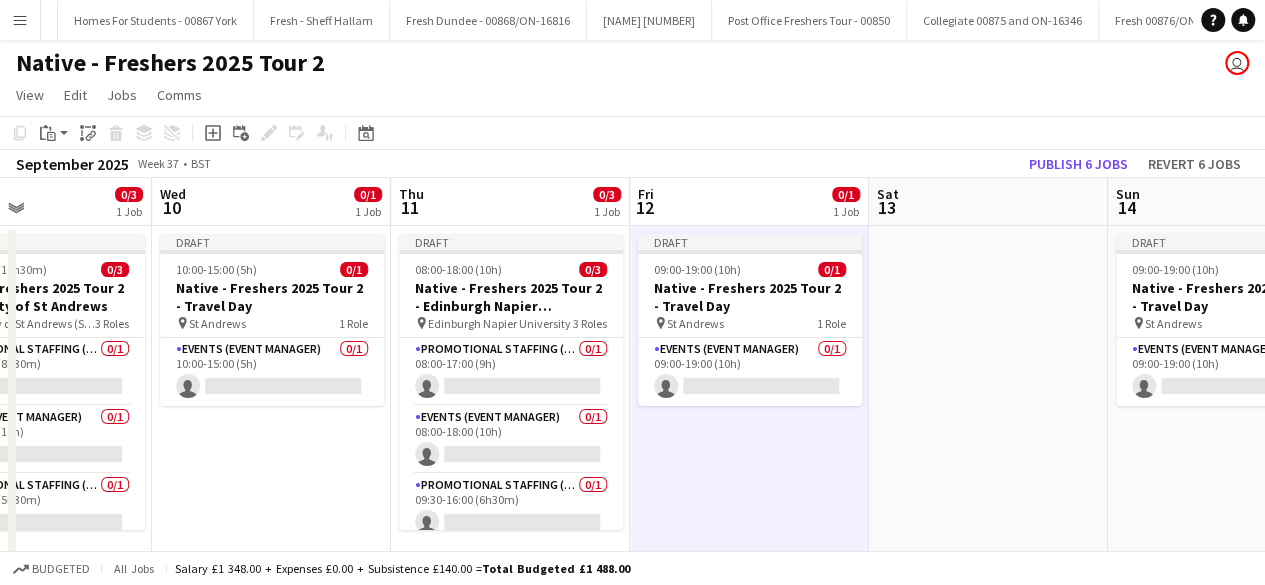 scroll, scrollTop: 0, scrollLeft: 529, axis: horizontal 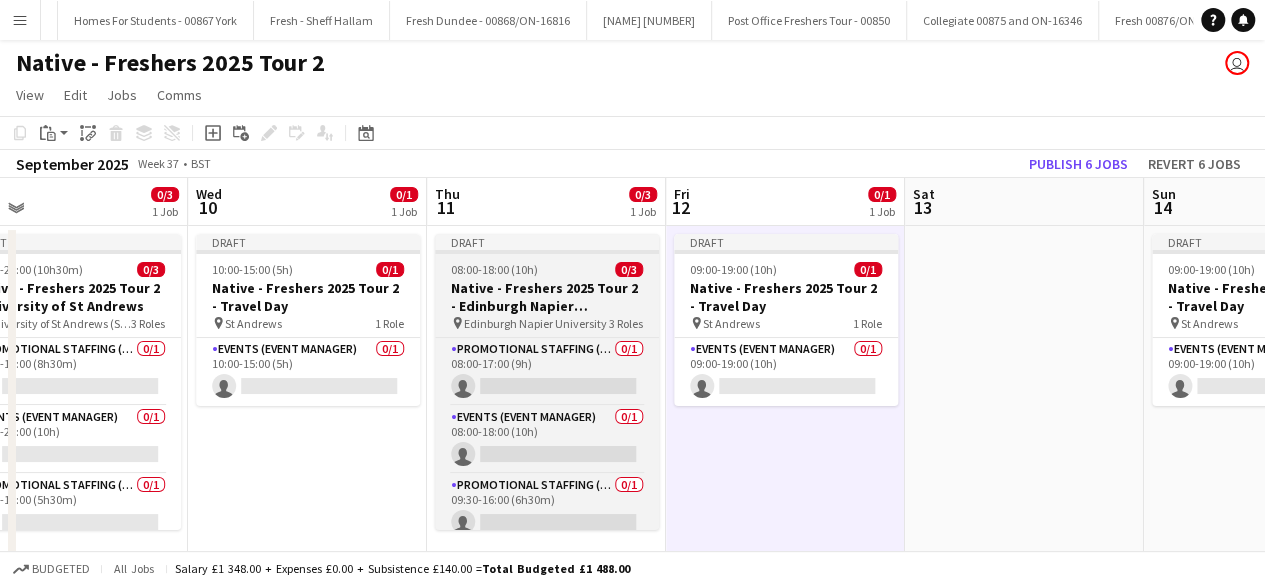 click on "08:00-18:00 (10h)    0/3" at bounding box center [547, 269] 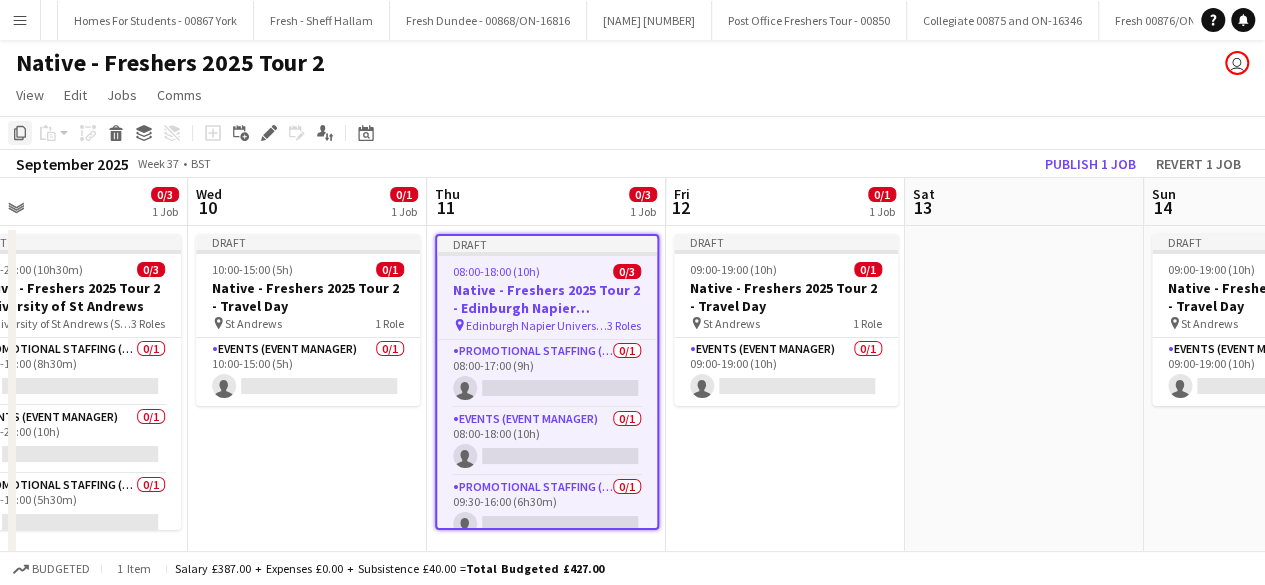 click on "Copy" 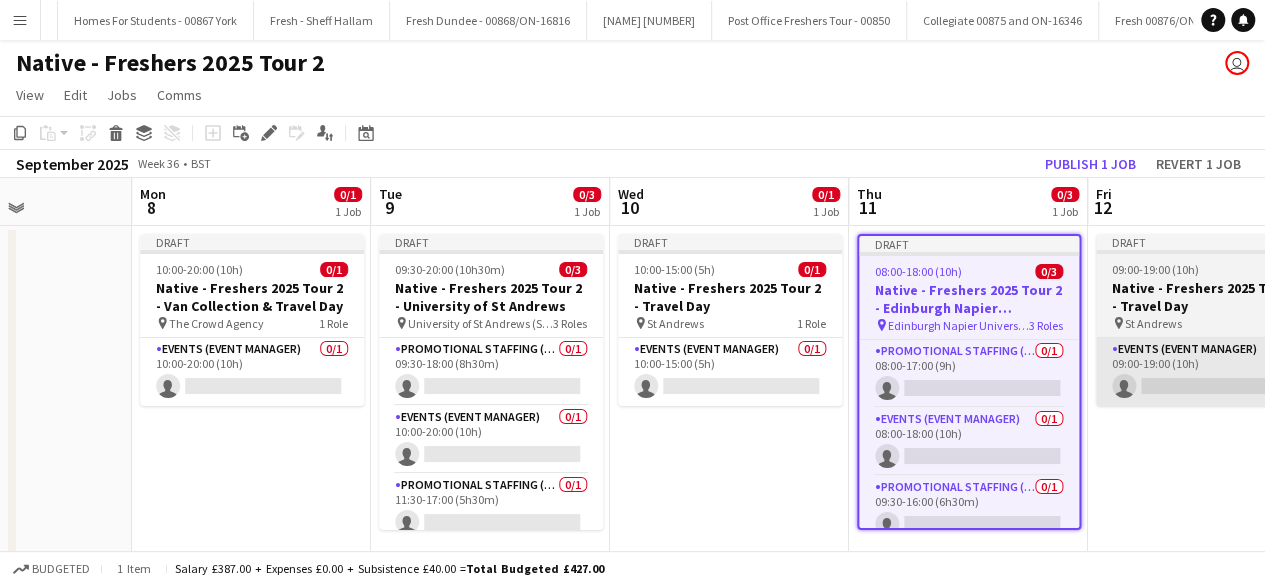 scroll, scrollTop: 0, scrollLeft: 583, axis: horizontal 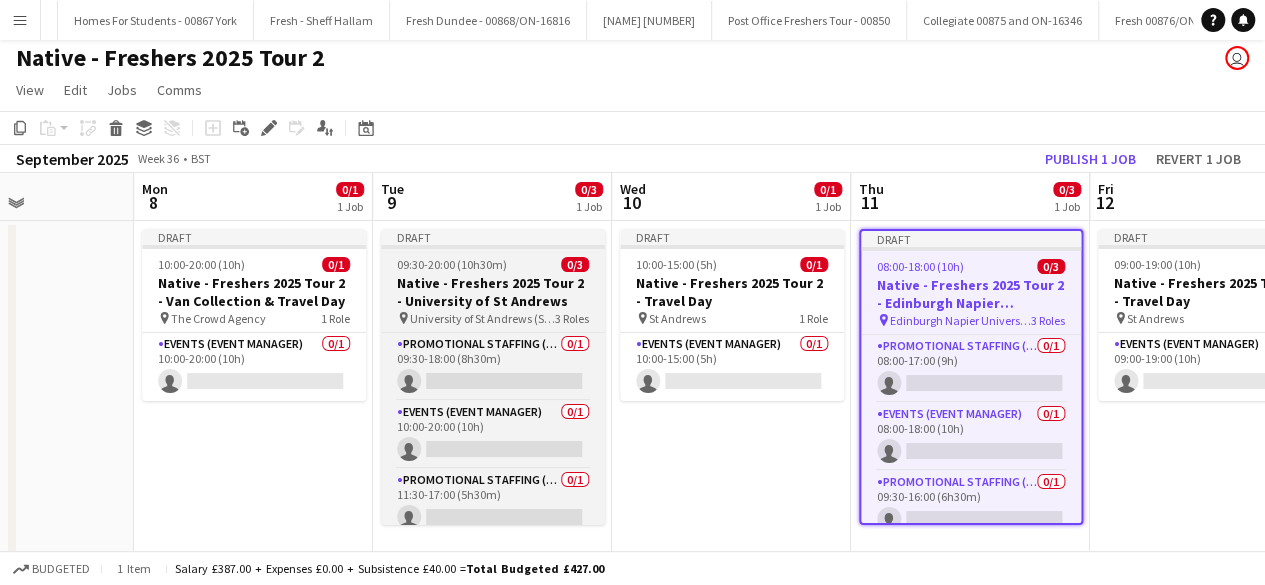 click on "09:30-20:00 (10h30m)    0/3" at bounding box center (493, 264) 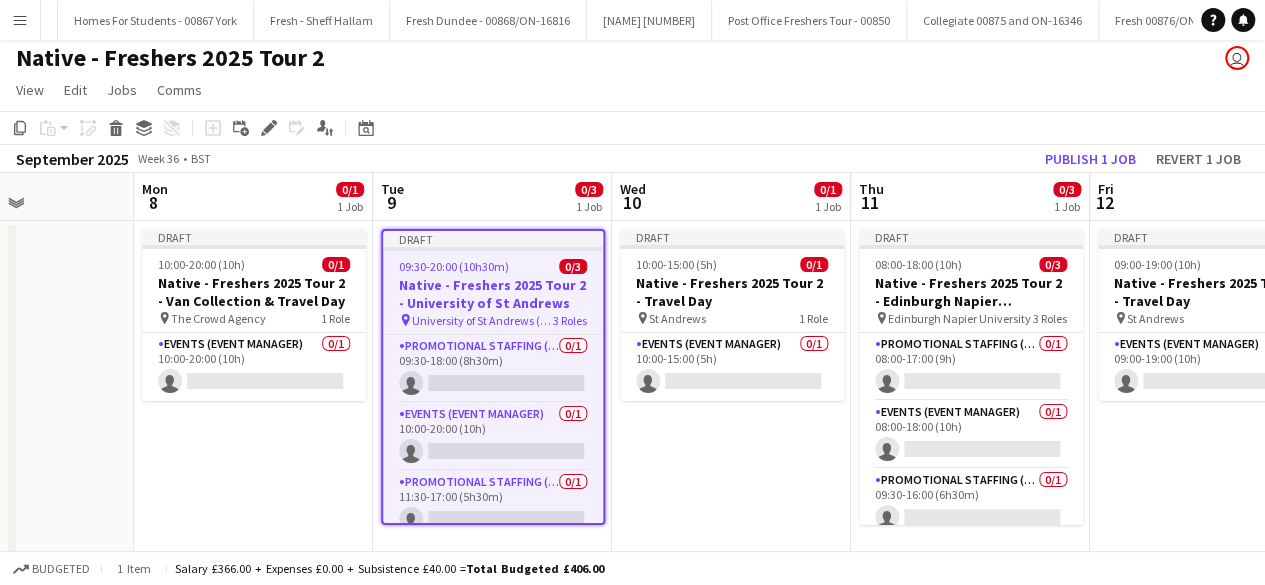 click on "09:30-20:00 (10h30m)    0/3" at bounding box center (493, 266) 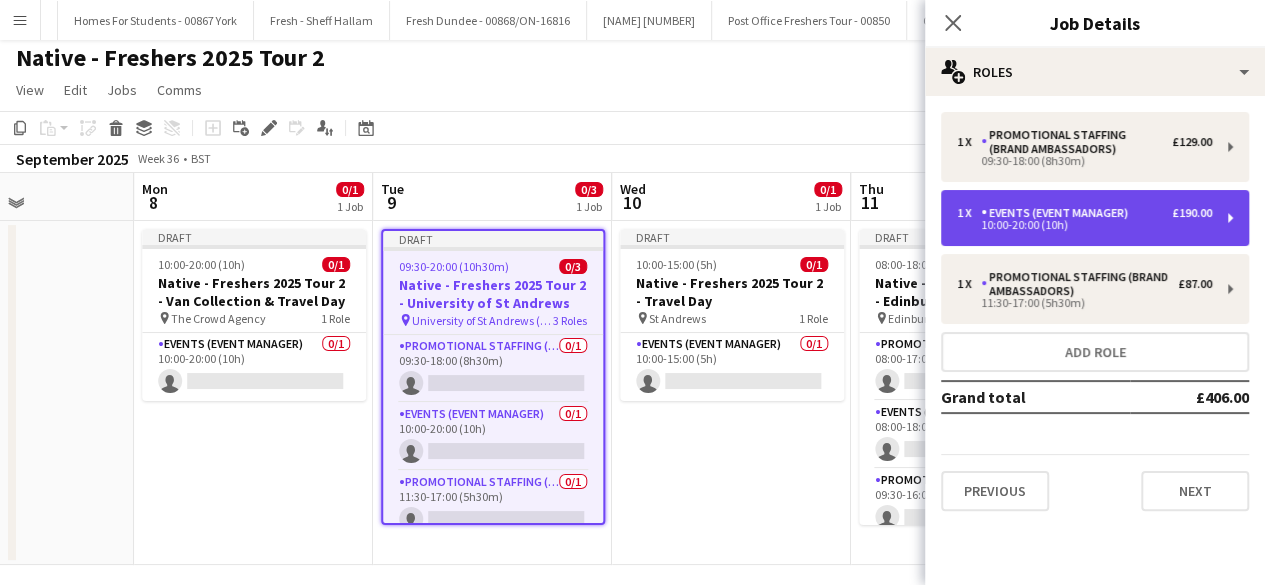 click on "10:00-20:00 (10h)" at bounding box center [1084, 225] 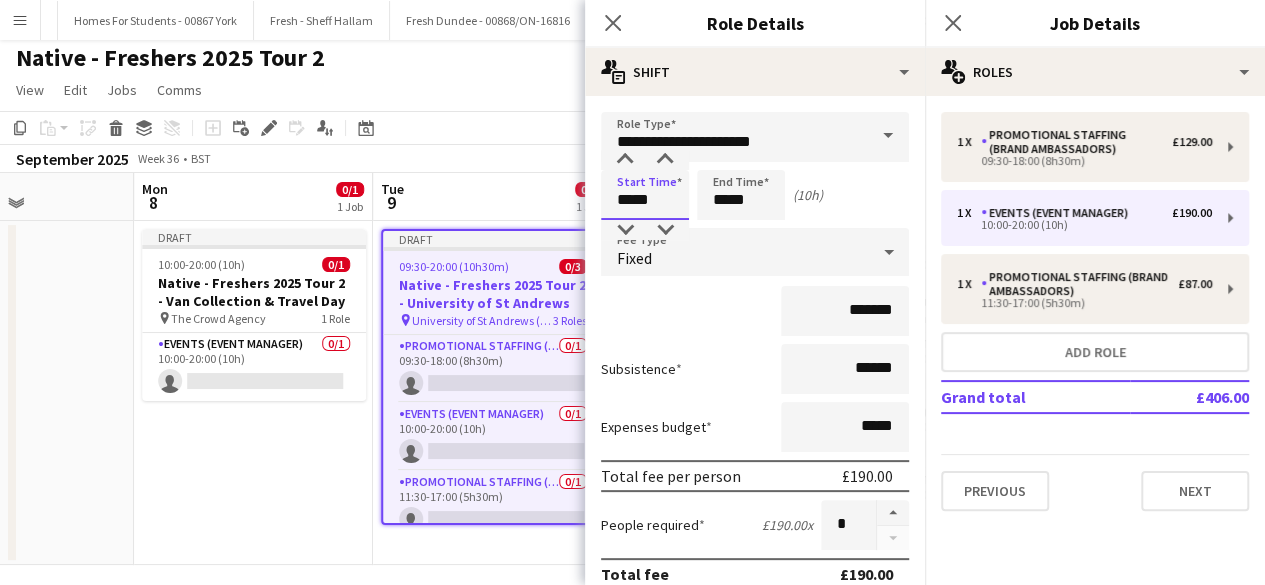 click on "*****" at bounding box center [645, 195] 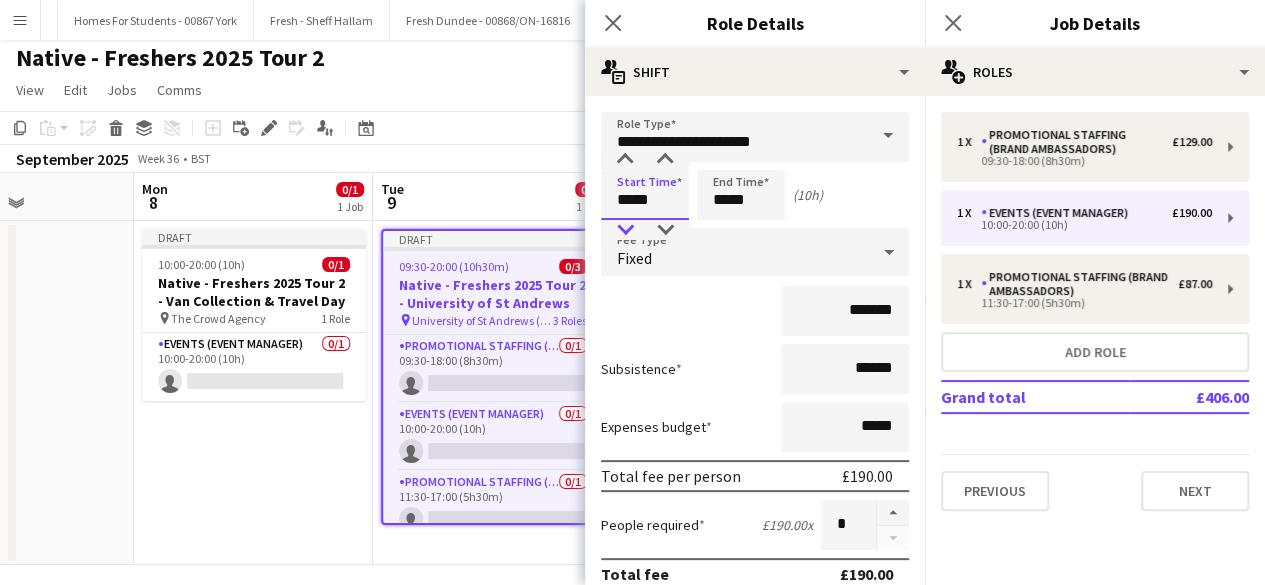 type on "*****" 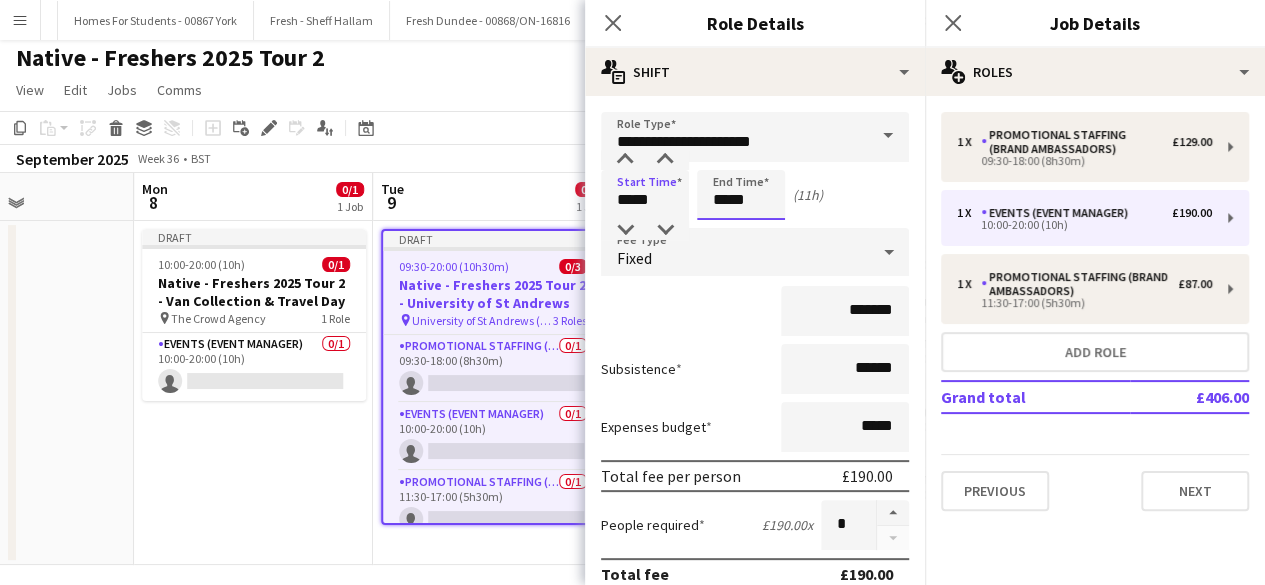 click on "*****" at bounding box center (741, 195) 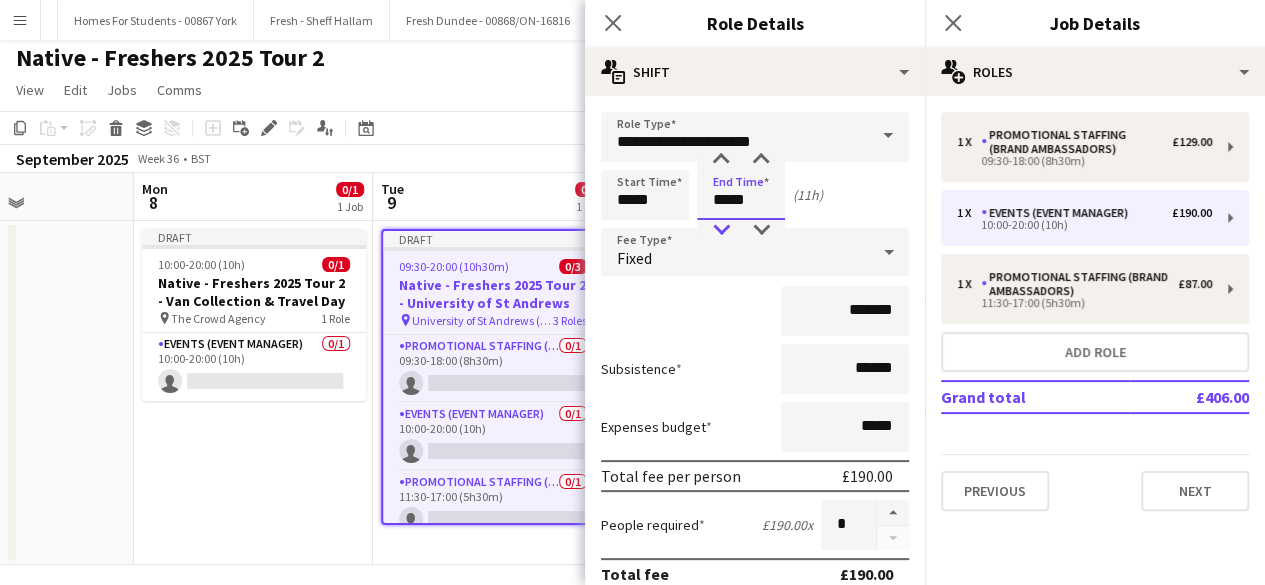 type on "*****" 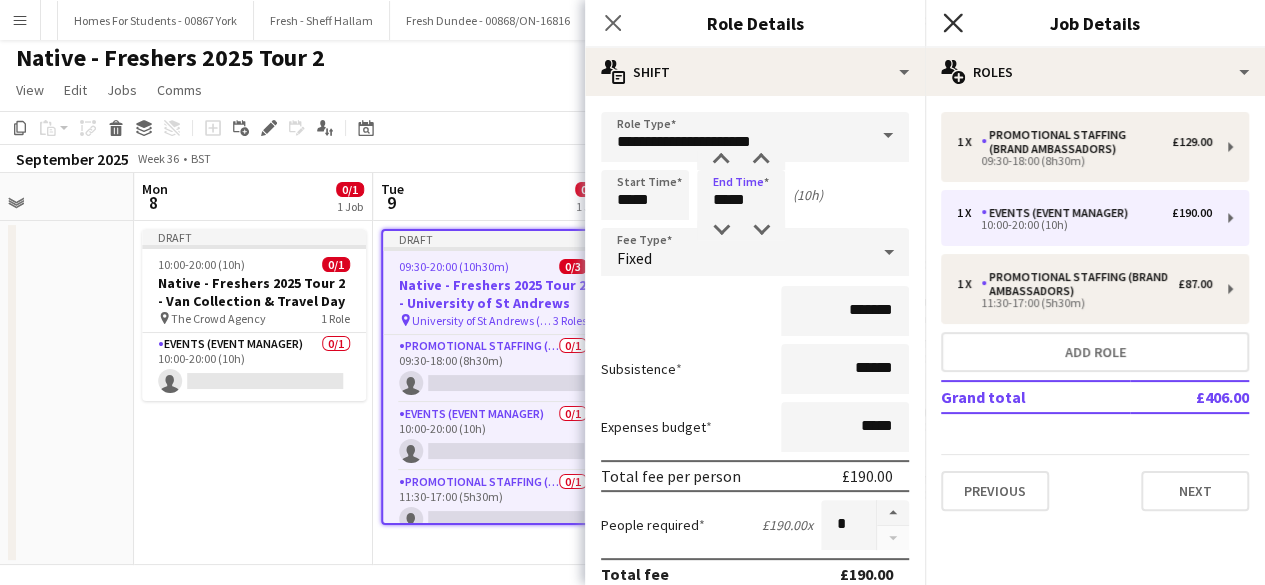 click 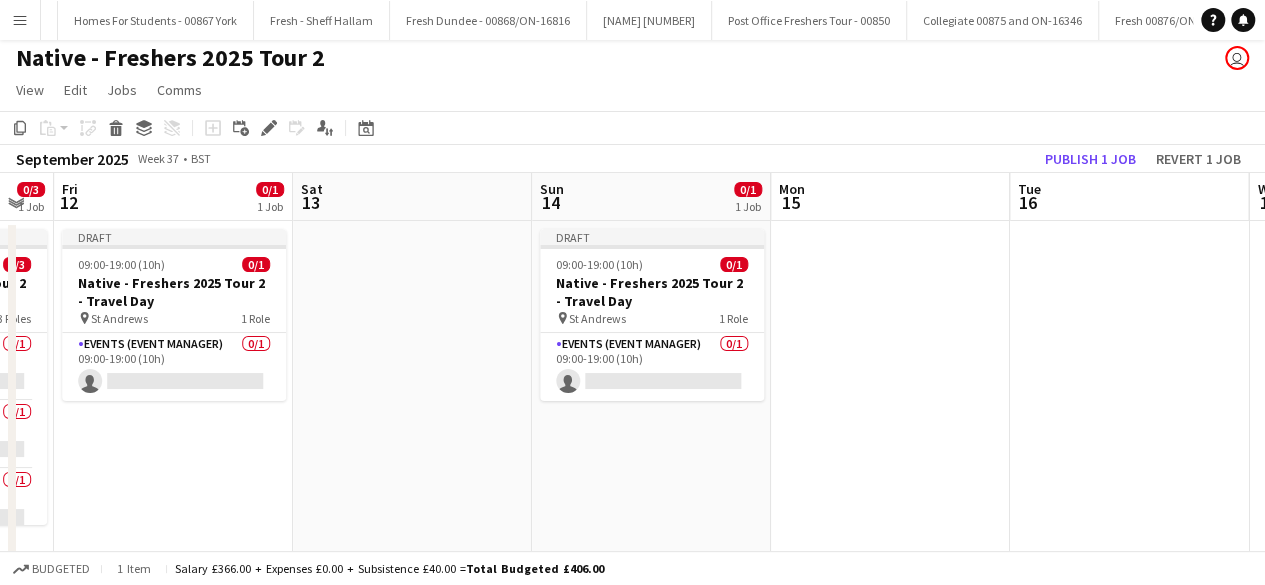 scroll, scrollTop: 0, scrollLeft: 706, axis: horizontal 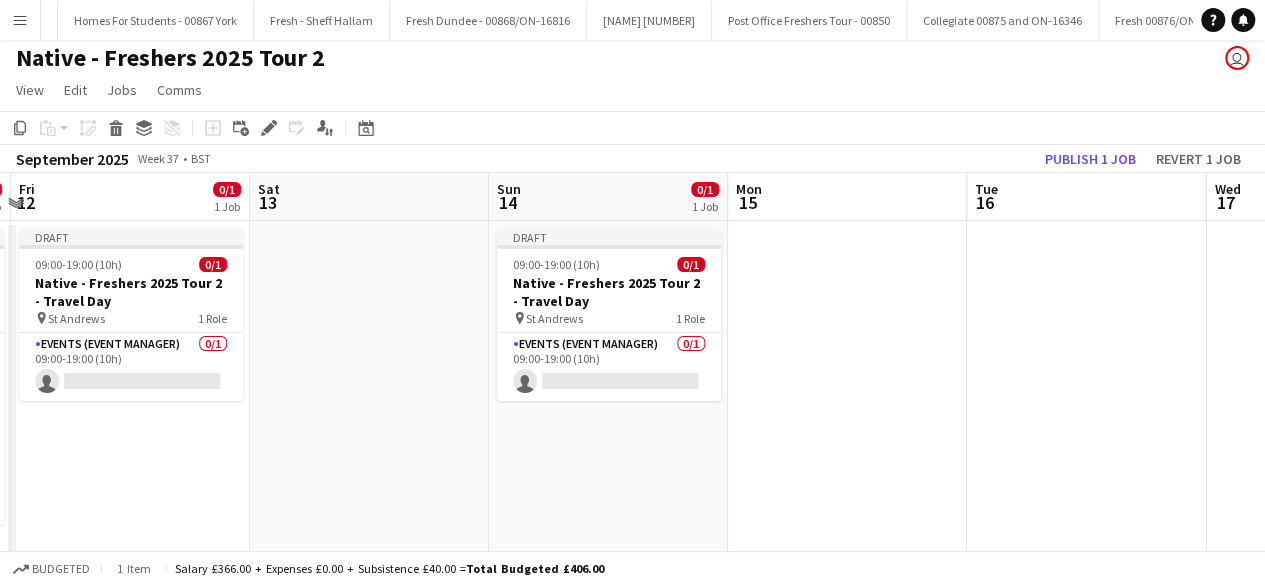 click at bounding box center [847, 393] 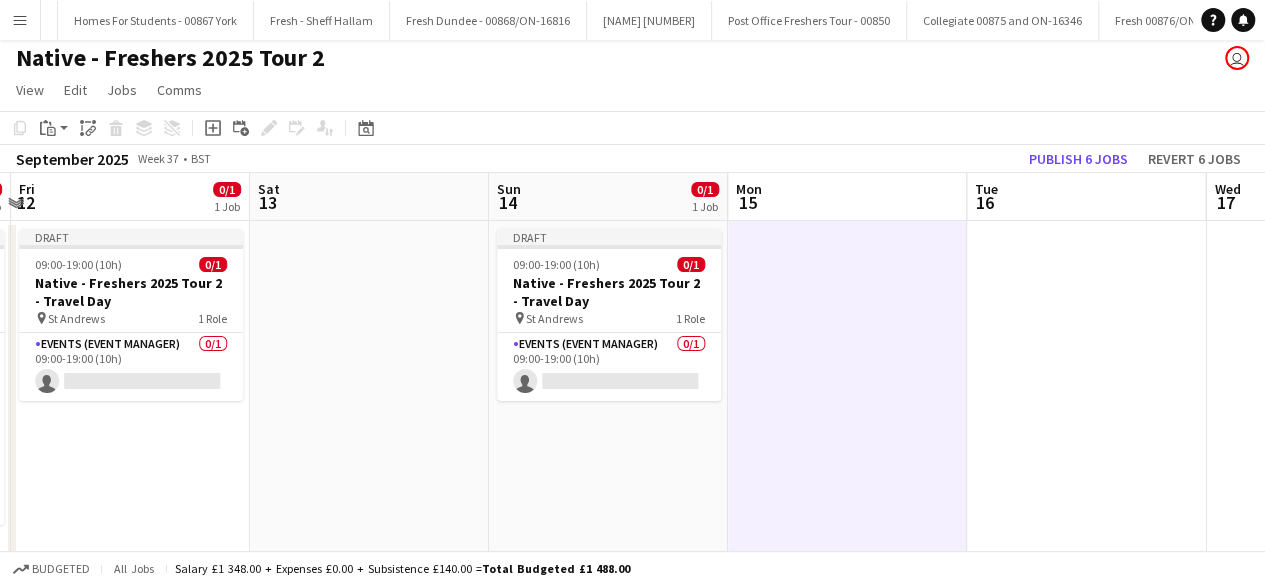 click on "Copy
Paste
Paste   Ctrl+V Paste with crew  Ctrl+Shift+V
Paste linked Job
Delete
Group
Ungroup
Add job
Add linked Job
Edit
Edit linked Job
Applicants
Date picker
JUL 2025 JUL 2025 Monday M Tuesday T Wednesday W Thursday T Friday F Saturday S Sunday S  JUL      1   2   3   4   5   6   7   8   9   10   11   12   13   14   15   16   17   18   19   20   21   22   23   24   25   26   27   28   29   30   31
Comparison range
Comparison range
Today" 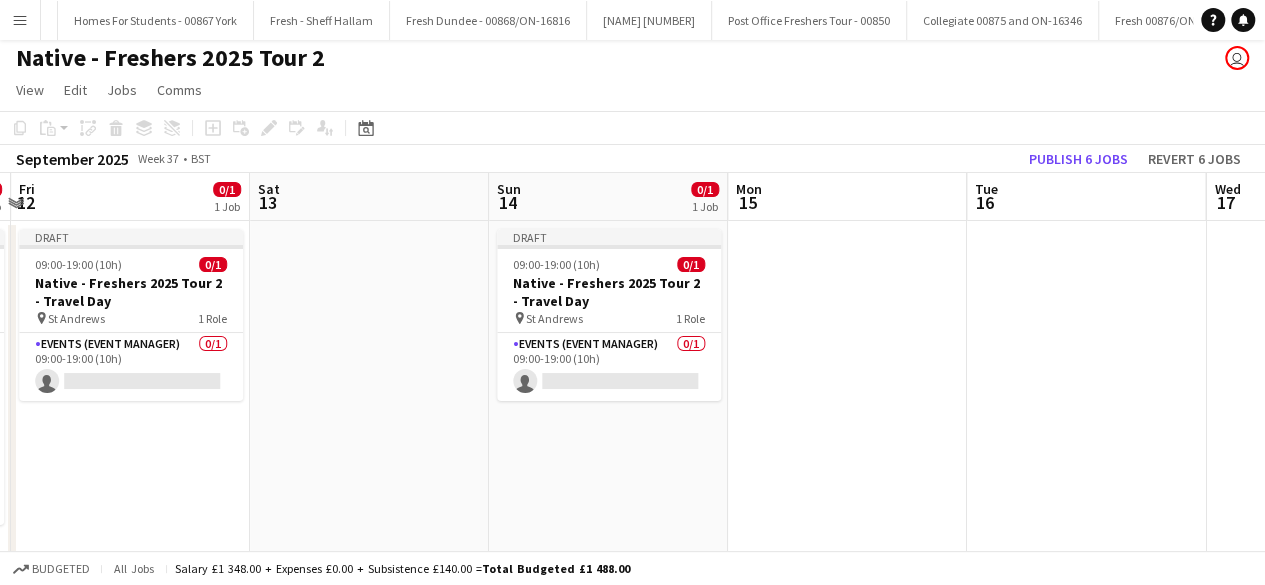 click at bounding box center [847, 393] 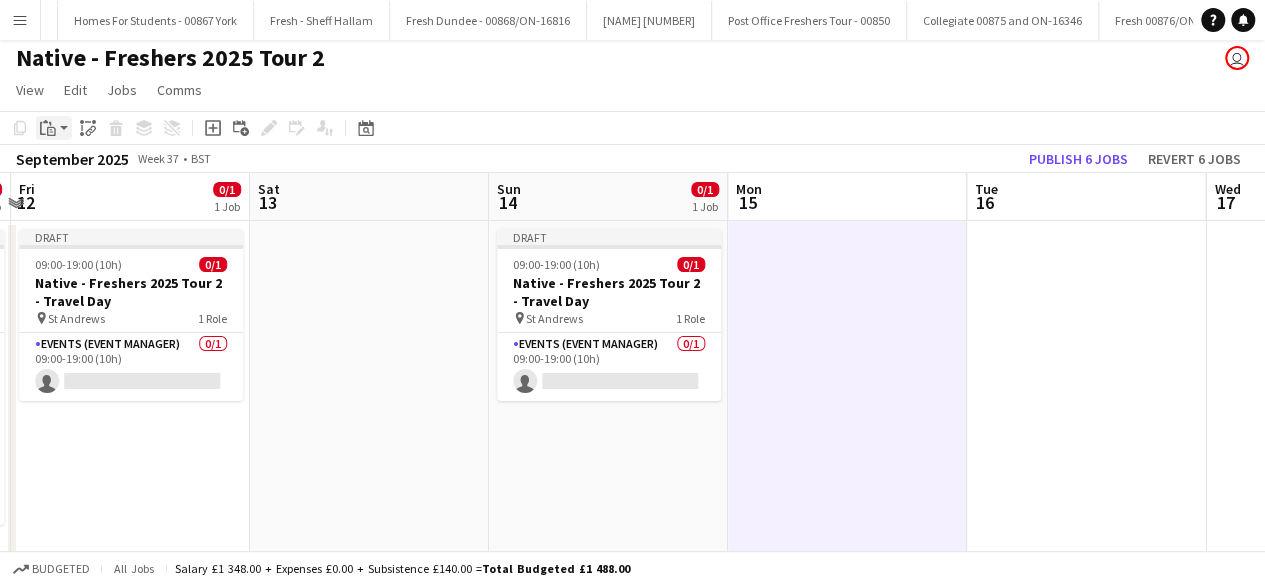 click 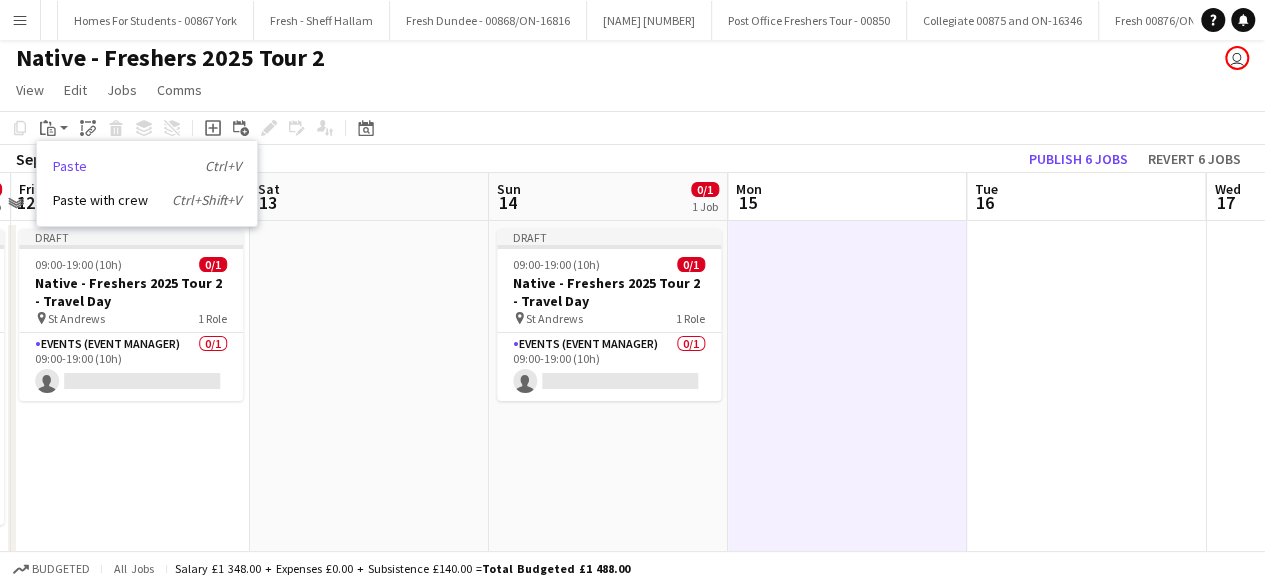 click on "Paste   Ctrl+V" at bounding box center [147, 166] 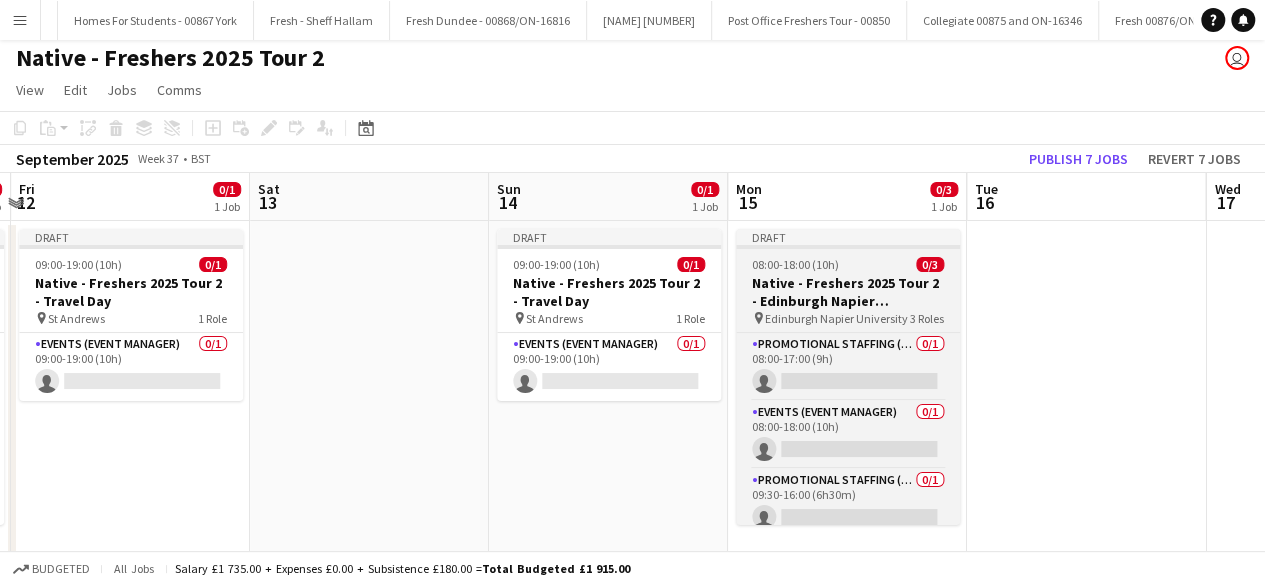 click on "Draft 08:00-18:00 (10h) 0/3 Native - Freshers 2025 Tour 2 - Edinburgh Napier University pin Edinburgh Napier University 3 Roles Promotional Staffing (Brand Ambassadors) 0/1 08:00-17:00 (9h) single-neutral-actions Events (Event Manager) 0/1 08:00-18:00 (10h) single-neutral-actions Promotional Staffing (Brand Ambassadors) 0/1 09:30-16:00 (6h30m) single-neutral-actions" at bounding box center [848, 377] 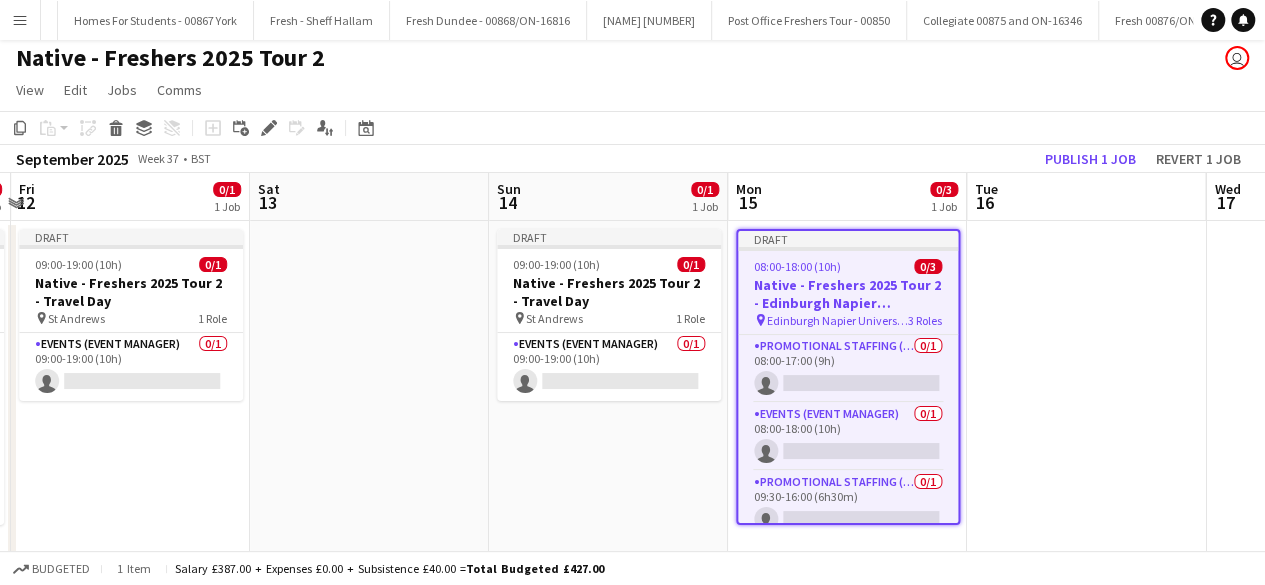 click on "Draft 08:00-18:00 (10h) 0/3 Native - Freshers 2025 Tour 2 - Edinburgh Napier University pin Edinburgh Napier University 3 Roles Promotional Staffing (Brand Ambassadors) 0/1 08:00-17:00 (9h) single-neutral-actions Events (Event Manager) 0/1 08:00-18:00 (10h) single-neutral-actions Promotional Staffing (Brand Ambassadors) 0/1 09:30-16:00 (6h30m) single-neutral-actions" at bounding box center (848, 377) 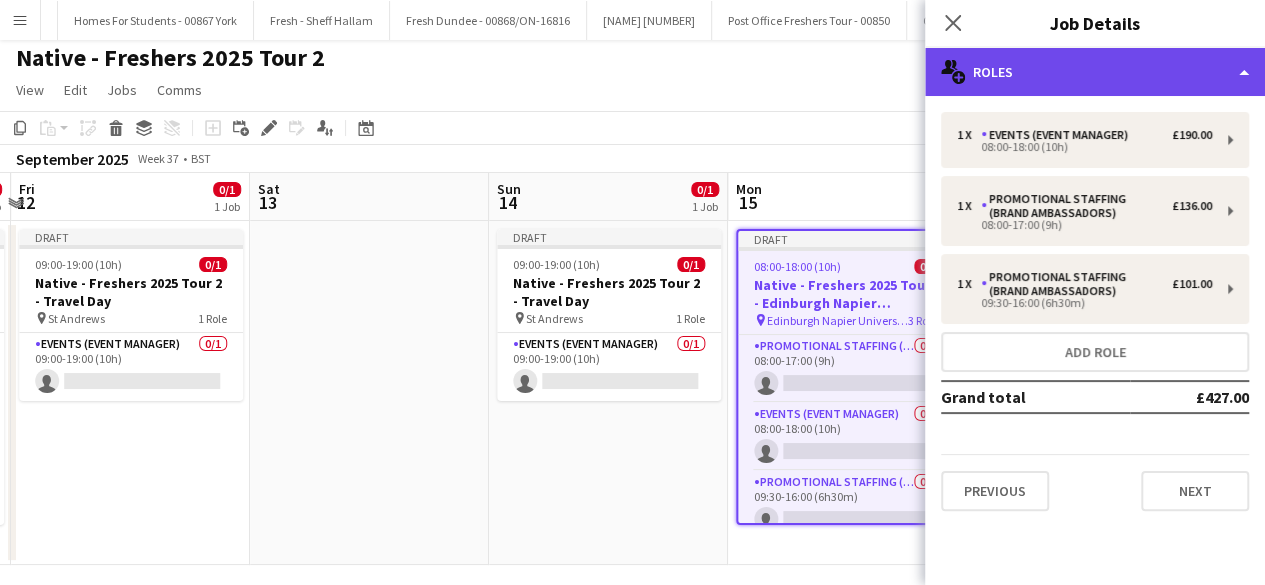 click on "multiple-users-add
Roles" 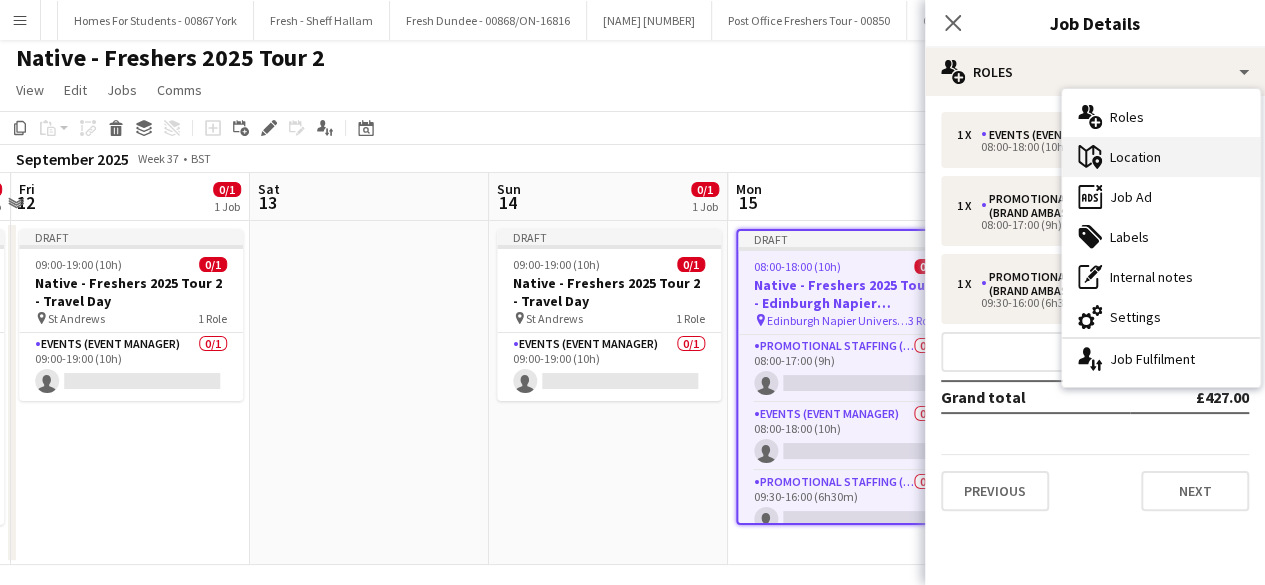 click on "maps-pin-1
Location" at bounding box center (1161, 157) 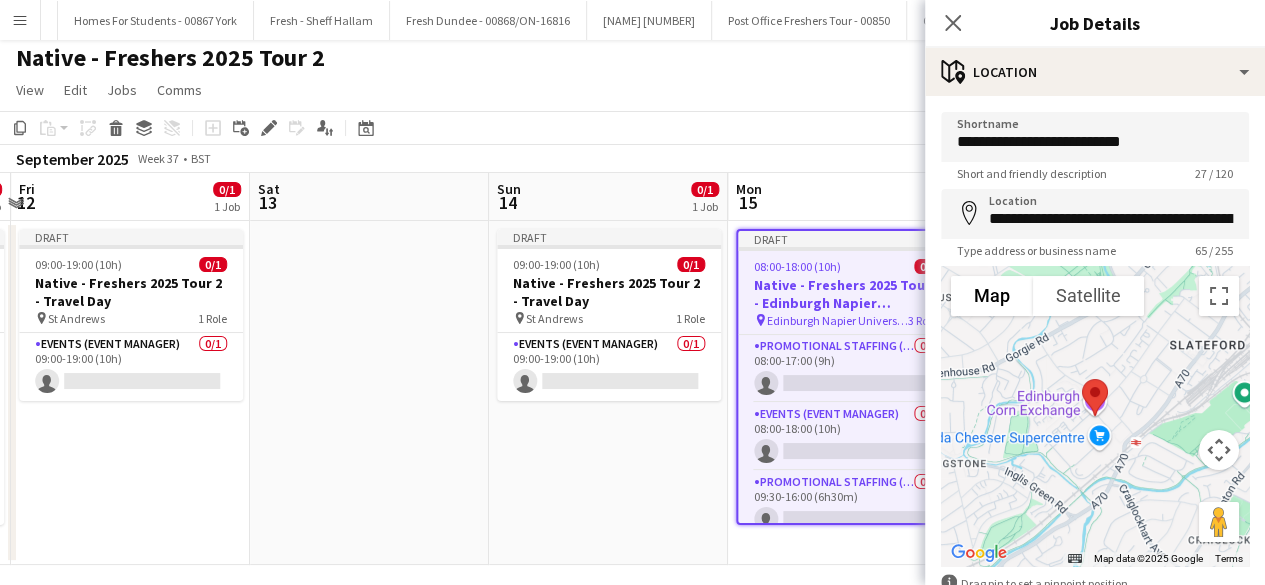 click on "**********" at bounding box center (1095, 401) 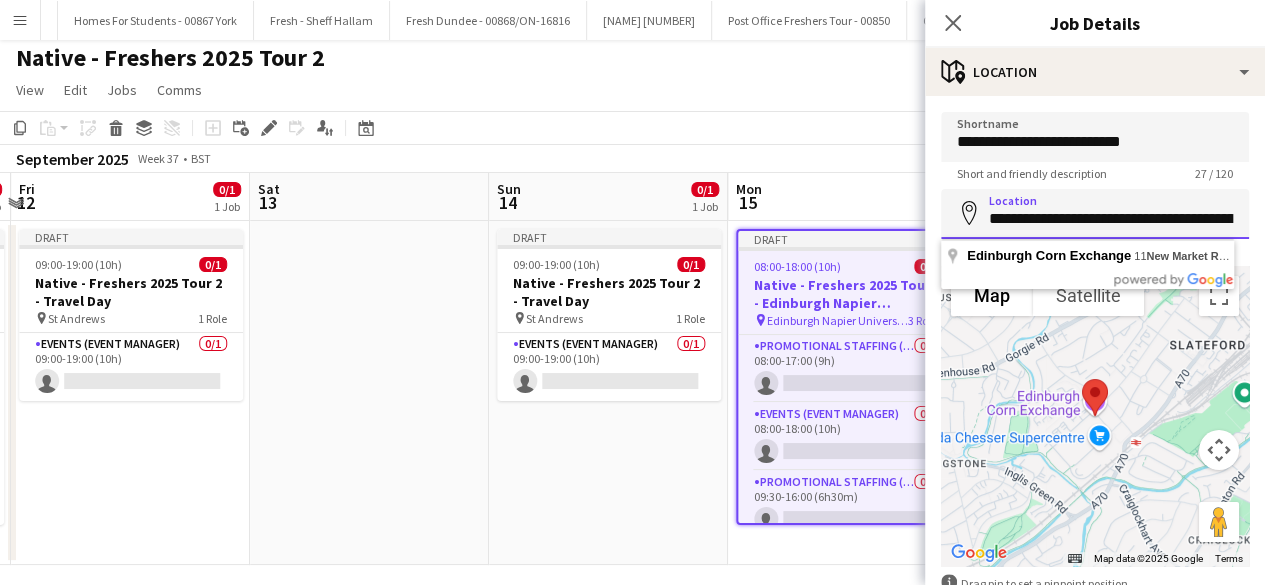 scroll, scrollTop: 0, scrollLeft: 238, axis: horizontal 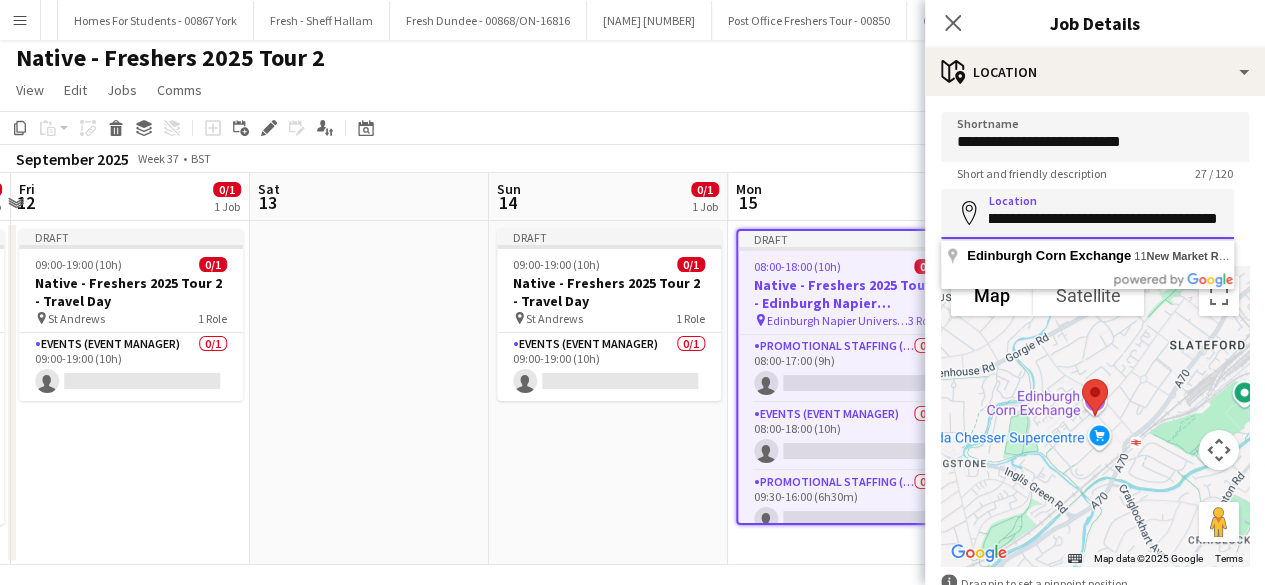 drag, startPoint x: 1117, startPoint y: 235, endPoint x: 1279, endPoint y: 240, distance: 162.07715 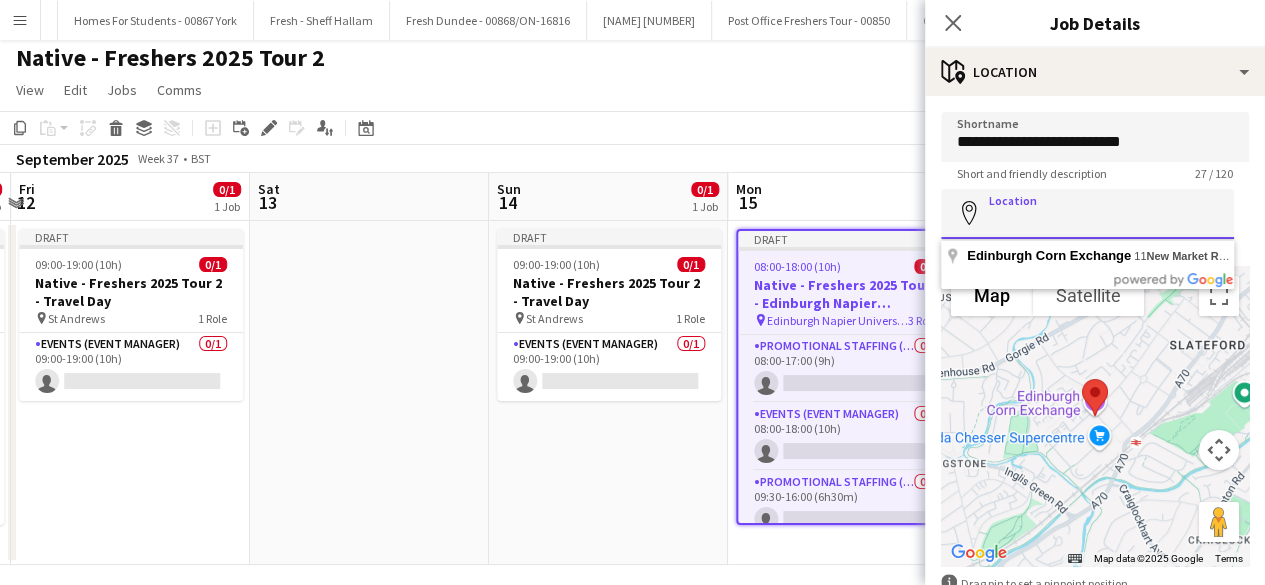 scroll, scrollTop: 0, scrollLeft: 0, axis: both 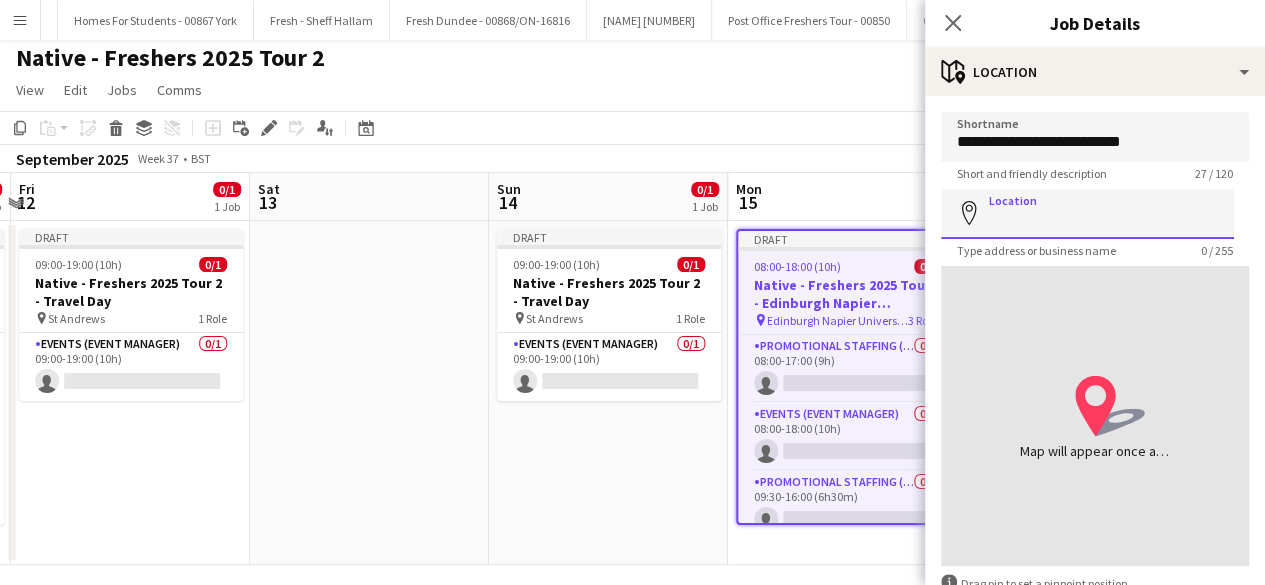 paste on "**********" 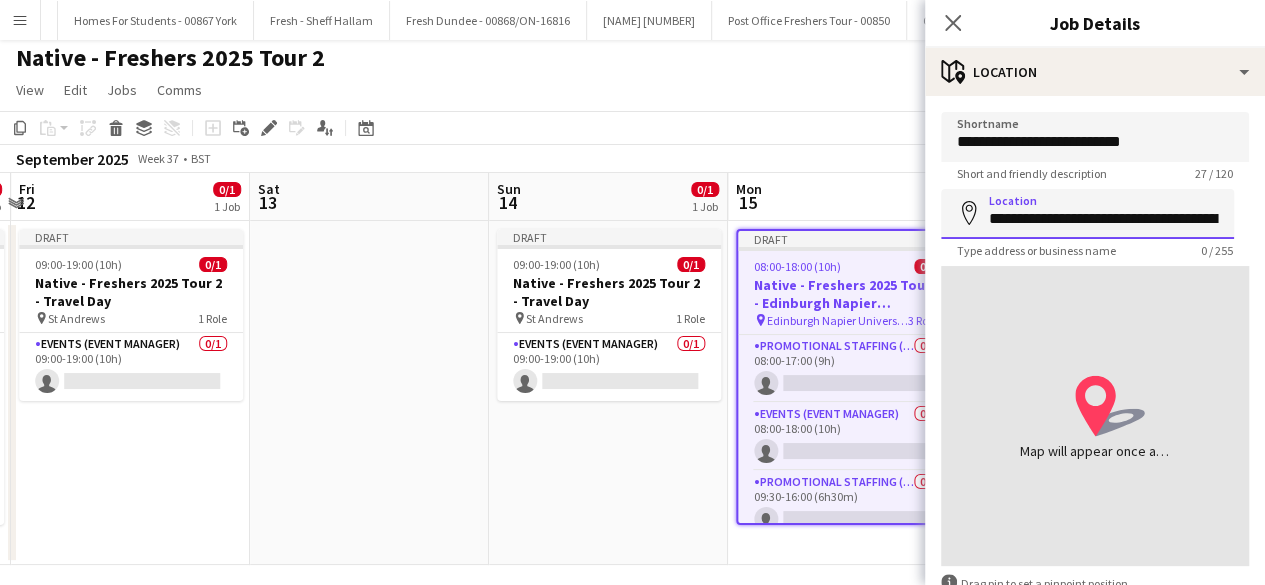 scroll, scrollTop: 0, scrollLeft: 164, axis: horizontal 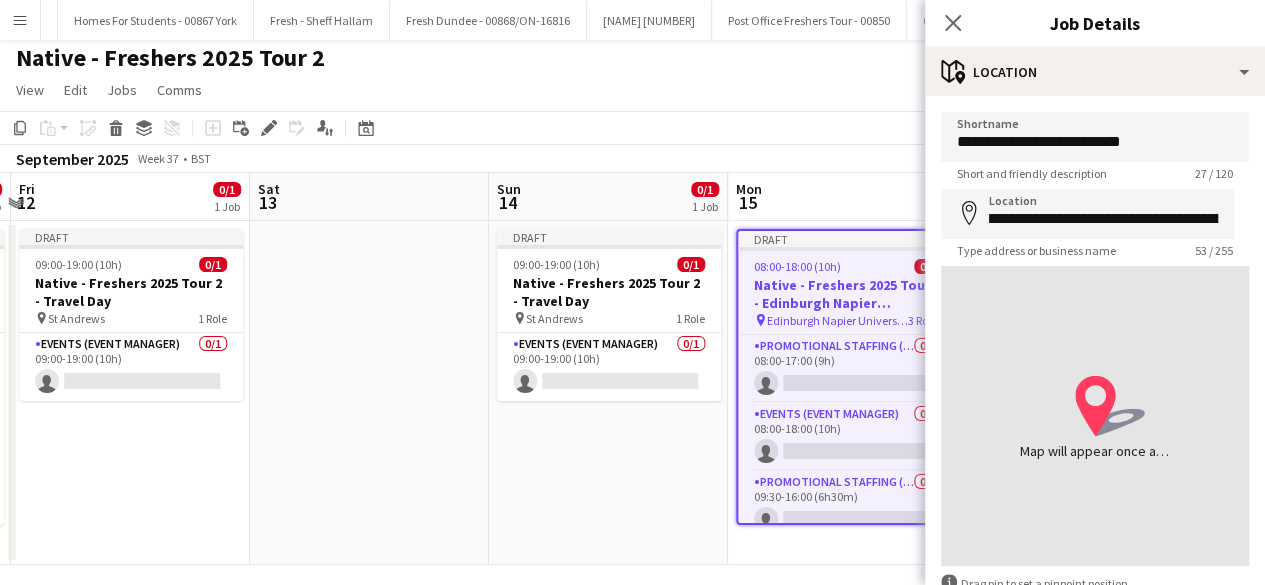 type on "**********" 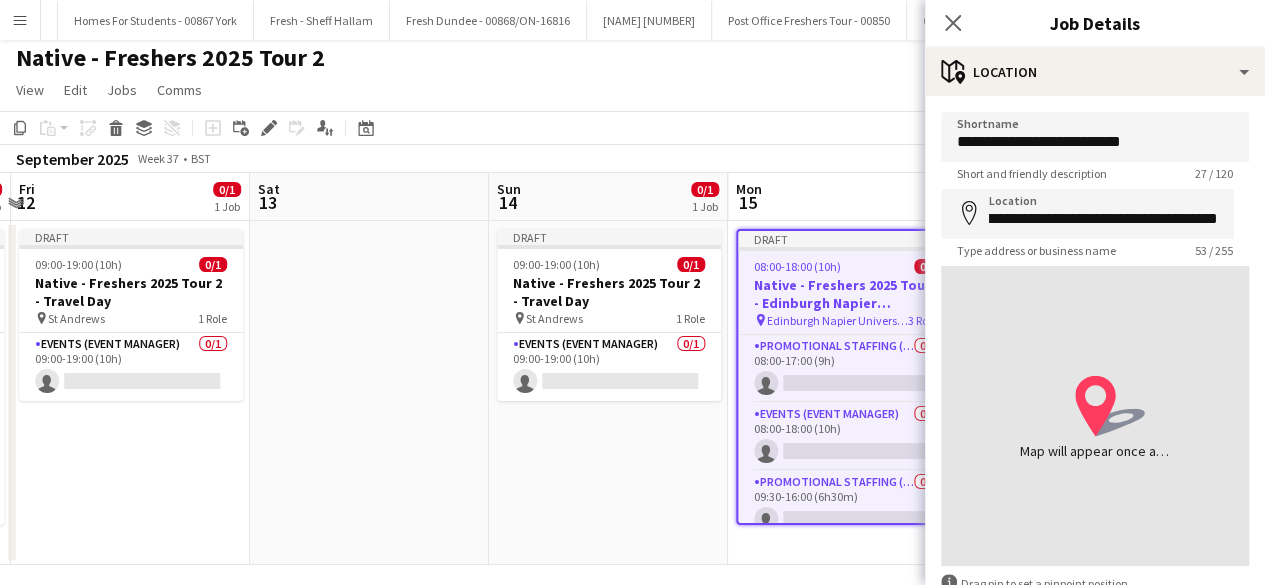 scroll, scrollTop: 0, scrollLeft: 0, axis: both 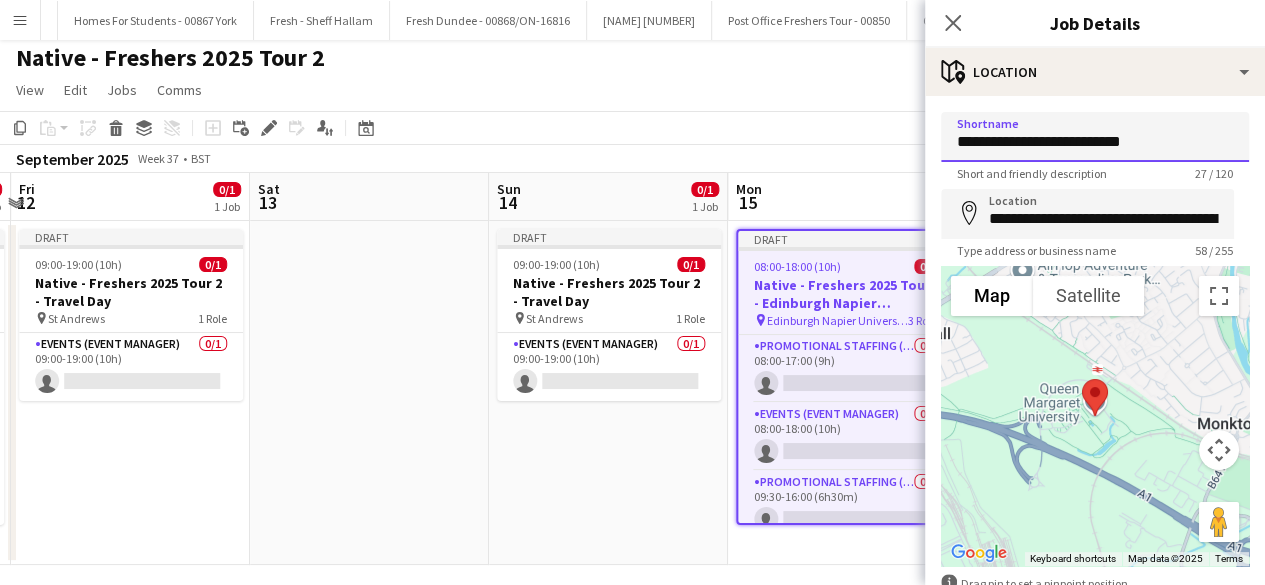 drag, startPoint x: 954, startPoint y: 142, endPoint x: 1279, endPoint y: 125, distance: 325.4443 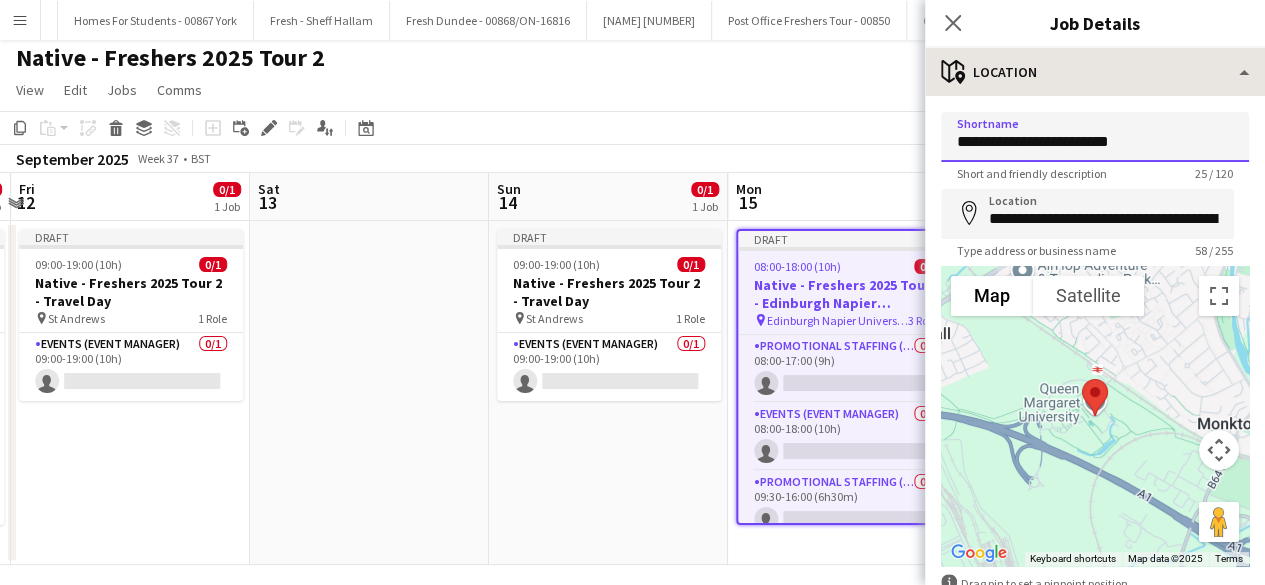 type on "**********" 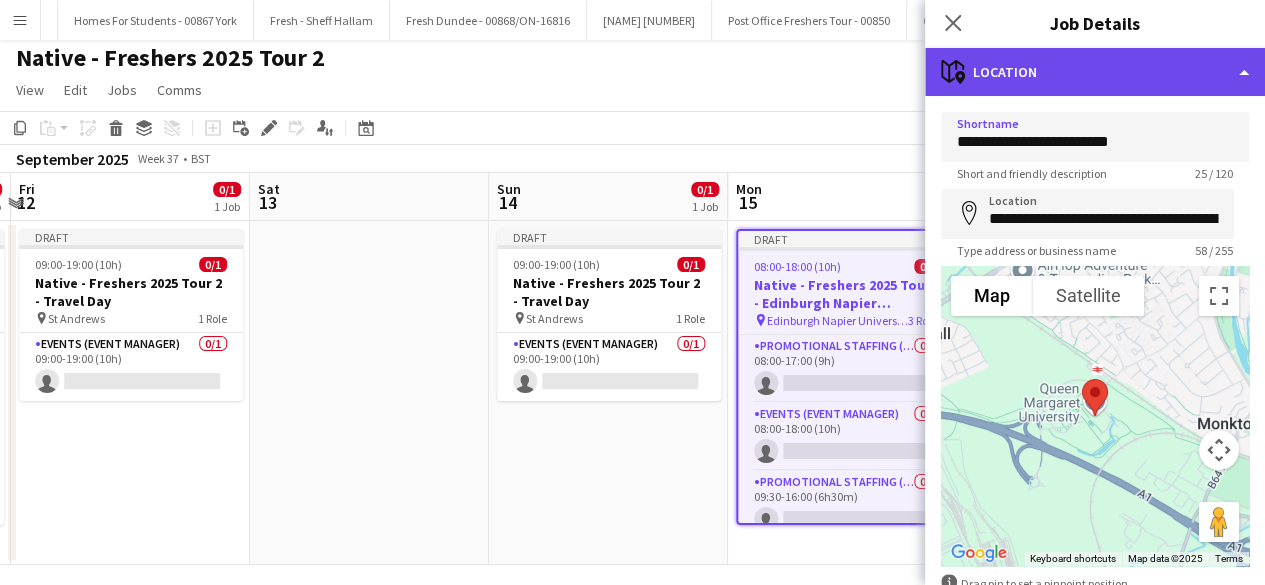 click on "maps-pin-1
Location" 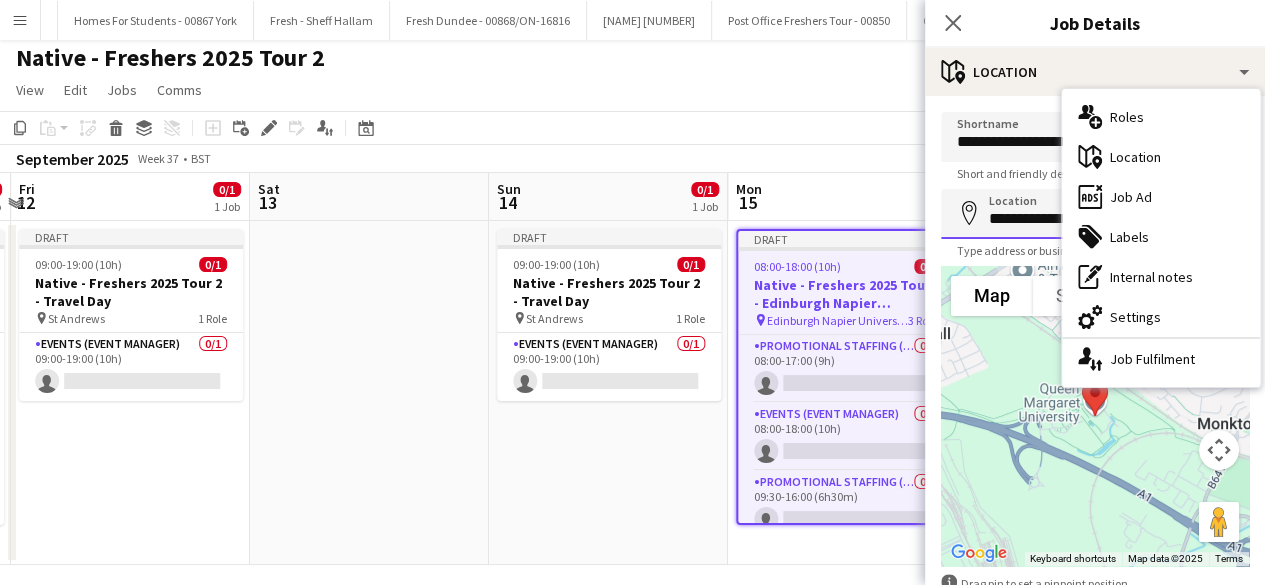 click on "**********" at bounding box center (1087, 214) 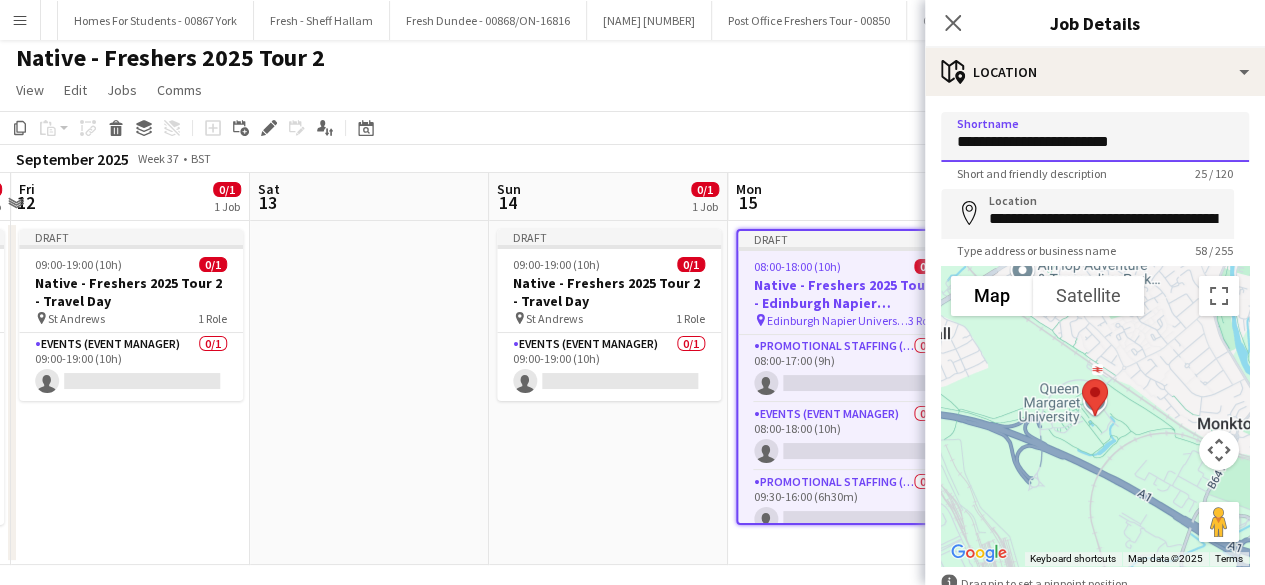 drag, startPoint x: 958, startPoint y: 142, endPoint x: 1137, endPoint y: 143, distance: 179.00279 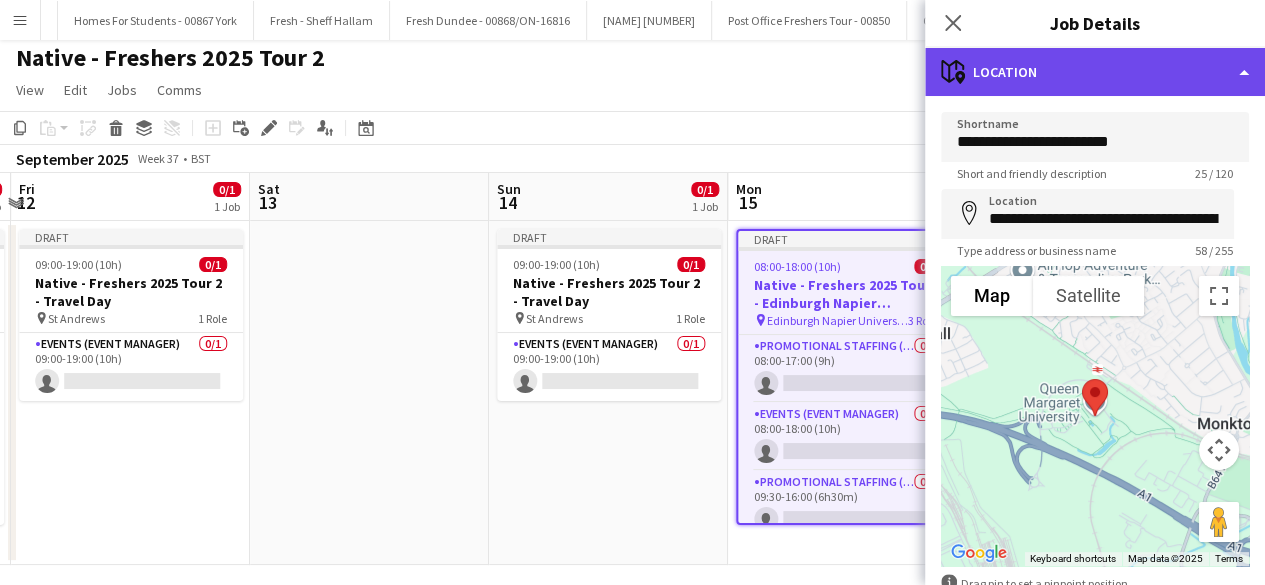 click on "maps-pin-1
Location" 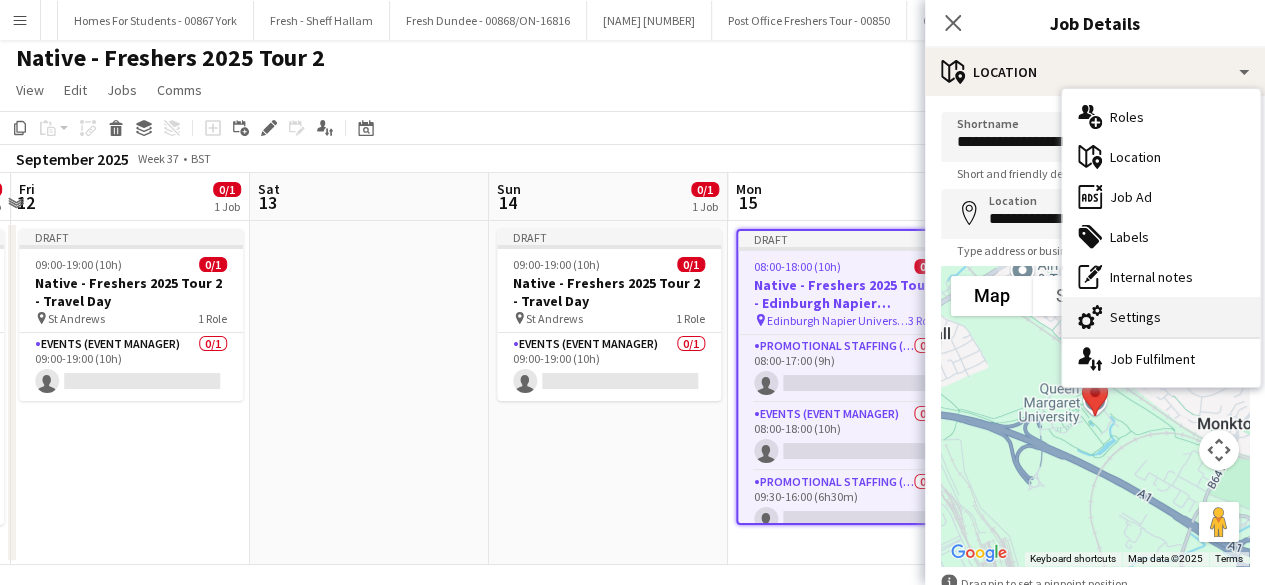 click on "cog-double-3
Settings" at bounding box center (1161, 317) 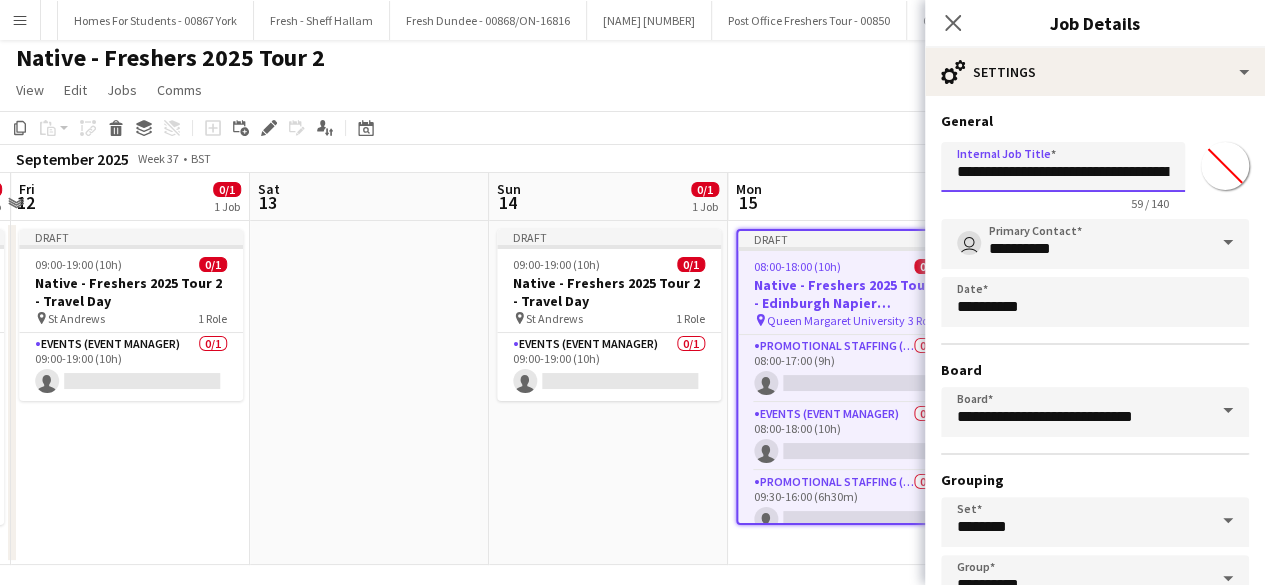 scroll, scrollTop: 0, scrollLeft: 193, axis: horizontal 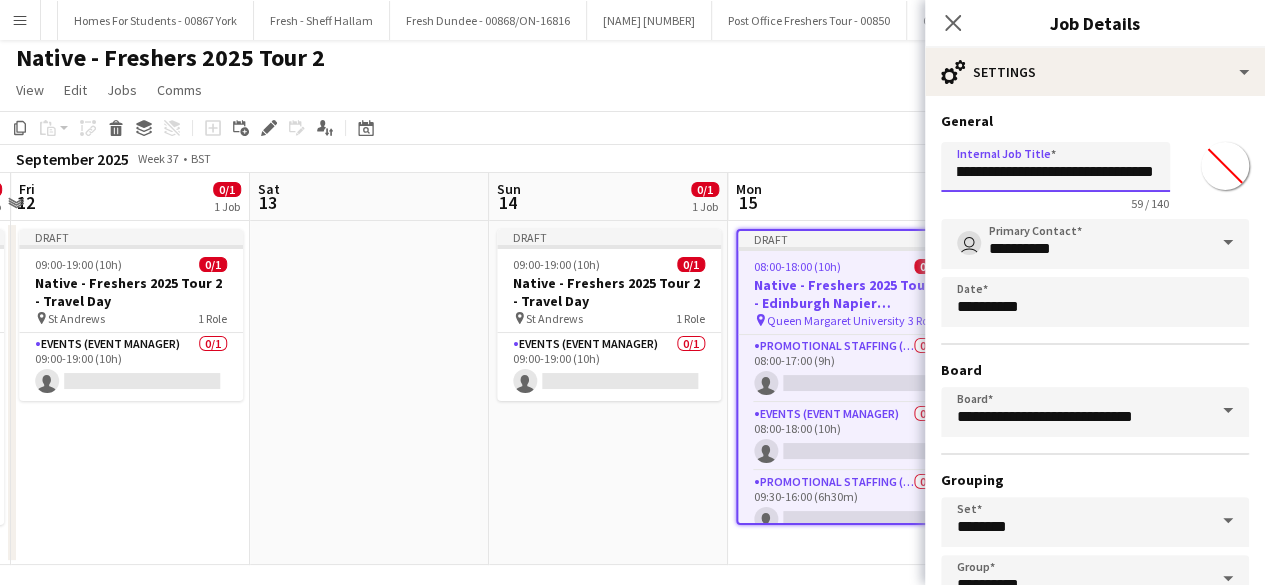 drag, startPoint x: 1093, startPoint y: 169, endPoint x: 1265, endPoint y: 147, distance: 173.40128 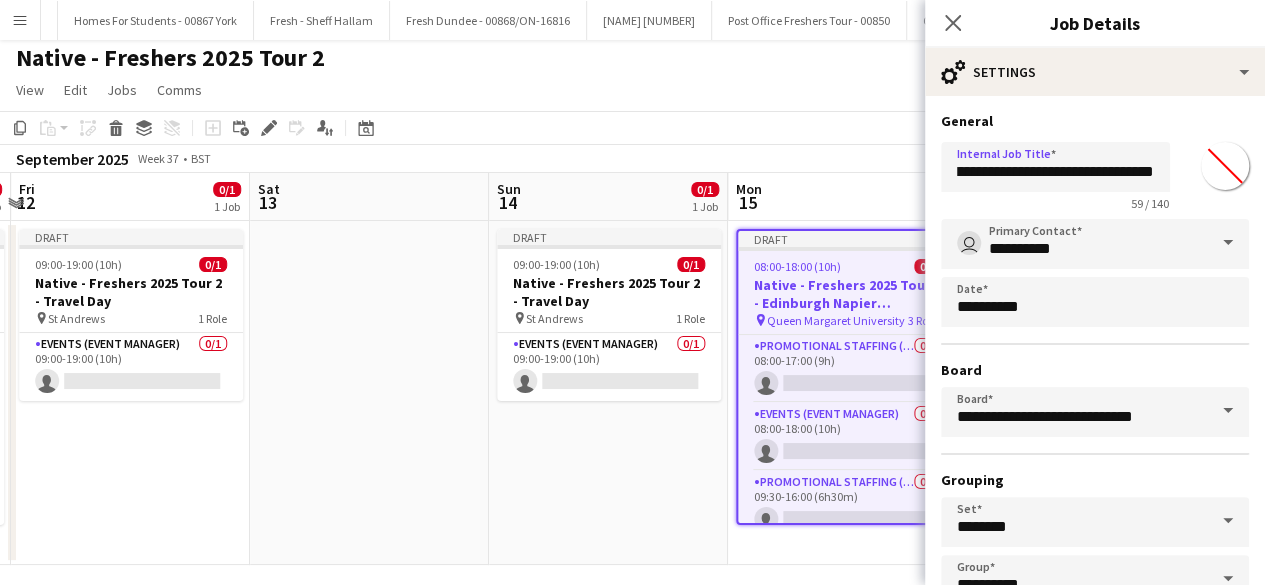 click on "*******" at bounding box center [1225, 166] 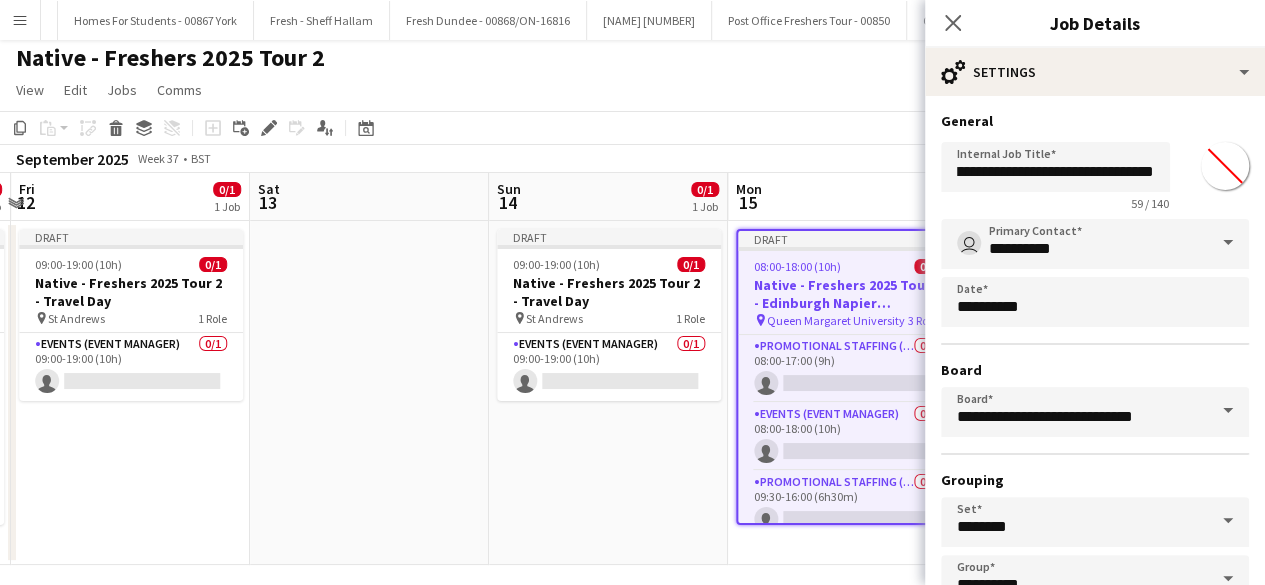 scroll, scrollTop: 0, scrollLeft: 0, axis: both 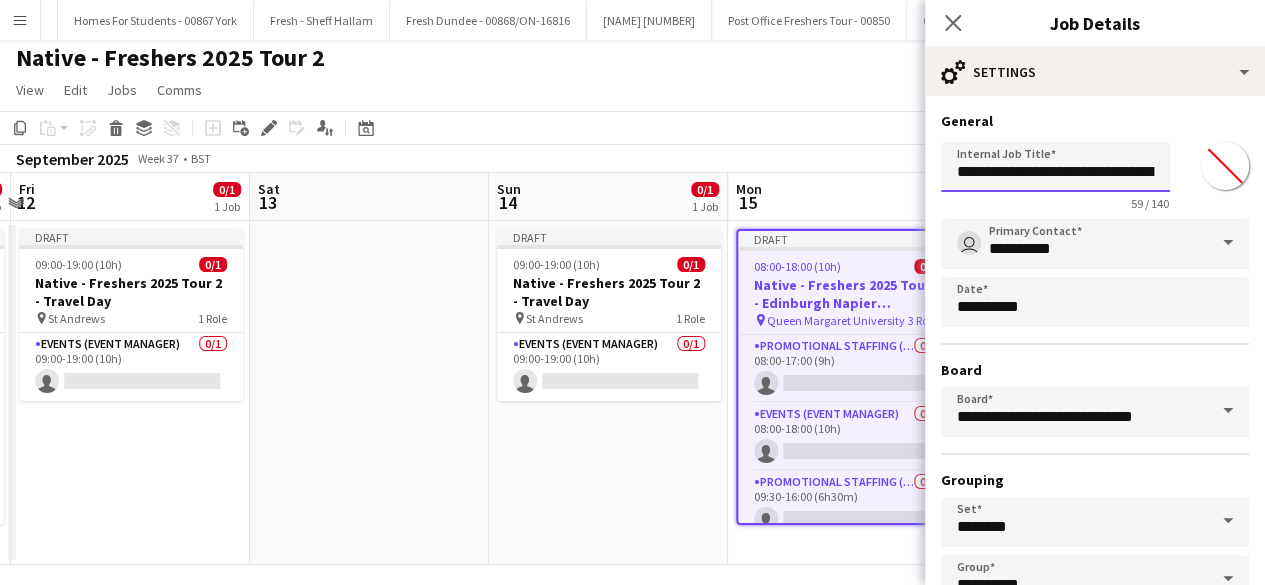 click on "**********" at bounding box center [1055, 167] 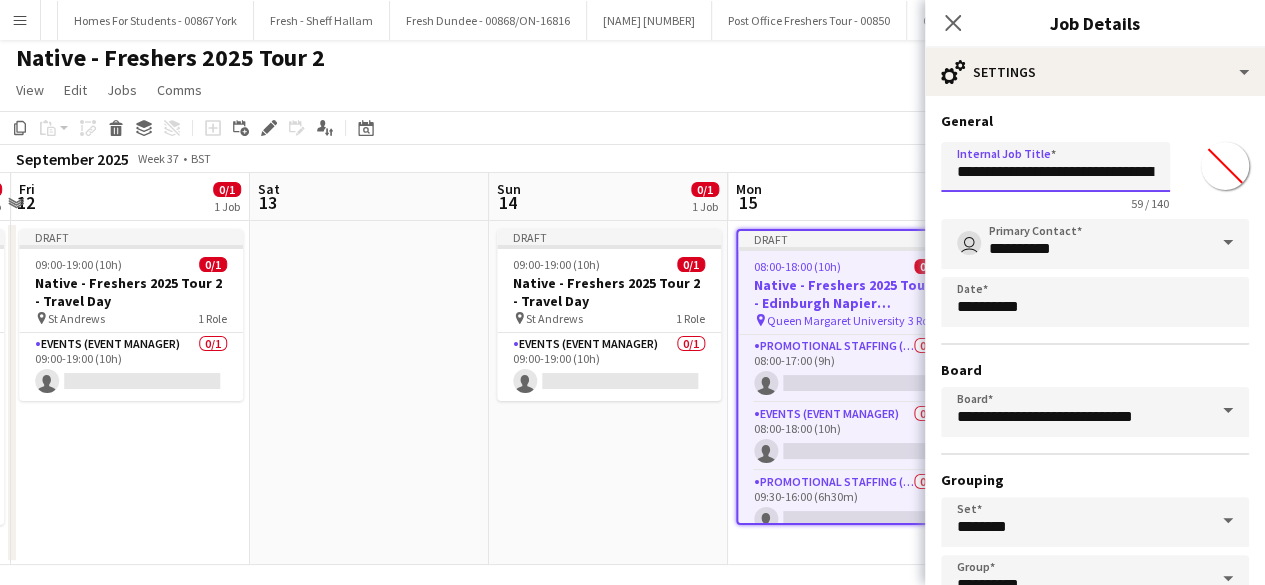 scroll, scrollTop: 0, scrollLeft: 193, axis: horizontal 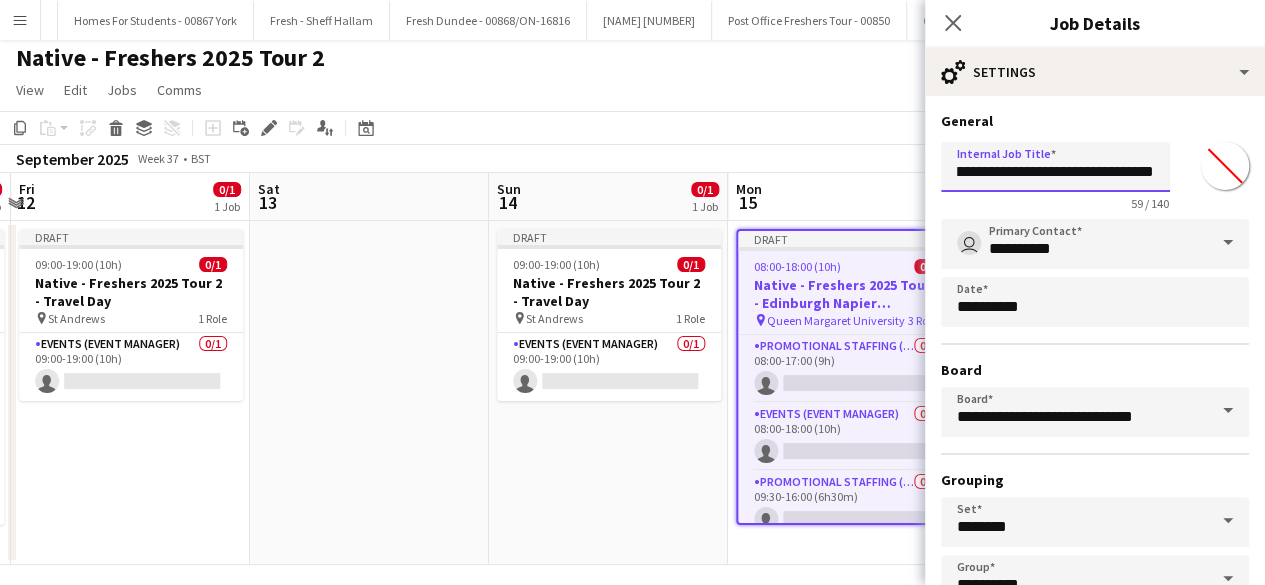 drag, startPoint x: 1050, startPoint y: 172, endPoint x: 1243, endPoint y: 171, distance: 193.0026 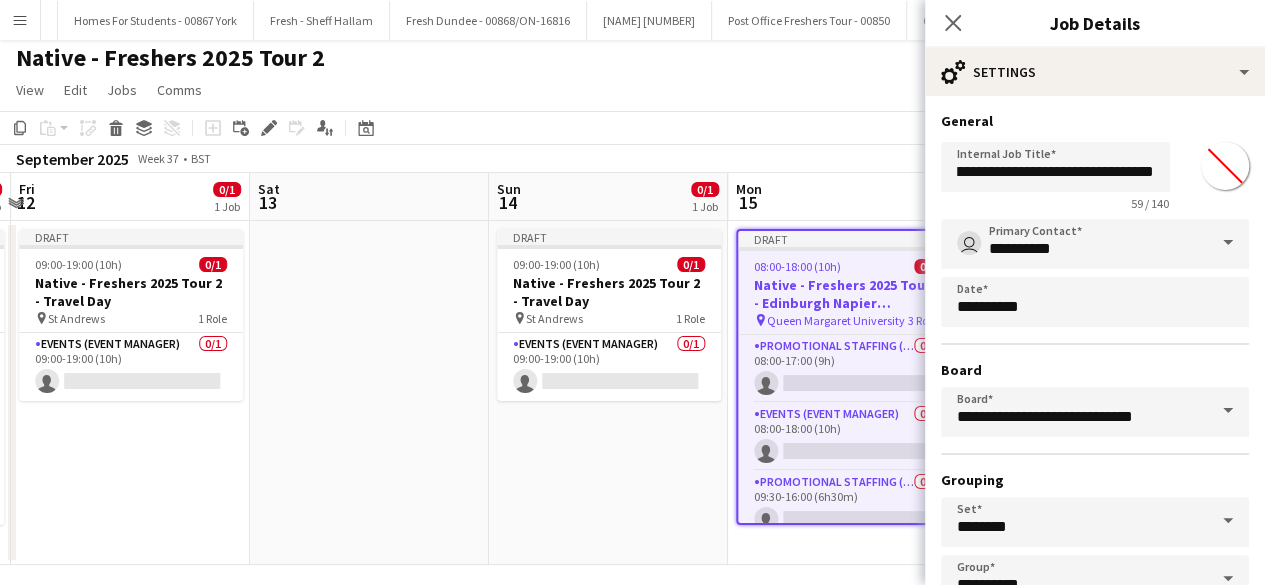 click on "*******" at bounding box center (1225, 166) 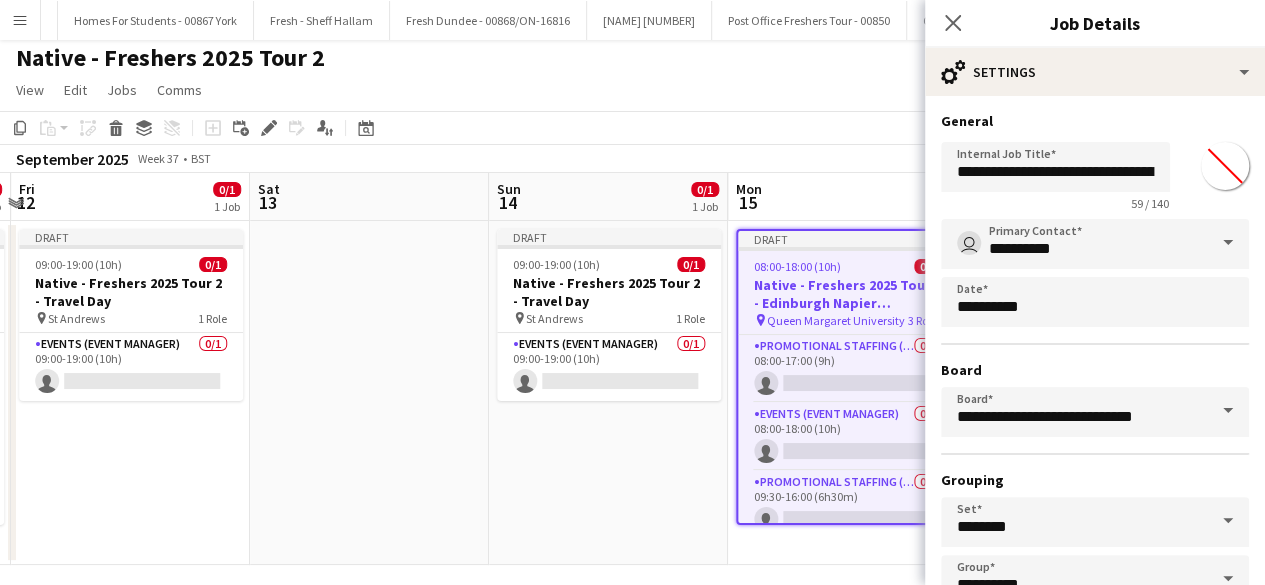 click on "**********" at bounding box center (1095, 407) 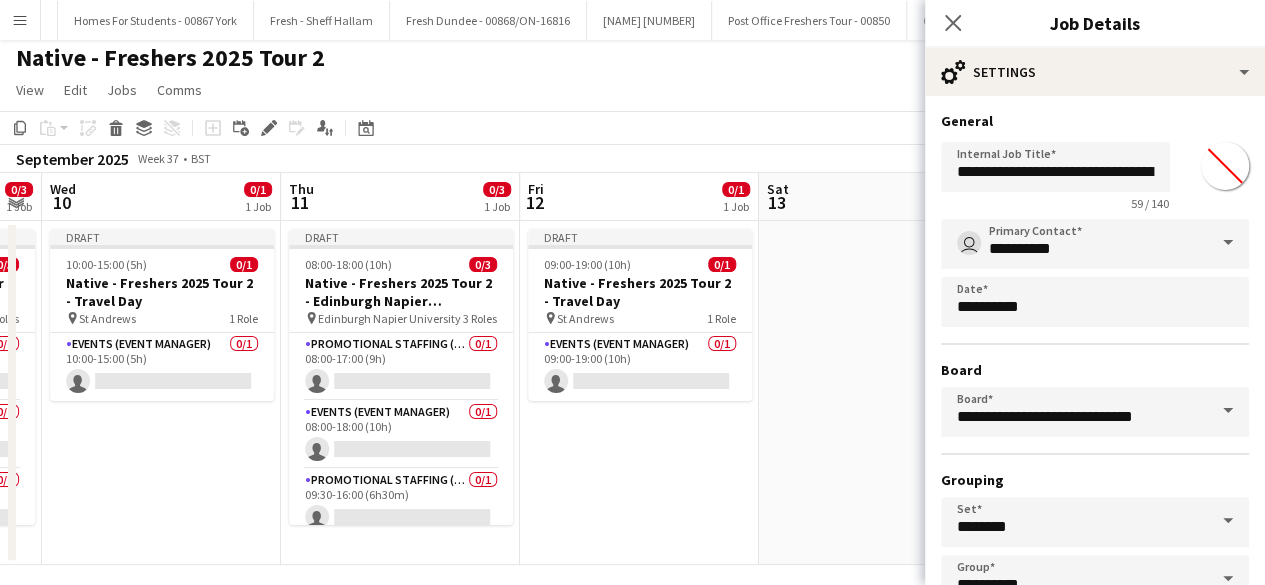 scroll, scrollTop: 0, scrollLeft: 416, axis: horizontal 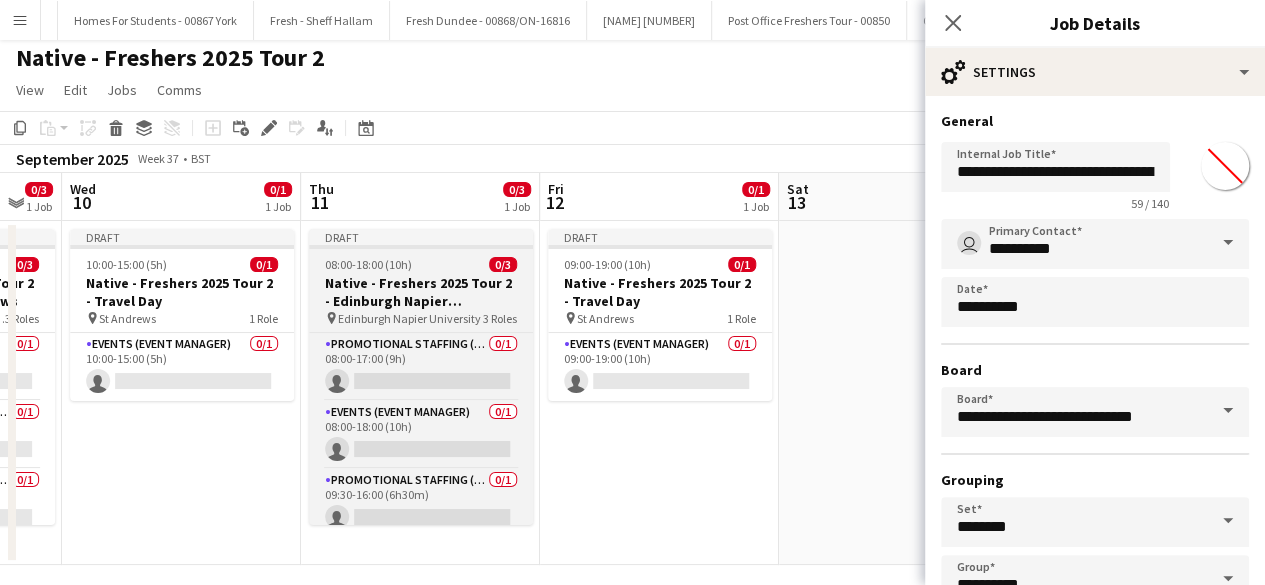 click on "08:00-18:00 (10h)    0/3" at bounding box center [421, 264] 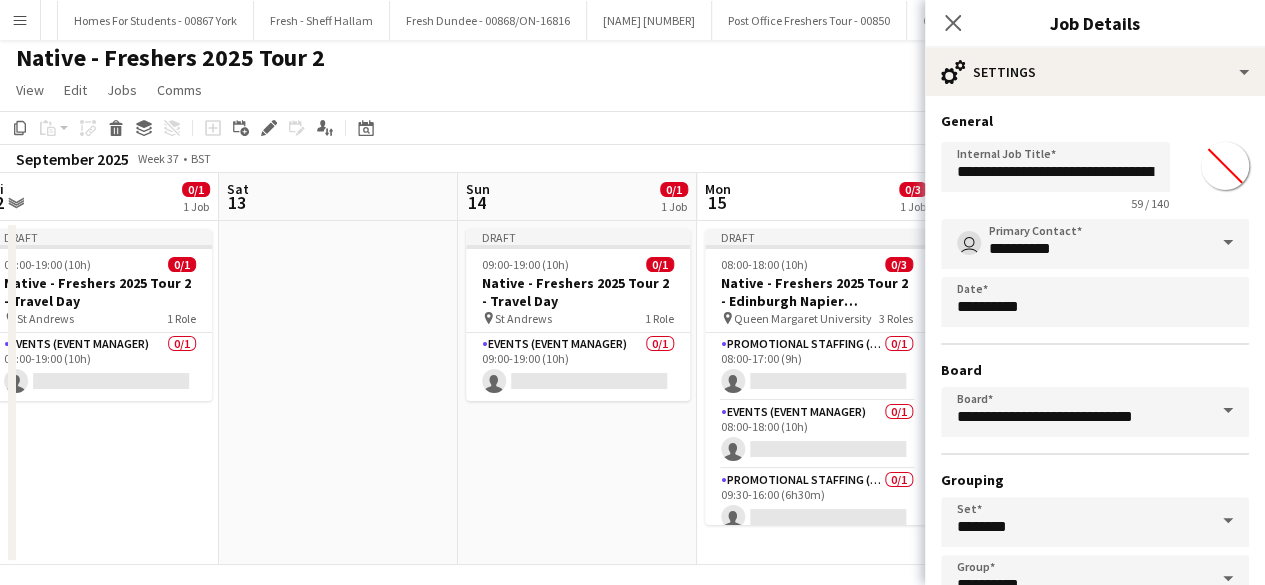 scroll, scrollTop: 0, scrollLeft: 522, axis: horizontal 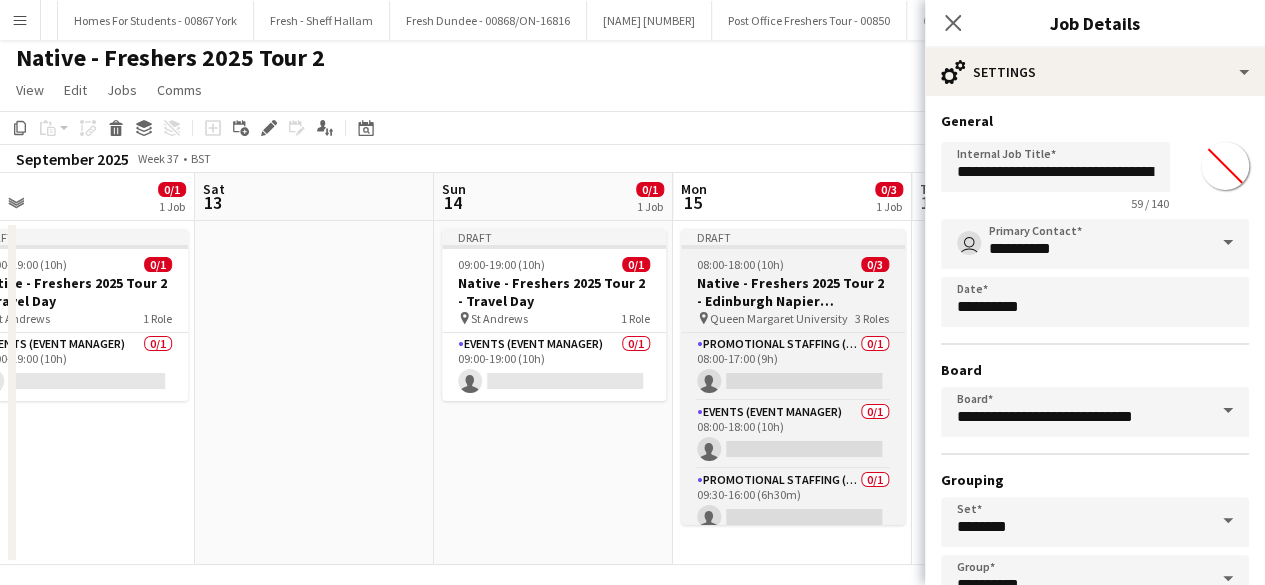 click on "08:00-18:00 (10h)    0/3" at bounding box center [793, 264] 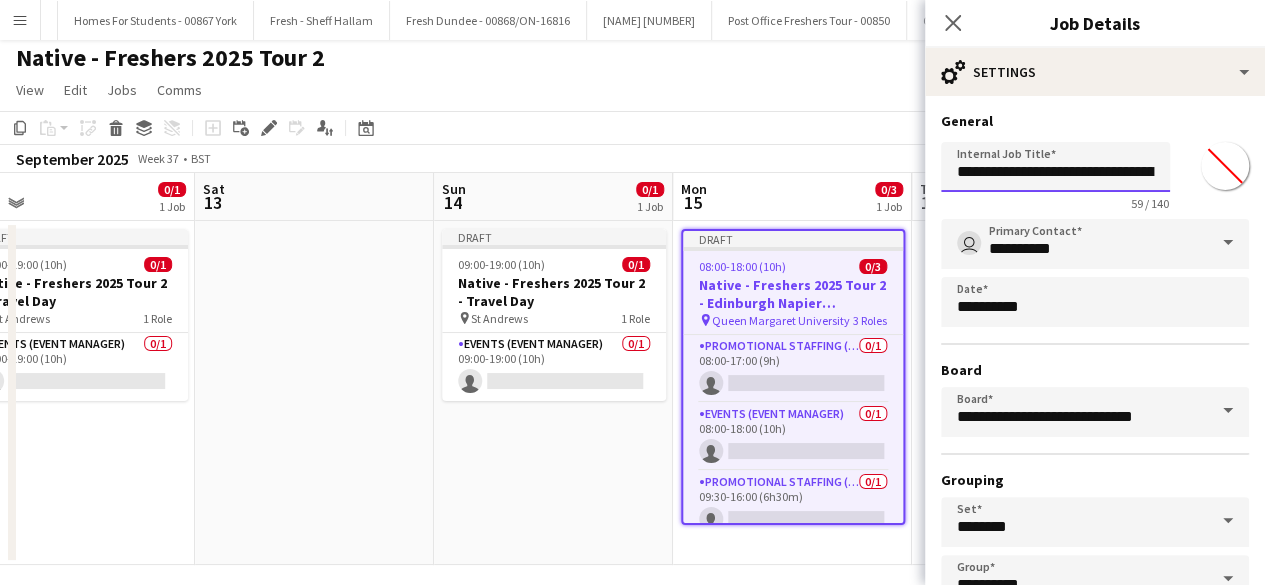 click on "**********" at bounding box center [1055, 167] 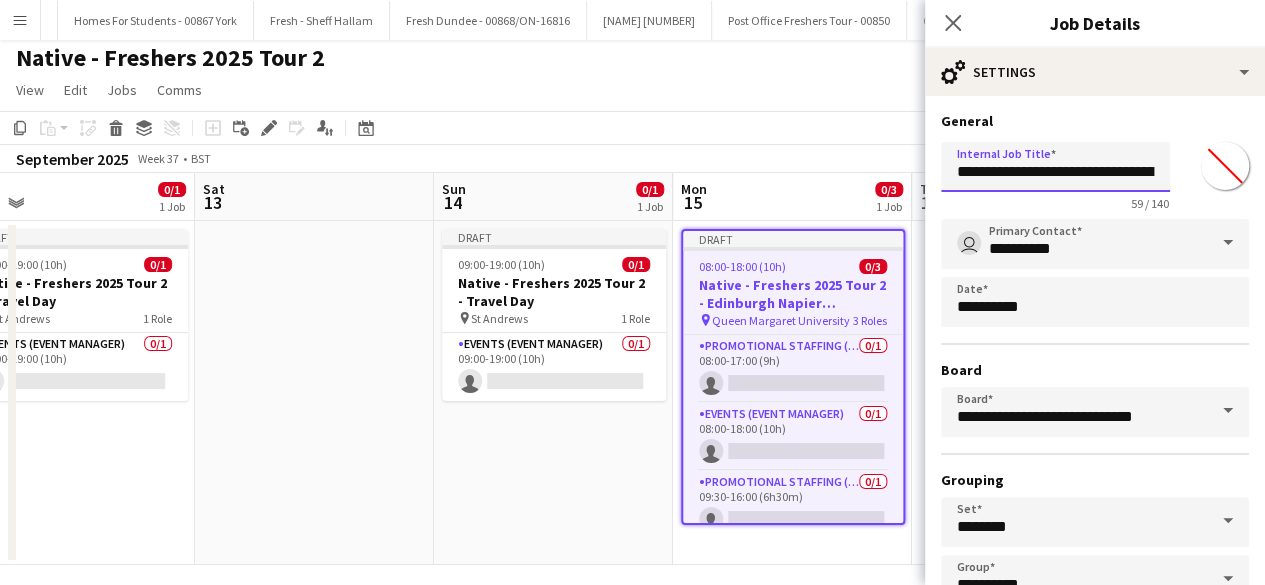 scroll, scrollTop: 0, scrollLeft: 193, axis: horizontal 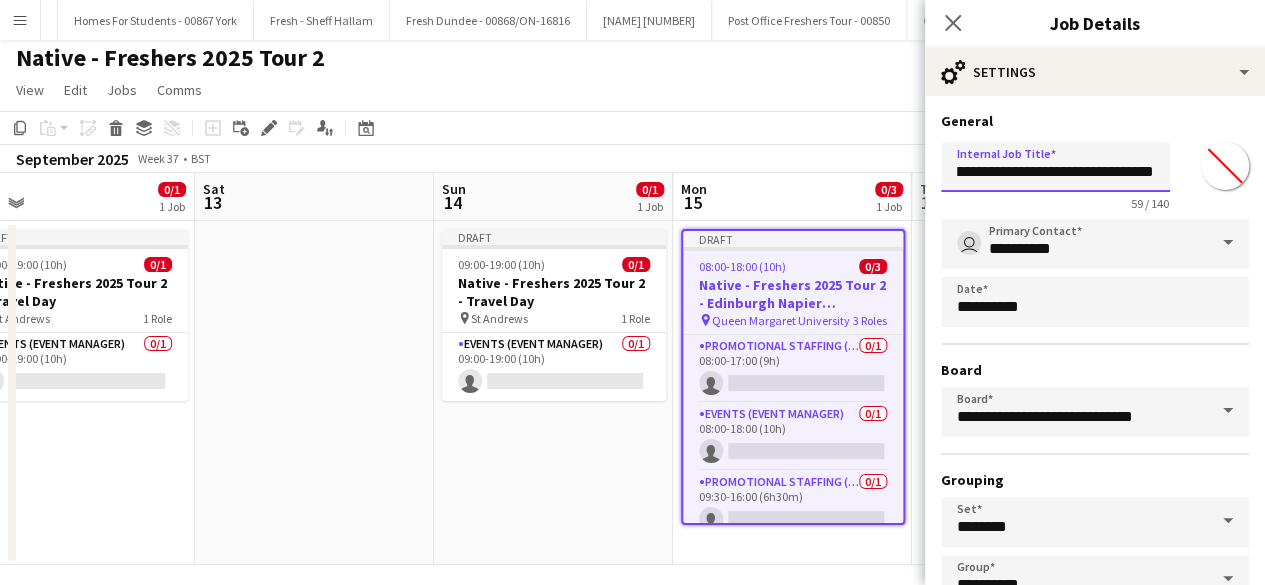 drag, startPoint x: 1078, startPoint y: 168, endPoint x: 1220, endPoint y: 167, distance: 142.00352 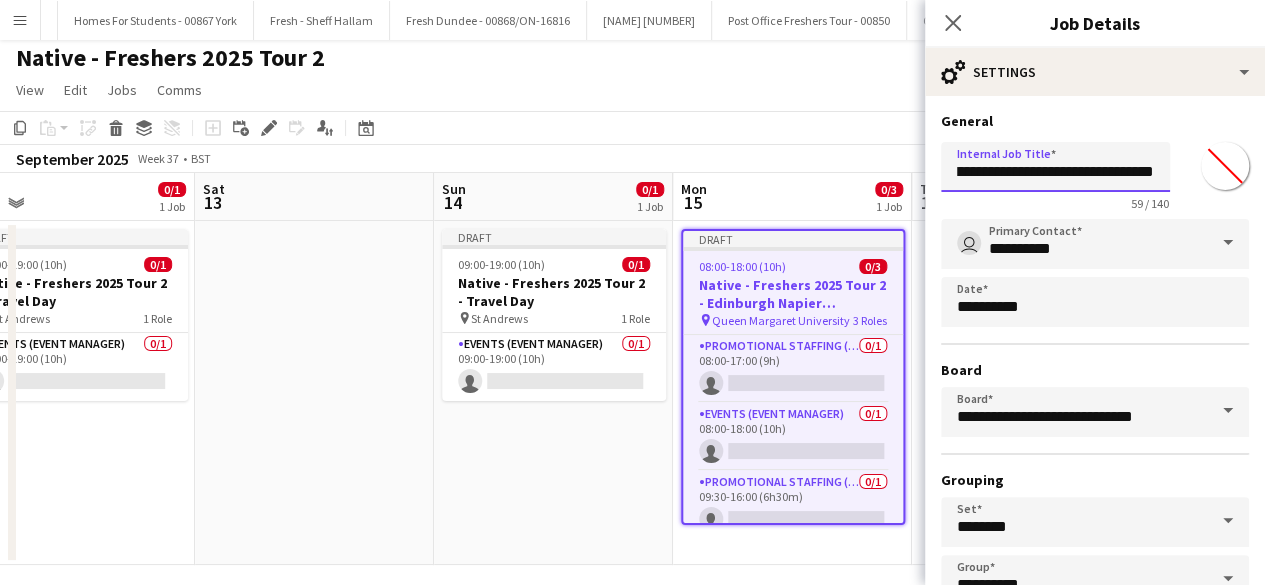 click on "**********" at bounding box center [1055, 167] 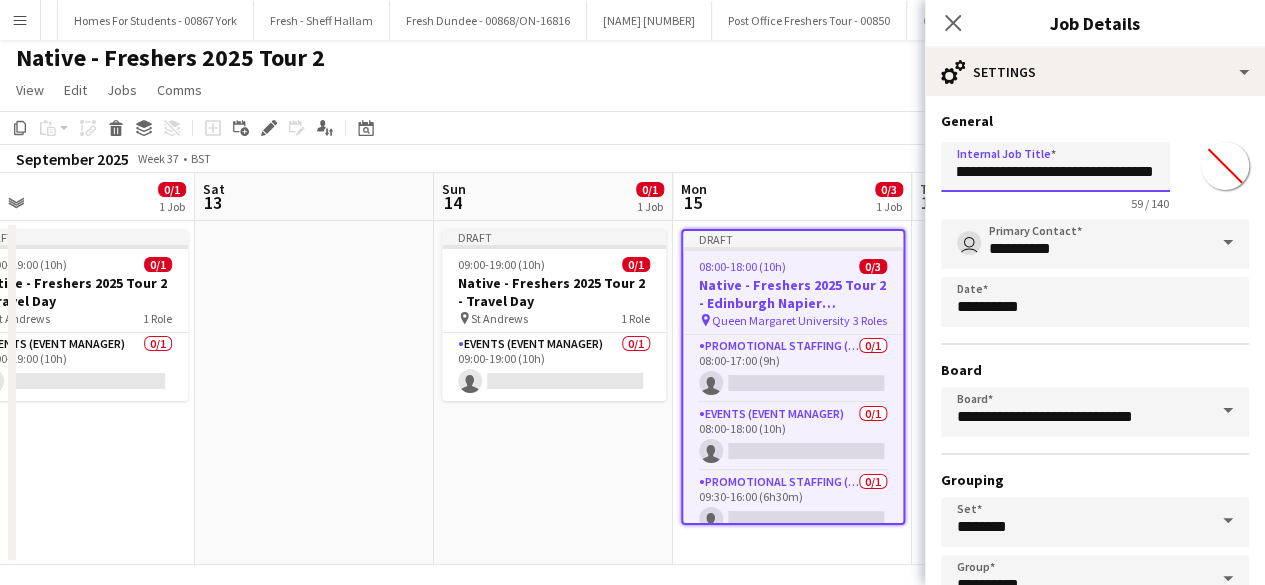 click on "**********" at bounding box center [1055, 167] 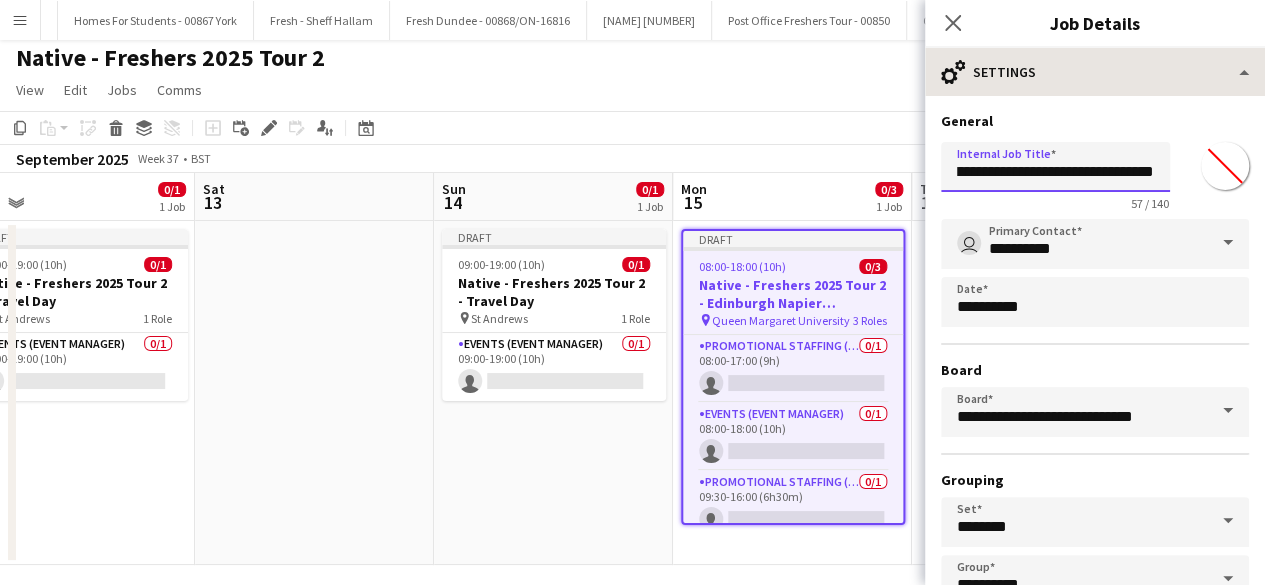 type on "**********" 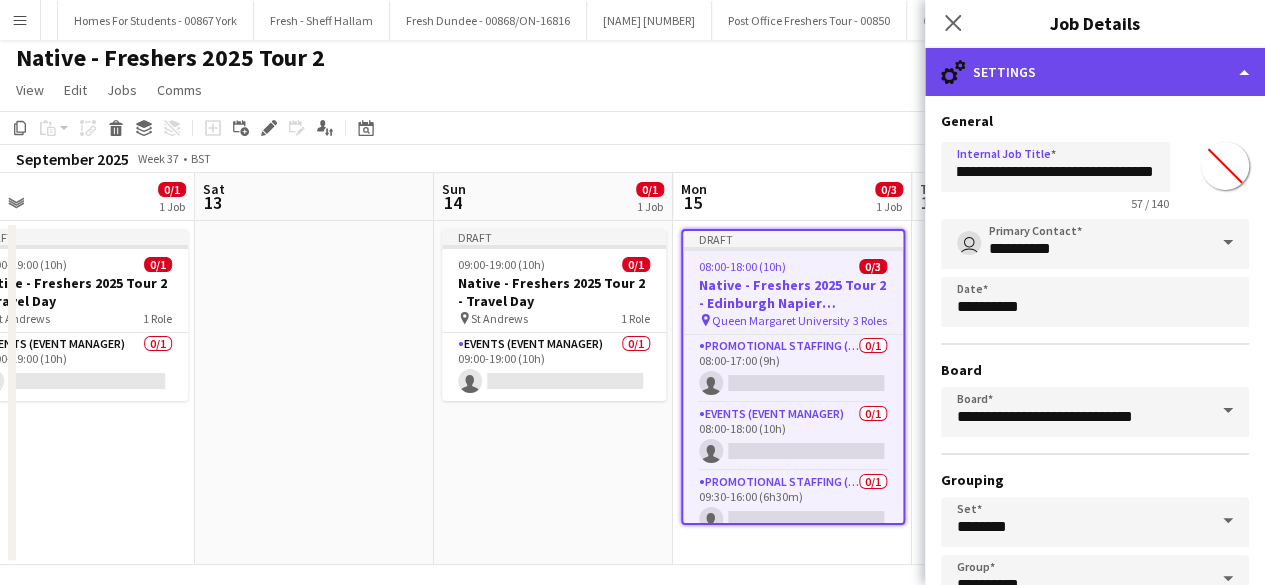 scroll, scrollTop: 0, scrollLeft: 0, axis: both 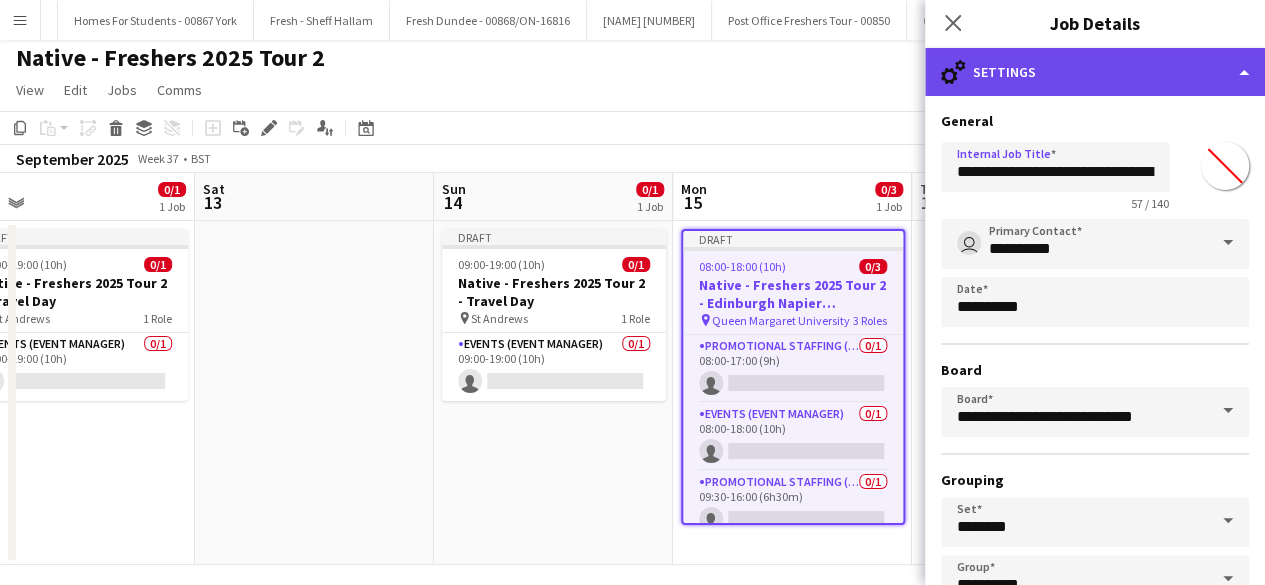 click on "cog-double-3
Settings" 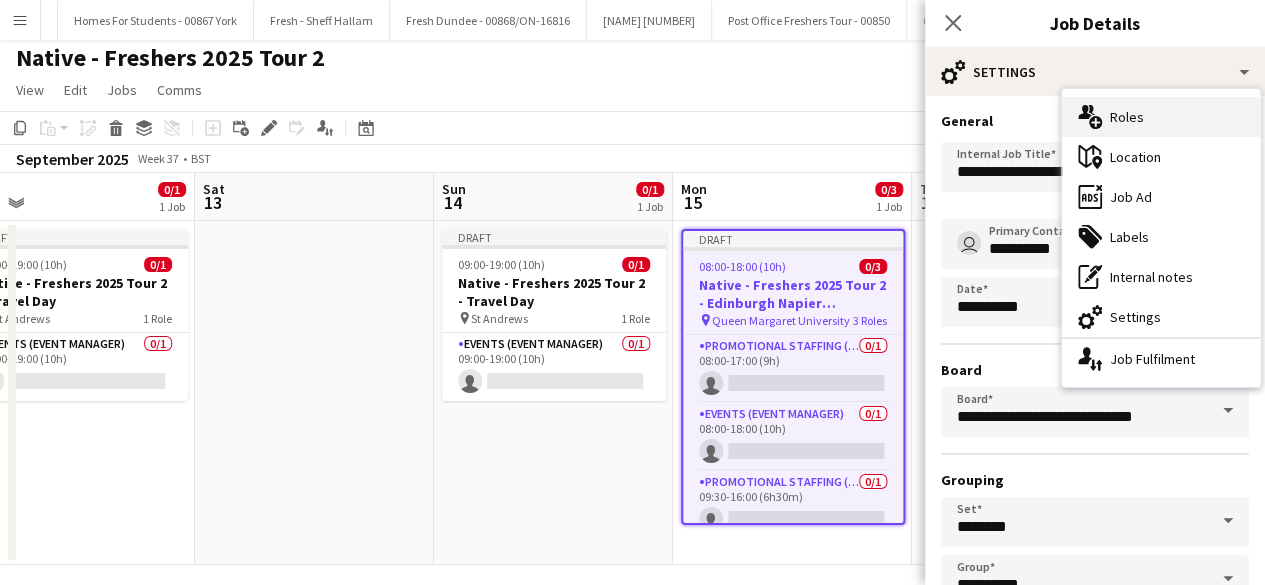 click on "multiple-users-add
Roles" at bounding box center (1161, 117) 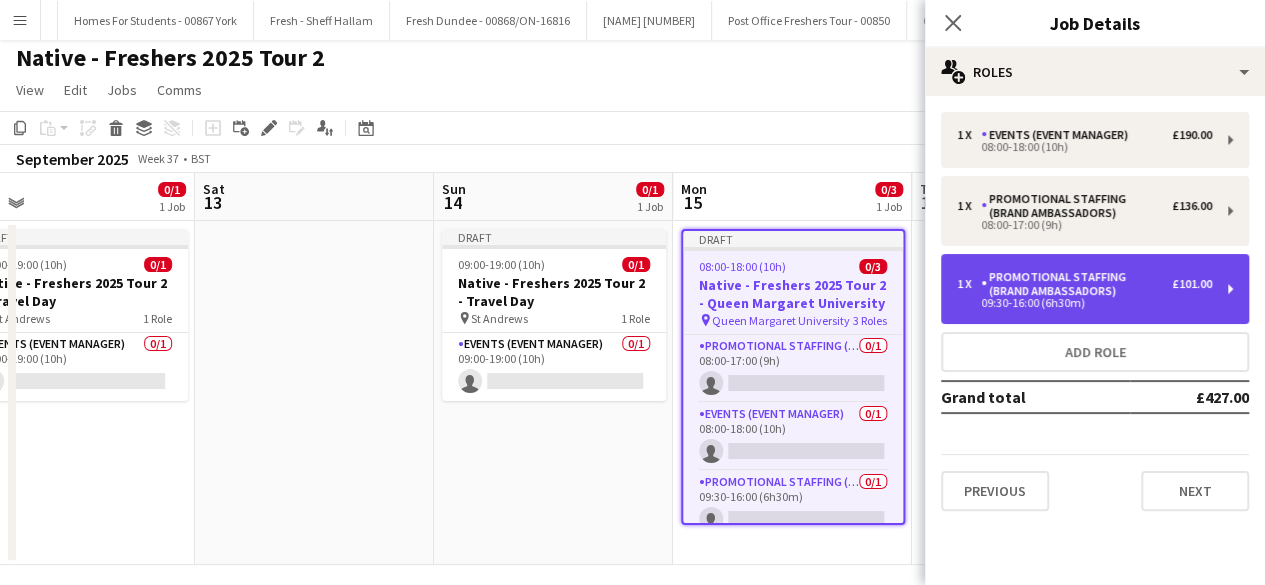 click on "1 x   Promotional Staffing (Brand Ambassadors)   £101.00   09:30-16:00 (6h30m)" at bounding box center [1095, 289] 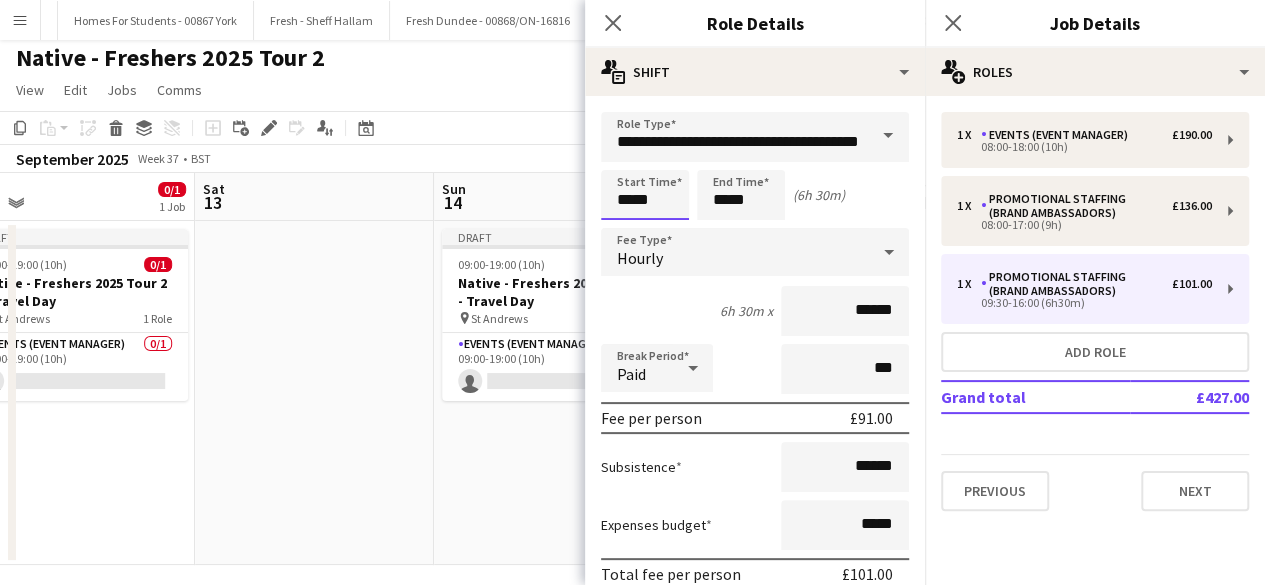click on "*****" at bounding box center (645, 195) 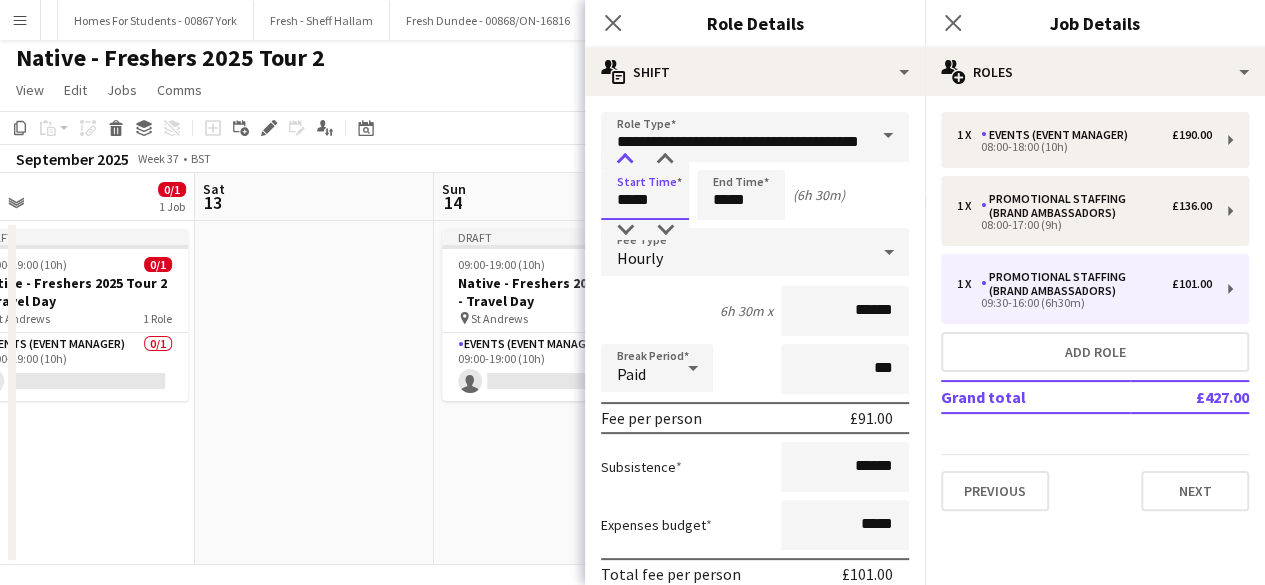 click at bounding box center [625, 160] 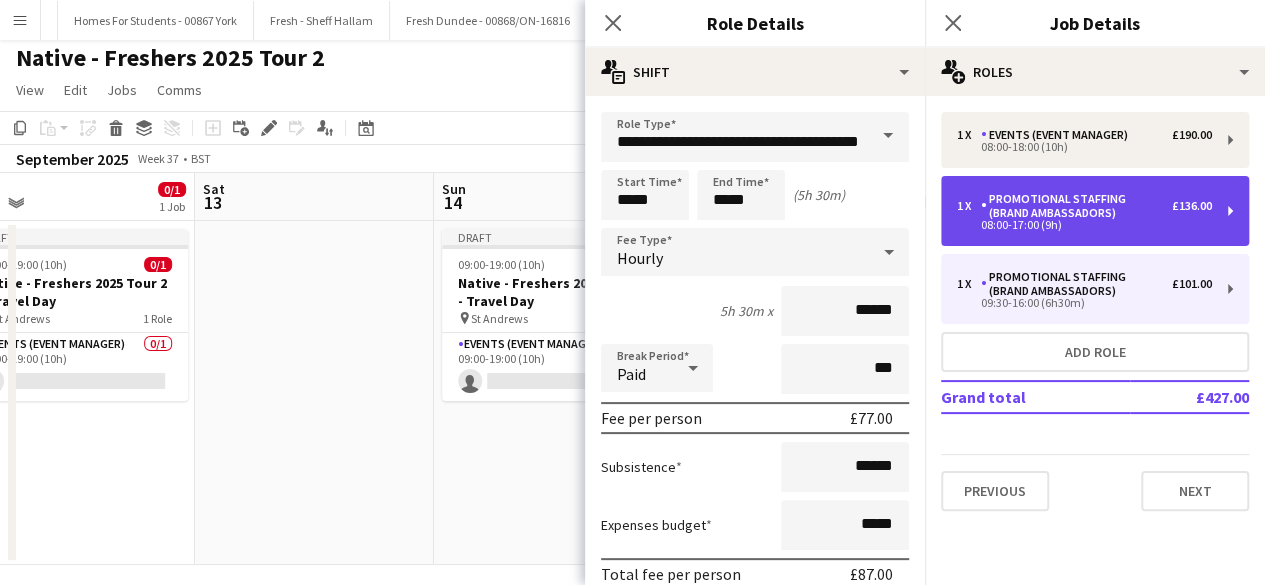 click on "Promotional Staffing (Brand Ambassadors)" at bounding box center (1076, 206) 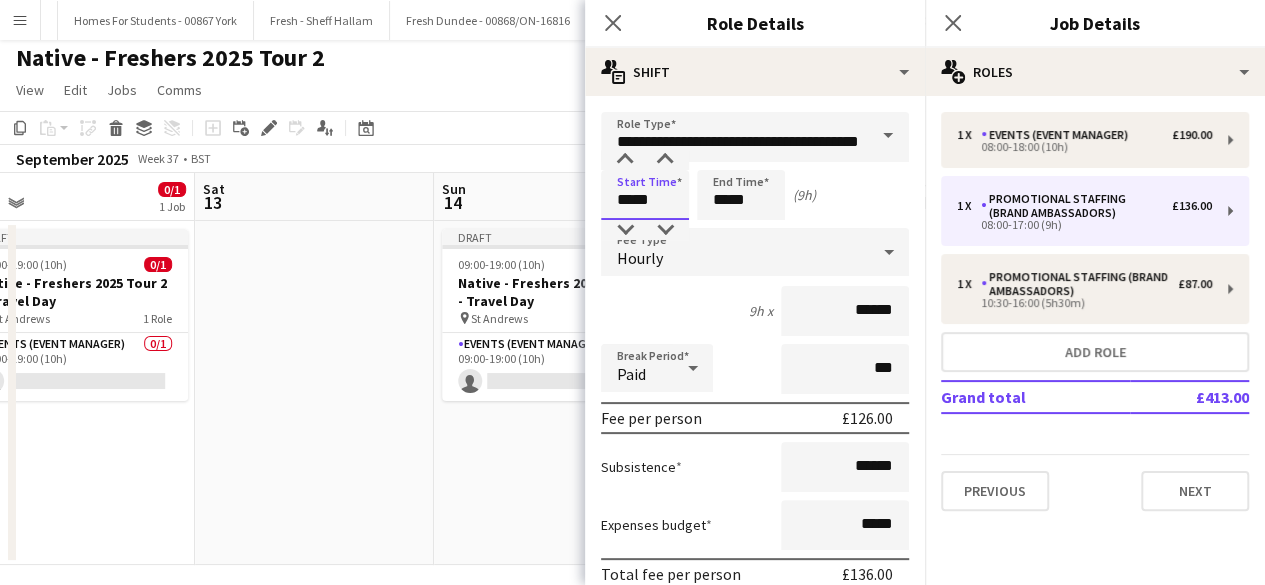 click on "*****" at bounding box center (645, 195) 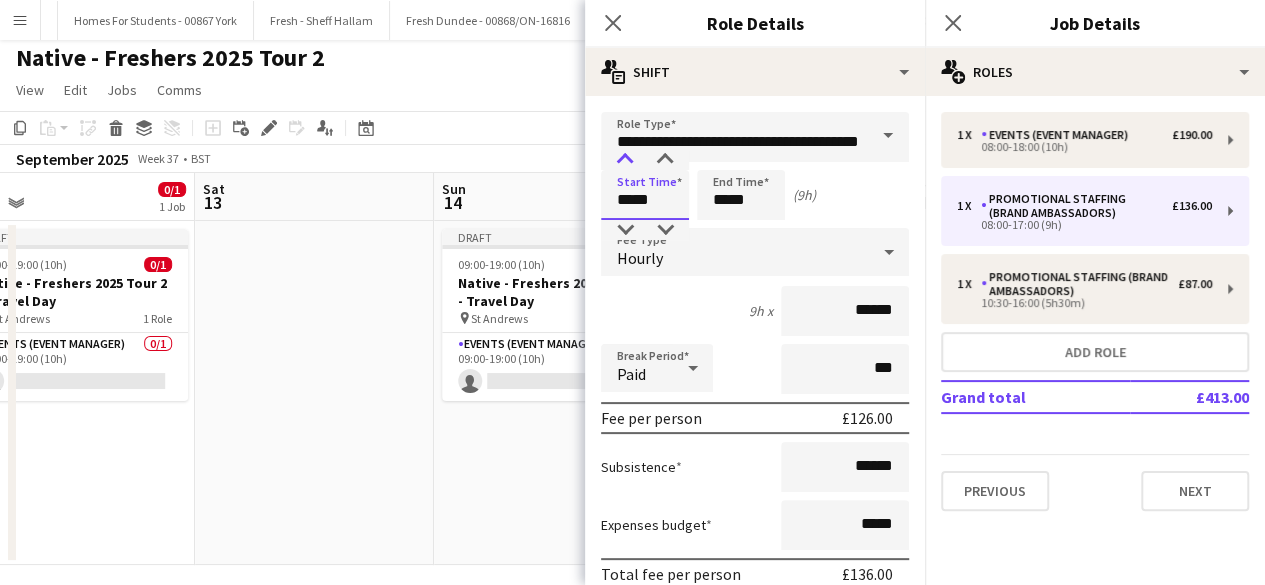 click at bounding box center (625, 160) 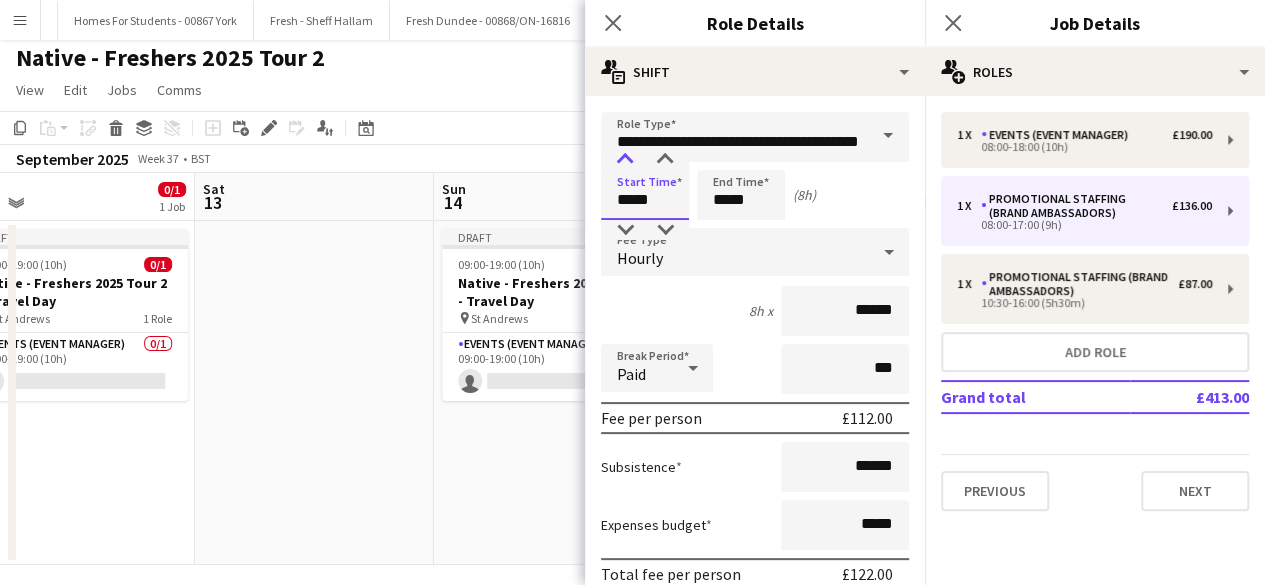 type on "*****" 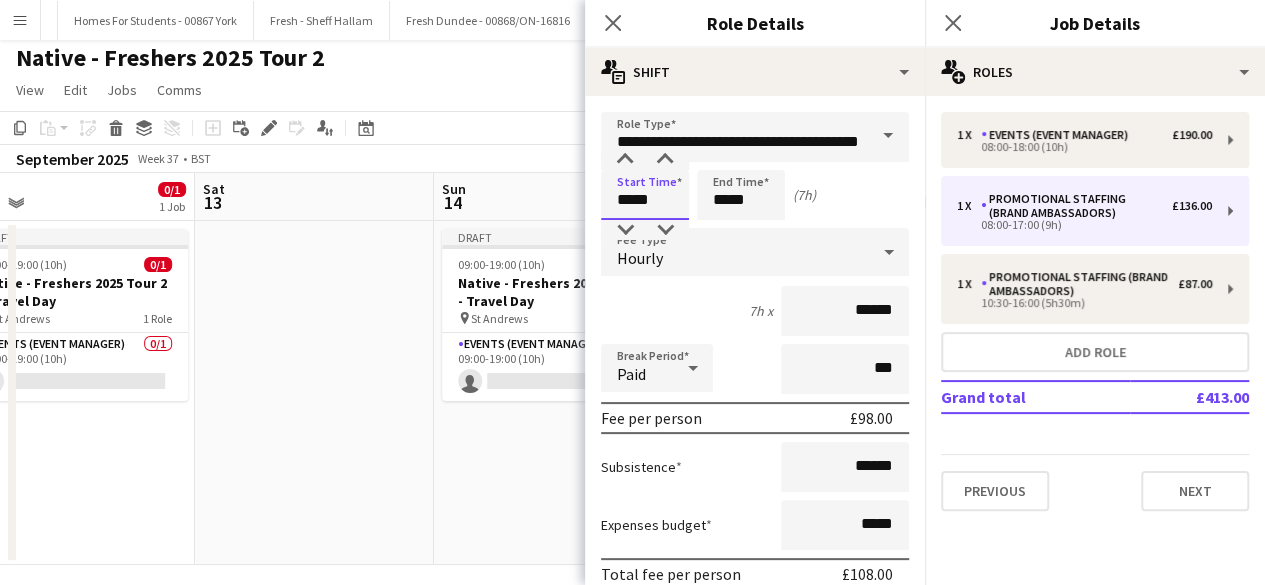 scroll, scrollTop: 768, scrollLeft: 0, axis: vertical 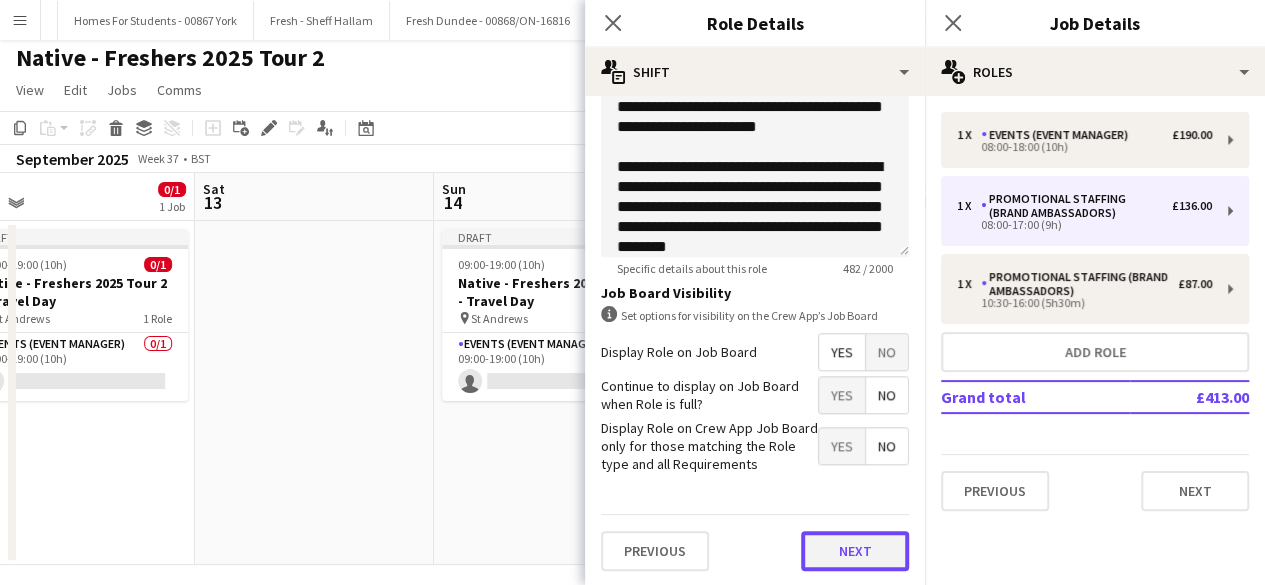click on "Next" at bounding box center (855, 551) 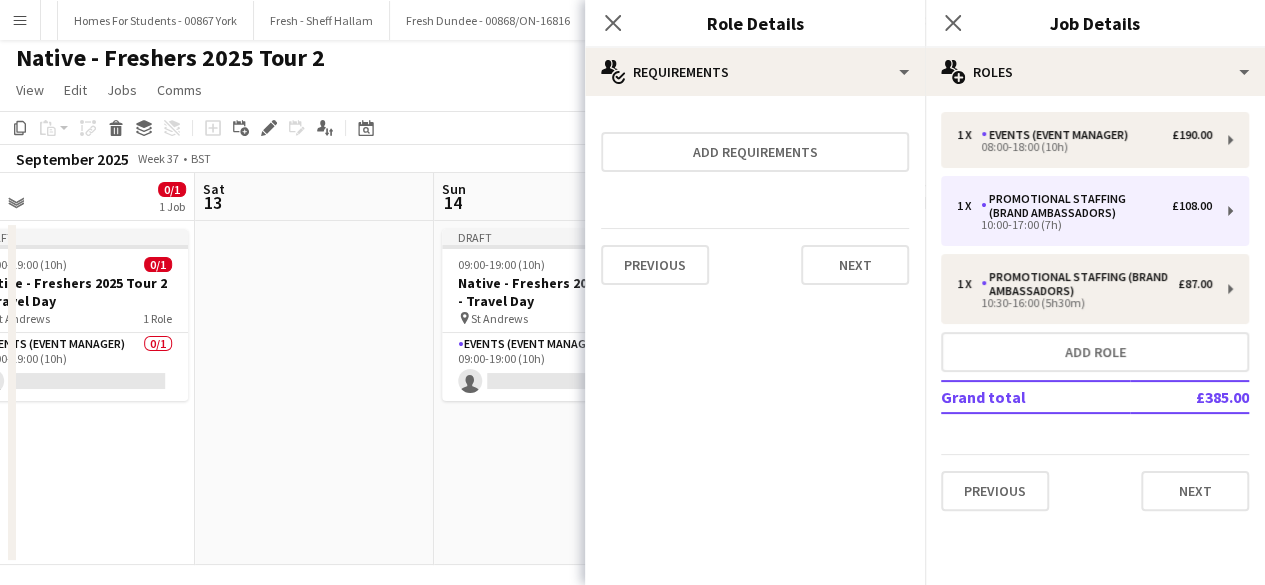 scroll, scrollTop: 0, scrollLeft: 0, axis: both 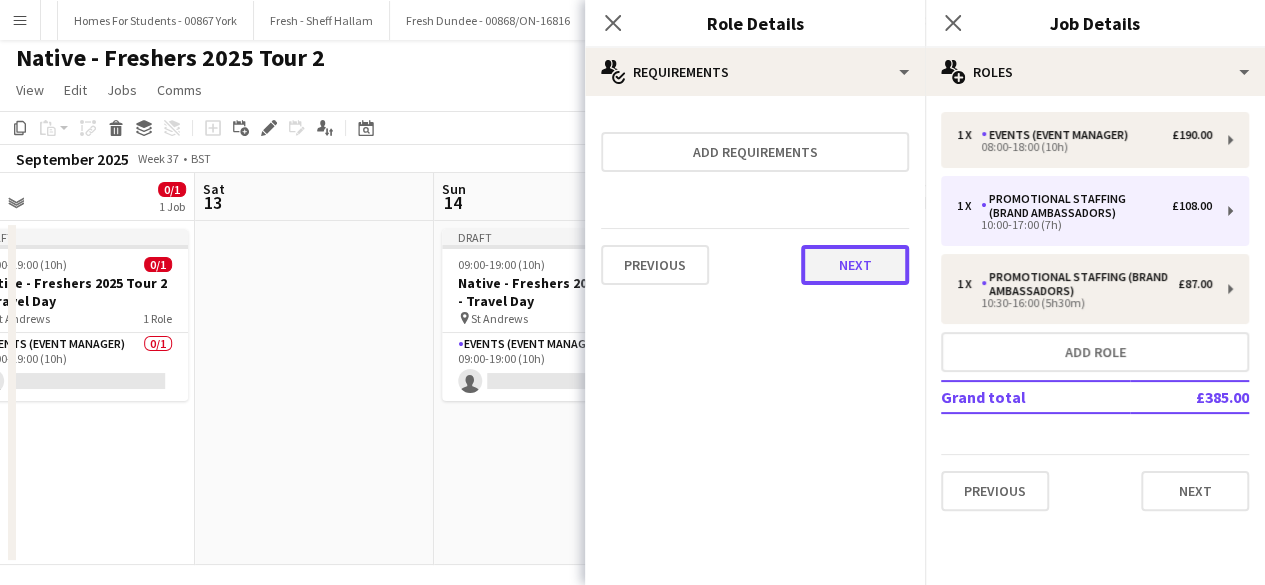click on "Next" at bounding box center (855, 265) 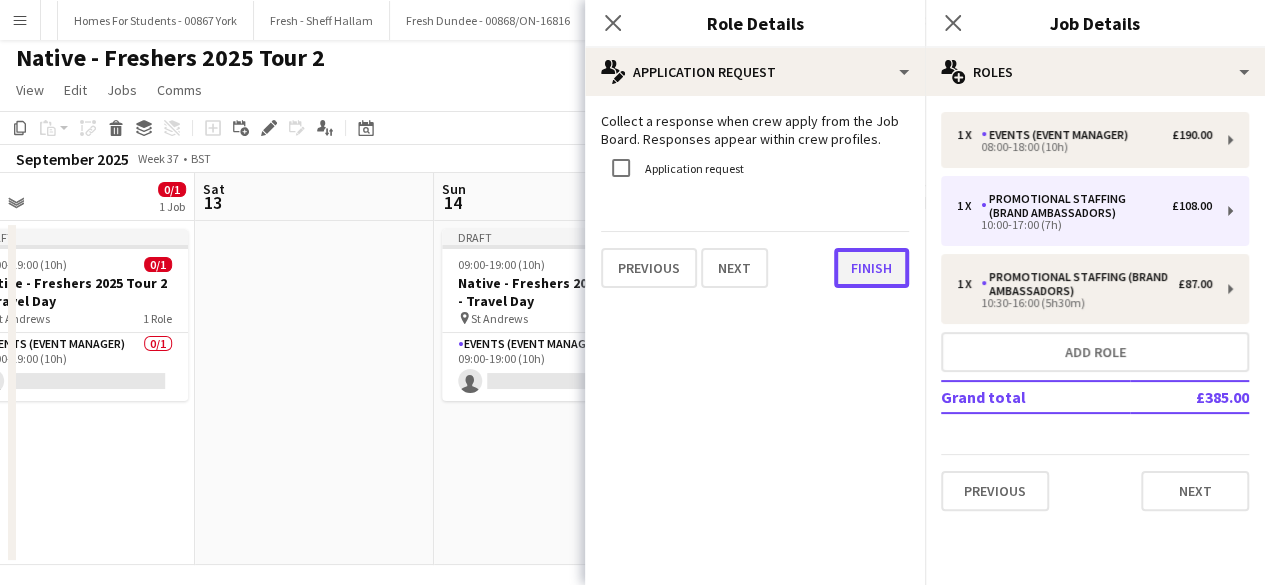 click on "Finish" at bounding box center (871, 268) 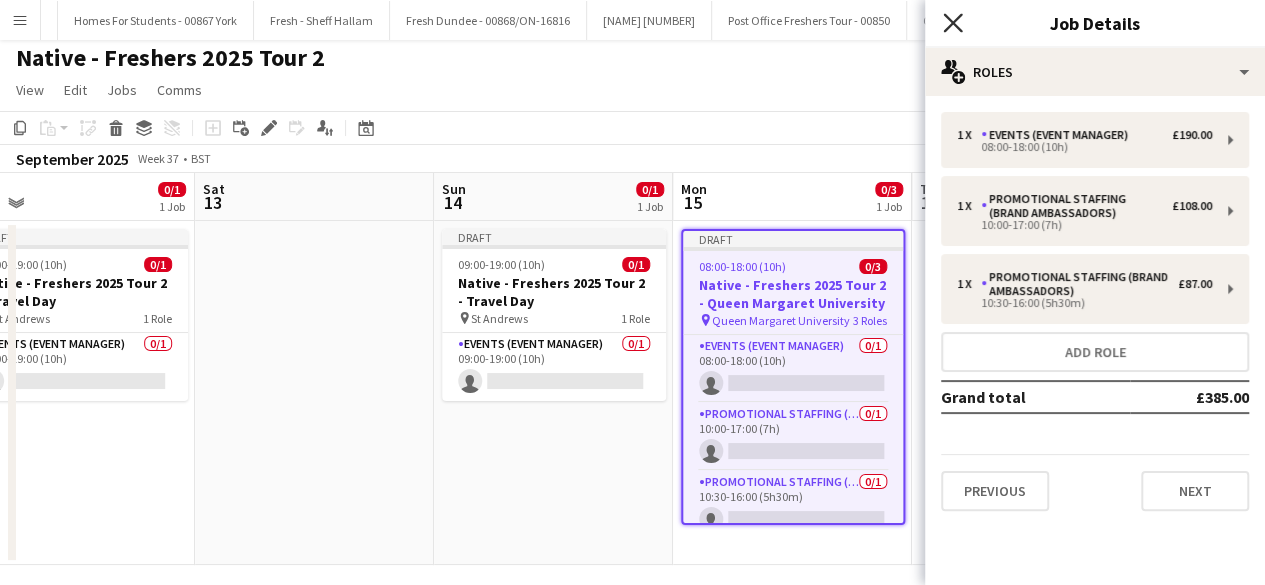 click 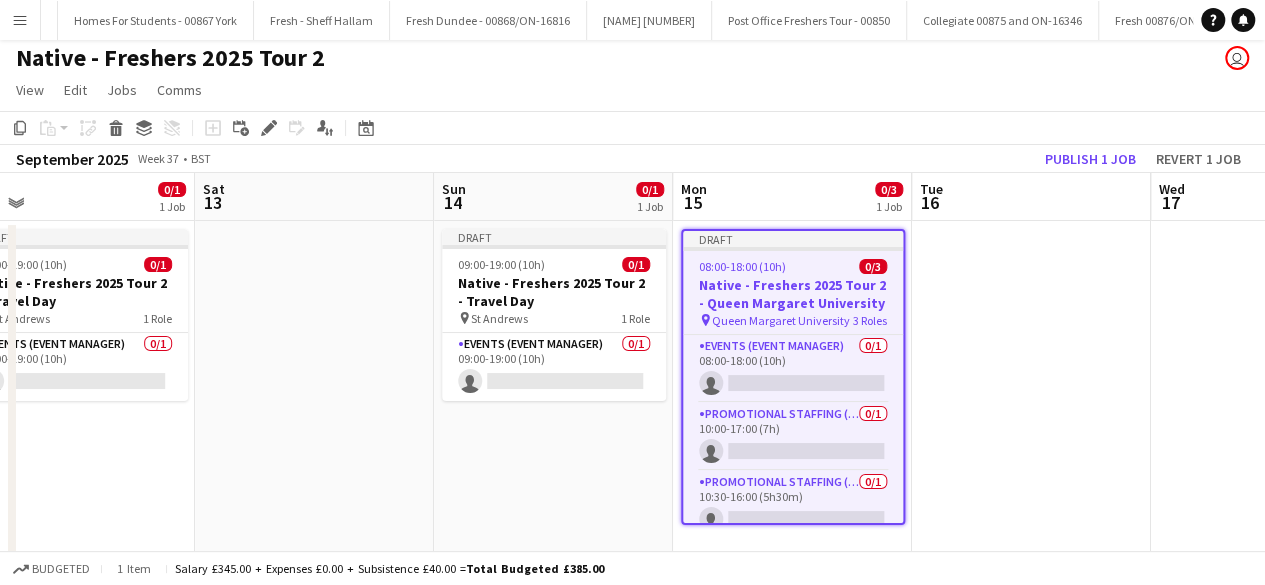 click at bounding box center (1031, 393) 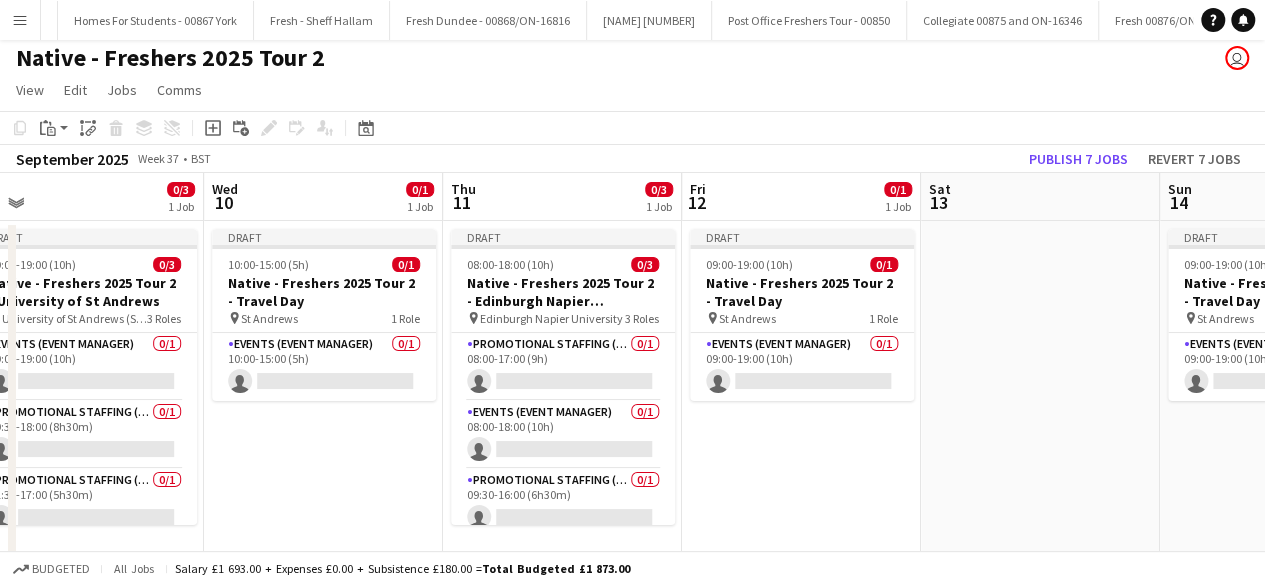 scroll, scrollTop: 0, scrollLeft: 505, axis: horizontal 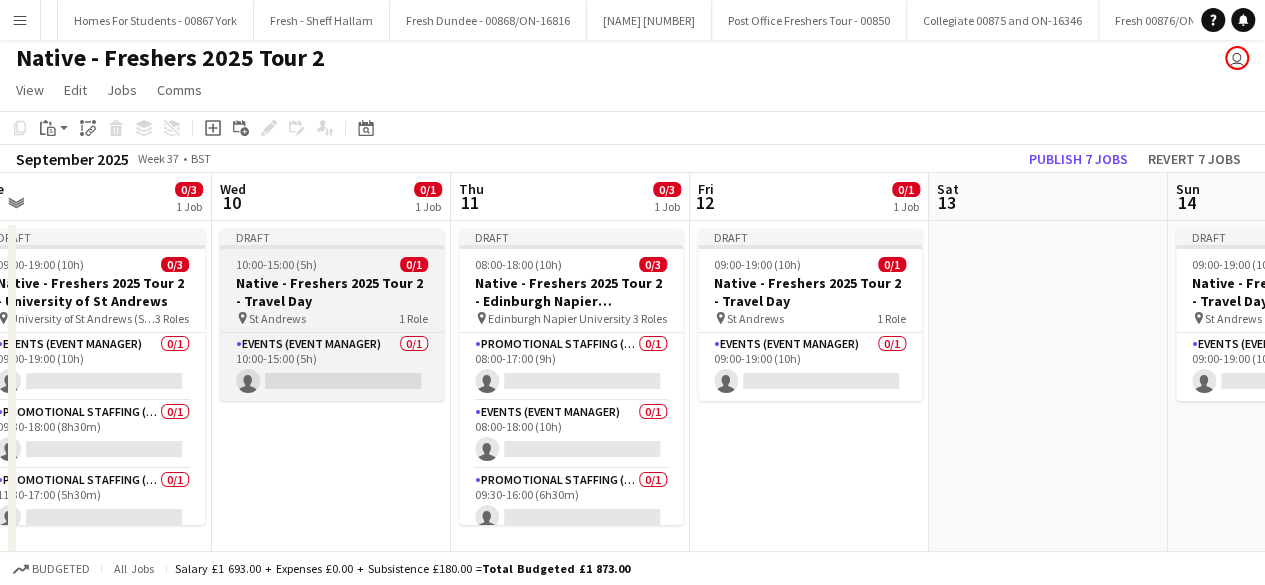 click on "10:00-15:00 (5h)    0/1" at bounding box center [332, 264] 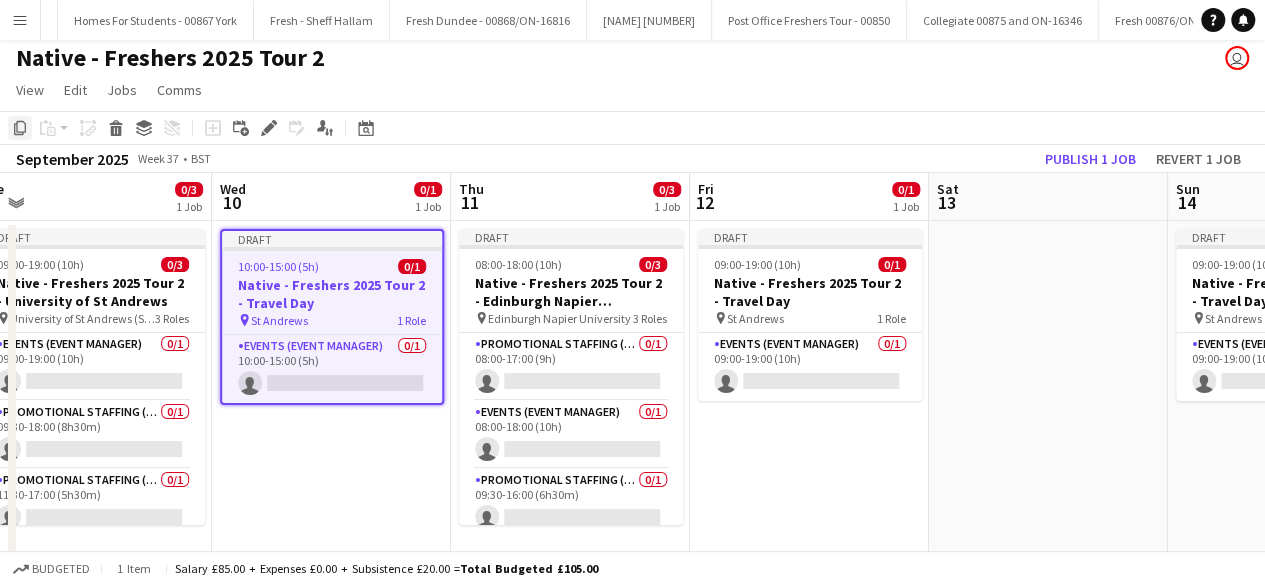click 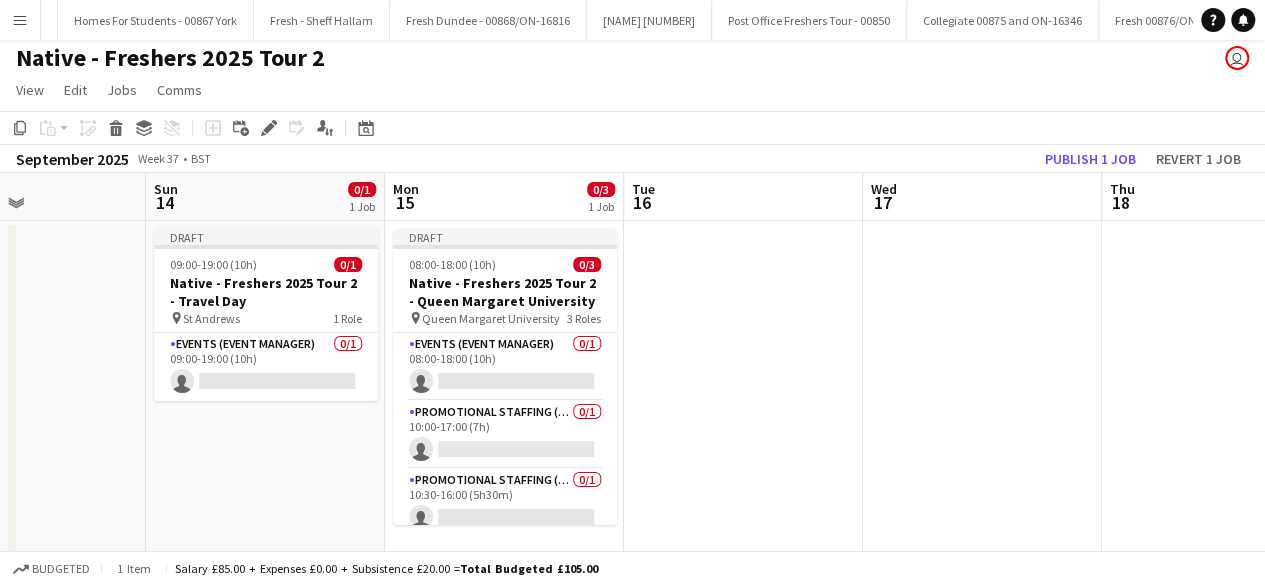 scroll, scrollTop: 0, scrollLeft: 665, axis: horizontal 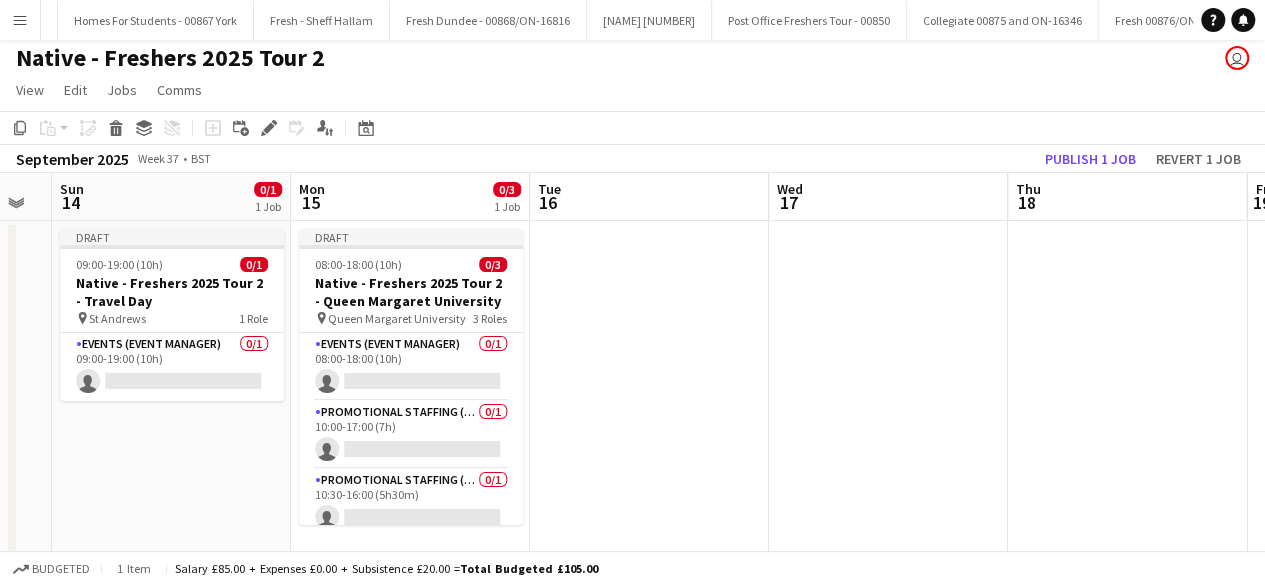 click at bounding box center [649, 393] 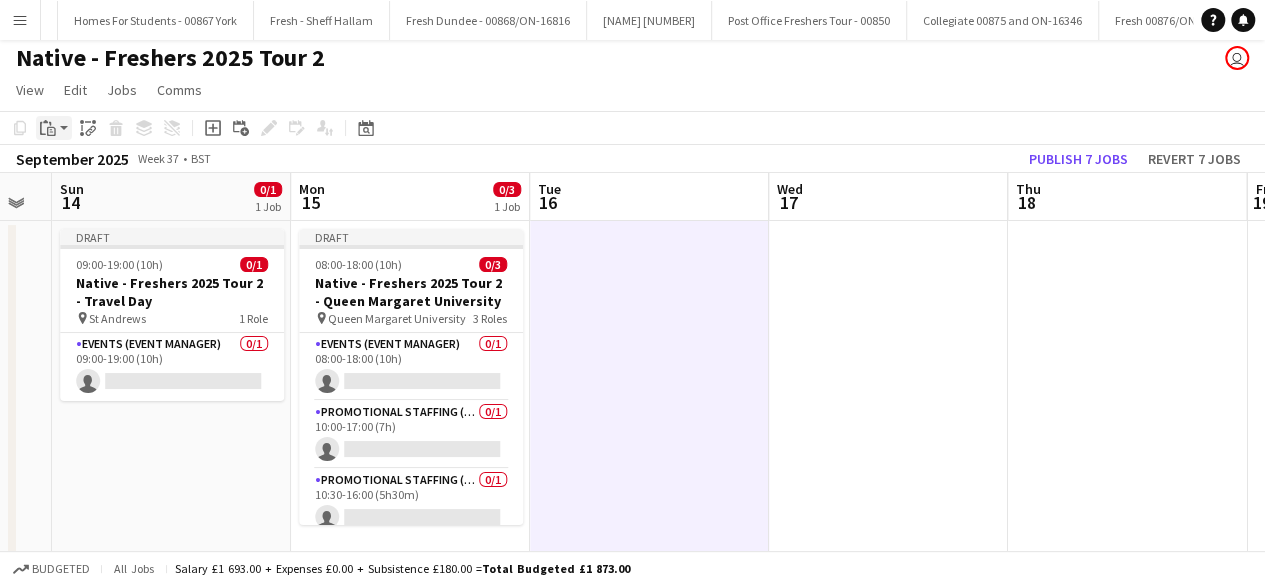 click on "Paste" 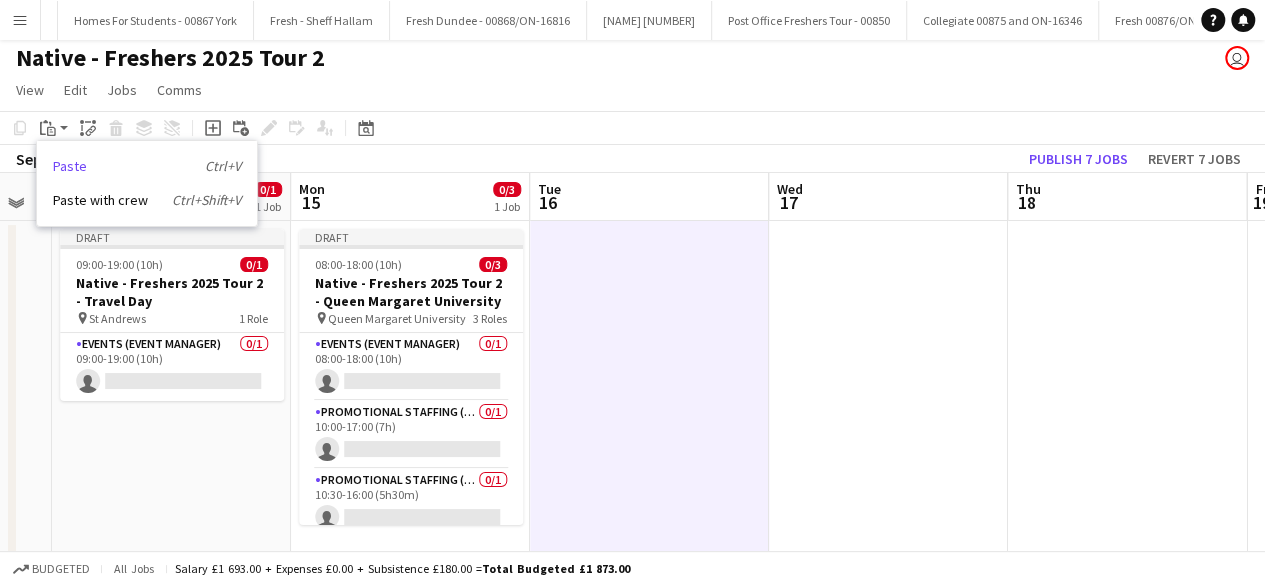 click on "Paste   Ctrl+V" at bounding box center (147, 166) 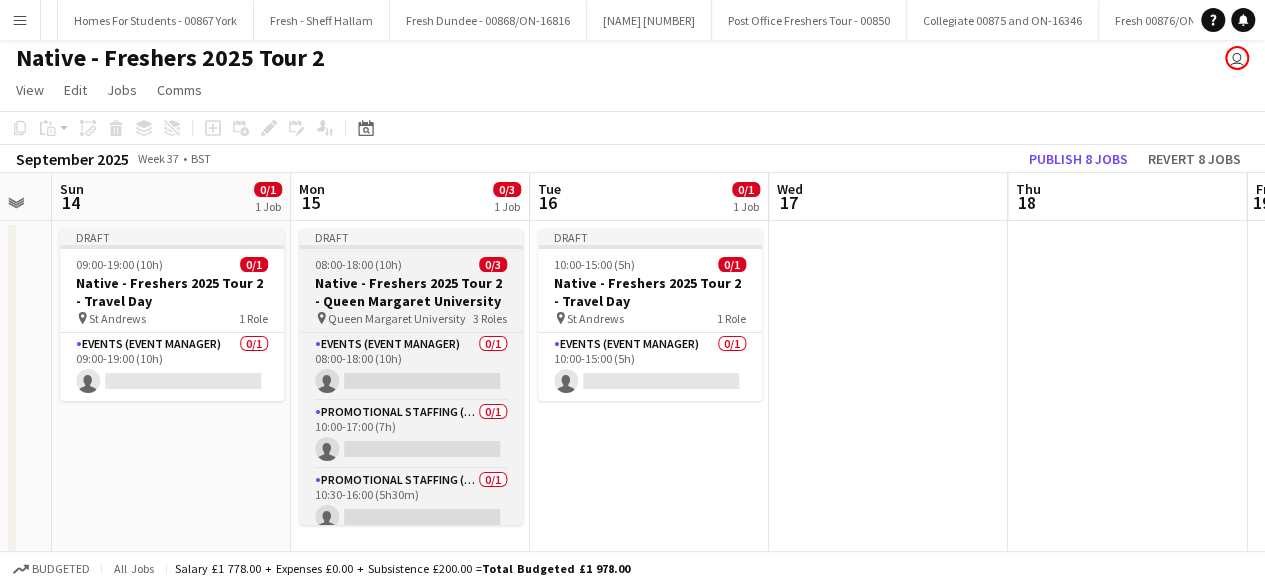 click on "08:00-18:00 (10h)    0/3" at bounding box center (411, 264) 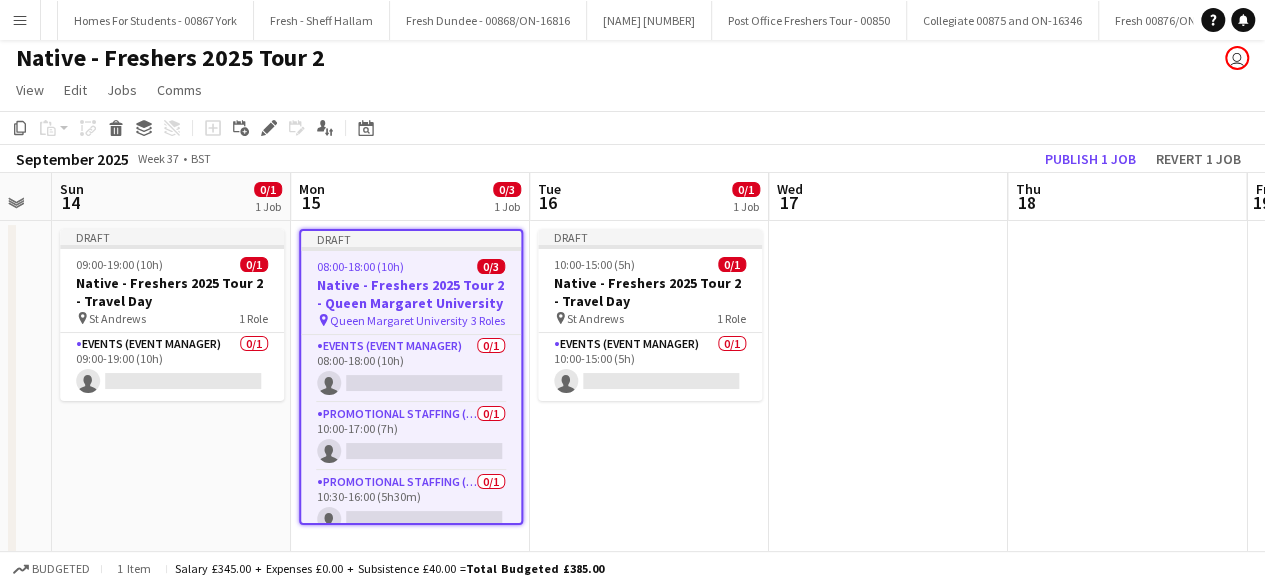 click on "08:00-18:00 (10h)    0/3" at bounding box center (411, 266) 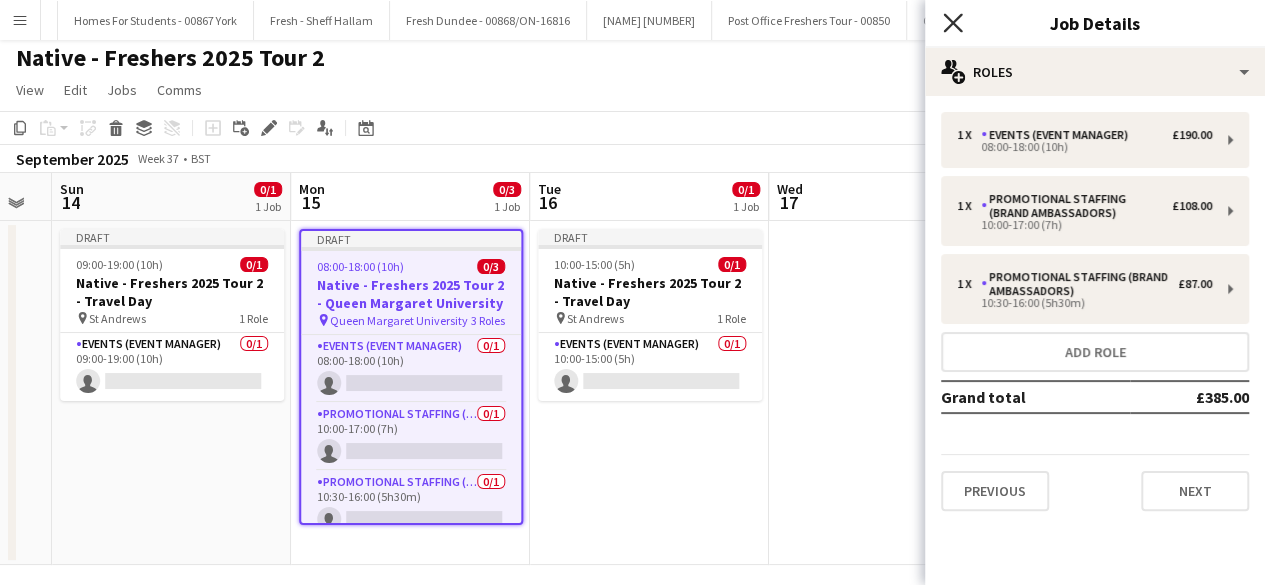 click on "Close pop-in" 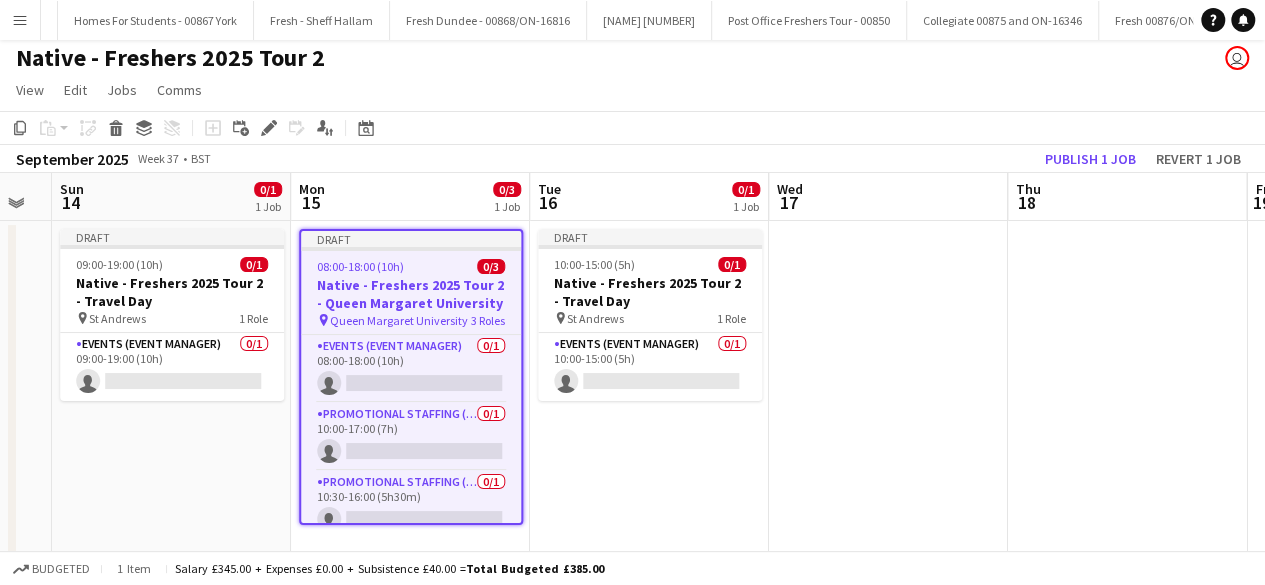 click at bounding box center (888, 393) 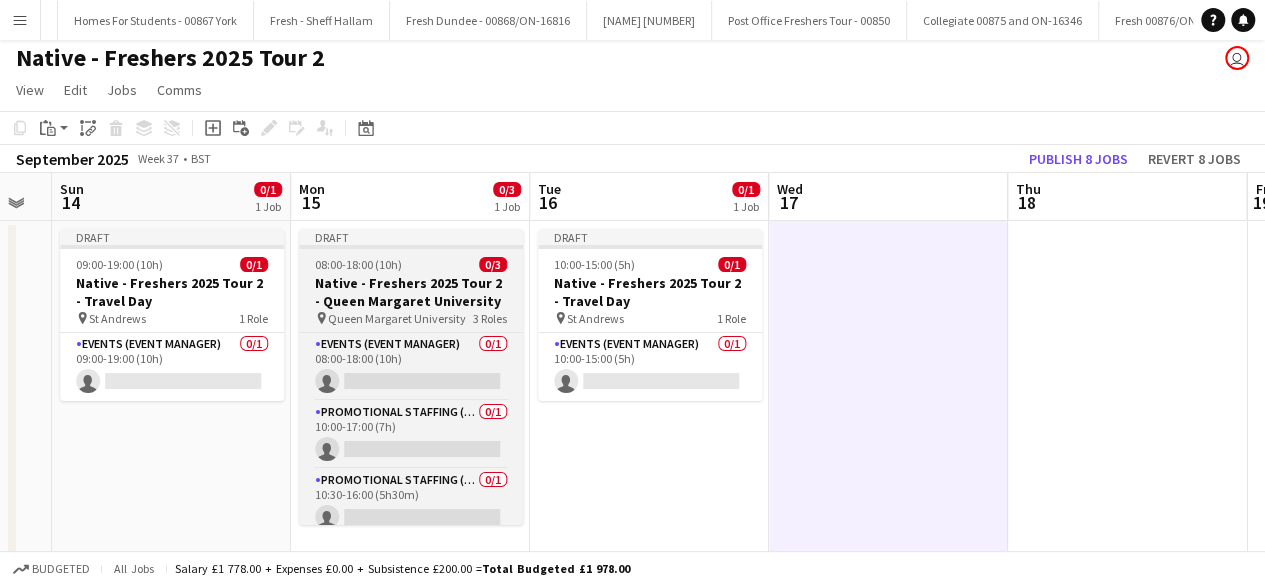 click on "08:00-18:00 (10h)    0/3" at bounding box center (411, 264) 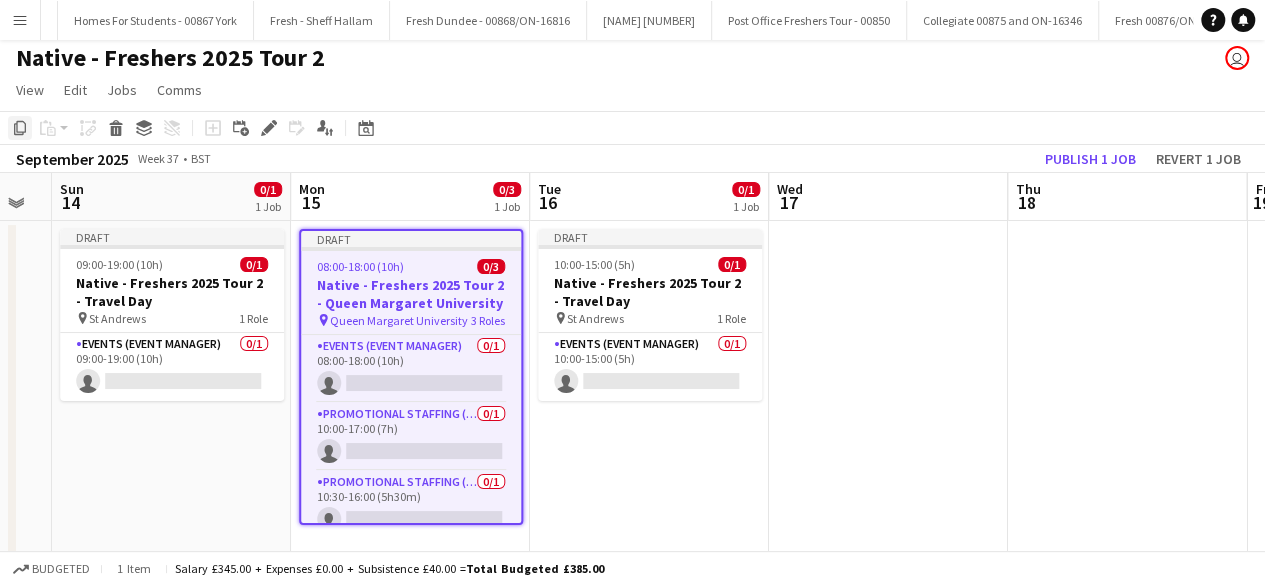 click on "Copy" 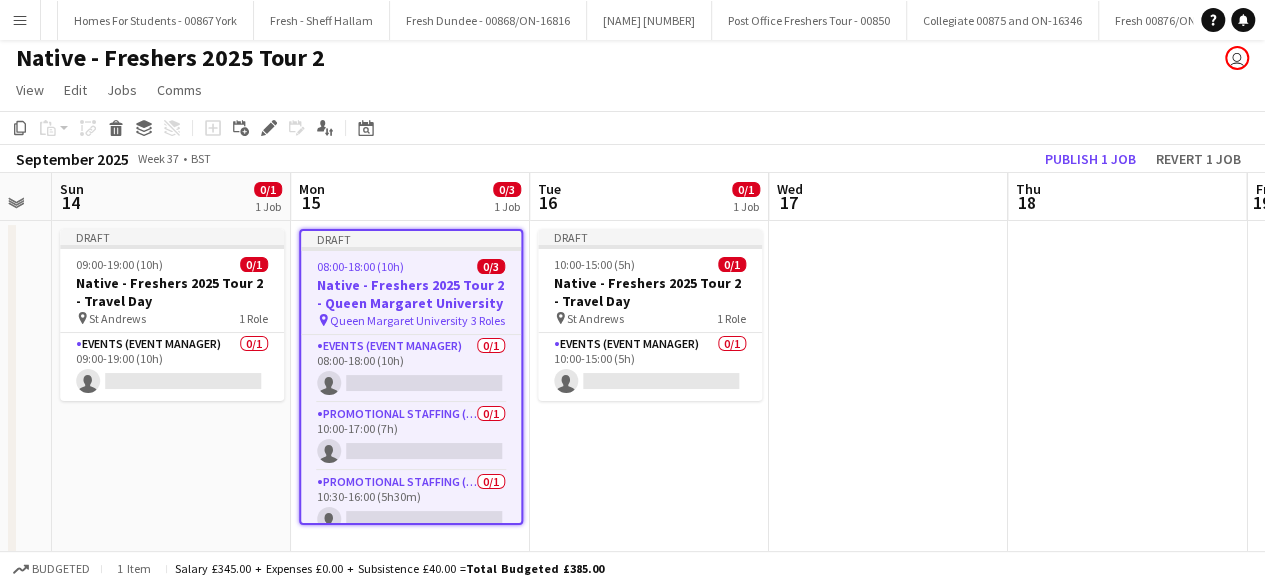 click at bounding box center [888, 393] 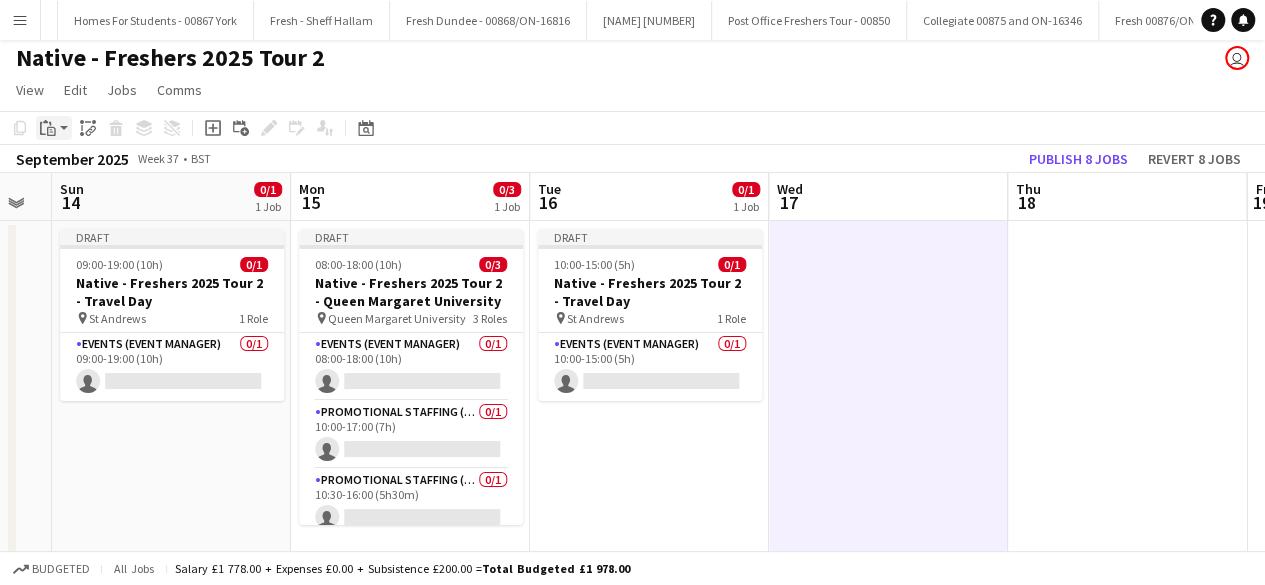 click on "Paste" at bounding box center [48, 128] 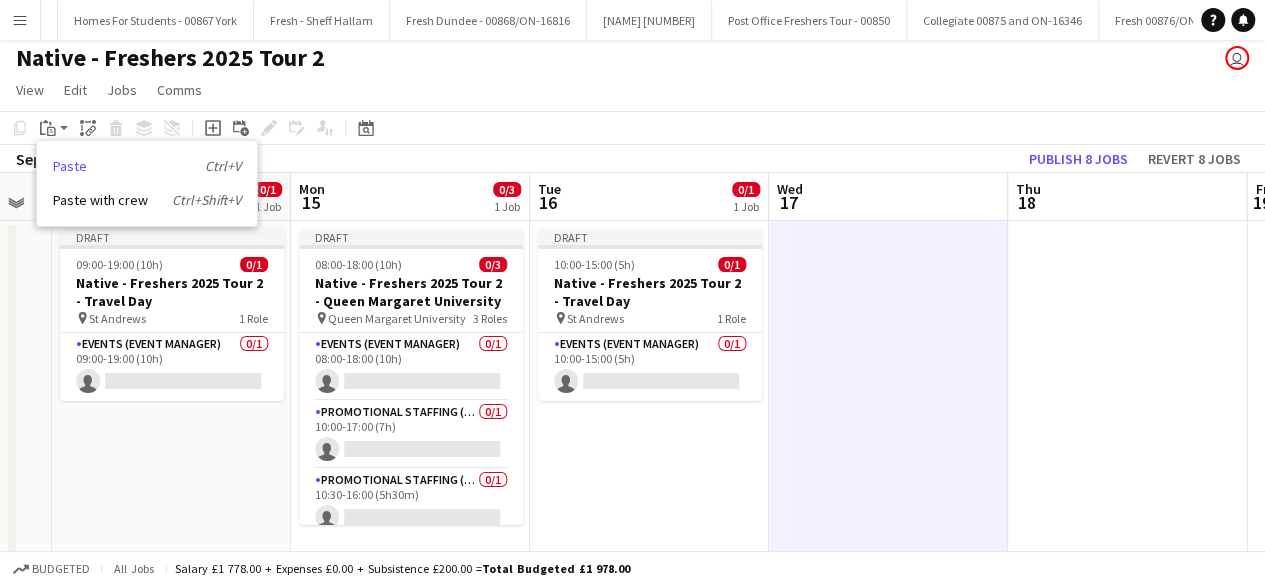 click on "Paste   Ctrl+V" at bounding box center [147, 166] 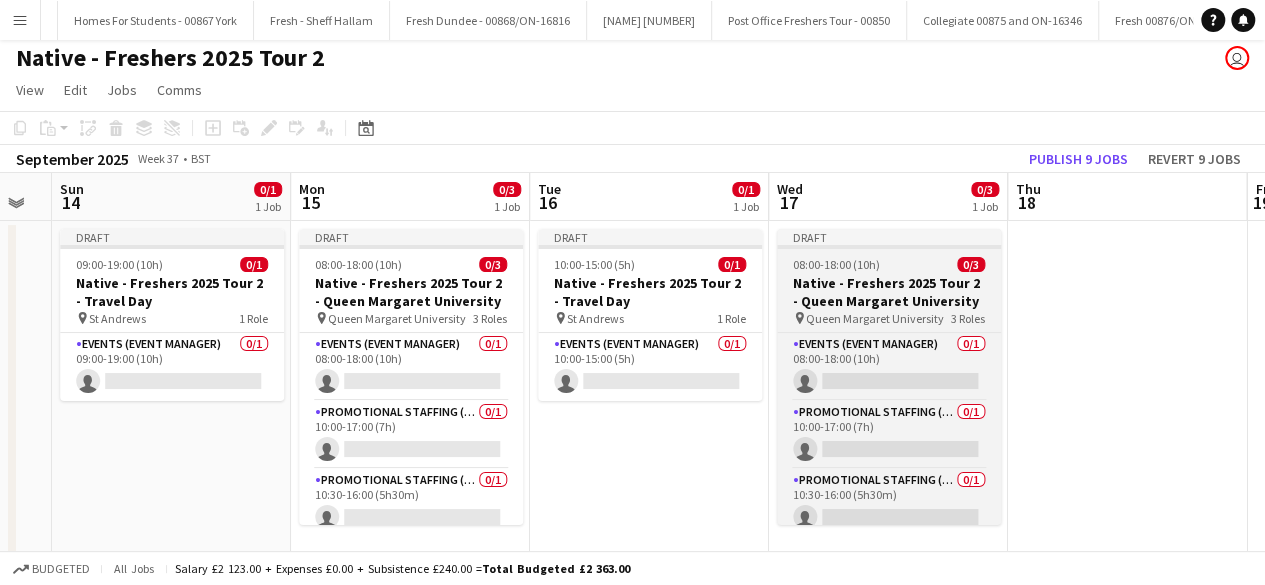 click on "Native - Freshers 2025 Tour 2 - Queen Margaret University" at bounding box center (889, 292) 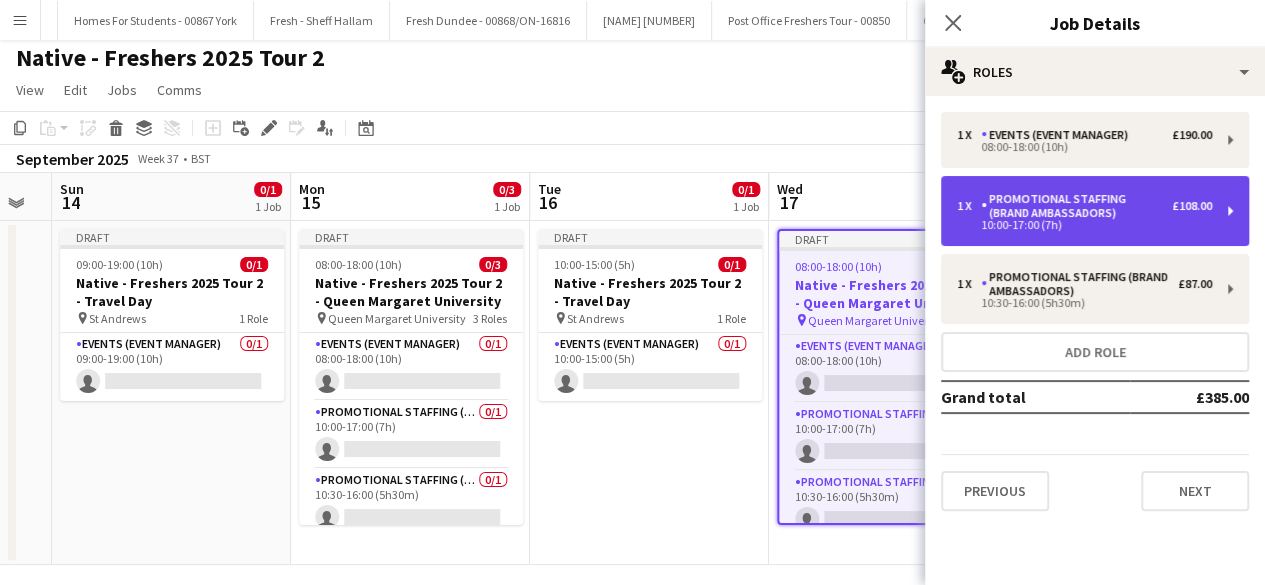 click on "10:00-17:00 (7h)" at bounding box center (1084, 225) 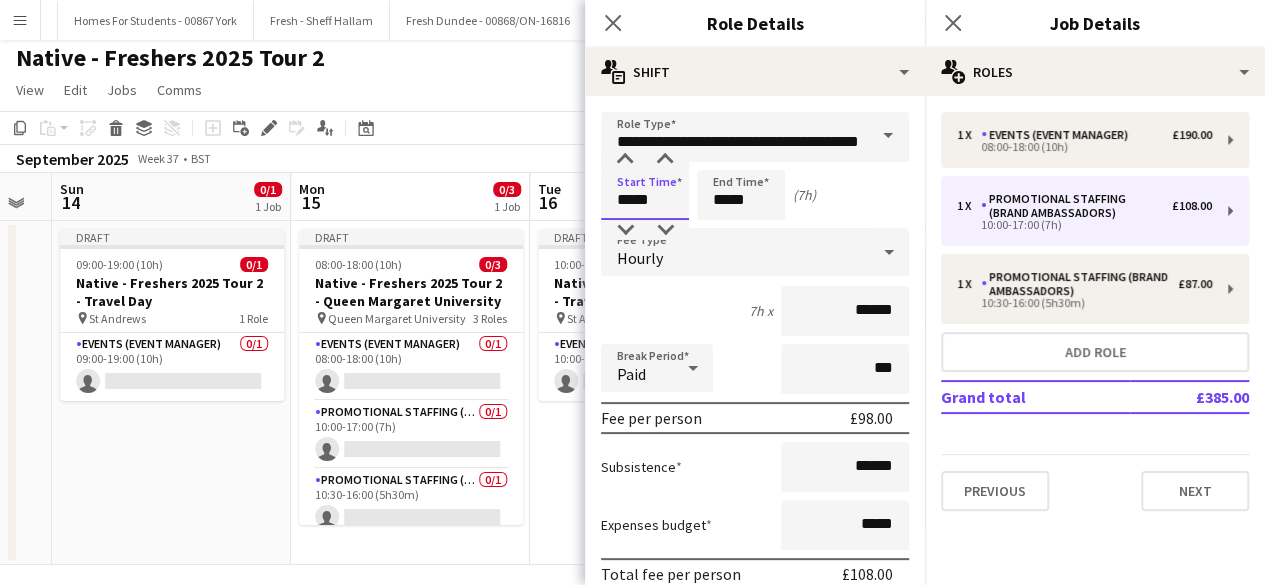 click on "*****" at bounding box center [645, 195] 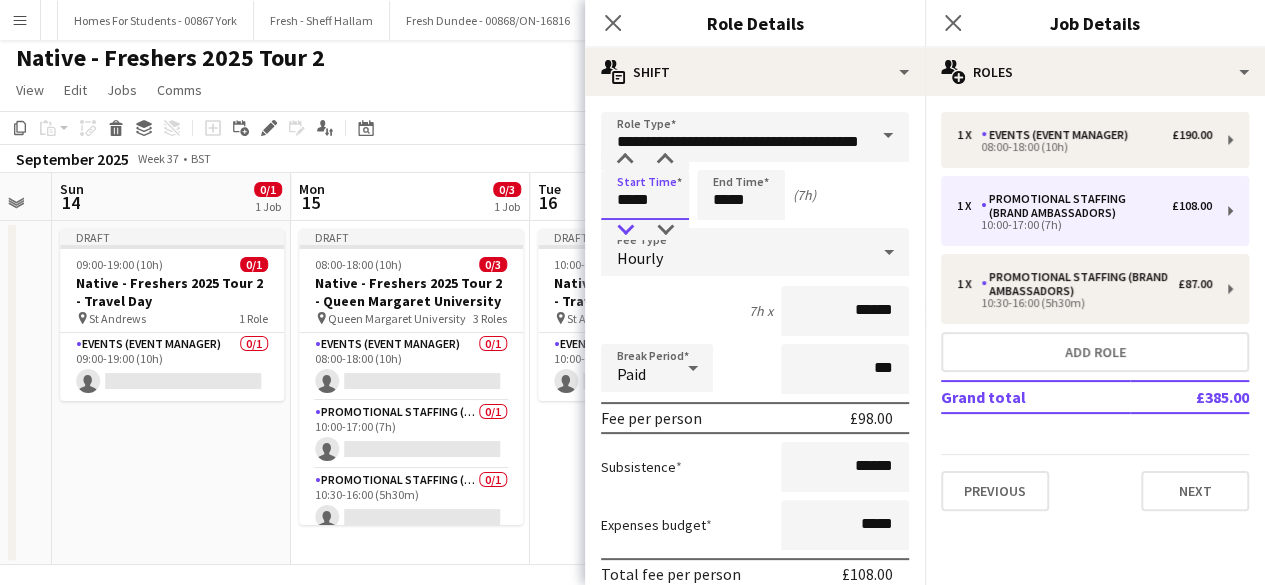 click at bounding box center [625, 230] 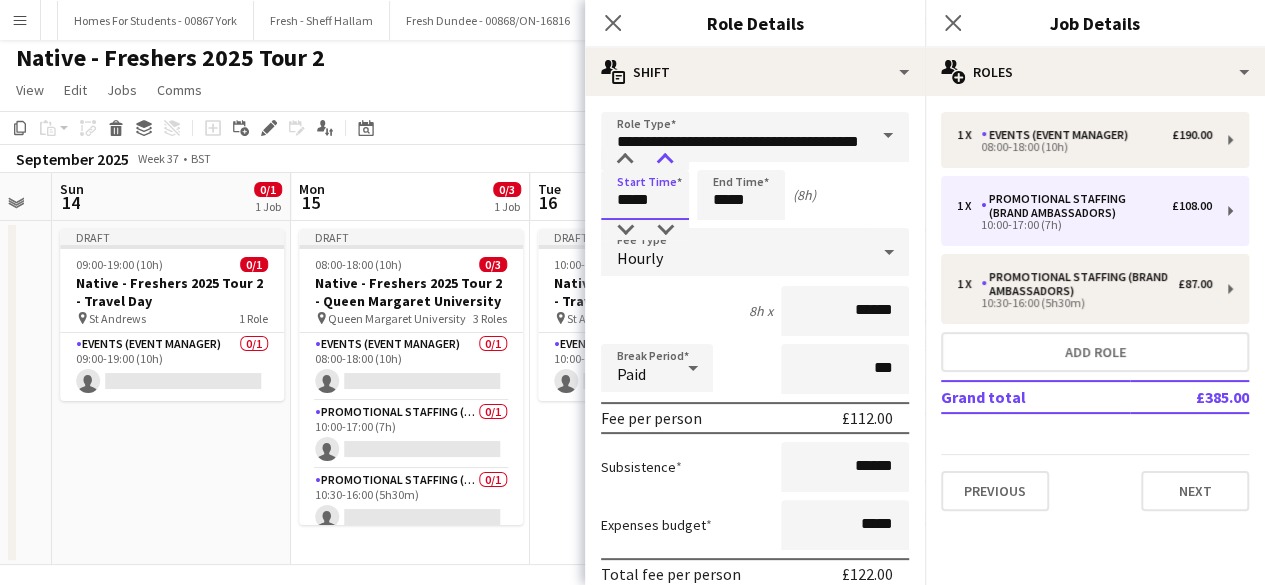 click at bounding box center [665, 160] 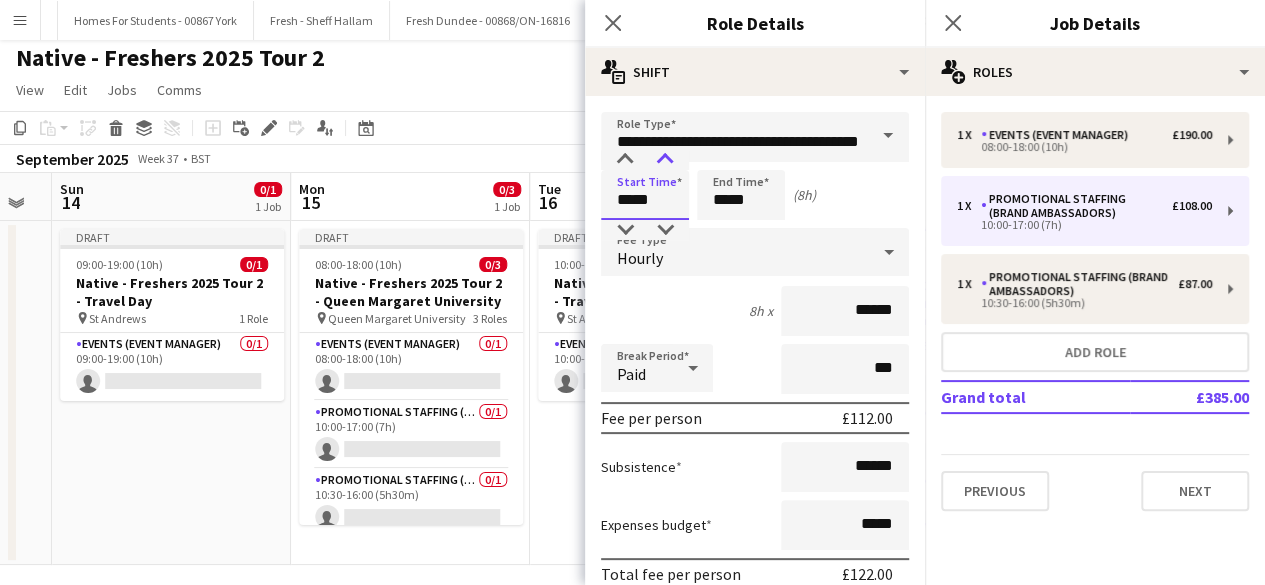 type on "*****" 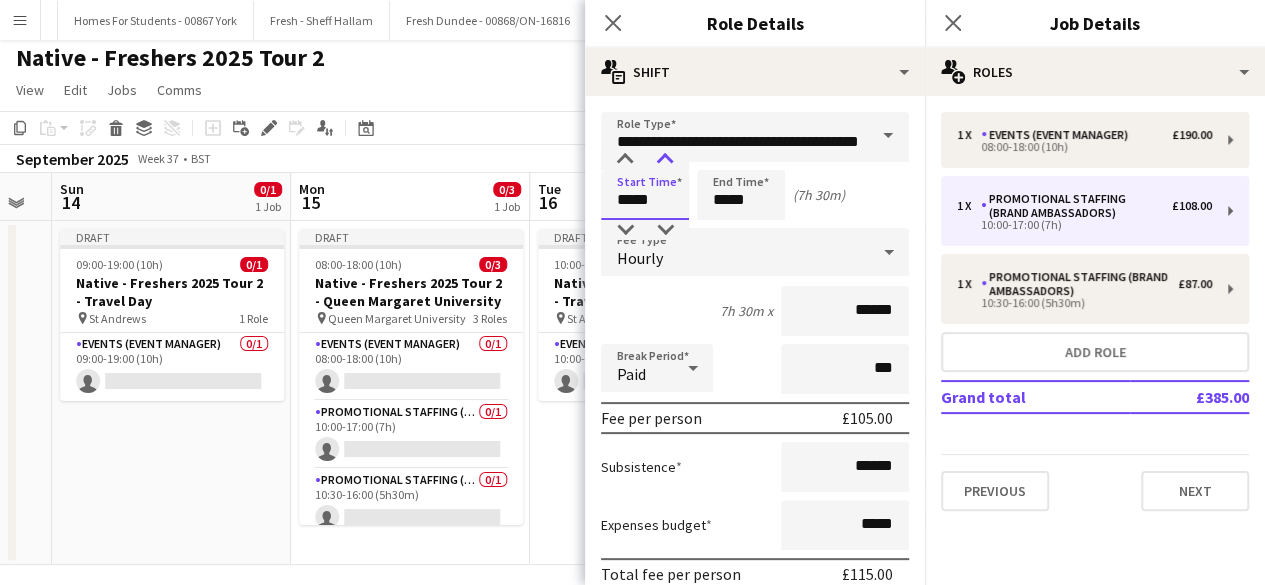 click at bounding box center (665, 160) 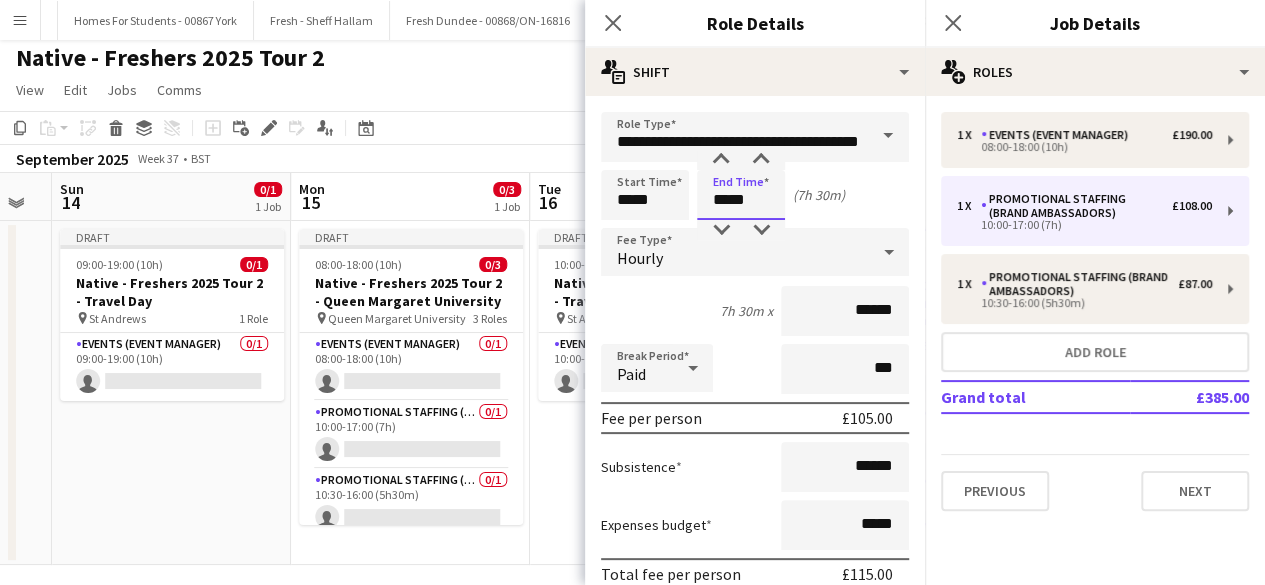 click on "*****" at bounding box center (741, 195) 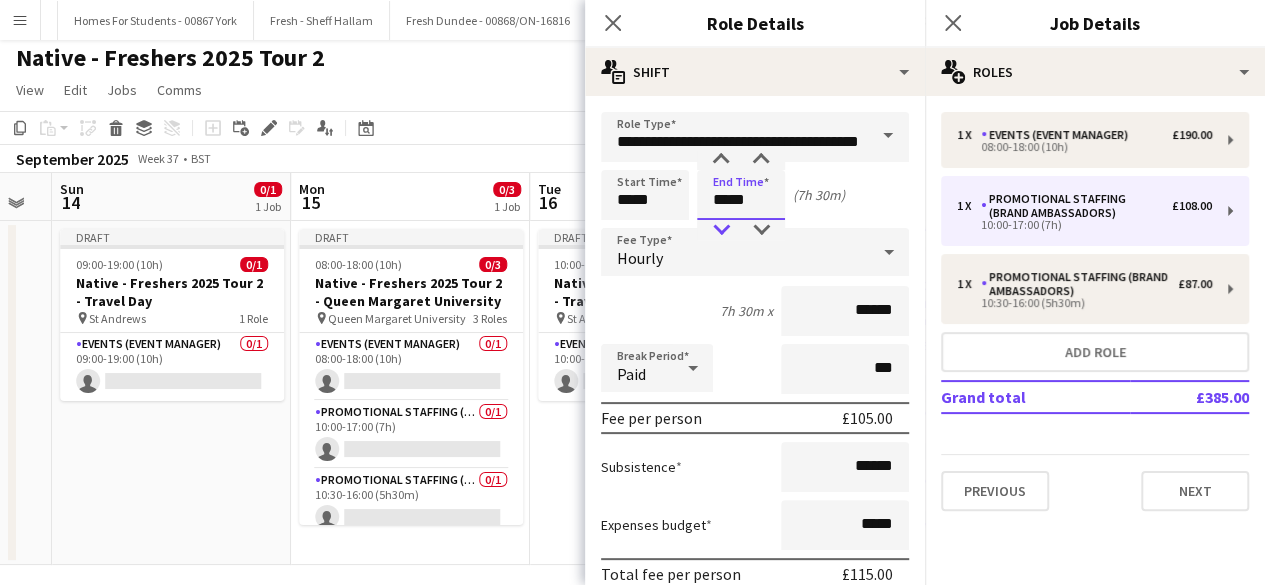 click at bounding box center [721, 230] 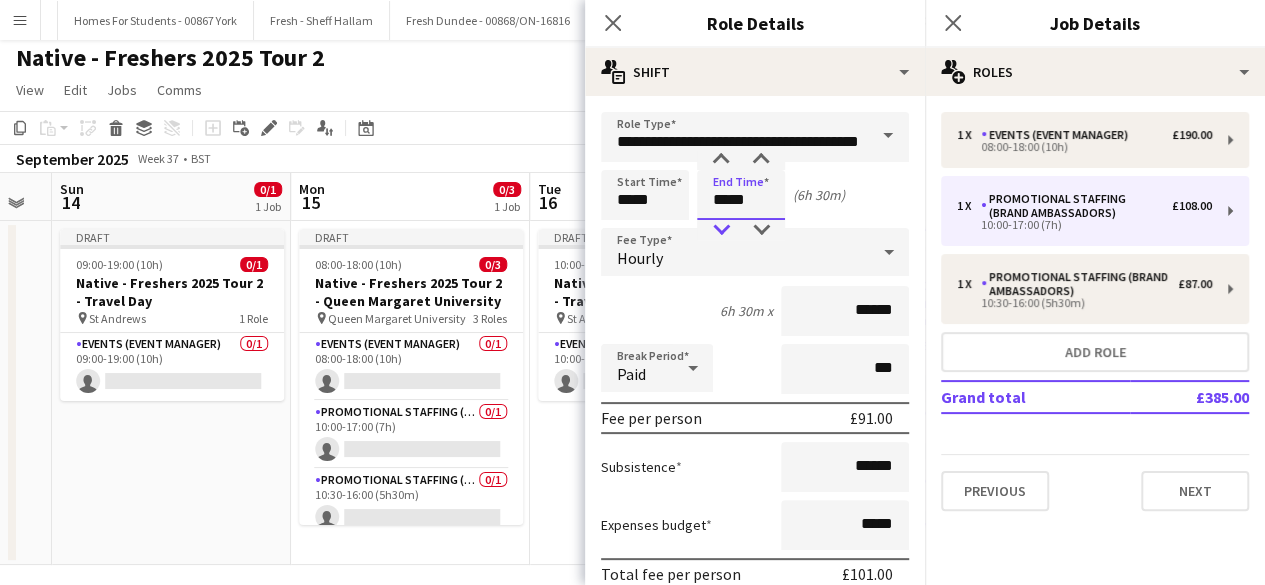 type on "*****" 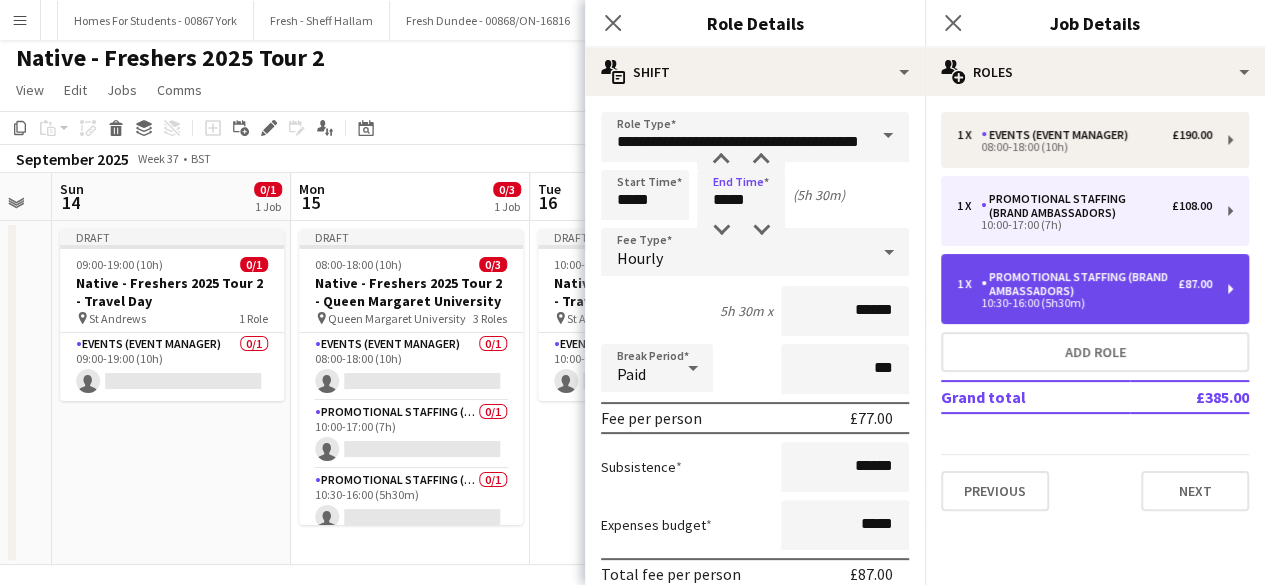 click on "Promotional Staffing (Brand Ambassadors)" at bounding box center [1079, 284] 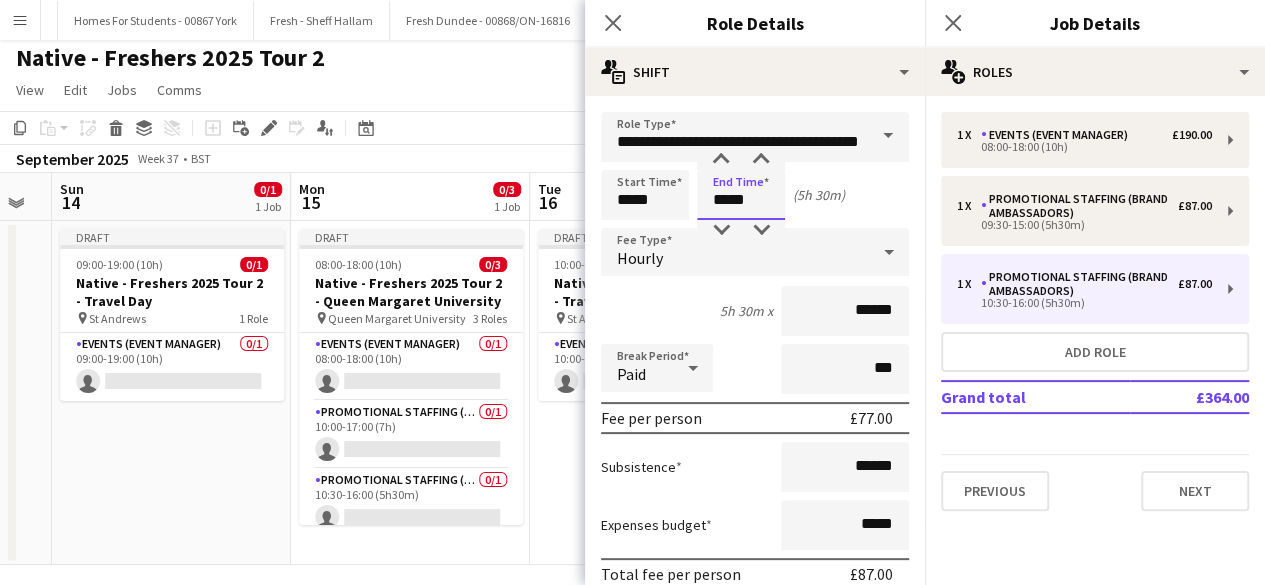 click on "*****" at bounding box center (741, 195) 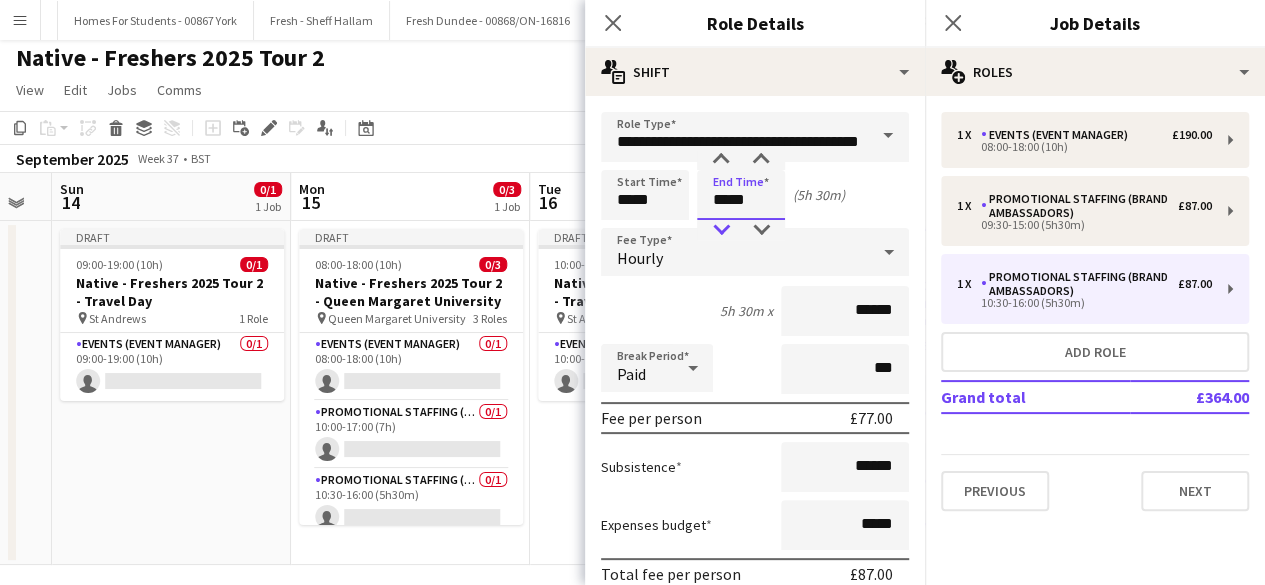 type on "*****" 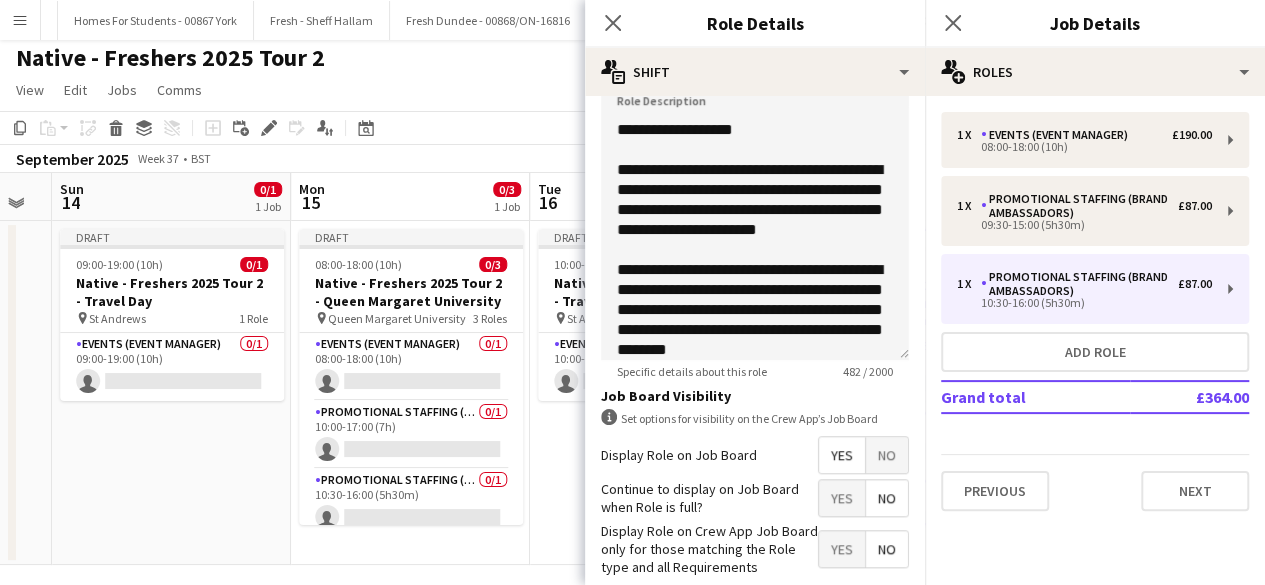 scroll, scrollTop: 768, scrollLeft: 0, axis: vertical 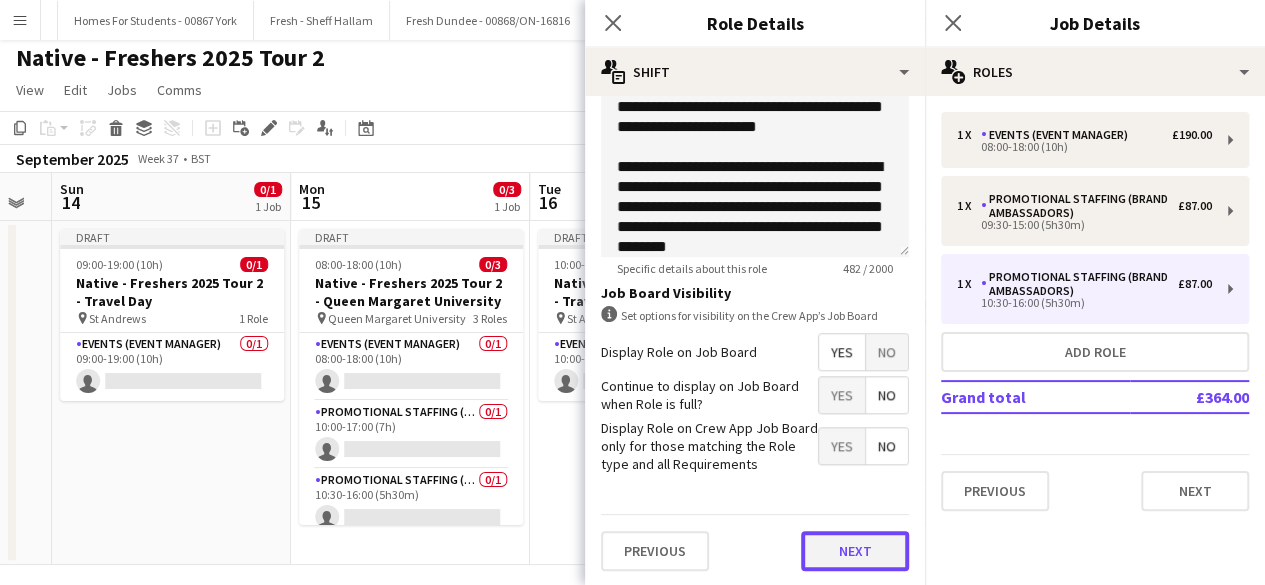 click on "Next" at bounding box center [855, 551] 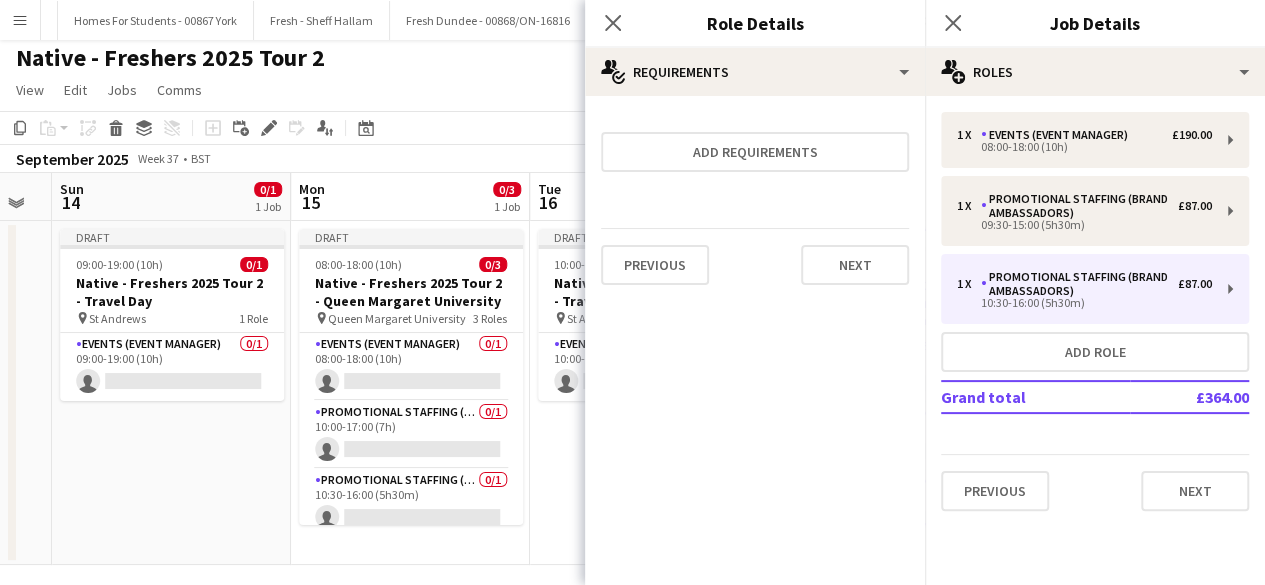 scroll, scrollTop: 0, scrollLeft: 0, axis: both 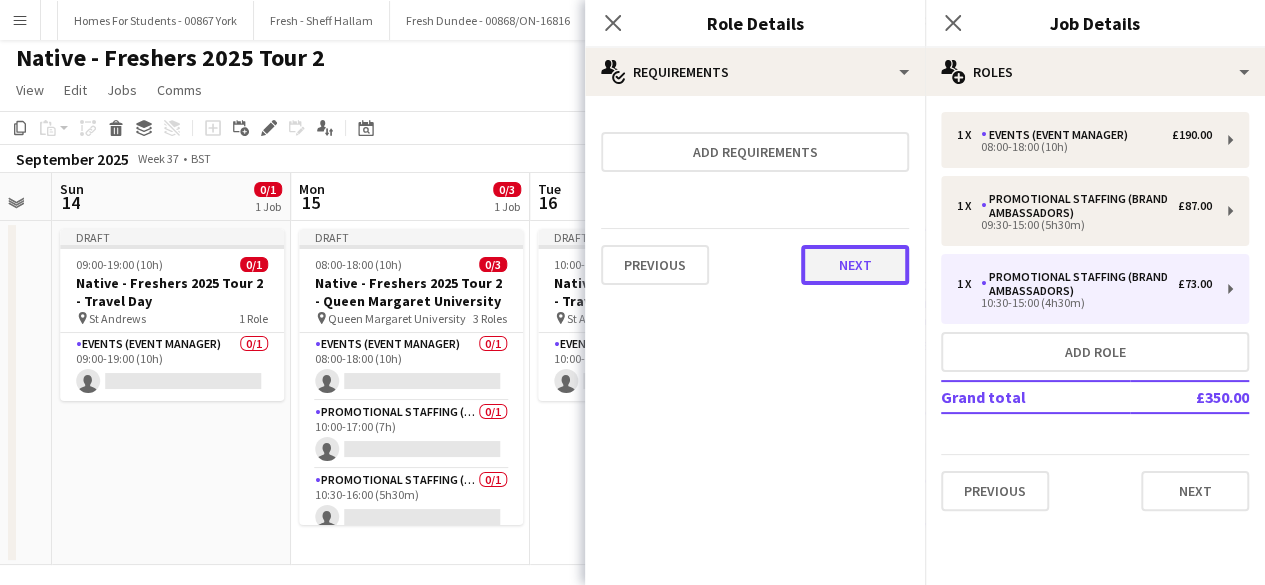 click on "Next" at bounding box center (855, 265) 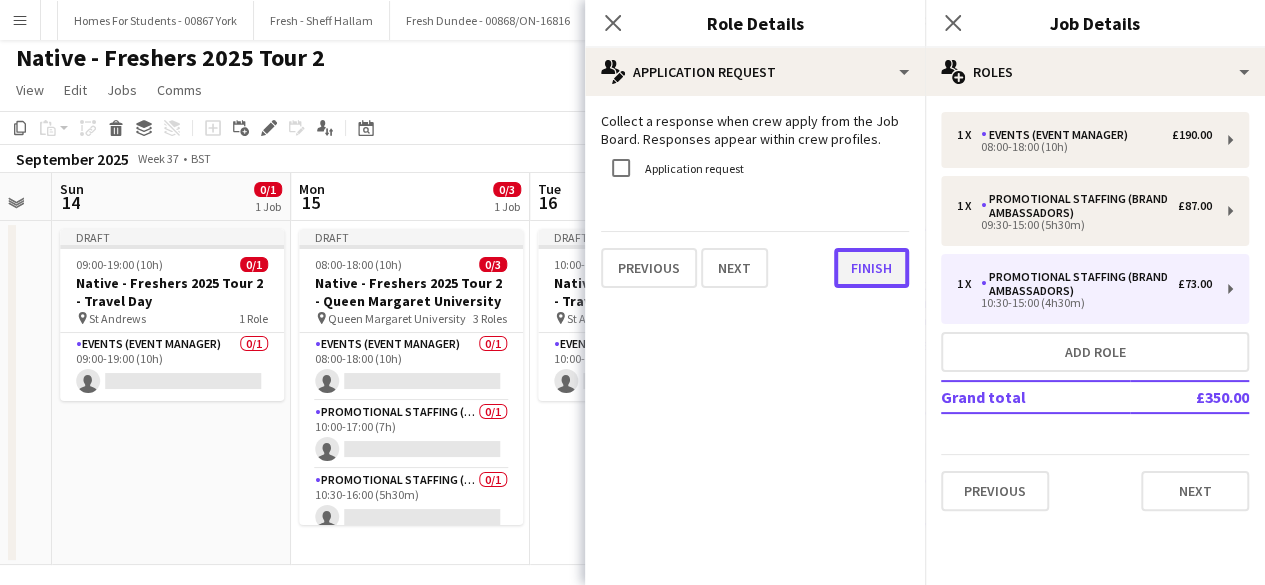 click on "Finish" at bounding box center (871, 268) 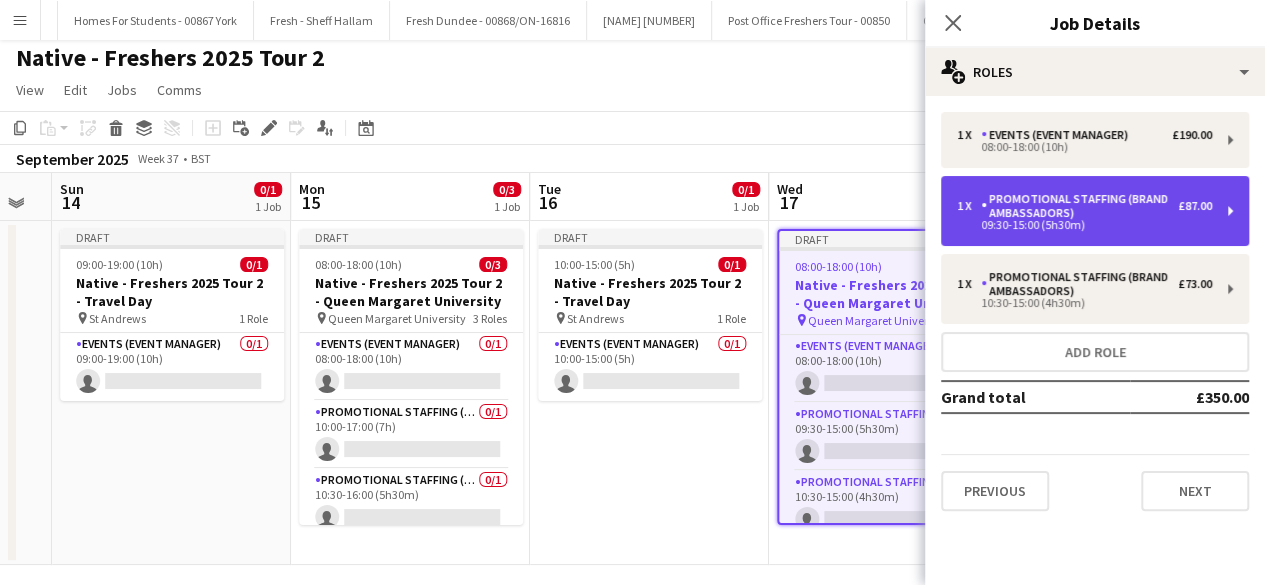 click on "09:30-15:00 (5h30m)" at bounding box center (1084, 225) 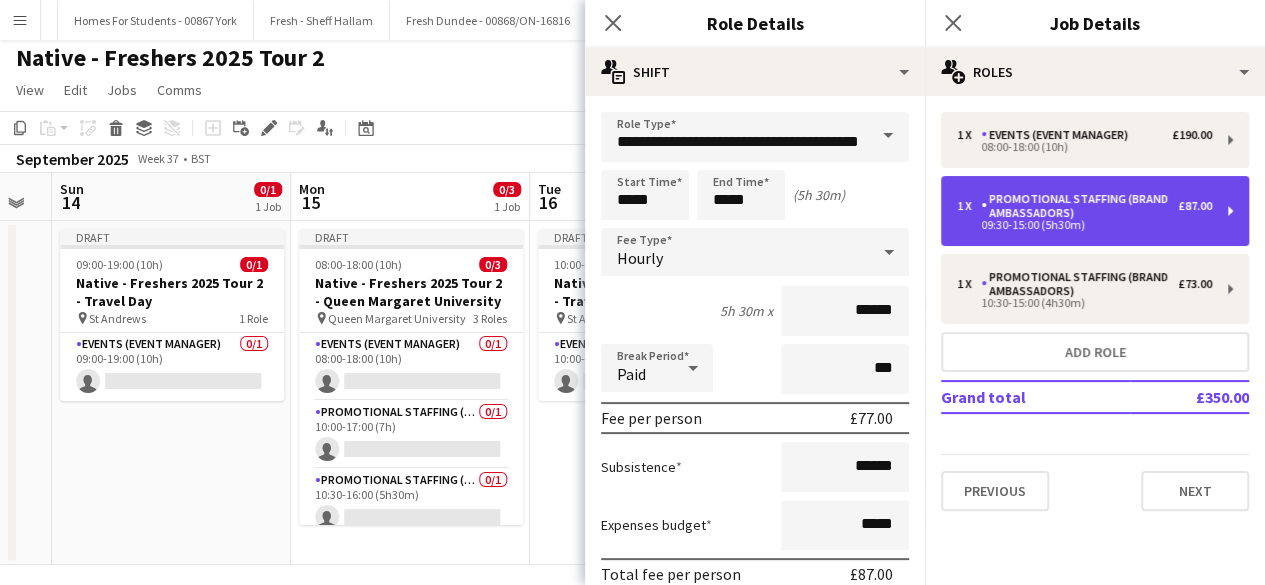 click on "09:30-15:00 (5h30m)" at bounding box center (1084, 225) 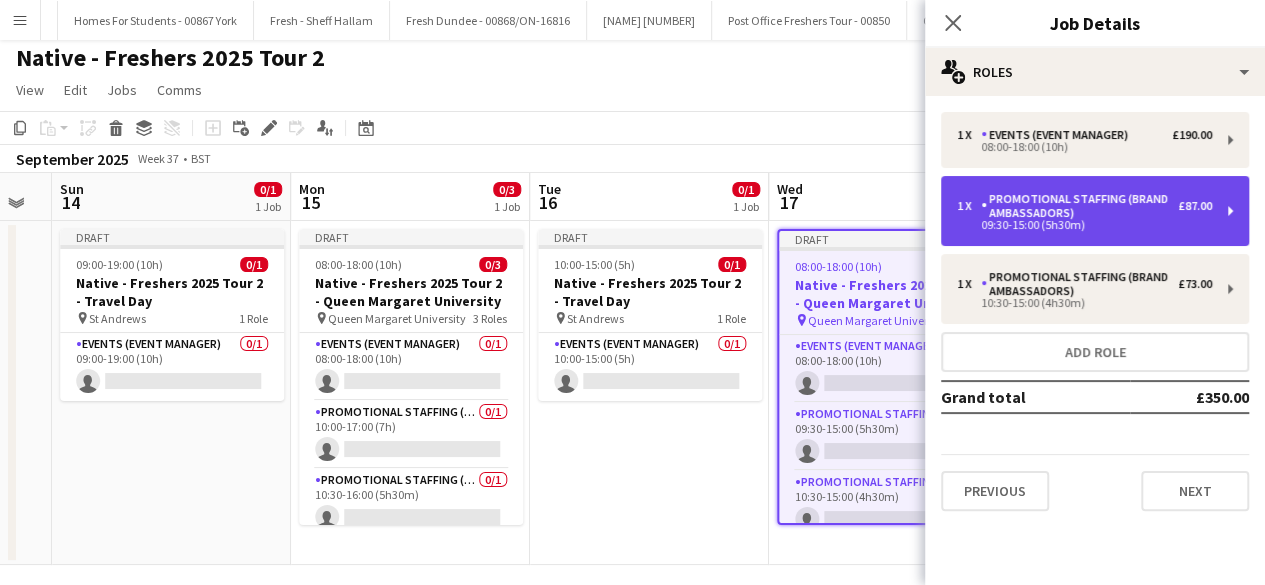 click on "Promotional Staffing (Brand Ambassadors)" at bounding box center [1079, 206] 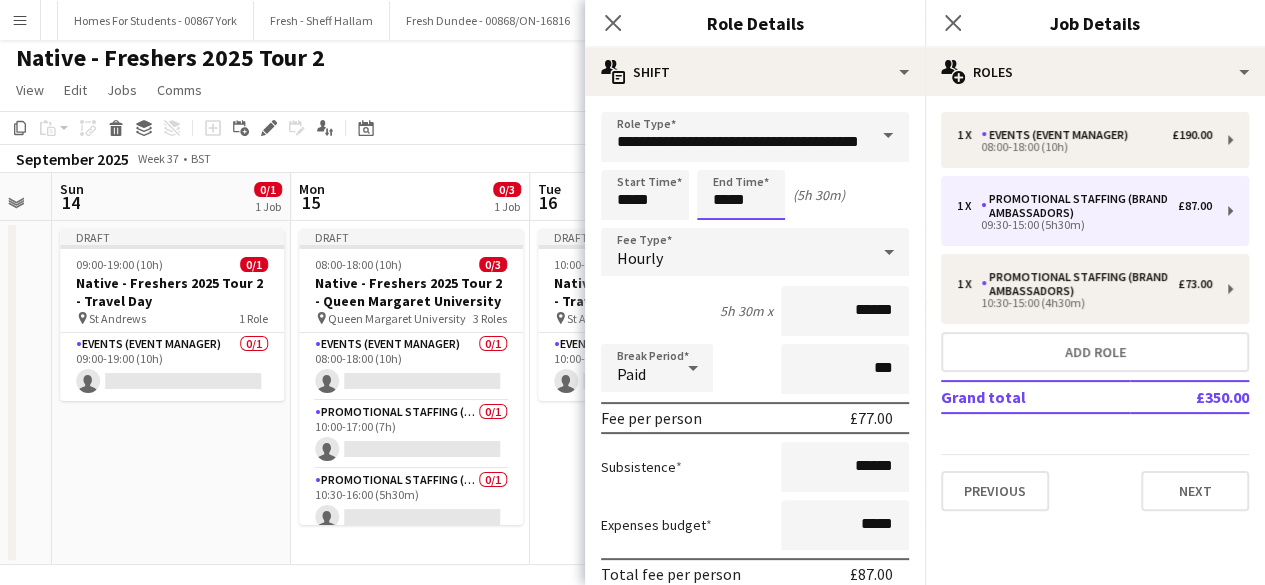 click on "*****" at bounding box center (741, 195) 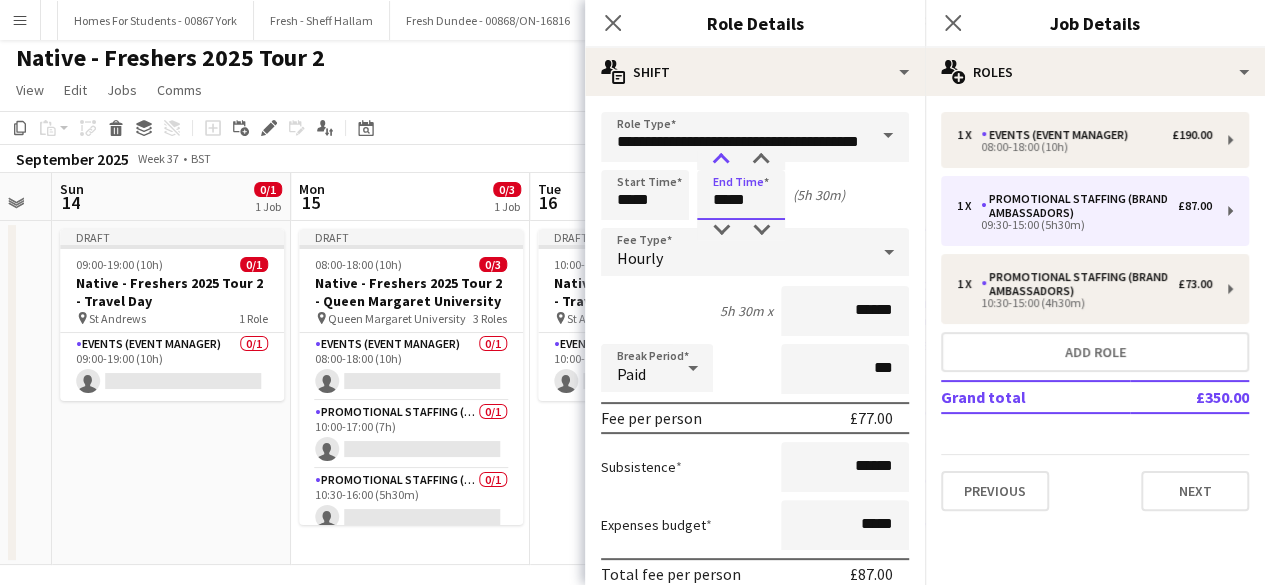 type on "*****" 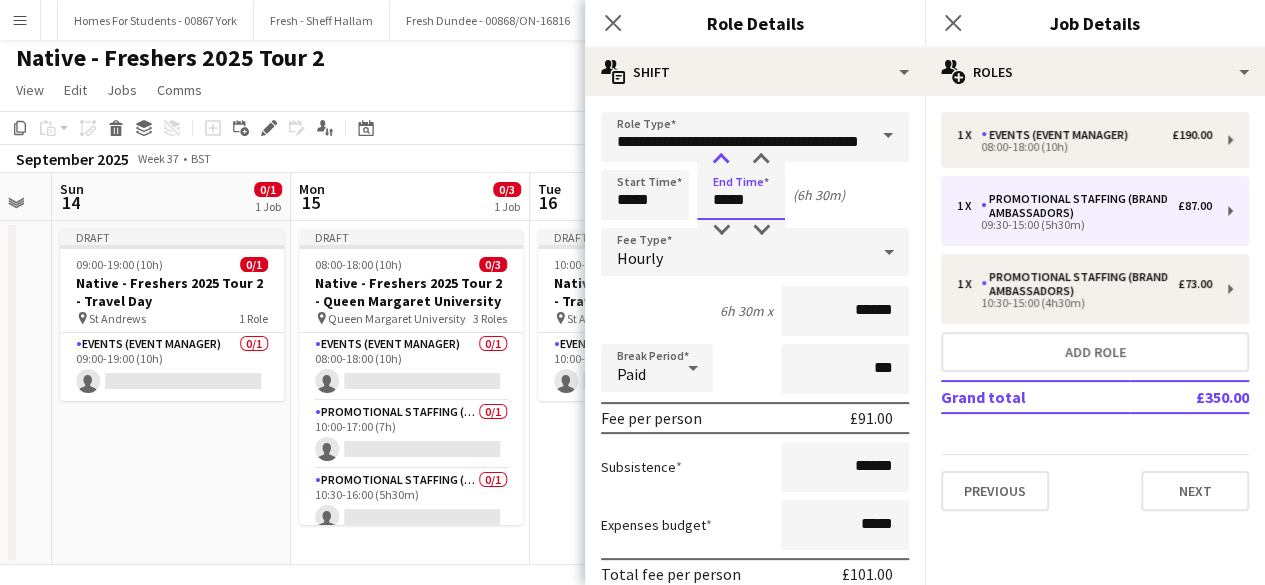 click at bounding box center [721, 160] 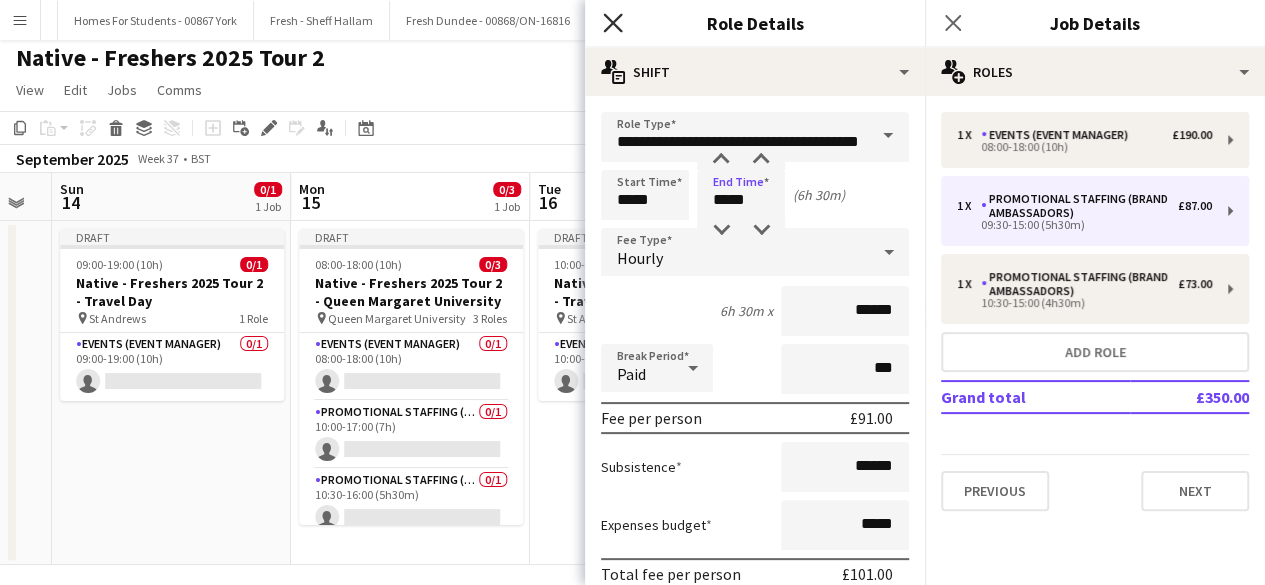 click on "Close pop-in" 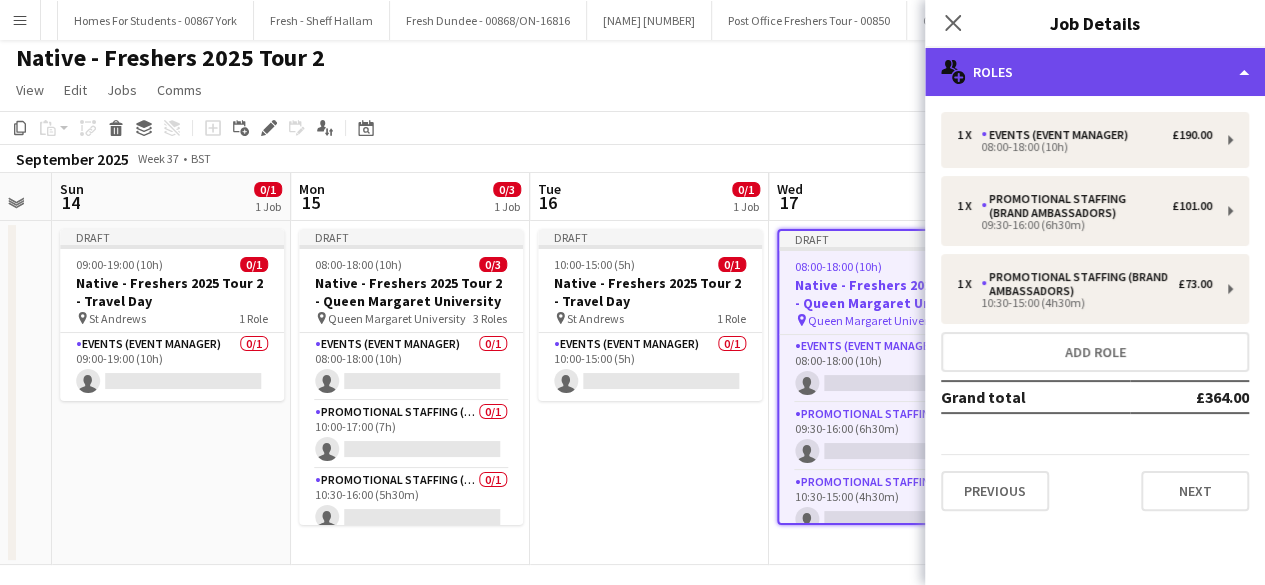 click on "multiple-users-add
Roles" 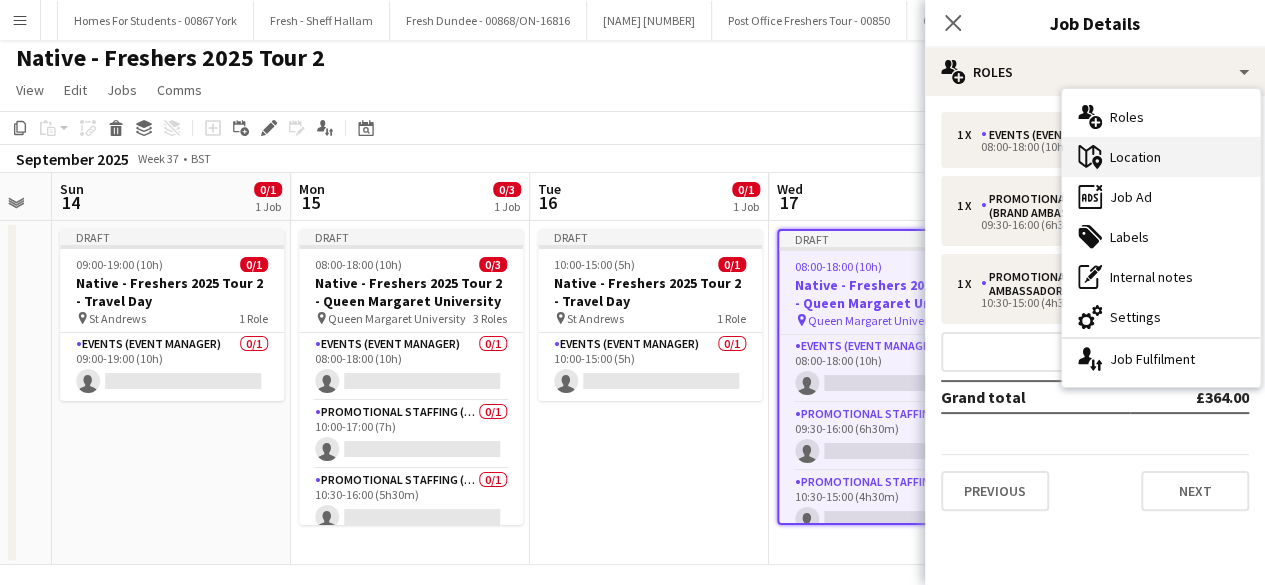 click on "maps-pin-1
Location" at bounding box center (1161, 157) 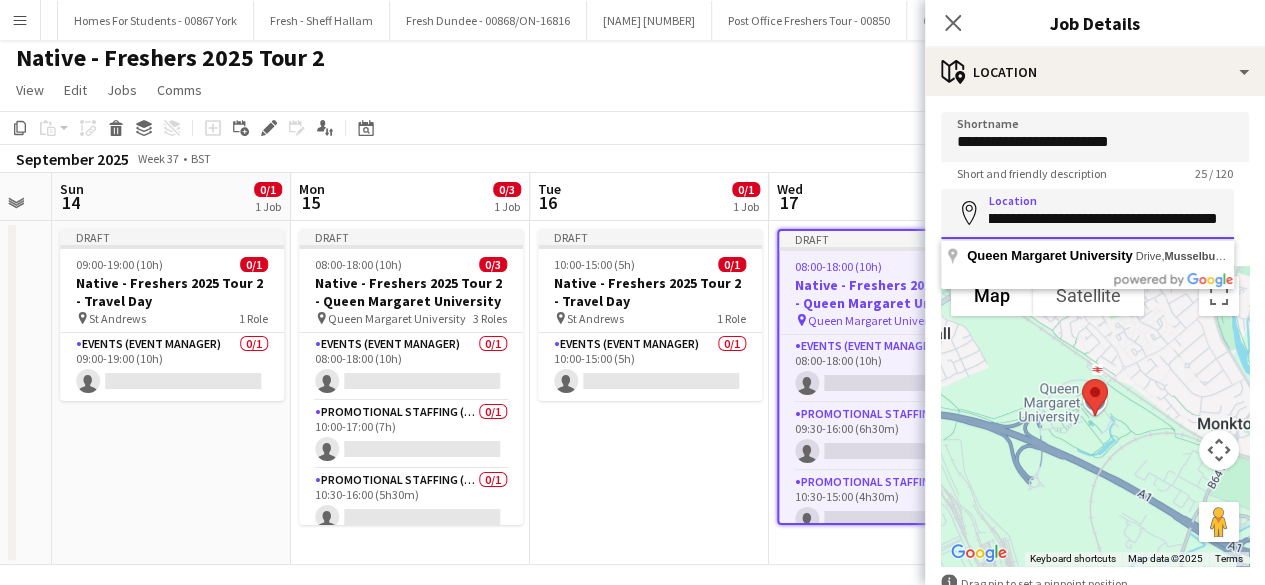 drag, startPoint x: 985, startPoint y: 220, endPoint x: 1262, endPoint y: 227, distance: 277.08844 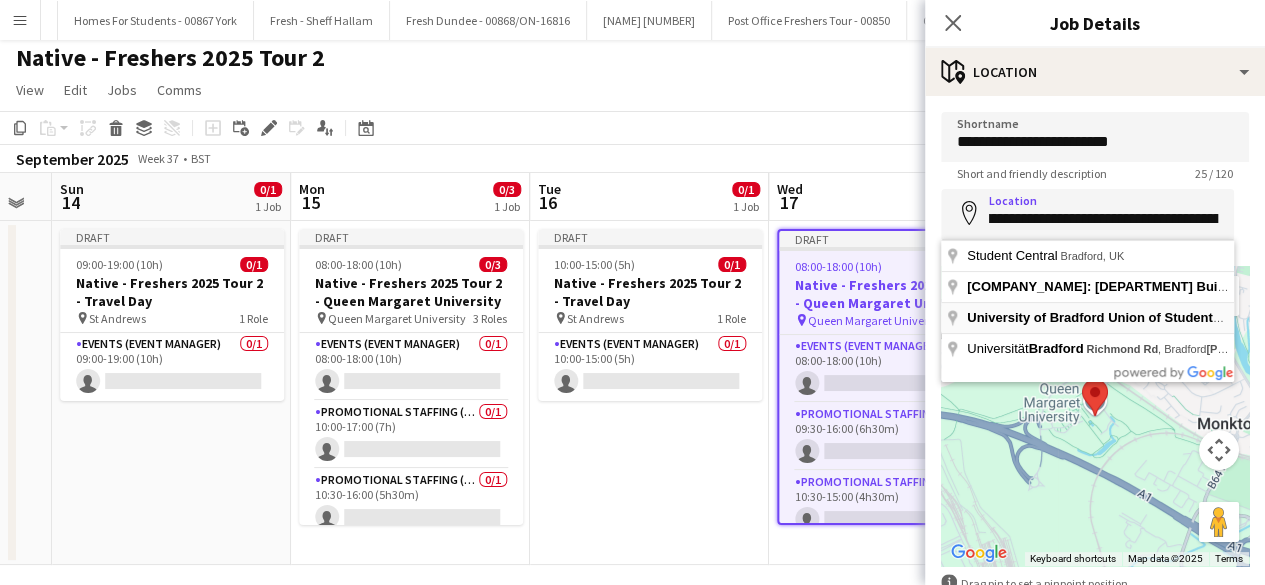 type on "**********" 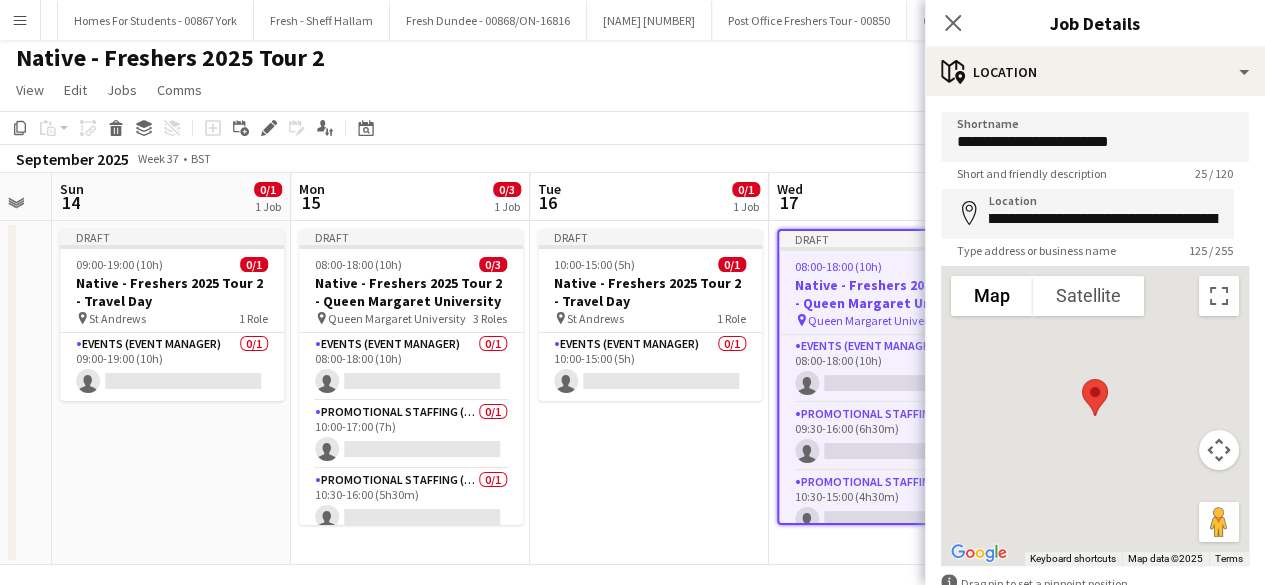 scroll, scrollTop: 0, scrollLeft: 0, axis: both 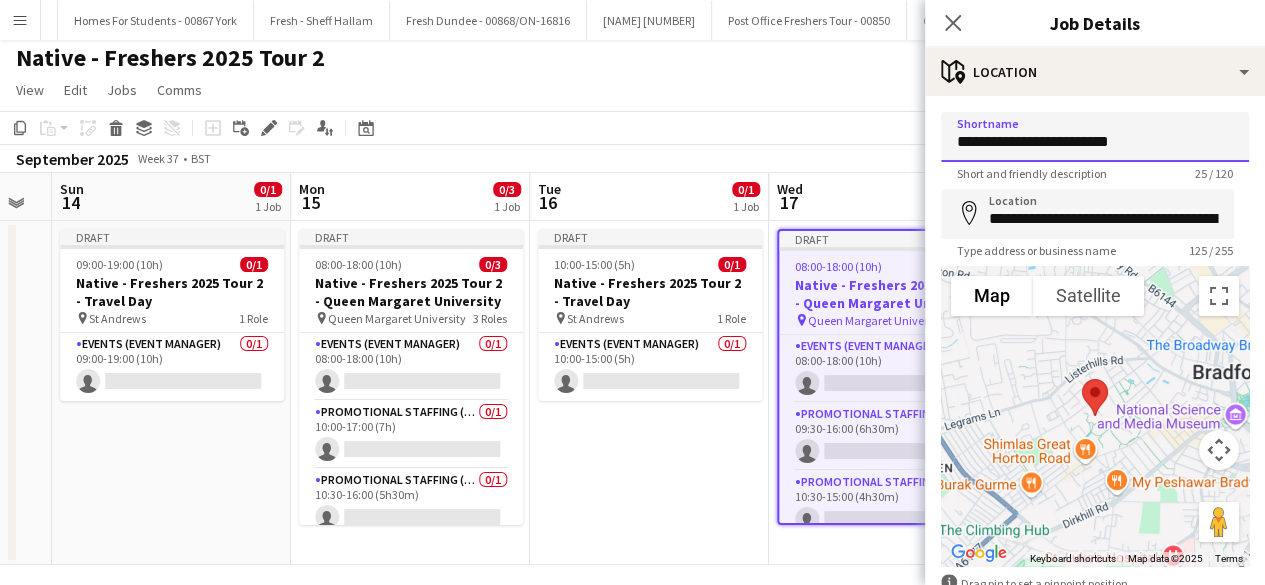 drag, startPoint x: 952, startPoint y: 141, endPoint x: 1270, endPoint y: 152, distance: 318.1902 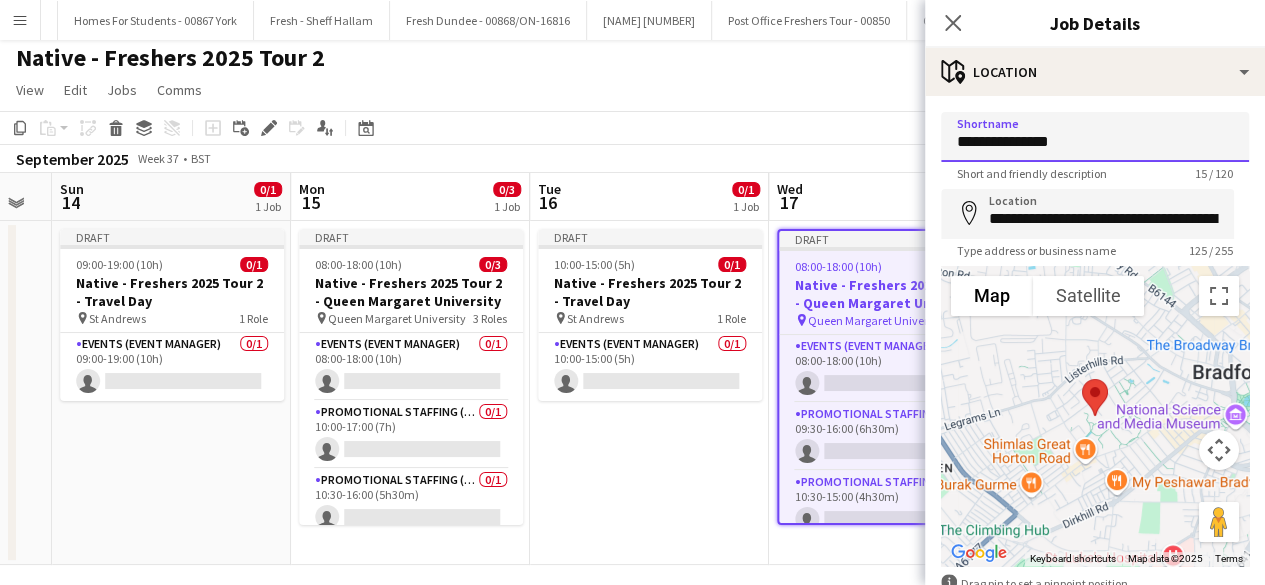 type on "**********" 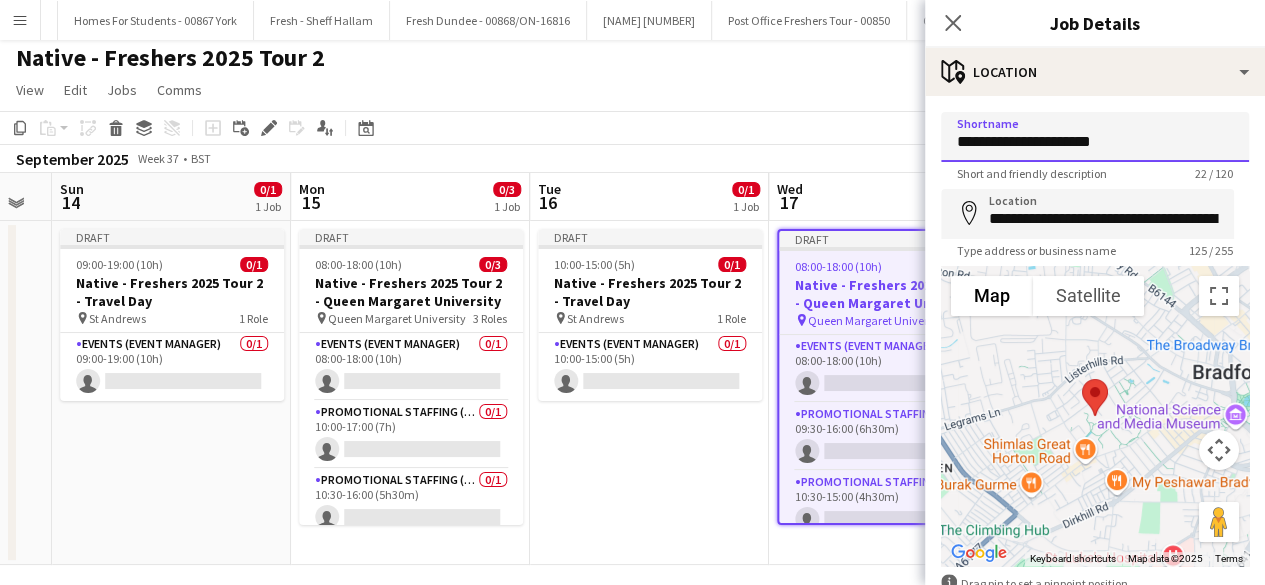 drag, startPoint x: 1136, startPoint y: 140, endPoint x: 884, endPoint y: 148, distance: 252.12695 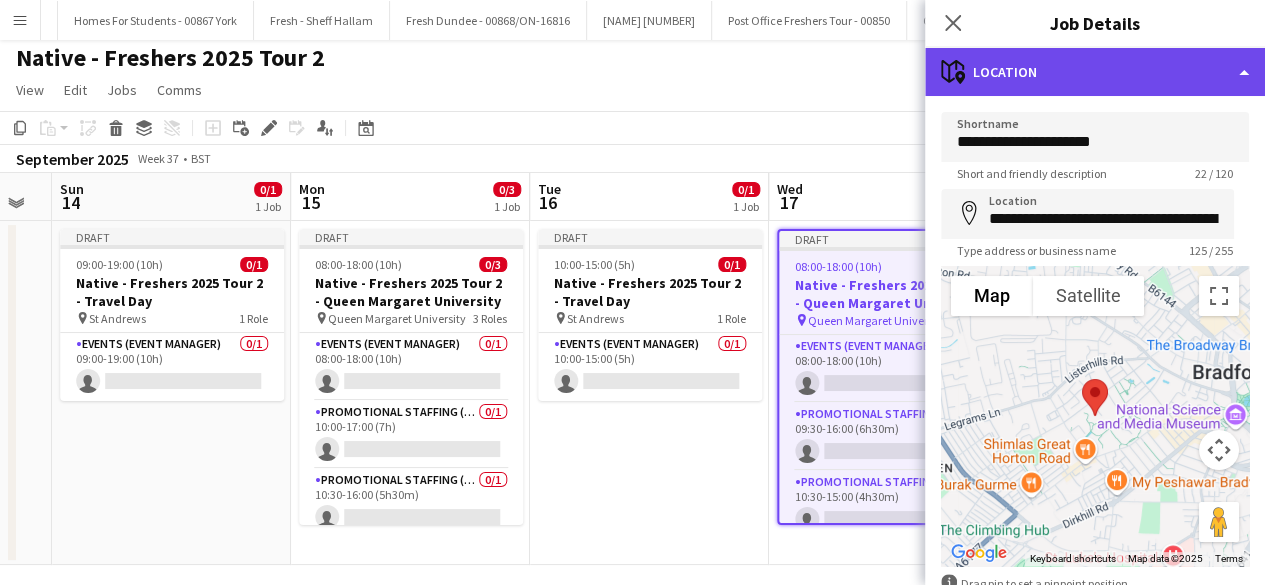 click on "maps-pin-1
Location" 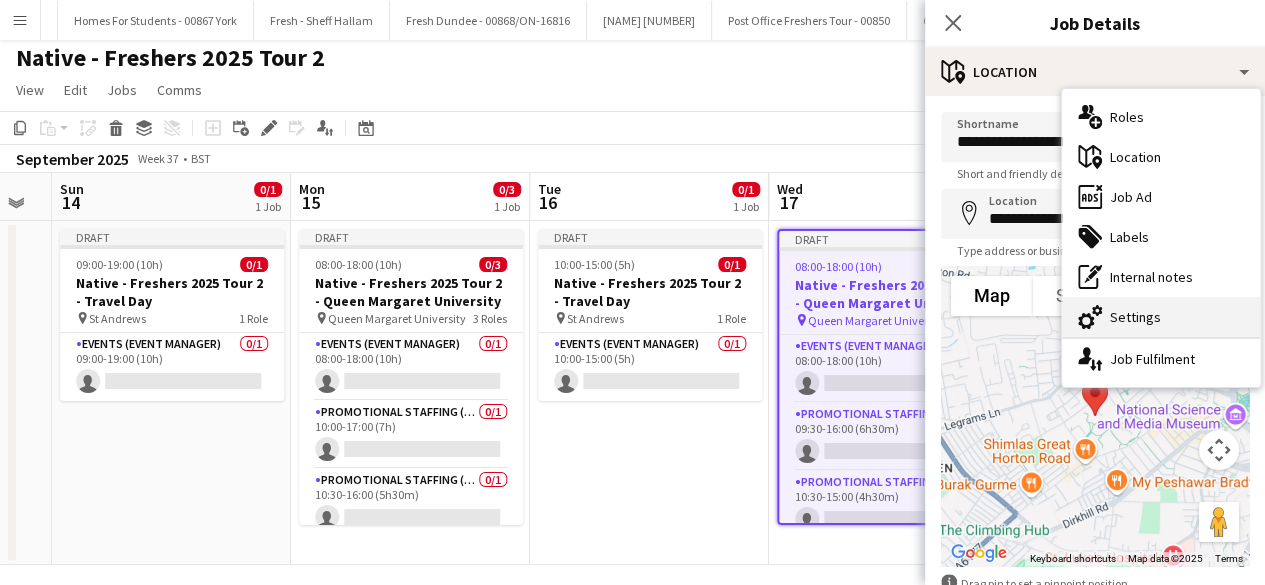 click on "cog-double-3
Settings" at bounding box center [1161, 317] 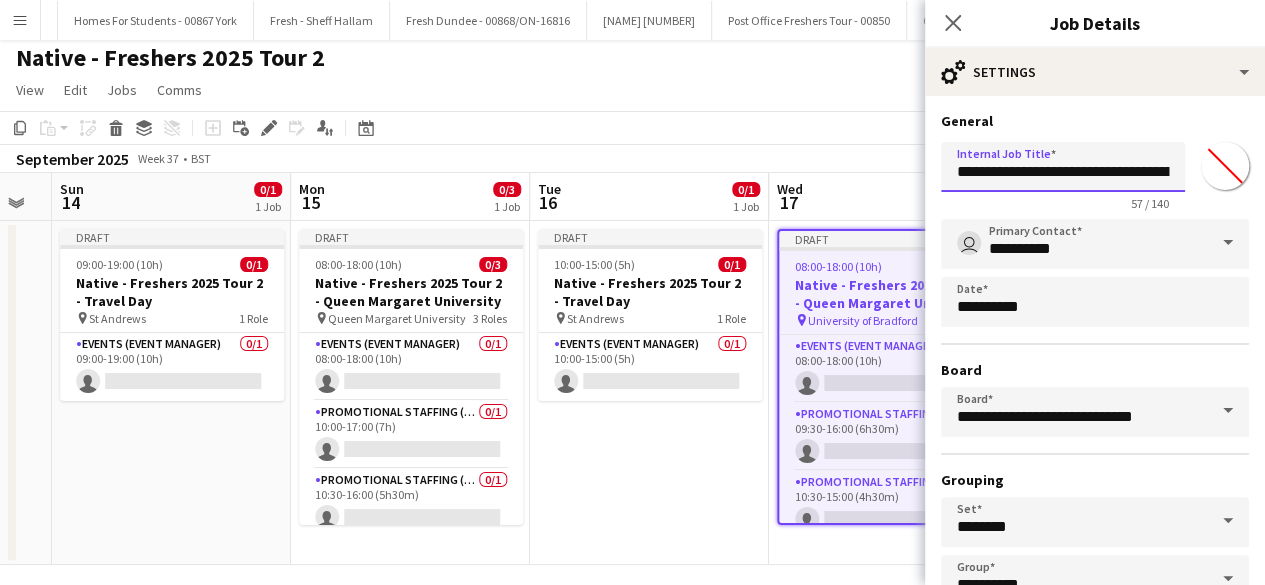 scroll, scrollTop: 0, scrollLeft: 182, axis: horizontal 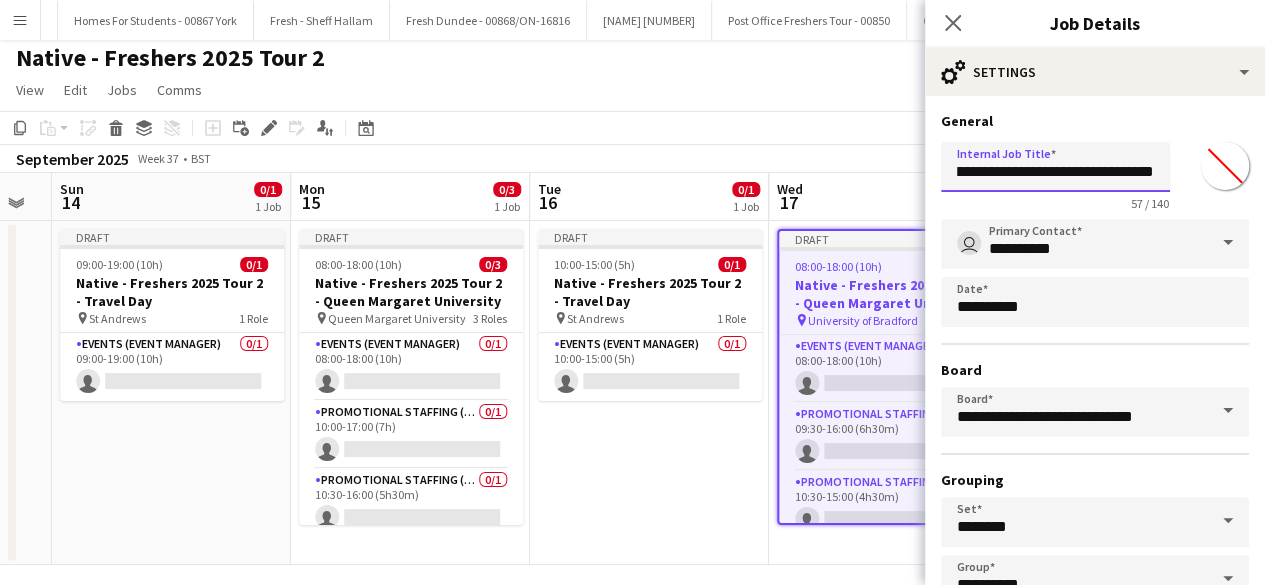 drag, startPoint x: 1100, startPoint y: 175, endPoint x: 1233, endPoint y: 169, distance: 133.13527 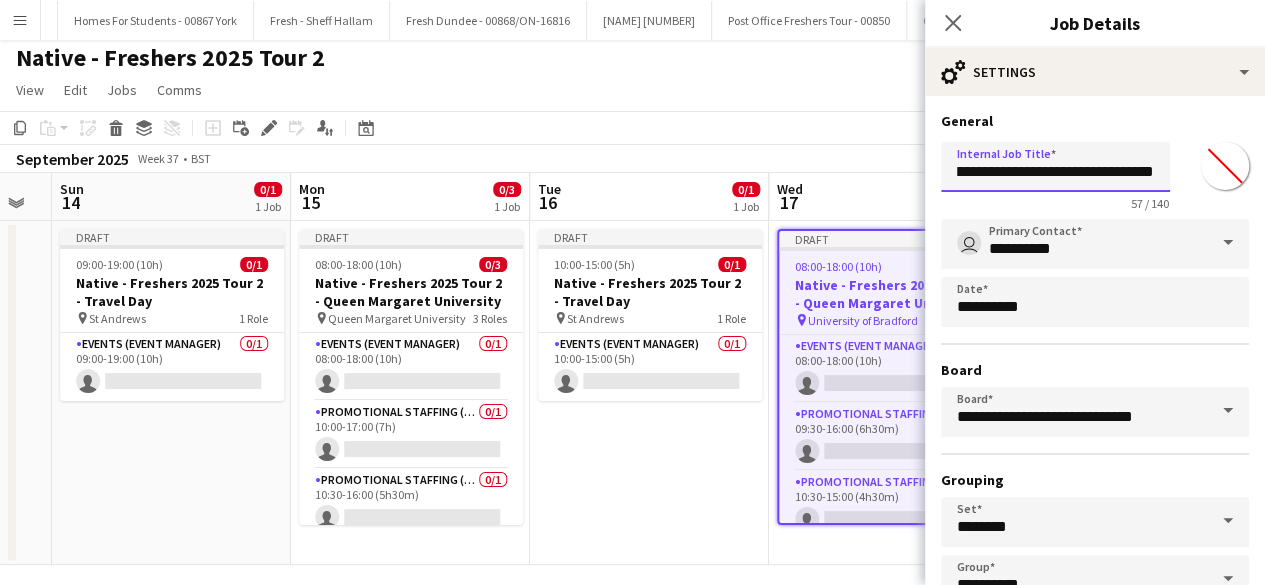 click on "**********" at bounding box center (1055, 167) 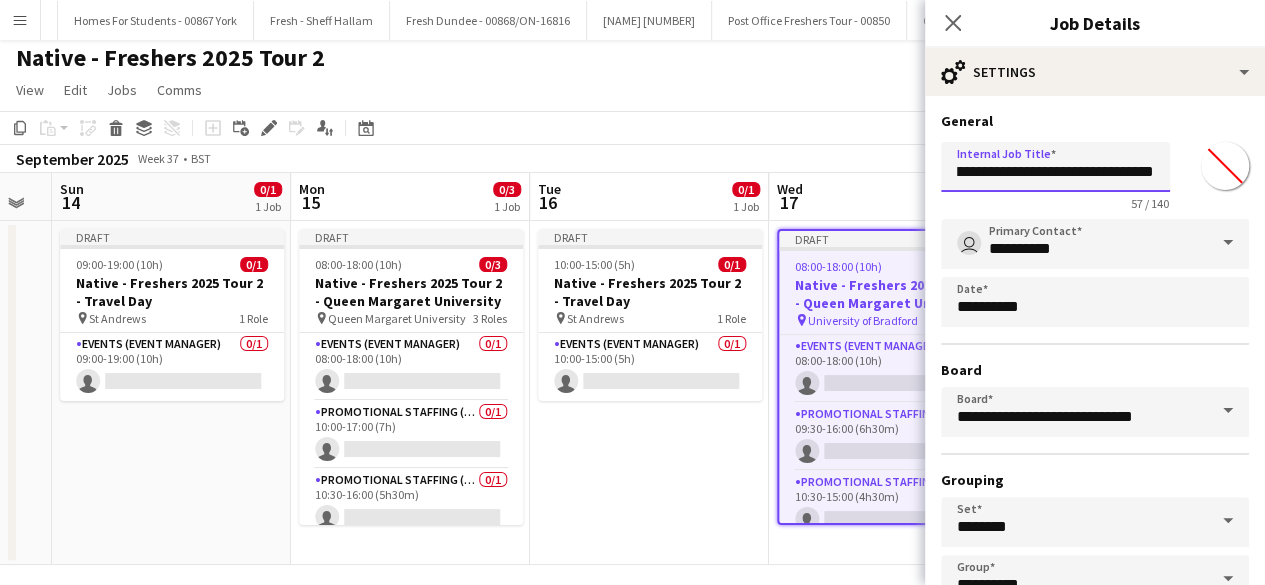 click on "**********" at bounding box center [1055, 167] 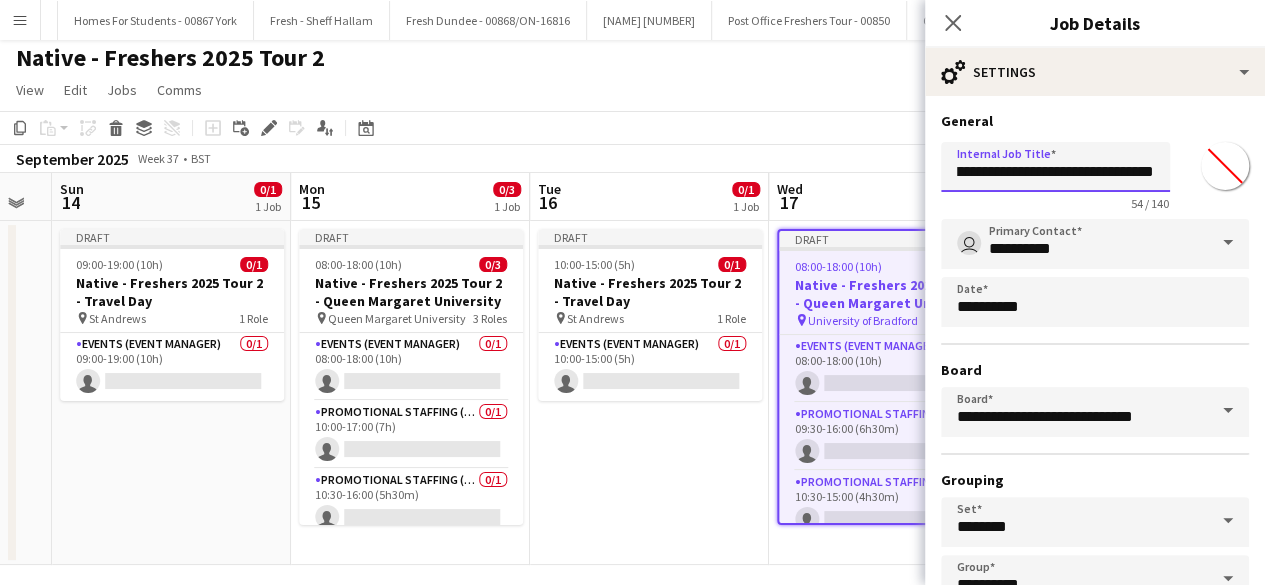 scroll, scrollTop: 0, scrollLeft: 151, axis: horizontal 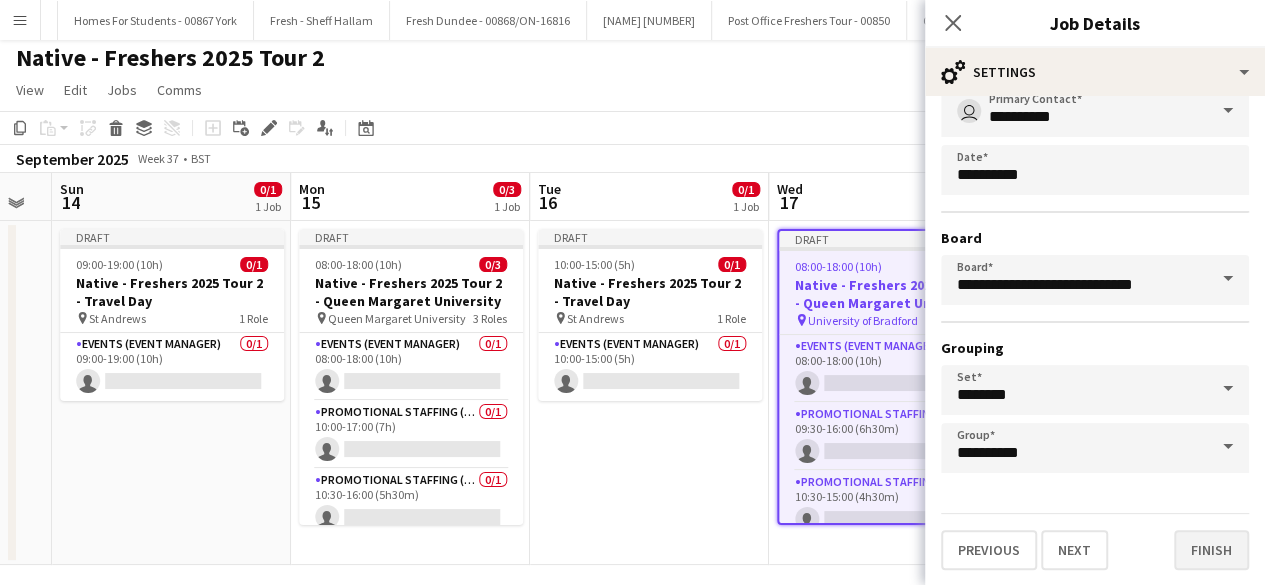 type on "**********" 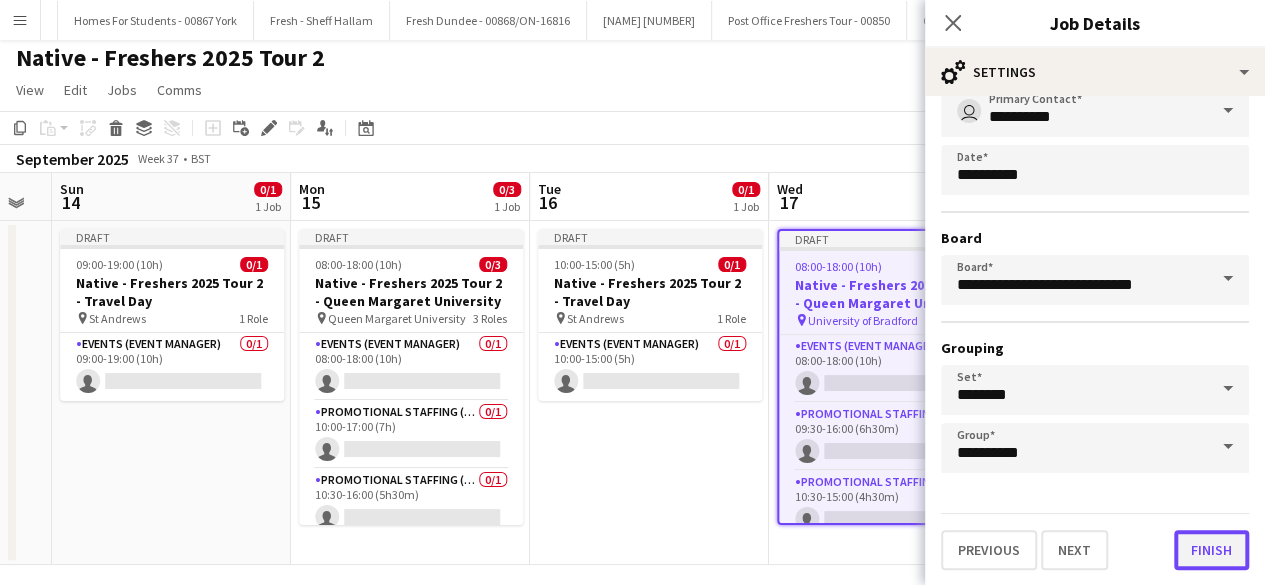 click on "Finish" at bounding box center (1211, 550) 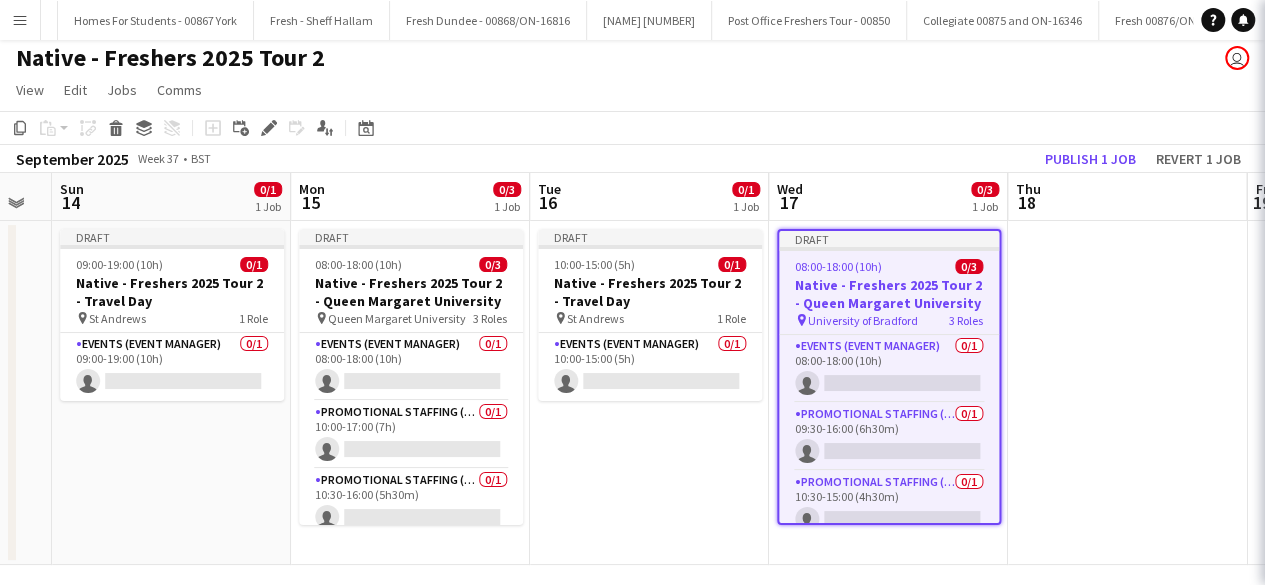 scroll, scrollTop: 0, scrollLeft: 0, axis: both 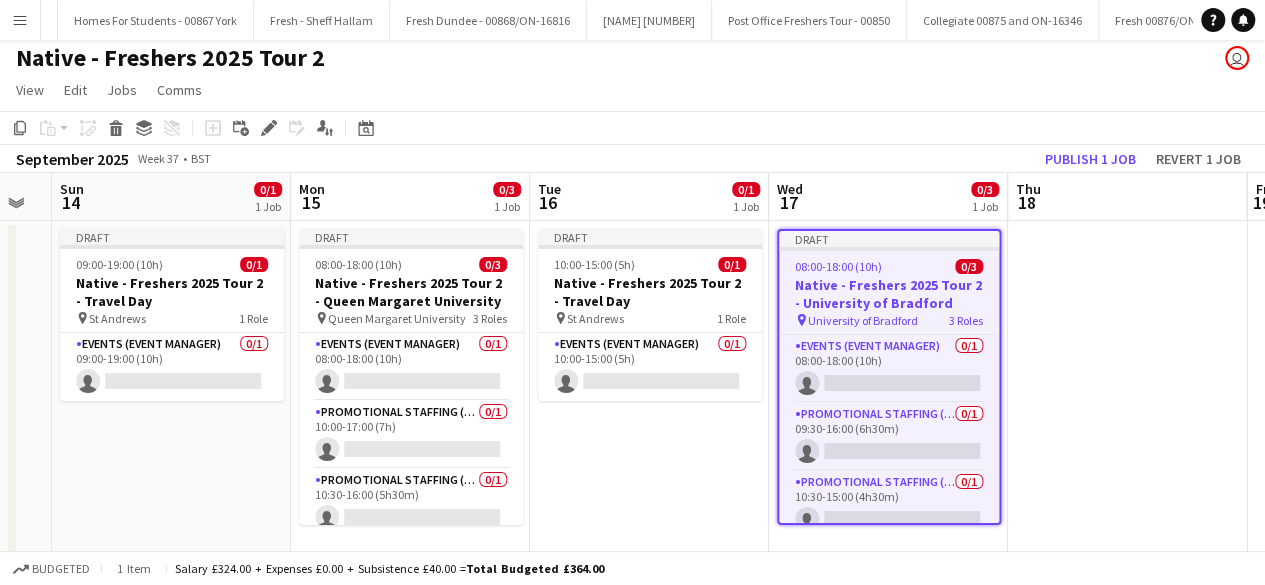 click at bounding box center [1127, 393] 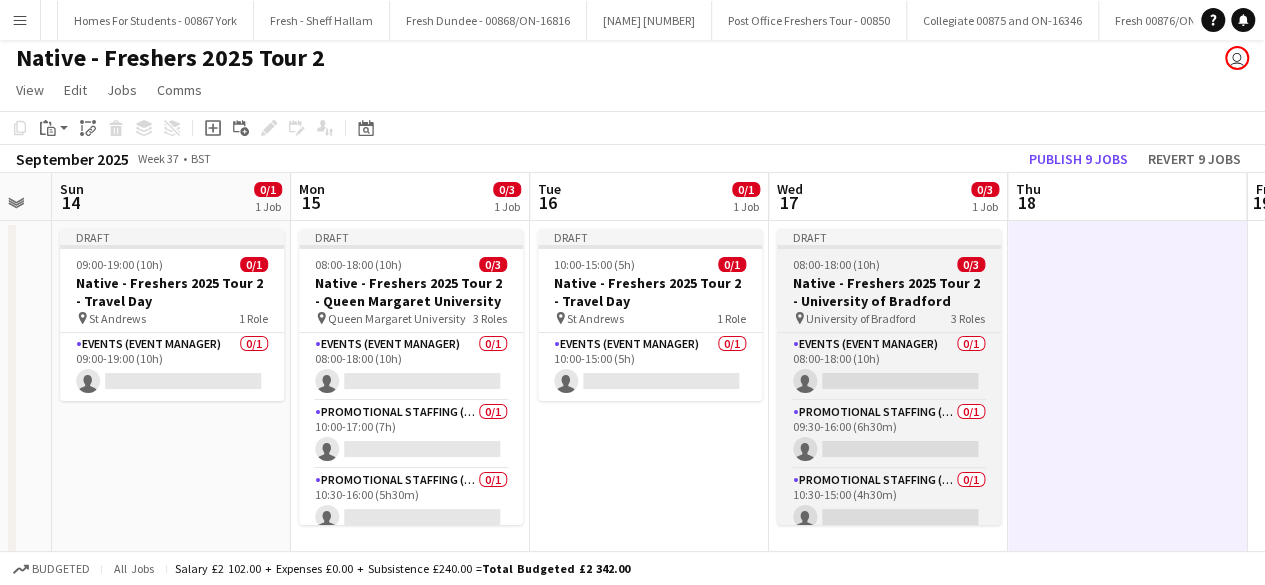 click on "08:00-18:00 (10h)    0/3" at bounding box center (889, 264) 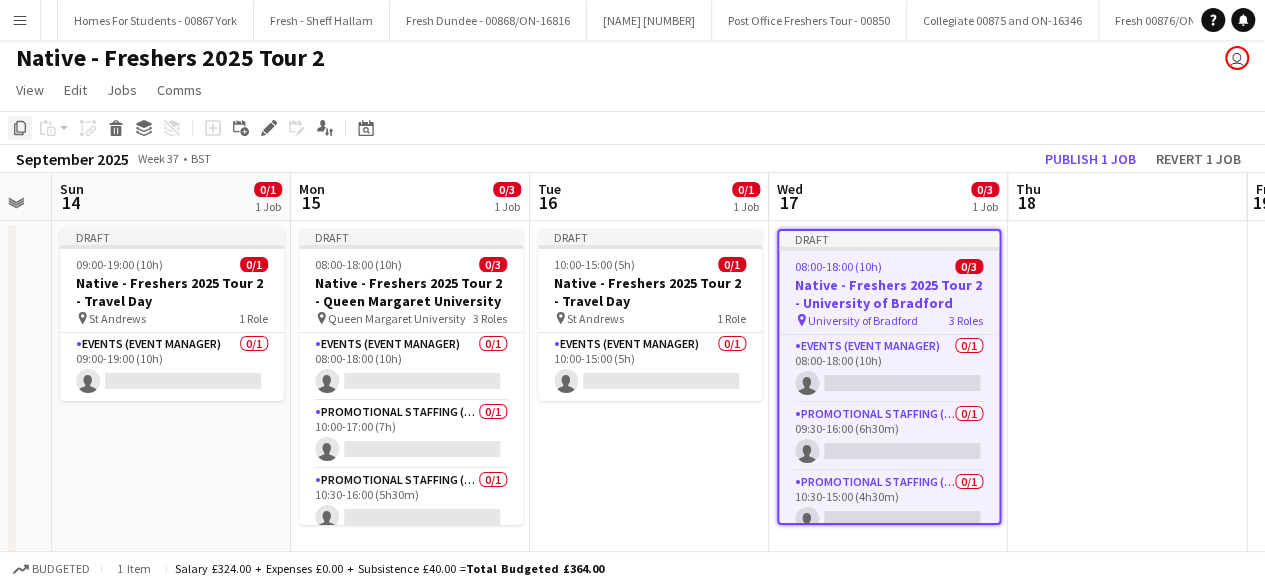 click on "Copy" 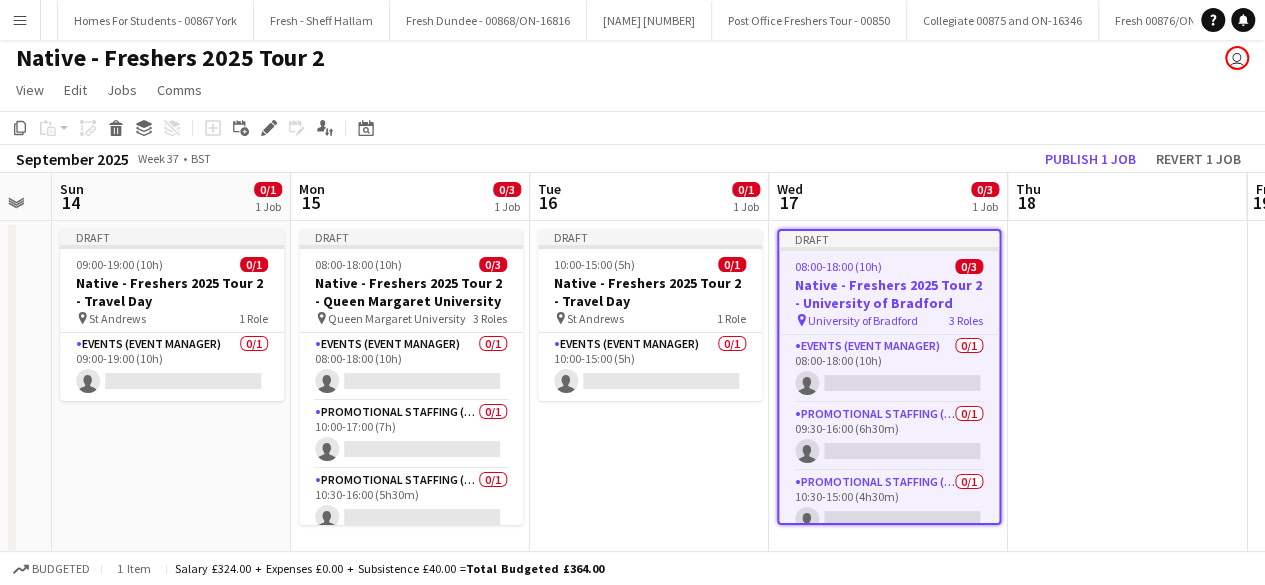 click at bounding box center (1127, 393) 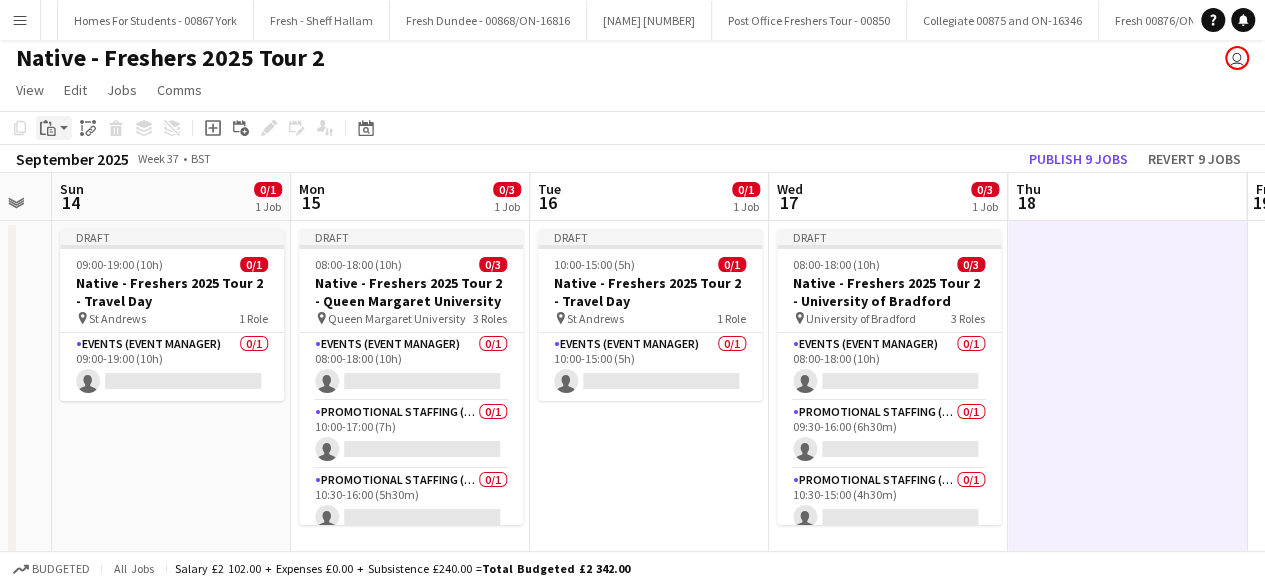 click on "Paste" at bounding box center (48, 128) 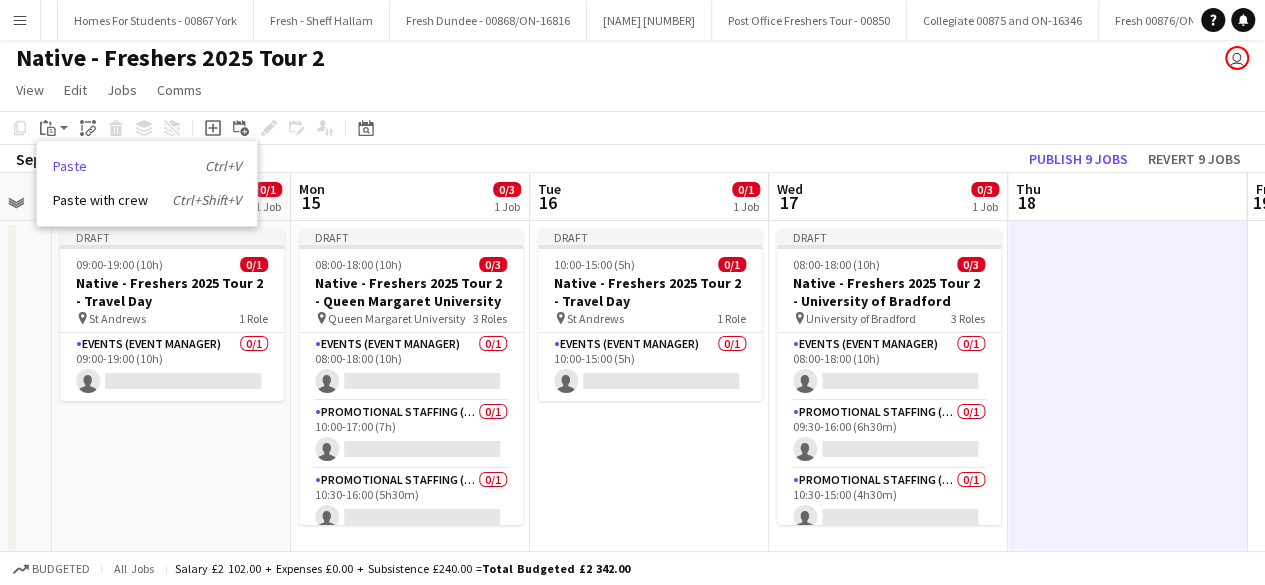 click on "Paste   Ctrl+V" at bounding box center (147, 166) 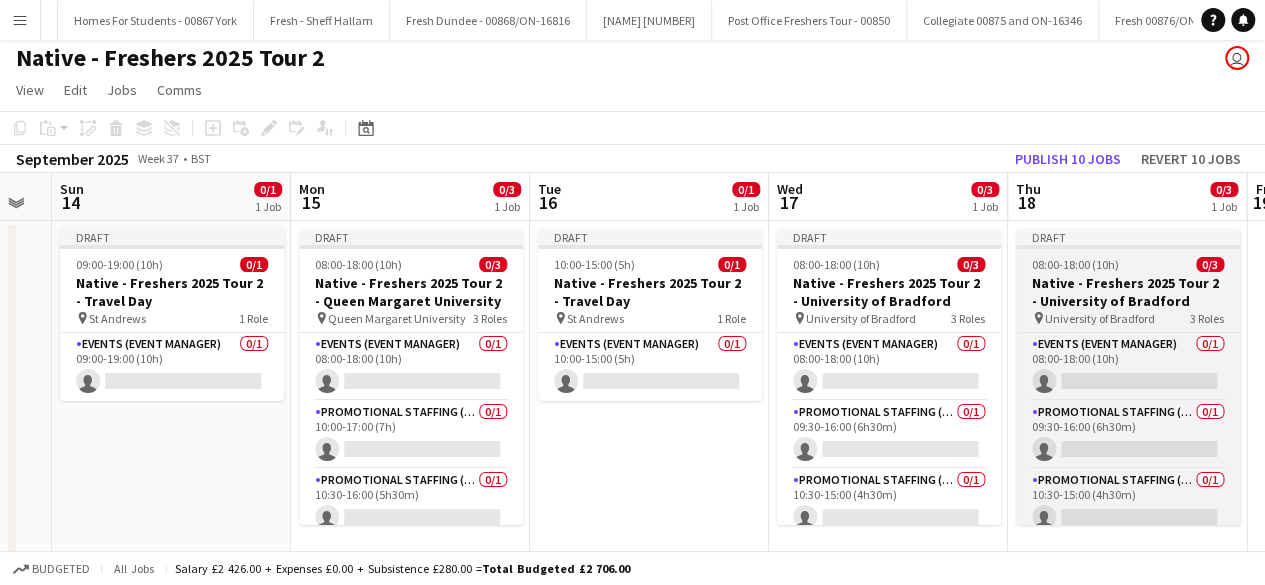 click on "08:00-18:00 (10h)    0/3" at bounding box center (1128, 264) 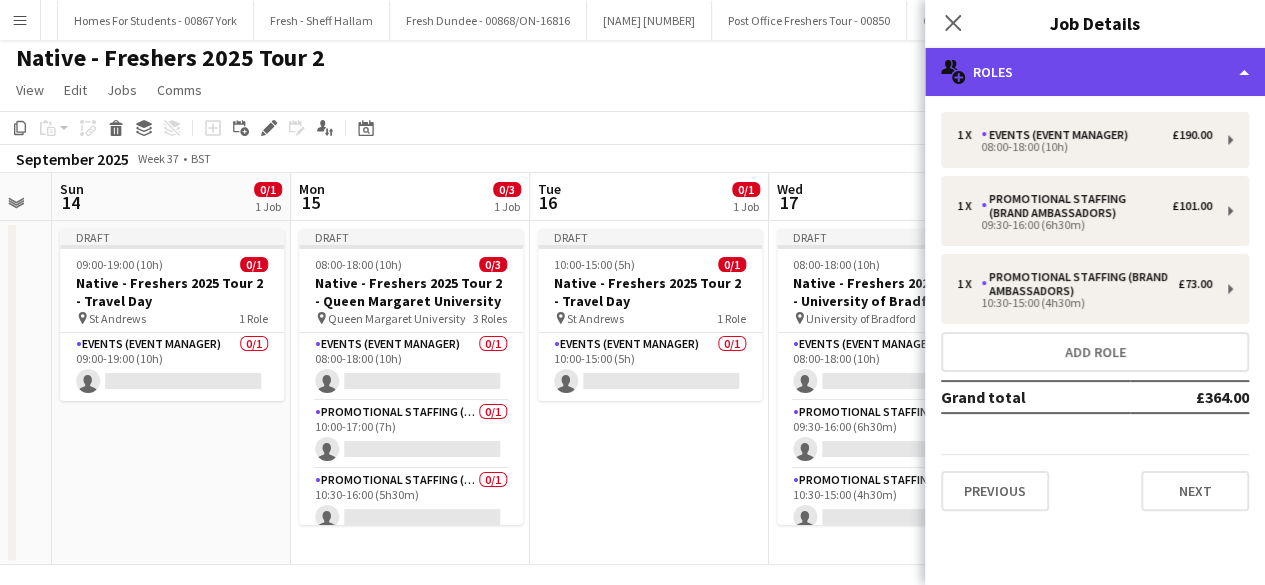 click on "multiple-users-add
Roles" 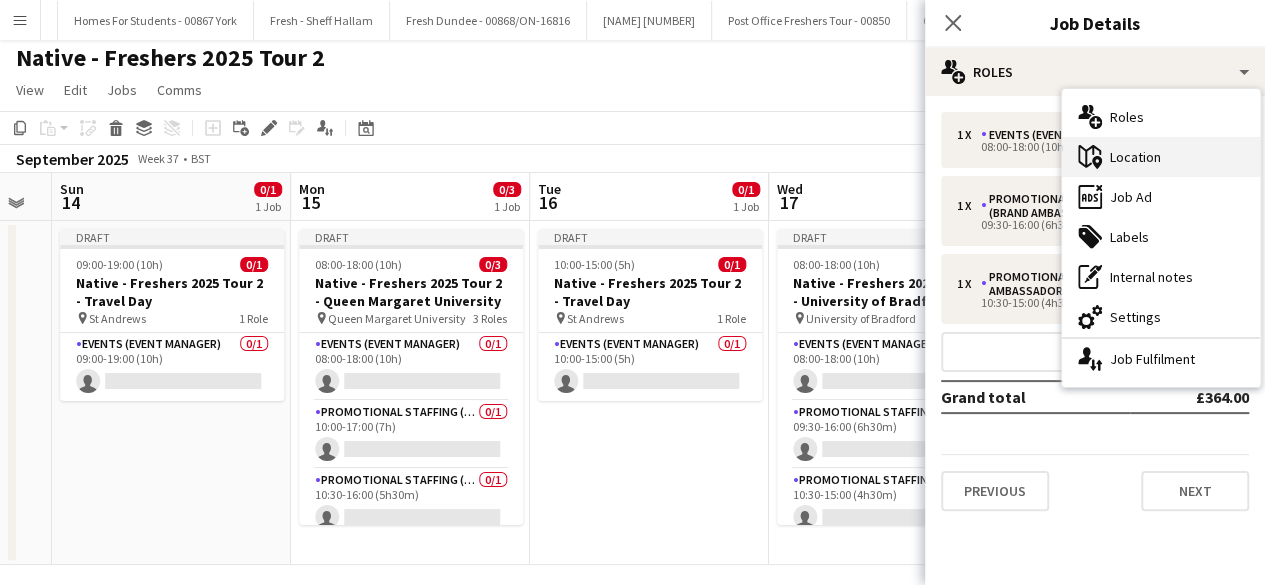 click on "maps-pin-1
Location" at bounding box center [1161, 157] 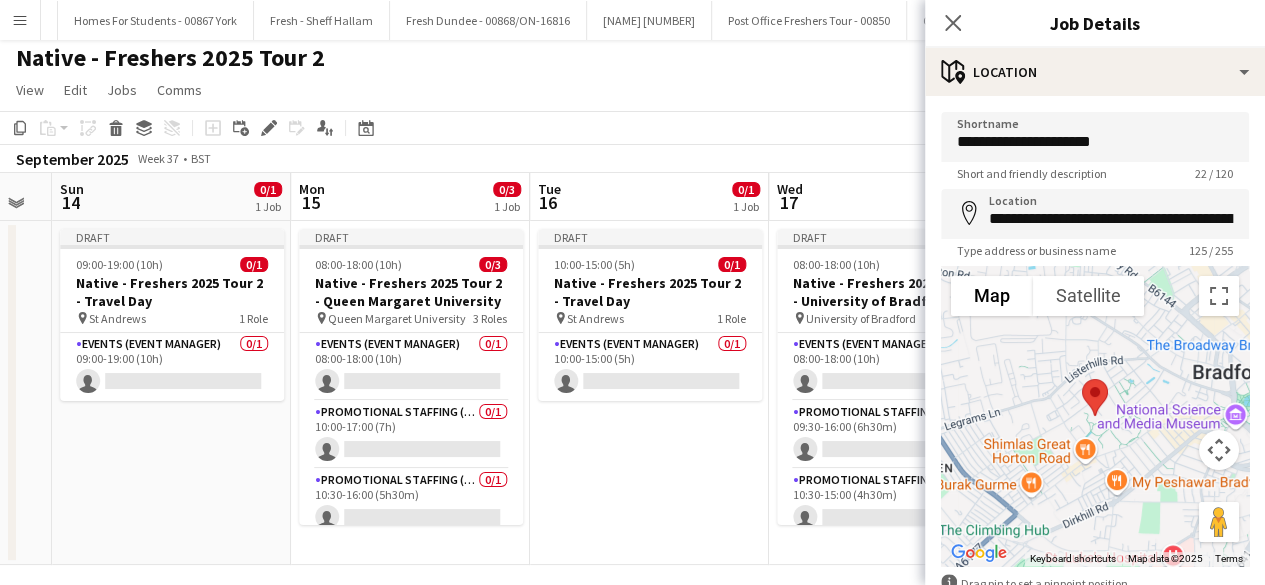 drag, startPoint x: 977, startPoint y: 217, endPoint x: 1028, endPoint y: 221, distance: 51.156624 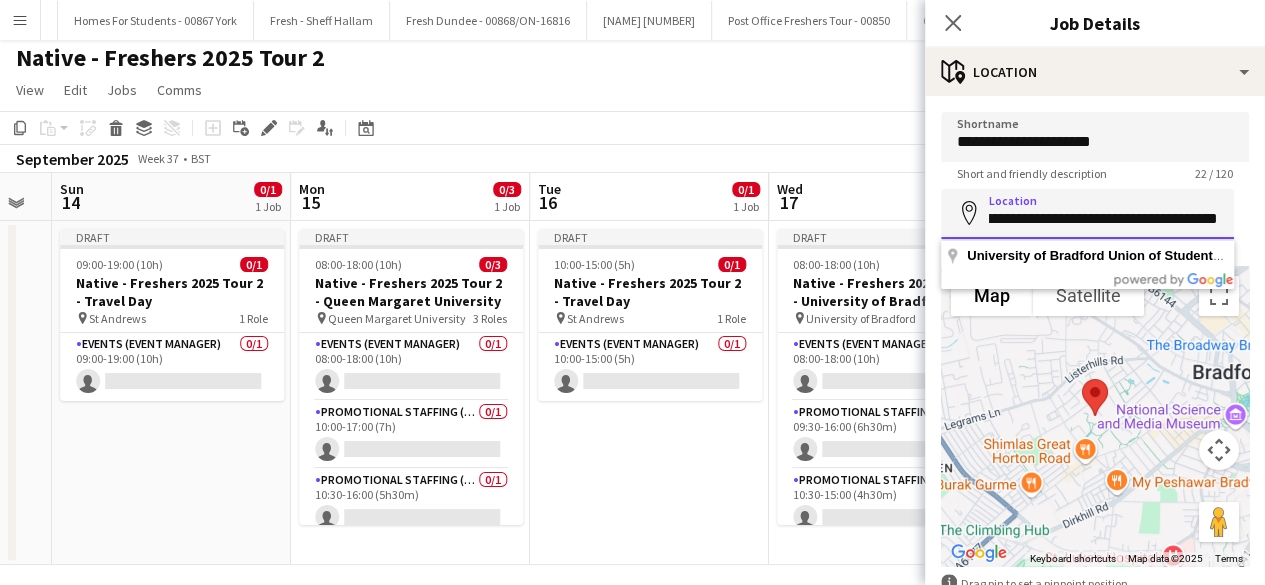 drag, startPoint x: 985, startPoint y: 219, endPoint x: 1279, endPoint y: 247, distance: 295.33032 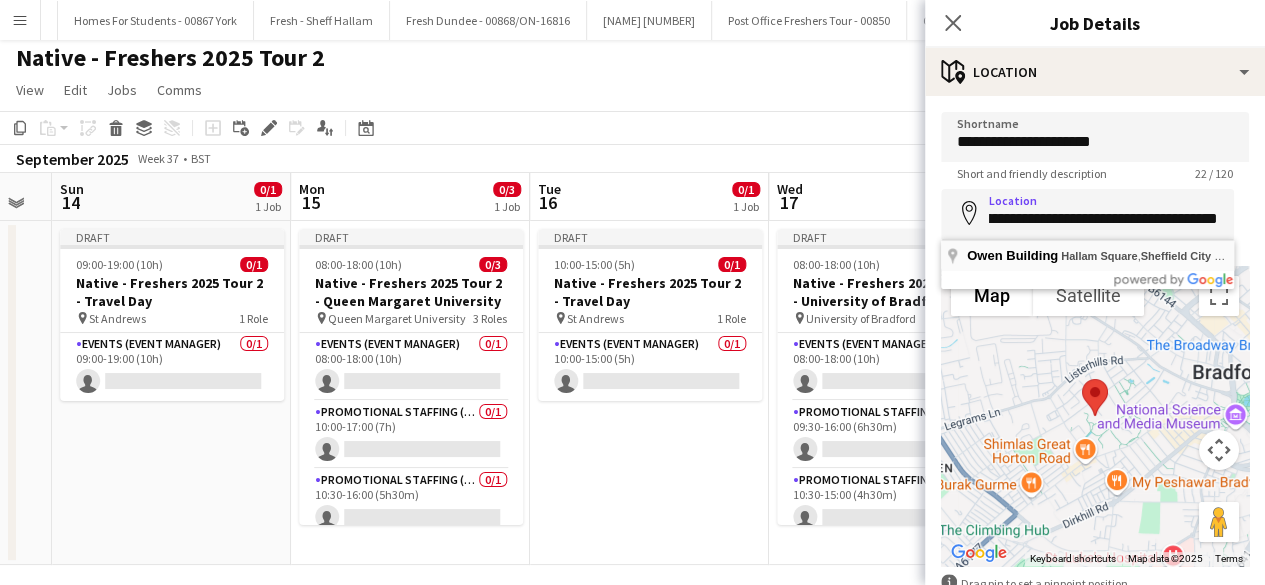 type on "**********" 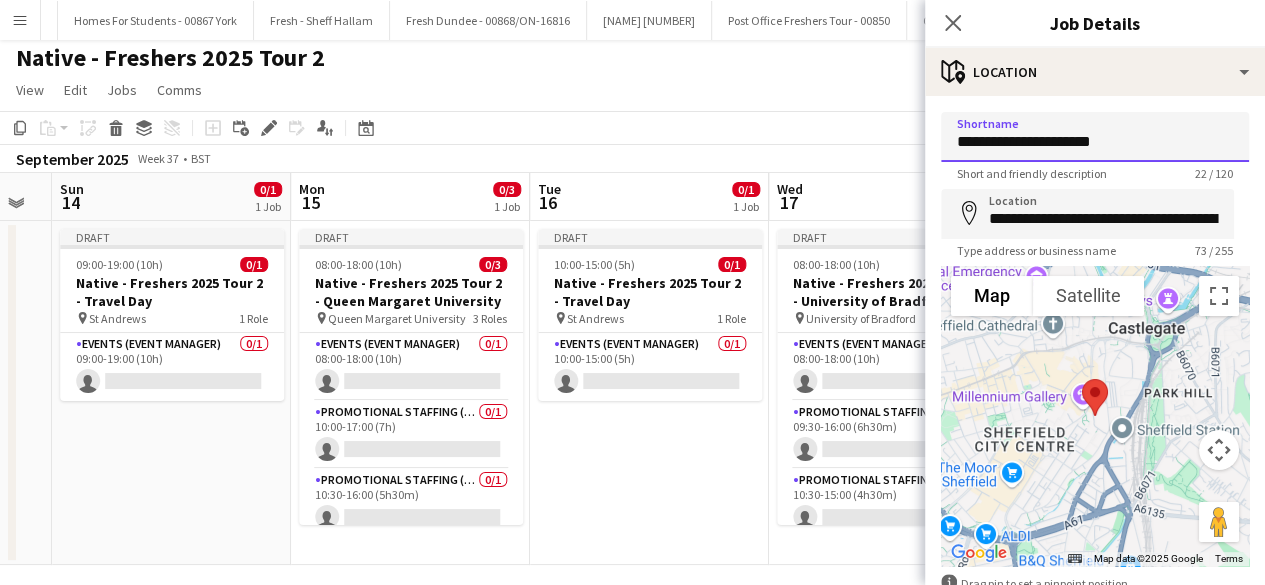 drag, startPoint x: 1149, startPoint y: 133, endPoint x: 881, endPoint y: 142, distance: 268.15106 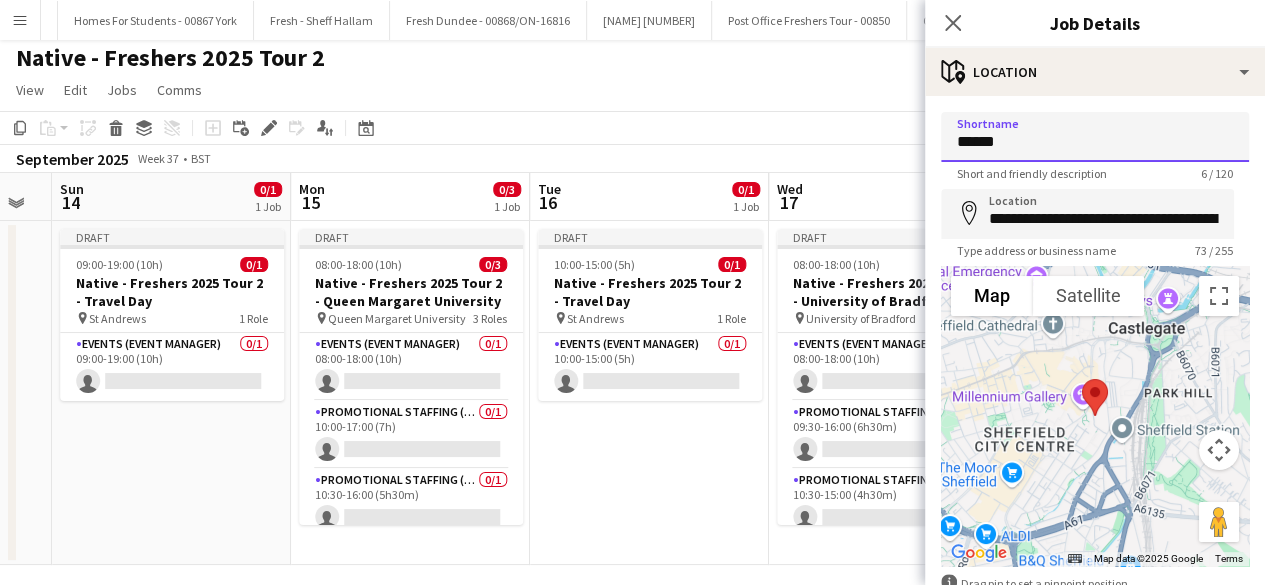 type on "**********" 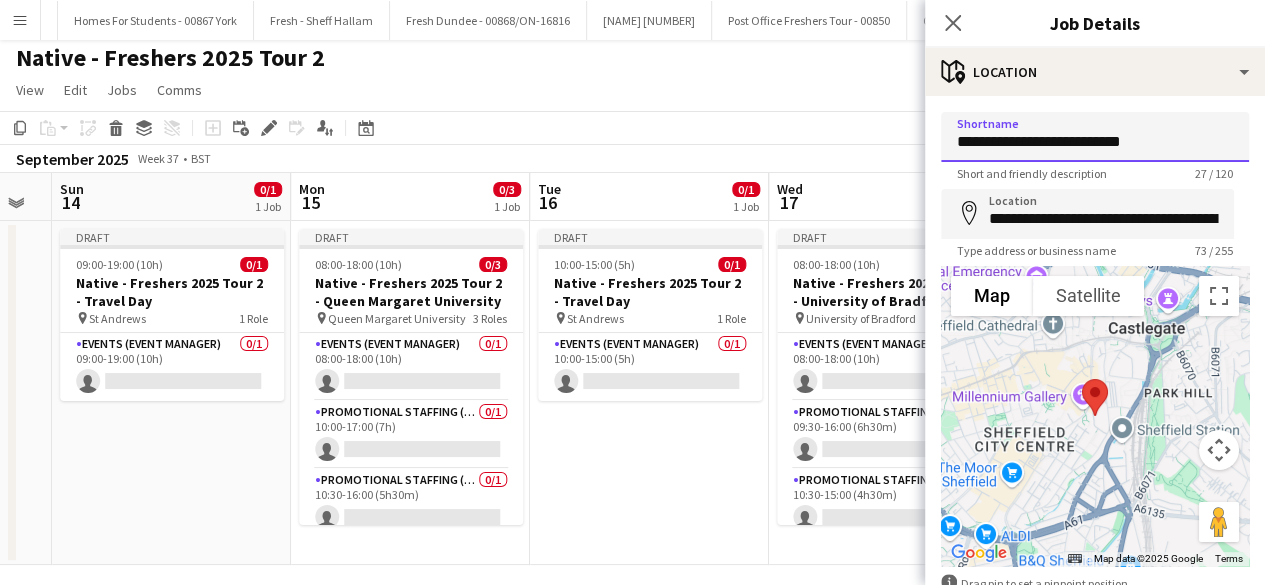 drag, startPoint x: 1150, startPoint y: 147, endPoint x: 918, endPoint y: 154, distance: 232.10558 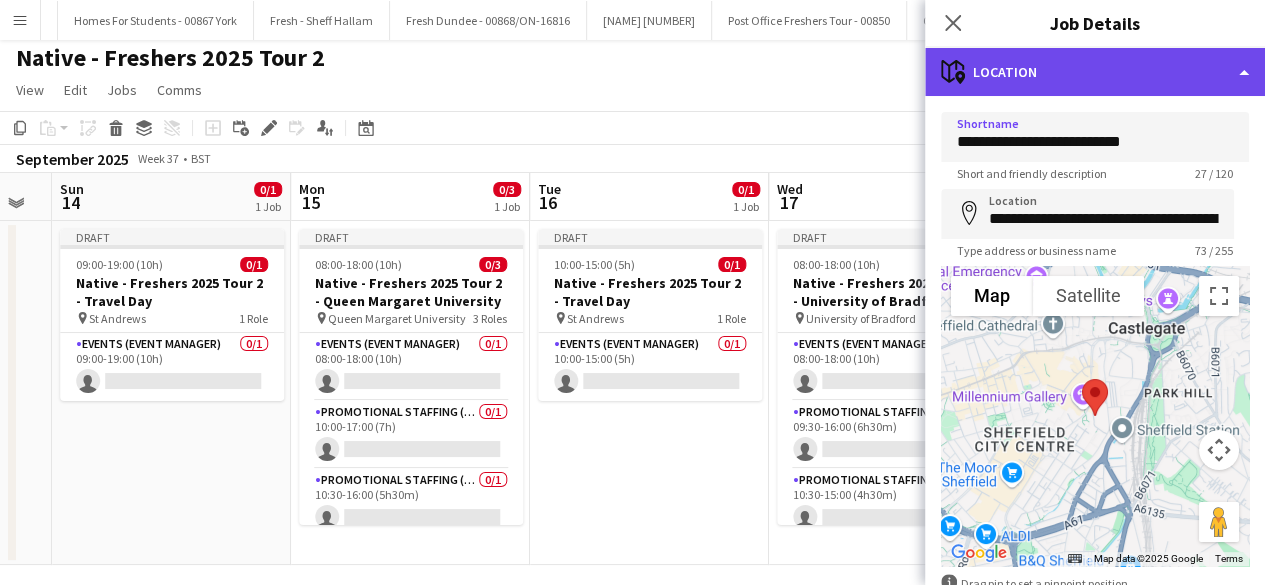 click on "maps-pin-1
Location" 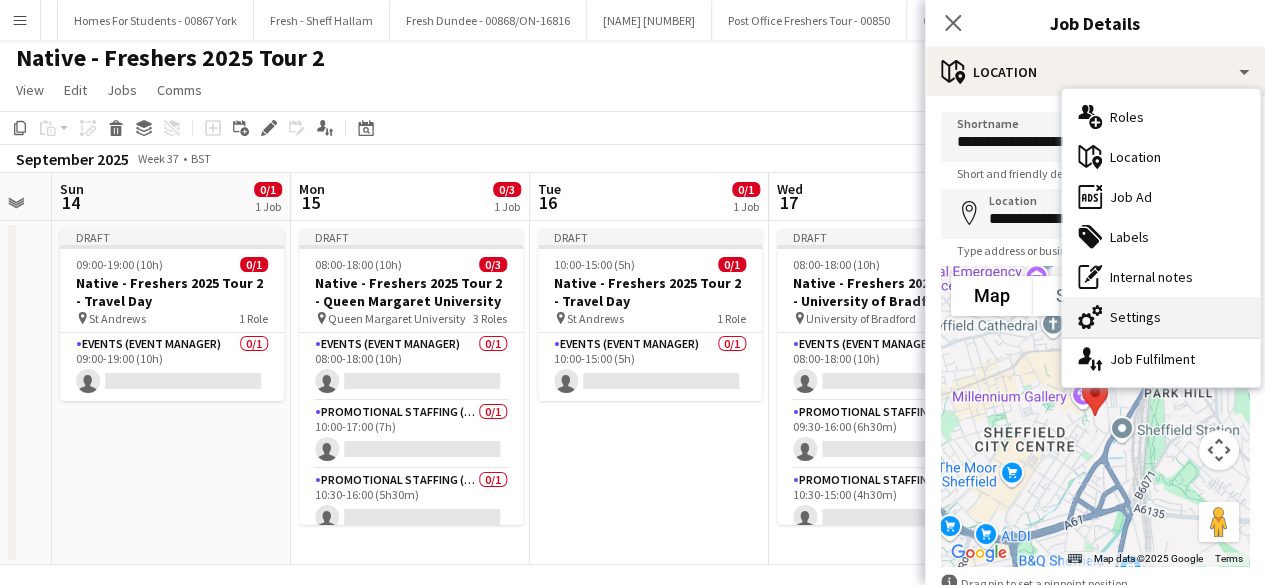 click on "cog-double-3
Settings" at bounding box center [1161, 317] 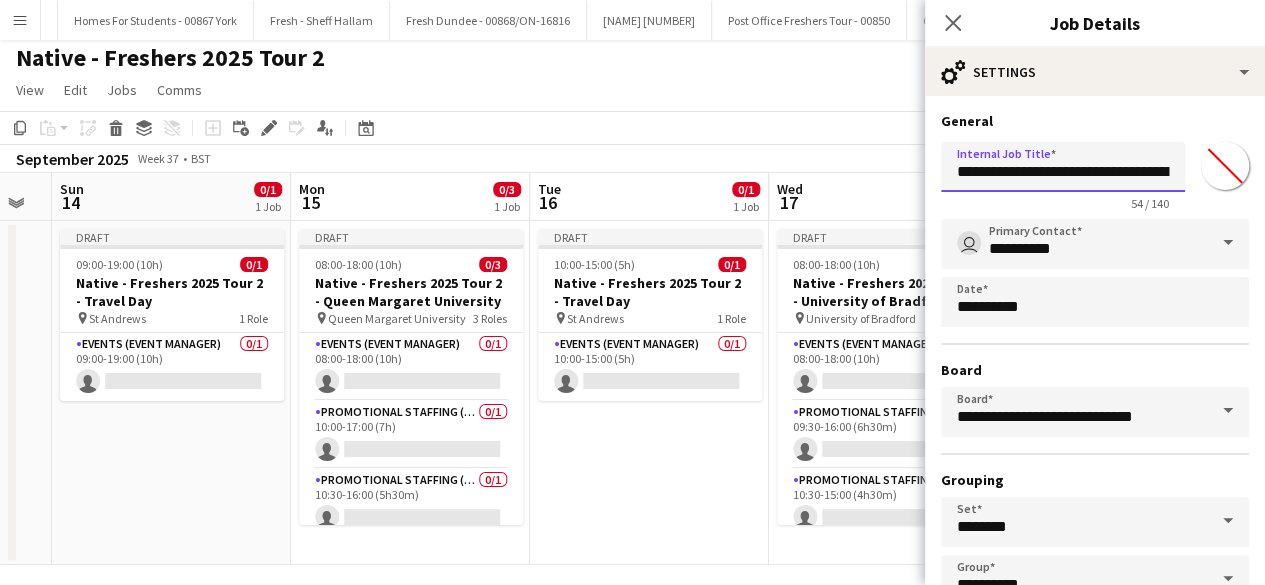 scroll, scrollTop: 0, scrollLeft: 151, axis: horizontal 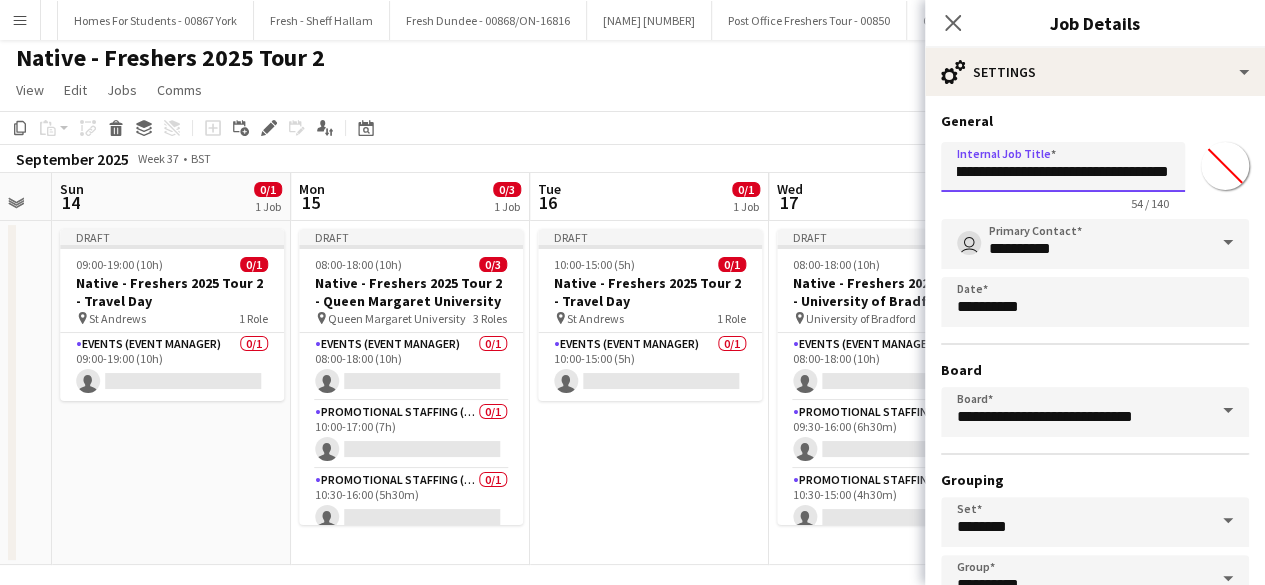 drag, startPoint x: 1042, startPoint y: 171, endPoint x: 1279, endPoint y: 175, distance: 237.03375 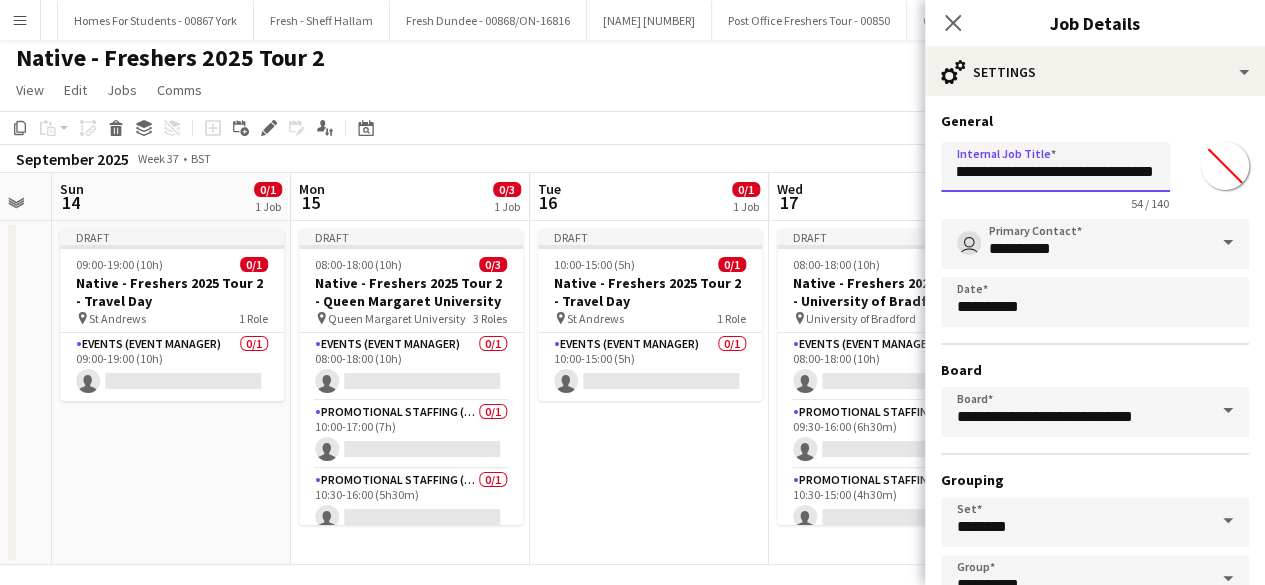 click on "**********" at bounding box center [1055, 167] 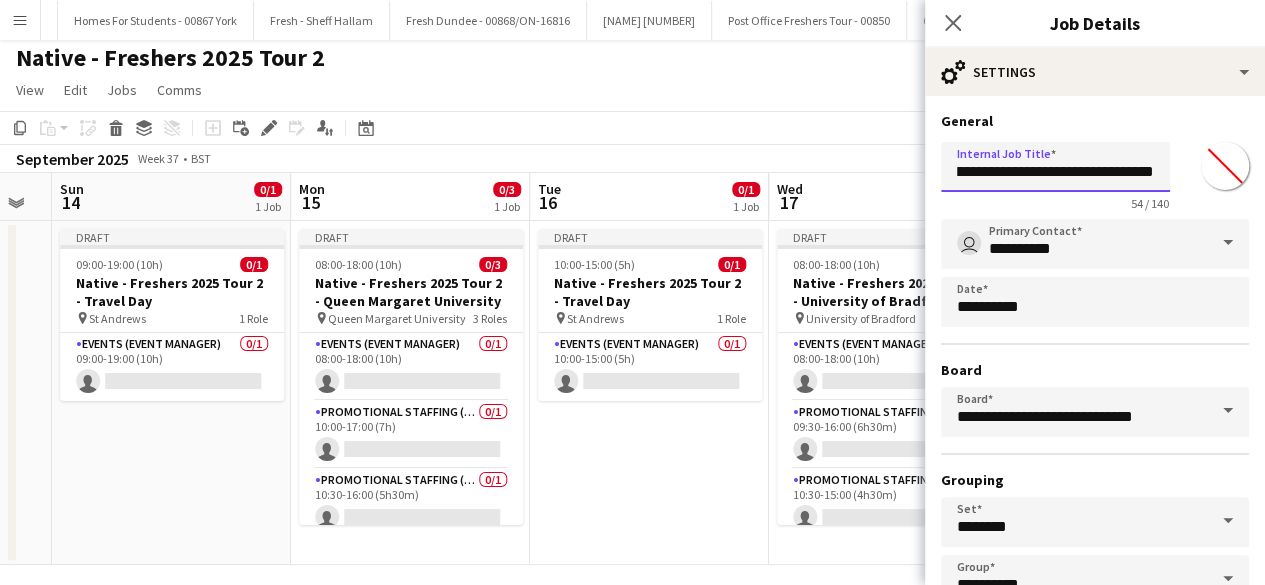 click on "**********" at bounding box center (1095, 172) 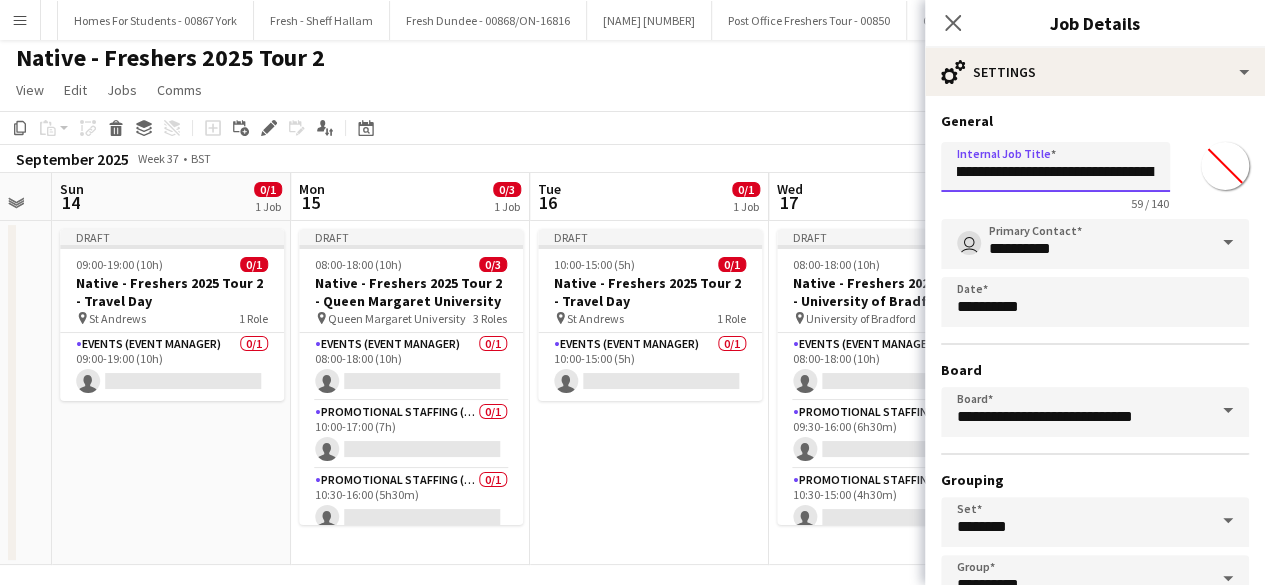 scroll, scrollTop: 0, scrollLeft: 186, axis: horizontal 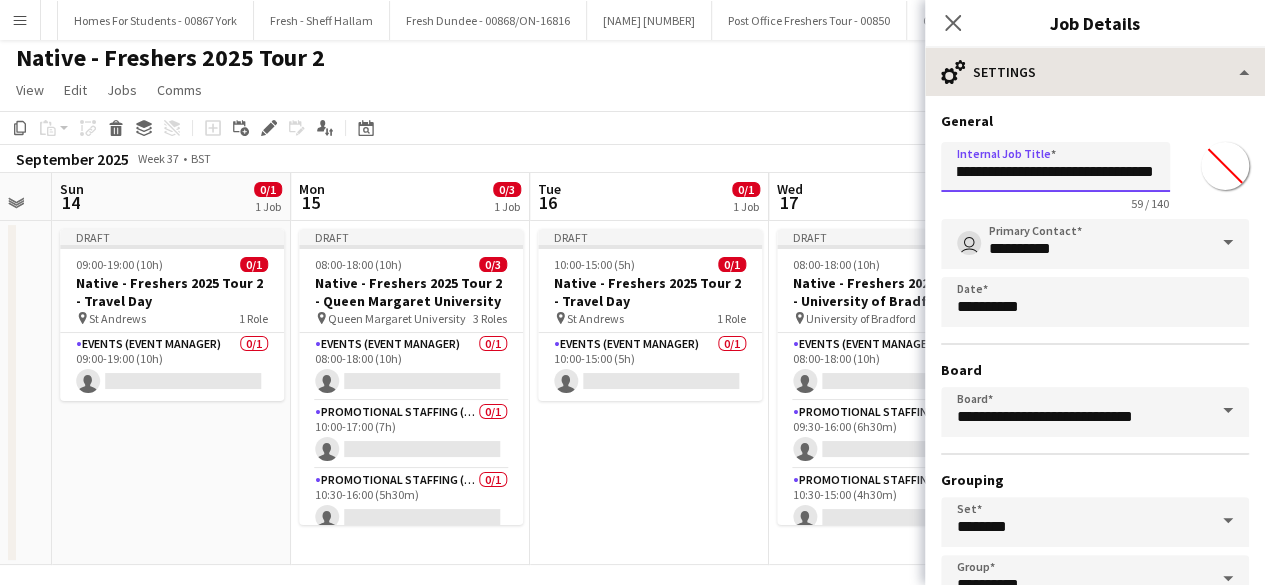 type on "**********" 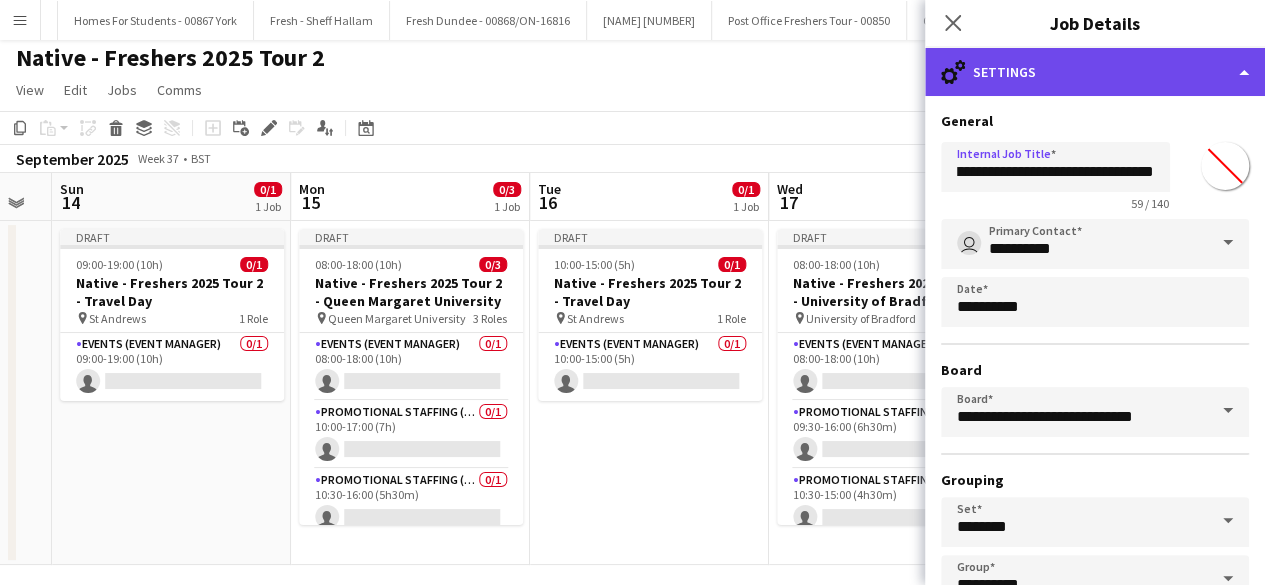 click on "cog-double-3
Settings" 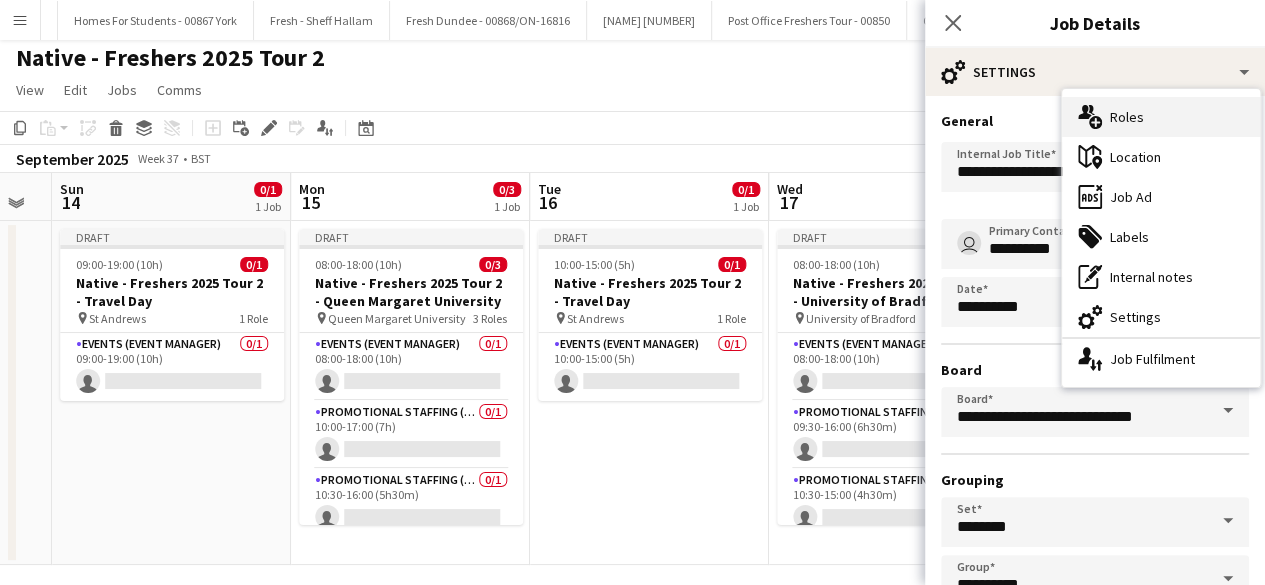 click on "multiple-users-add
Roles" at bounding box center [1161, 117] 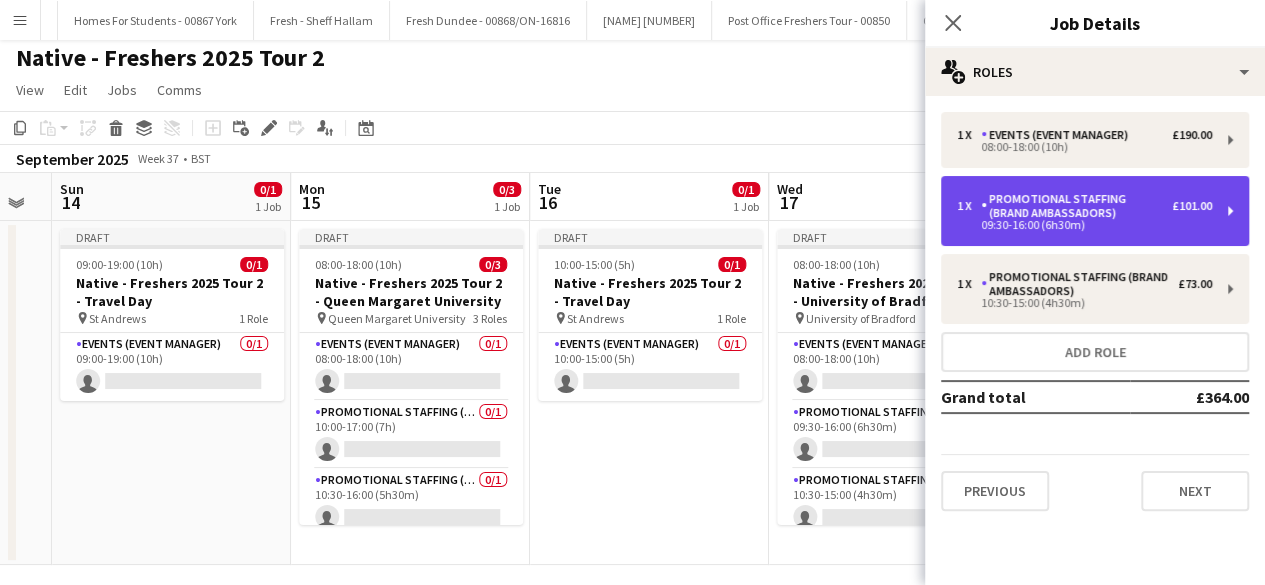 click on "09:30-16:00 (6h30m)" at bounding box center [1084, 225] 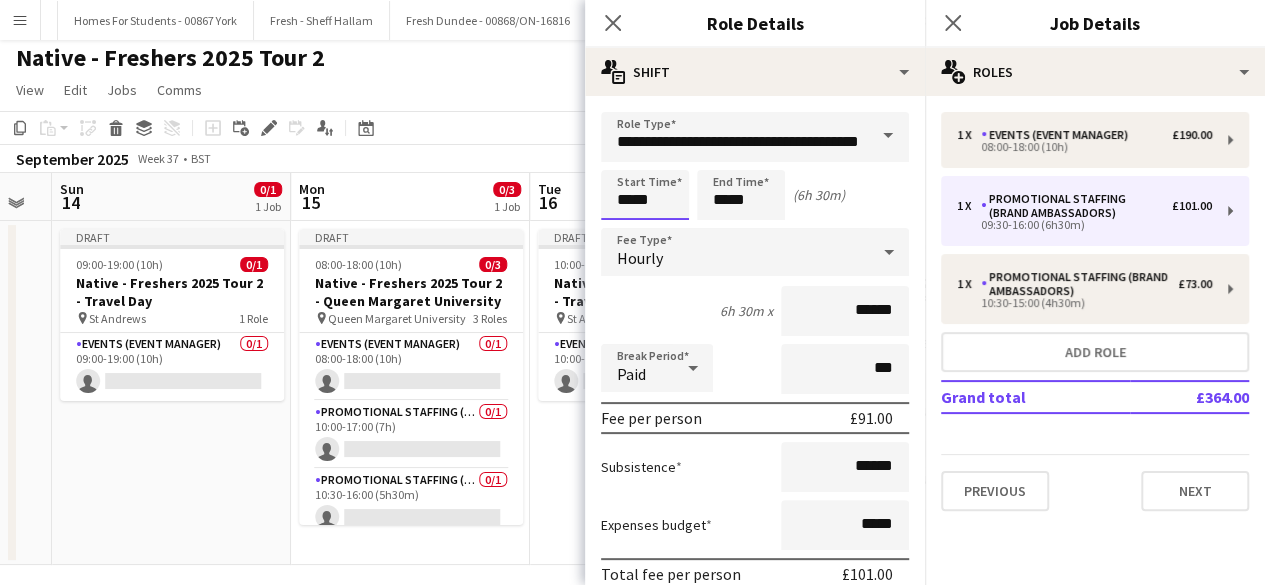 click on "*****" at bounding box center (645, 195) 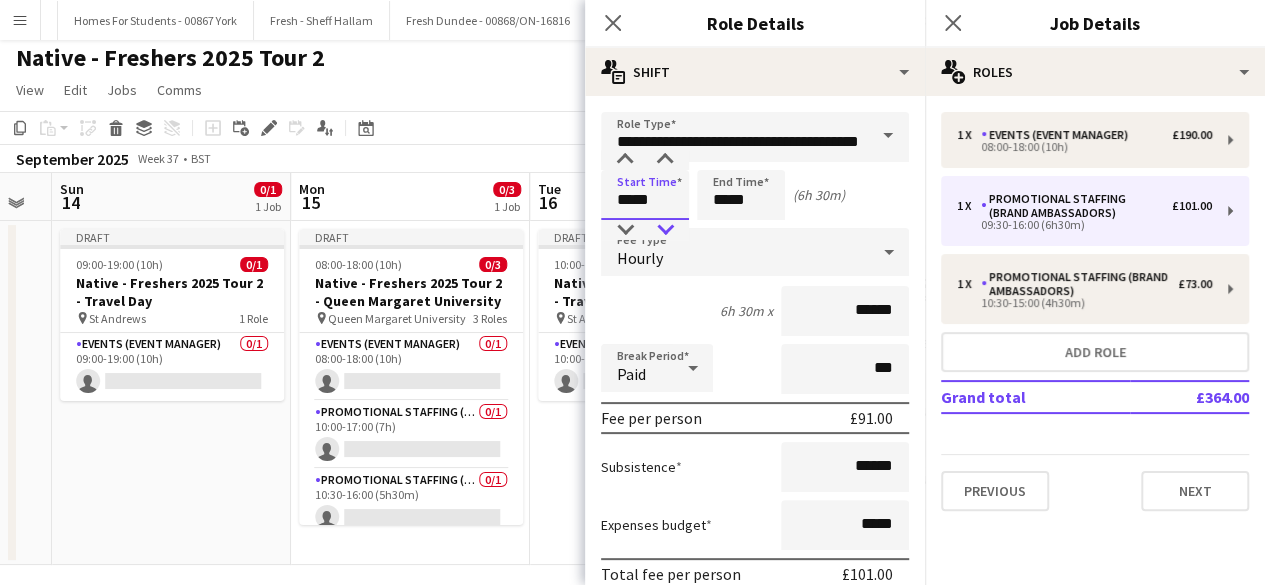 click at bounding box center [665, 230] 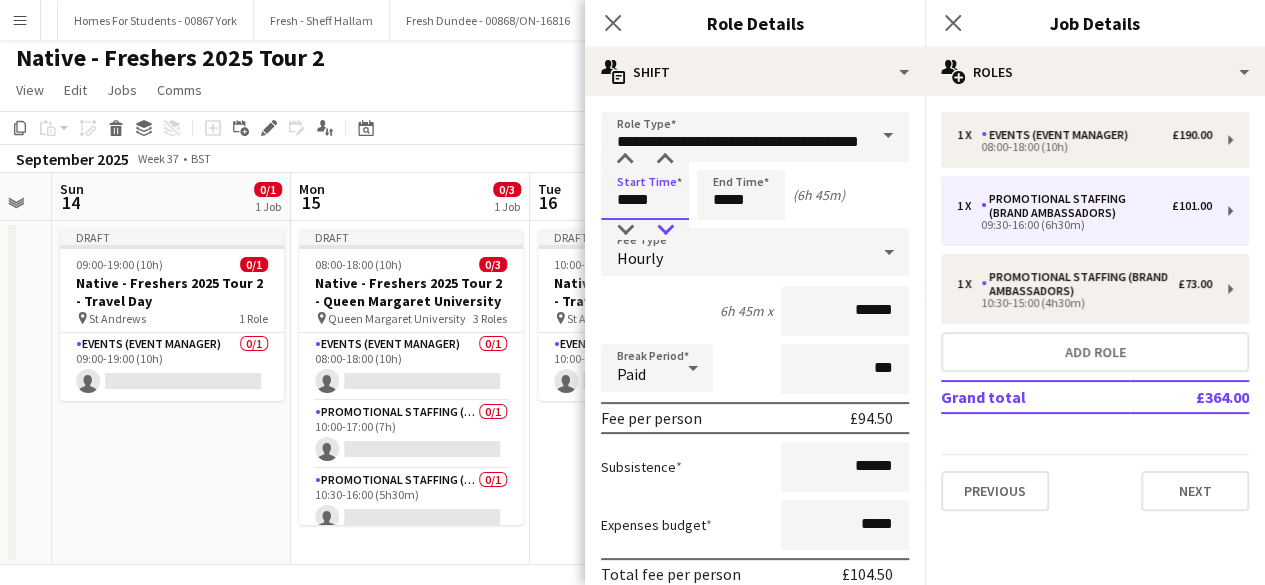 type on "*****" 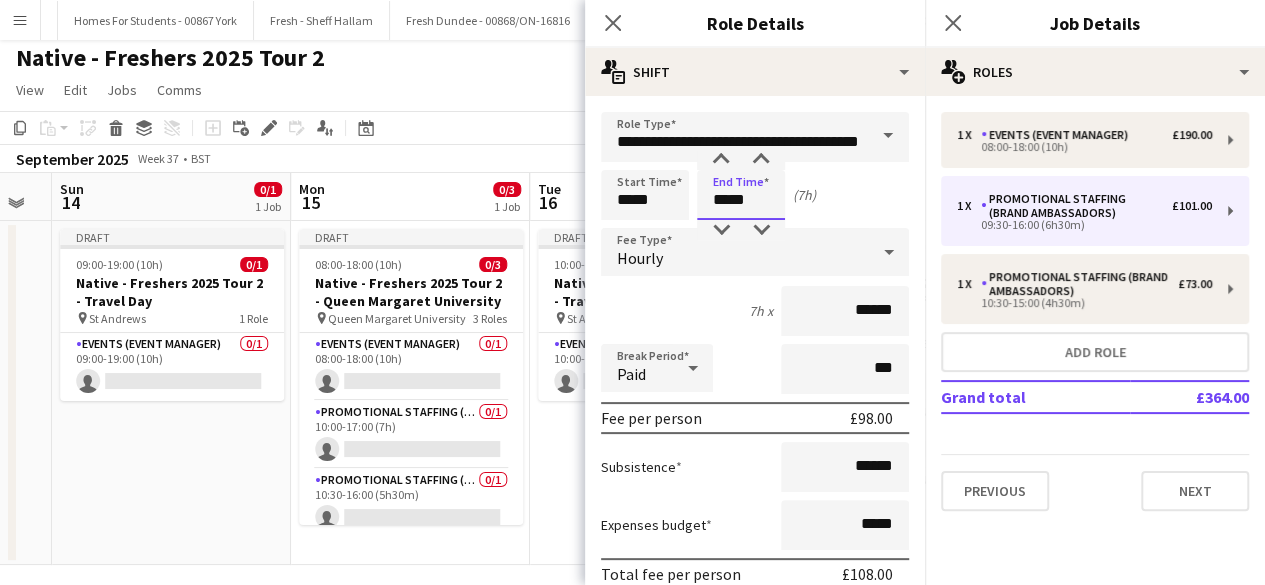 click on "*****" at bounding box center [741, 195] 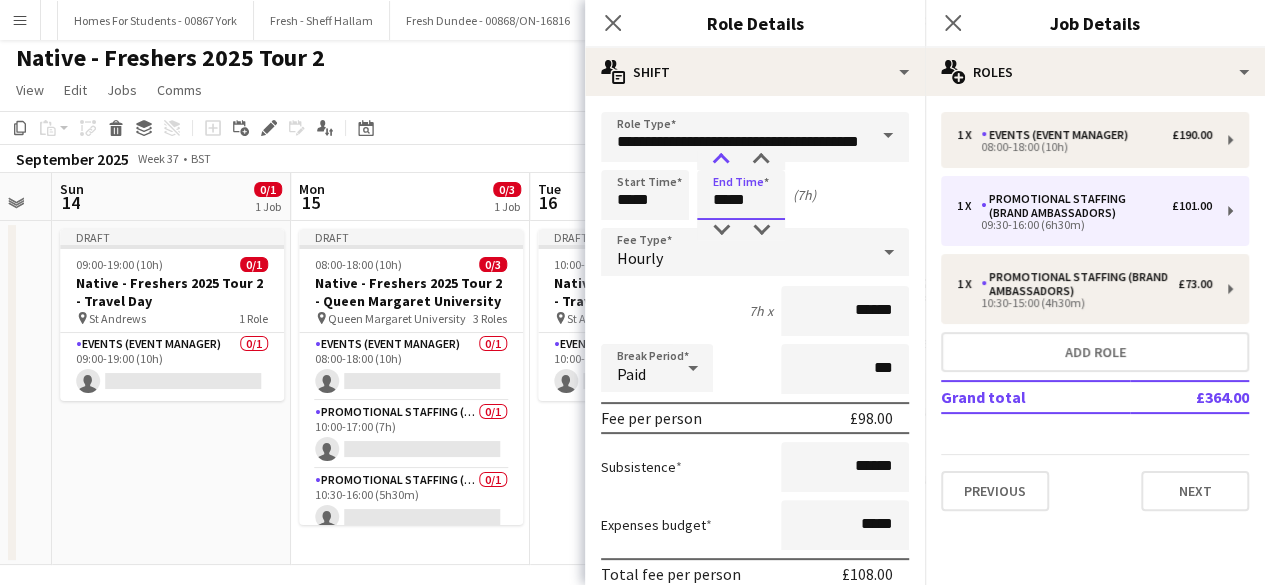type on "*****" 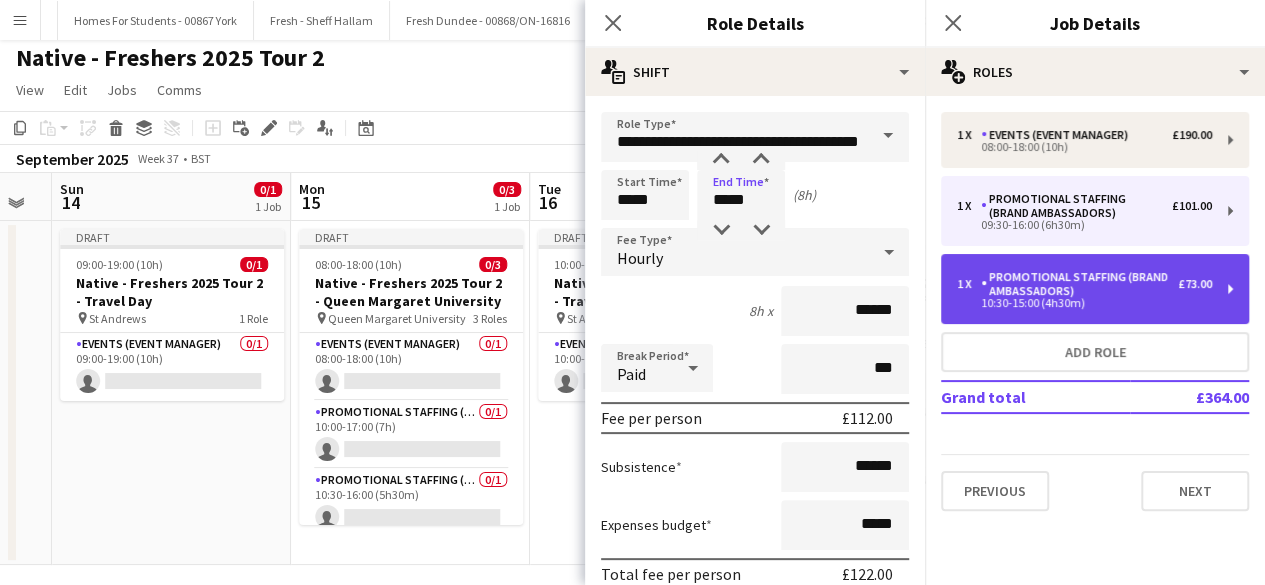 click on "Promotional Staffing (Brand Ambassadors)" at bounding box center [1079, 284] 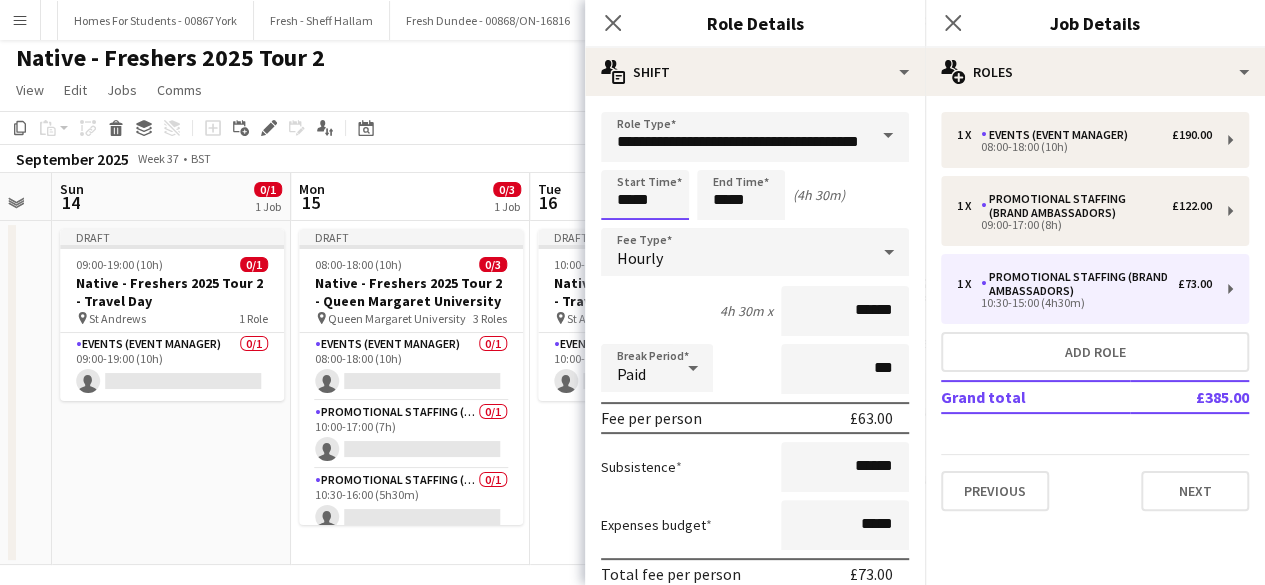 click on "*****" at bounding box center [645, 195] 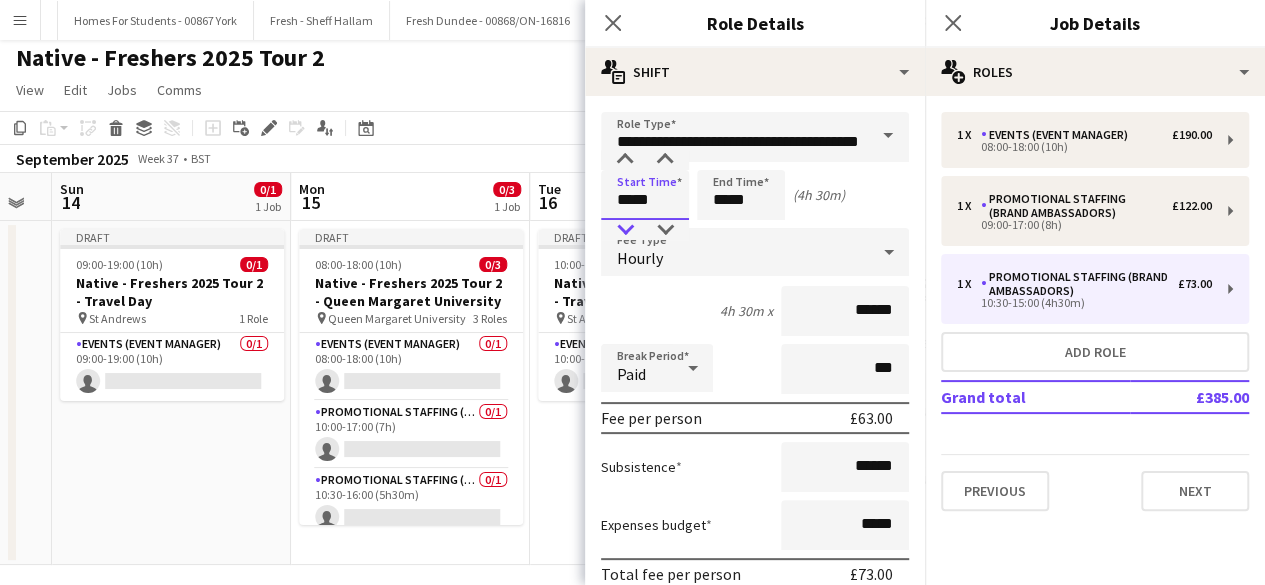 type on "*****" 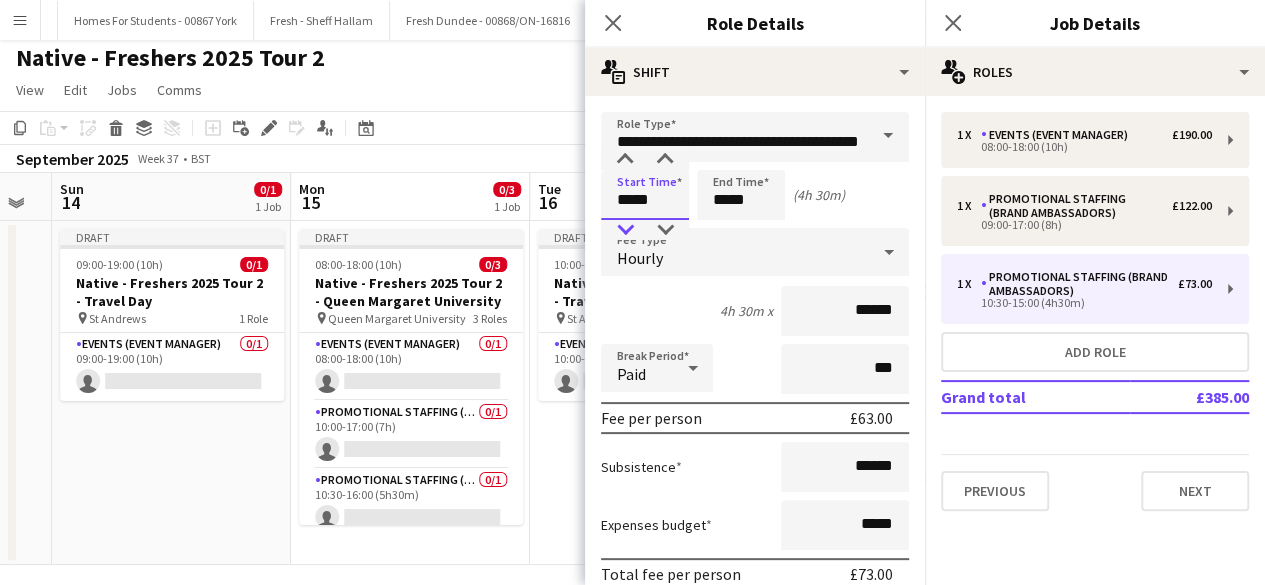 click at bounding box center (625, 230) 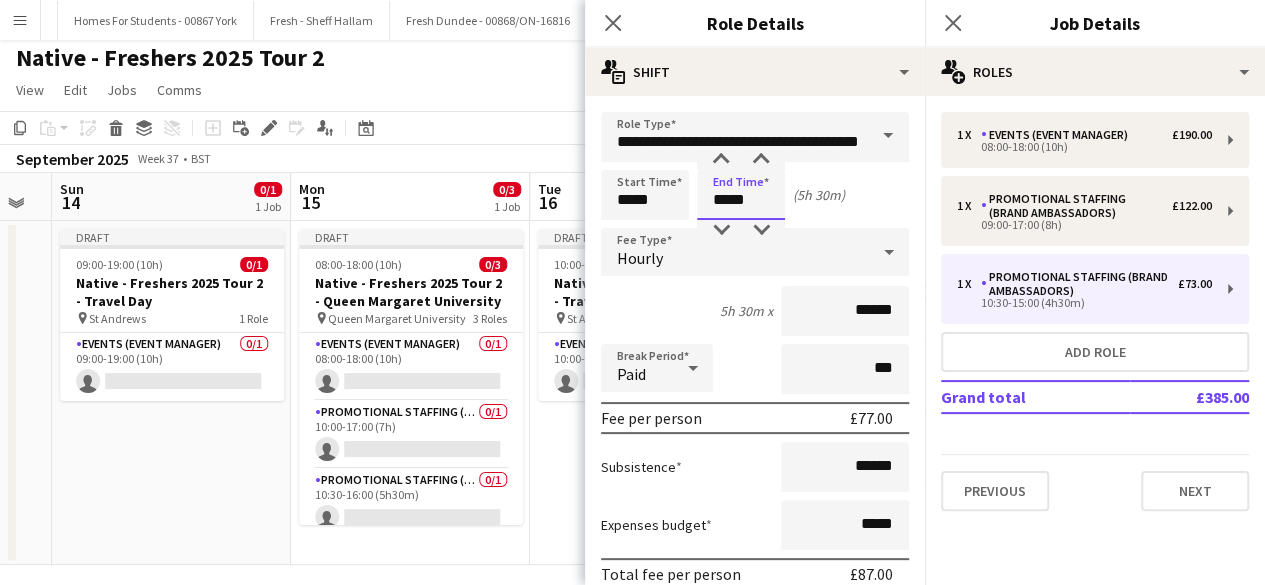 click on "*****" at bounding box center [741, 195] 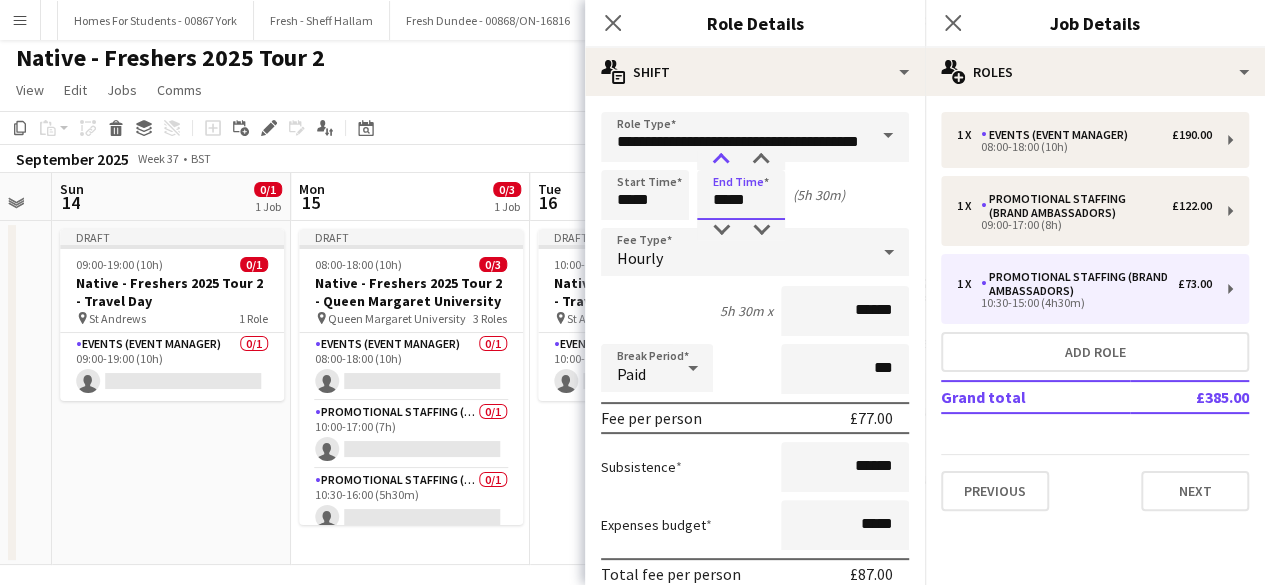 type on "*****" 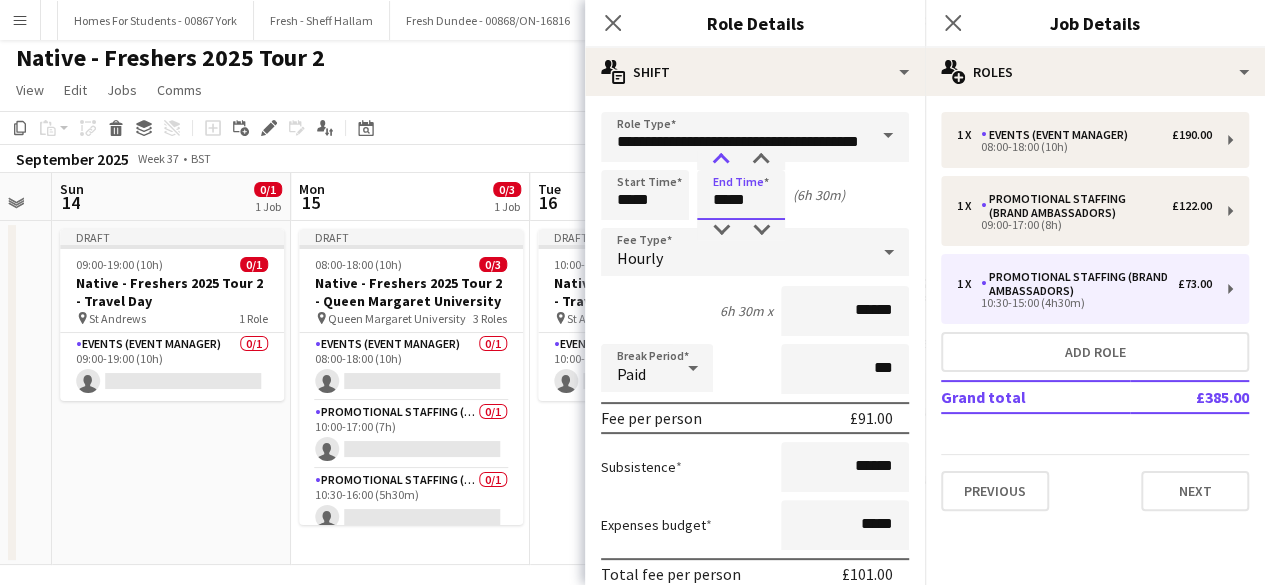 click at bounding box center (721, 160) 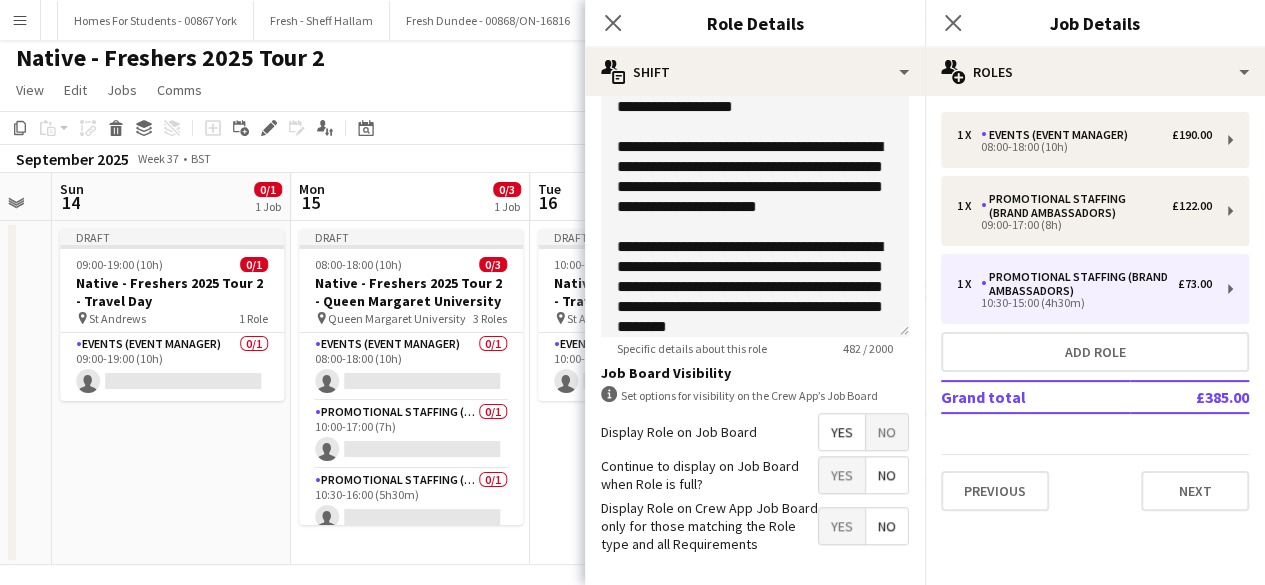 scroll, scrollTop: 704, scrollLeft: 0, axis: vertical 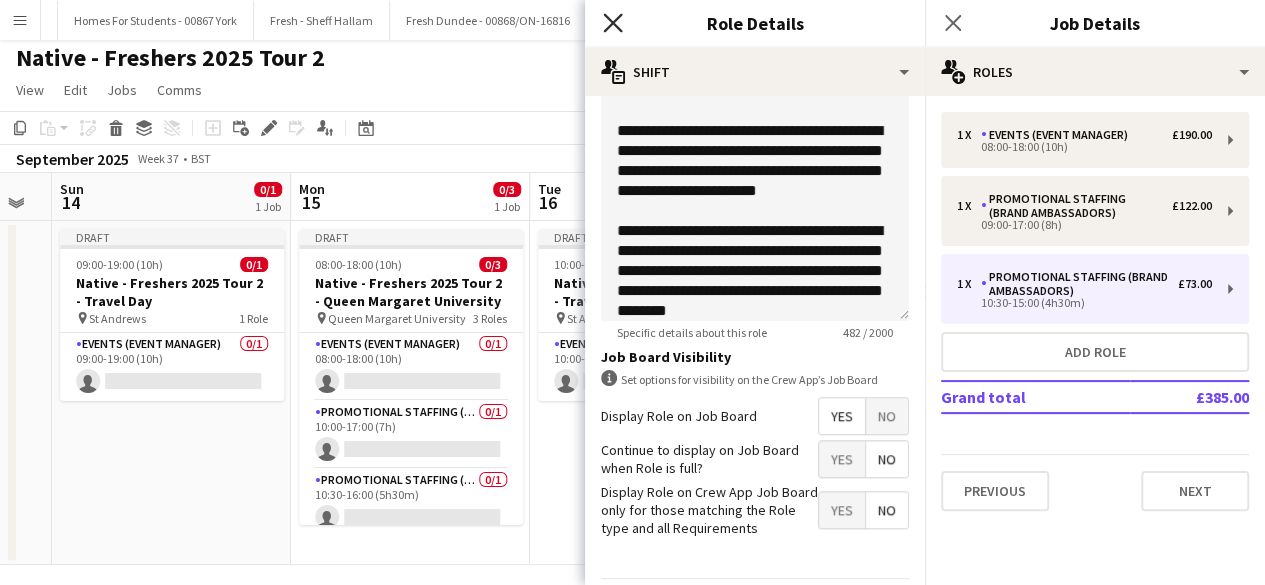 click on "Close pop-in" 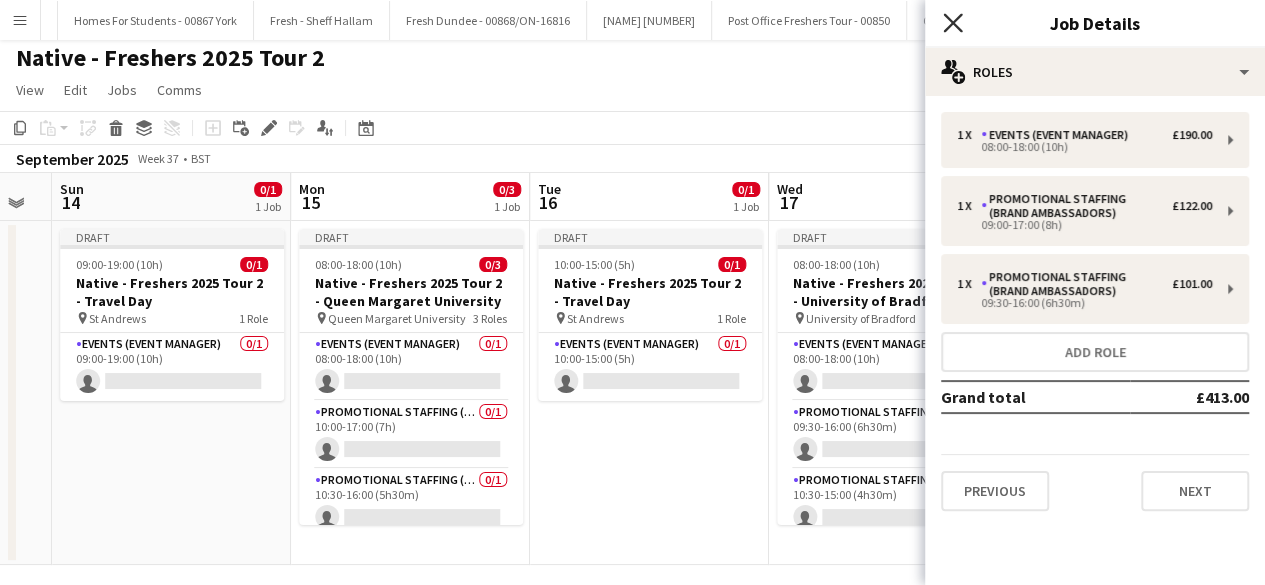 click 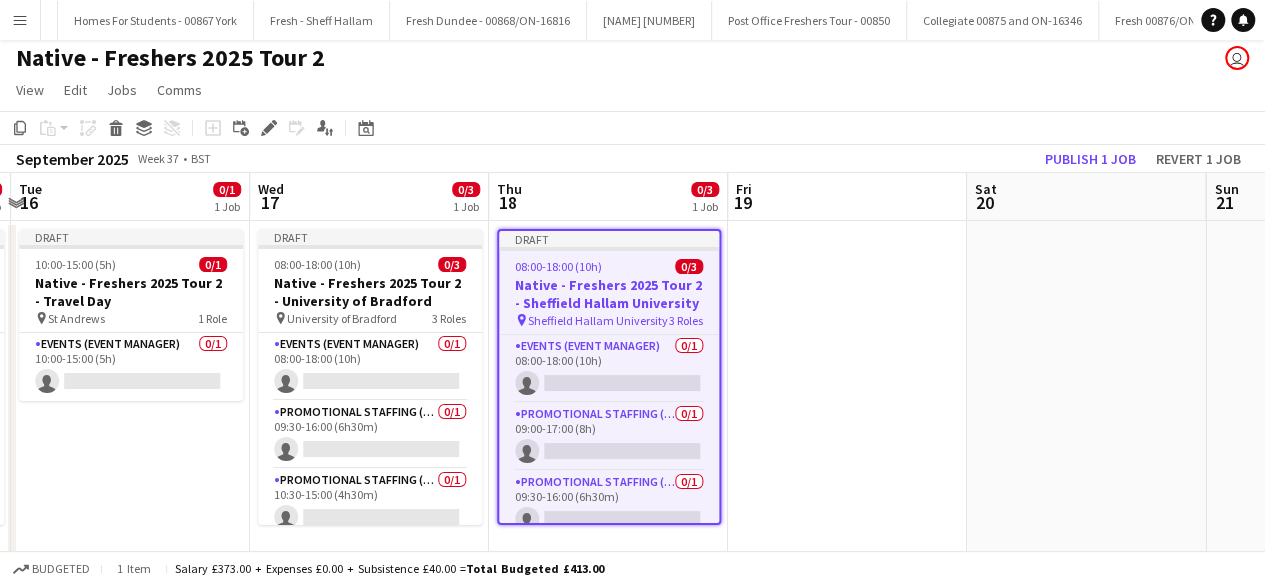 scroll, scrollTop: 0, scrollLeft: 715, axis: horizontal 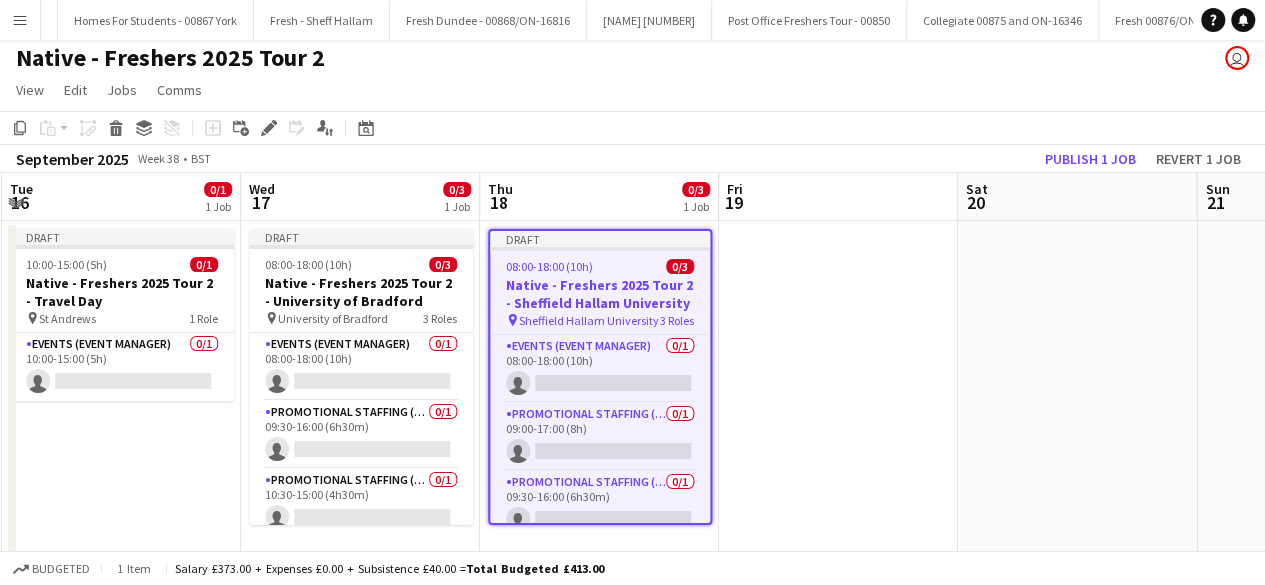 click at bounding box center (838, 393) 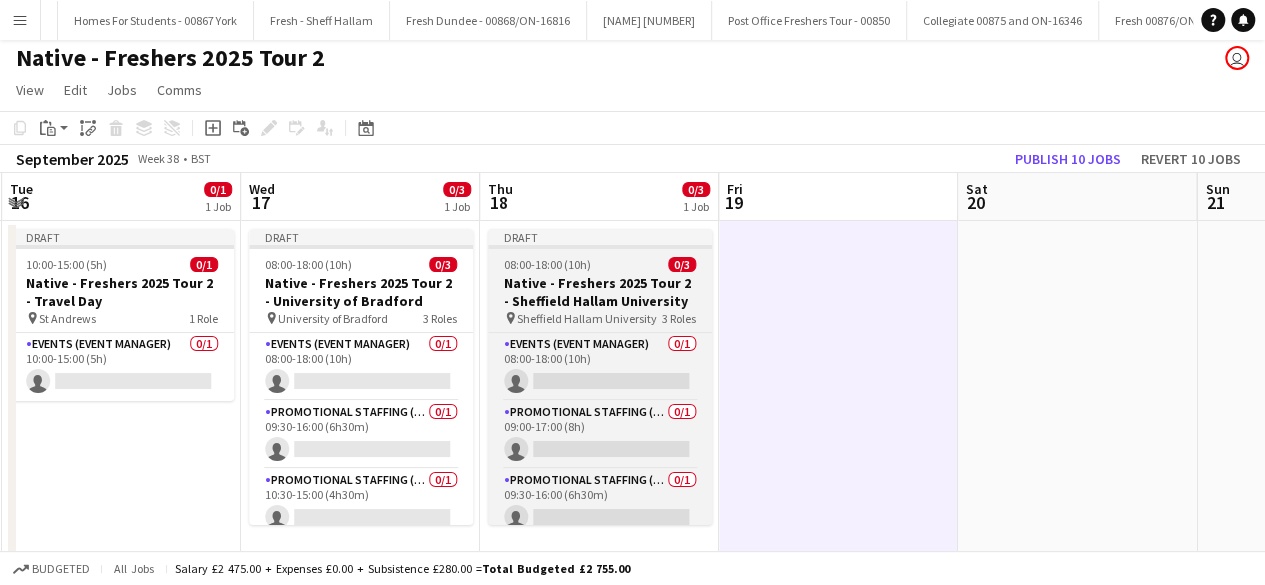 click on "08:00-18:00 (10h)    0/3" at bounding box center (600, 264) 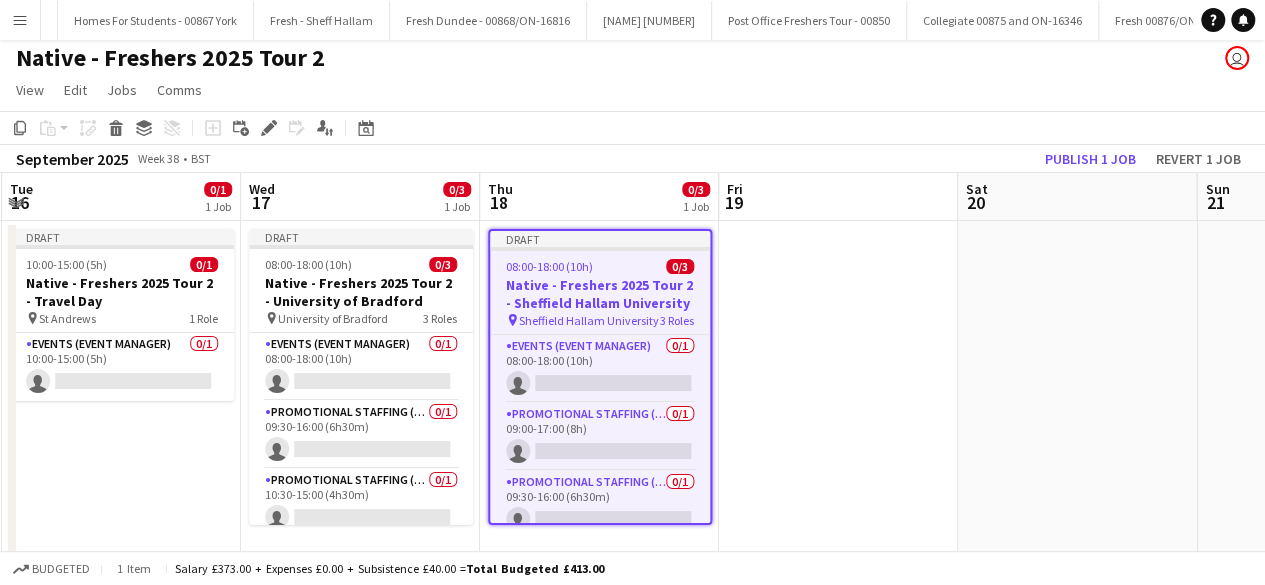 click on "08:00-18:00 (10h)    0/3" at bounding box center [600, 266] 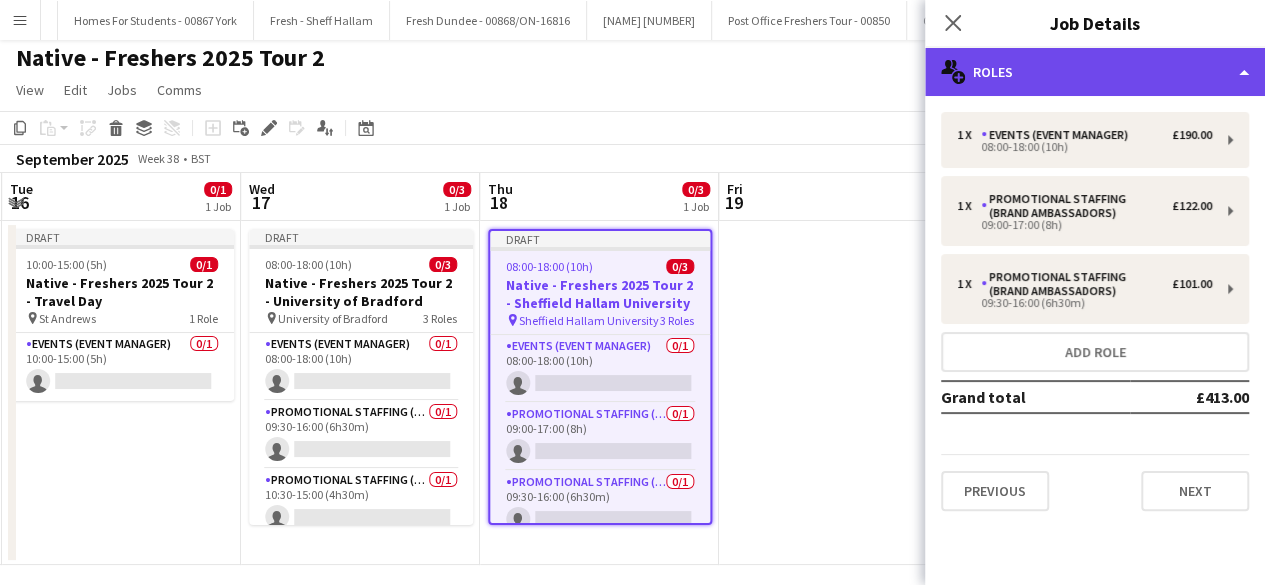 click on "multiple-users-add
Roles" 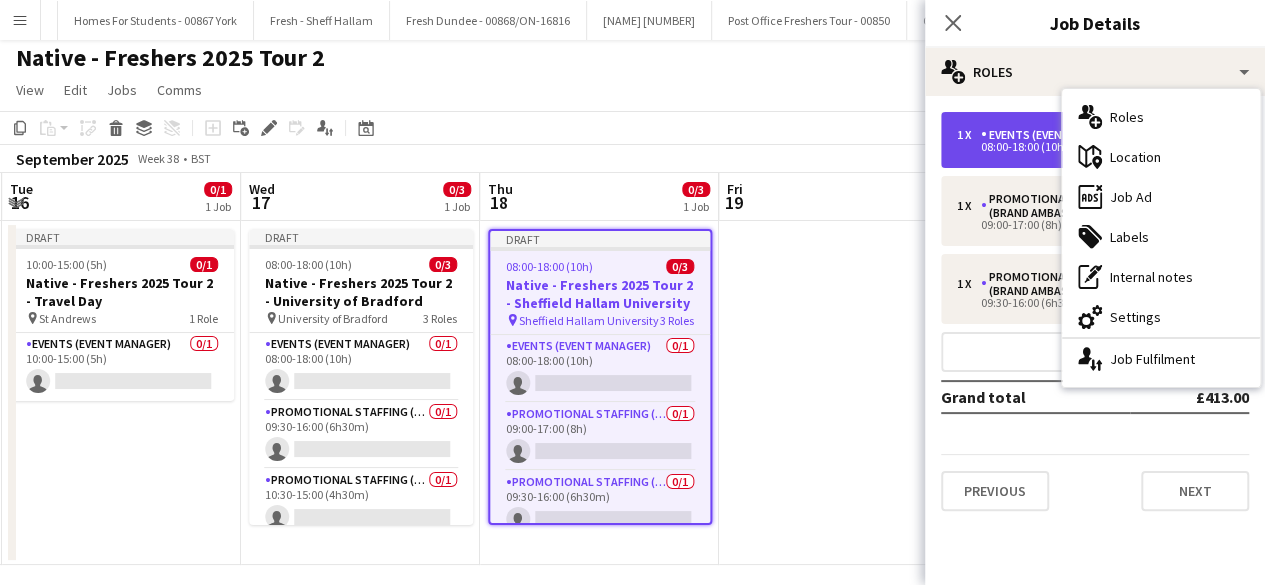 click on "08:00-18:00 (10h)" at bounding box center [1084, 147] 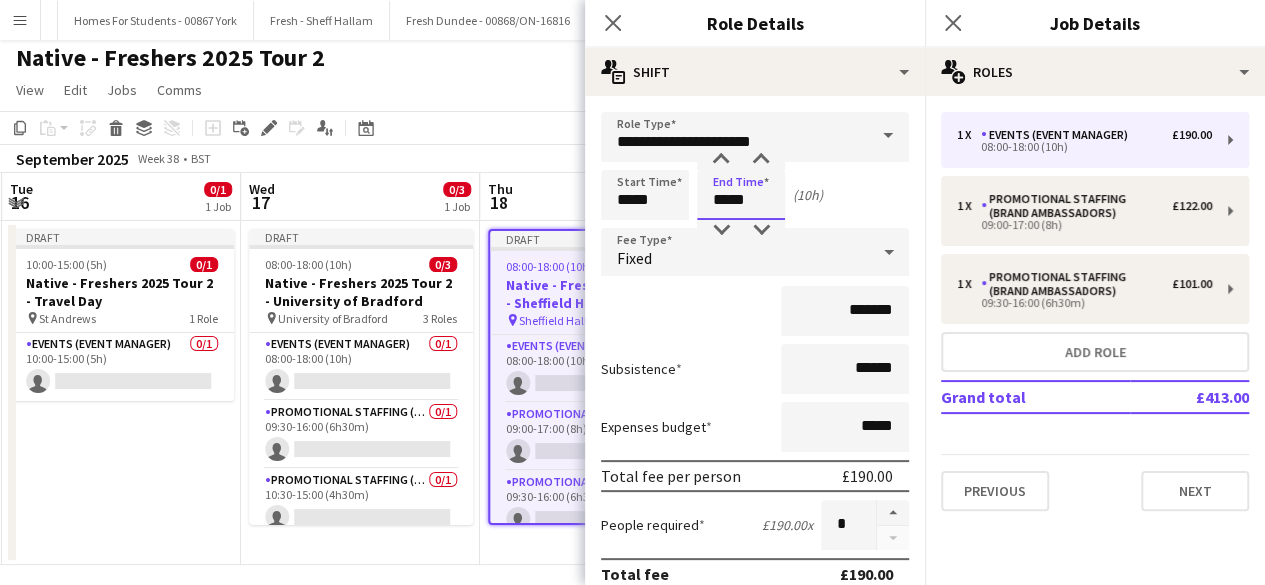 click on "*****" at bounding box center [741, 195] 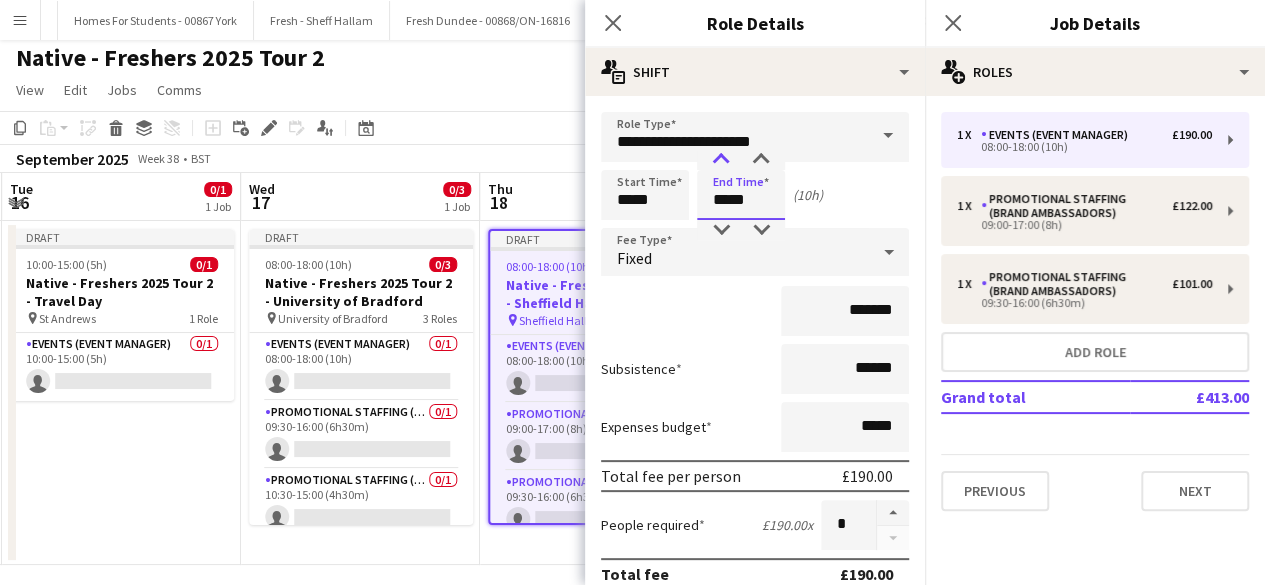 click at bounding box center [721, 160] 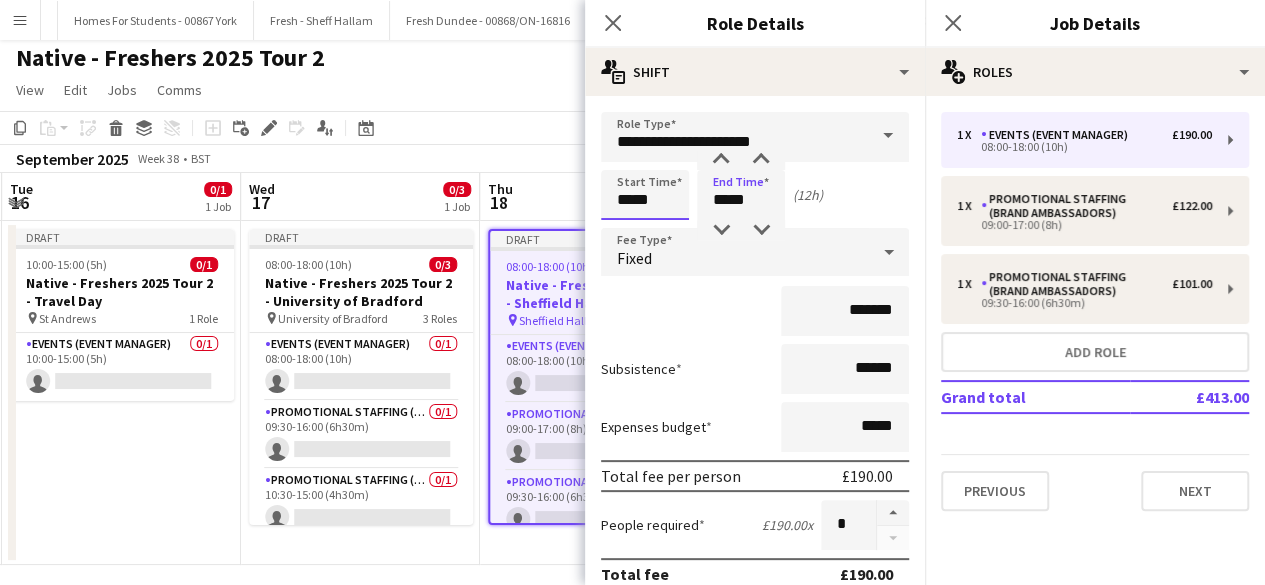 click on "*****" at bounding box center (645, 195) 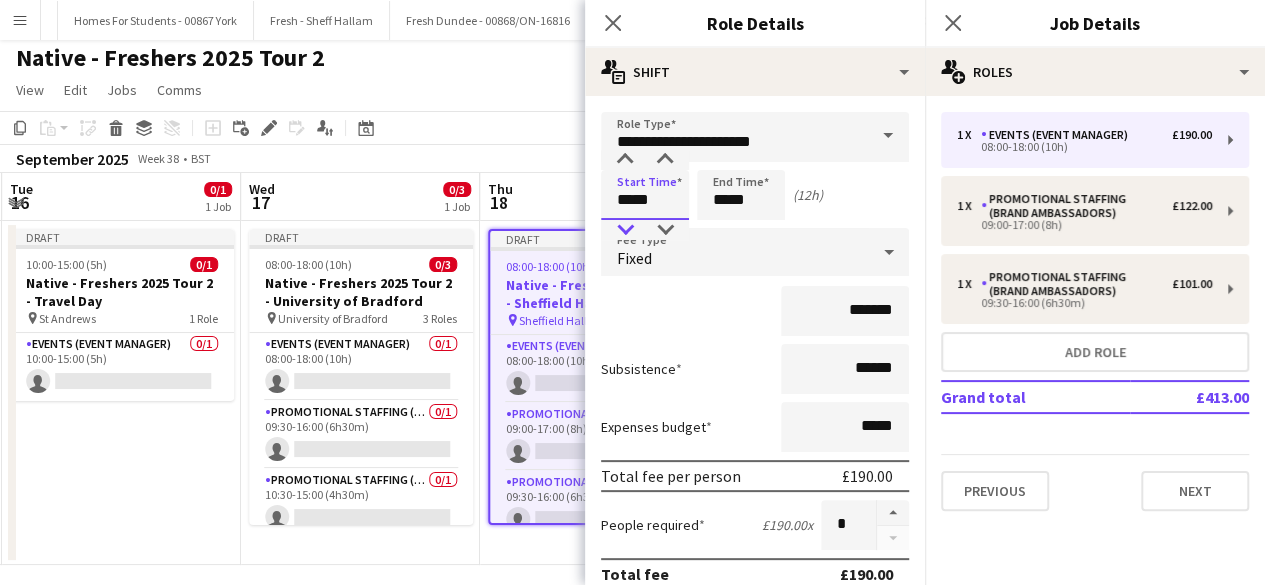 type on "*****" 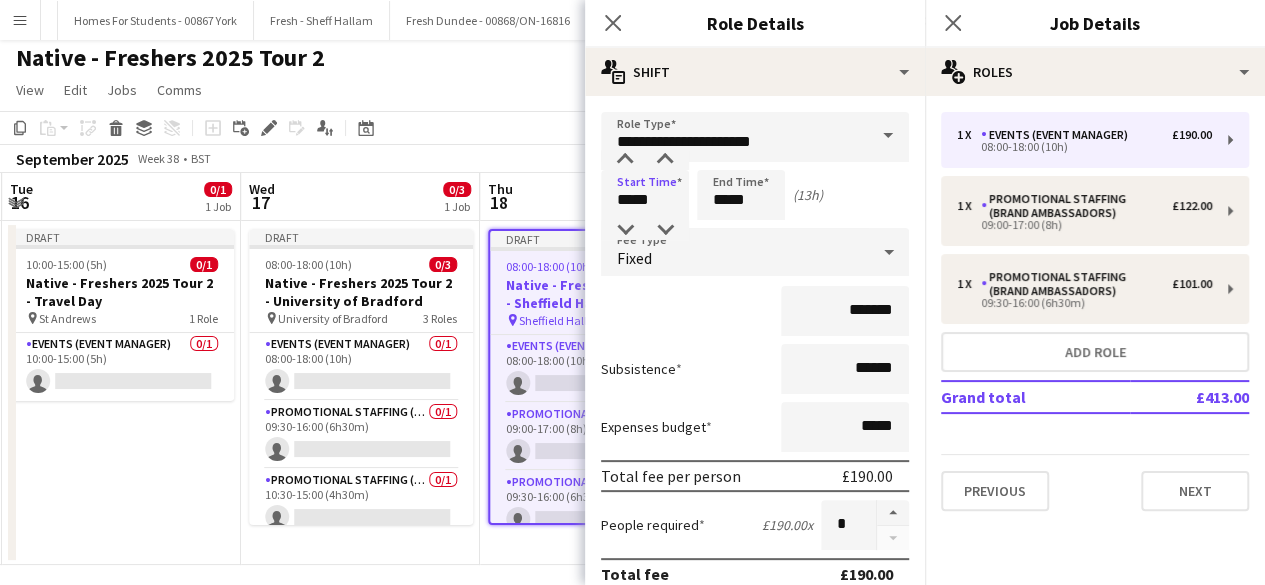 click on "Start Time  *****  End Time  *****  (13h)" at bounding box center (755, 195) 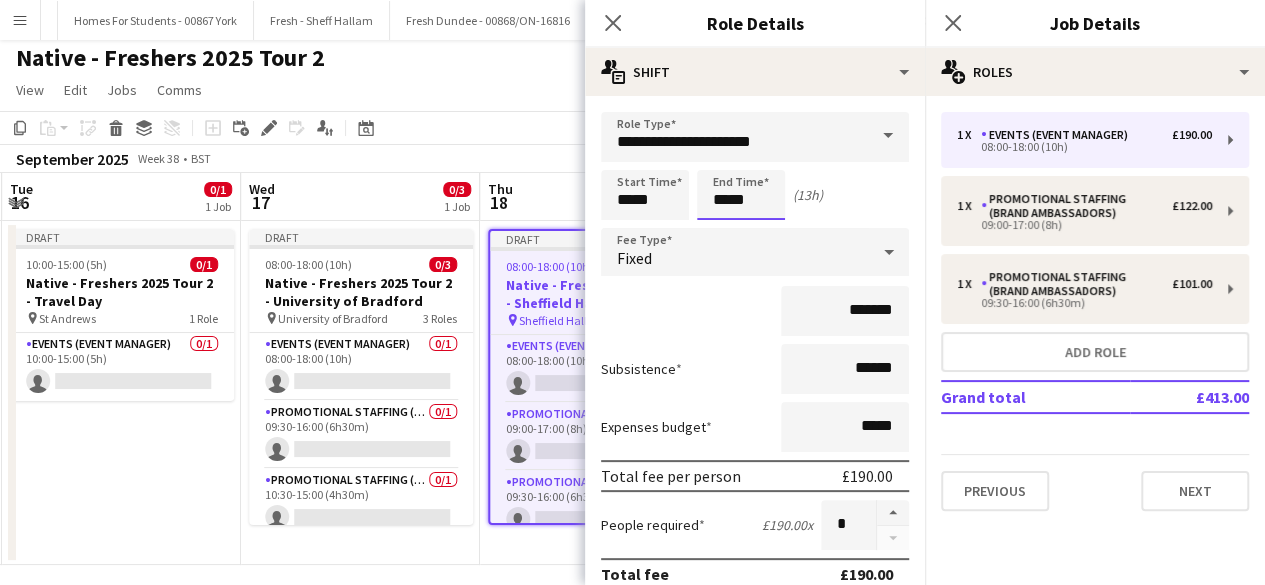 click on "*****" at bounding box center [741, 195] 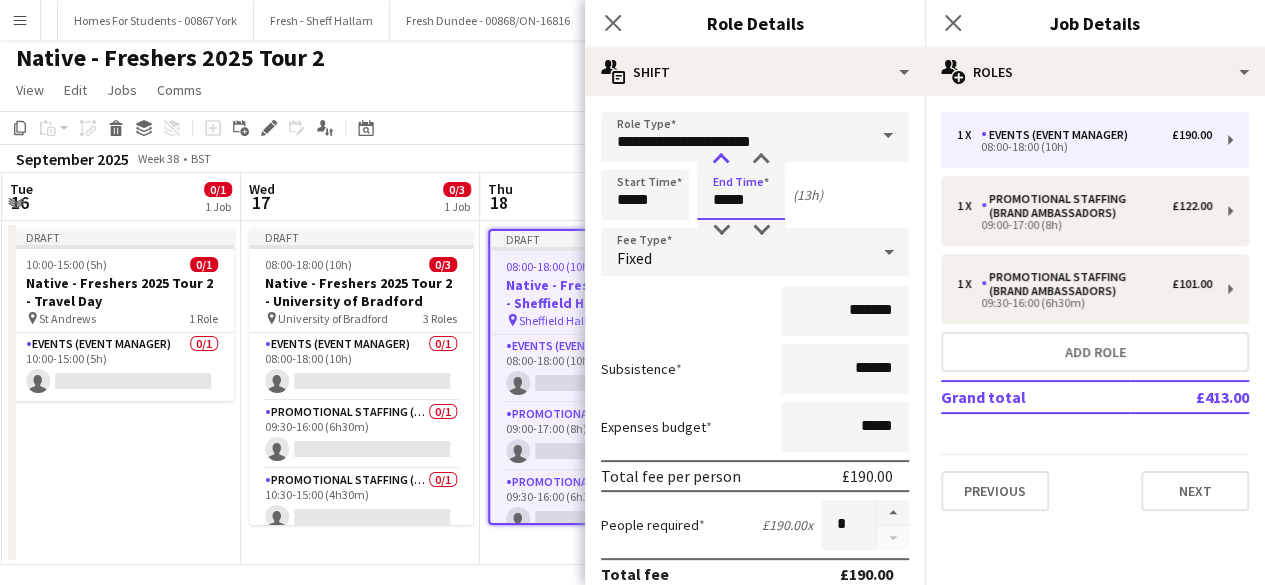 type on "*****" 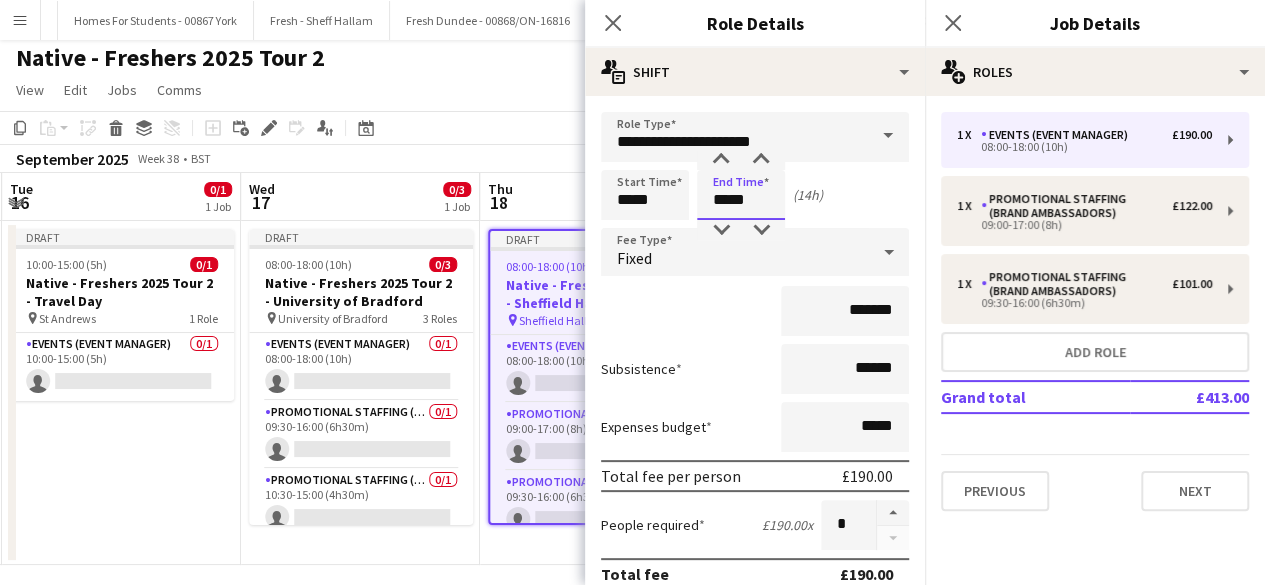 scroll, scrollTop: 2, scrollLeft: 0, axis: vertical 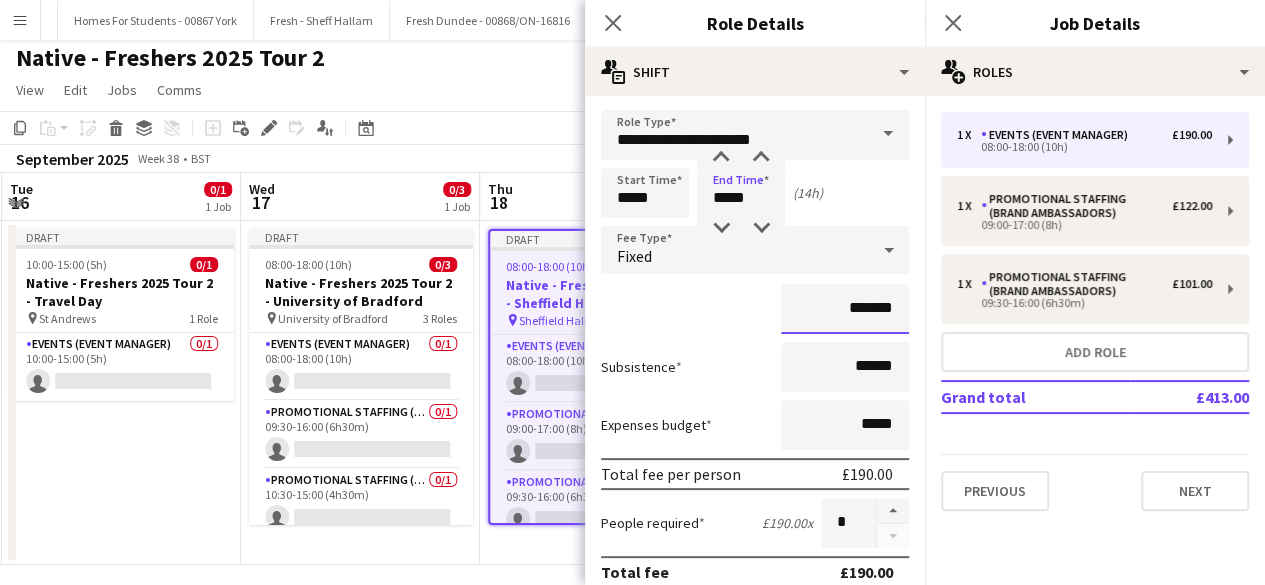 click on "*******" at bounding box center [845, 309] 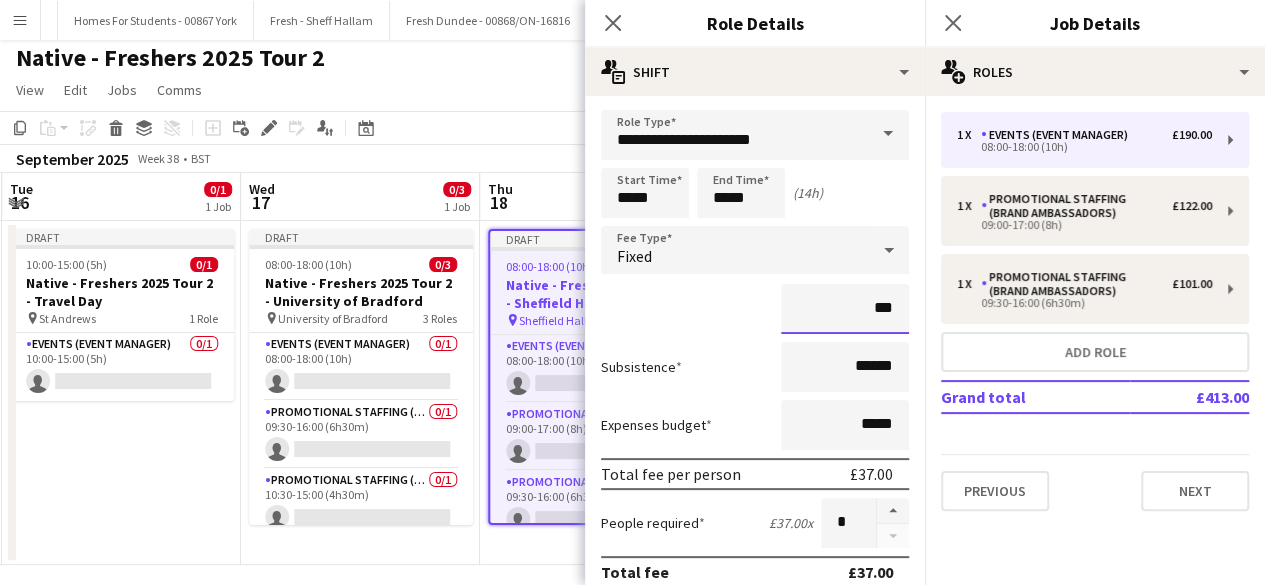 type on "**" 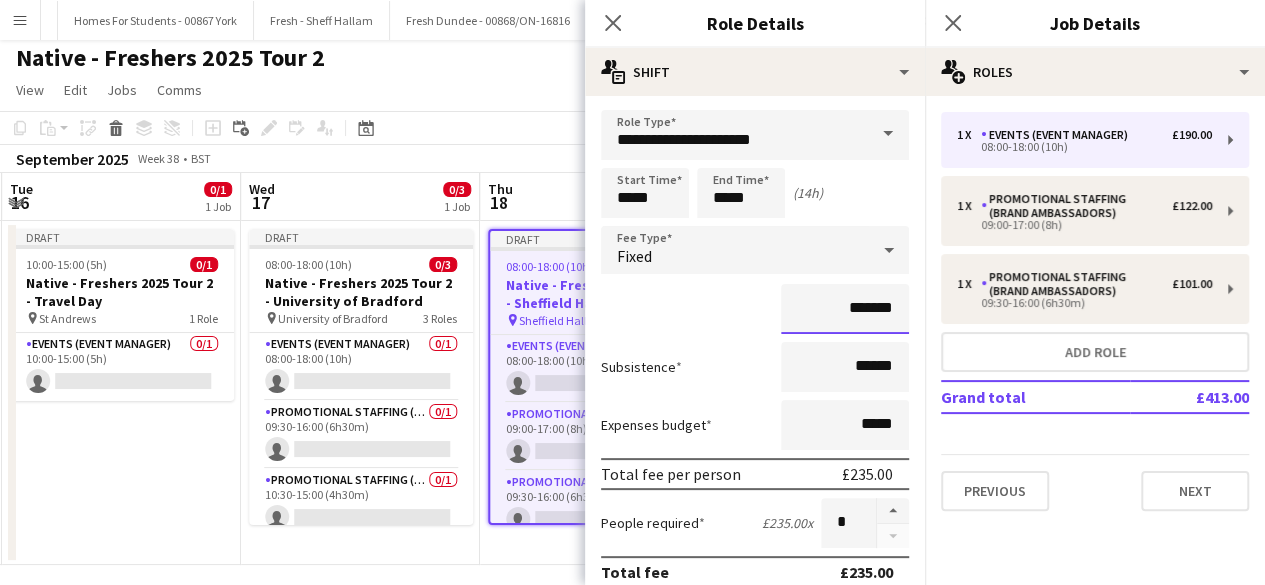 type on "*******" 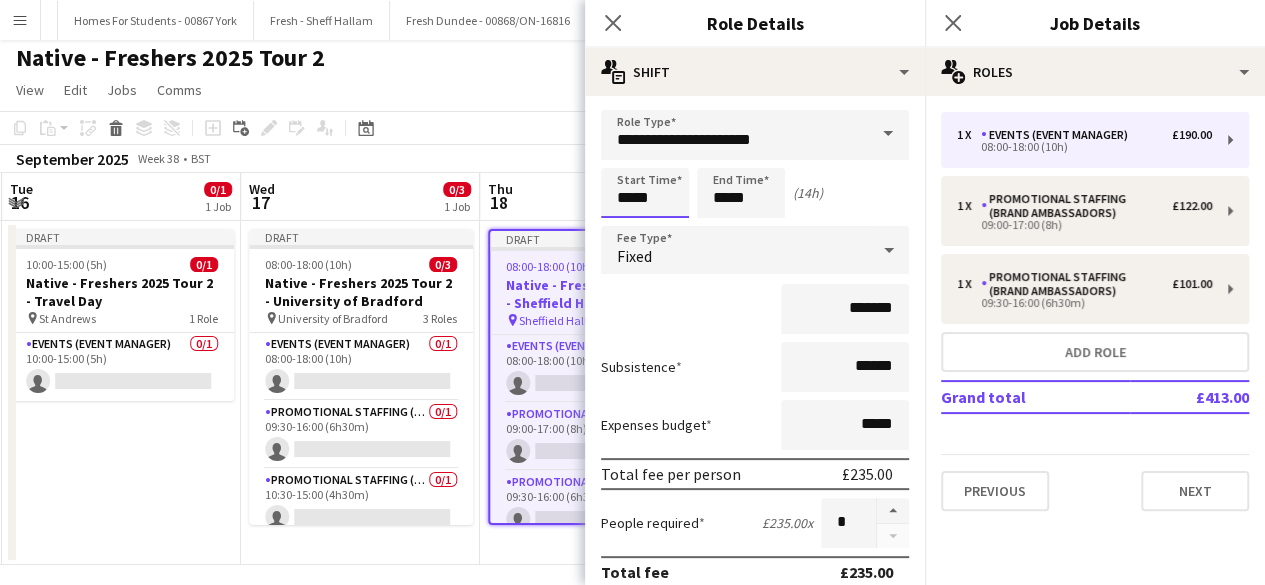 click on "*****" at bounding box center [645, 193] 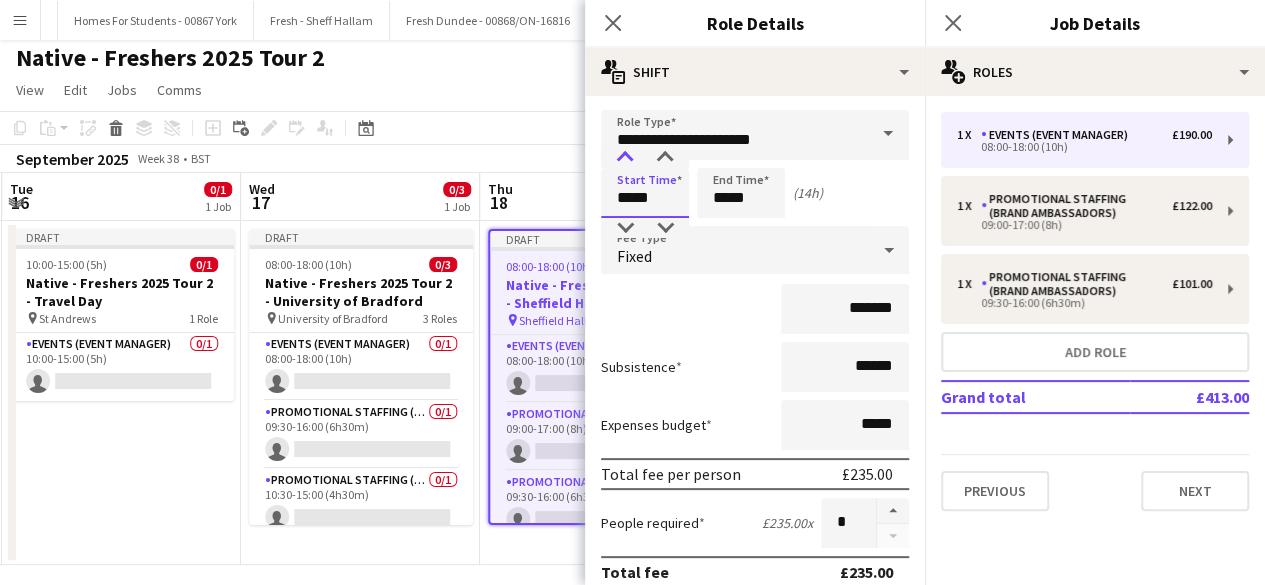 type on "*****" 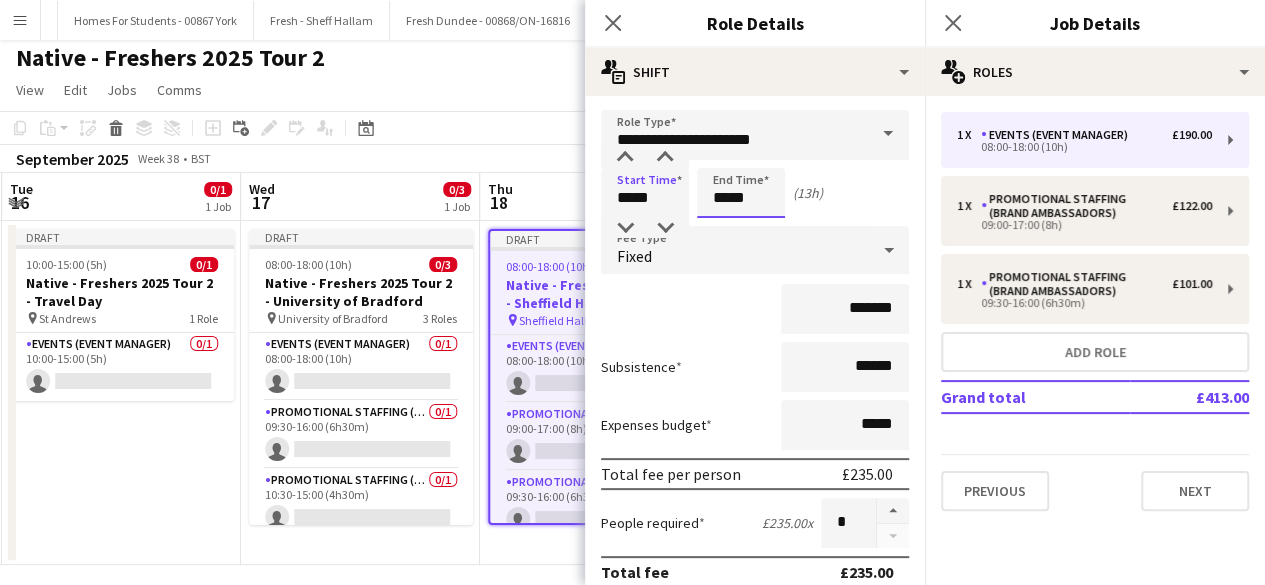 click on "*****" at bounding box center (741, 193) 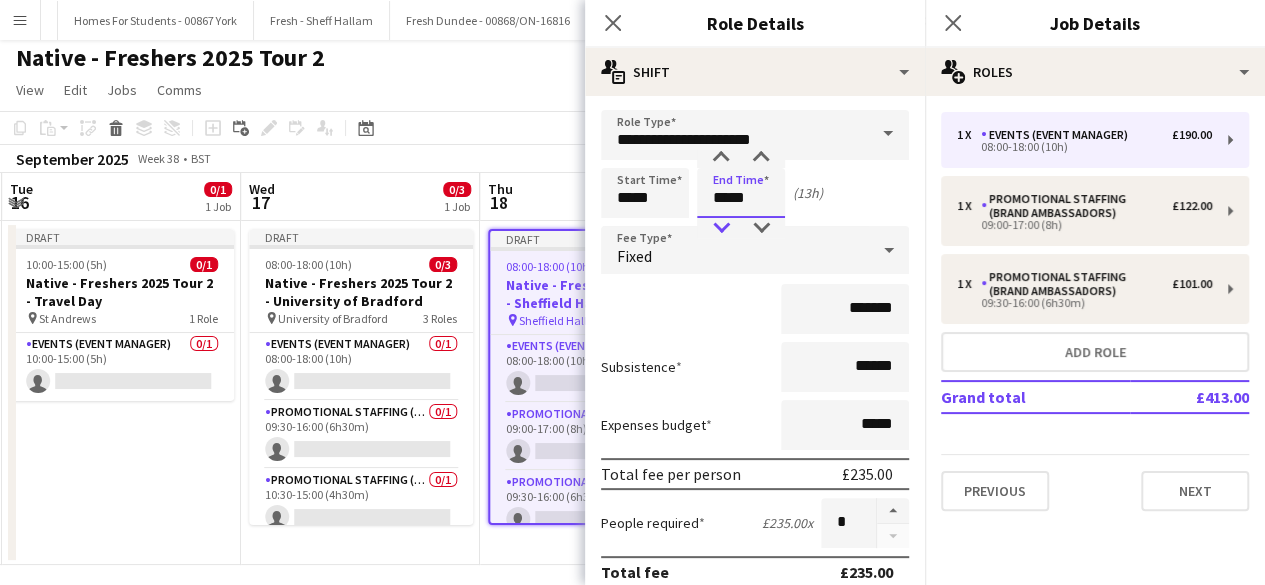type on "*****" 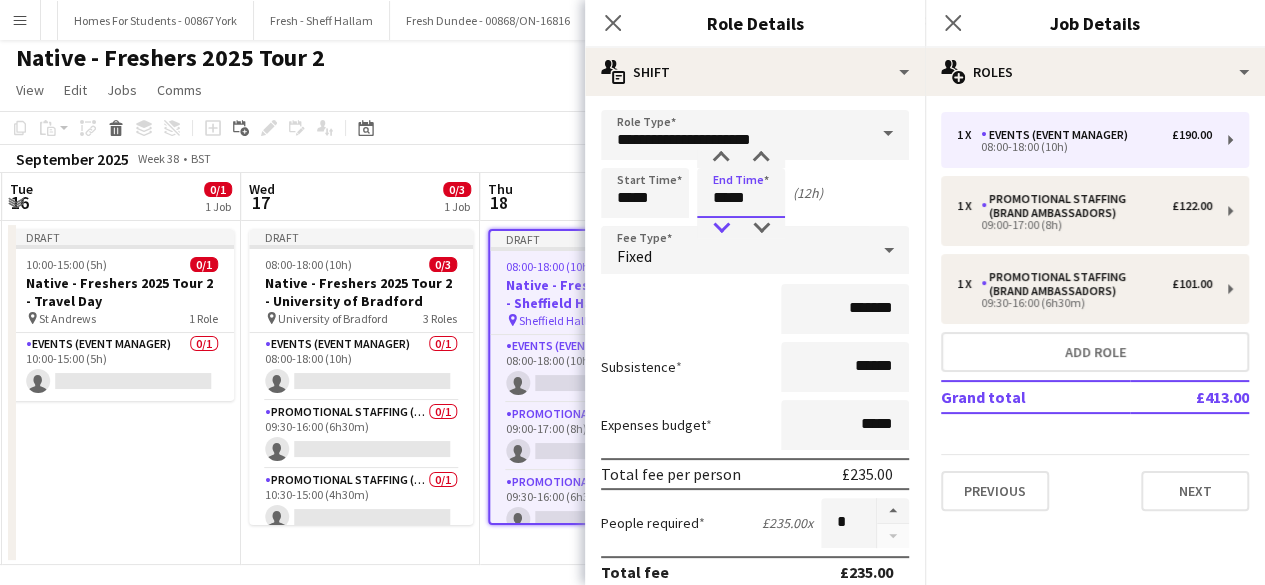 click at bounding box center (721, 228) 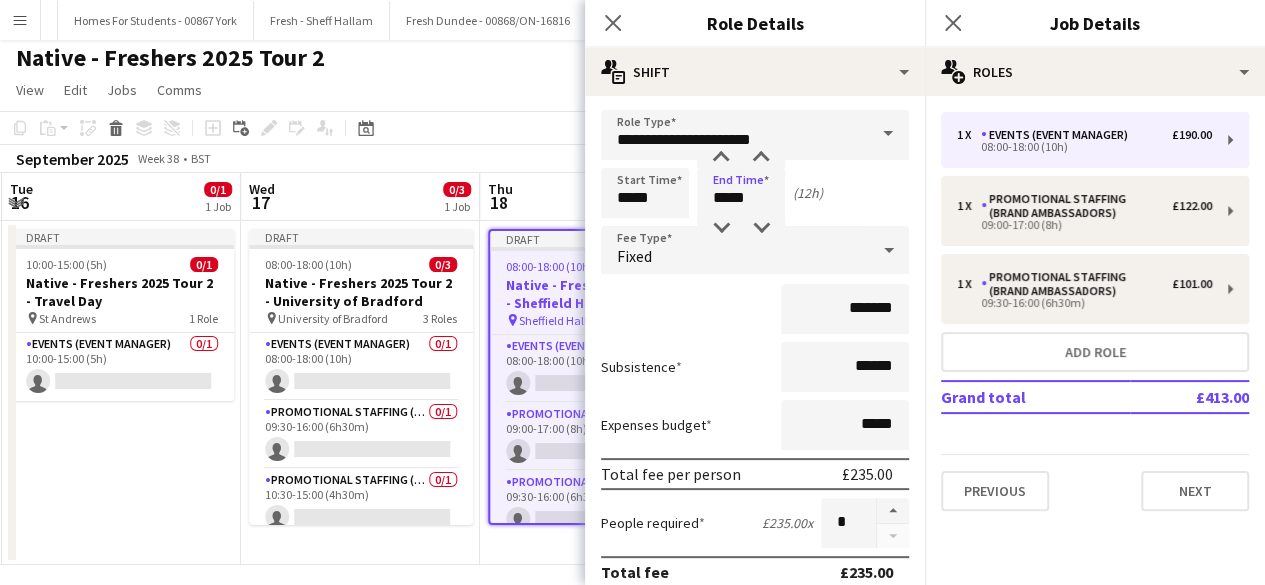click on "*******" at bounding box center [755, 309] 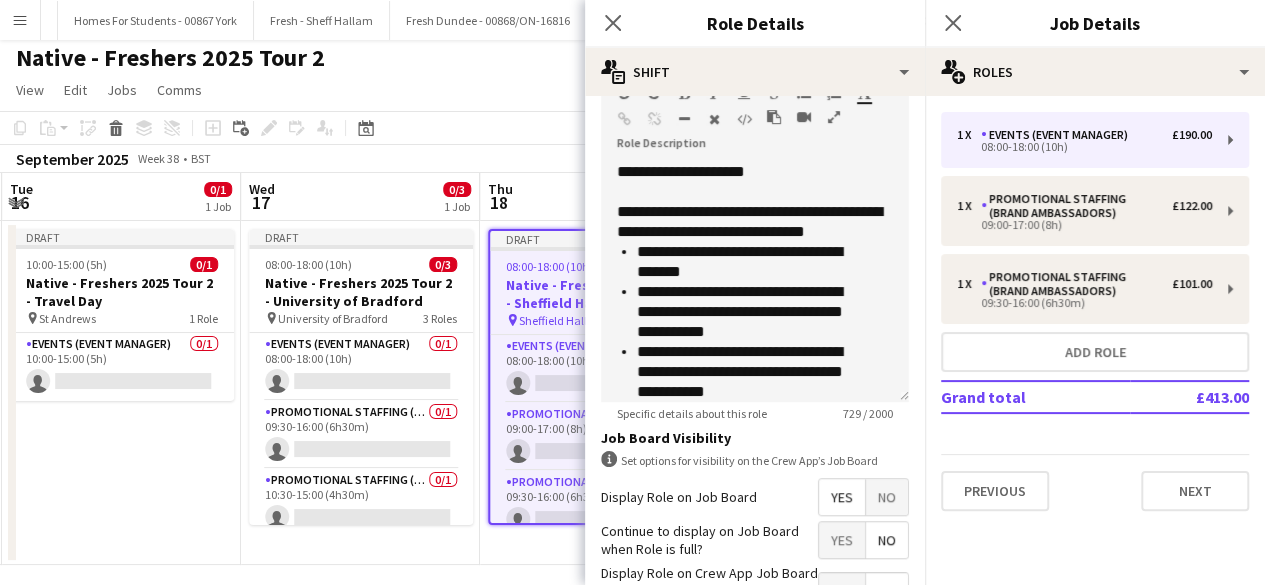 scroll, scrollTop: 526, scrollLeft: 0, axis: vertical 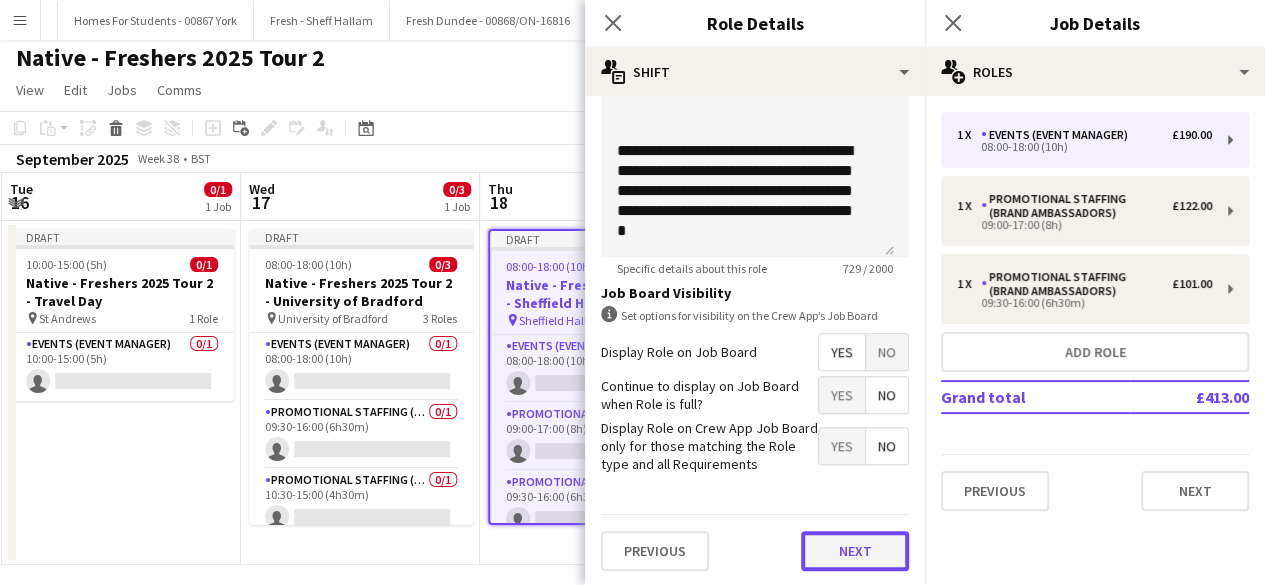 click on "Next" at bounding box center [855, 551] 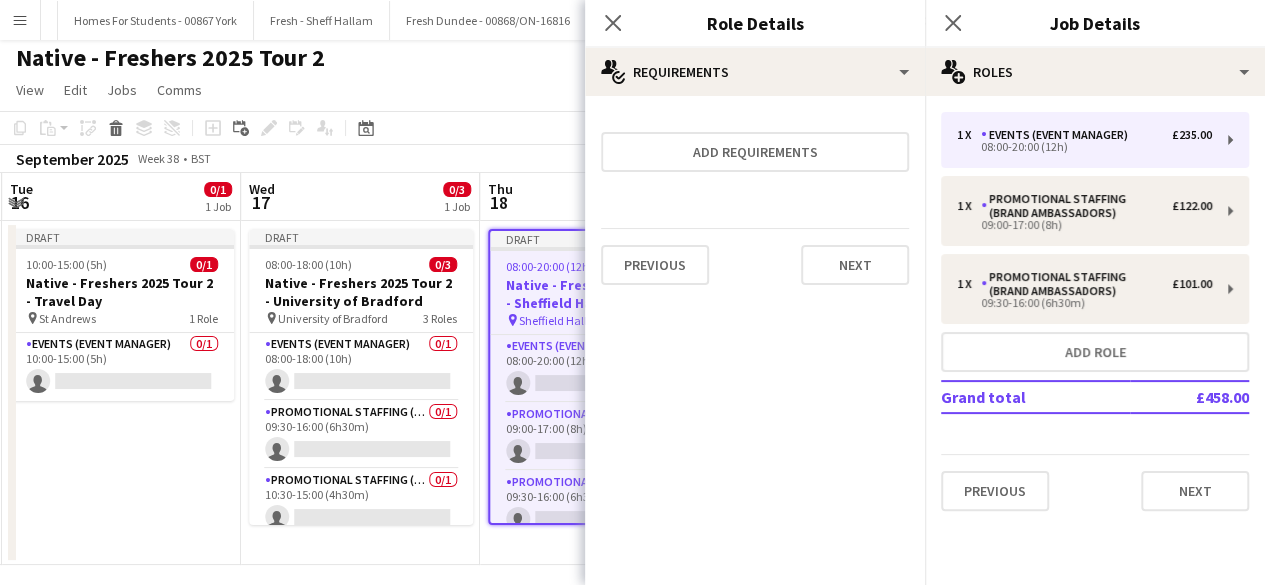 scroll, scrollTop: 0, scrollLeft: 0, axis: both 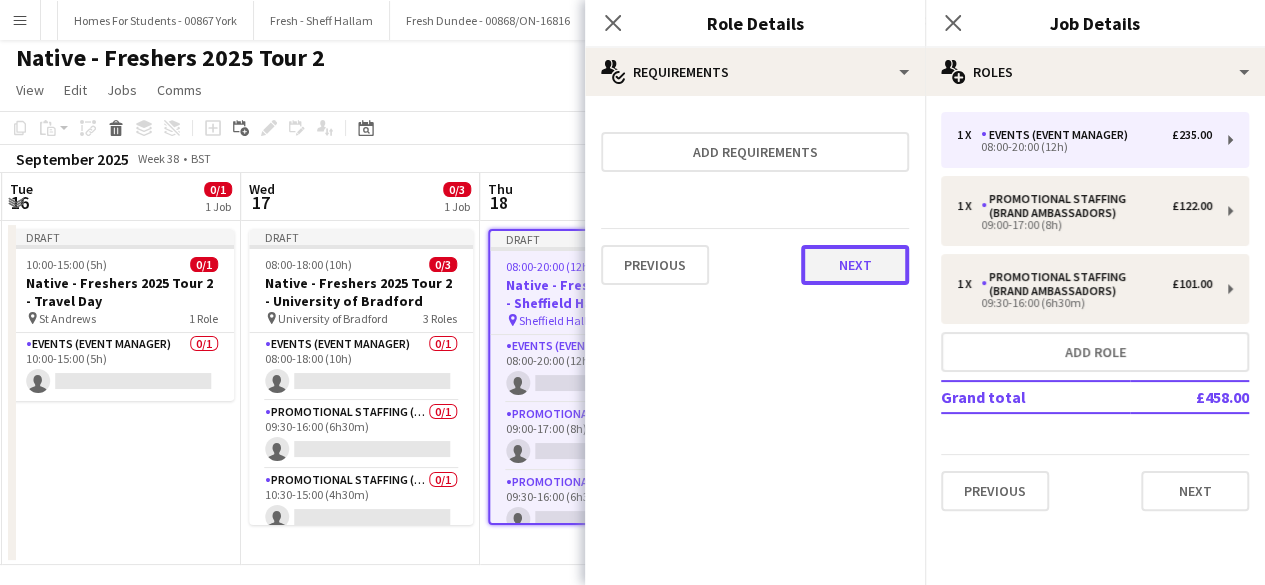 click on "Next" at bounding box center (855, 265) 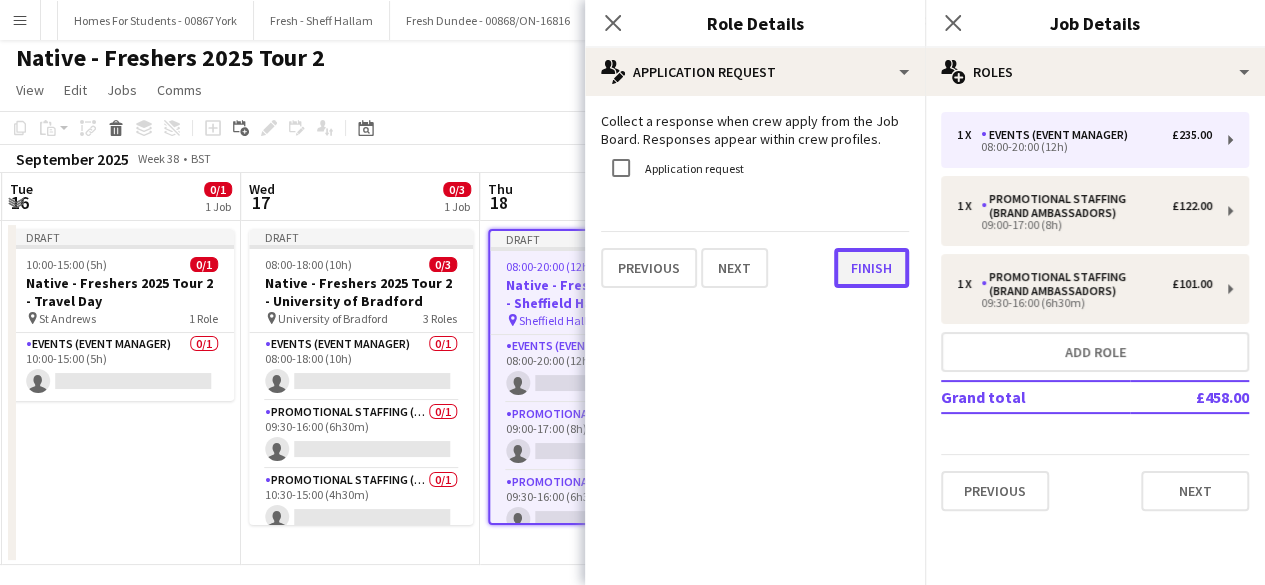 click on "Finish" at bounding box center [871, 268] 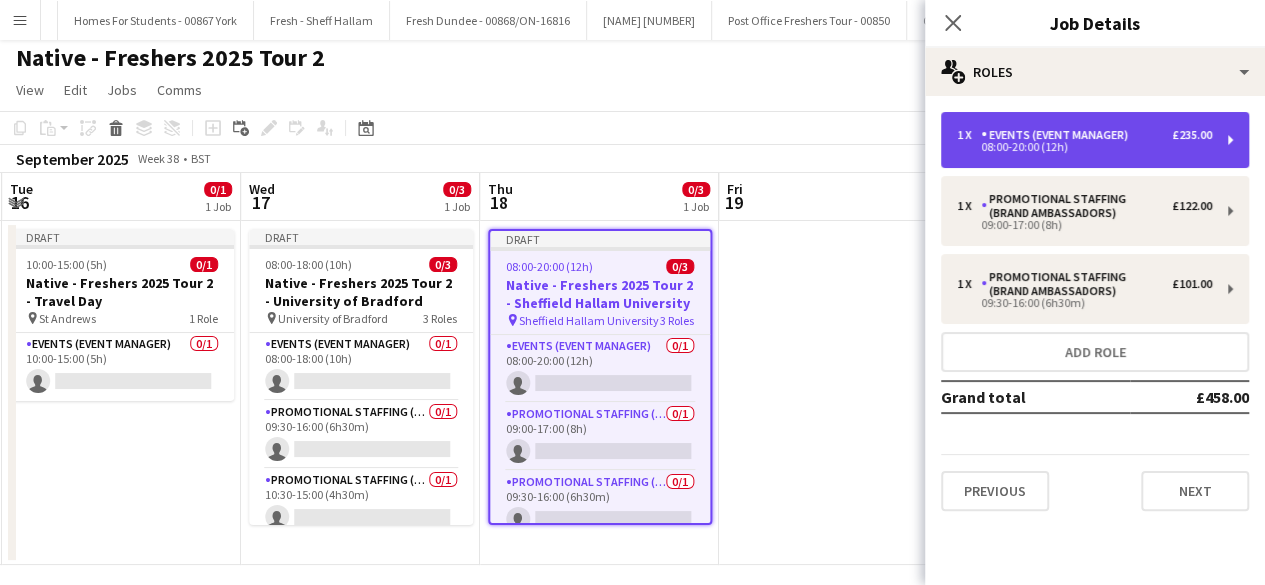 click on "Events (Event Manager)" at bounding box center [1058, 135] 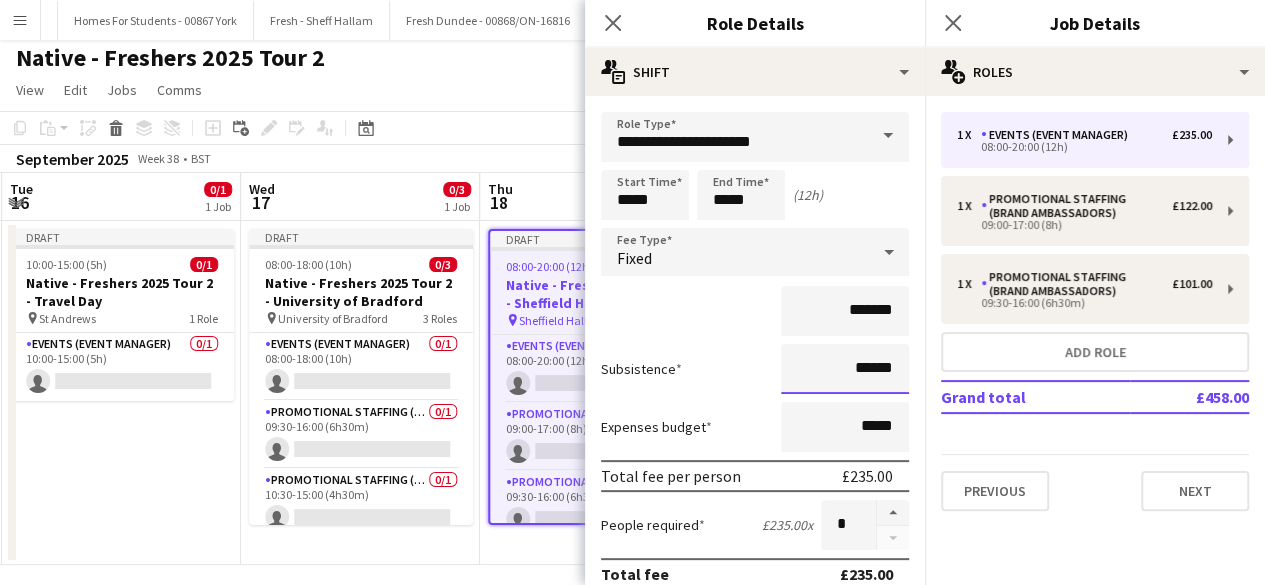 click on "******" at bounding box center [845, 369] 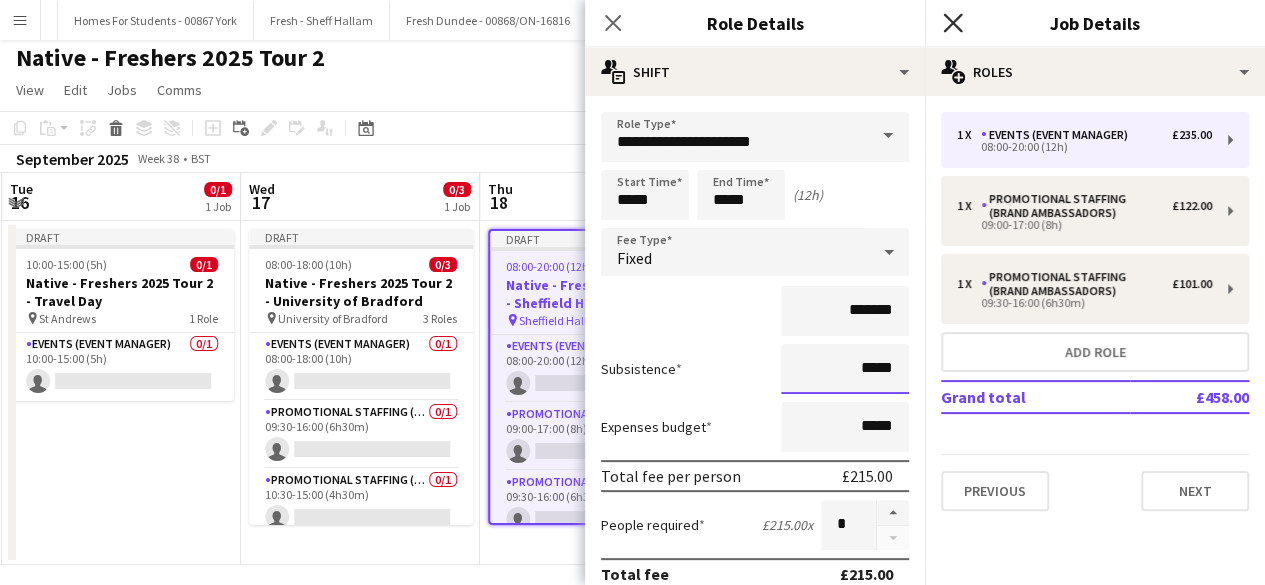 type on "*****" 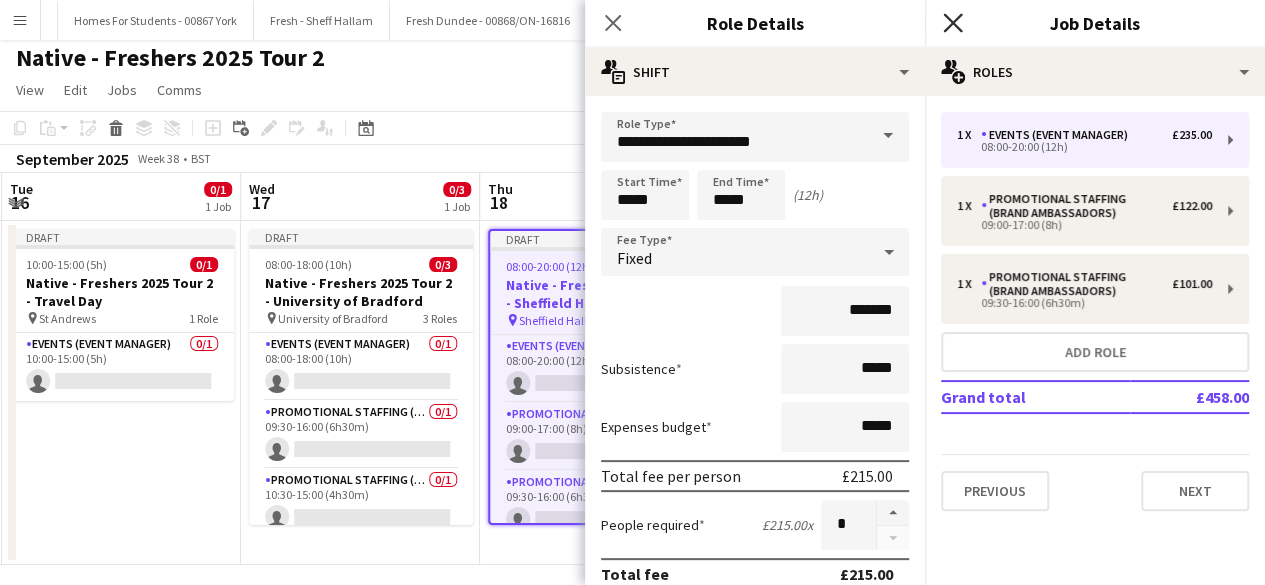 click on "Close pop-in" 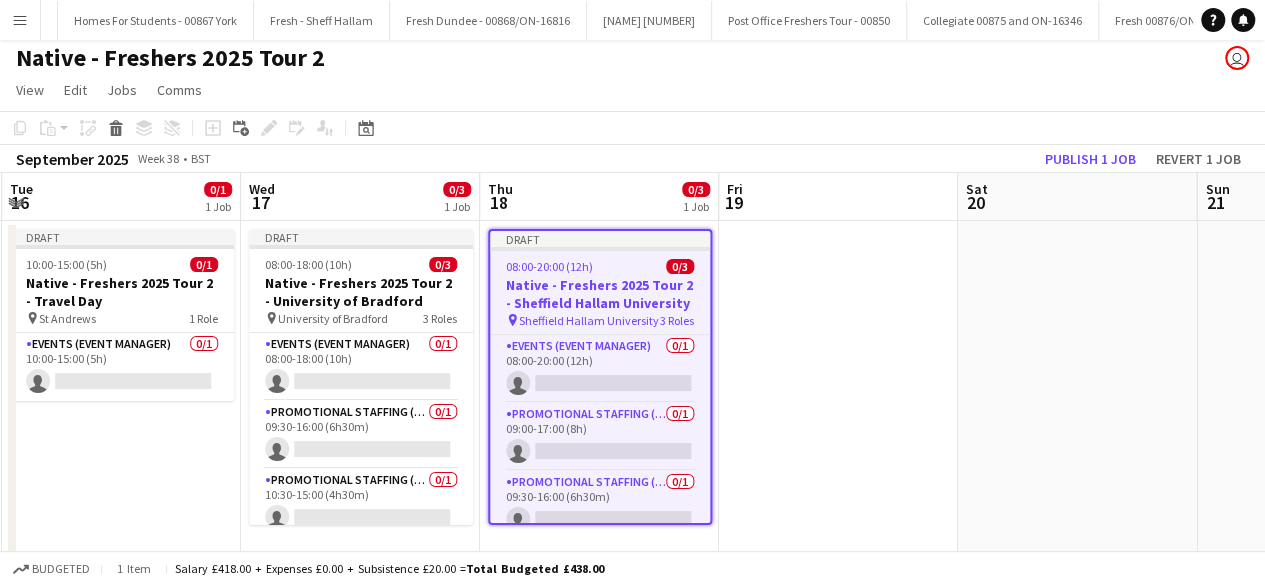 click at bounding box center [838, 393] 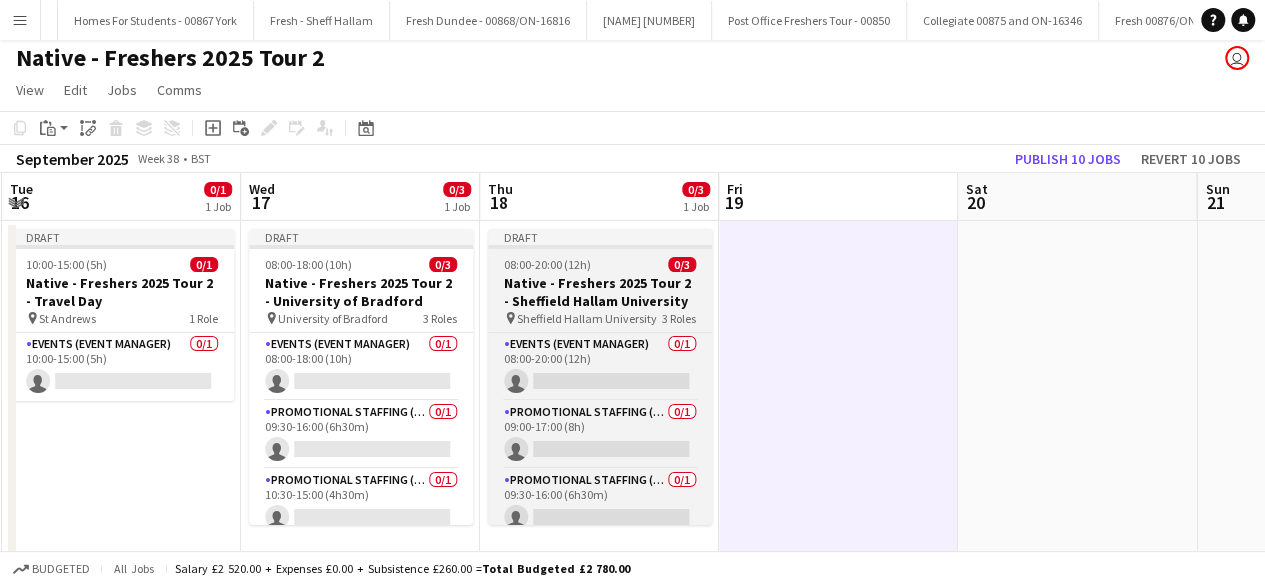 click on "08:00-20:00 (12h) 0/3" at bounding box center [600, 264] 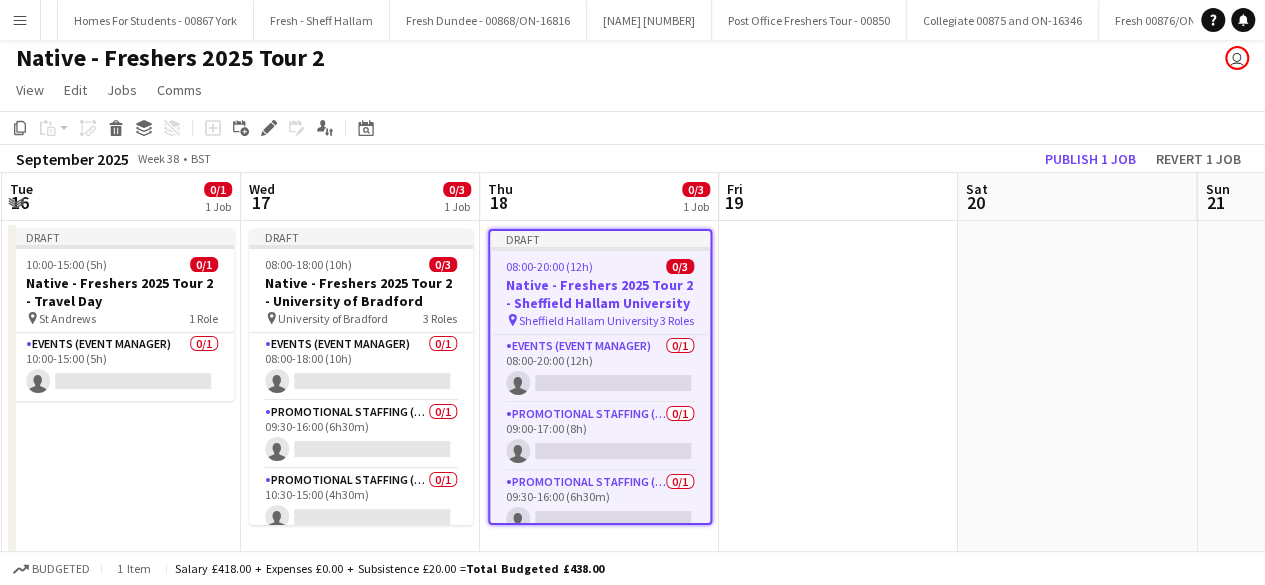 click on "08:00-20:00 (12h) 0/3" at bounding box center (600, 266) 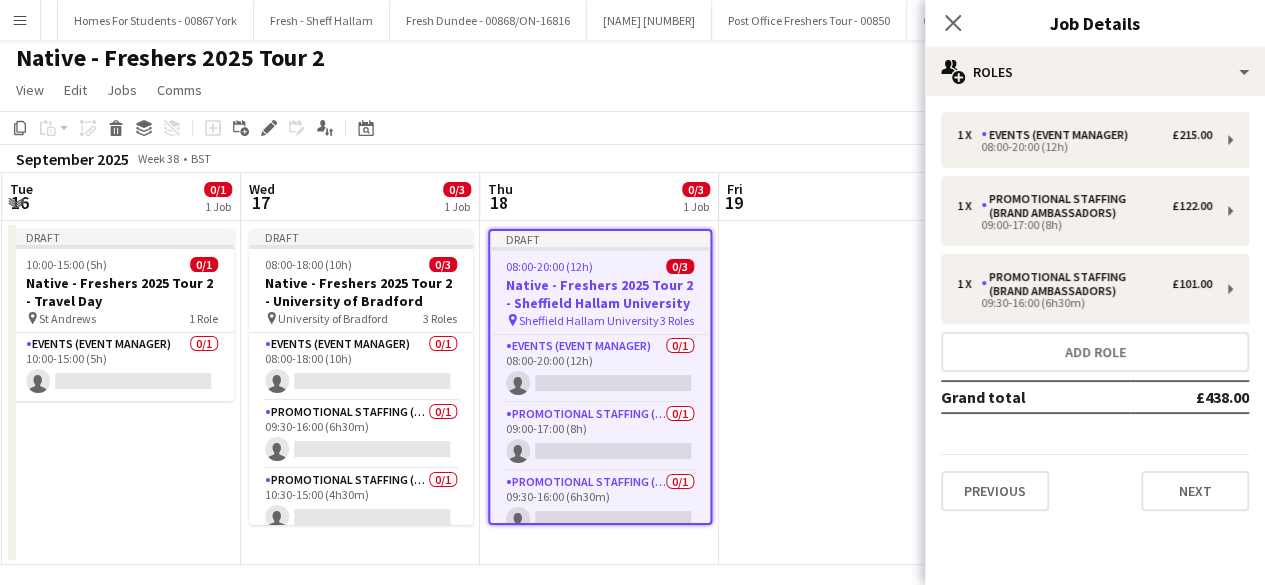 click at bounding box center [838, 393] 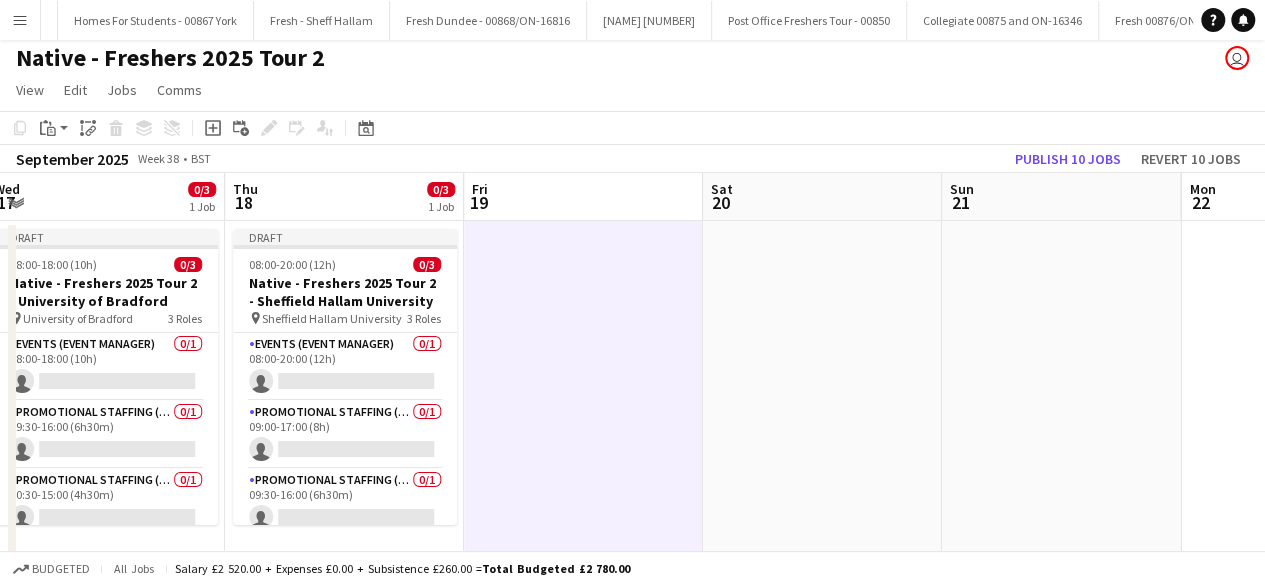 scroll, scrollTop: 0, scrollLeft: 732, axis: horizontal 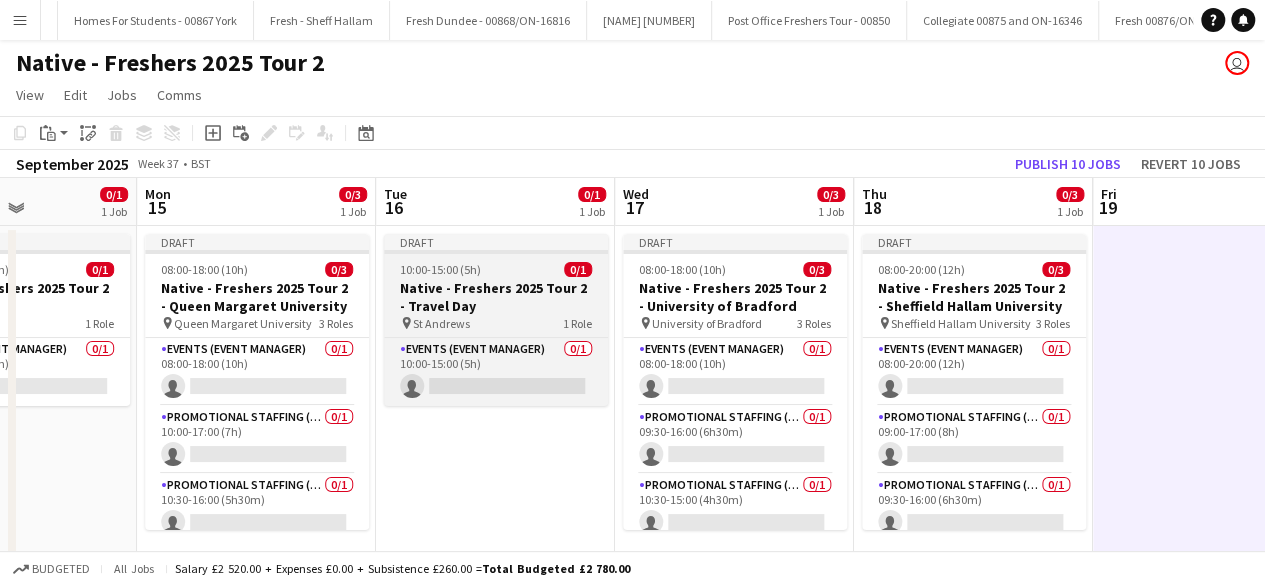 click on "10:00-15:00 (5h)    0/1" at bounding box center (496, 269) 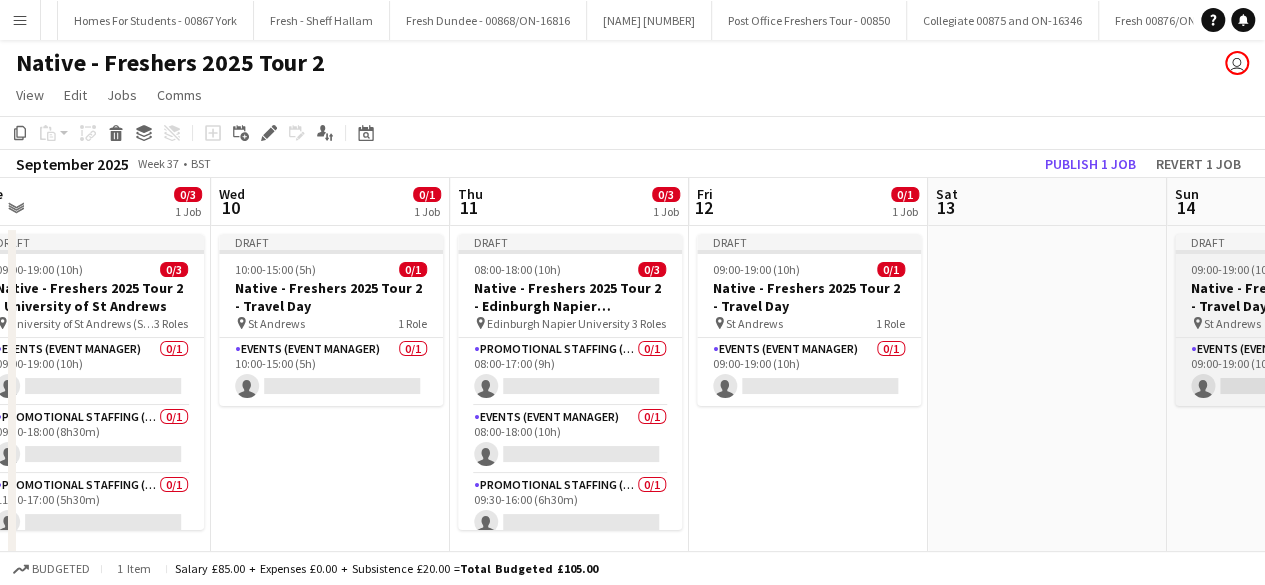 scroll, scrollTop: 0, scrollLeft: 550, axis: horizontal 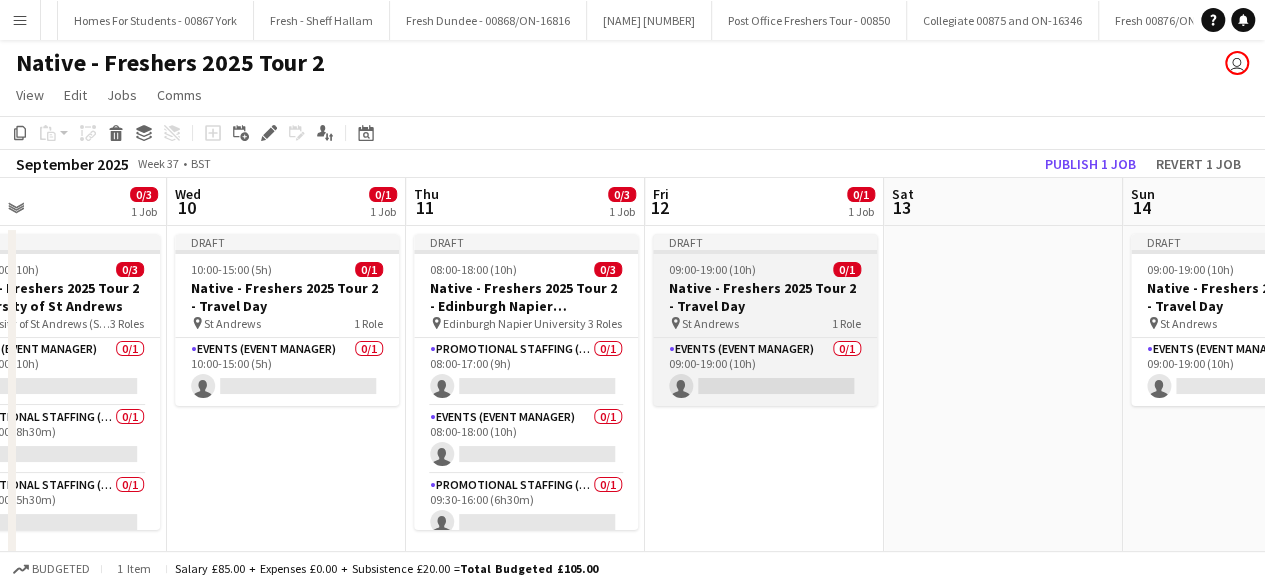 click on "09:00-19:00 (10h)    0/1" at bounding box center (765, 269) 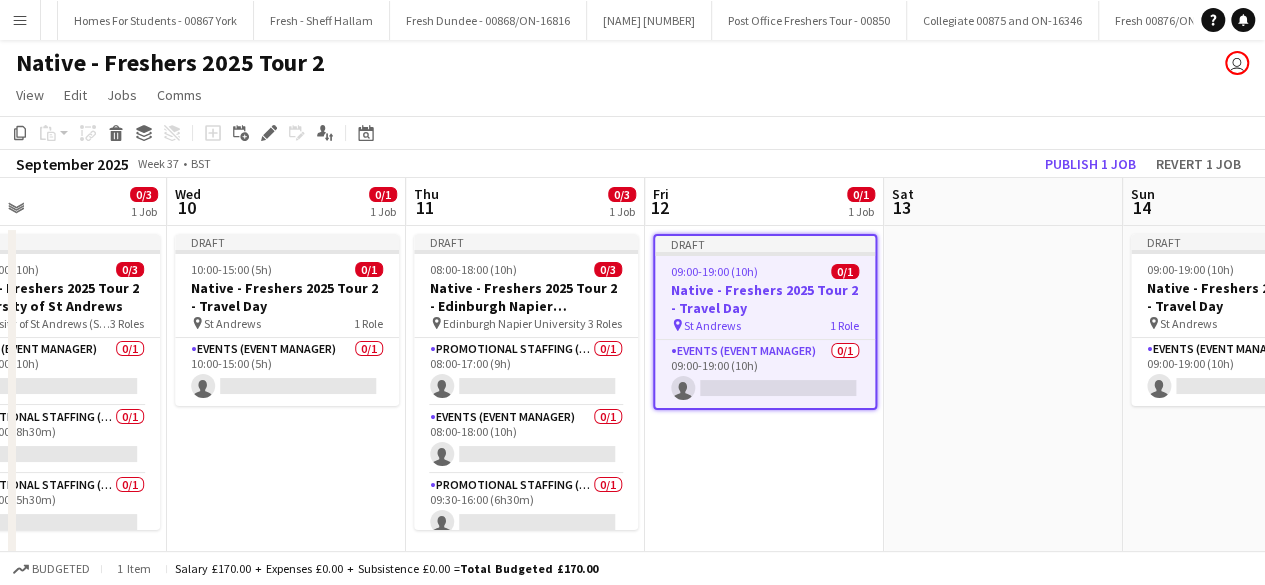 click on "09:00-19:00 (10h)    0/1" at bounding box center [765, 271] 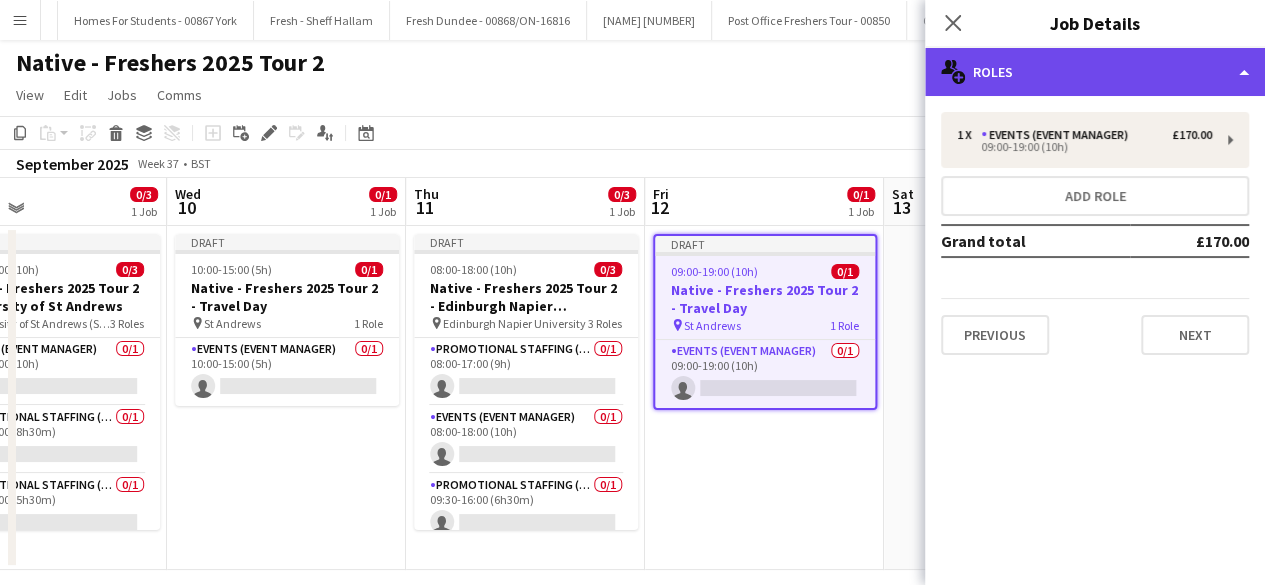 click on "multiple-users-add
Roles" 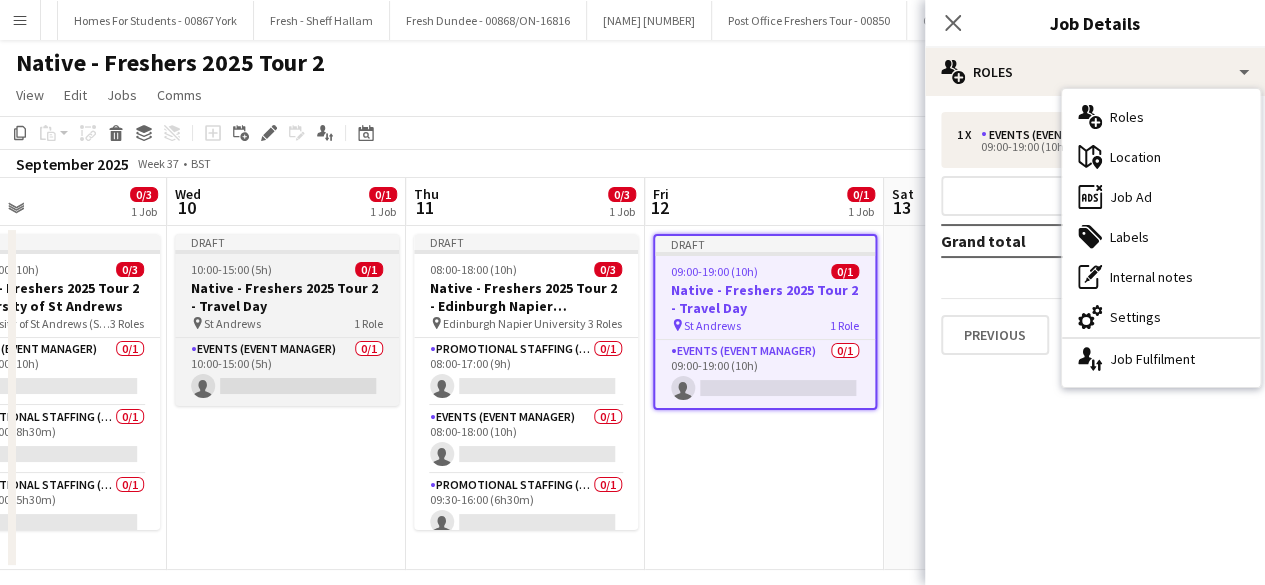 click on "10:00-15:00 (5h)    0/1" at bounding box center (287, 269) 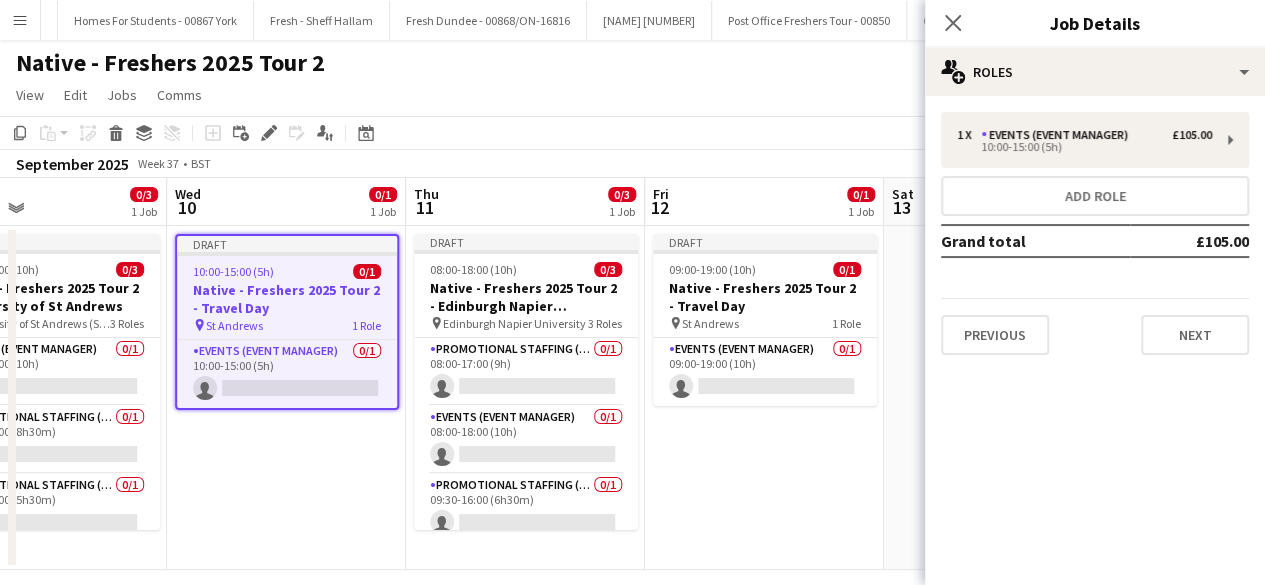 click on "Close pop-in
Job Details" 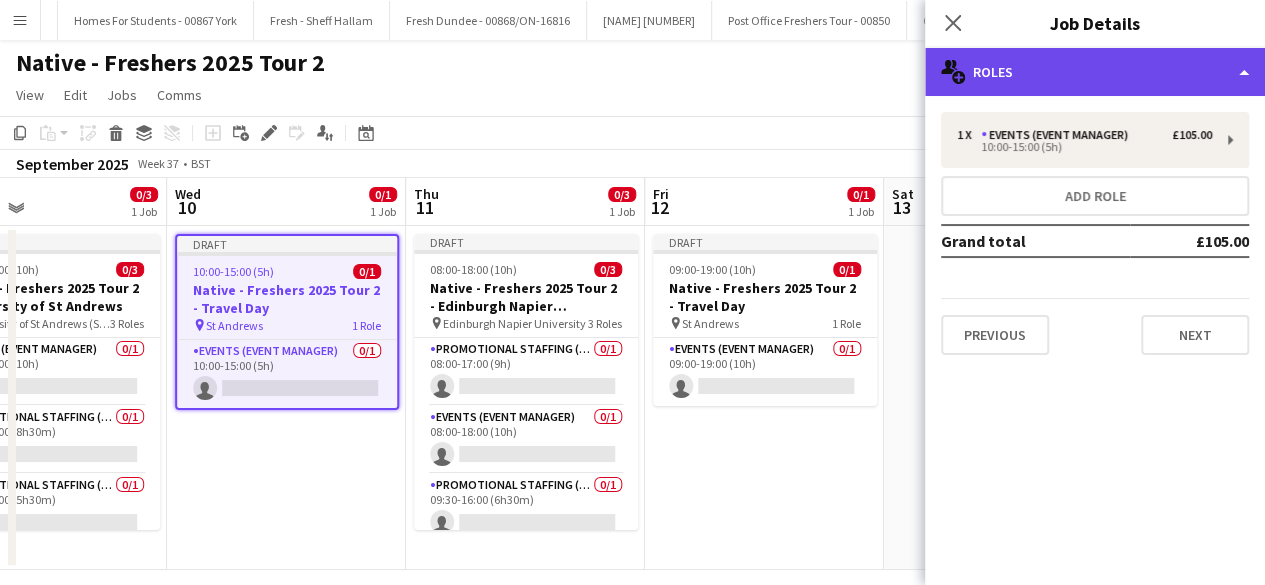click on "multiple-users-add
Roles" 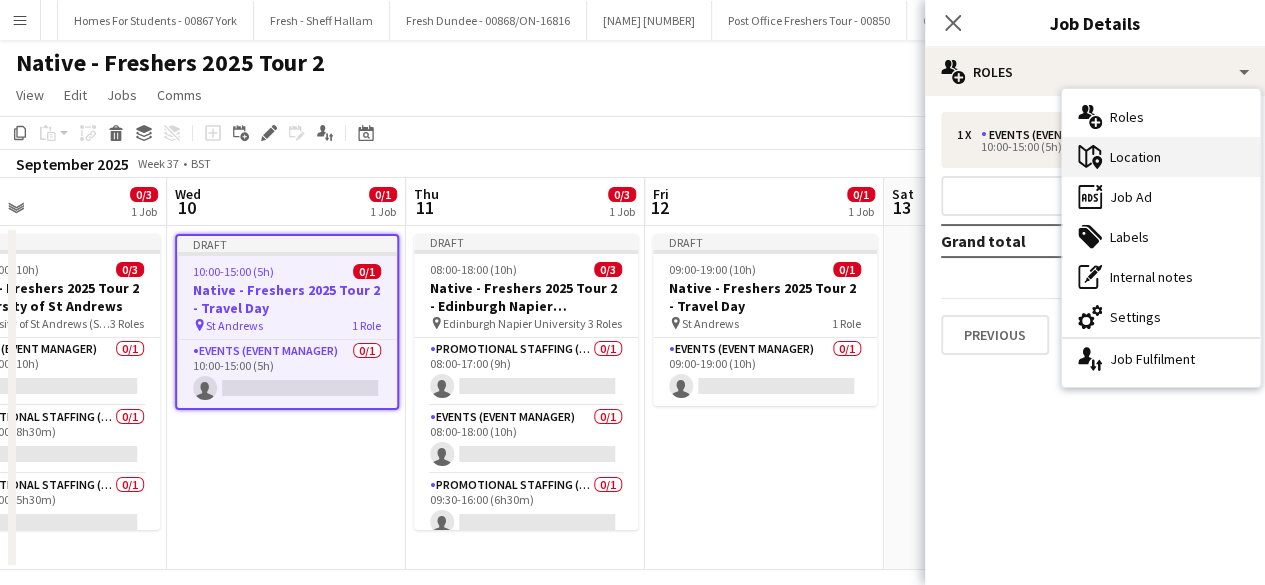 click on "maps-pin-1
Location" at bounding box center (1161, 157) 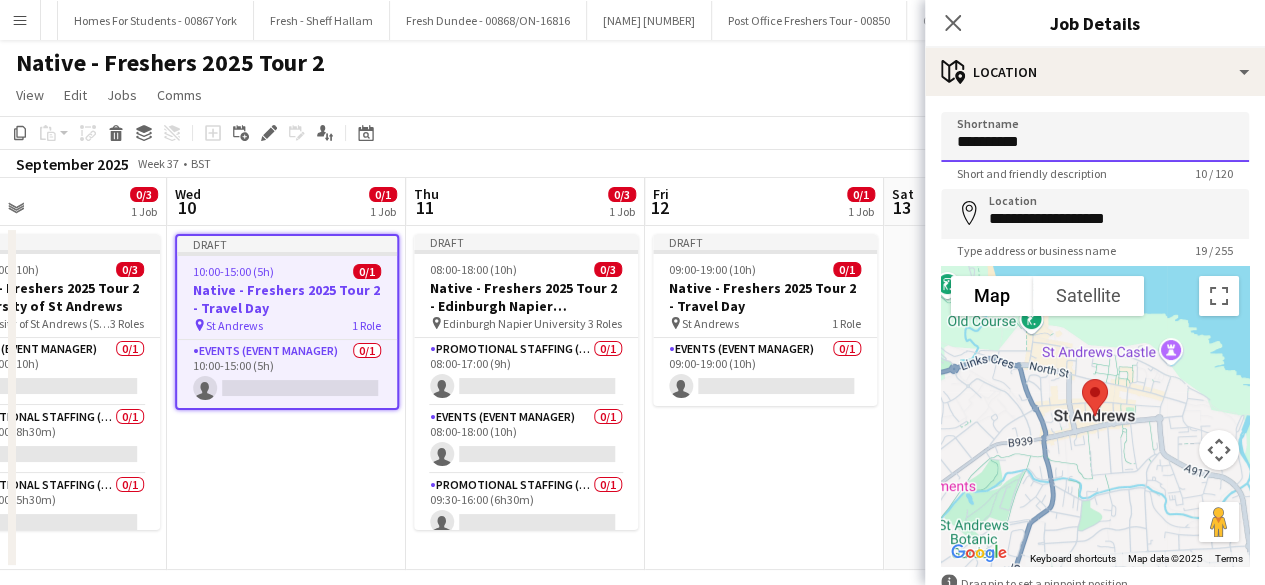 drag, startPoint x: 932, startPoint y: 154, endPoint x: 770, endPoint y: 153, distance: 162.00308 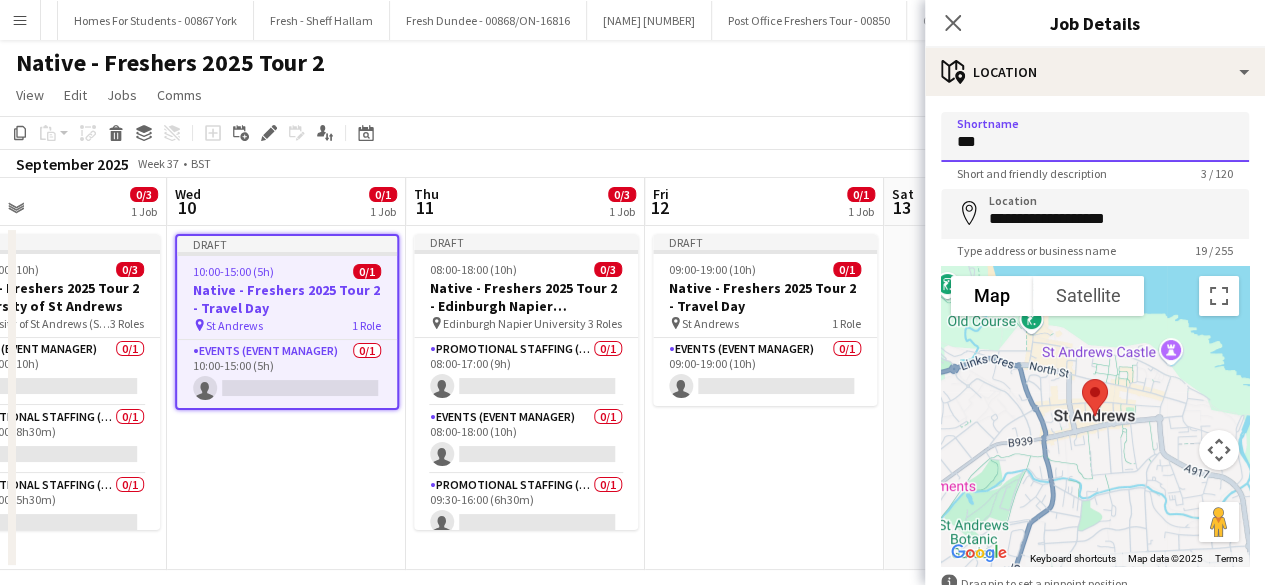 type on "*********" 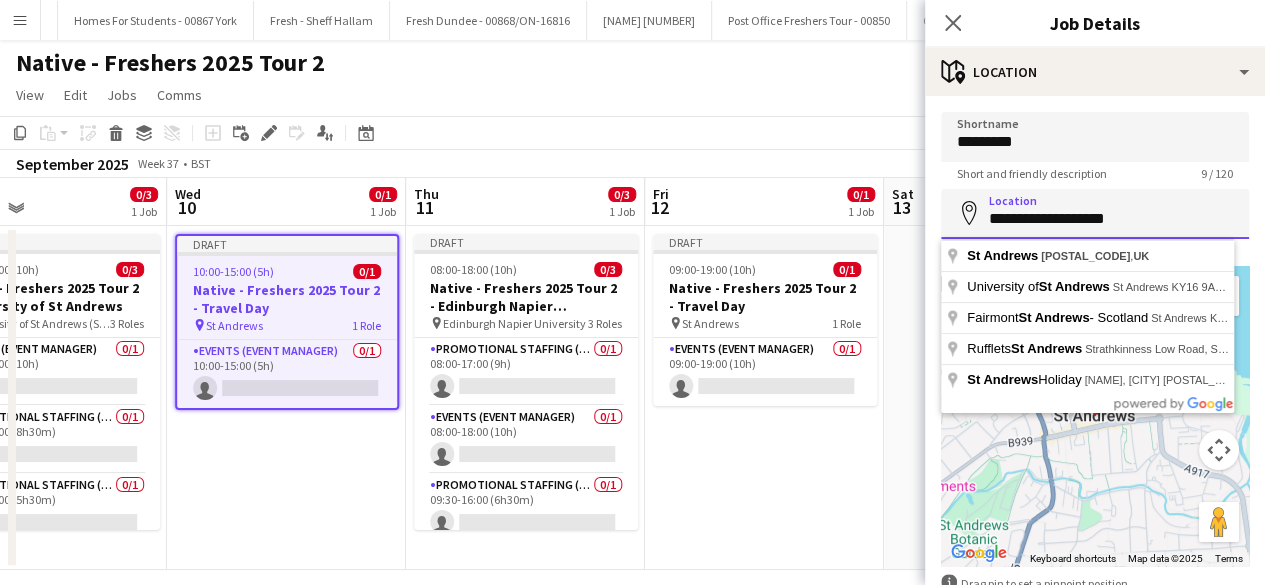 drag, startPoint x: 988, startPoint y: 221, endPoint x: 1279, endPoint y: 247, distance: 292.1592 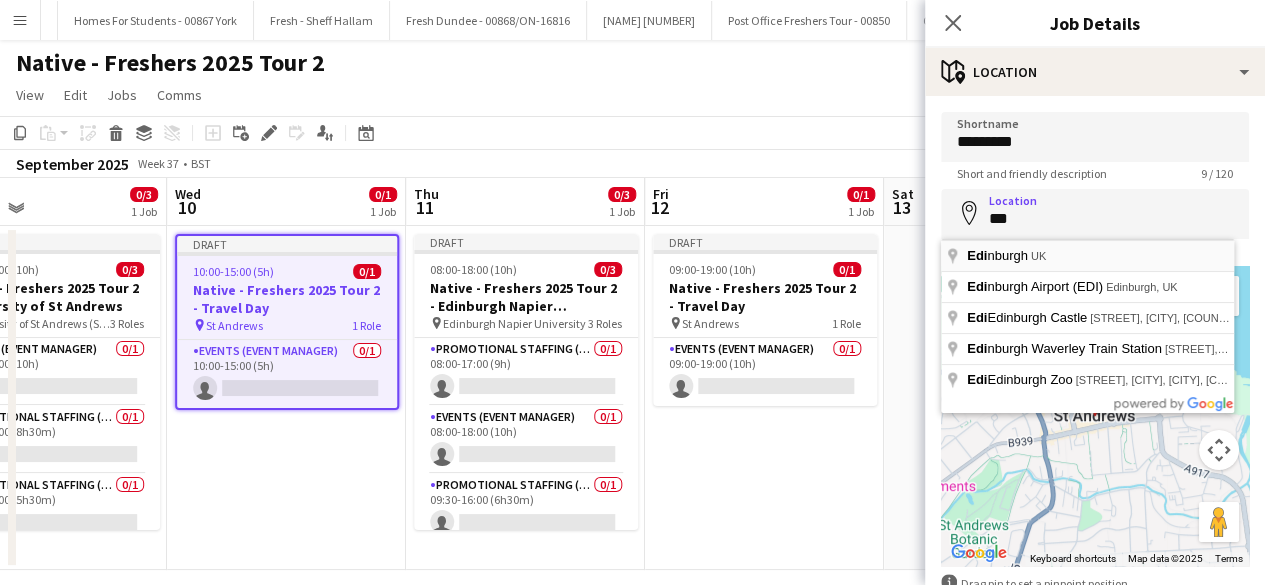 type on "**********" 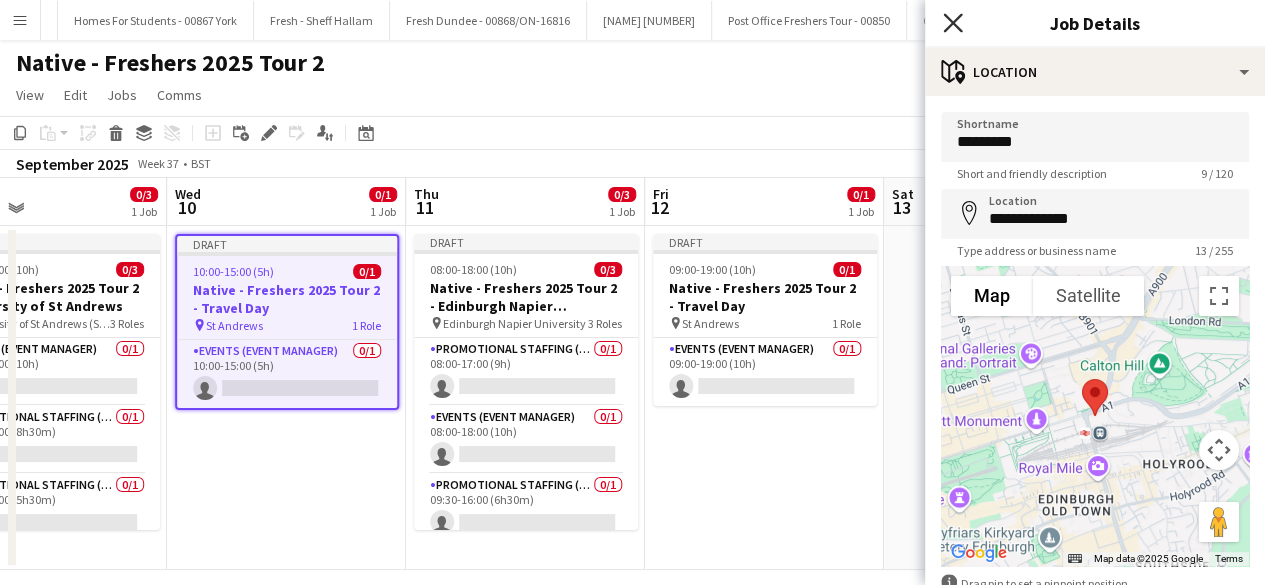 click 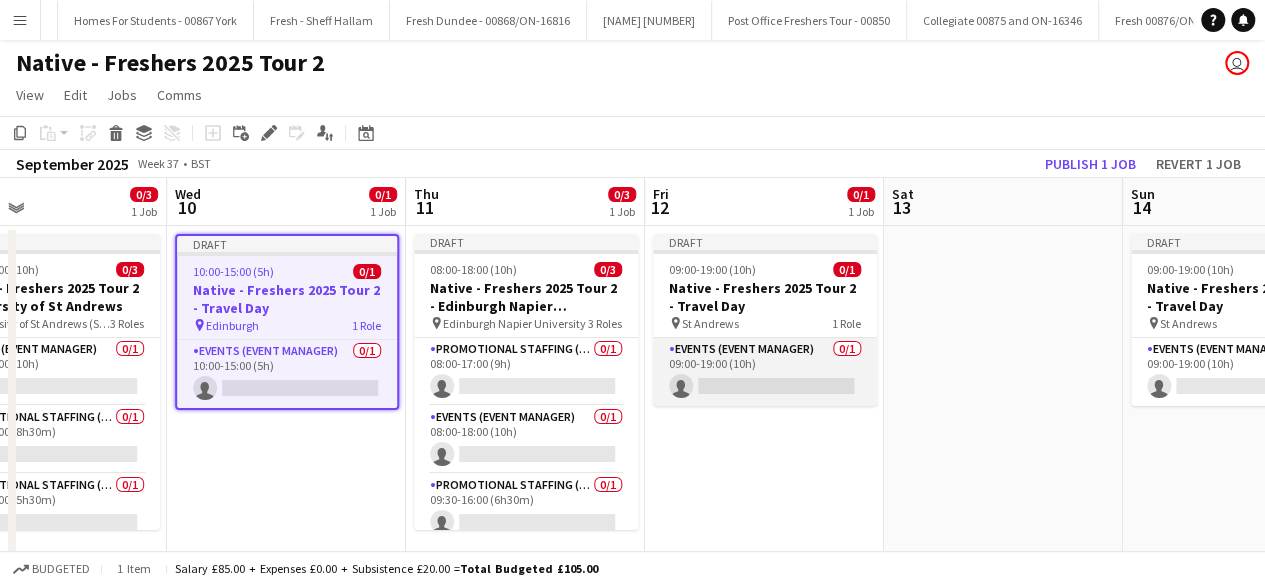 scroll, scrollTop: 0, scrollLeft: 634, axis: horizontal 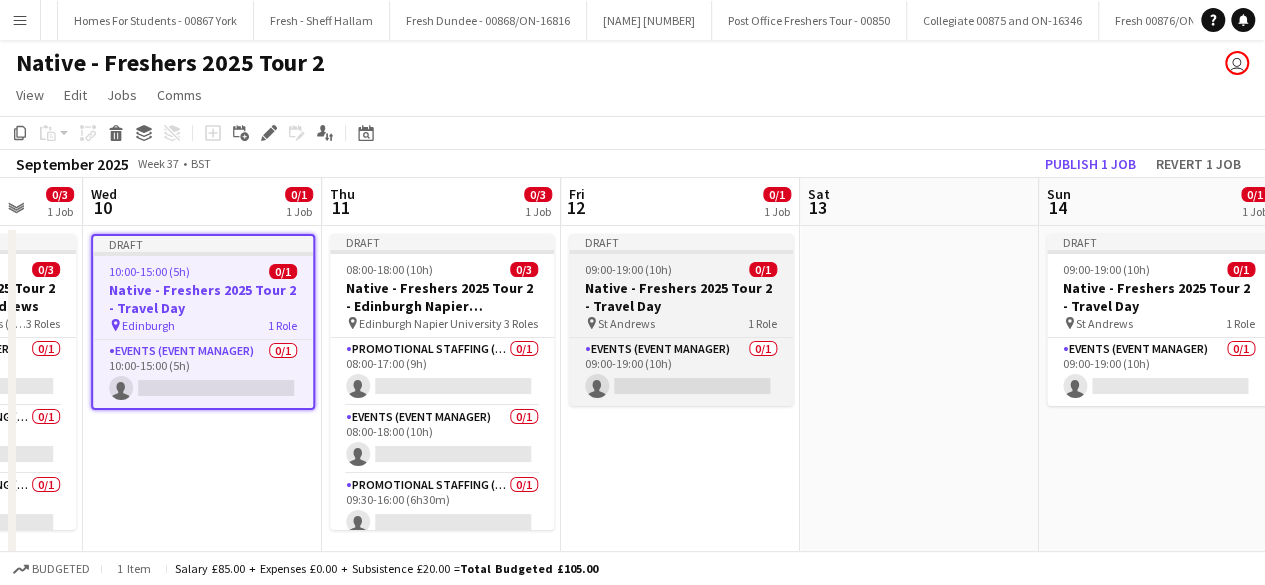 click on "09:00-19:00 (10h)    0/1" at bounding box center [681, 269] 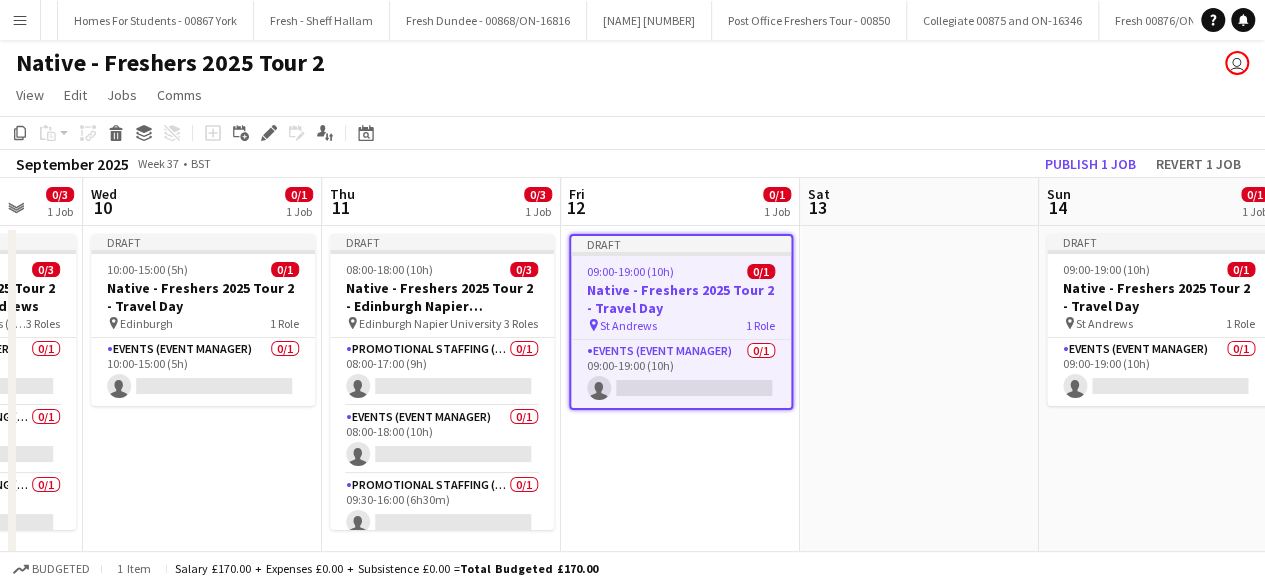 click on "Draft   09:00-19:00 (10h)    0/1   Native - Freshers 2025 Tour 2 - Travel Day
pin
St Andrews   1 Role   Events (Event Manager)   0/1   09:00-19:00 (10h)
single-neutral-actions" at bounding box center (681, 322) 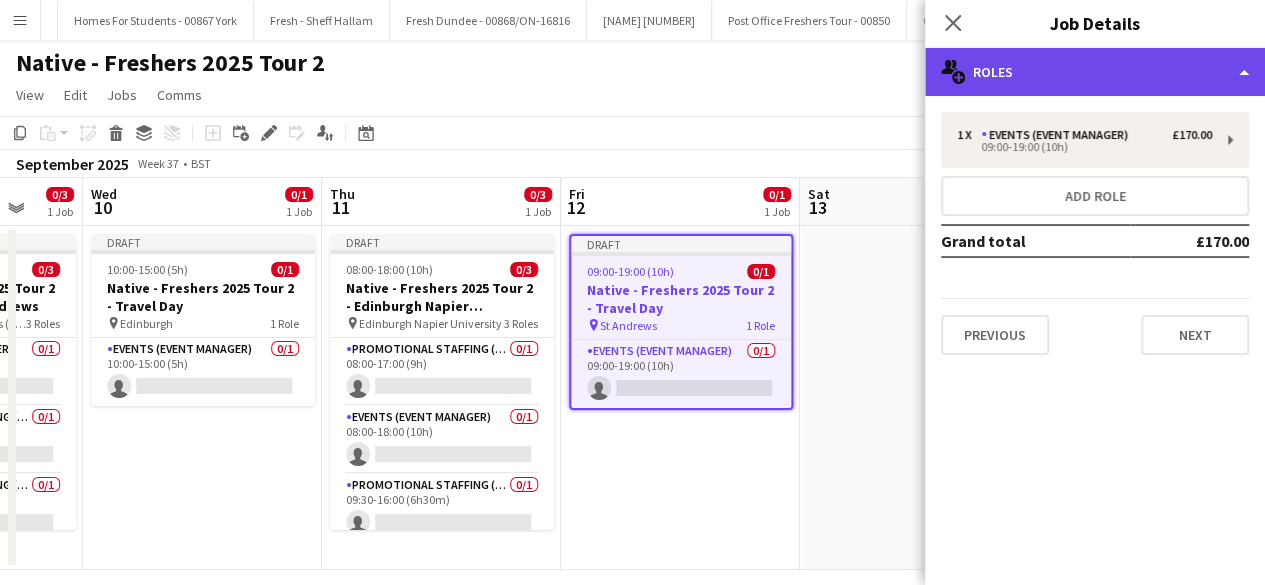 click on "multiple-users-add
Roles" 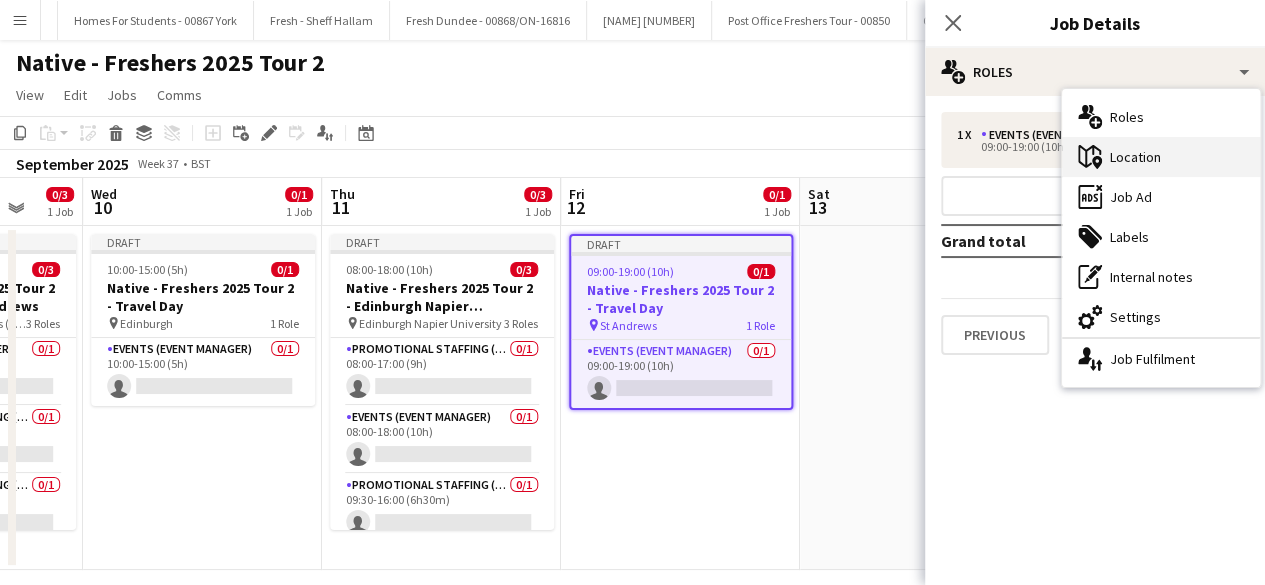 click on "maps-pin-1
Location" at bounding box center [1161, 157] 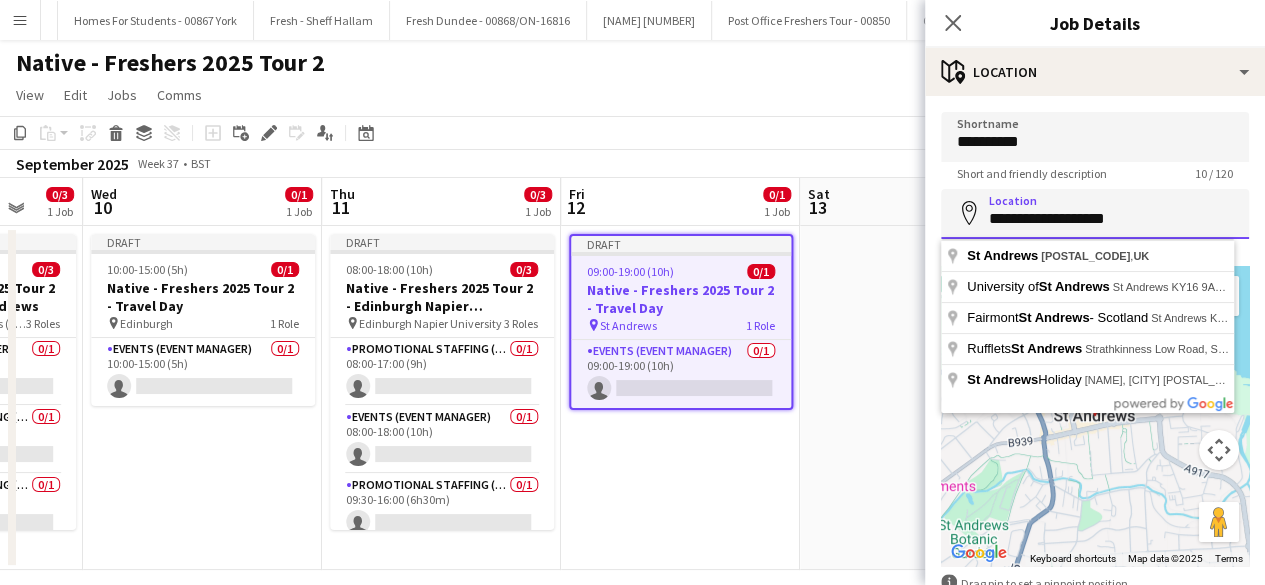 drag, startPoint x: 1139, startPoint y: 222, endPoint x: 964, endPoint y: 223, distance: 175.00285 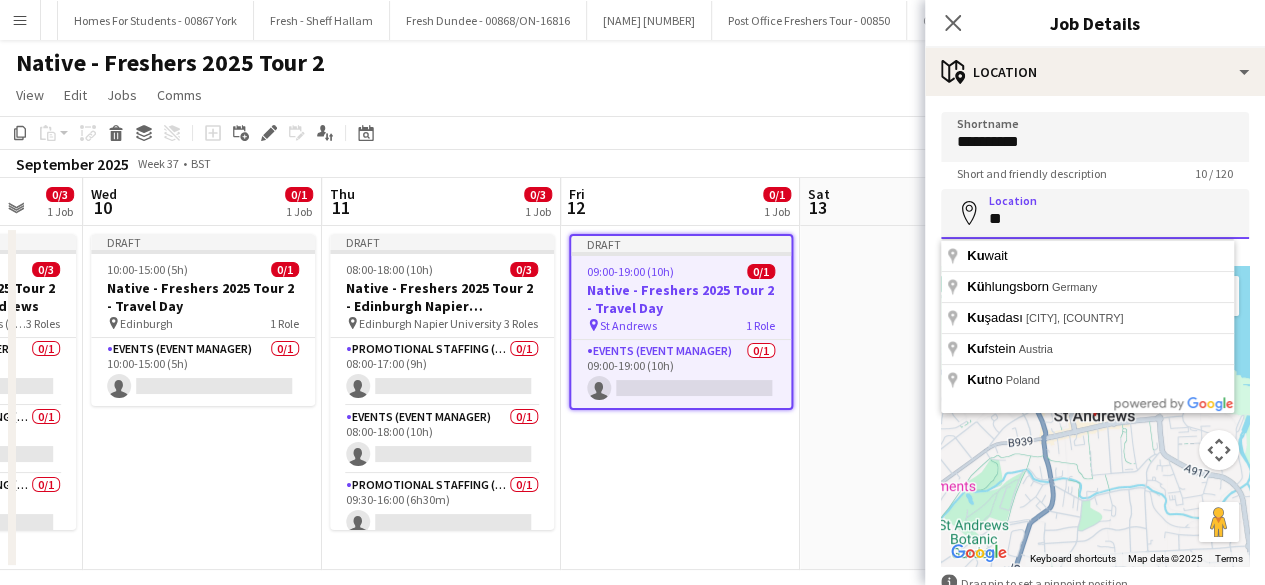type on "*" 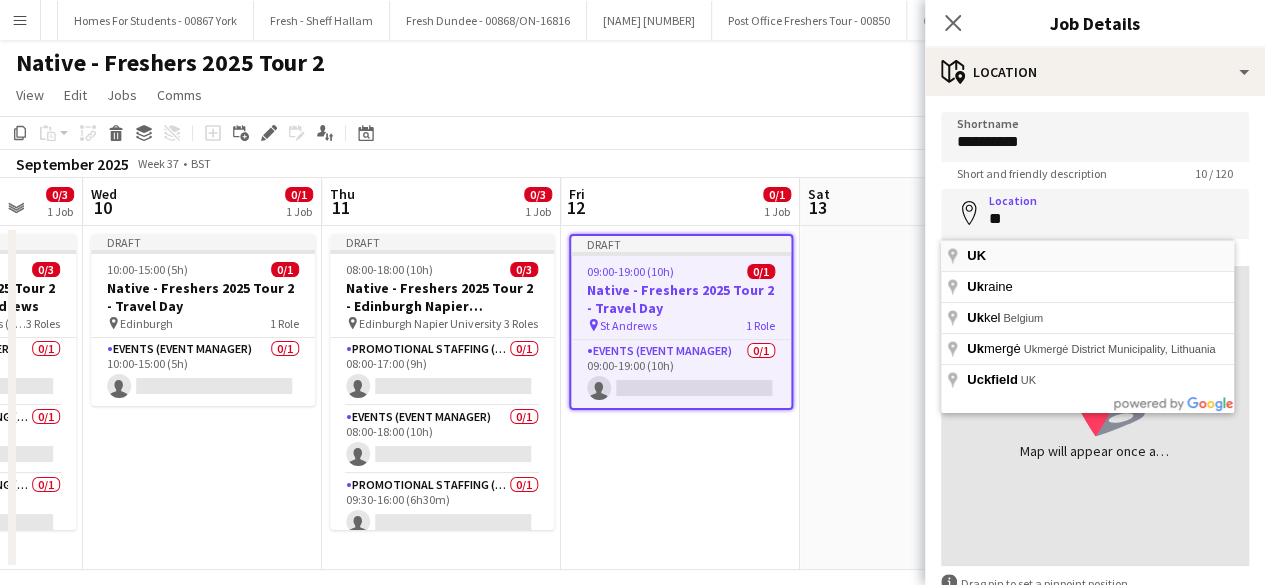 type on "**********" 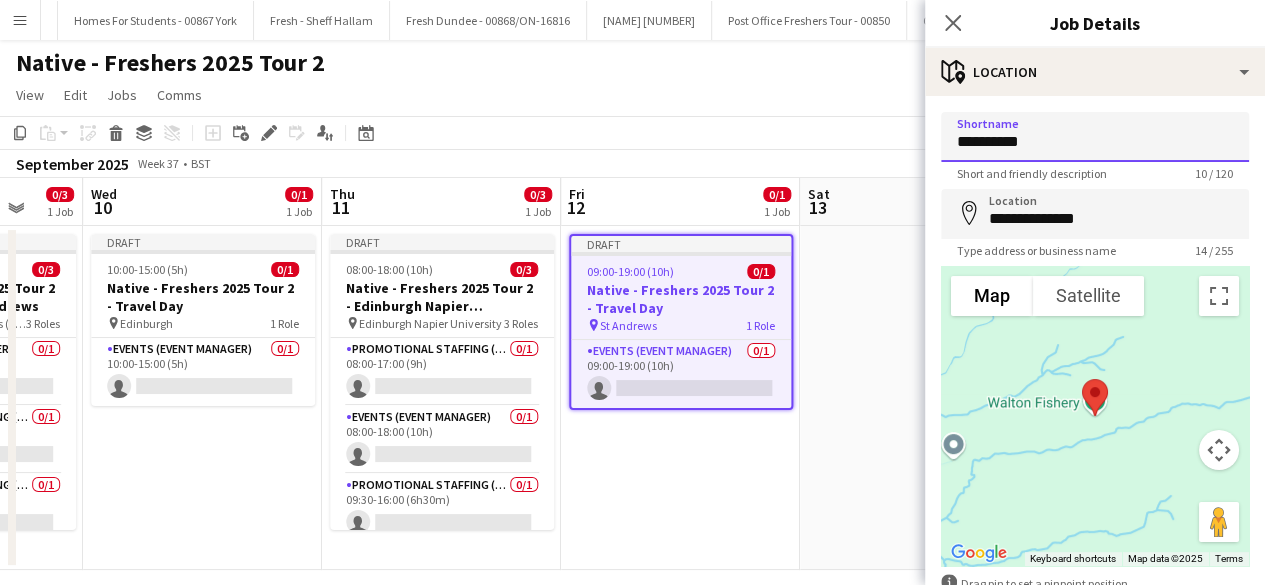 drag, startPoint x: 1101, startPoint y: 134, endPoint x: 954, endPoint y: 142, distance: 147.21753 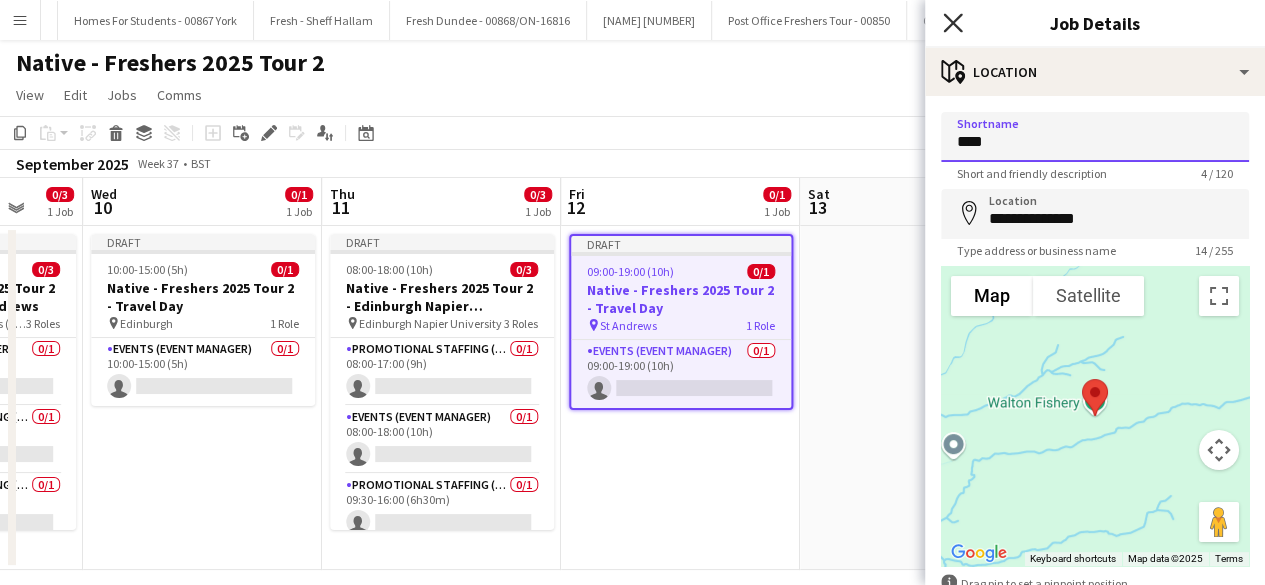 type on "****" 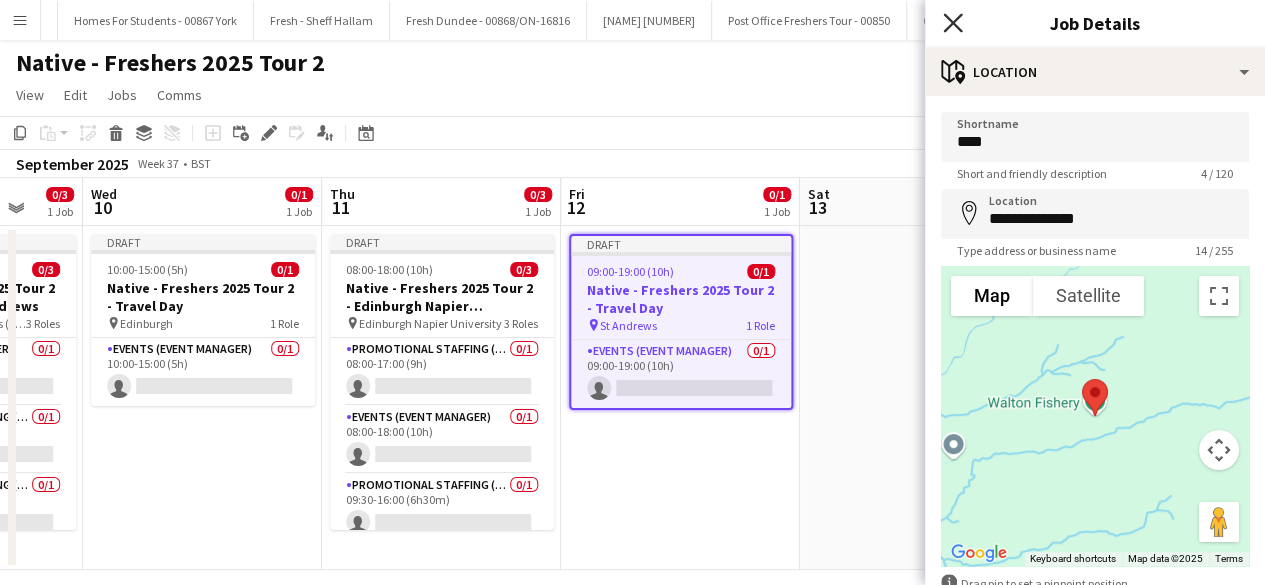 click 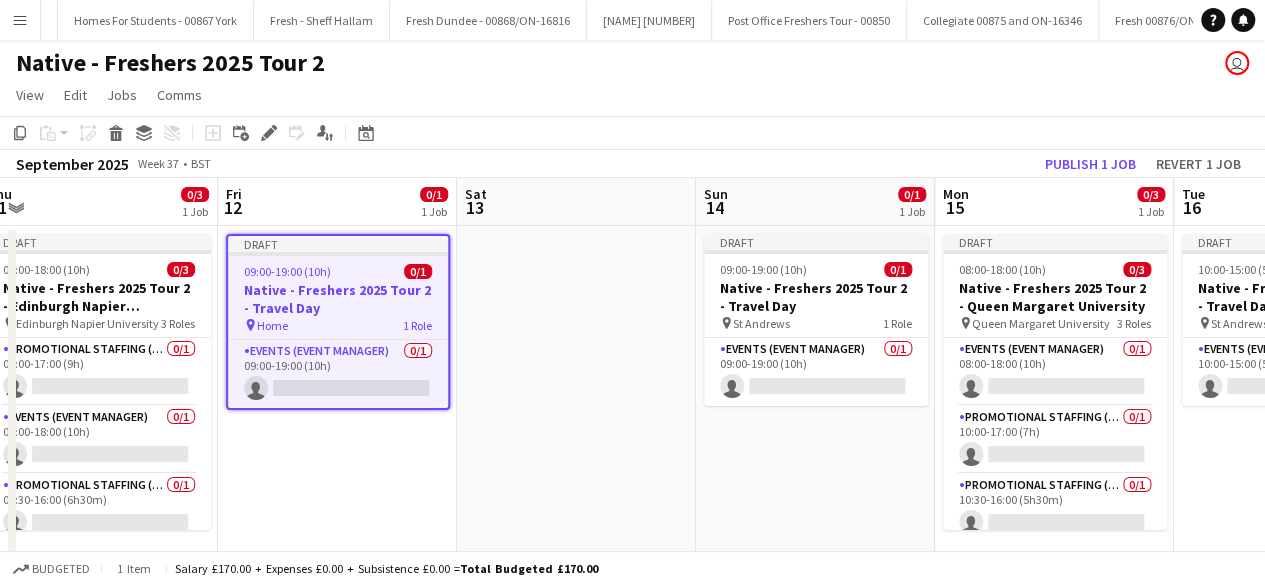 scroll, scrollTop: 0, scrollLeft: 501, axis: horizontal 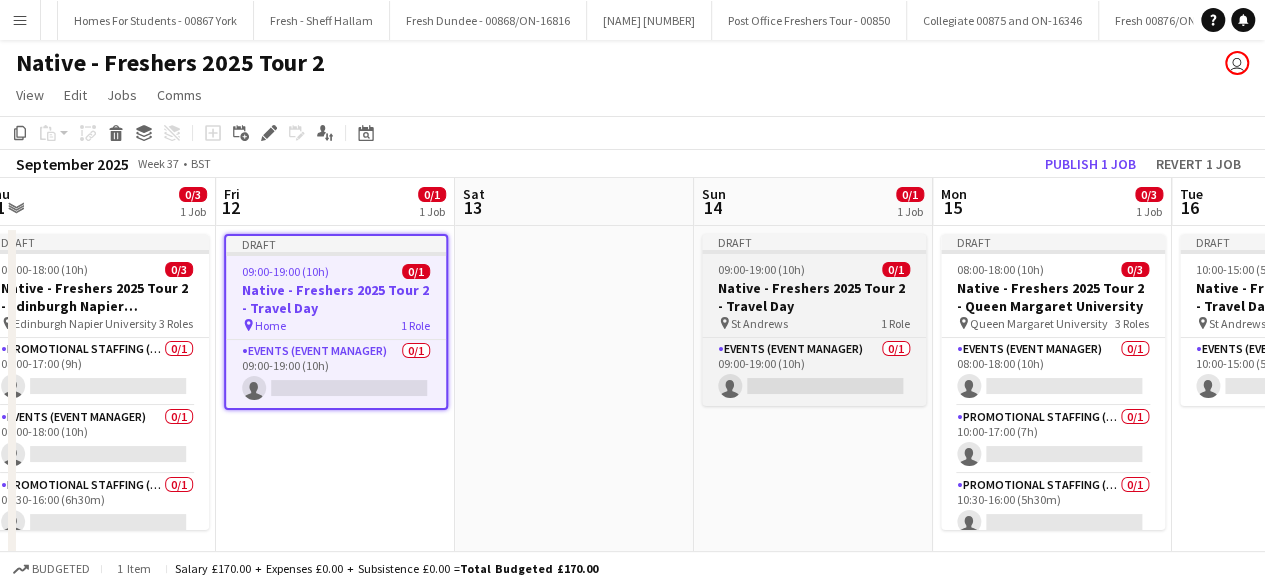 click on "09:00-19:00 (10h)    0/1" at bounding box center (814, 269) 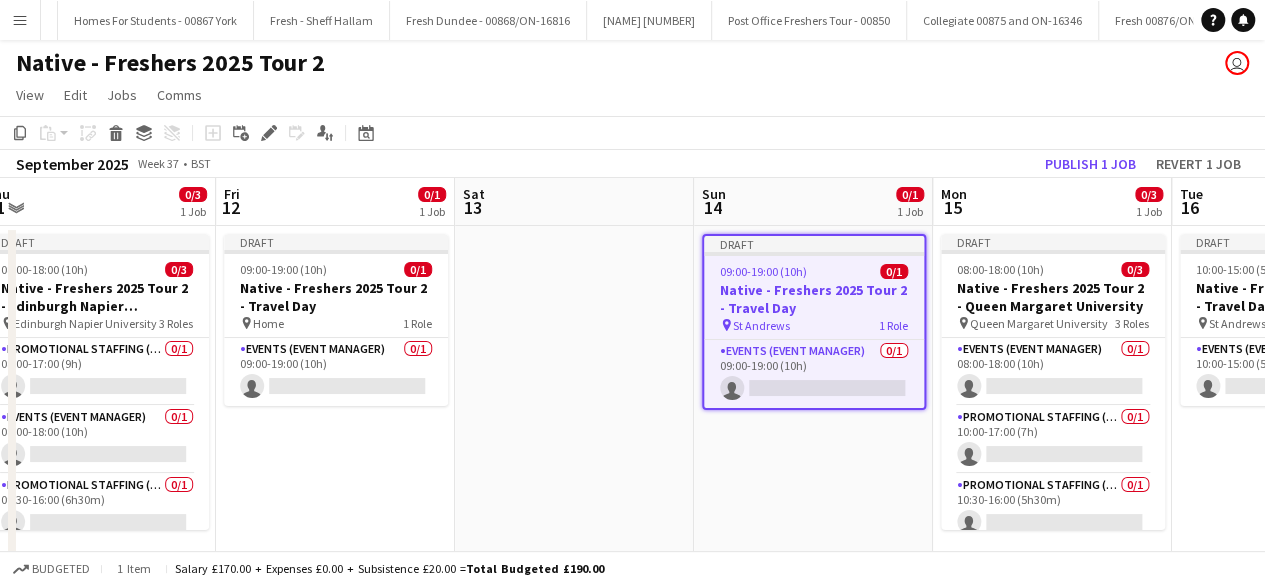 click on "09:00-19:00 (10h)    0/1" at bounding box center [814, 271] 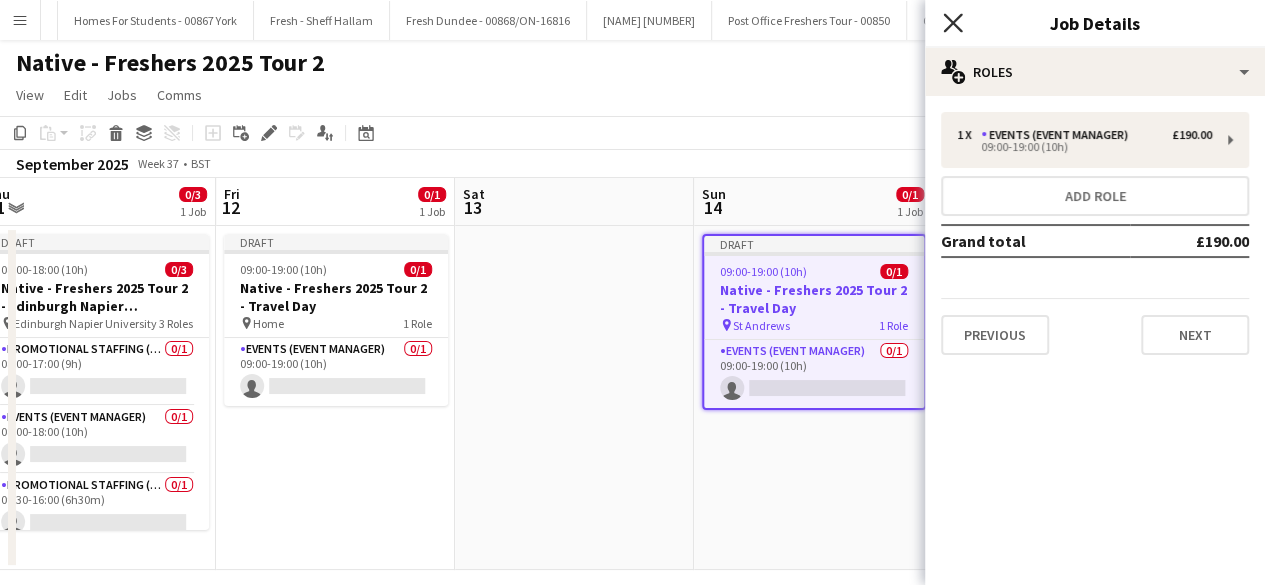 click 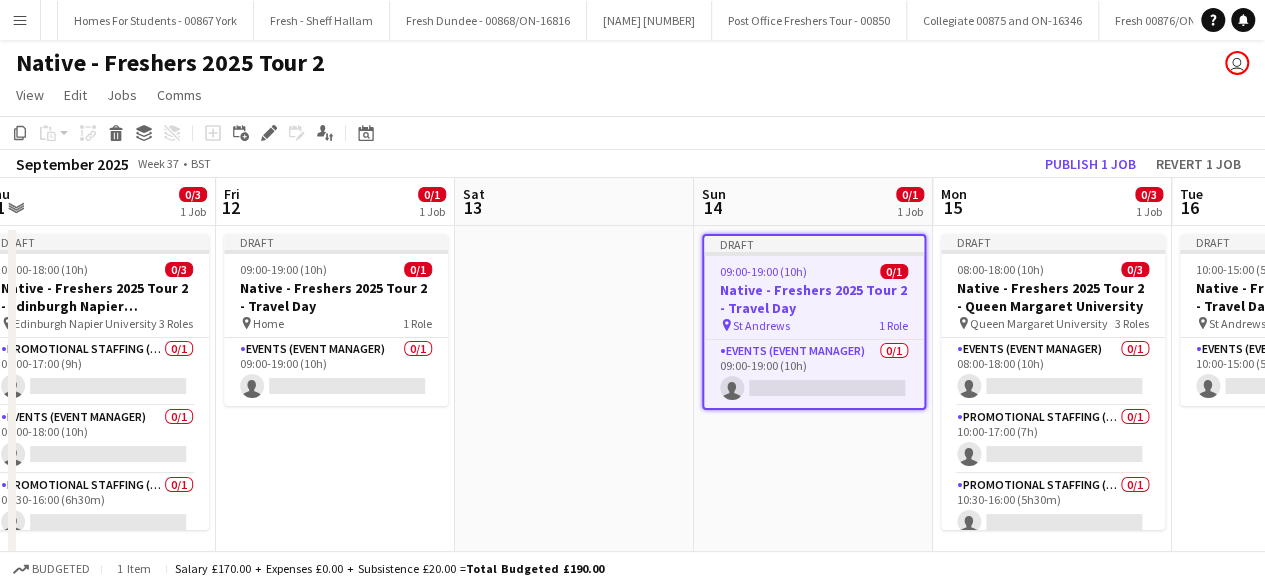 click on "09:00-19:00 (10h)    0/1" at bounding box center (814, 271) 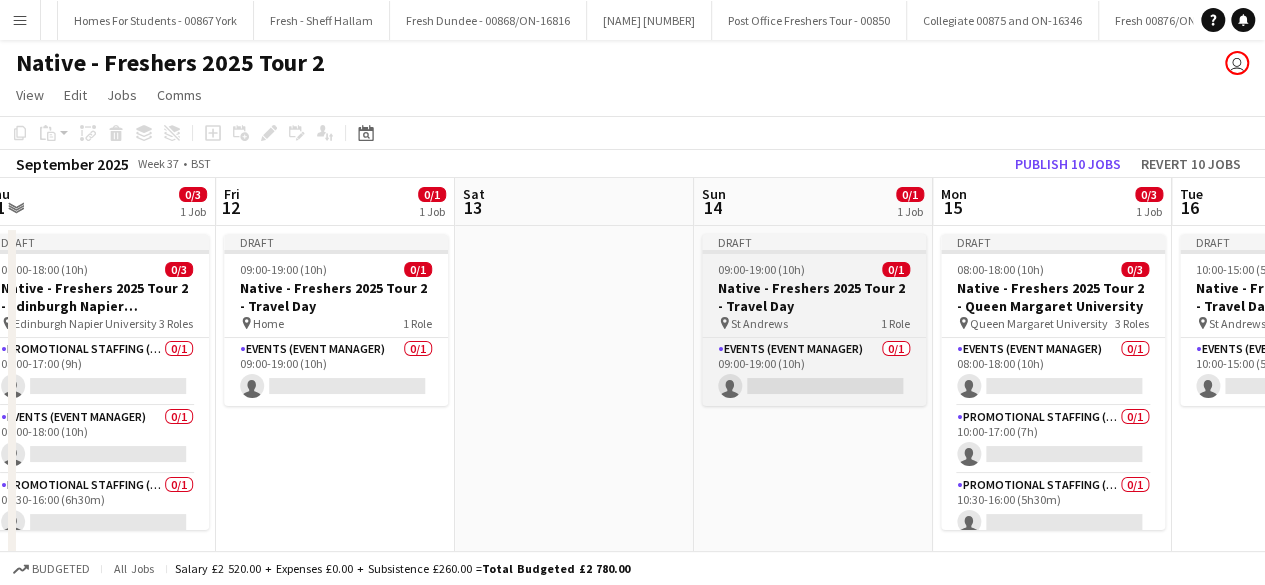 click on "09:00-19:00 (10h)    0/1" at bounding box center [814, 269] 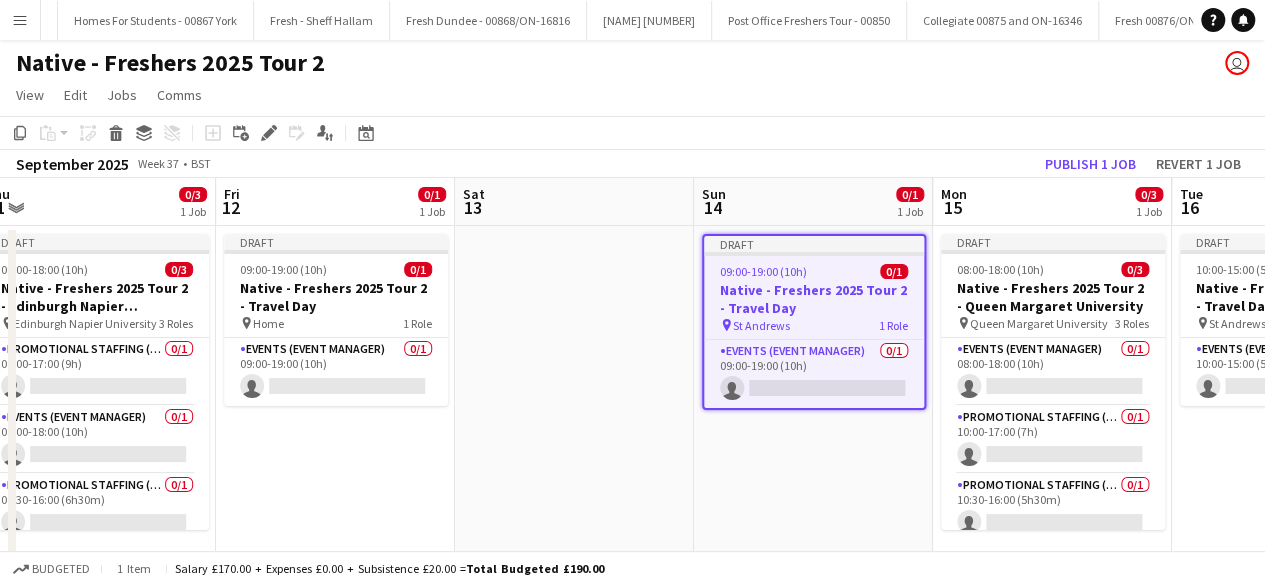 click at bounding box center [574, 398] 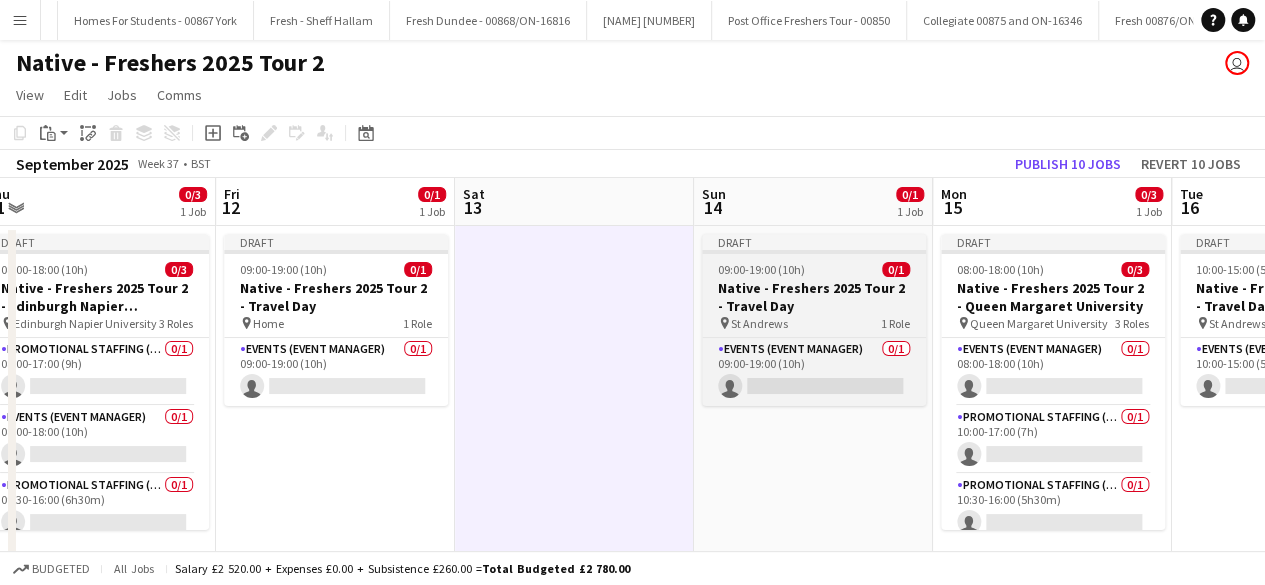 click on "Draft   09:00-19:00 (10h)    0/1   Native - Freshers 2025 Tour 2 - Travel Day
pin
St Andrews   1 Role   Events (Event Manager)   0/1   09:00-19:00 (10h)
single-neutral-actions" at bounding box center (814, 320) 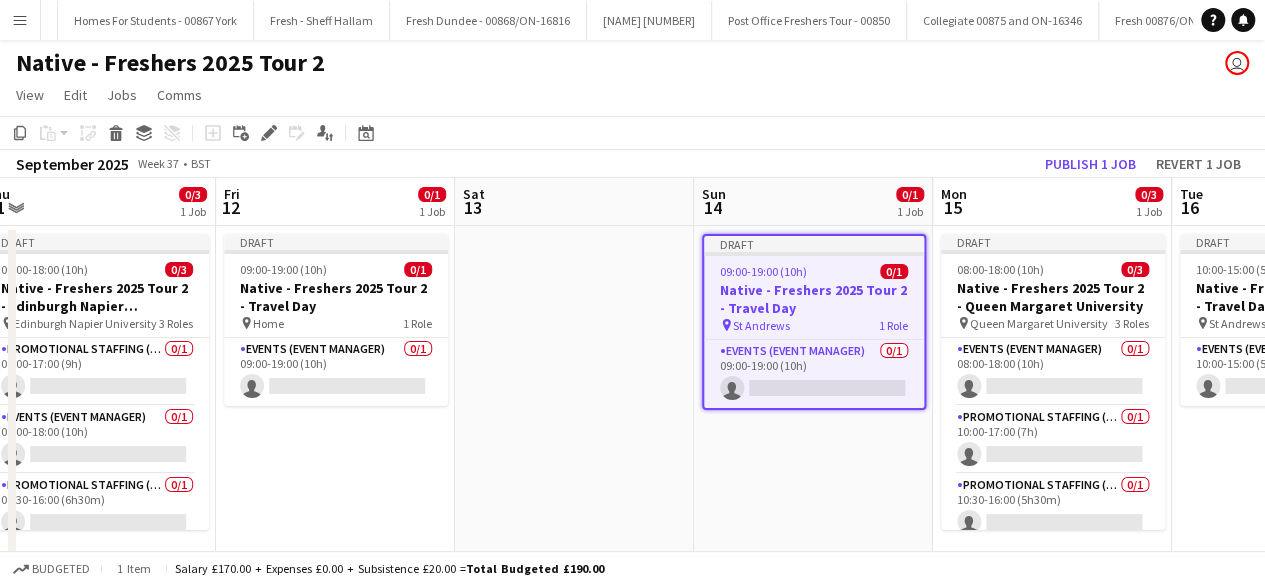 click on "Draft   09:00-19:00 (10h)    0/1   Native - Freshers 2025 Tour 2 - Travel Day
pin
St Andrews   1 Role   Events (Event Manager)   0/1   09:00-19:00 (10h)
single-neutral-actions" at bounding box center [814, 322] 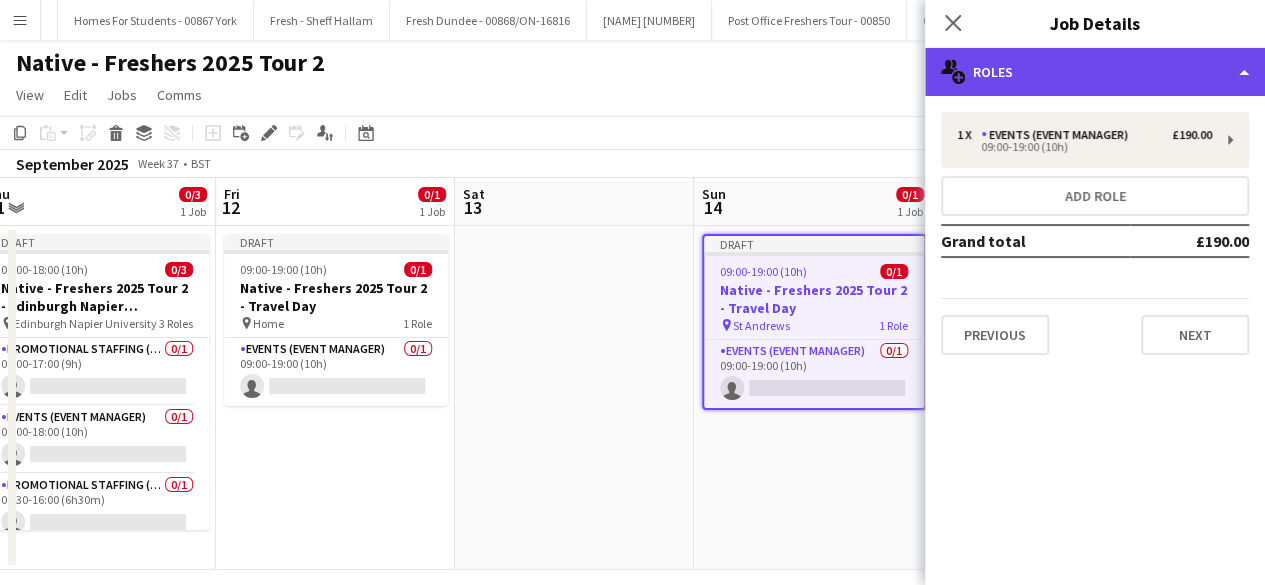 click on "multiple-users-add
Roles" 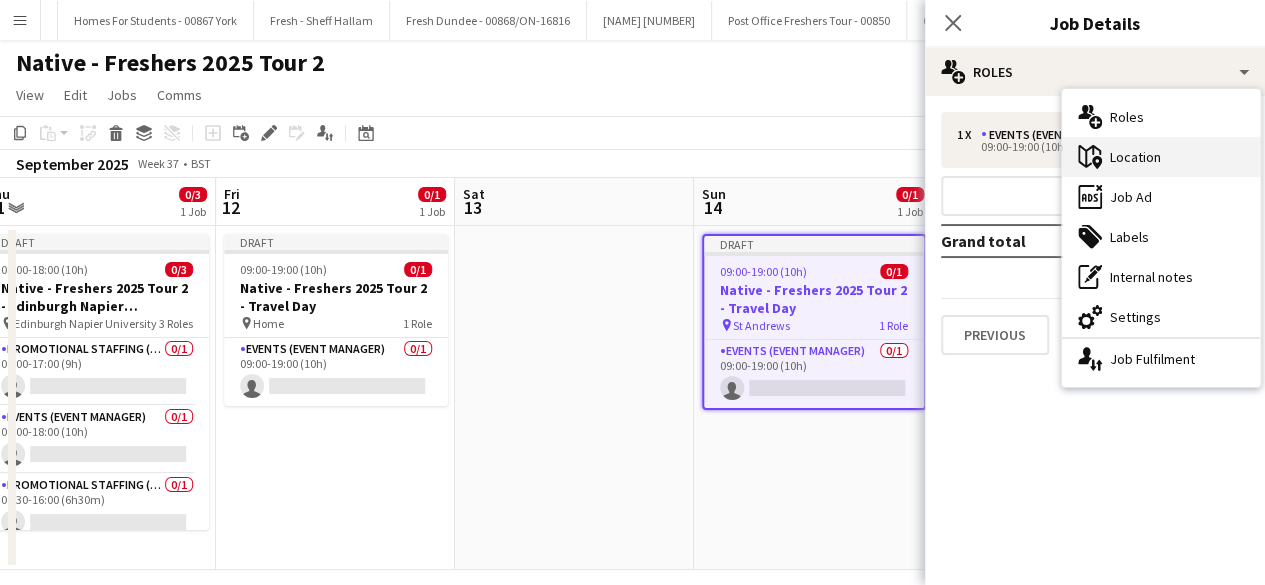 click on "maps-pin-1
Location" at bounding box center (1161, 157) 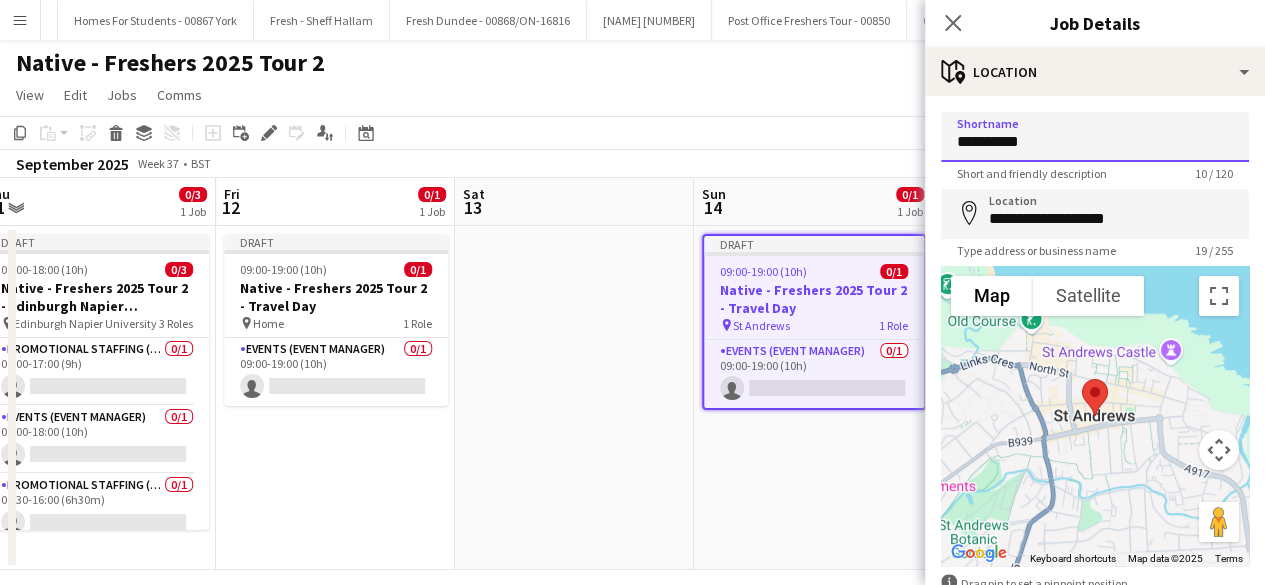 drag, startPoint x: 1104, startPoint y: 137, endPoint x: 872, endPoint y: 139, distance: 232.00862 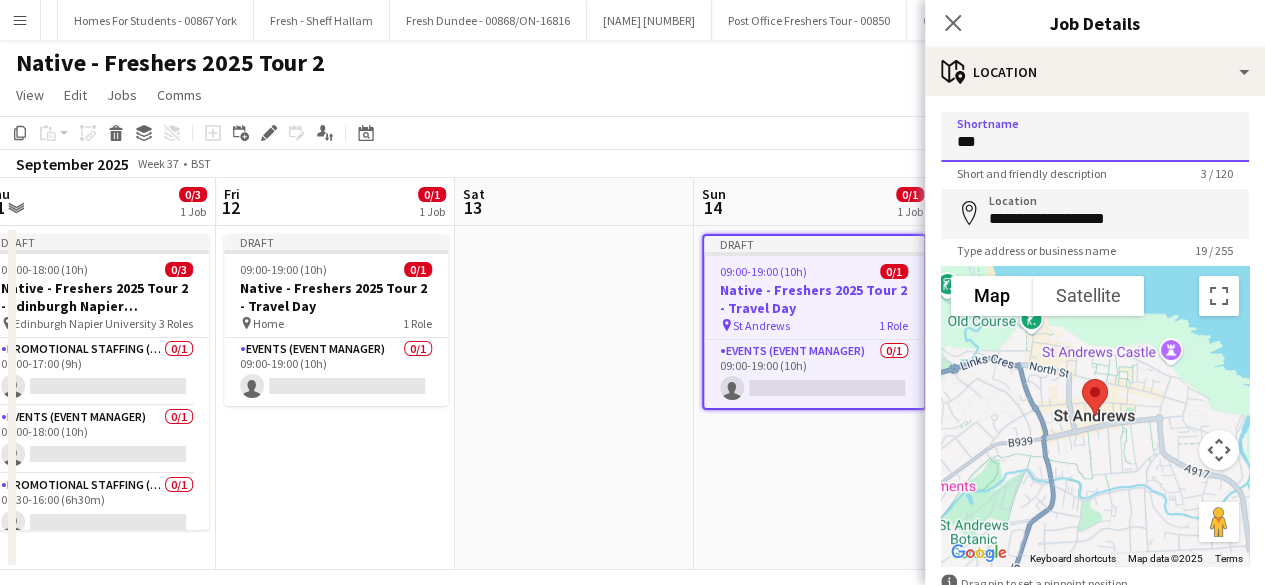 type on "*********" 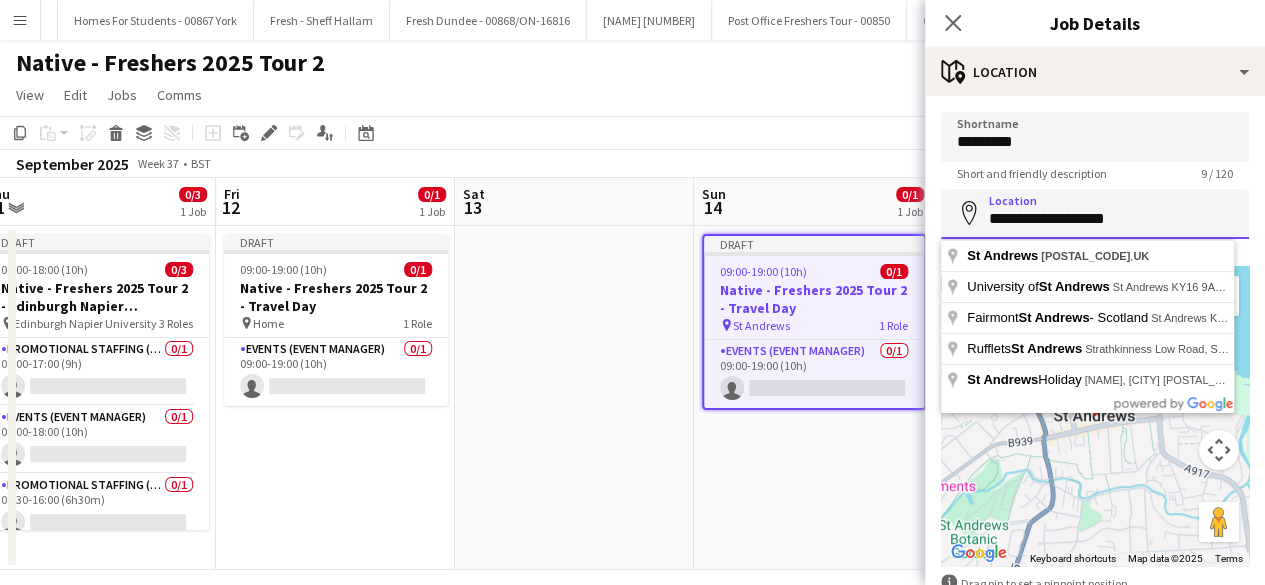 drag, startPoint x: 1048, startPoint y: 232, endPoint x: 901, endPoint y: 223, distance: 147.27525 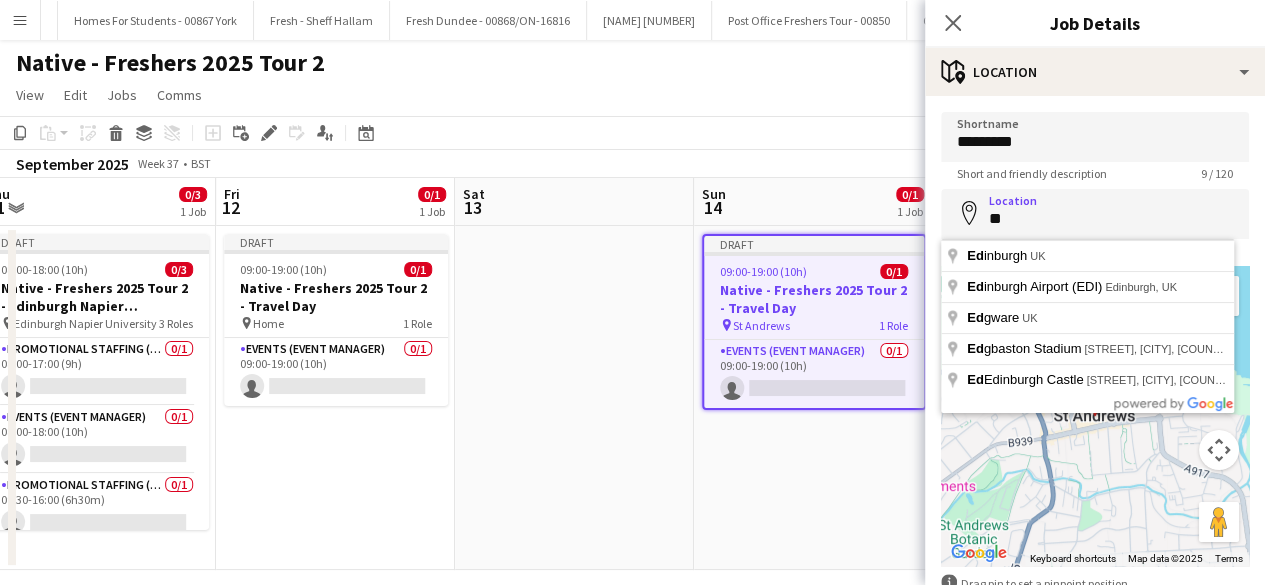 type on "**********" 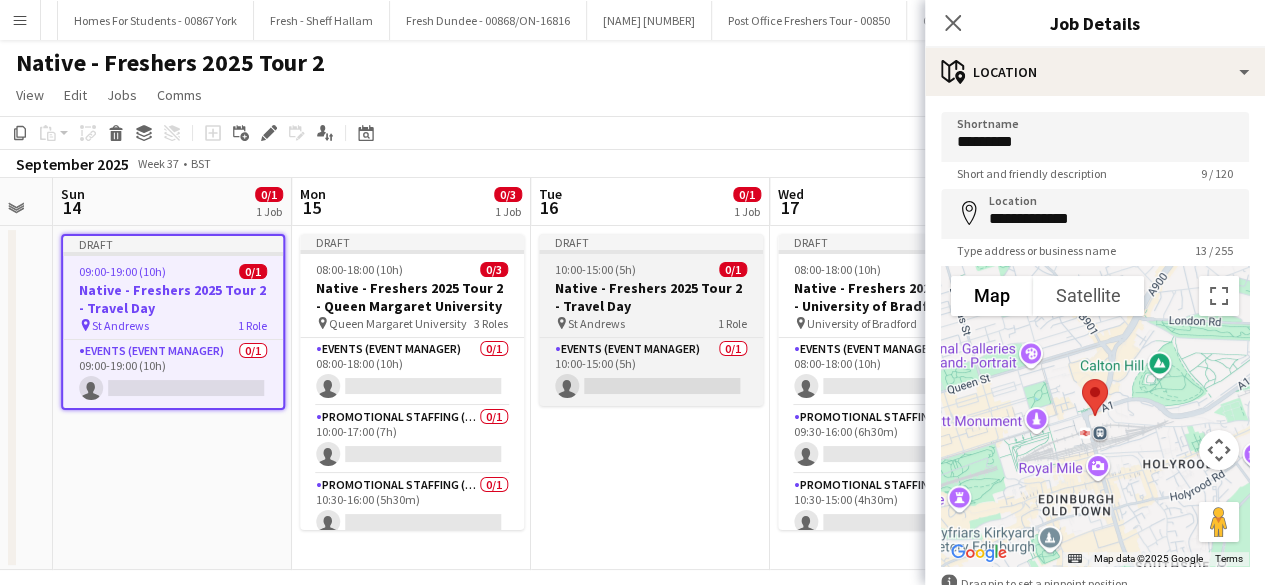 scroll, scrollTop: 0, scrollLeft: 665, axis: horizontal 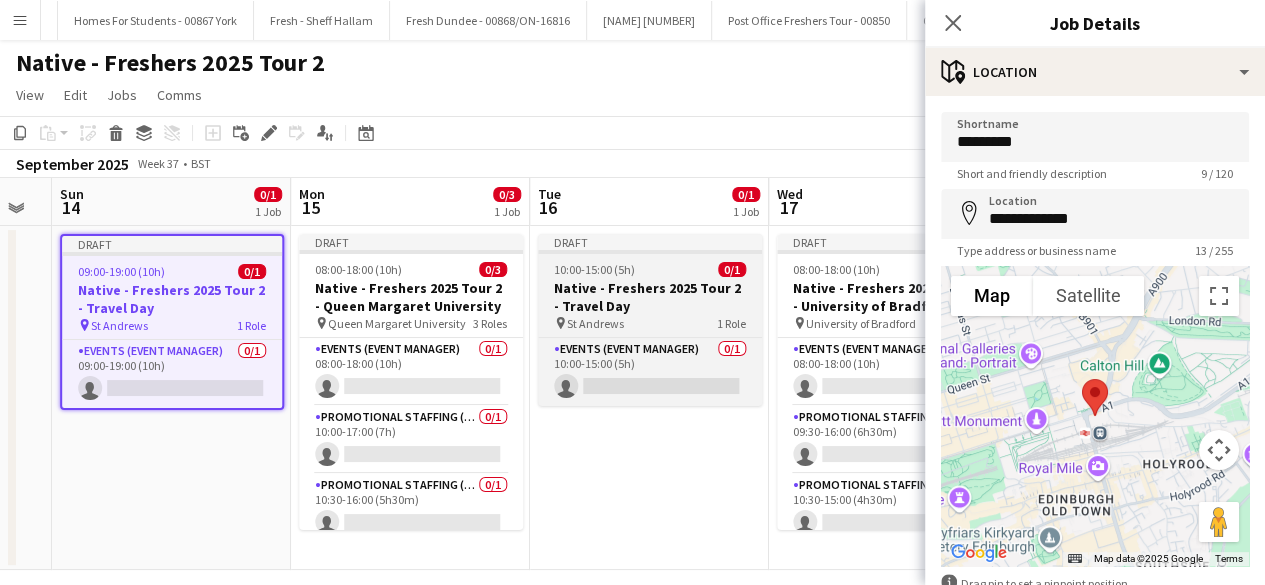 click on "10:00-15:00 (5h)    0/1" at bounding box center [650, 269] 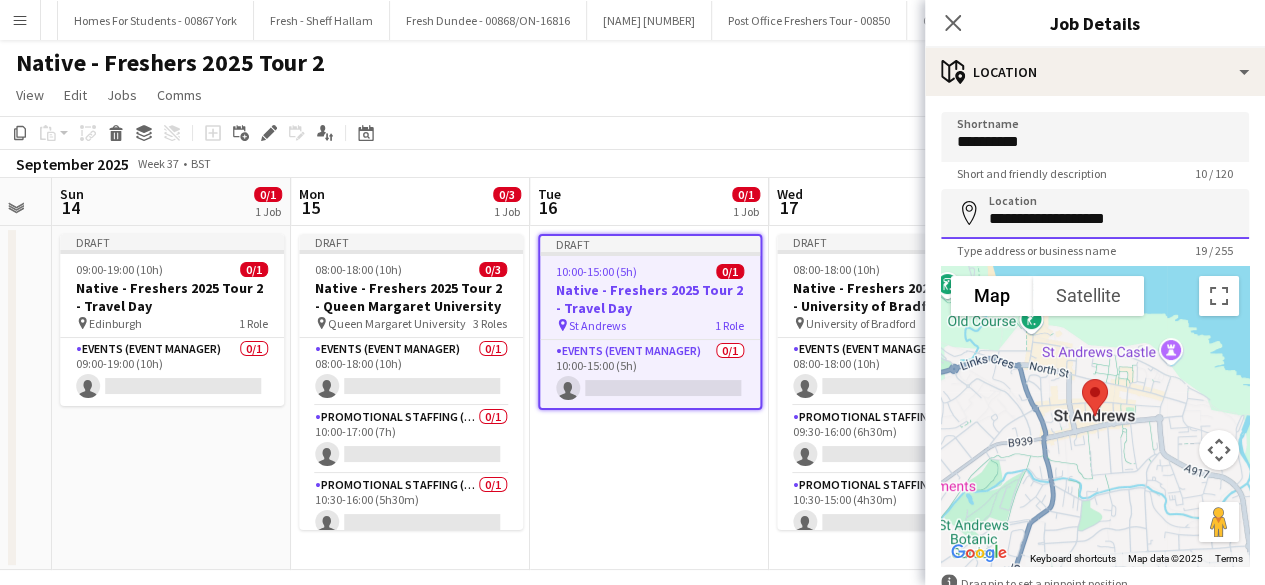 drag, startPoint x: 1034, startPoint y: 220, endPoint x: 794, endPoint y: 193, distance: 241.51398 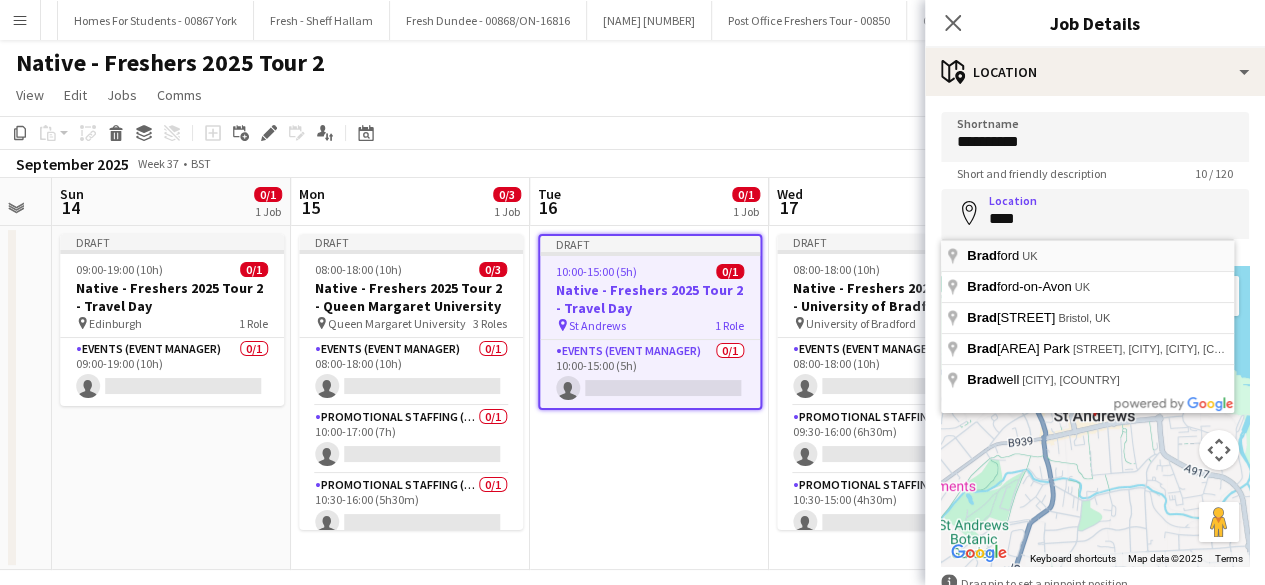 type on "**********" 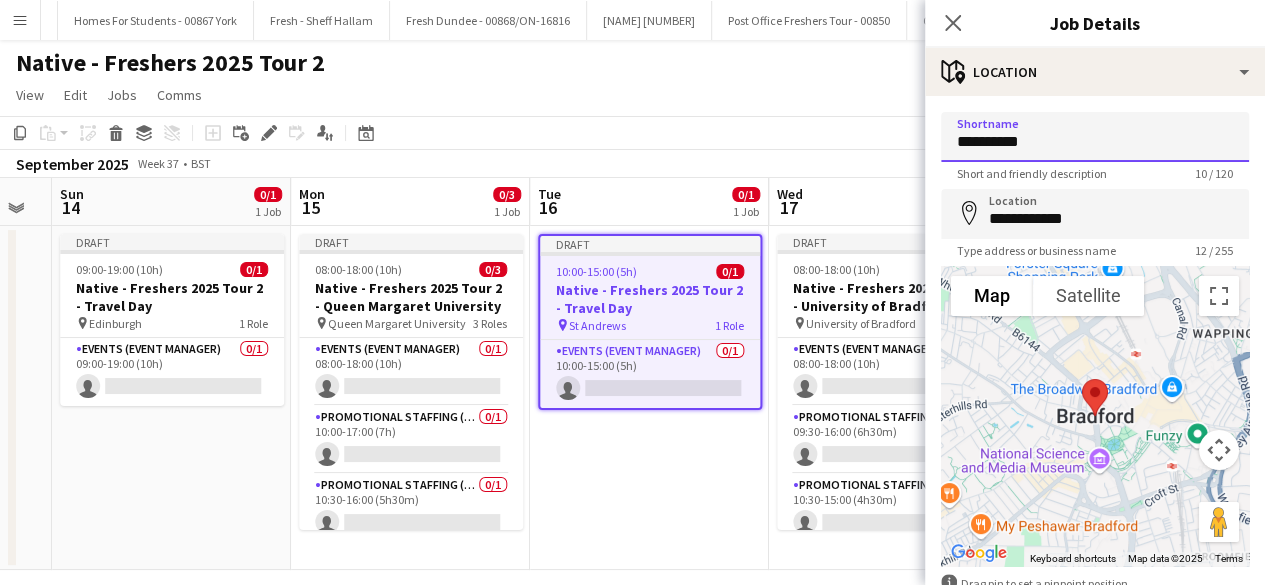drag, startPoint x: 1064, startPoint y: 137, endPoint x: 801, endPoint y: 148, distance: 263.22995 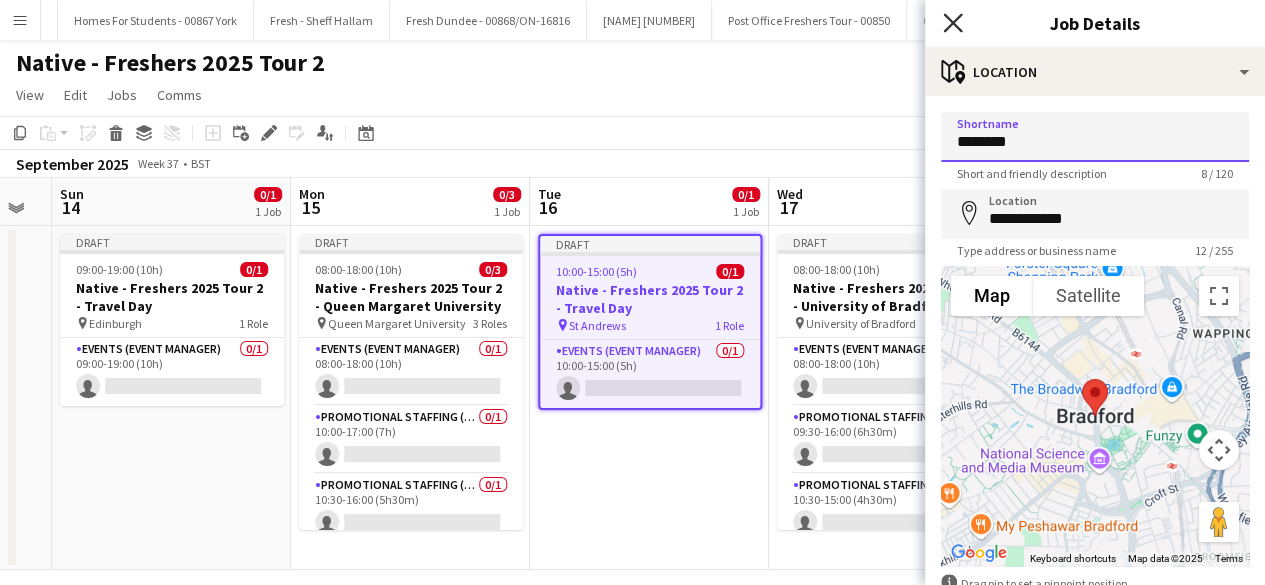 type on "********" 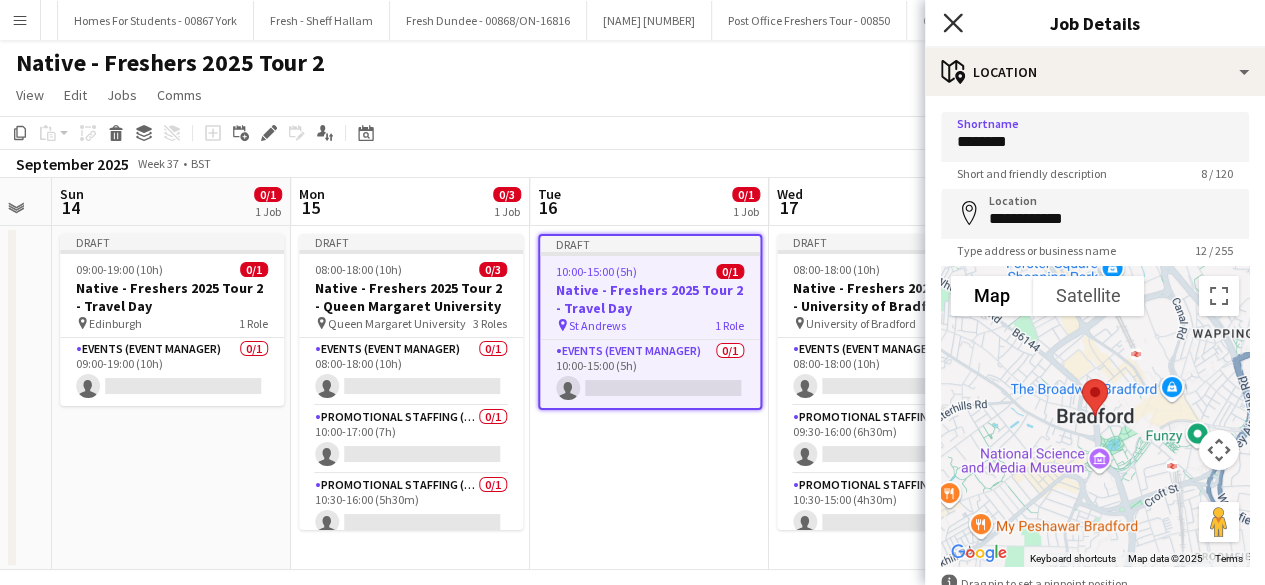 click 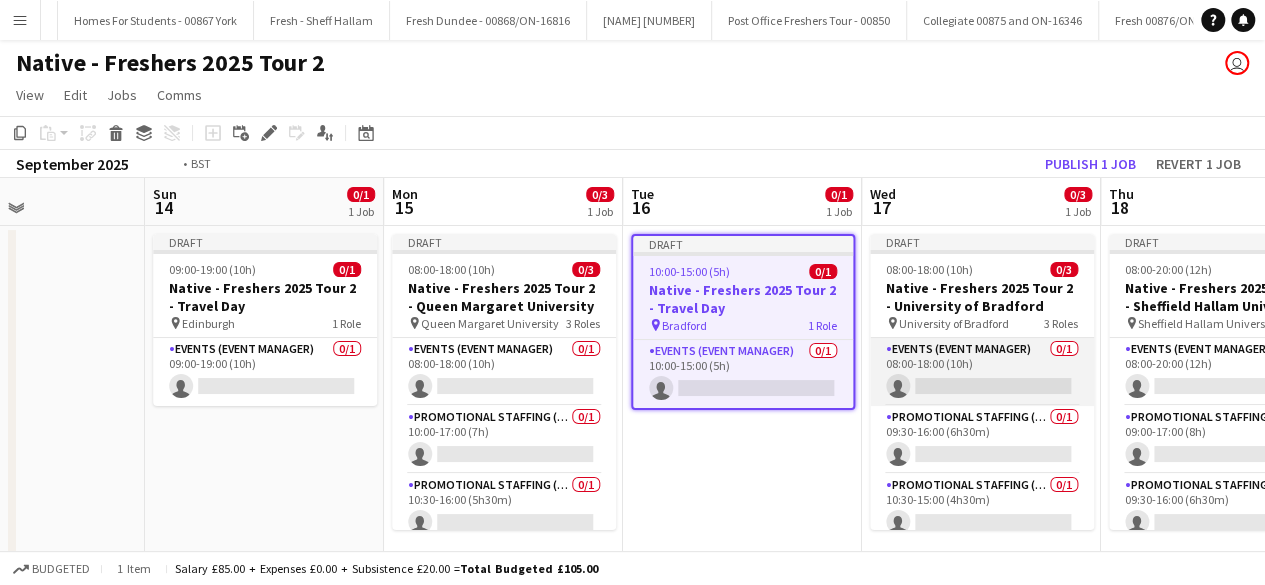 scroll, scrollTop: 0, scrollLeft: 574, axis: horizontal 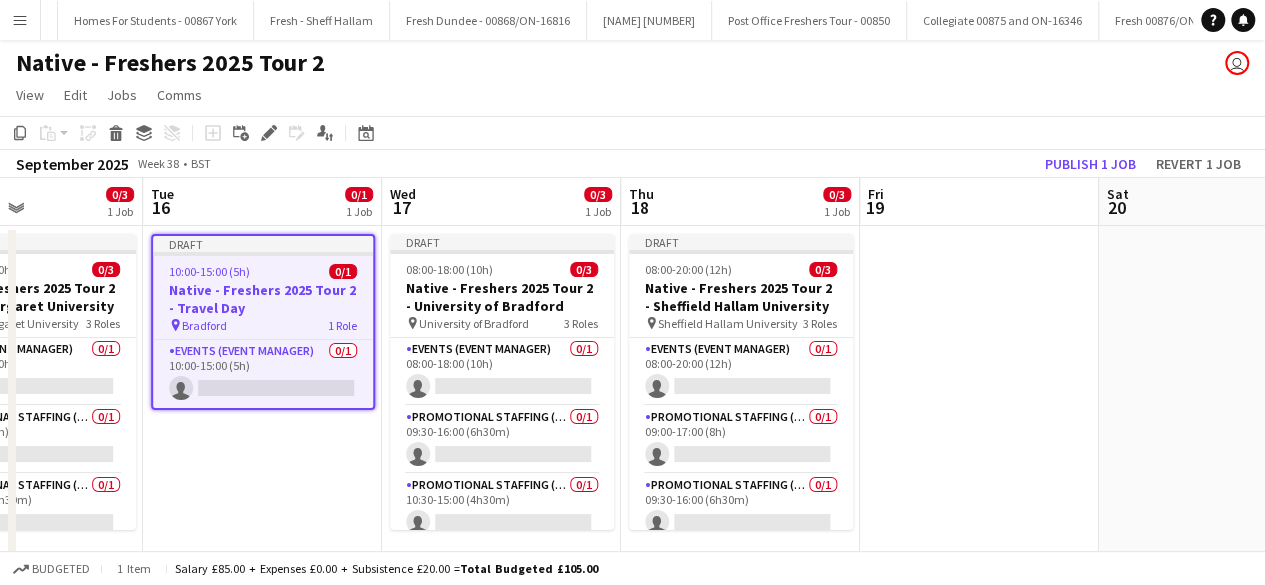 click at bounding box center (979, 398) 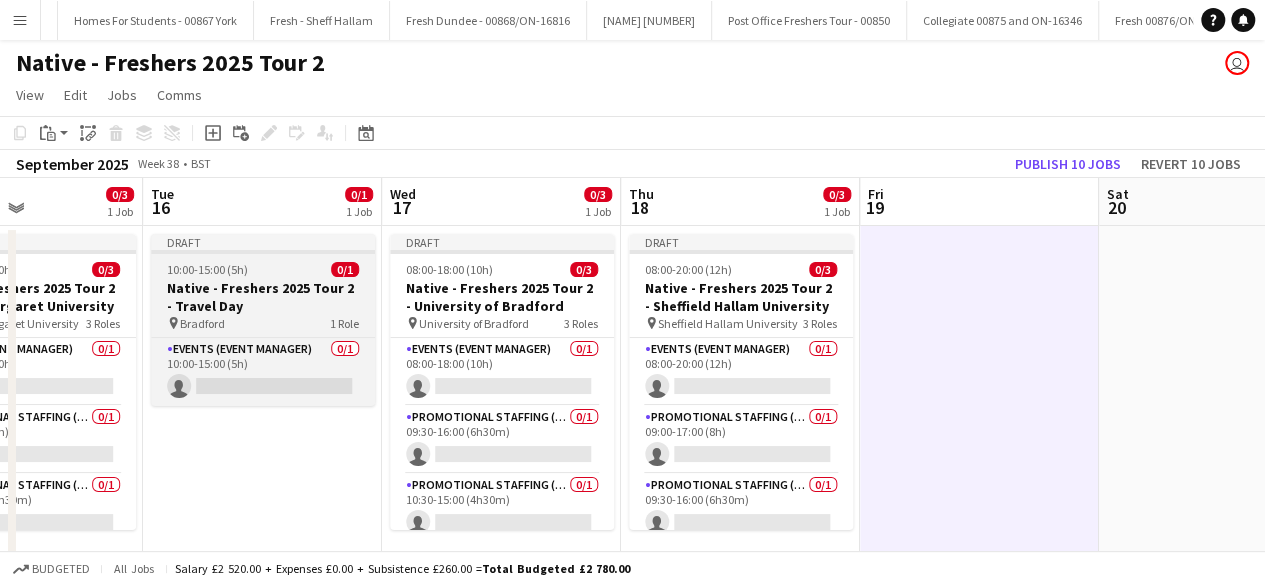click on "10:00-15:00 (5h)    0/1" at bounding box center (263, 269) 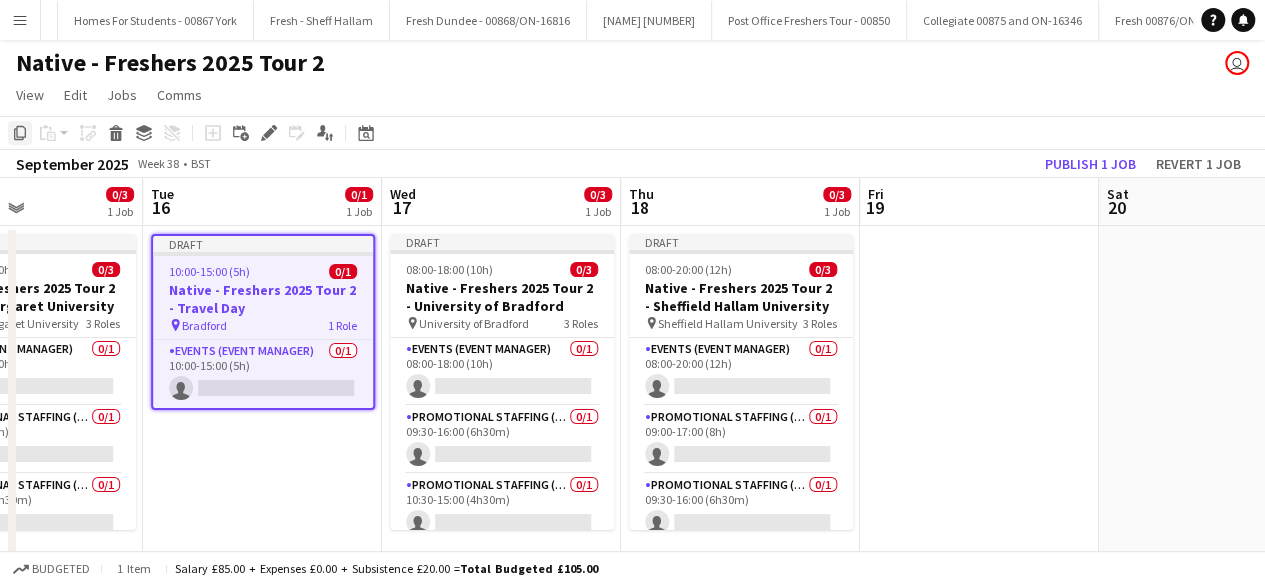 click on "Copy" 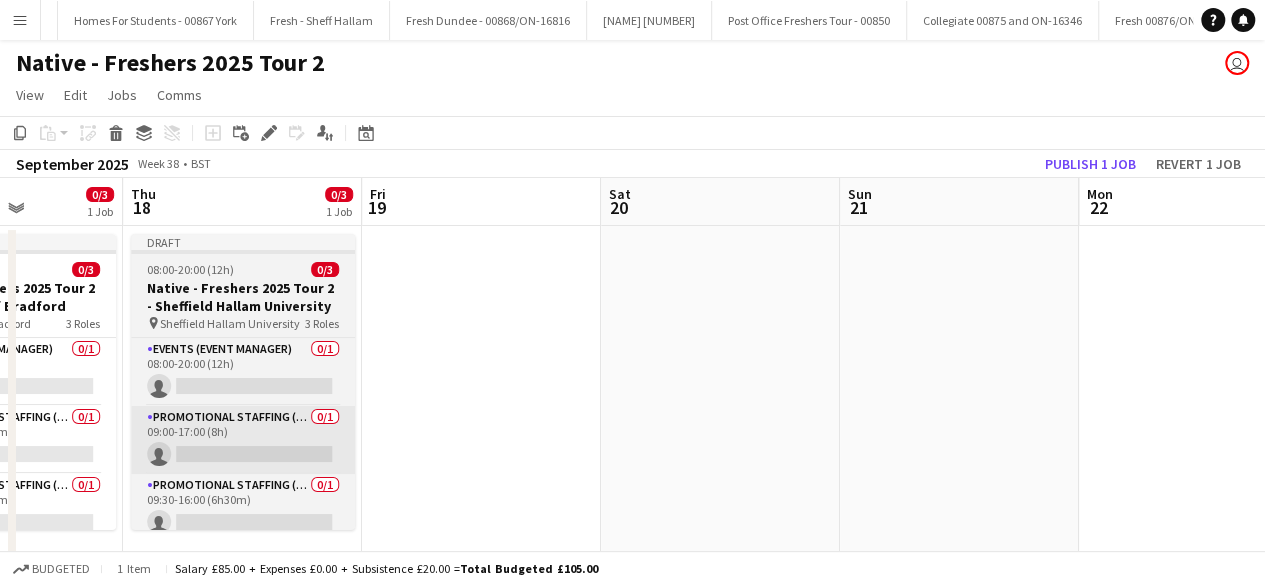 scroll, scrollTop: 0, scrollLeft: 645, axis: horizontal 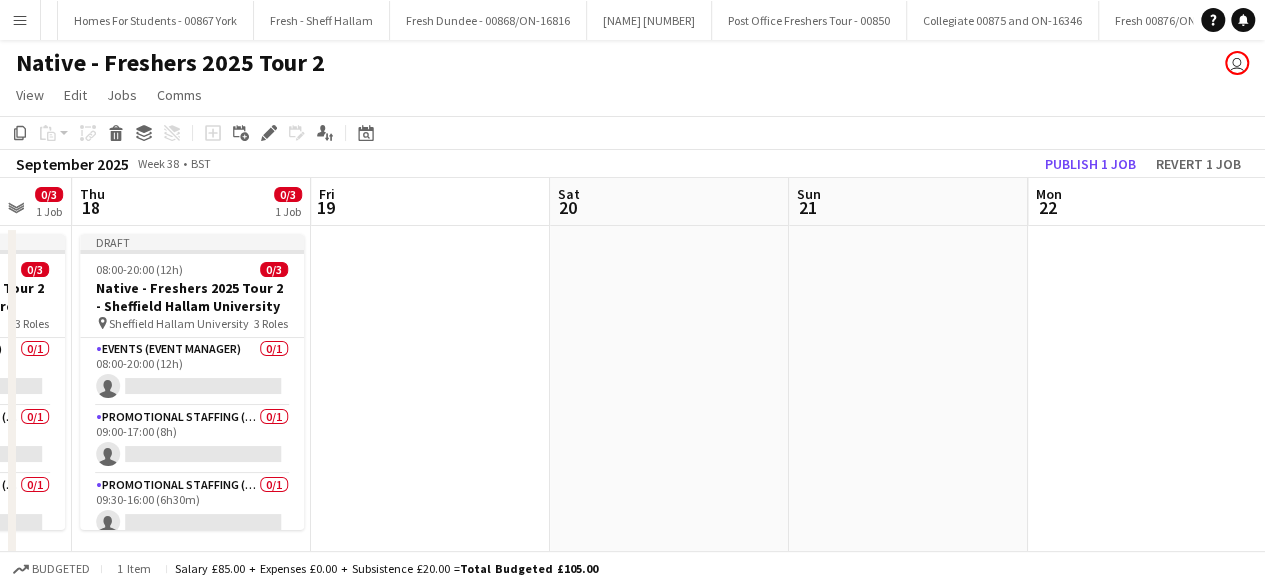 click at bounding box center [908, 398] 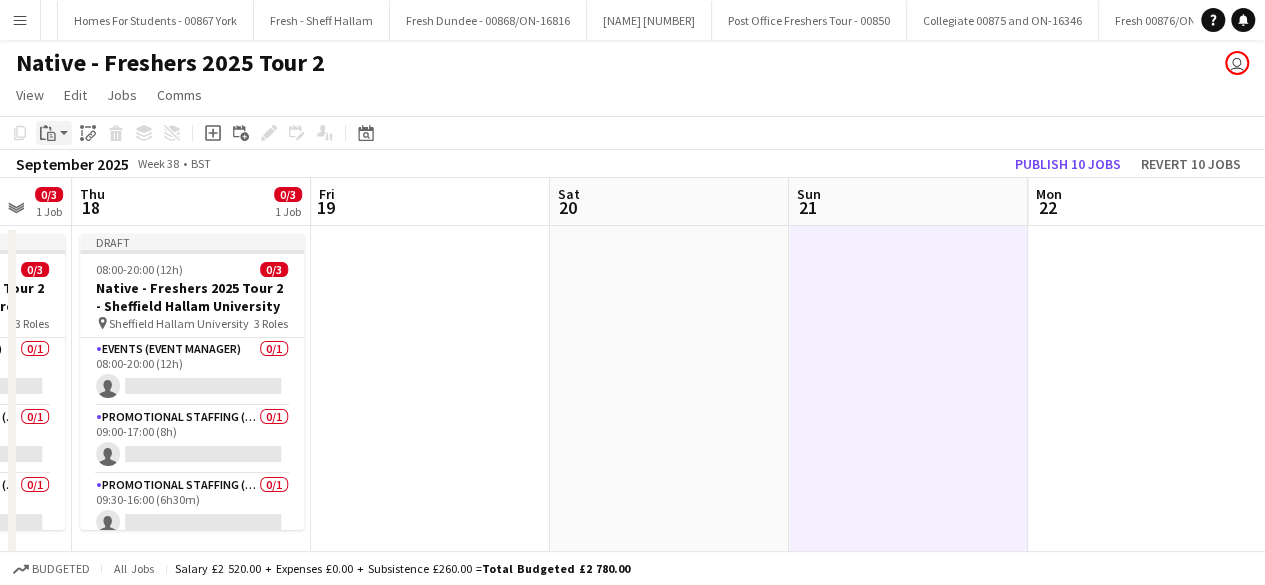 click on "Paste" 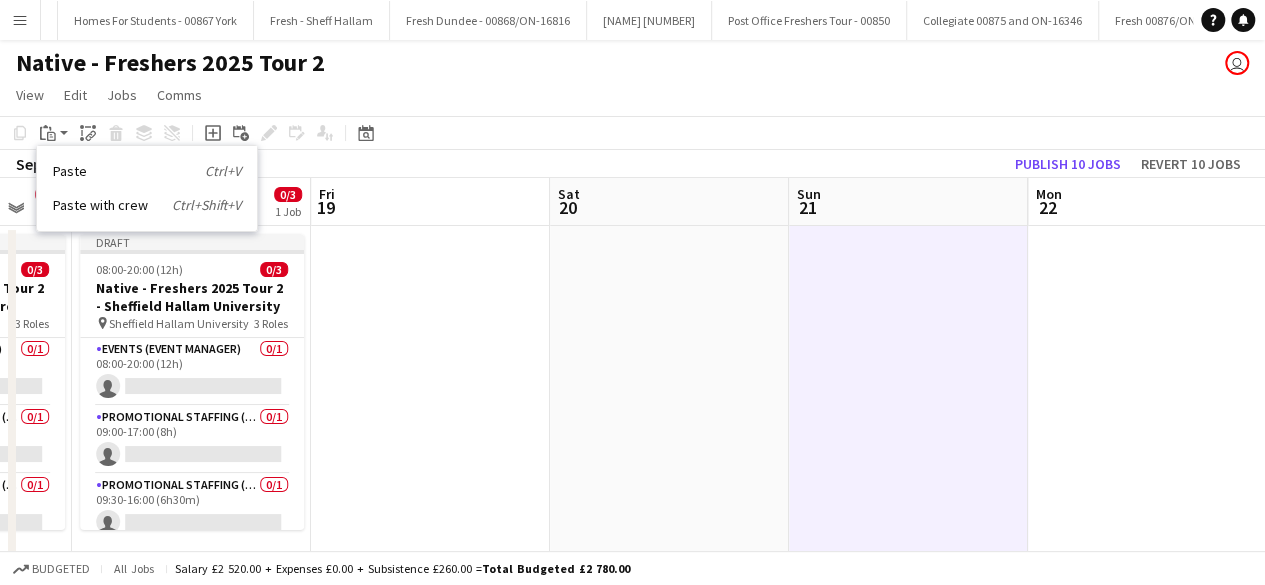 click at bounding box center (669, 398) 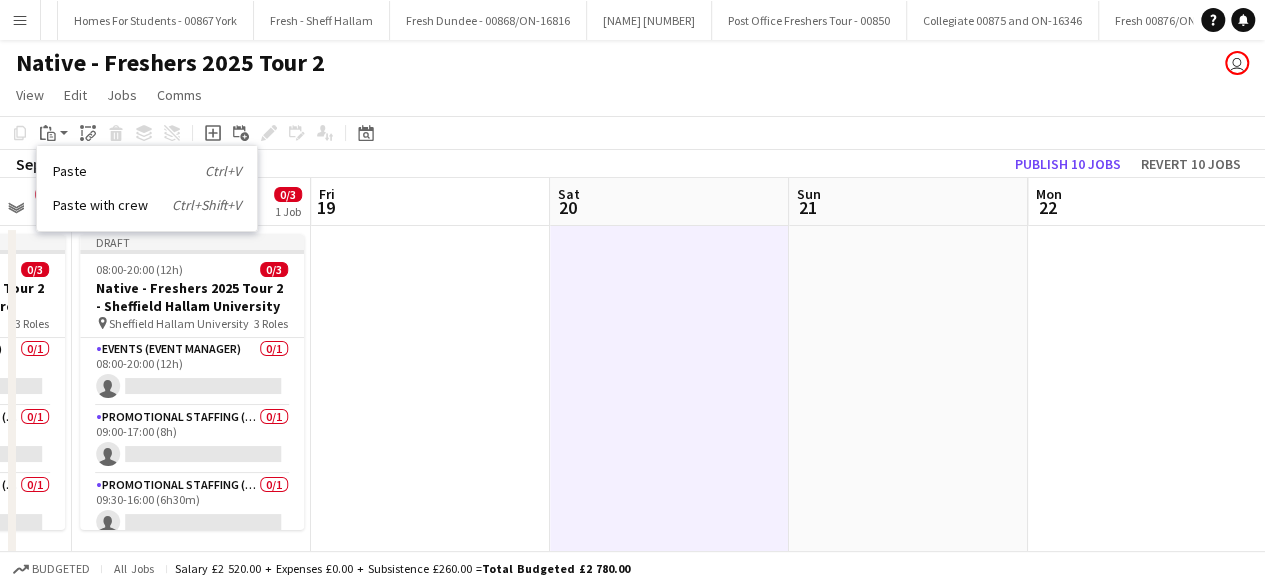 click at bounding box center (1147, 398) 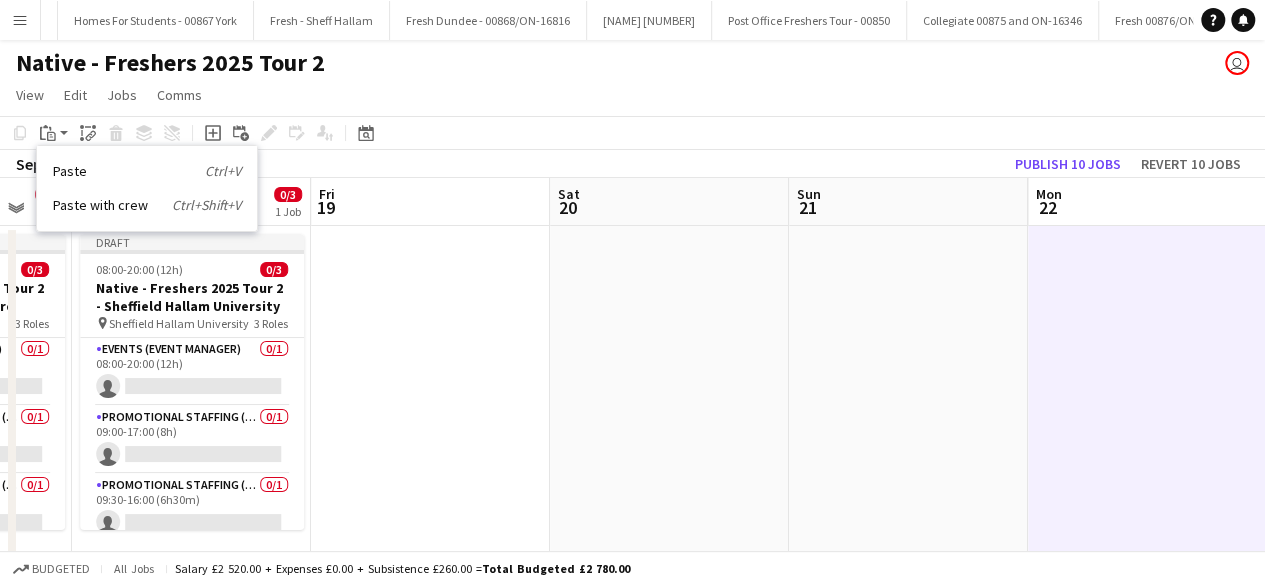 click at bounding box center (908, 398) 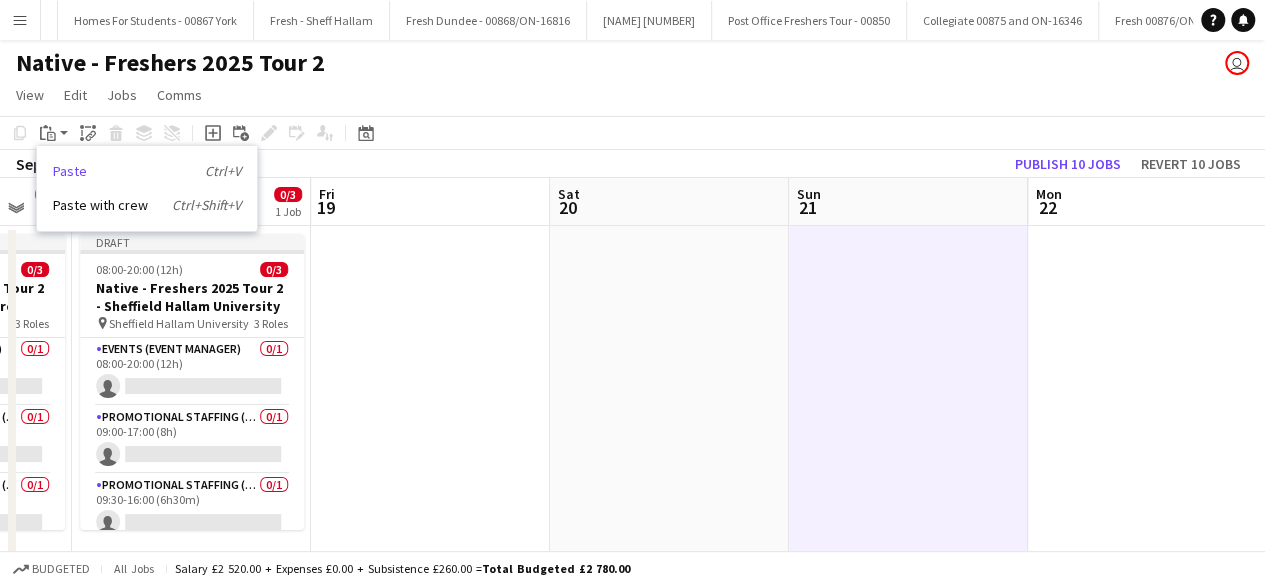 click on "Paste   Ctrl+V" at bounding box center (147, 171) 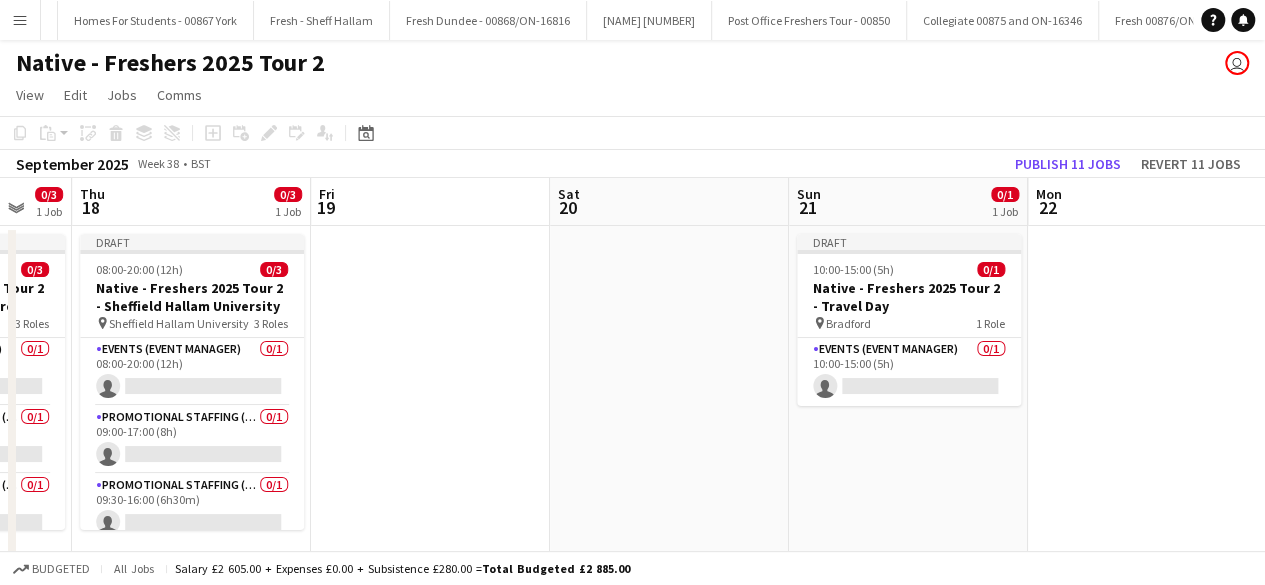 click on "Draft   10:00-15:00 (5h)    0/1   Native - Freshers 2025 Tour 2 - Travel Day
pin
Bradford   1 Role   Events (Event Manager)   0/1   10:00-15:00 (5h)
single-neutral-actions" at bounding box center [908, 398] 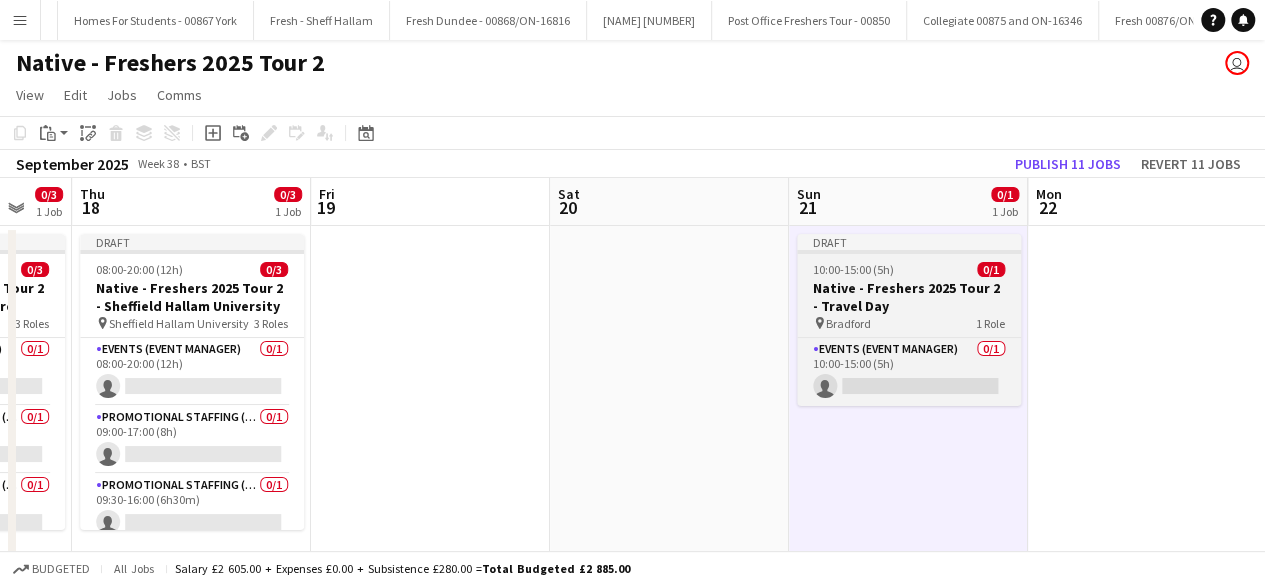 click on "10:00-15:00 (5h)    0/1" at bounding box center (909, 269) 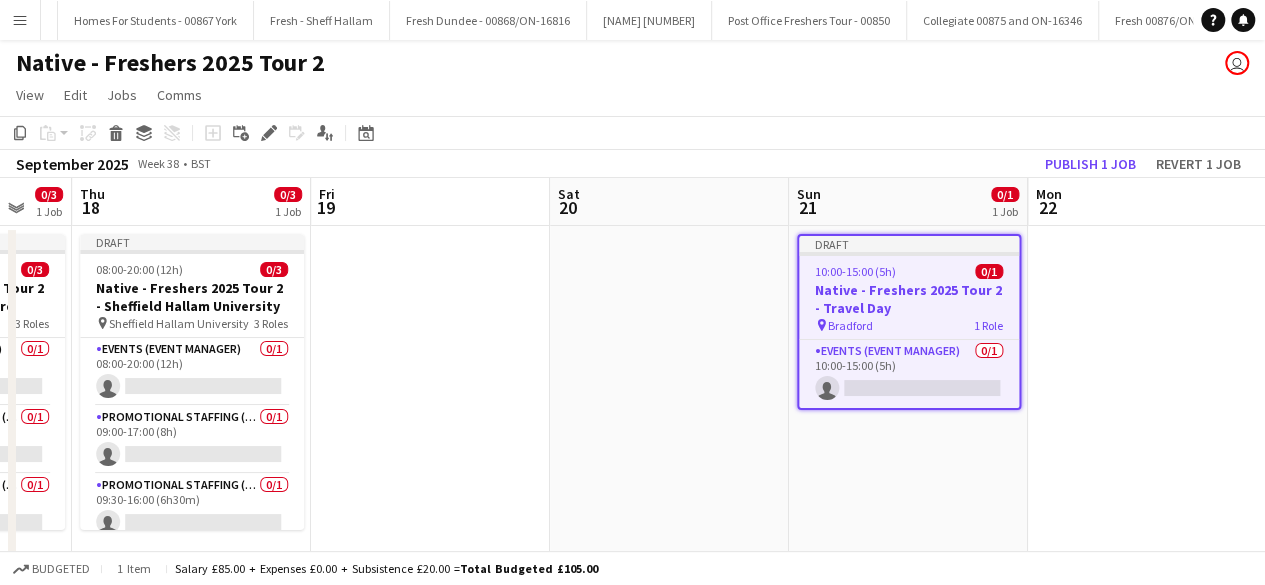 click on "10:00-15:00 (5h)    0/1" at bounding box center [909, 271] 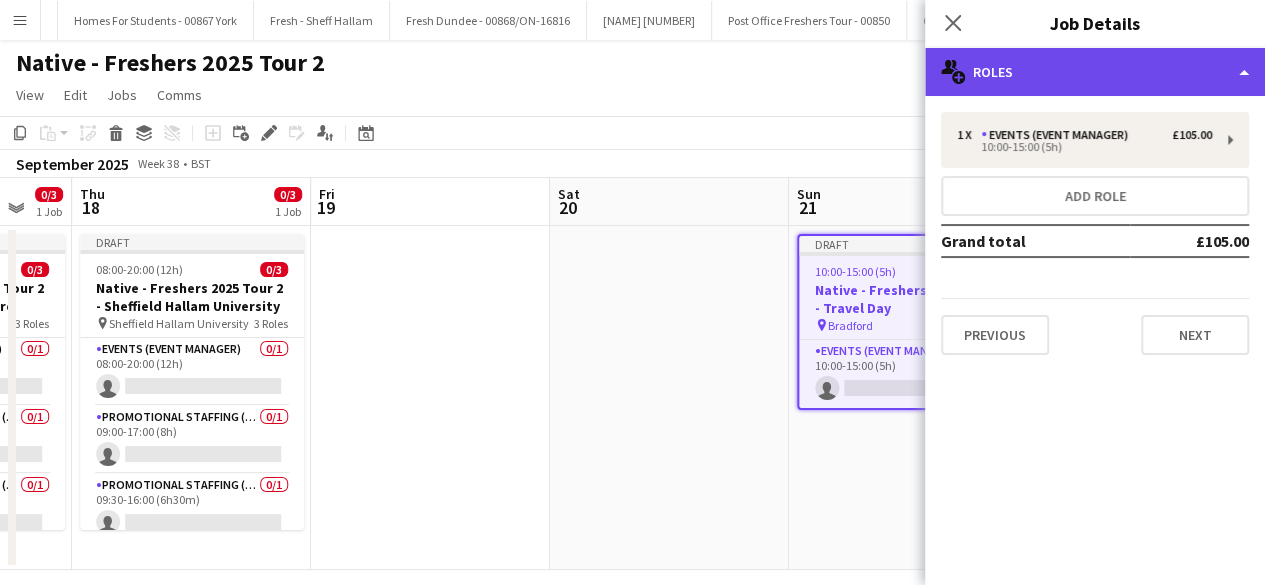 click on "multiple-users-add
Roles" 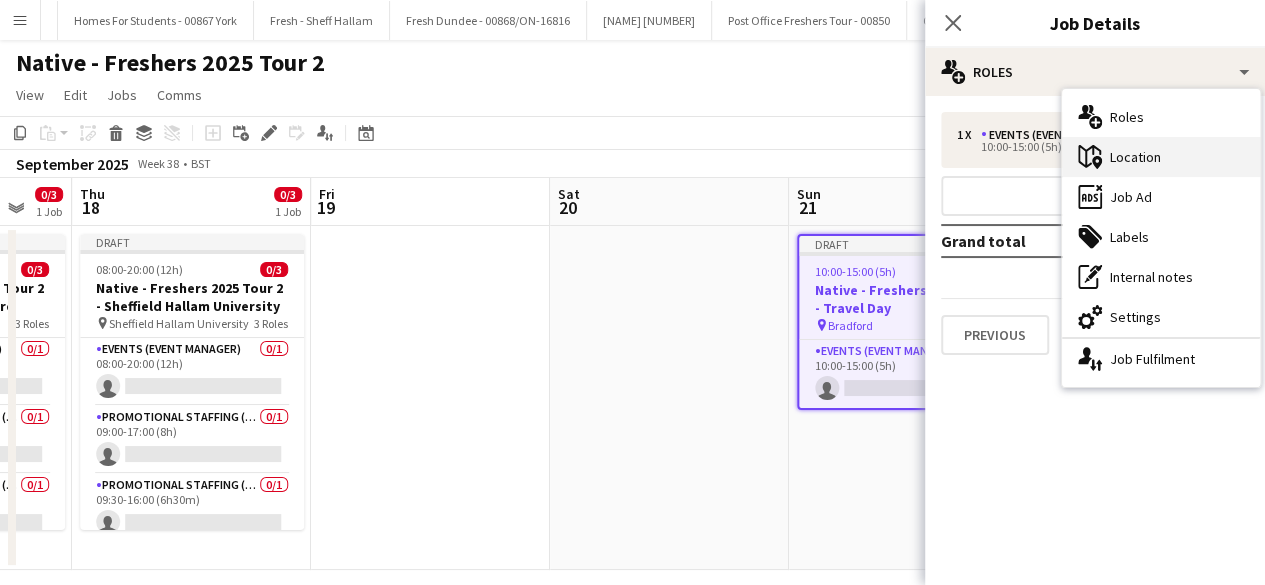 click on "maps-pin-1
Location" at bounding box center (1161, 157) 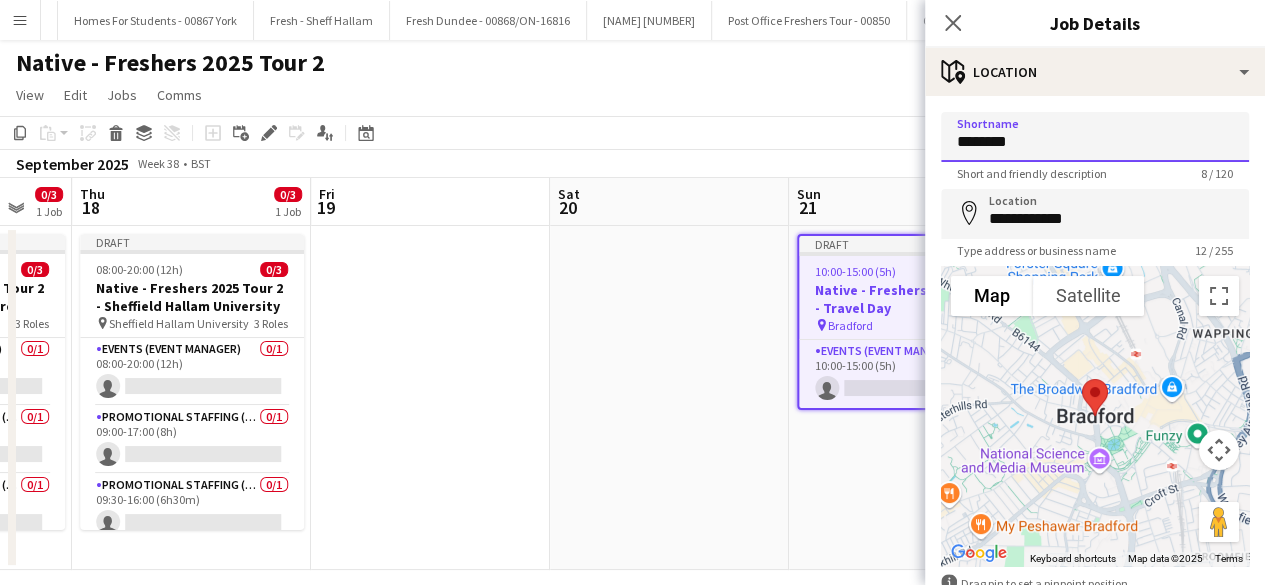 drag, startPoint x: 1072, startPoint y: 146, endPoint x: 822, endPoint y: 147, distance: 250.002 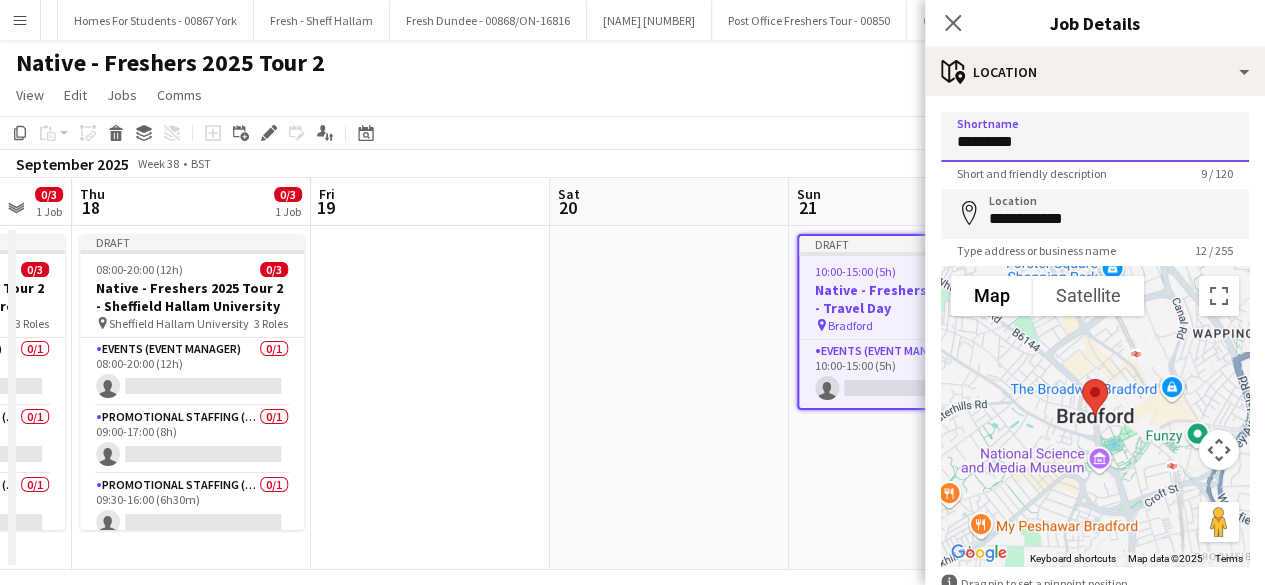 type on "*********" 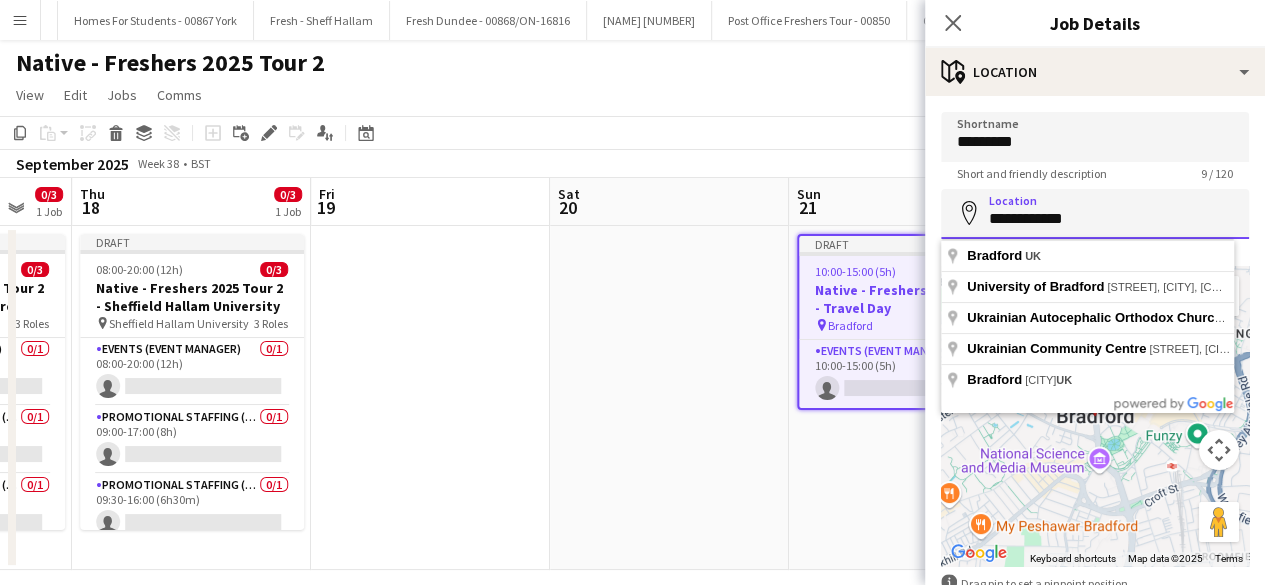 drag, startPoint x: 983, startPoint y: 215, endPoint x: 1182, endPoint y: 234, distance: 199.90498 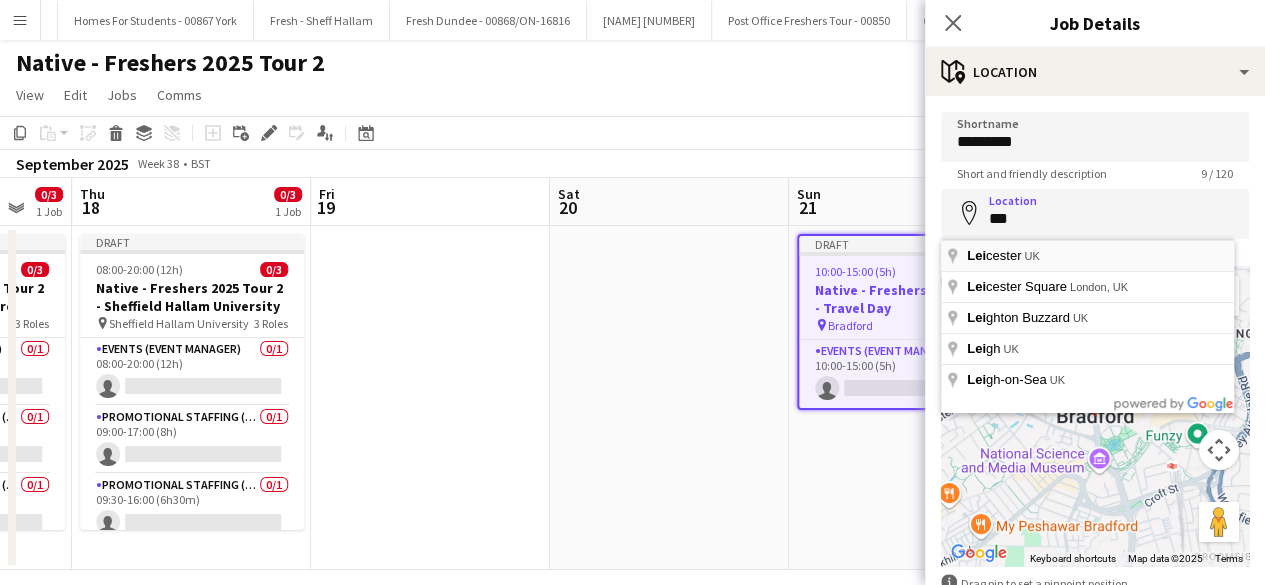 type on "**********" 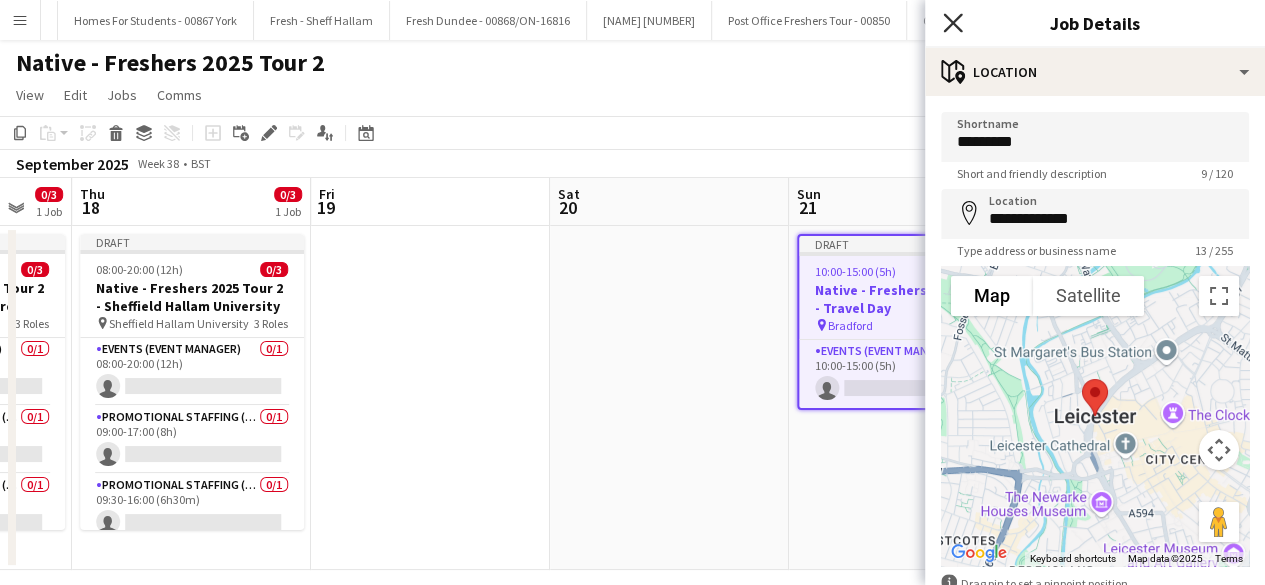click 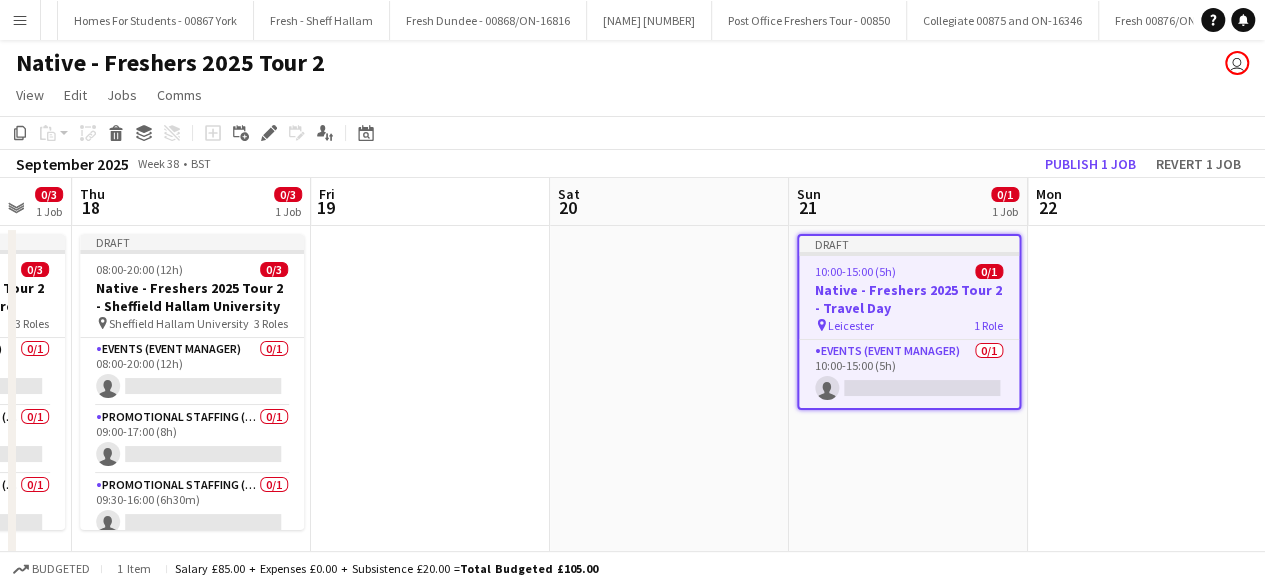 click on "Draft   10:00-15:00 (5h)    0/1   Native - Freshers 2025 Tour 2 - Travel Day
pin
Leicester   1 Role   Events (Event Manager)   0/1   10:00-15:00 (5h)
single-neutral-actions" at bounding box center [908, 398] 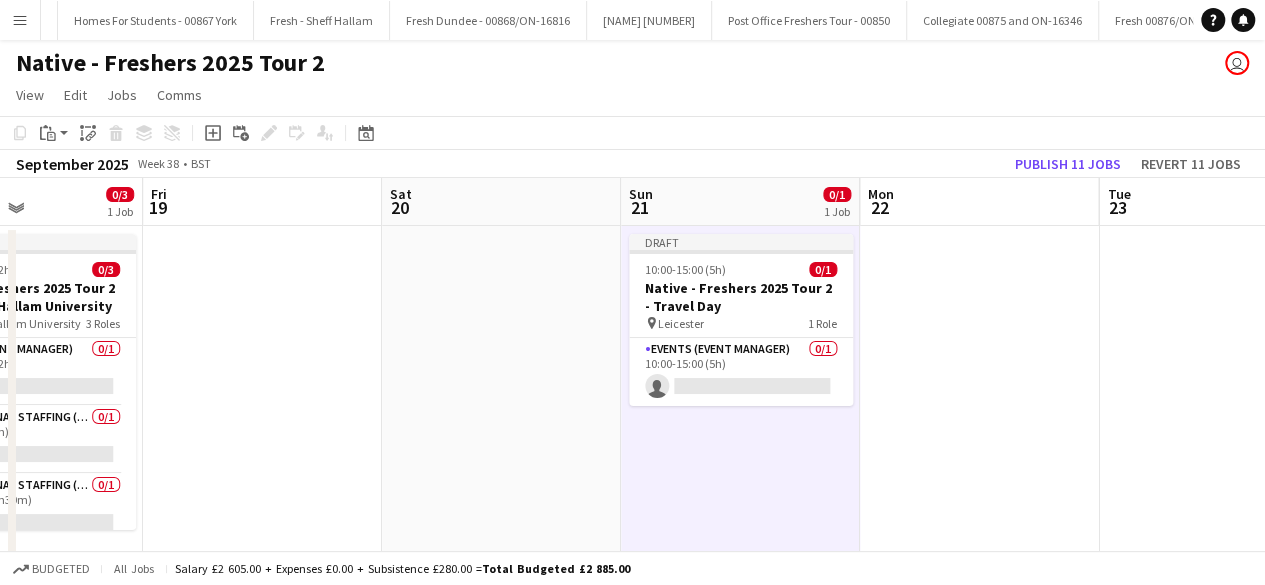 scroll, scrollTop: 0, scrollLeft: 835, axis: horizontal 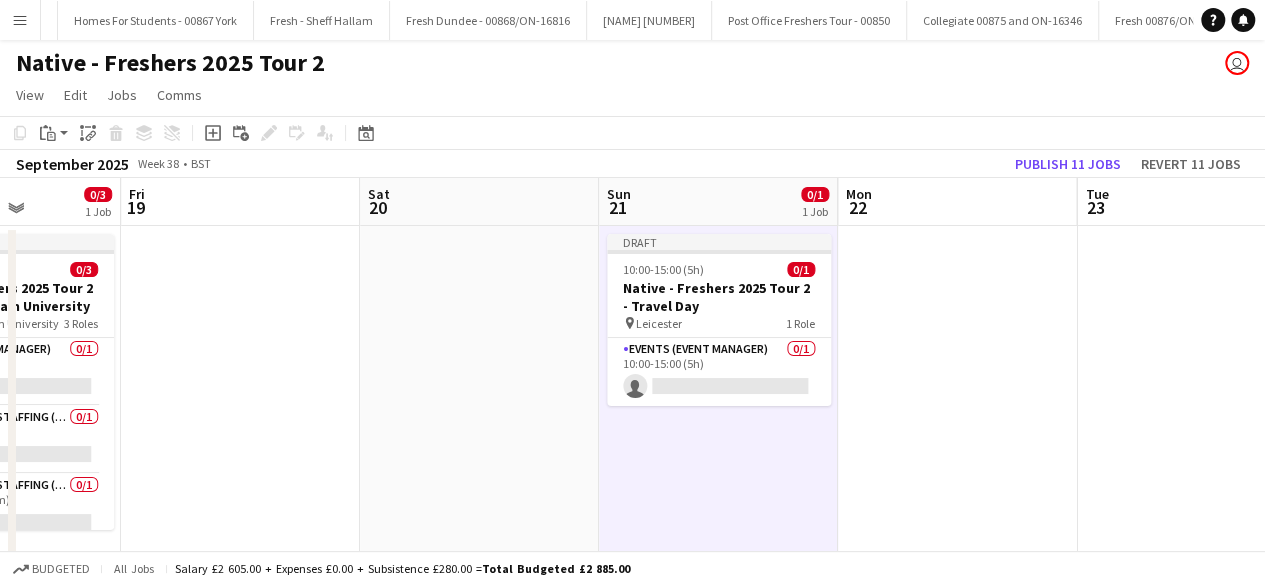 click at bounding box center [957, 398] 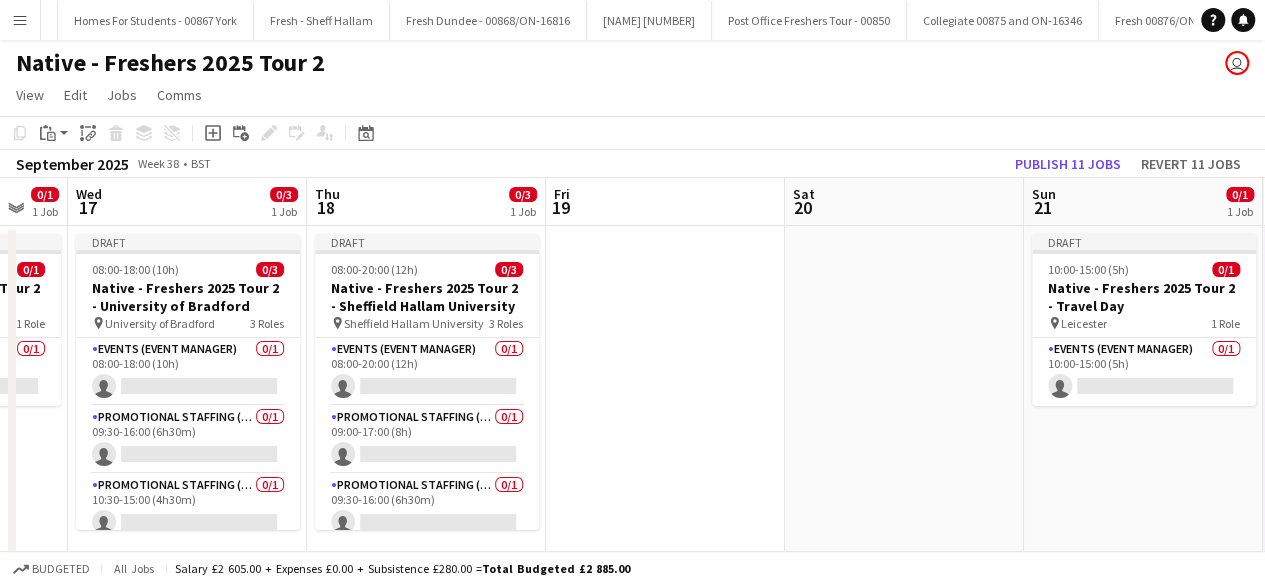 scroll, scrollTop: 0, scrollLeft: 409, axis: horizontal 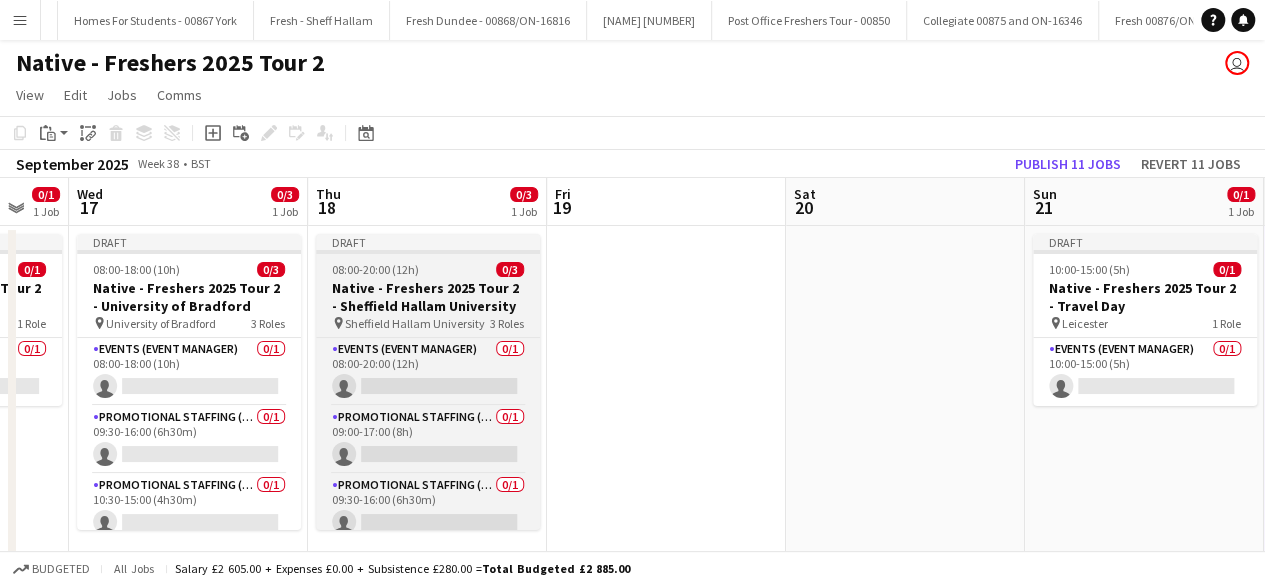 click on "Draft   08:00-20:00 (12h)    0/3   Native - Freshers 2025 Tour 2 - Sheffield Hallam University
pin
Sheffield Hallam University   3 Roles   Events (Event Manager)   0/1   08:00-20:00 (12h)
single-neutral-actions
Promotional Staffing (Brand Ambassadors)   0/1   09:00-17:00 (8h)
single-neutral-actions
Promotional Staffing (Brand Ambassadors)   0/1   09:30-16:00 (6h30m)
single-neutral-actions" at bounding box center (428, 382) 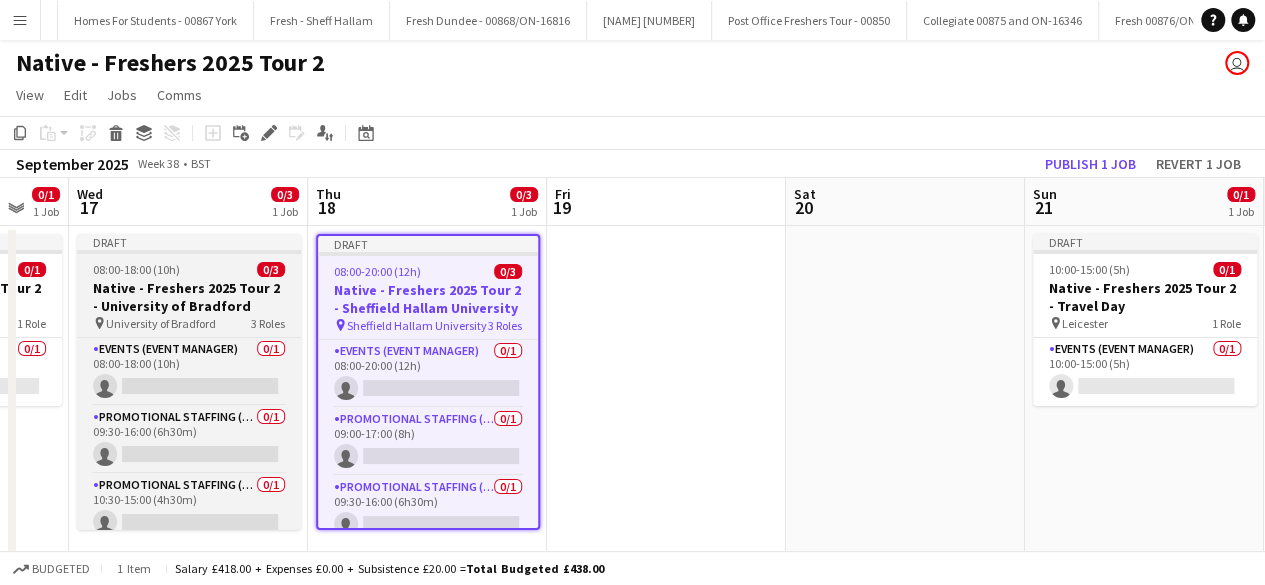 click on "08:00-18:00 (10h)    0/3" at bounding box center [189, 269] 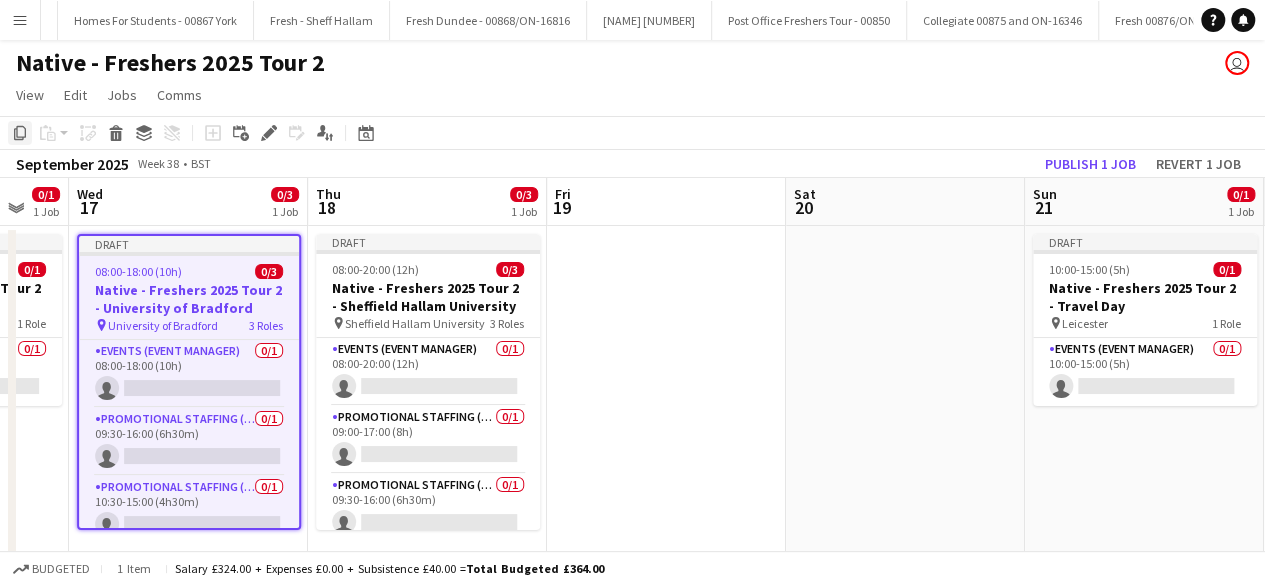 click on "Copy" 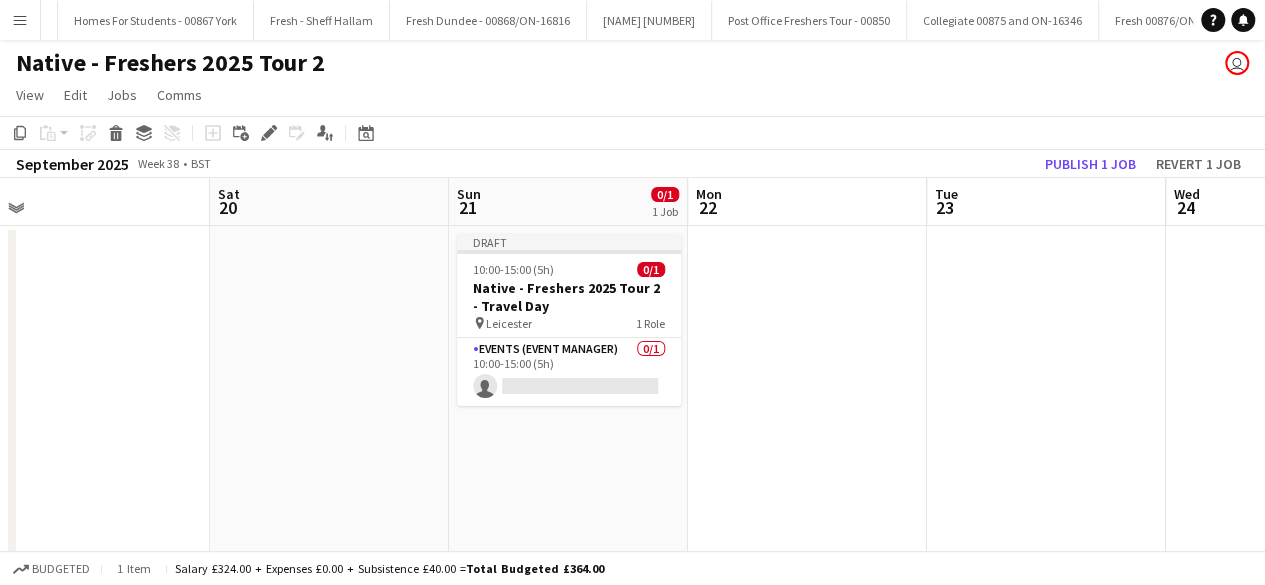 scroll, scrollTop: 0, scrollLeft: 537, axis: horizontal 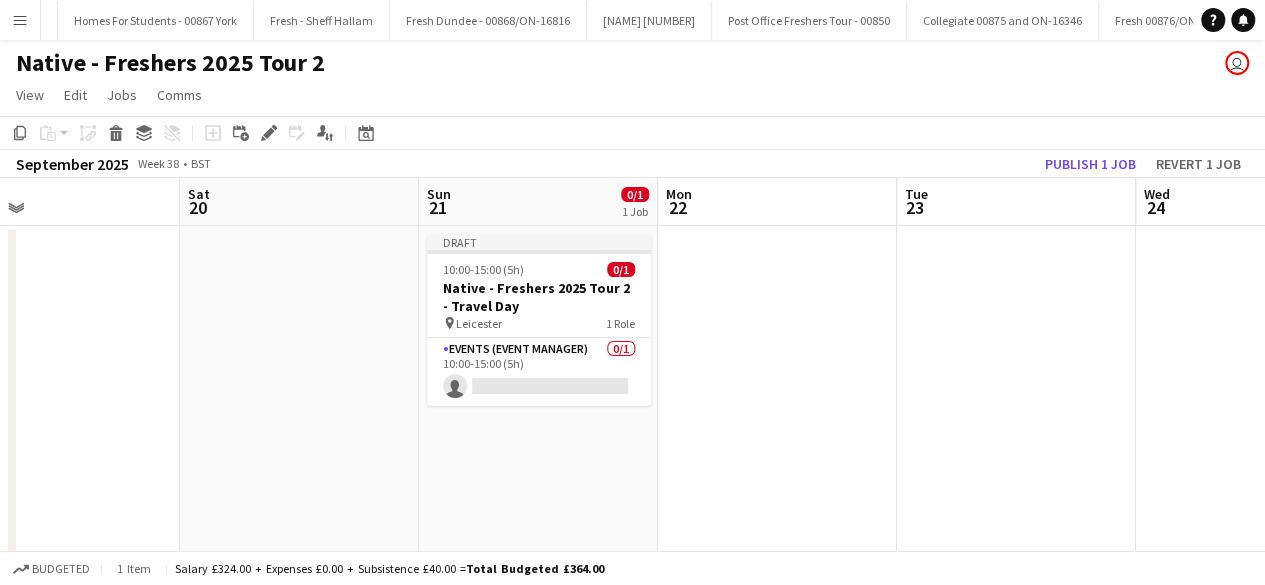 click at bounding box center (777, 398) 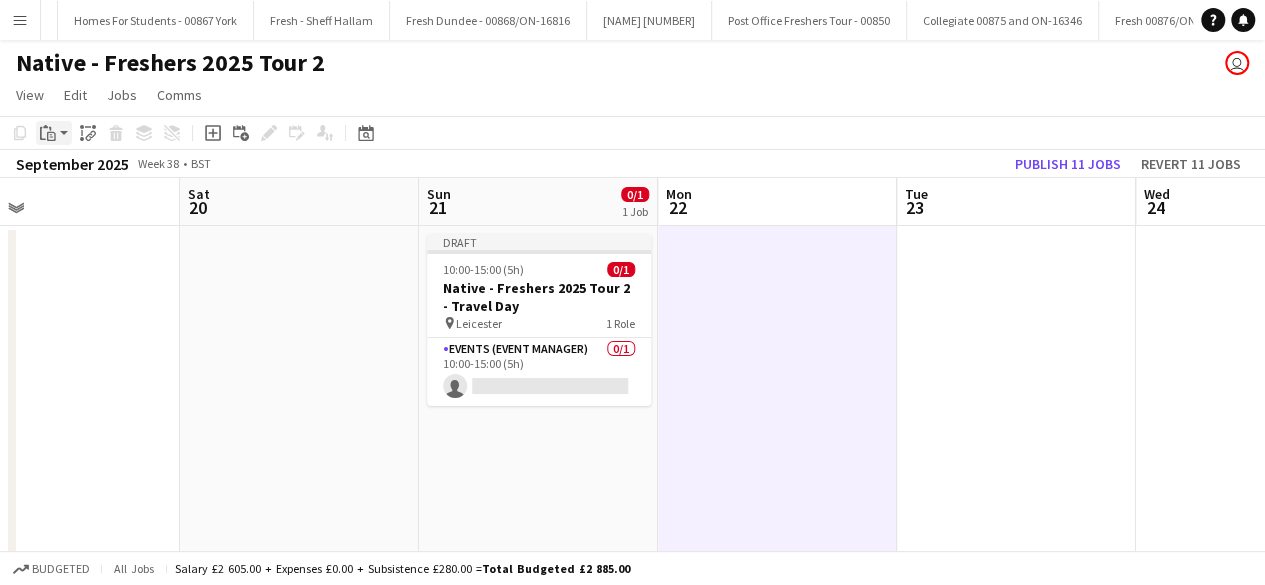 click on "Paste" at bounding box center [48, 133] 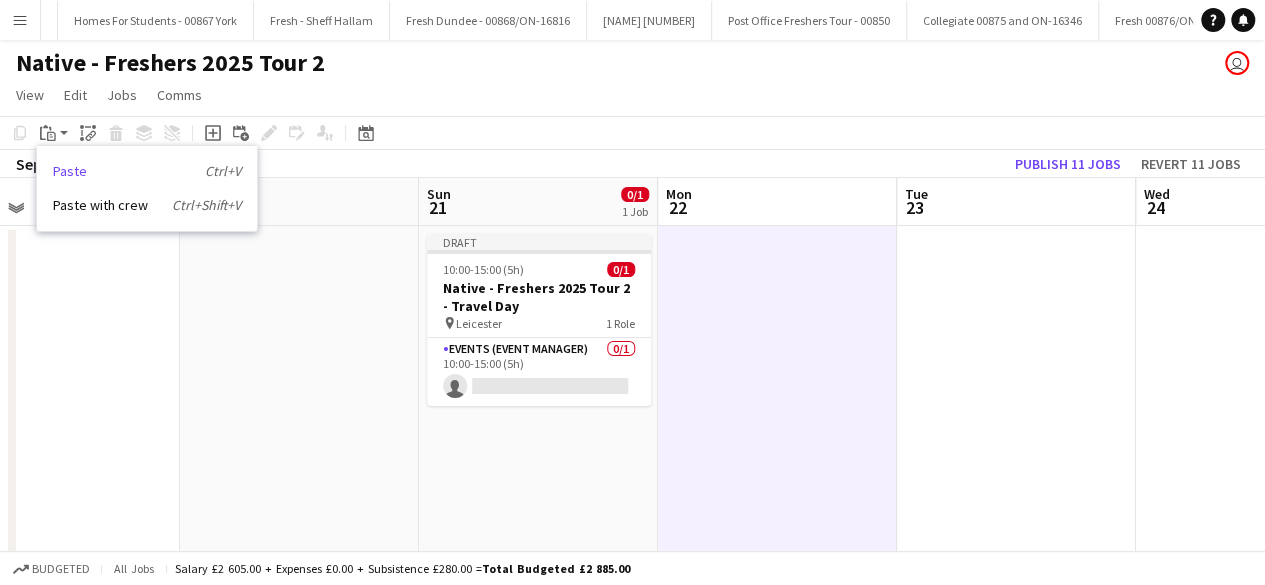 click on "Paste   Ctrl+V" at bounding box center (147, 171) 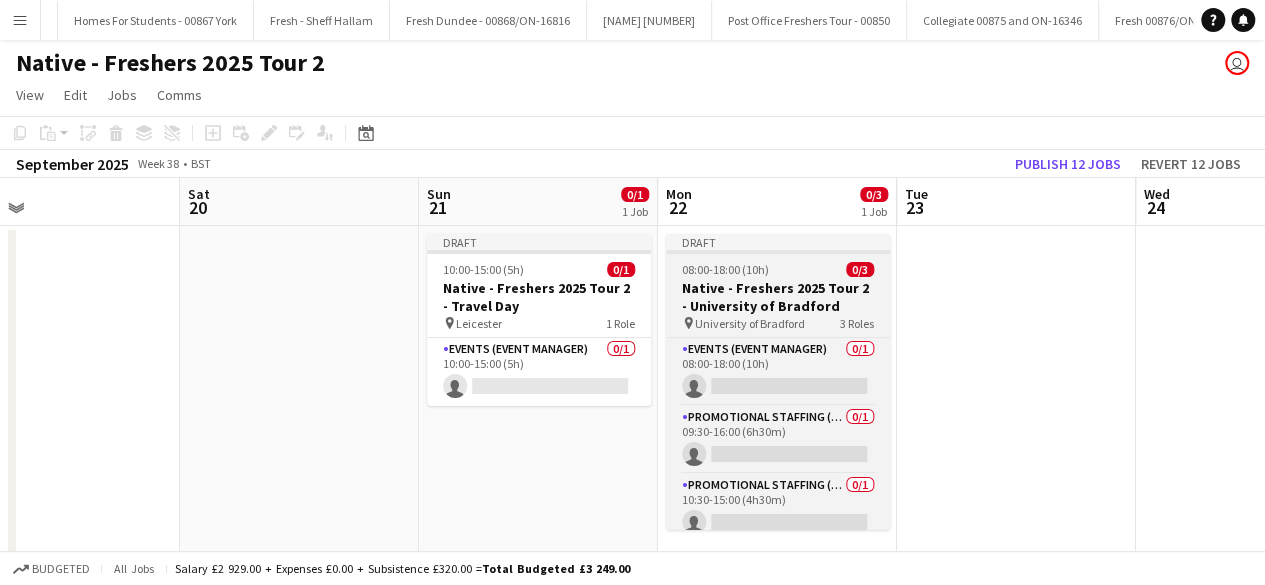 click on "08:00-18:00 (10h)    0/3" at bounding box center [778, 269] 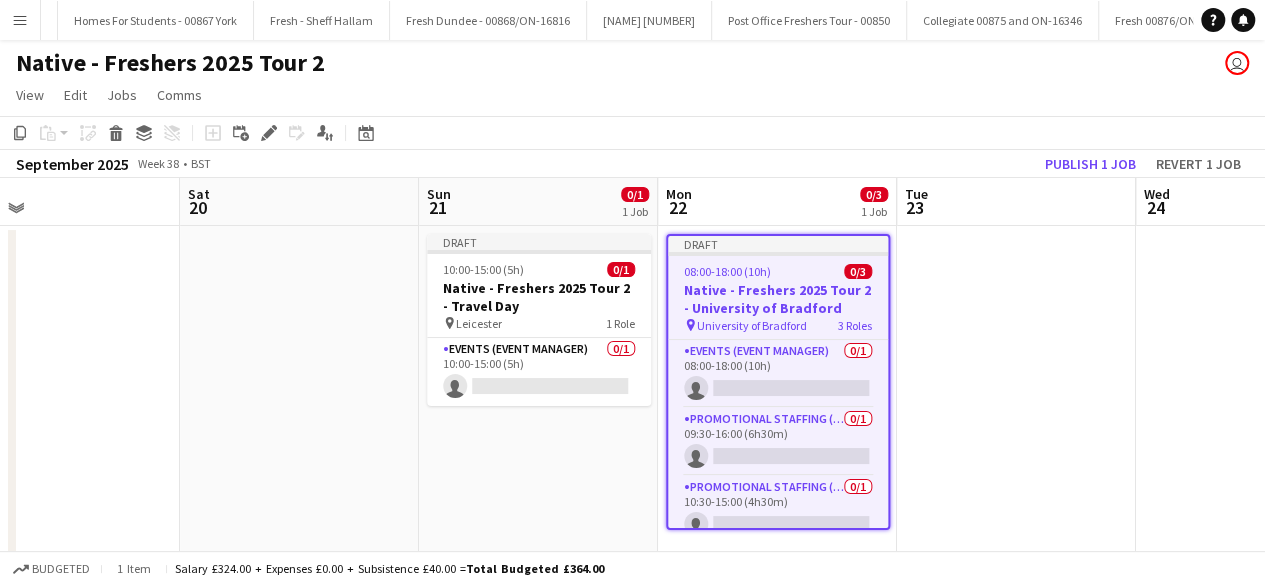 click on "08:00-18:00 (10h)    0/3" at bounding box center [778, 271] 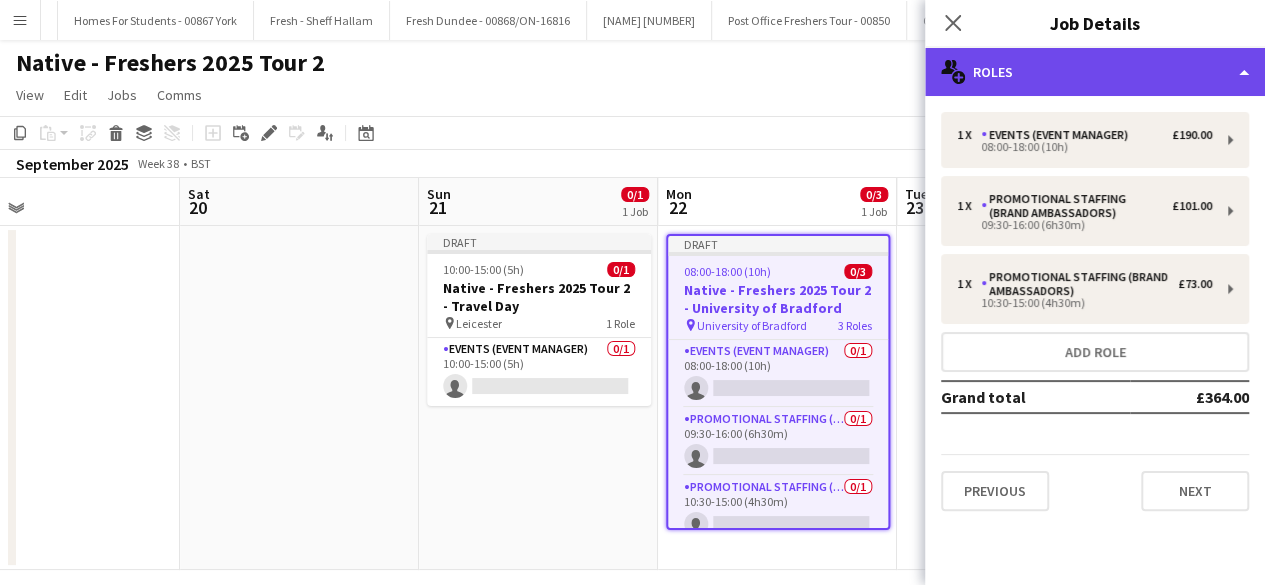 click on "multiple-users-add
Roles" 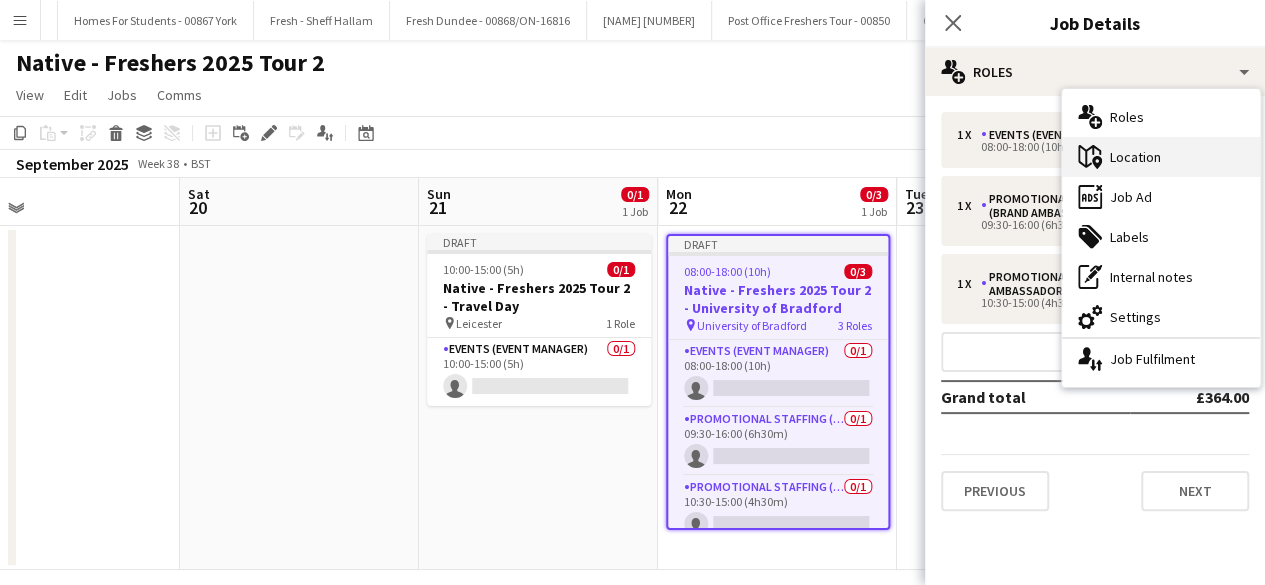 click on "maps-pin-1
Location" at bounding box center [1161, 157] 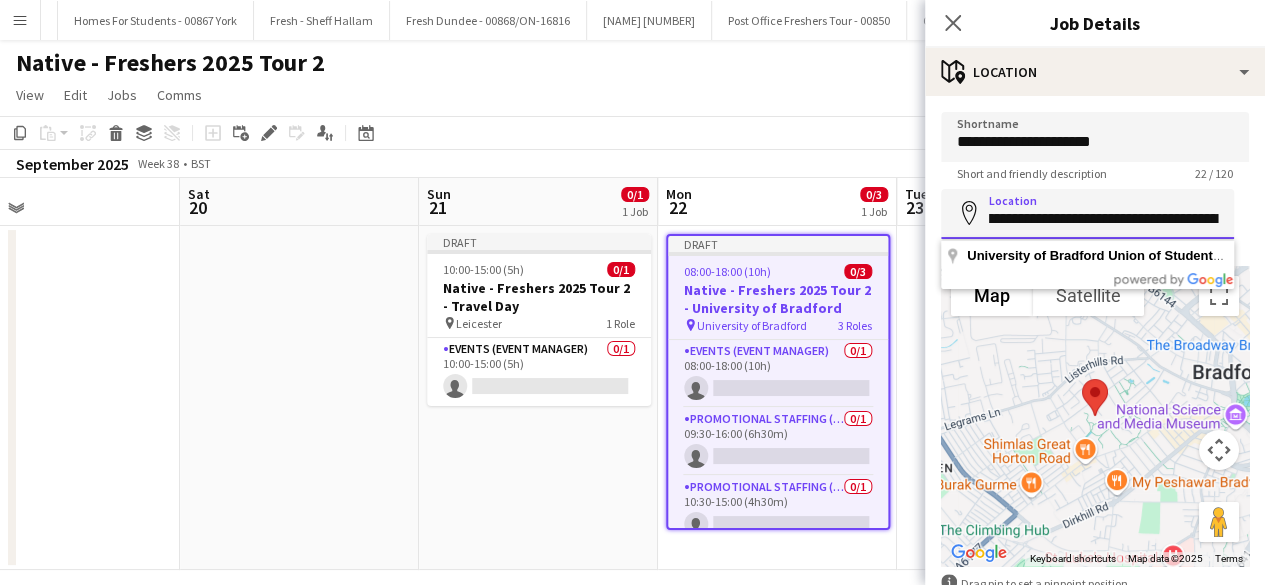 drag, startPoint x: 986, startPoint y: 219, endPoint x: 1279, endPoint y: 228, distance: 293.13818 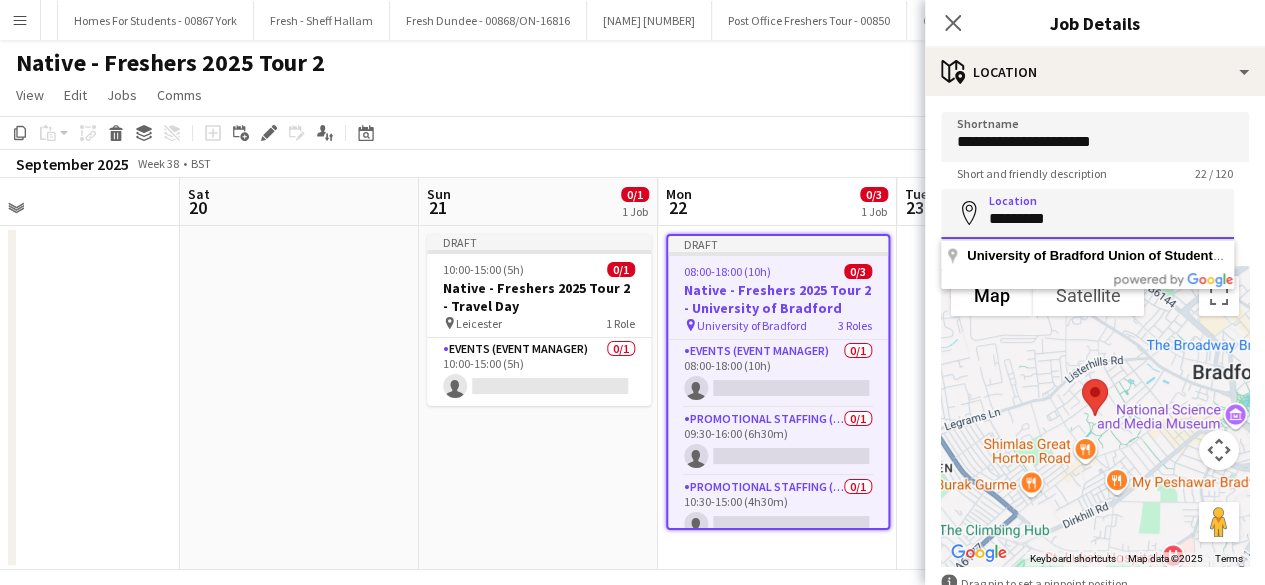 scroll, scrollTop: 0, scrollLeft: 0, axis: both 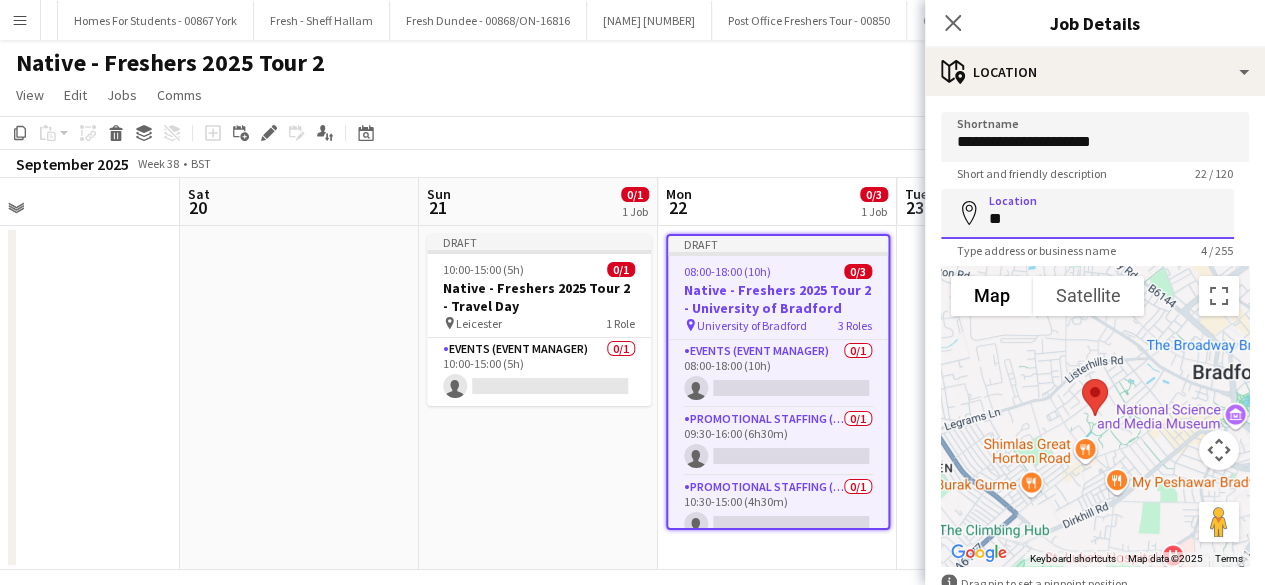 type on "*" 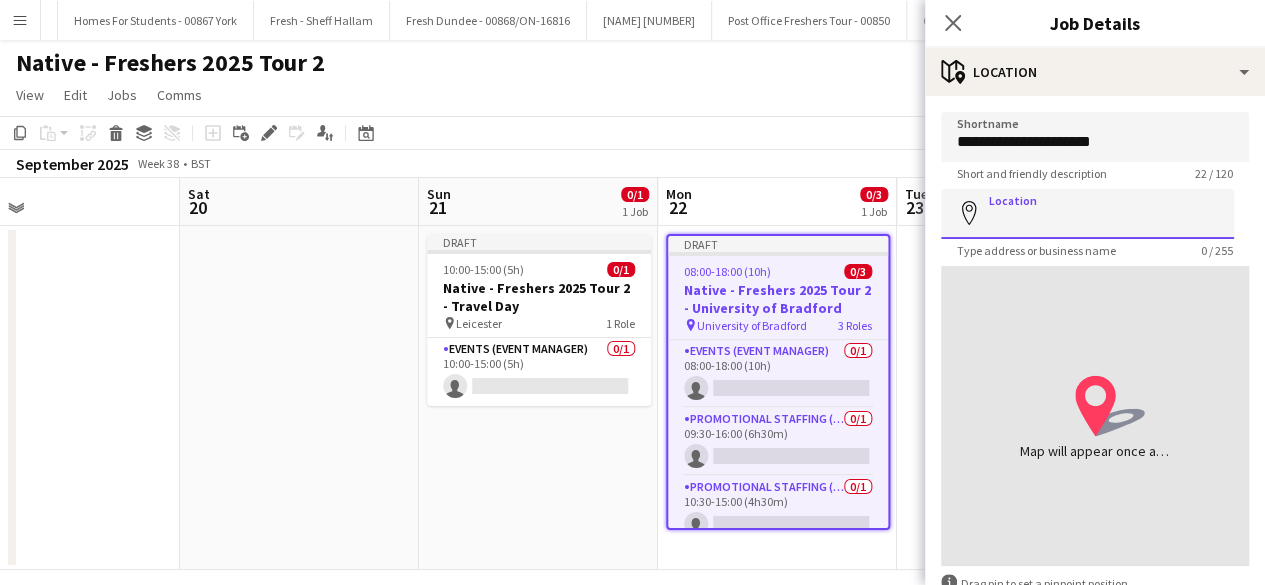 paste on "**********" 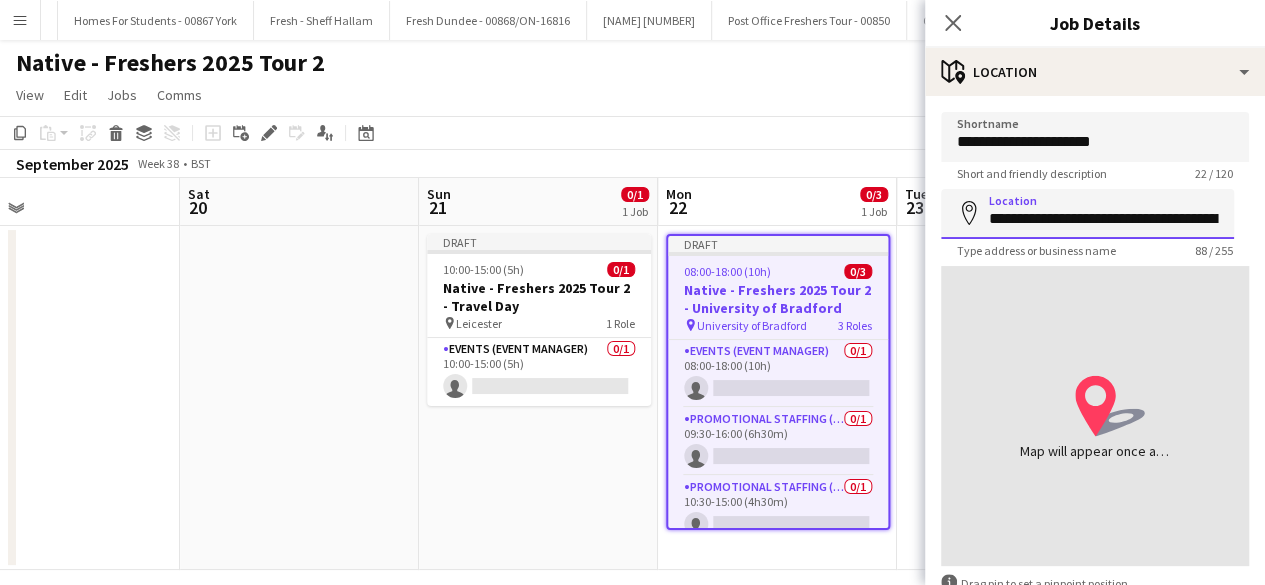 scroll, scrollTop: 0, scrollLeft: 375, axis: horizontal 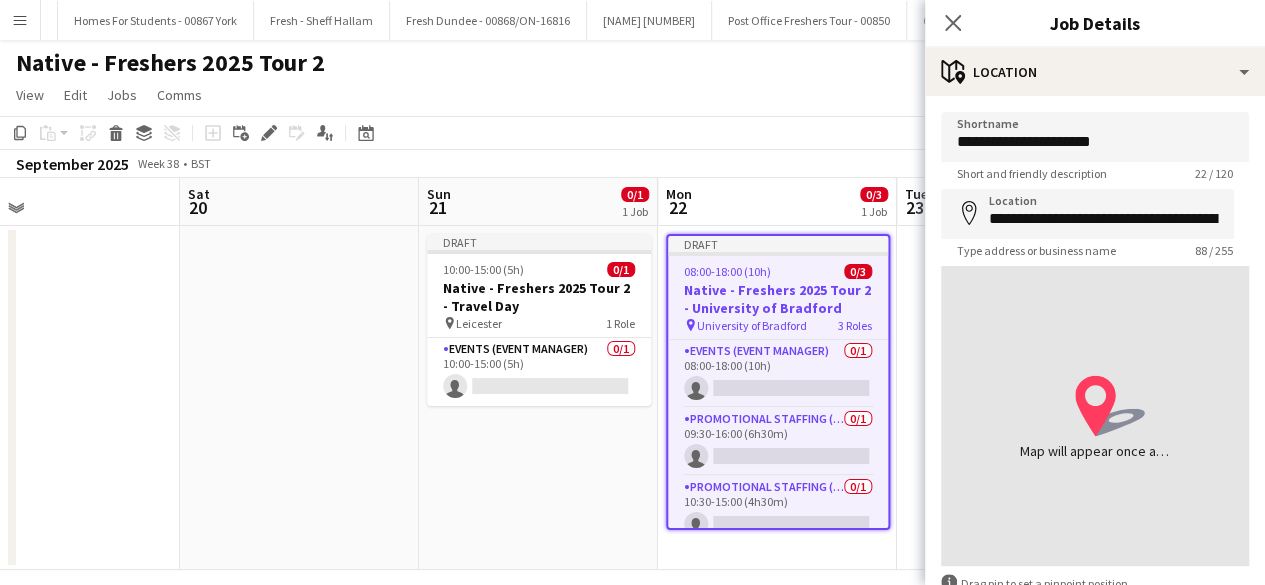 type on "**********" 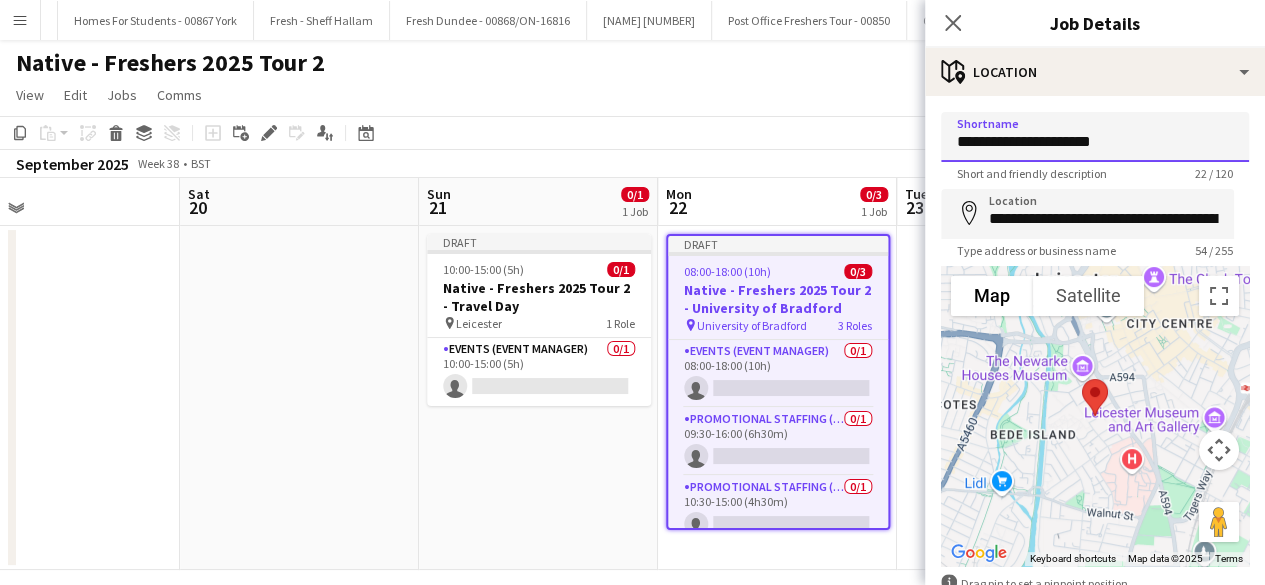 drag, startPoint x: 1147, startPoint y: 141, endPoint x: 828, endPoint y: 149, distance: 319.1003 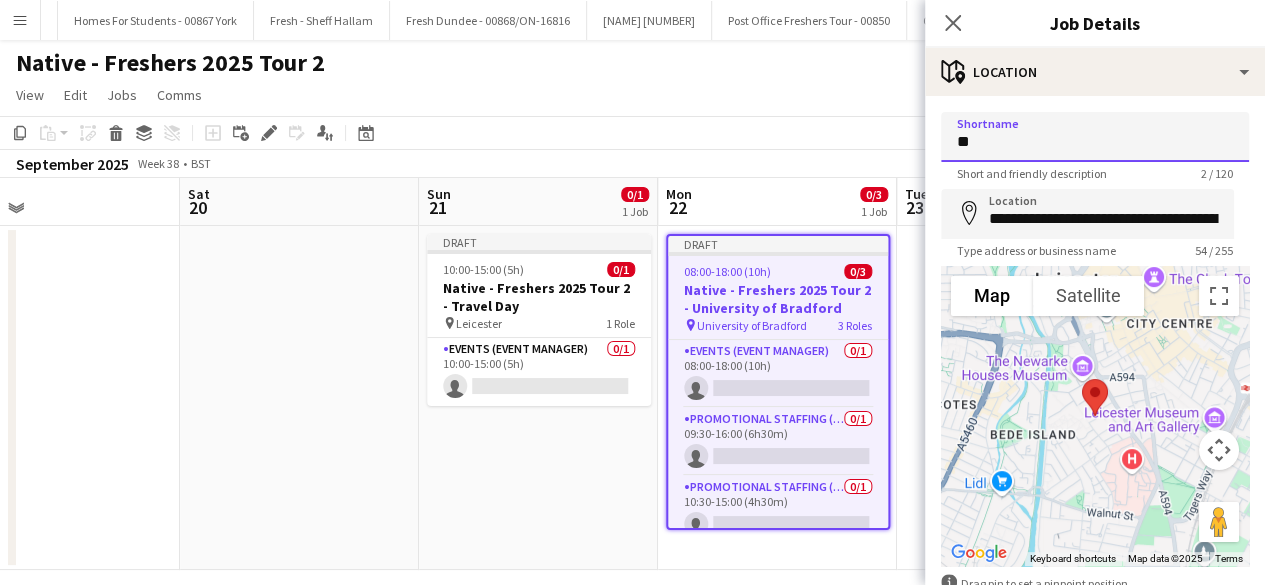 type on "**********" 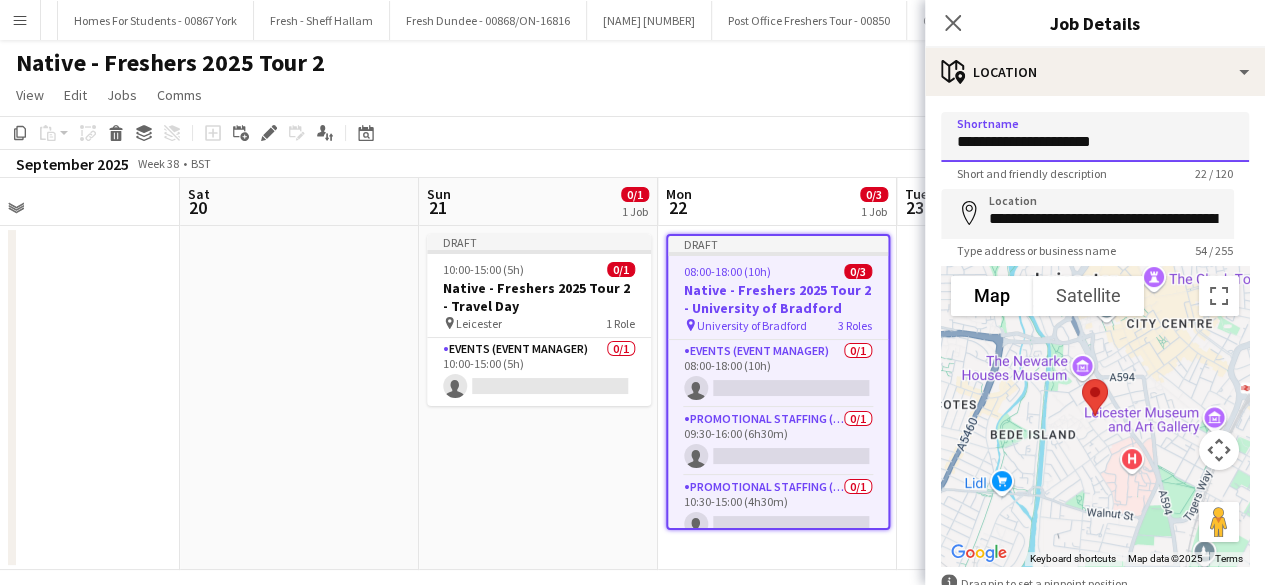 drag, startPoint x: 1104, startPoint y: 145, endPoint x: 820, endPoint y: 136, distance: 284.14258 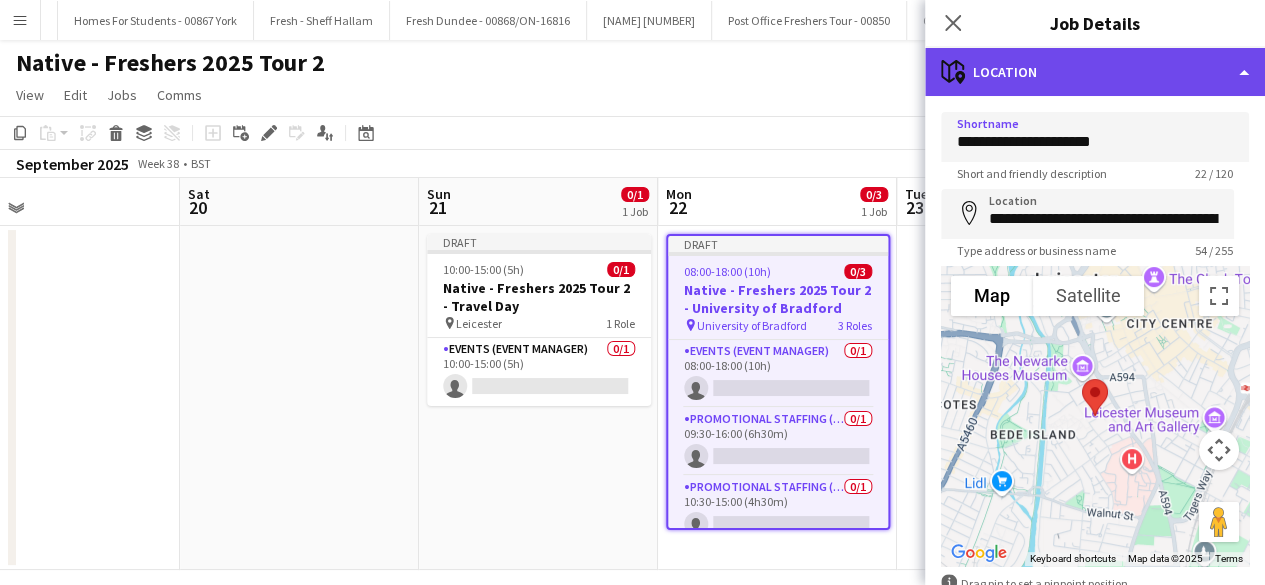 click on "maps-pin-1
Location" 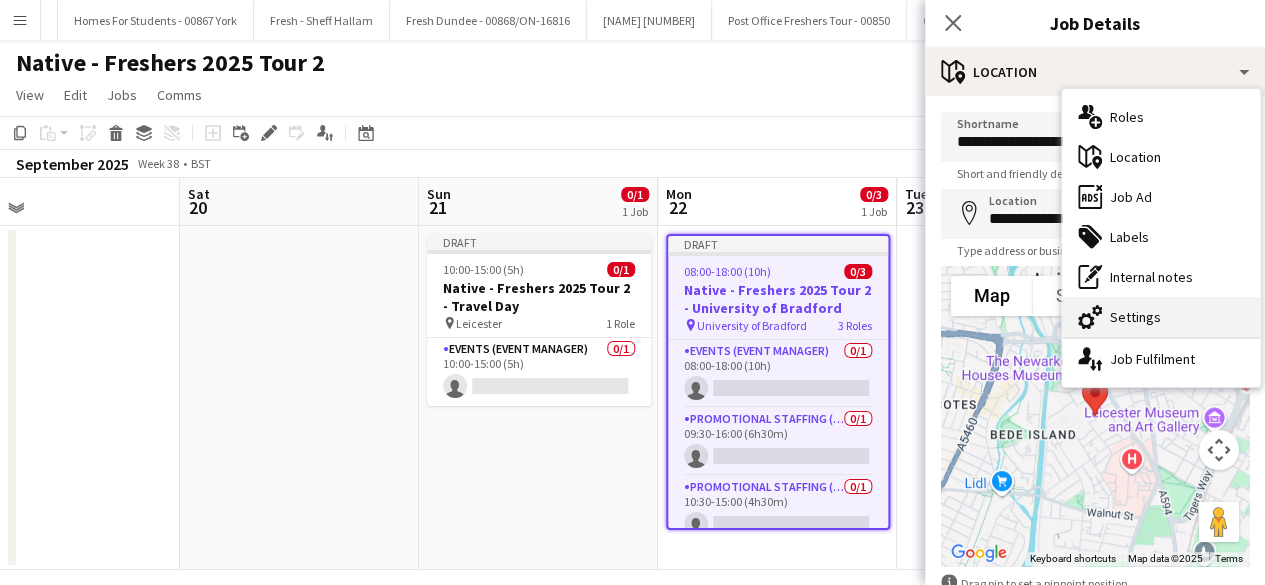 click on "cog-double-3
Settings" at bounding box center [1161, 317] 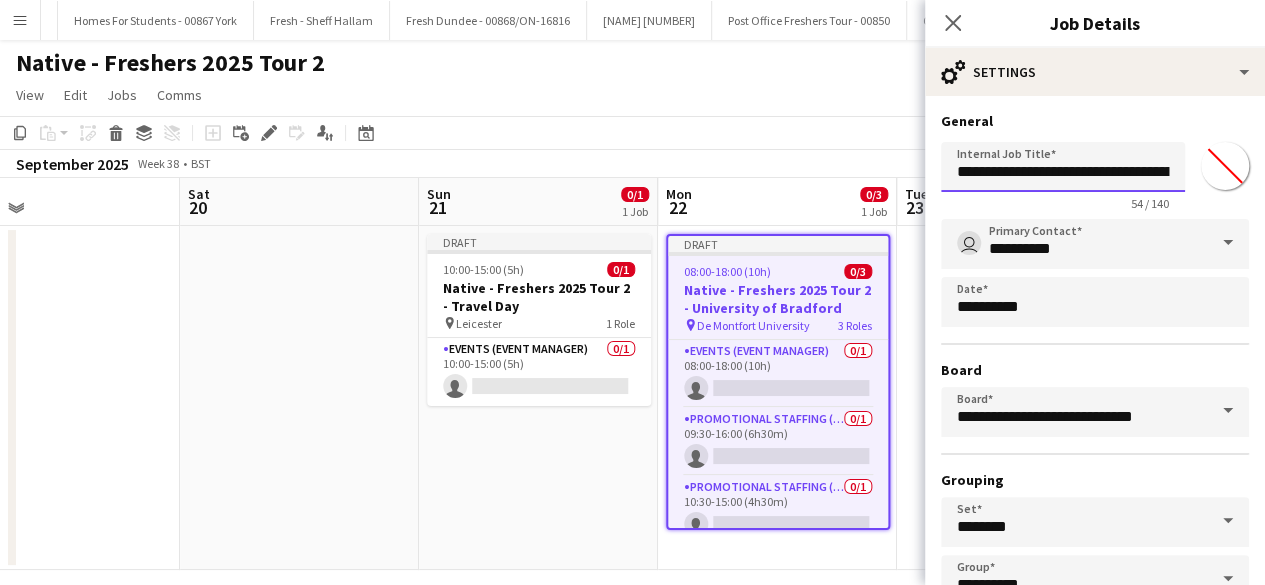 scroll, scrollTop: 0, scrollLeft: 151, axis: horizontal 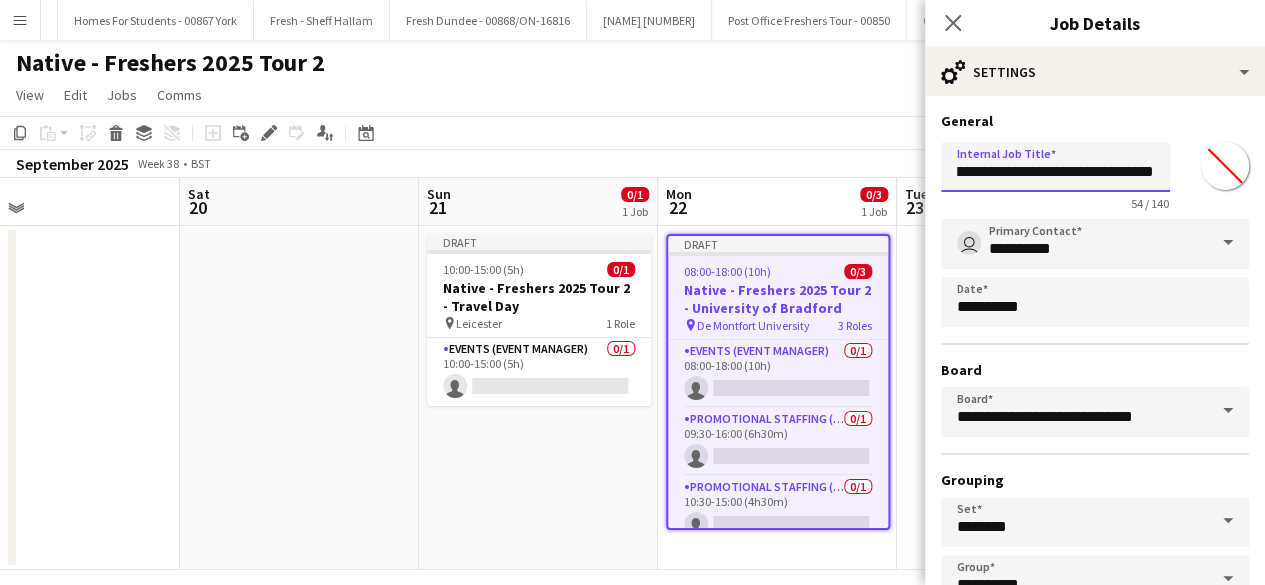 drag, startPoint x: 1100, startPoint y: 172, endPoint x: 1279, endPoint y: 169, distance: 179.02513 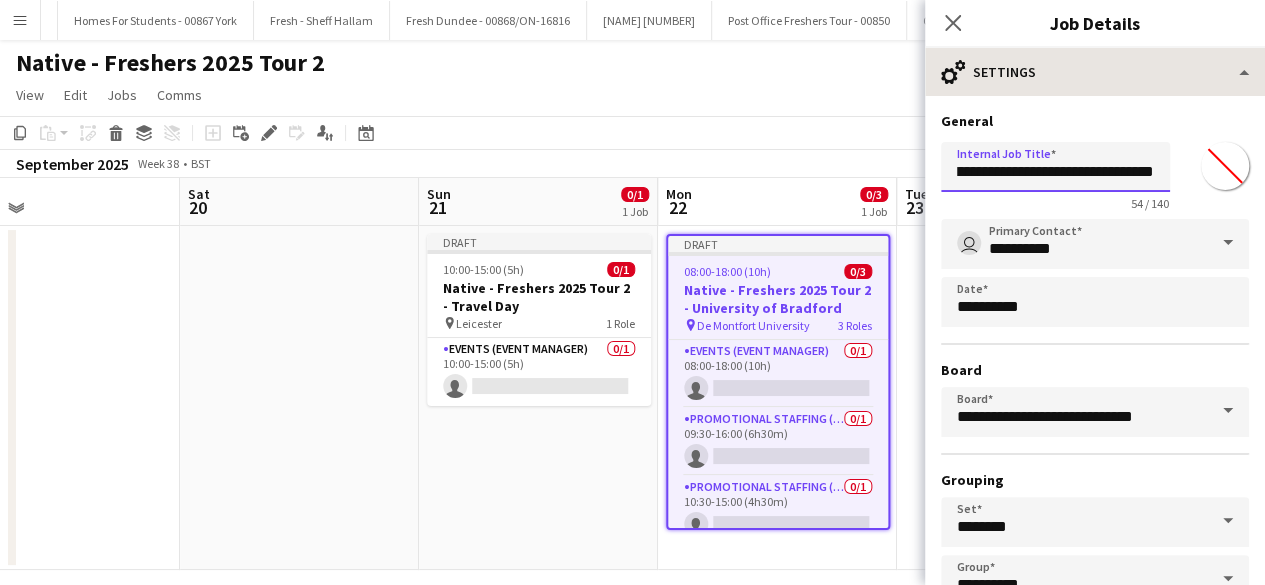 type on "**********" 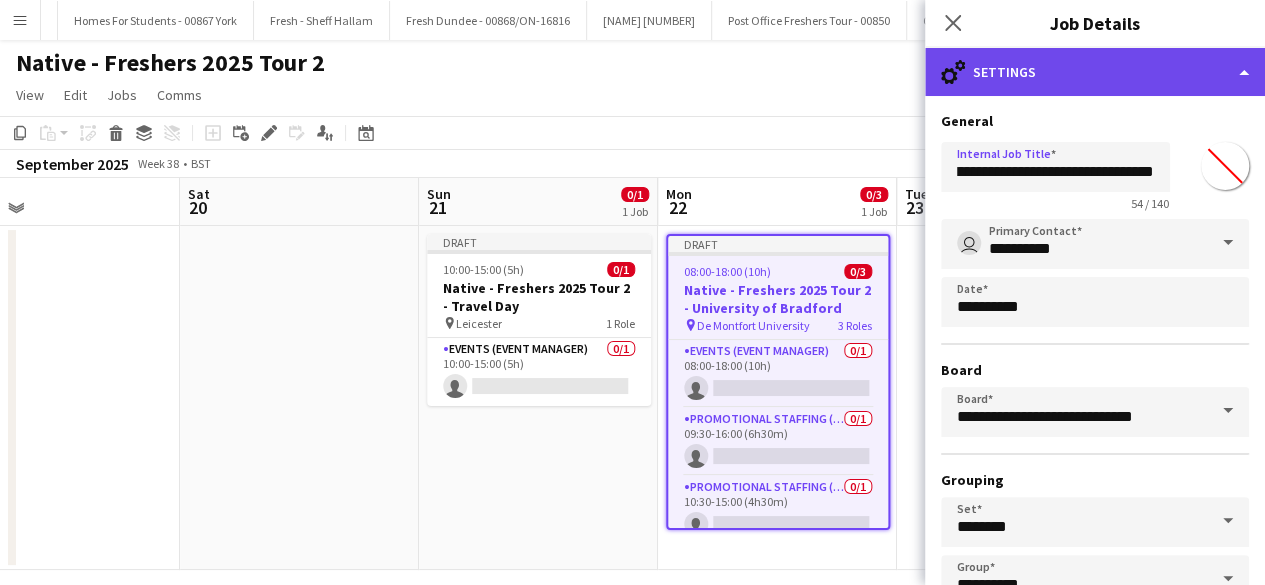 click on "cog-double-3
Settings" 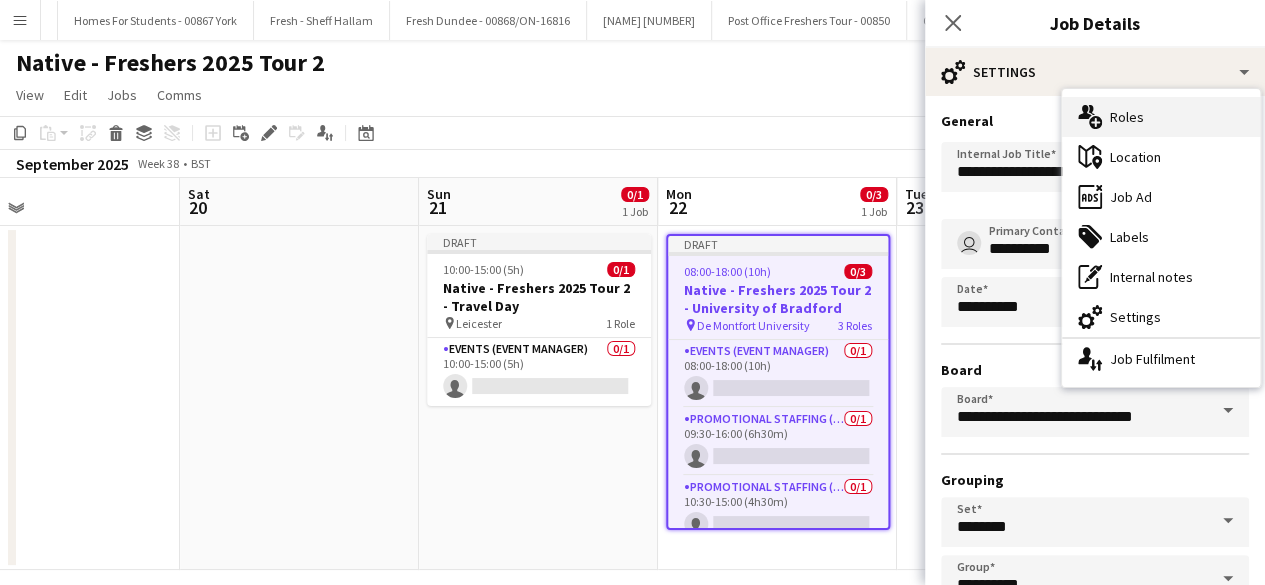 click on "multiple-users-add
Roles" at bounding box center [1161, 117] 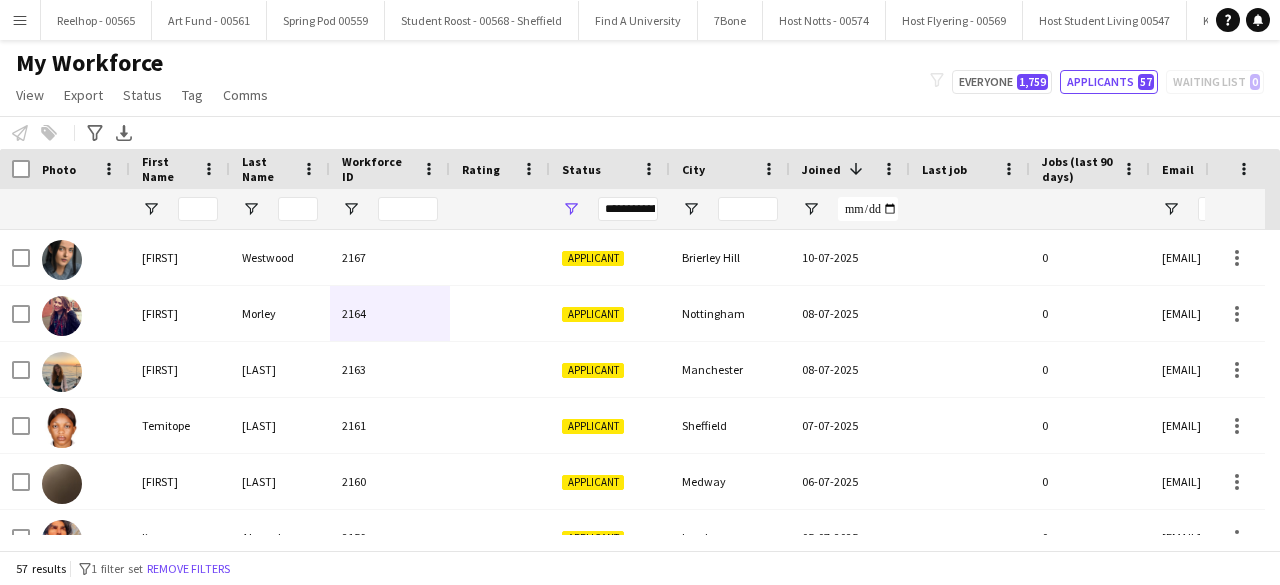 scroll, scrollTop: 0, scrollLeft: 0, axis: both 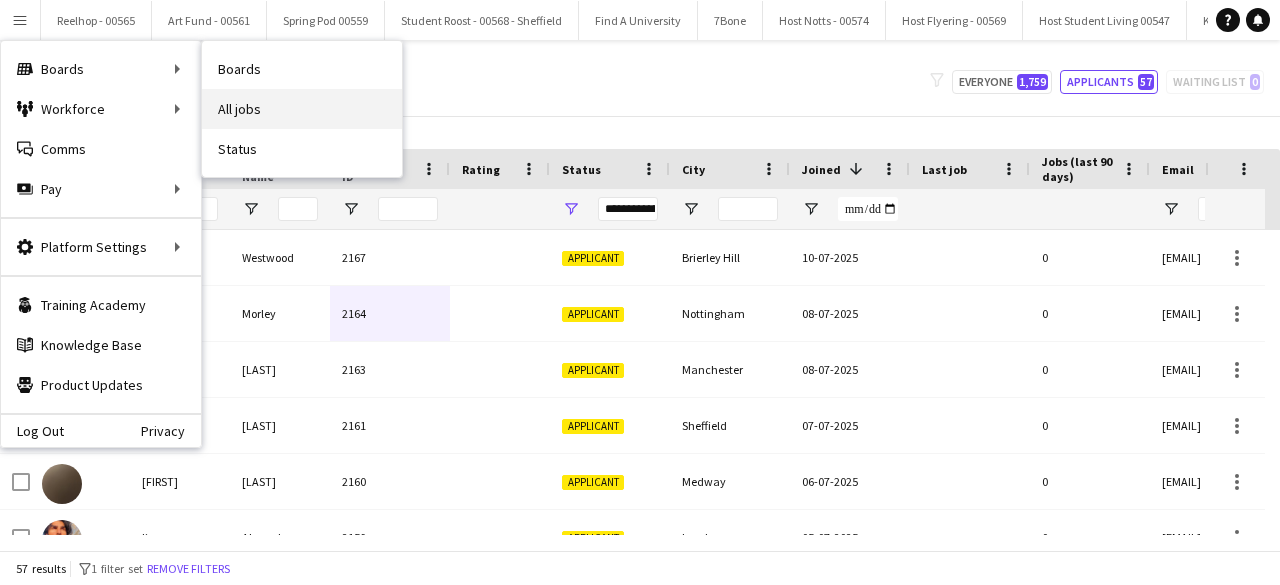 click on "All jobs" at bounding box center (302, 109) 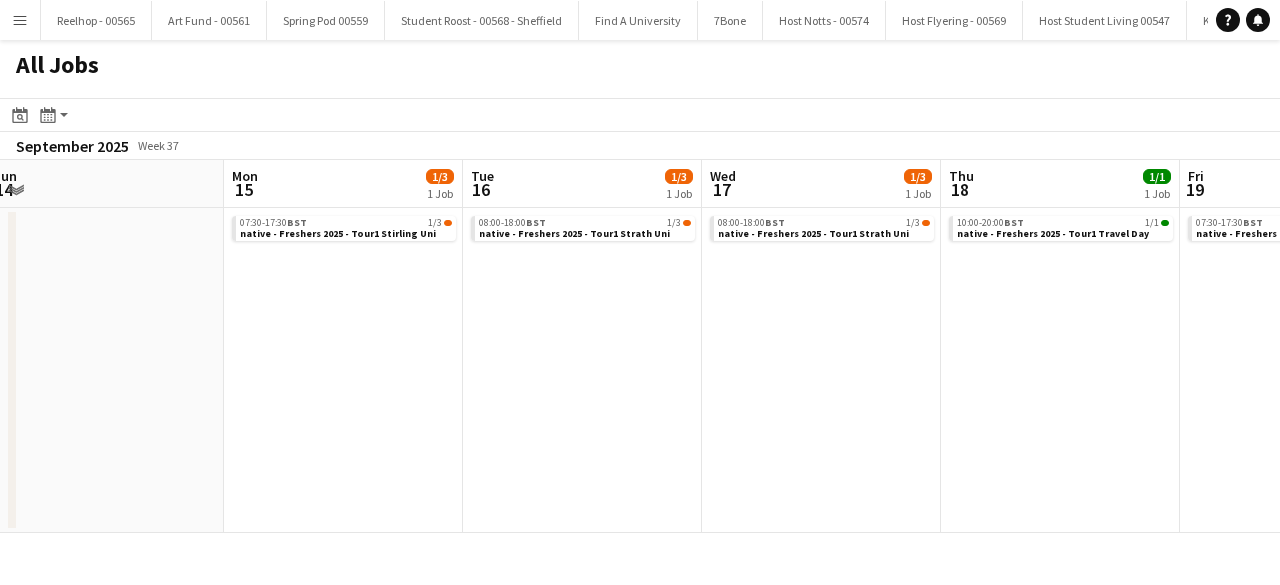 scroll, scrollTop: 0, scrollLeft: 418, axis: horizontal 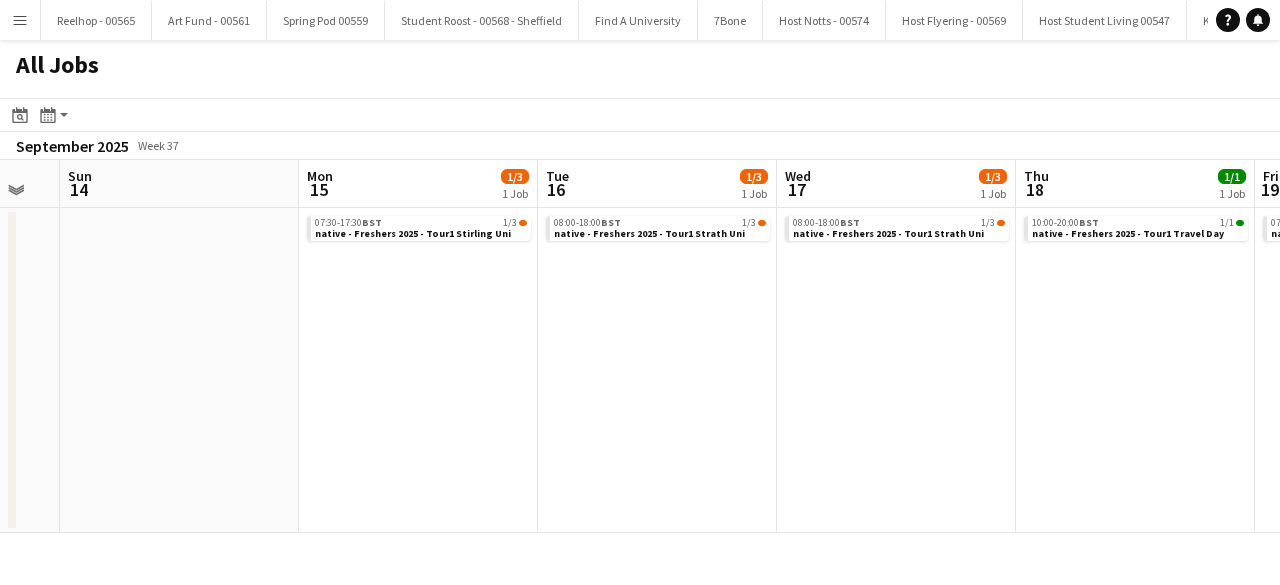 click on "08:00-18:00    BST   1/3   native - Freshers 2025 - Tour1 Strath Uni" at bounding box center (896, 370) 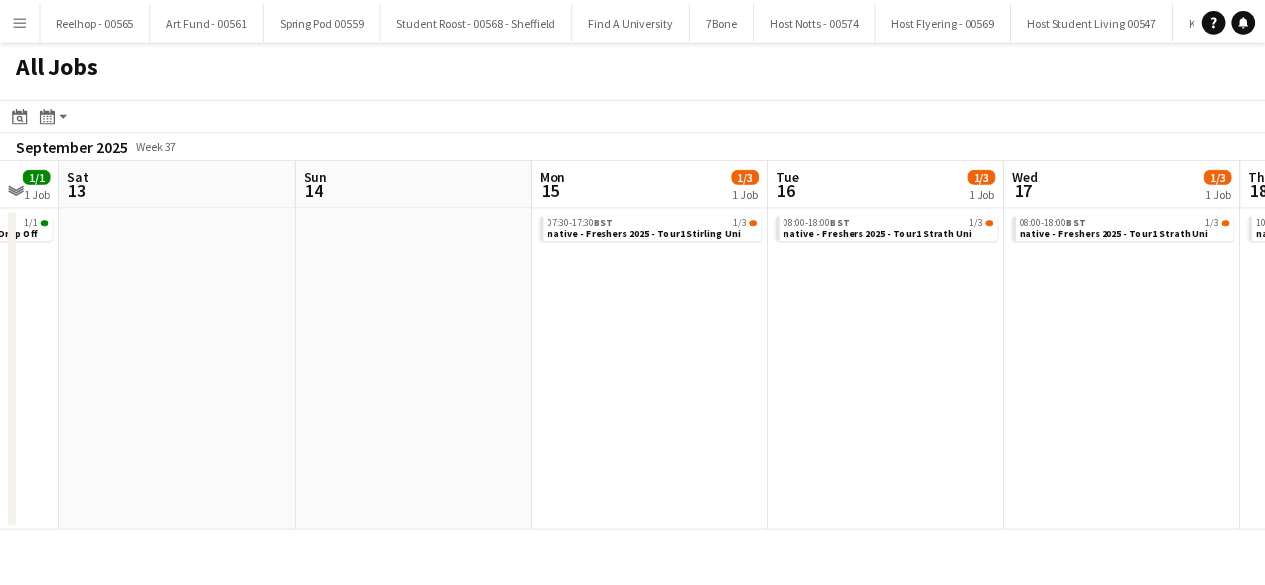 scroll, scrollTop: 0, scrollLeft: 536, axis: horizontal 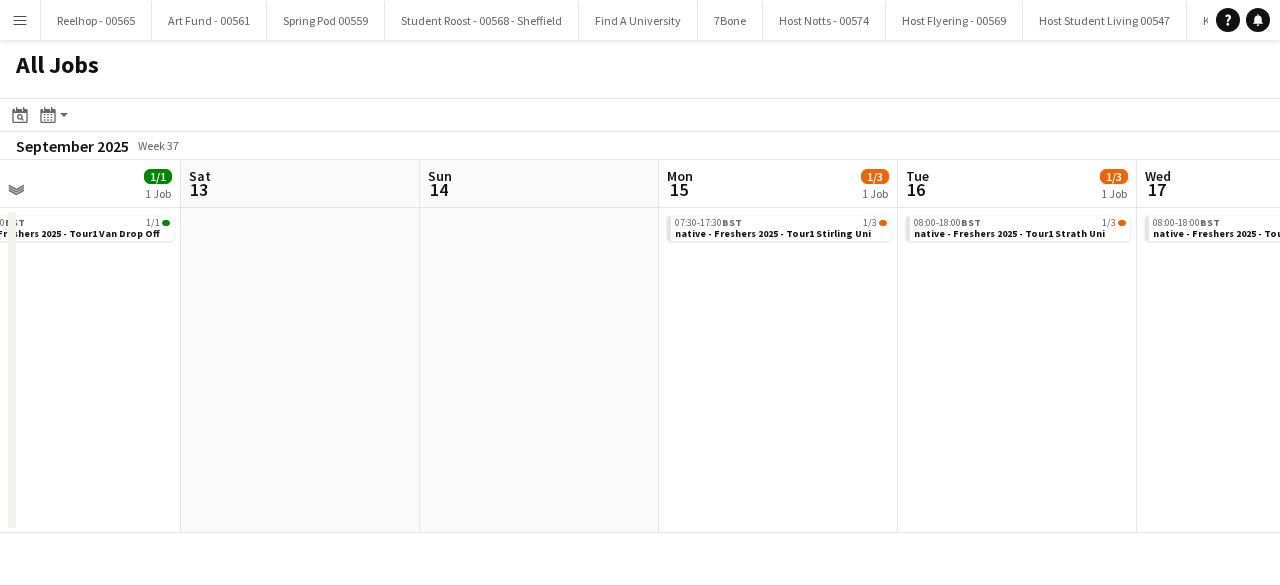 click on "Menu" at bounding box center (20, 20) 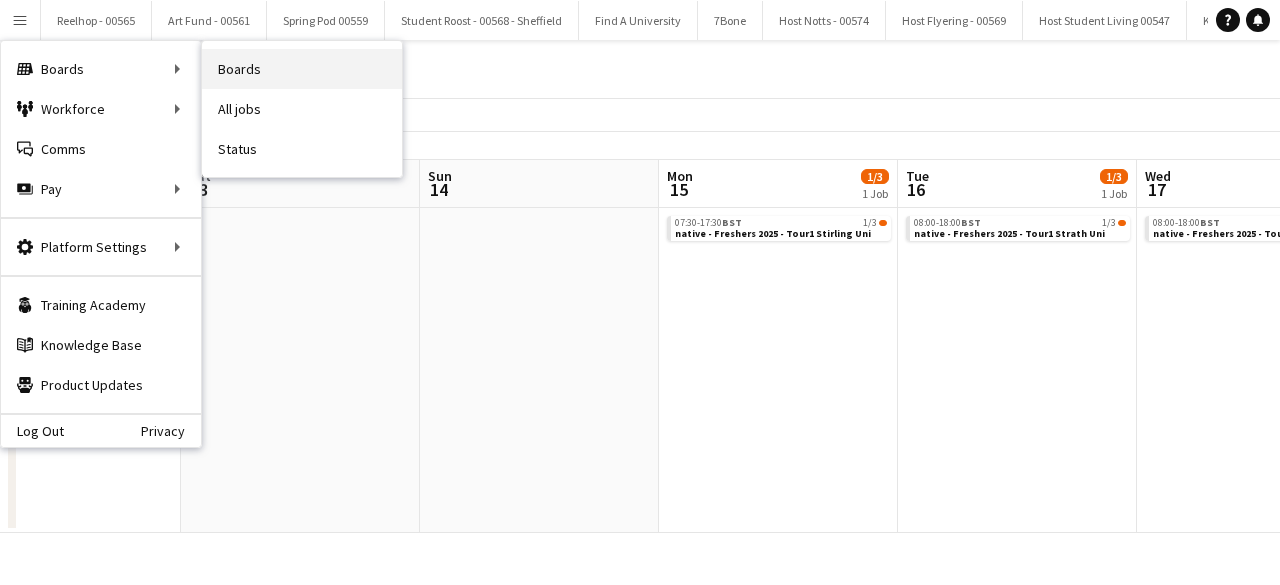 click on "Boards" at bounding box center (302, 69) 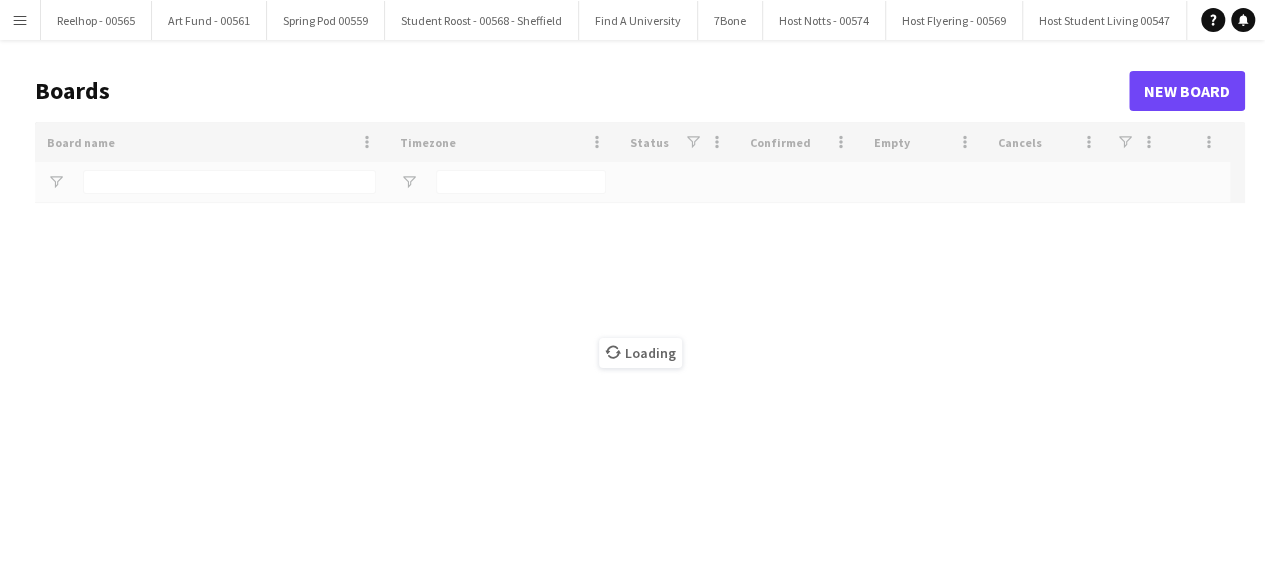 type on "***" 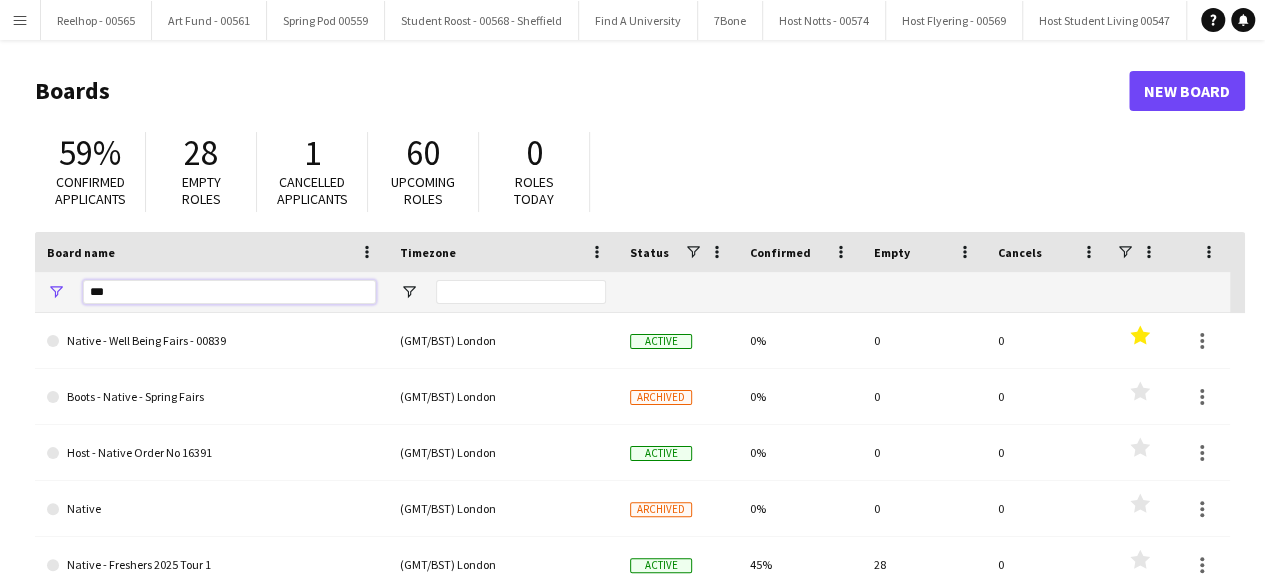 click on "***" at bounding box center (229, 292) 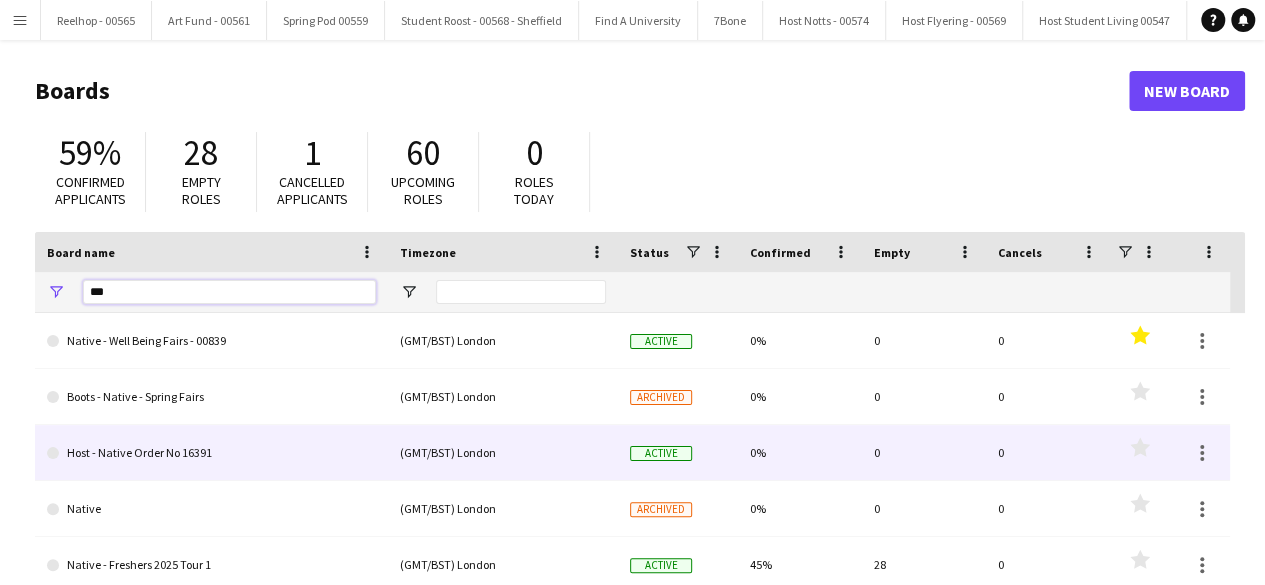 scroll, scrollTop: 136, scrollLeft: 0, axis: vertical 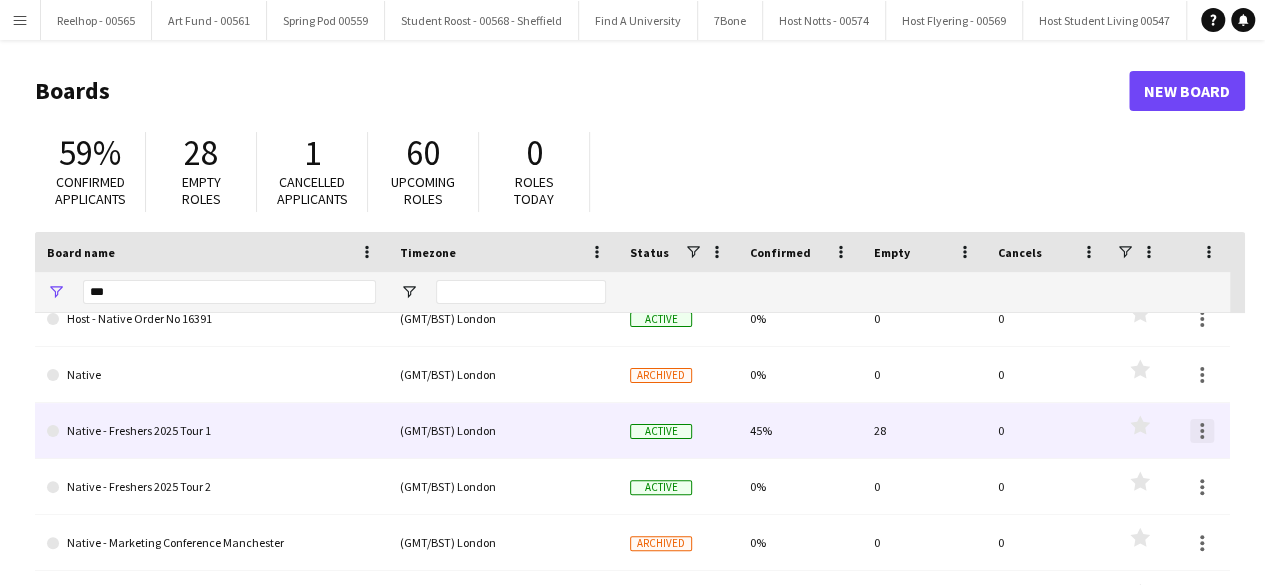 click 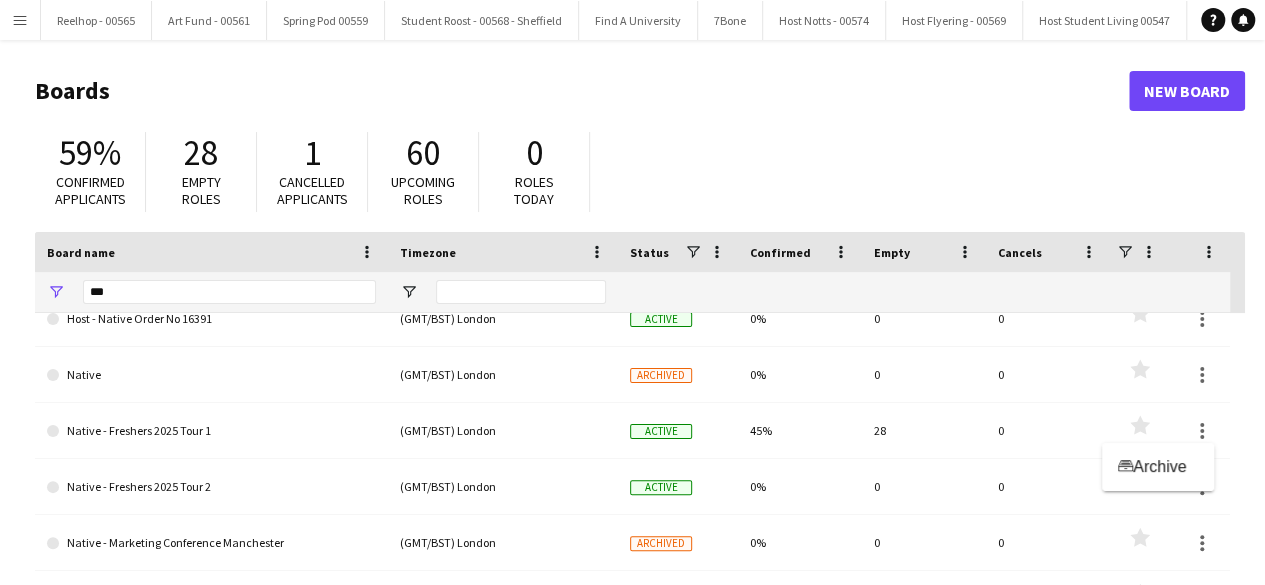 click at bounding box center [632, 292] 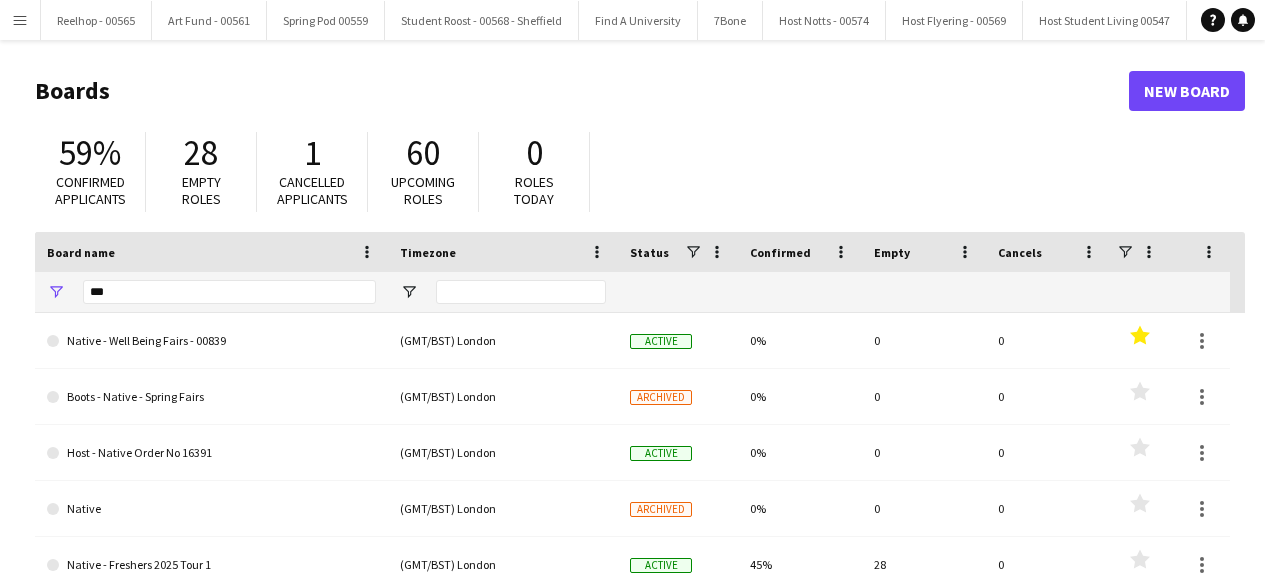 scroll, scrollTop: 0, scrollLeft: 0, axis: both 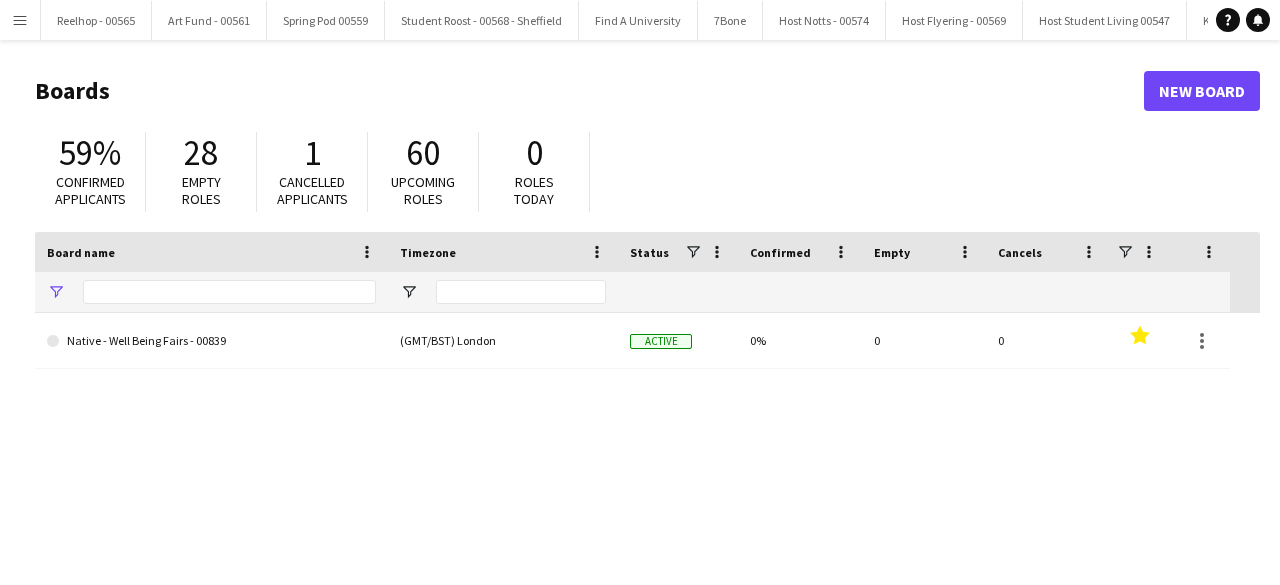 type on "***" 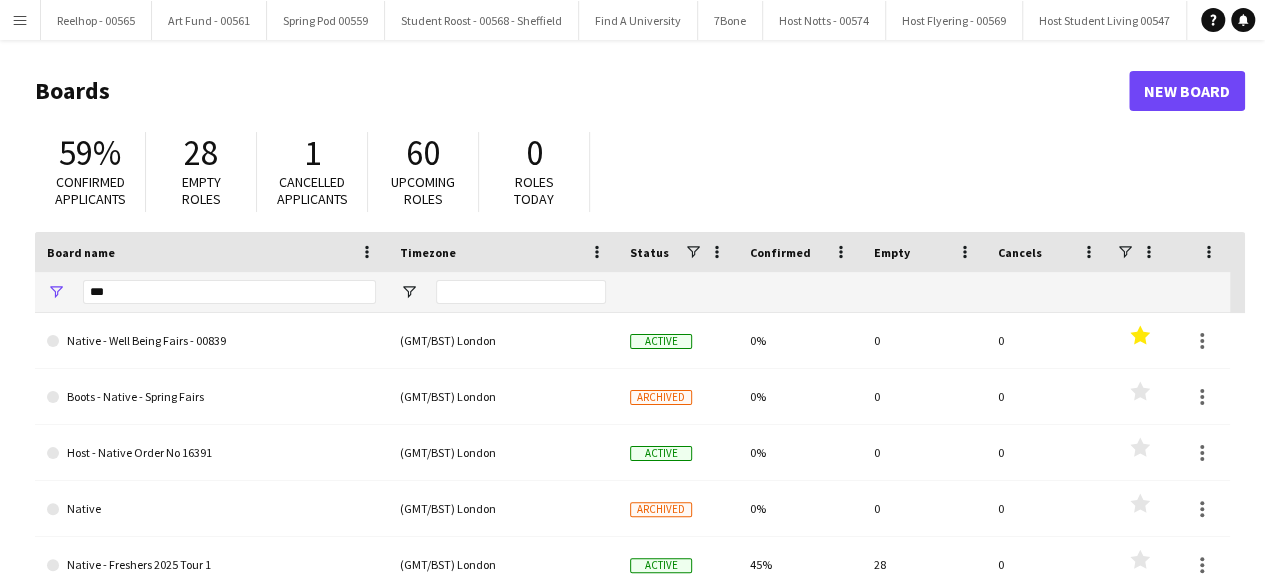 scroll, scrollTop: 0, scrollLeft: 0, axis: both 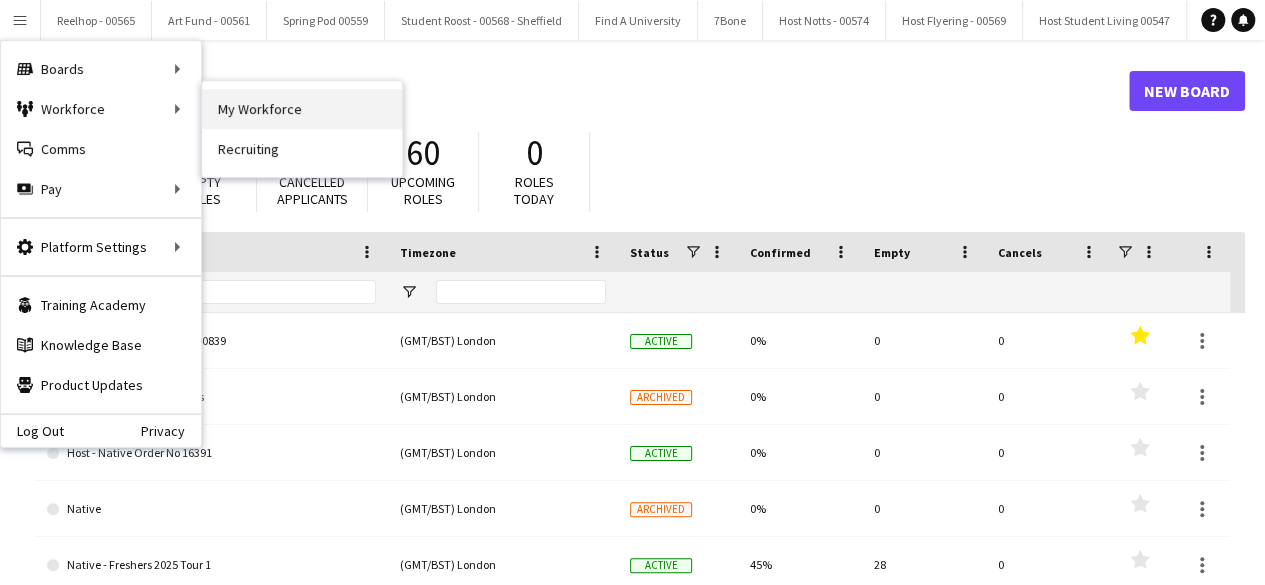 click on "My Workforce" at bounding box center [302, 109] 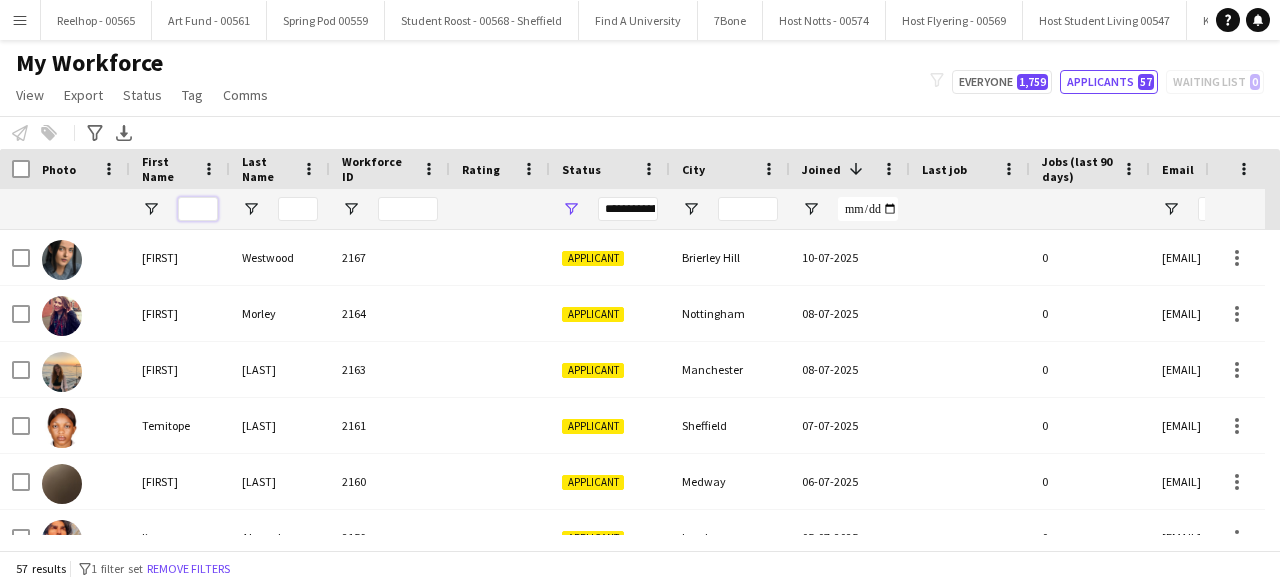 click at bounding box center (198, 209) 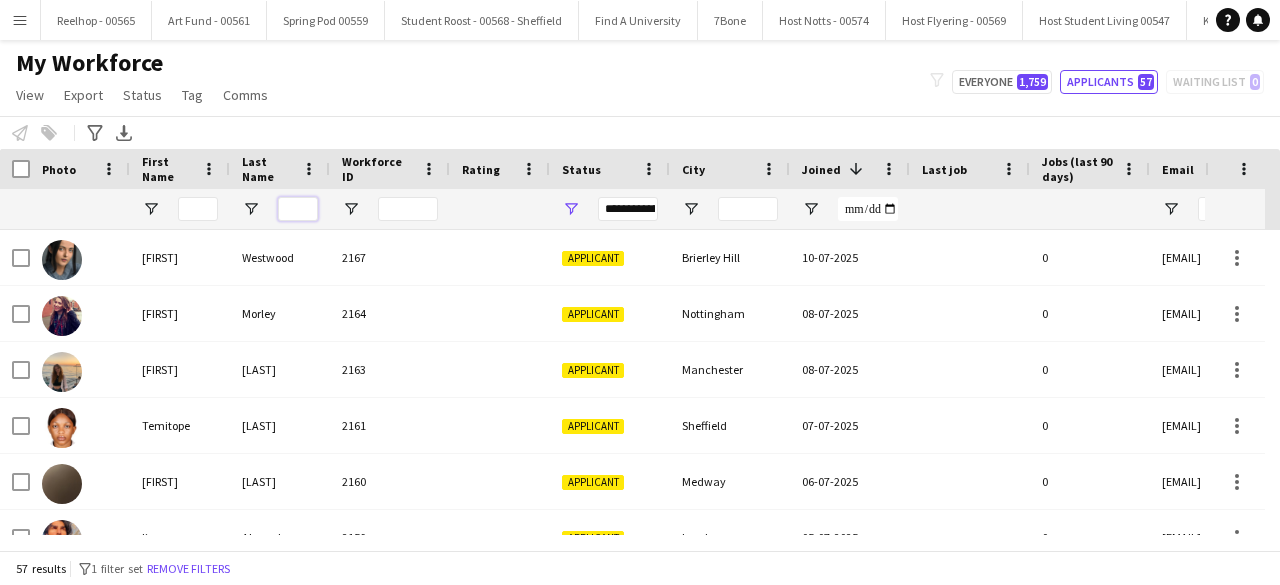 click at bounding box center [298, 209] 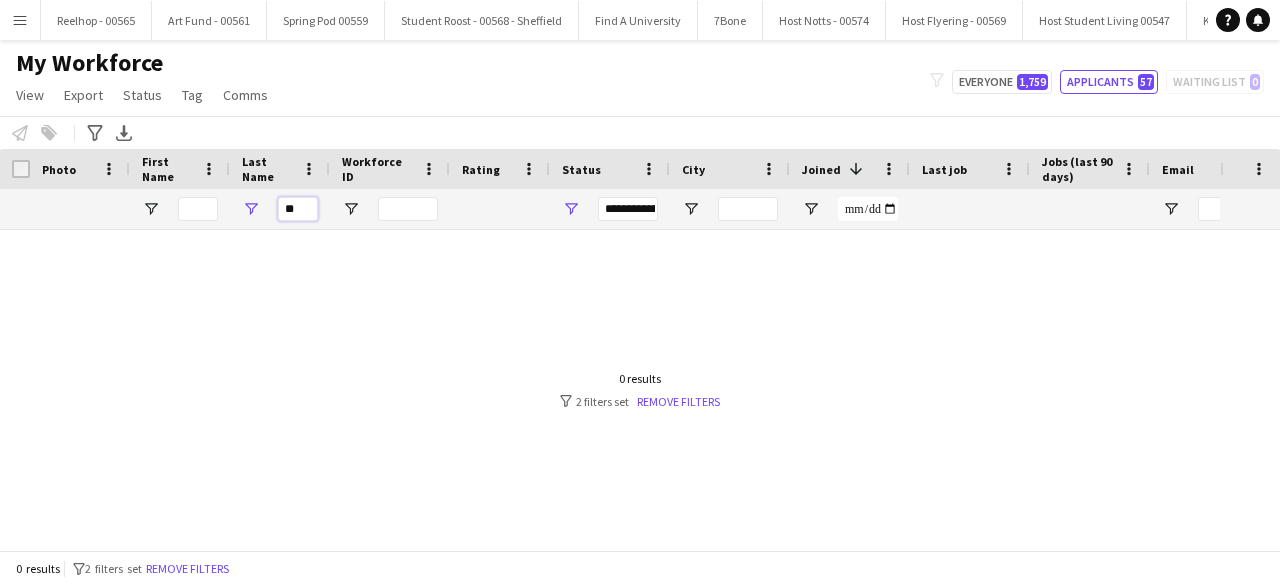 type on "*" 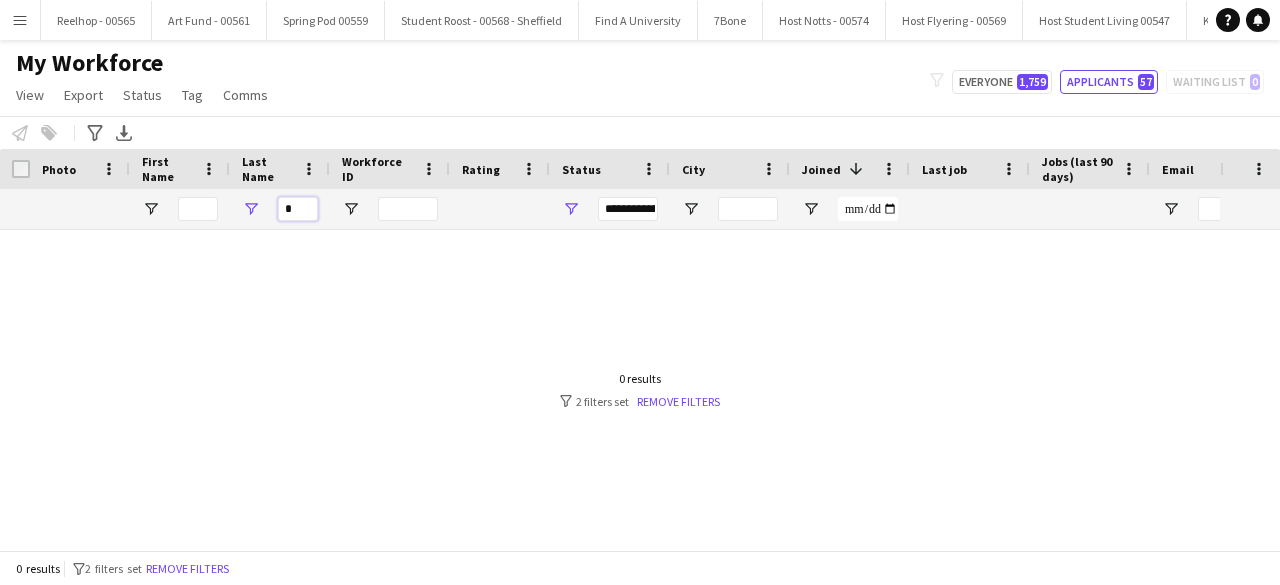 type 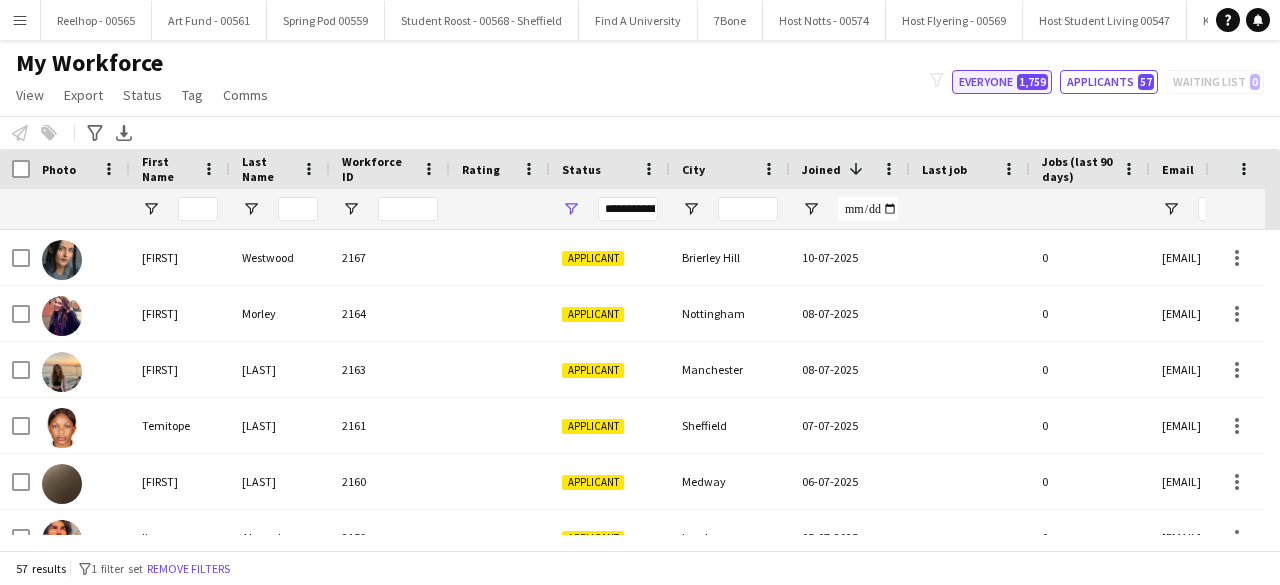 click on "Everyone   1,759" 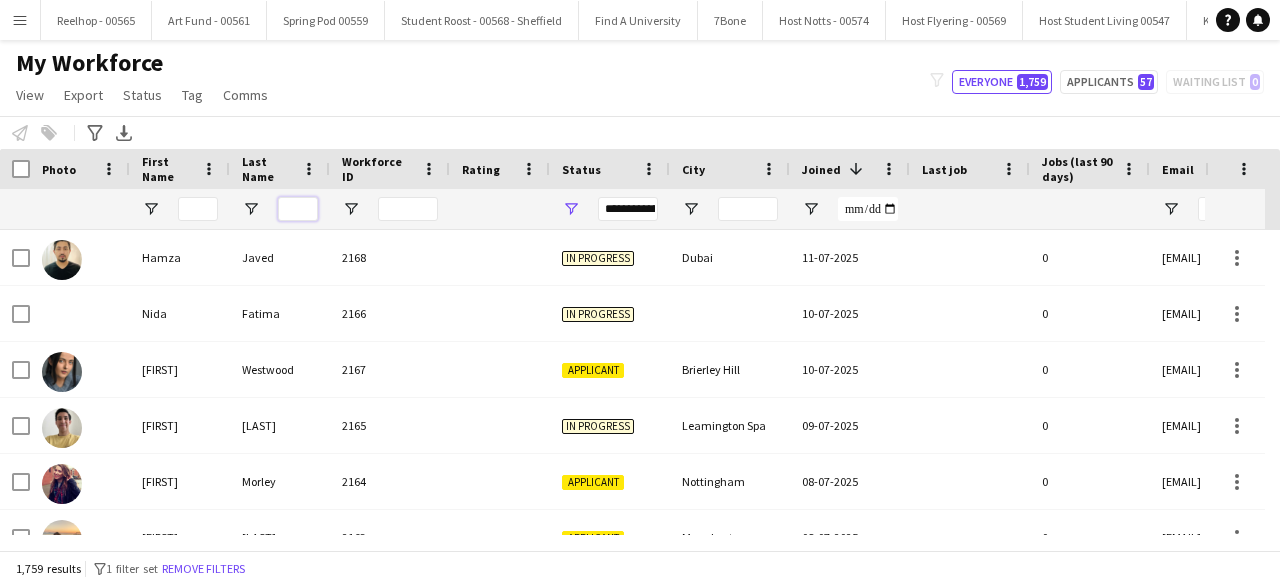 click at bounding box center [298, 209] 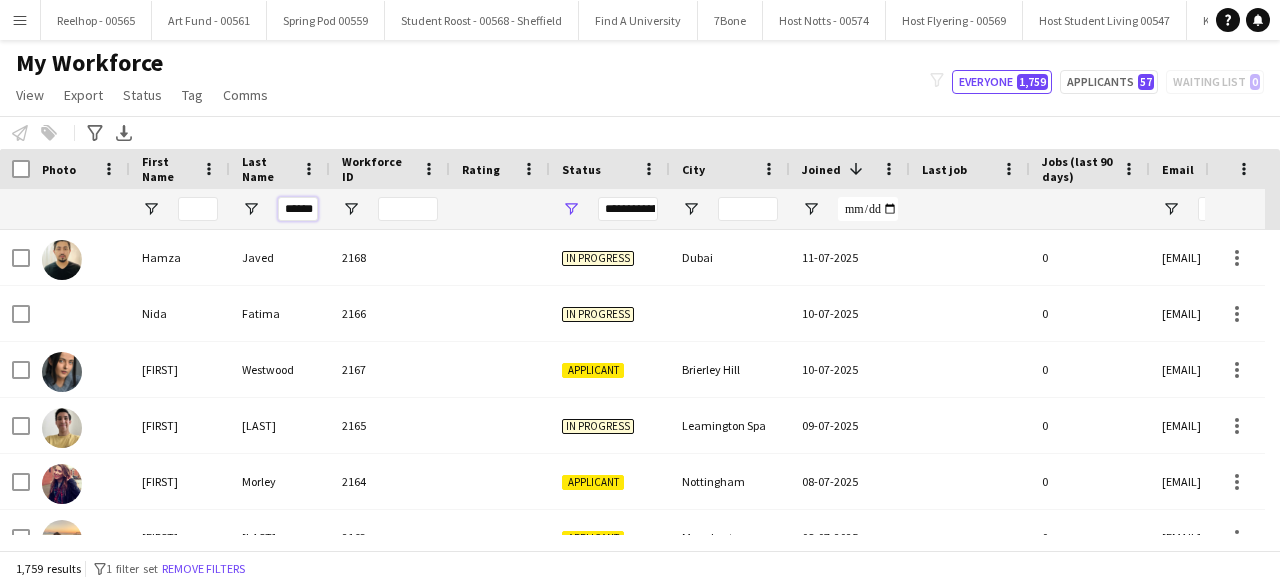 scroll, scrollTop: 0, scrollLeft: 4, axis: horizontal 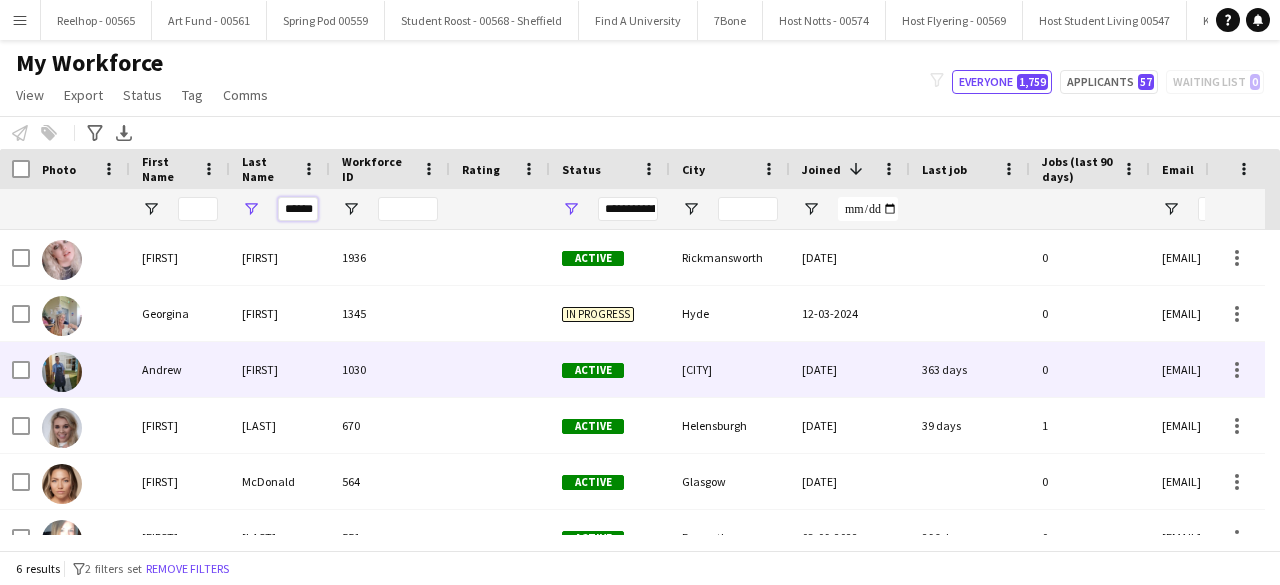 type on "******" 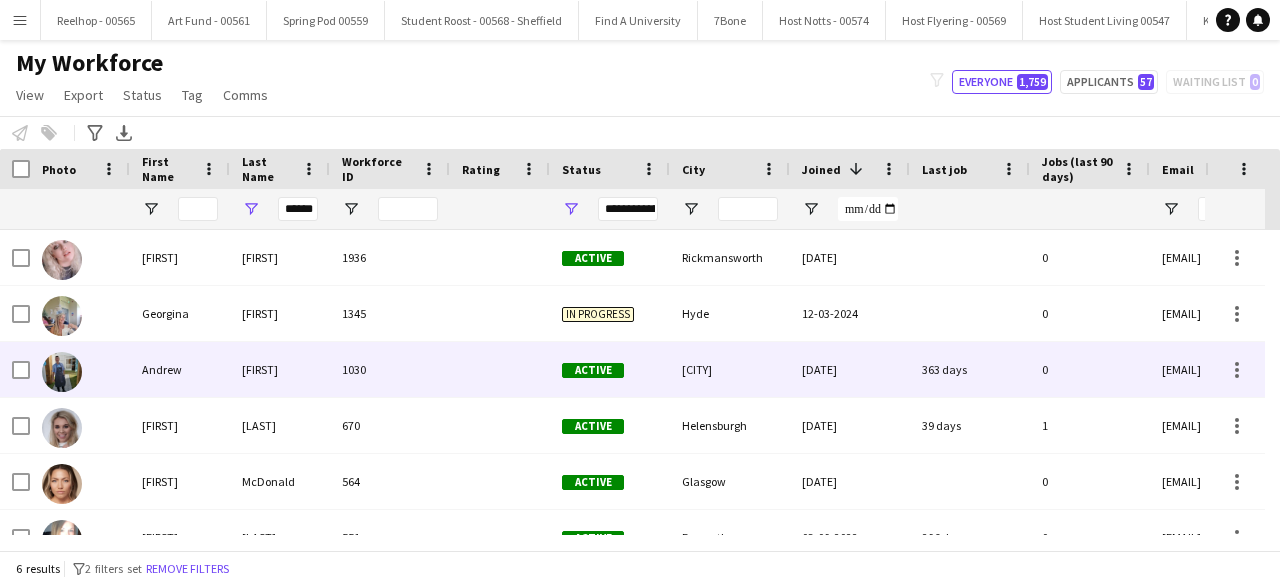 scroll, scrollTop: 0, scrollLeft: 0, axis: both 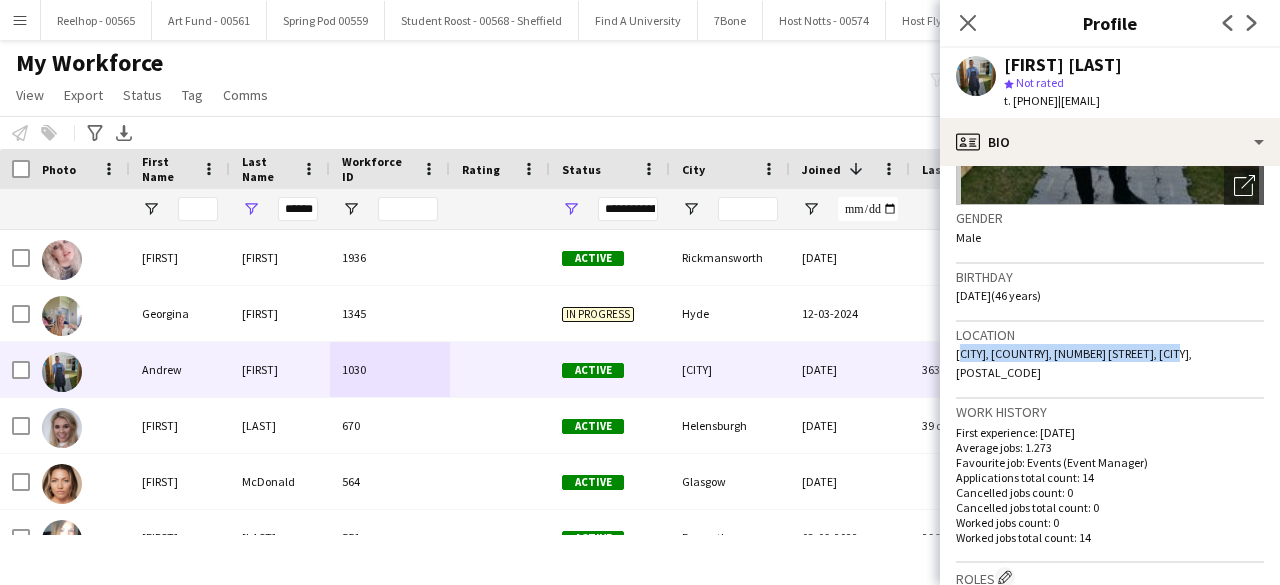 drag, startPoint x: 958, startPoint y: 355, endPoint x: 1199, endPoint y: 353, distance: 241.0083 